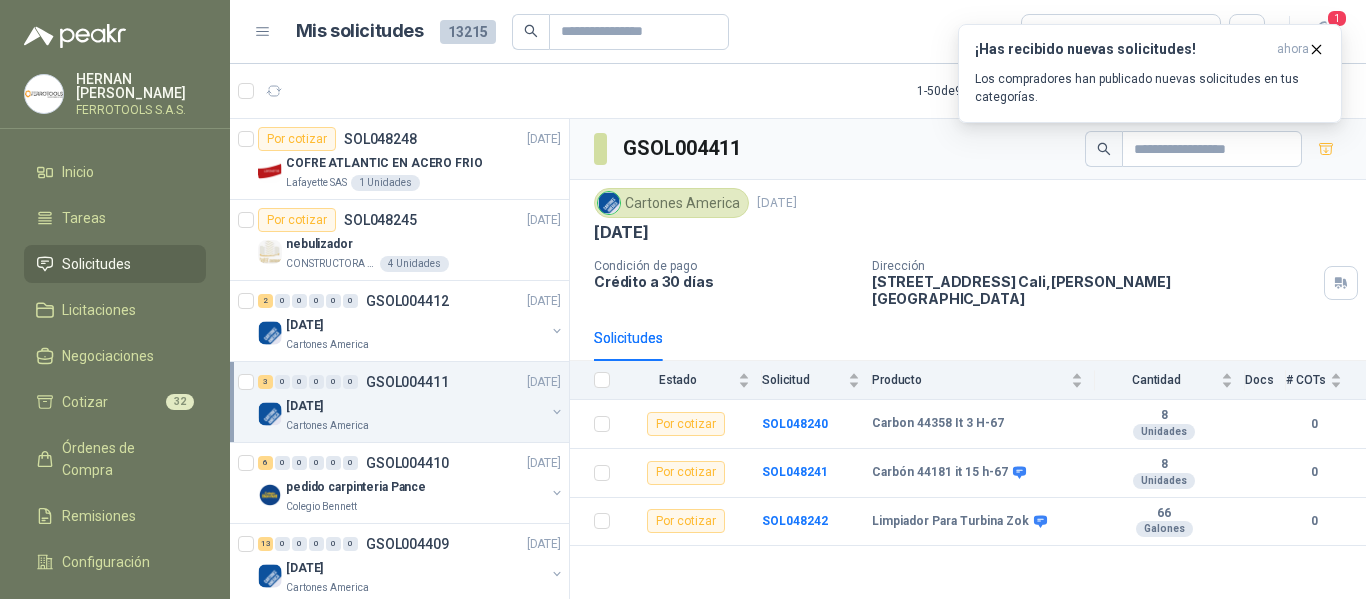 scroll, scrollTop: 0, scrollLeft: 0, axis: both 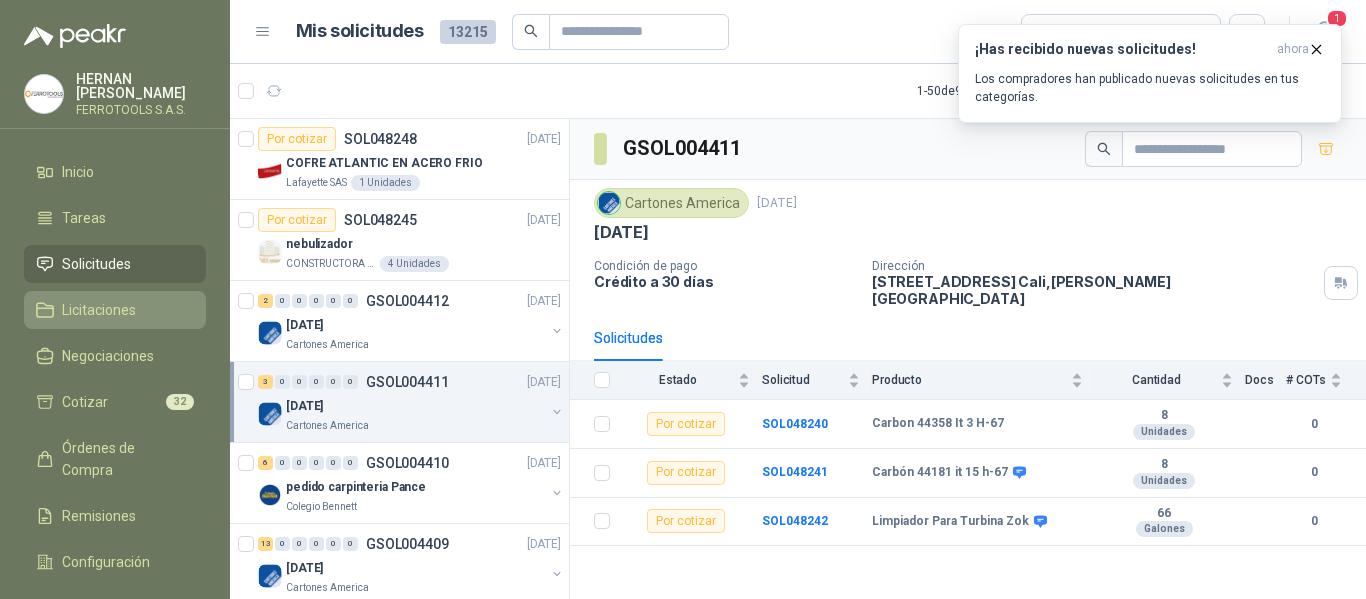 click on "Licitaciones" at bounding box center [99, 310] 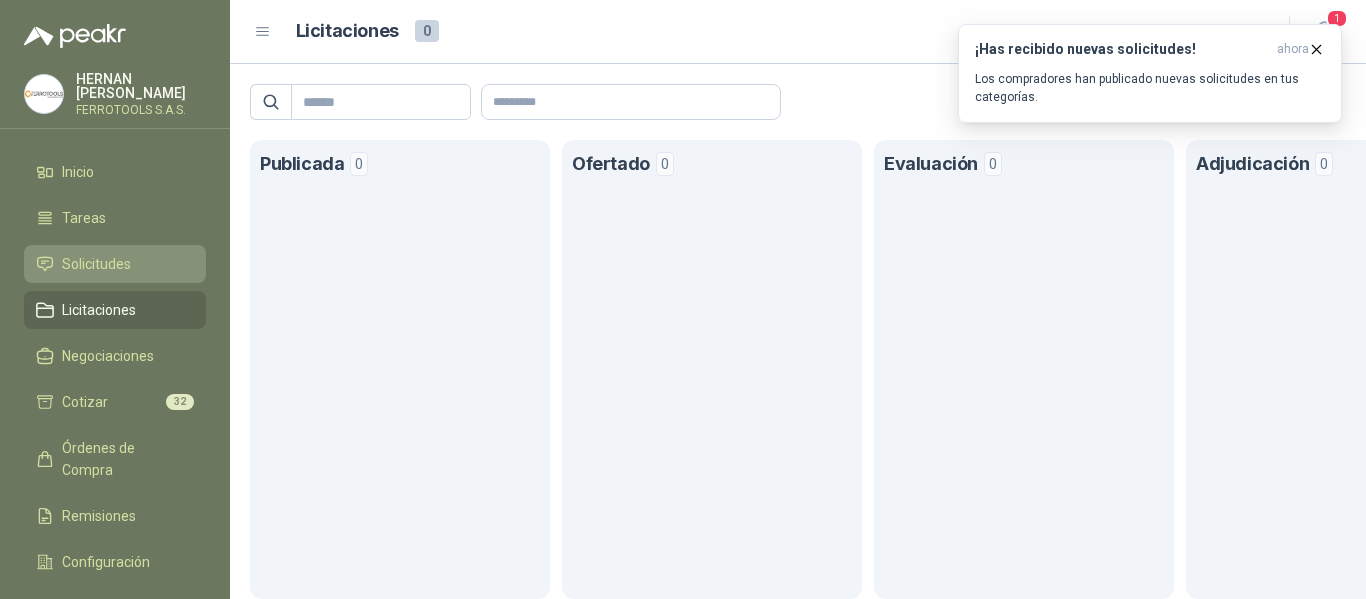 click on "Solicitudes" at bounding box center [96, 264] 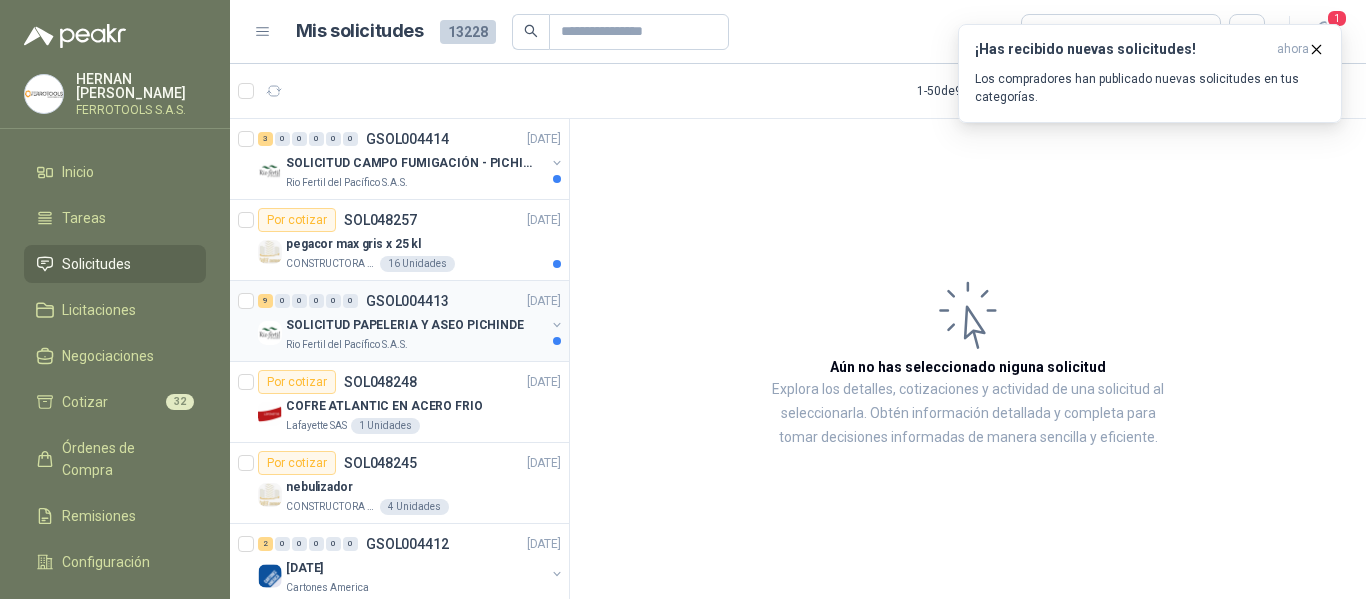 click on "SOLICITUD PAPELERIA Y ASEO PICHINDE" at bounding box center [405, 325] 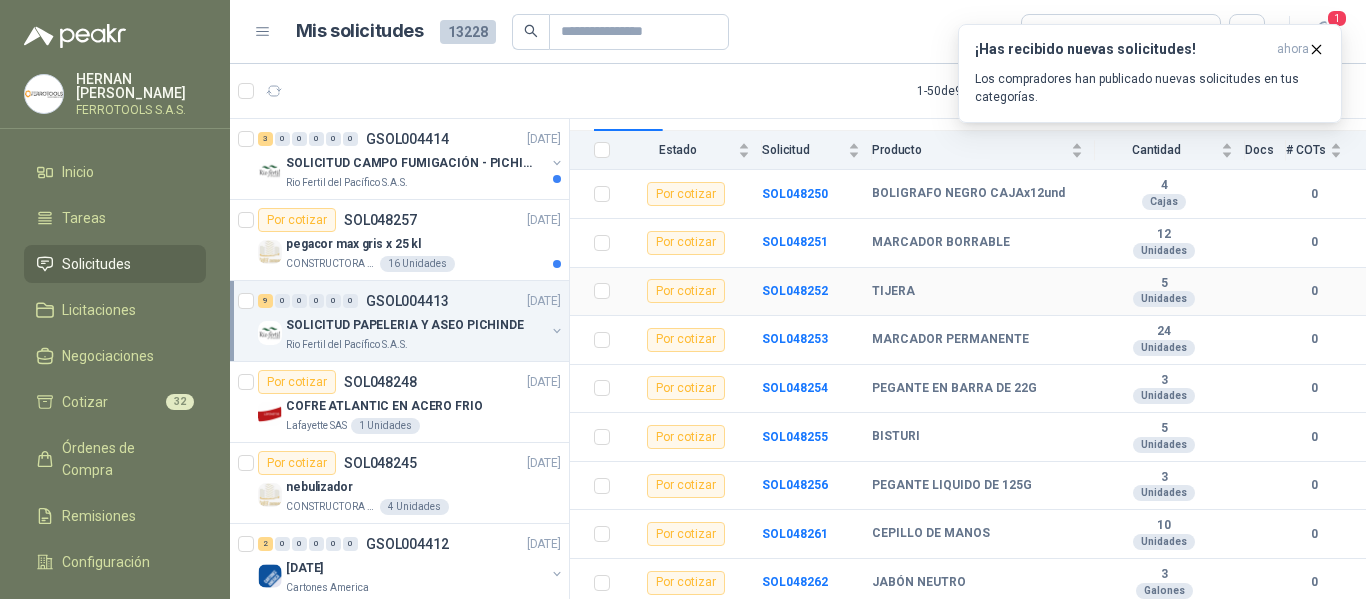 scroll, scrollTop: 218, scrollLeft: 0, axis: vertical 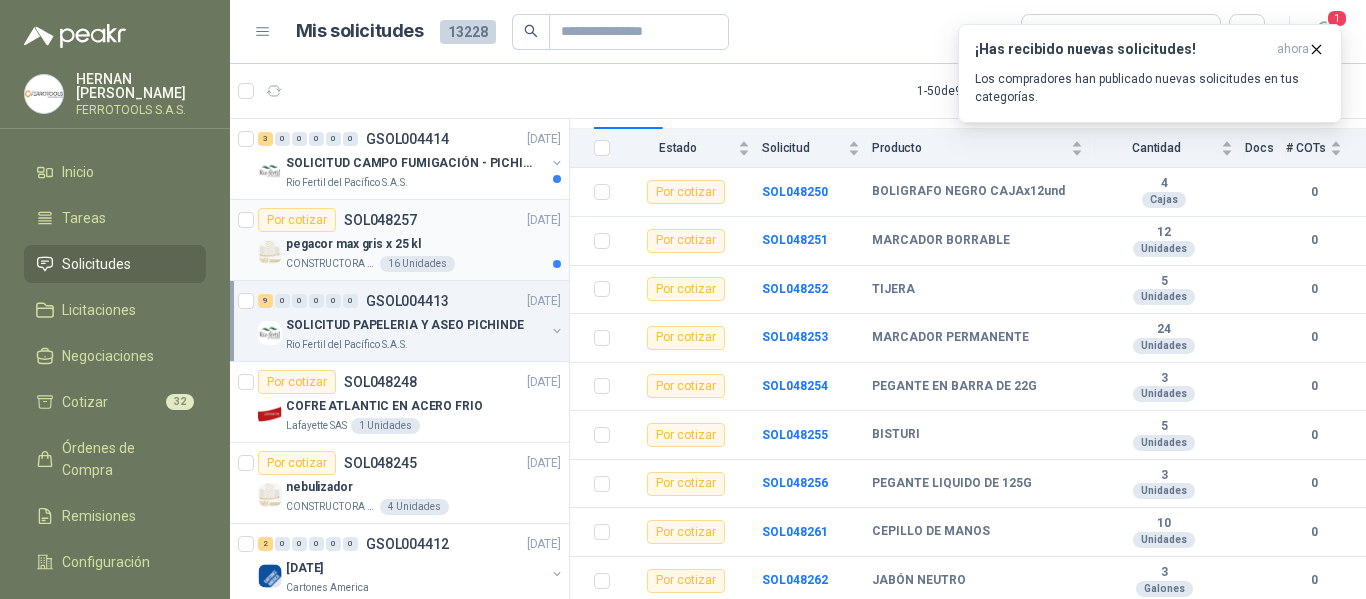 click on "pegacor max gris x 25 kl" at bounding box center (423, 244) 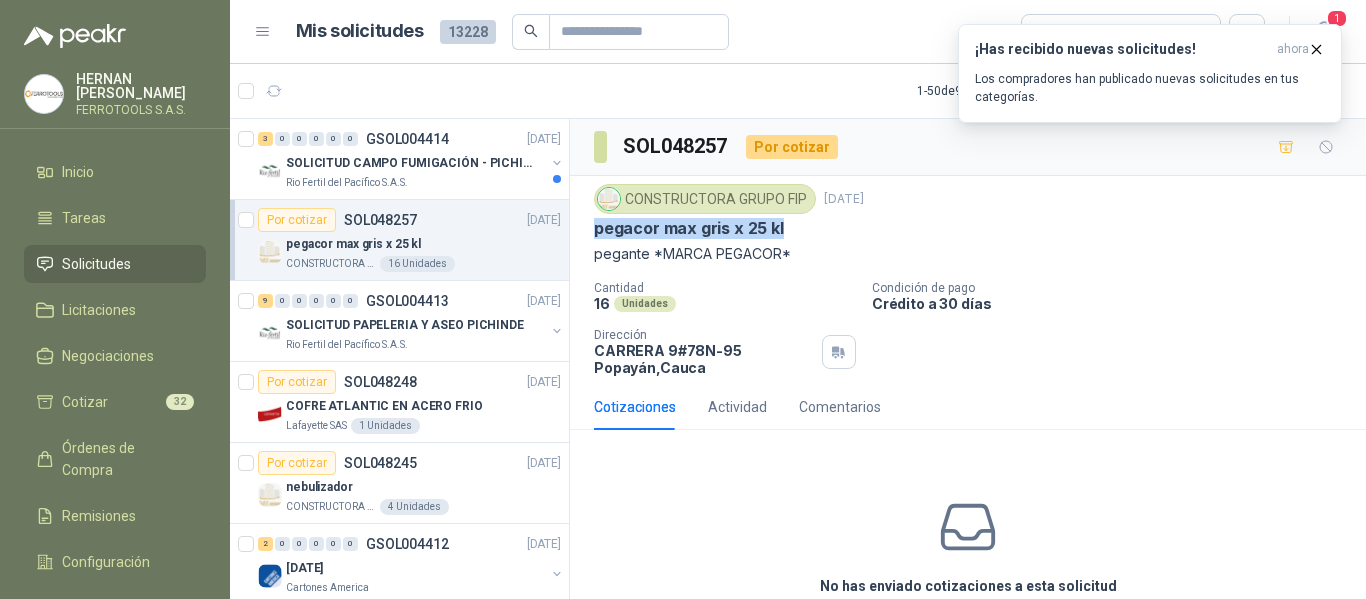 drag, startPoint x: 595, startPoint y: 230, endPoint x: 780, endPoint y: 228, distance: 185.0108 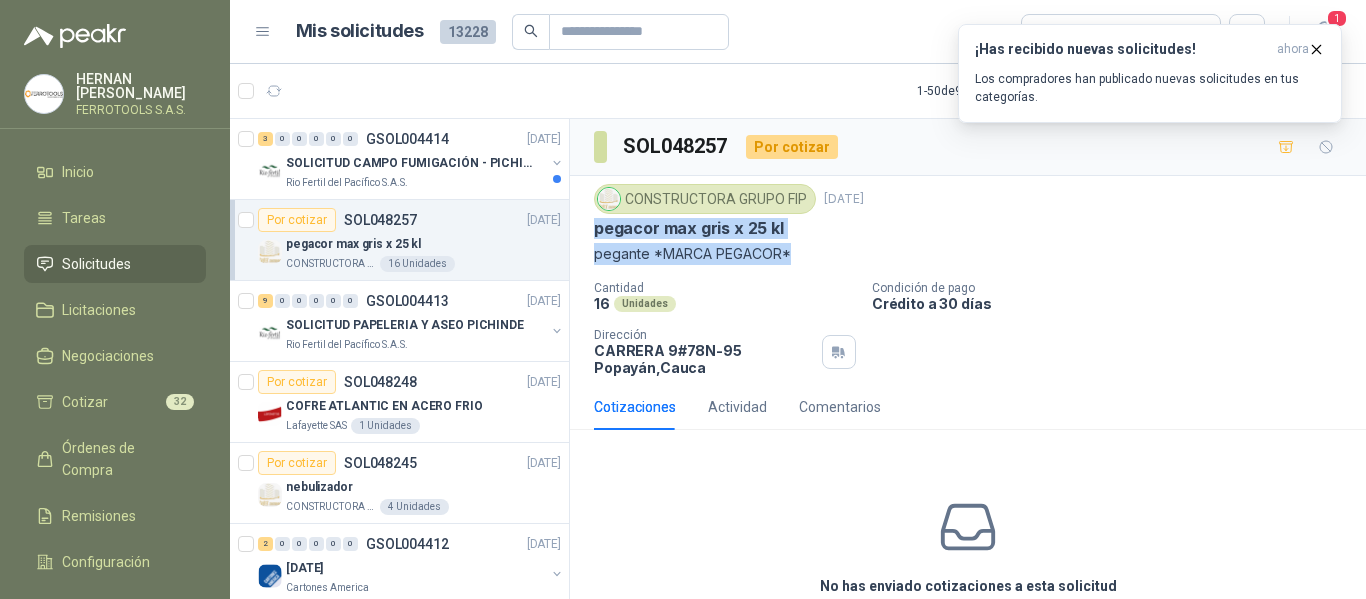 drag, startPoint x: 796, startPoint y: 255, endPoint x: 591, endPoint y: 231, distance: 206.4001 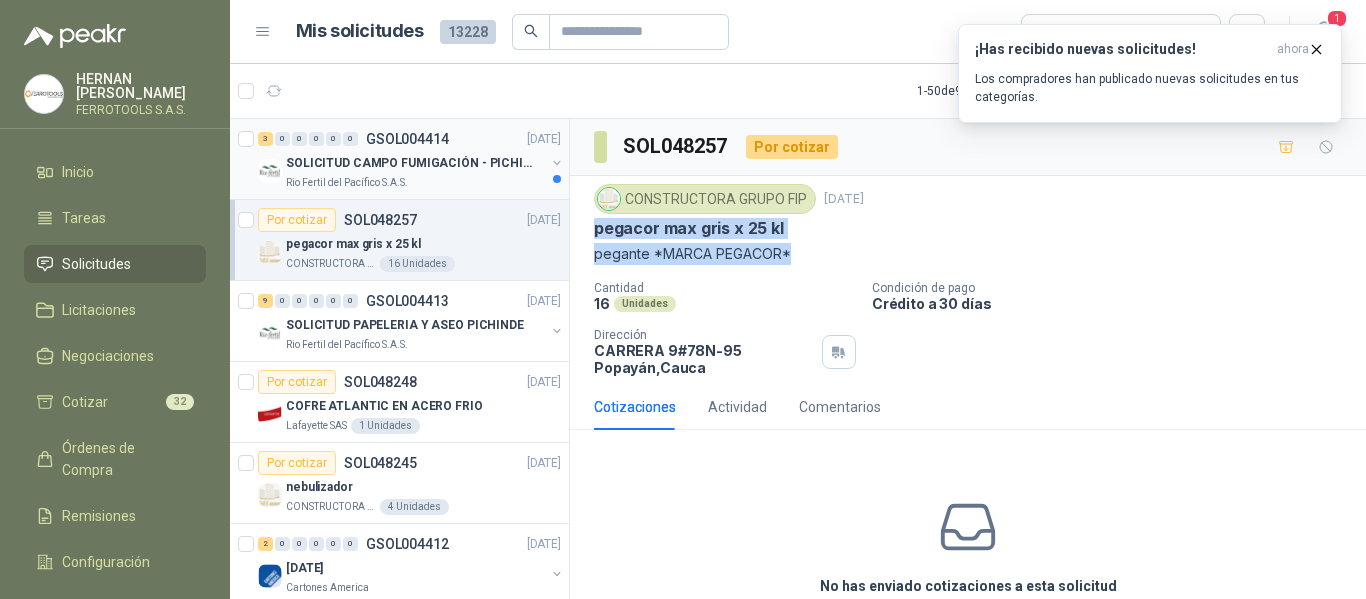 click on "Rio Fertil del Pacífico S.A.S." at bounding box center [415, 183] 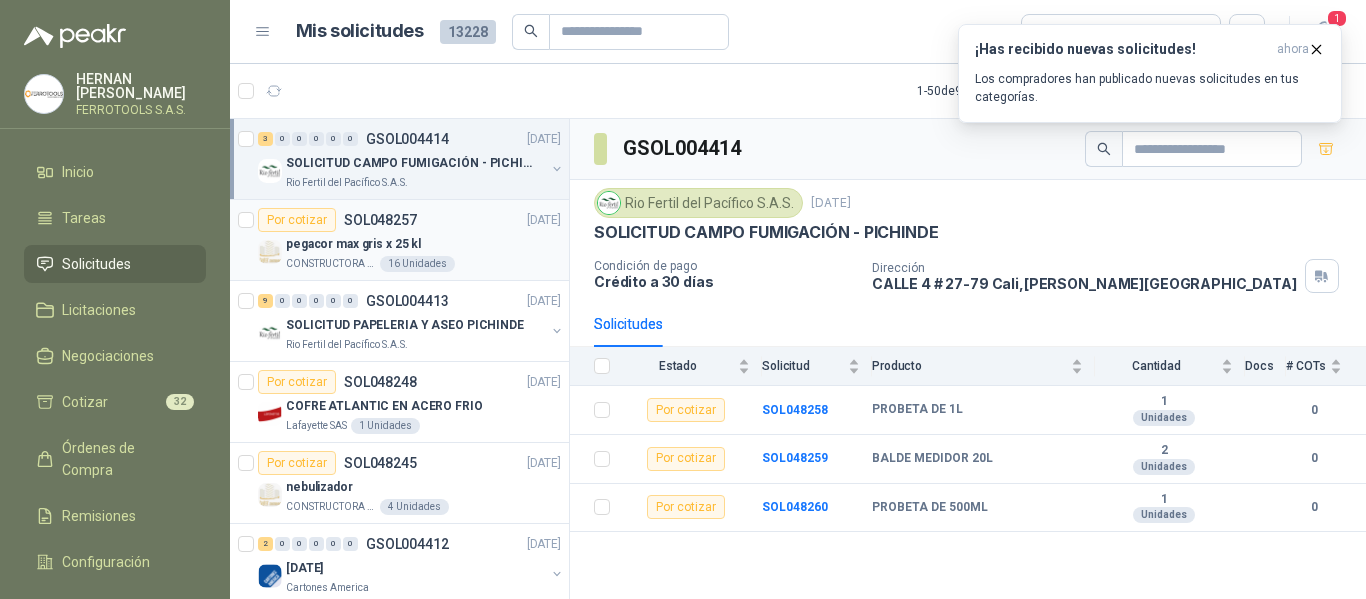 click on "pegacor max gris x 25 kl" at bounding box center (423, 244) 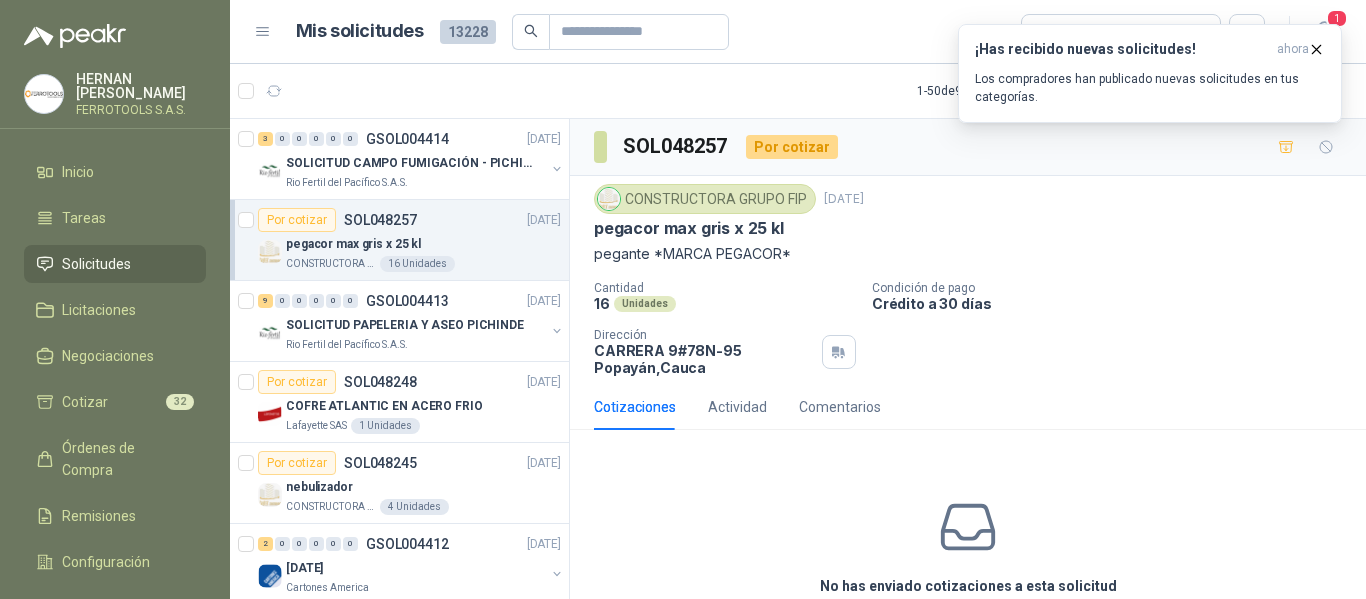 click on "Cantidad 16   Unidades Condición de pago Crédito a 30 días Dirección CARRERA 9#78N-95   Popayán ,  Cauca" at bounding box center (968, 328) 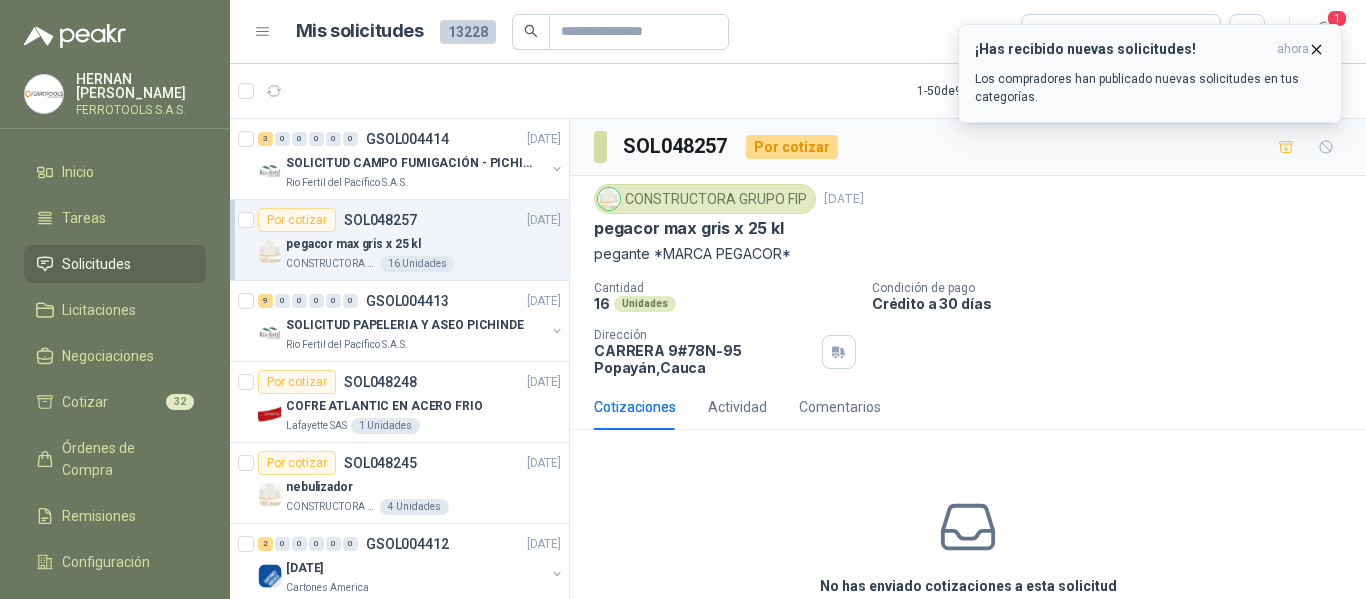 click 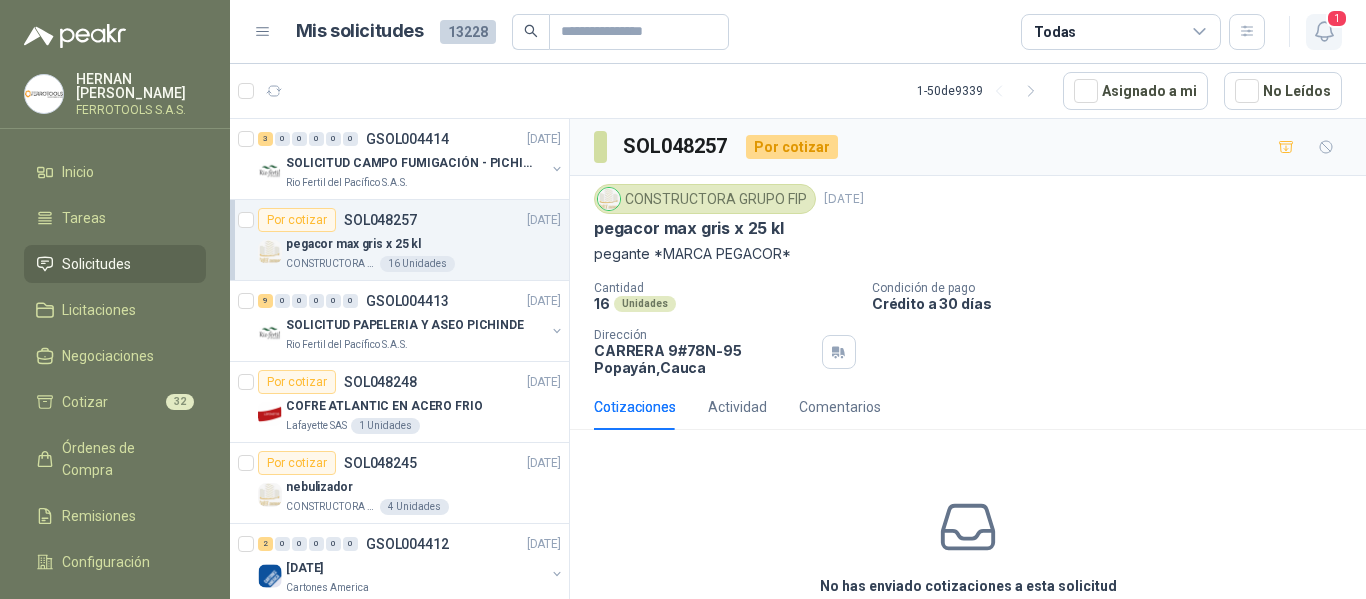click 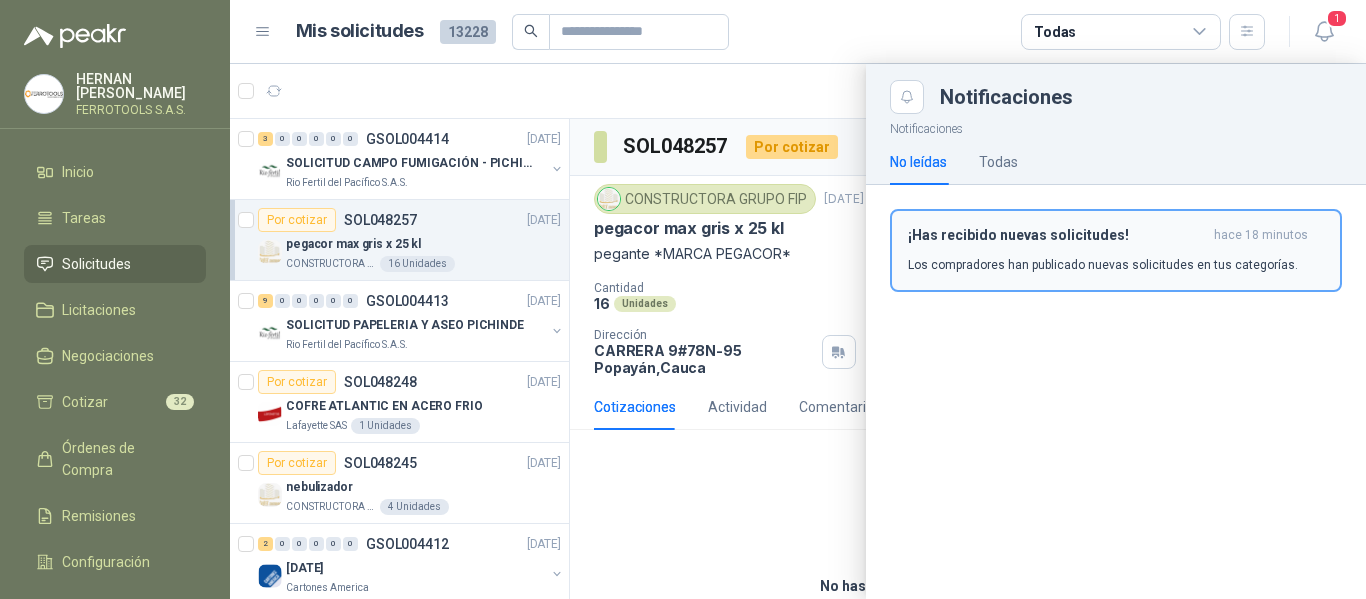 click on "¡Has recibido nuevas solicitudes!" at bounding box center (1057, 235) 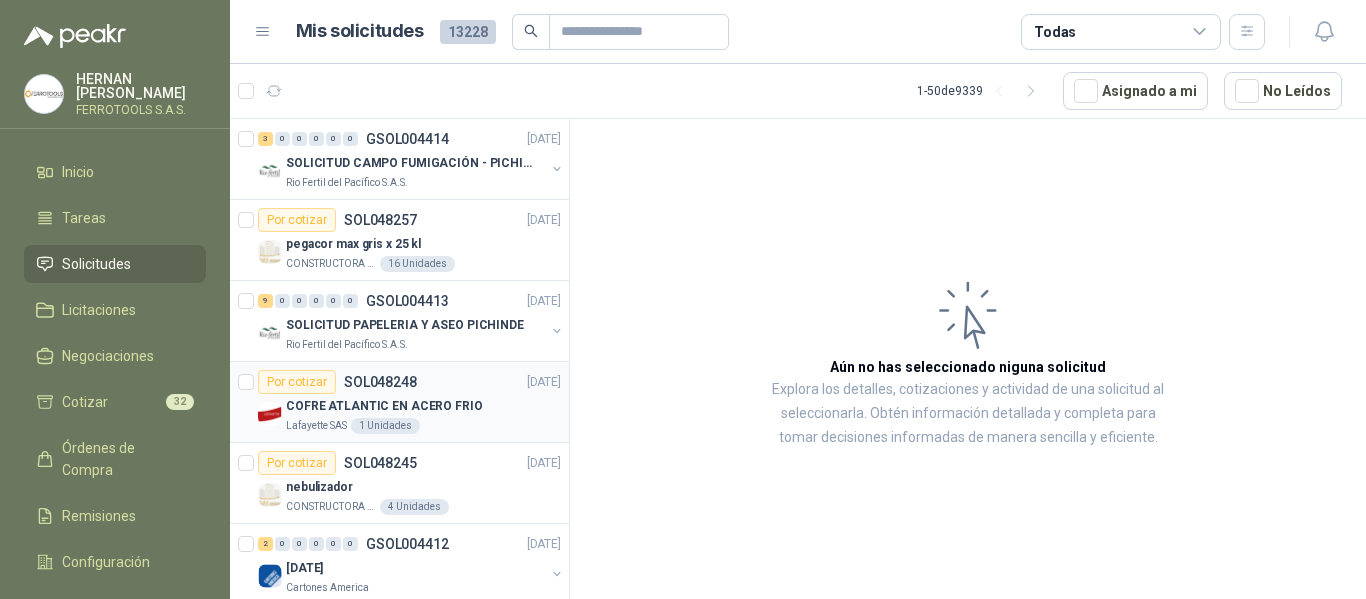 scroll, scrollTop: 100, scrollLeft: 0, axis: vertical 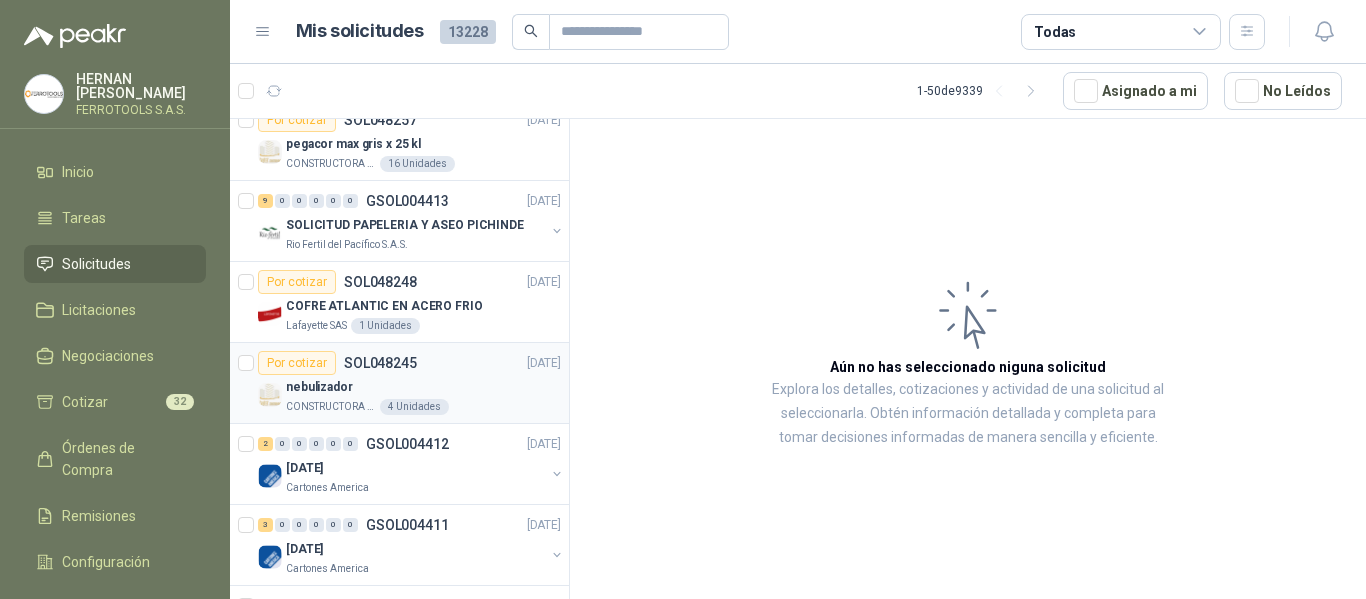 click on "Por cotizar SOL048245 09/07/25" at bounding box center (409, 363) 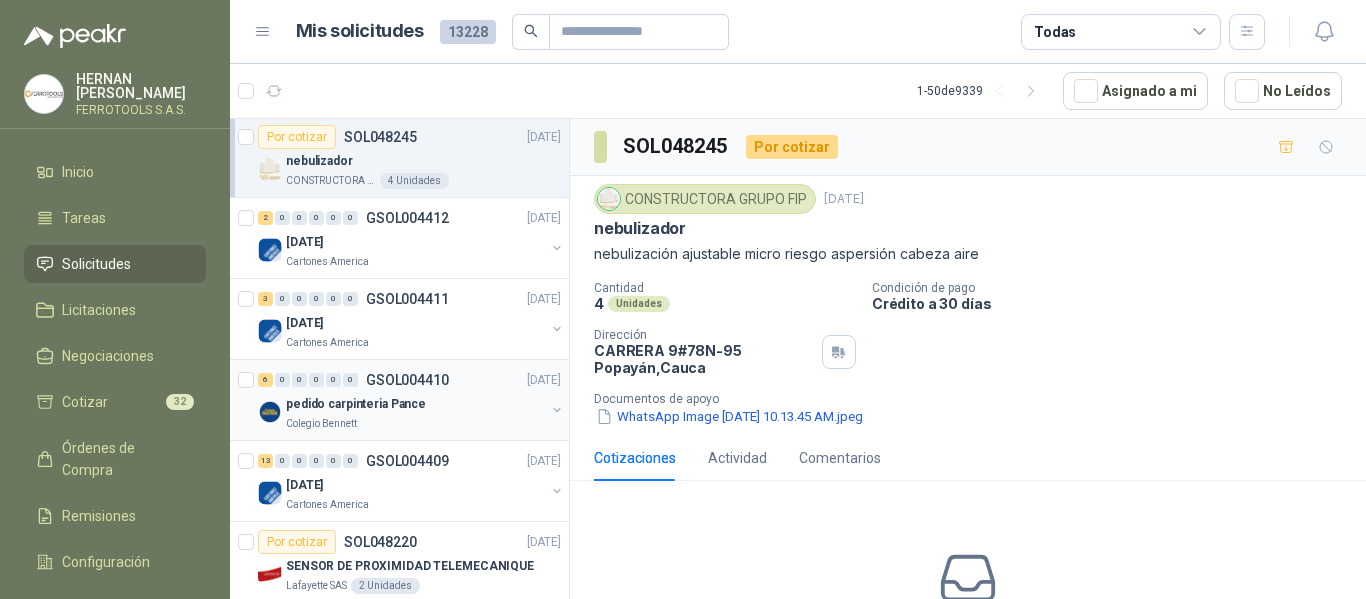 scroll, scrollTop: 0, scrollLeft: 0, axis: both 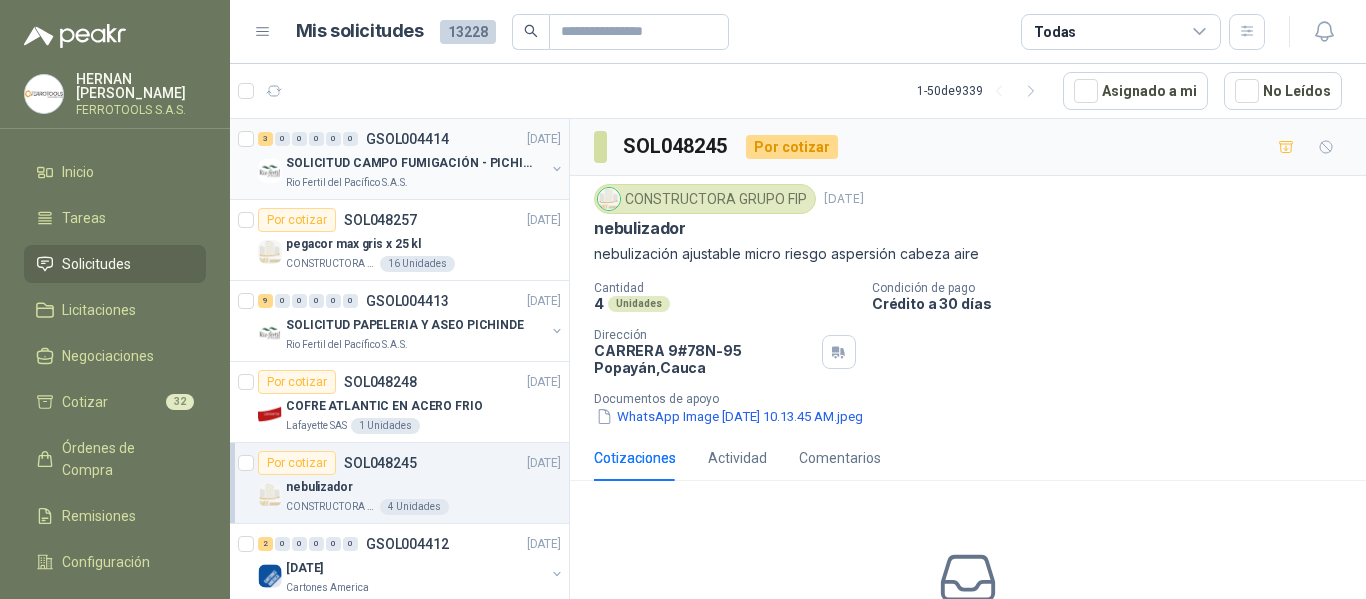 click on "Rio Fertil del Pacífico S.A.S." at bounding box center (415, 183) 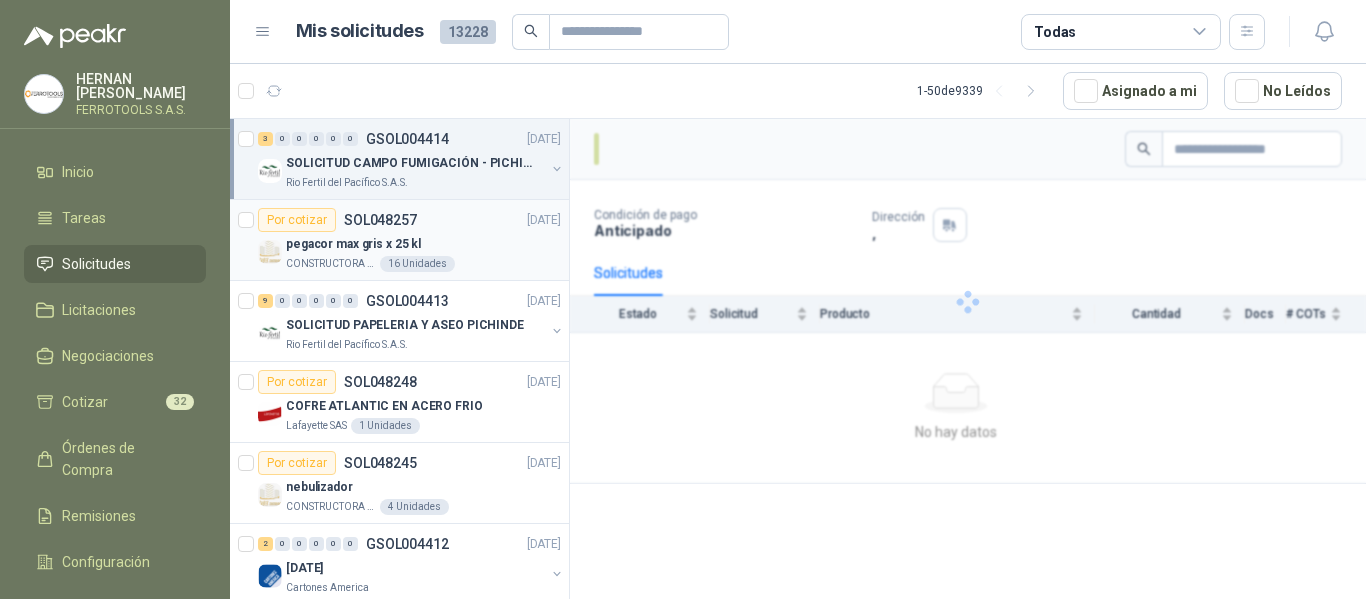 click on "Por cotizar SOL048257" at bounding box center [337, 220] 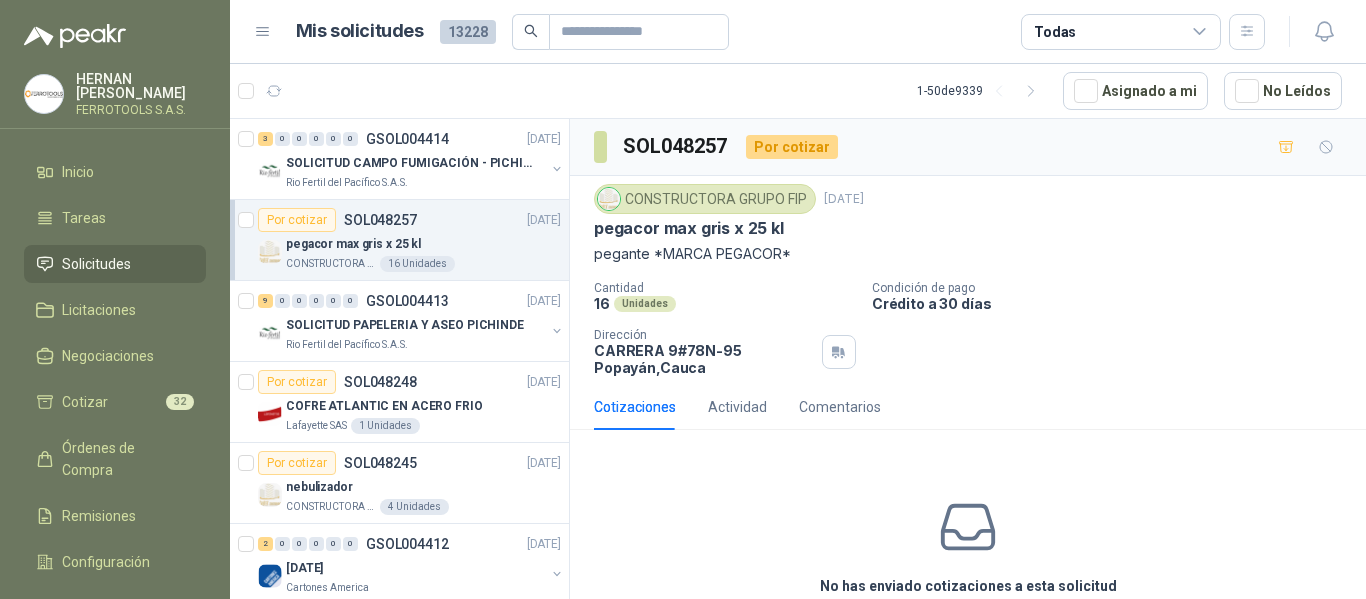 scroll, scrollTop: 96, scrollLeft: 0, axis: vertical 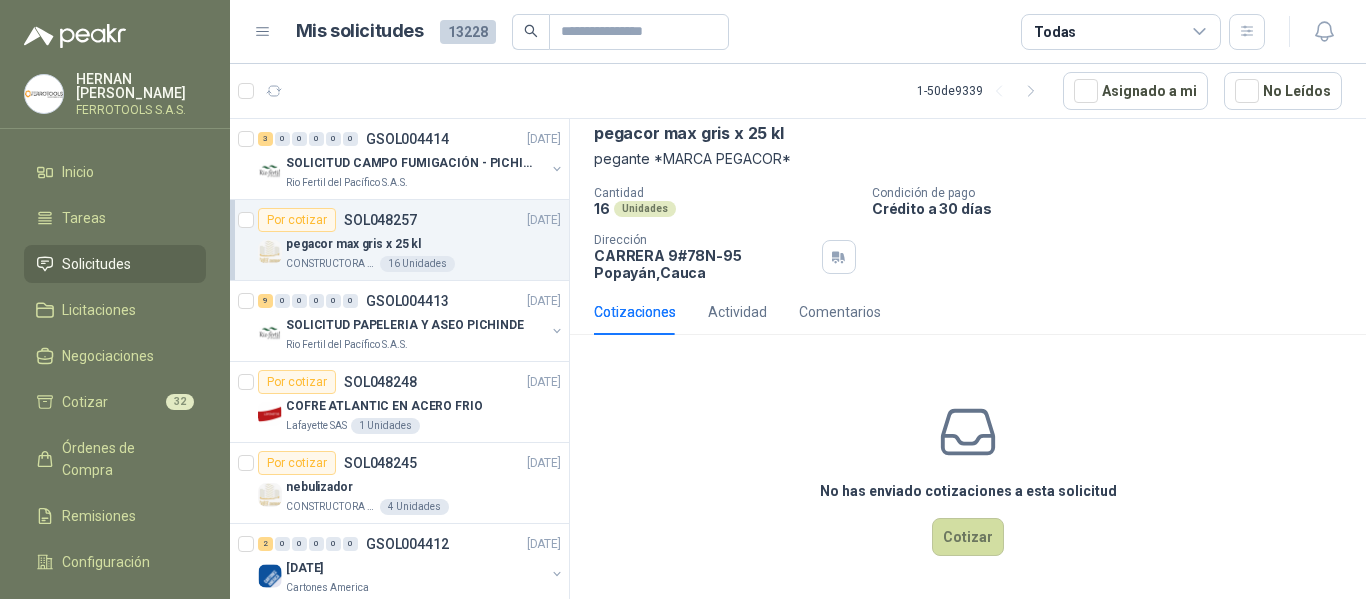click on "No has enviado cotizaciones a esta solicitud Cotizar" at bounding box center (968, 478) 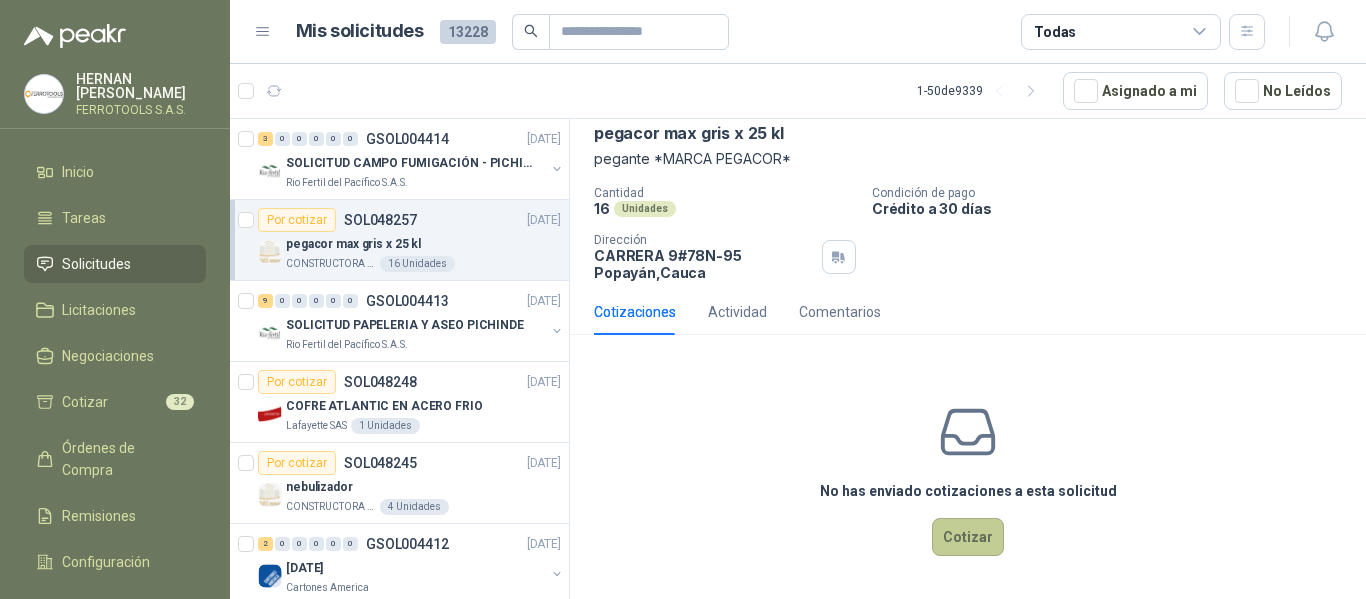 click on "Cotizar" at bounding box center [968, 537] 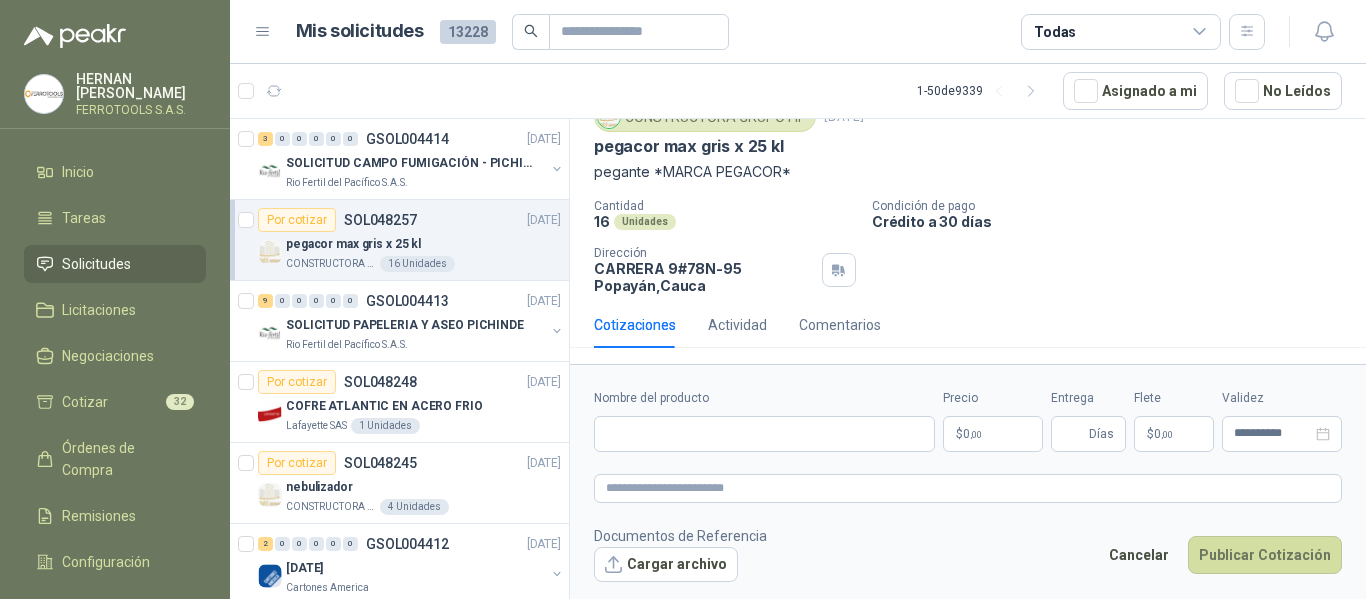 type 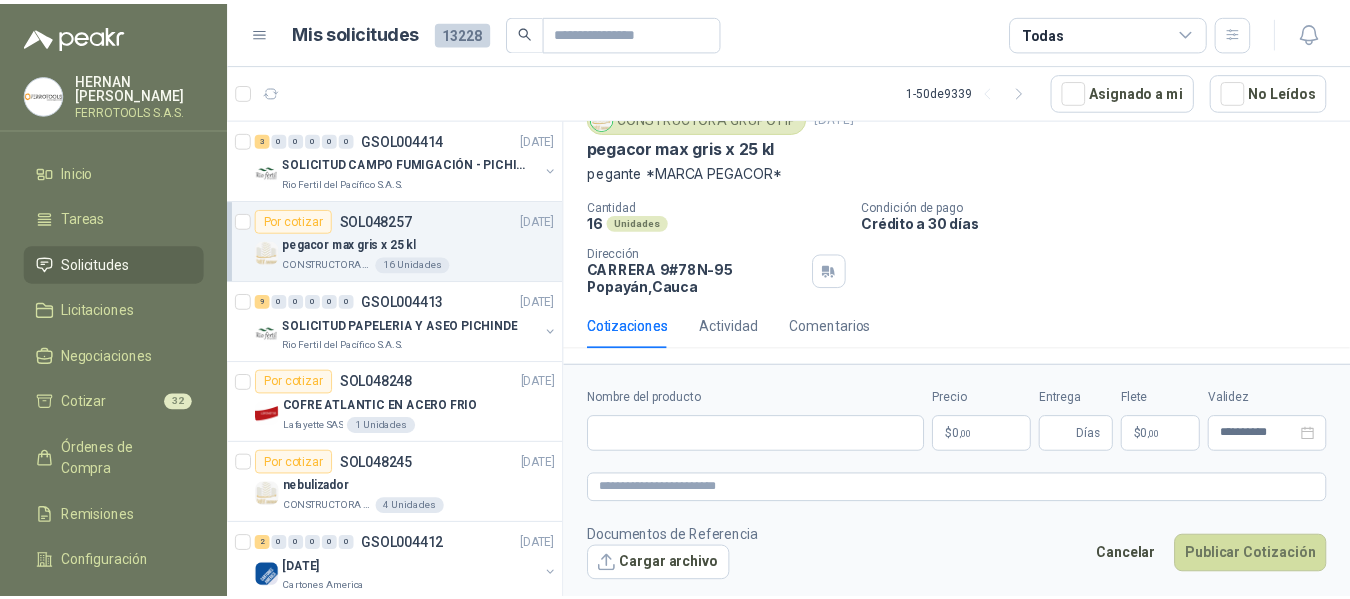 scroll, scrollTop: 82, scrollLeft: 0, axis: vertical 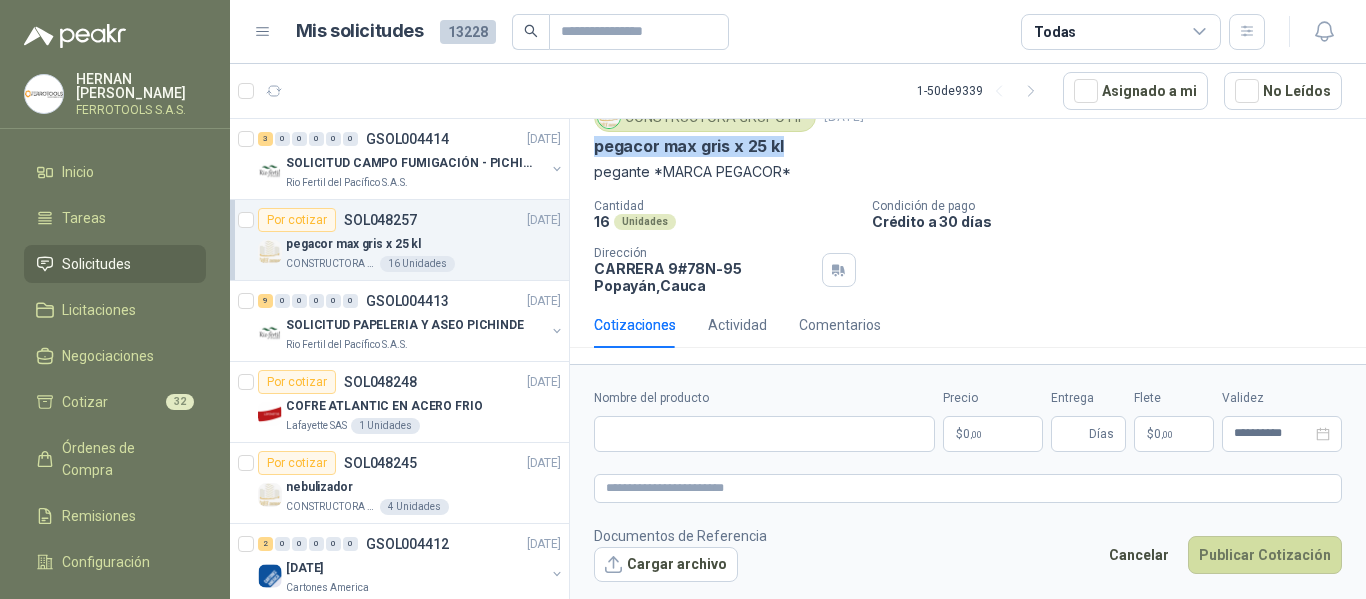 drag, startPoint x: 593, startPoint y: 148, endPoint x: 785, endPoint y: 148, distance: 192 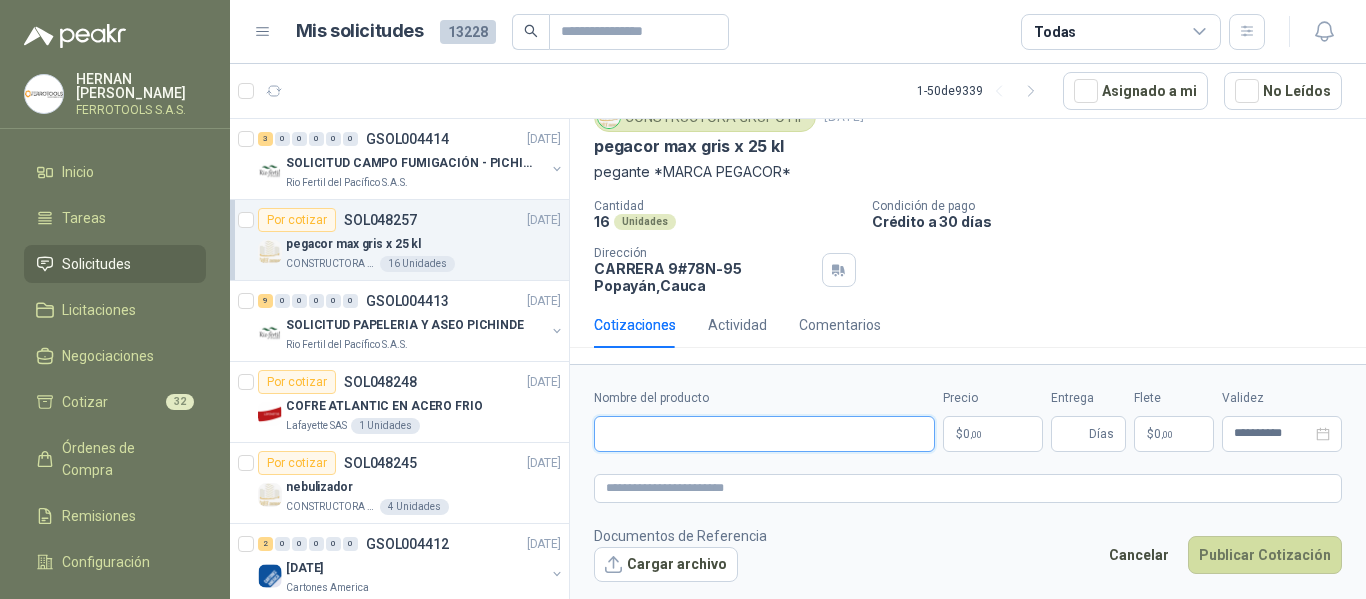click on "Nombre del producto" at bounding box center [764, 434] 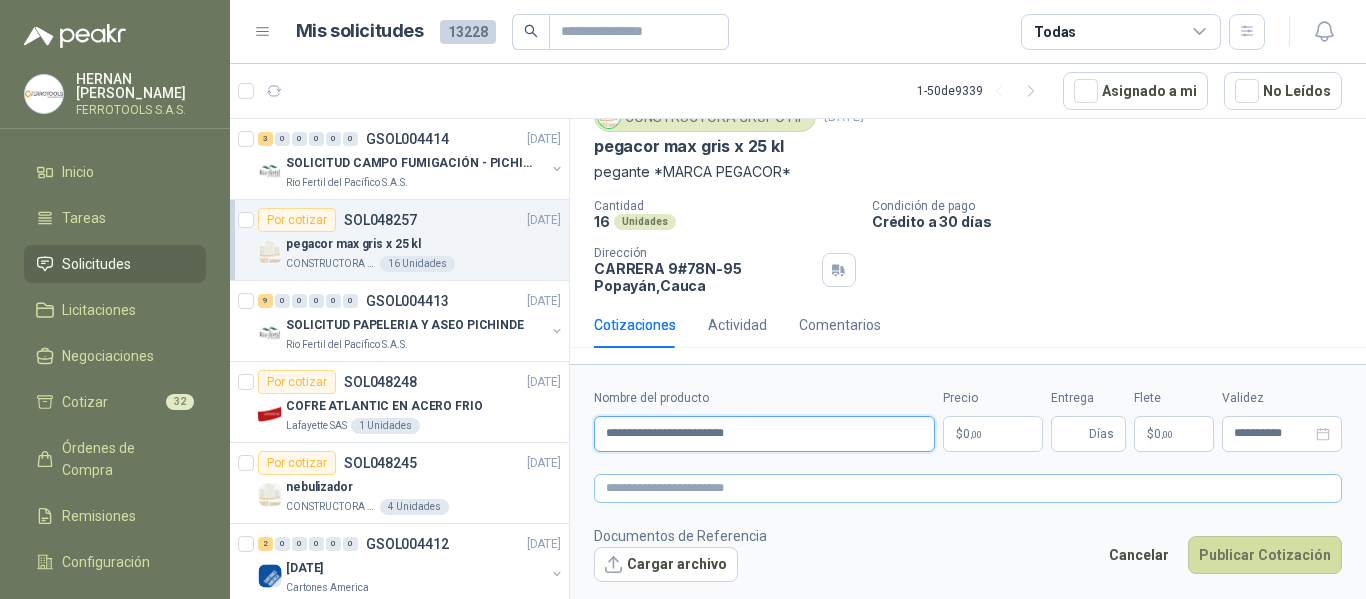 type on "**********" 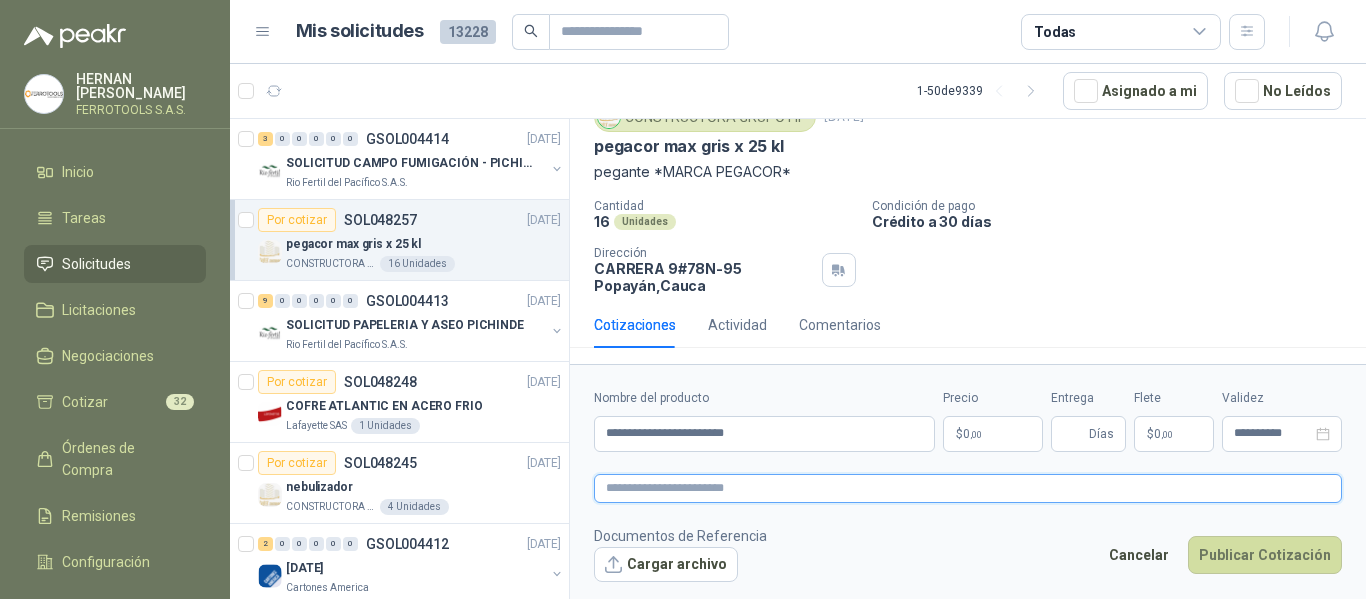 click at bounding box center (968, 488) 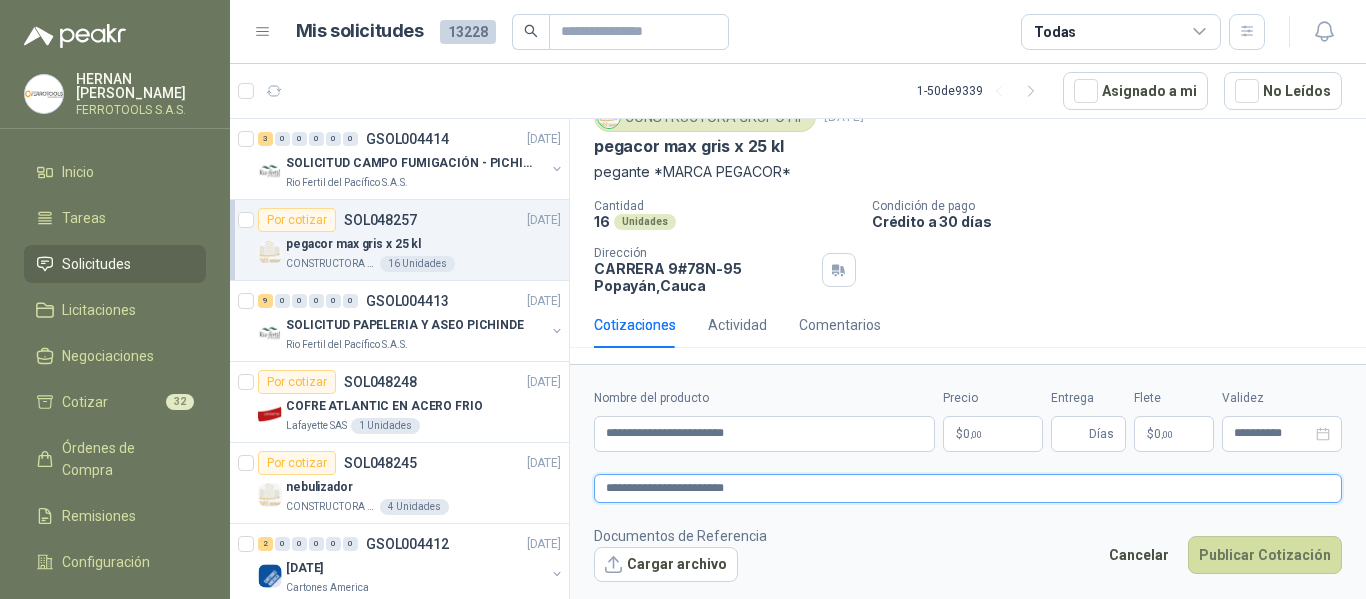 type on "**********" 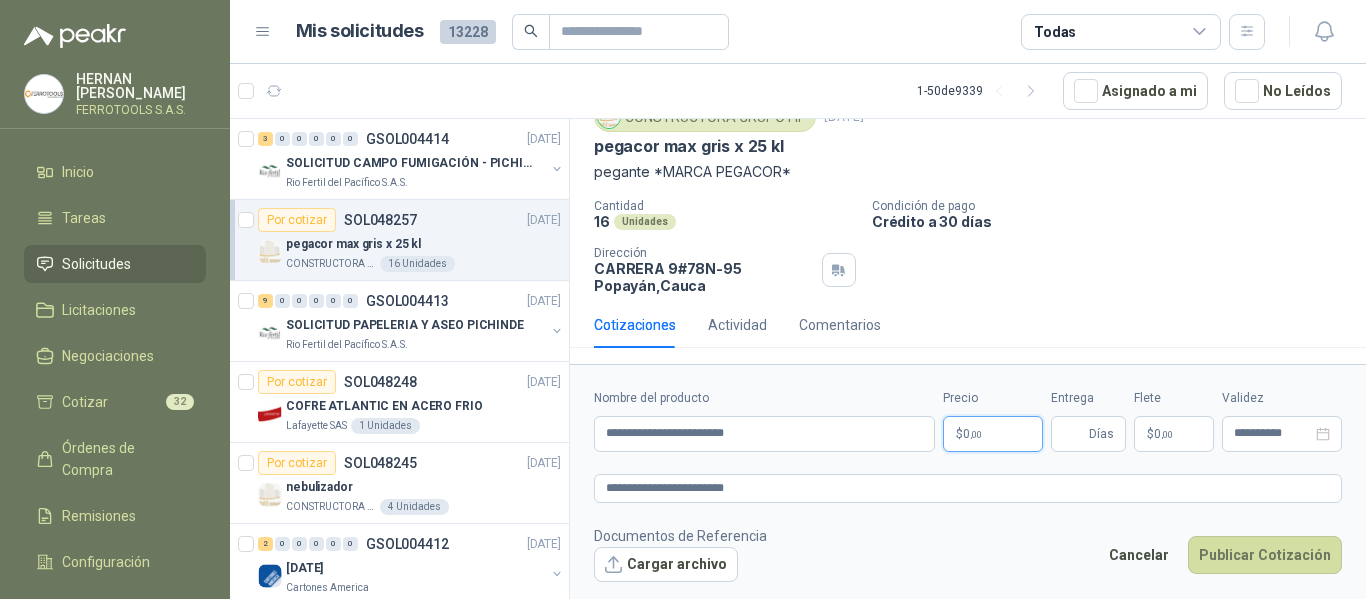 click on "$  0 ,00" at bounding box center (993, 434) 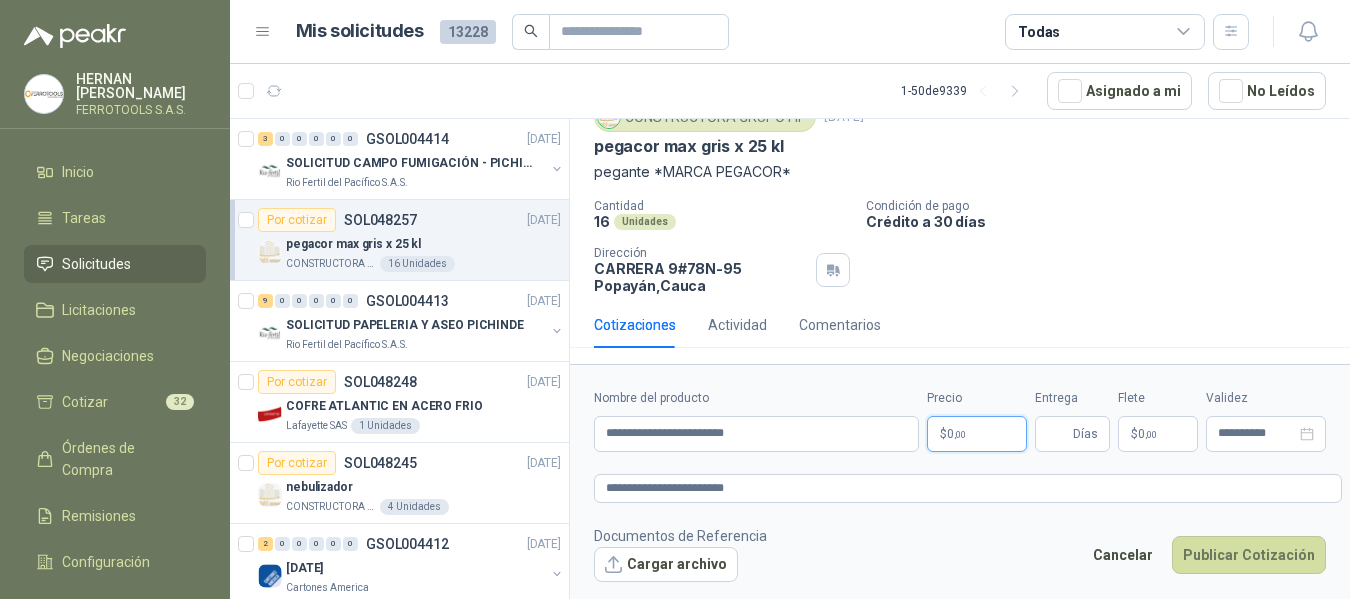 type 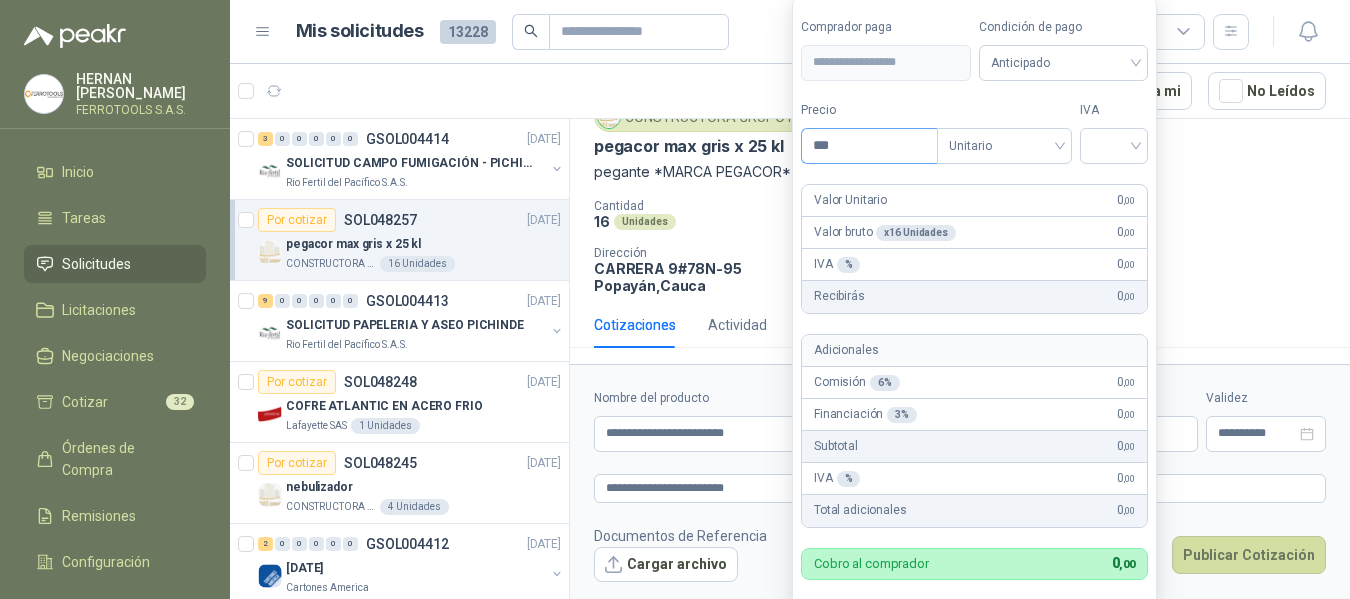 click on "***" at bounding box center [869, 146] 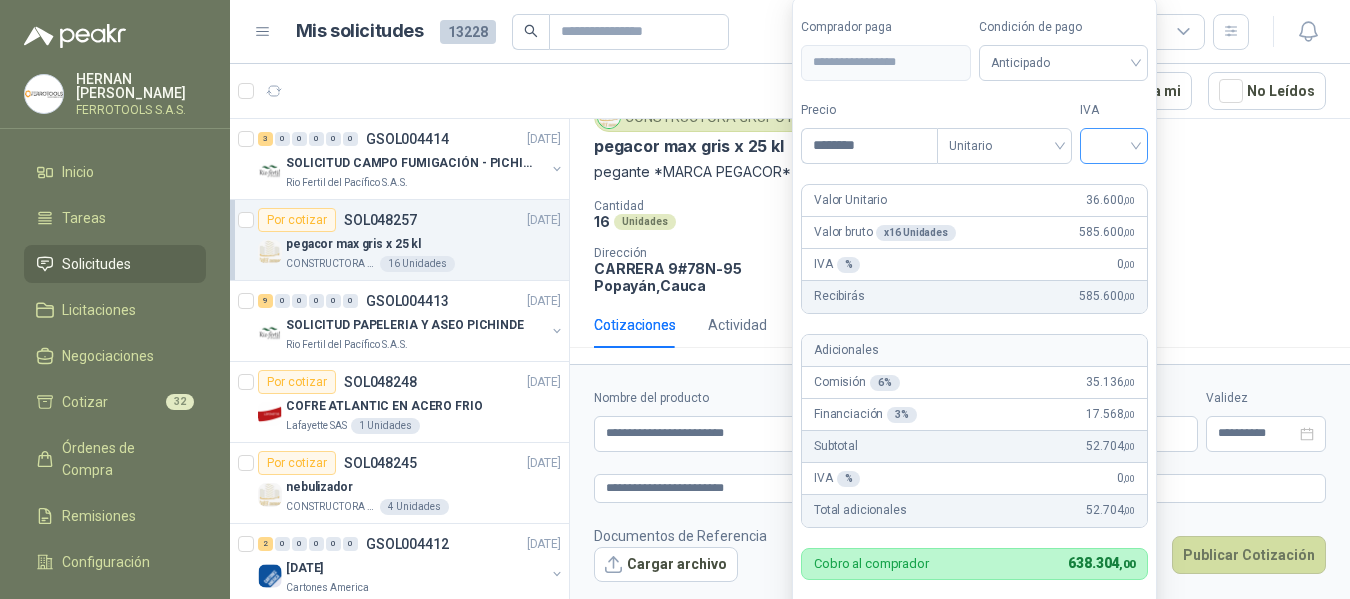 type on "********" 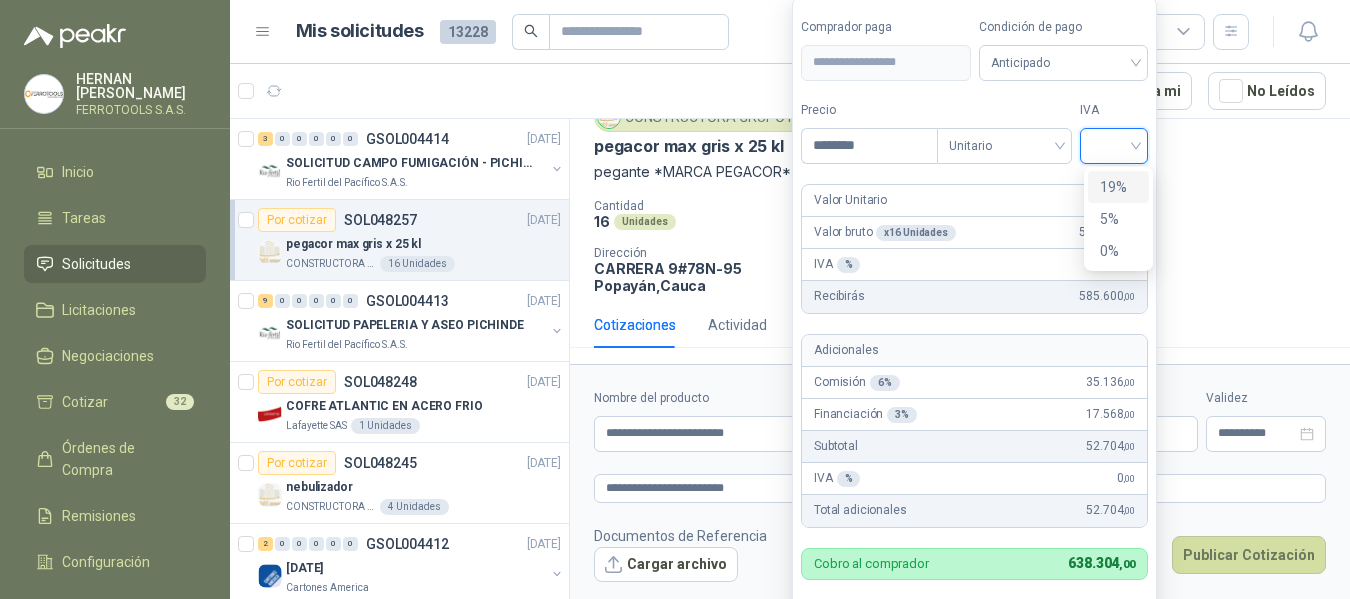 click on "19%" at bounding box center [1118, 187] 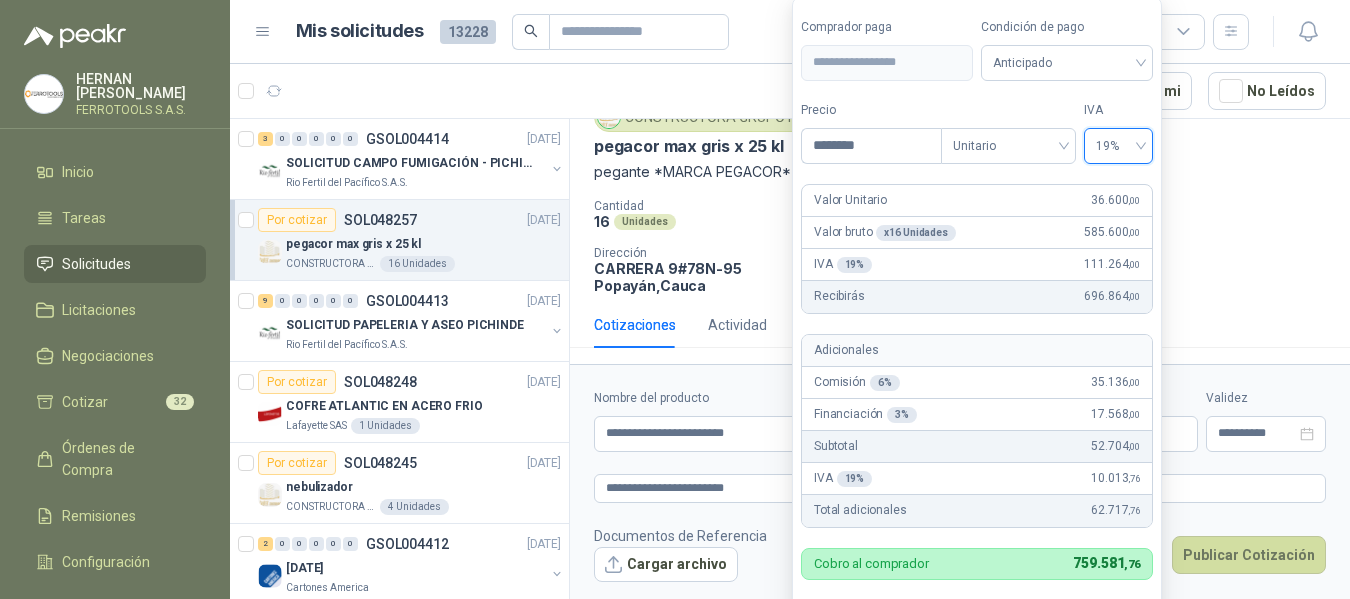 click on "**********" at bounding box center (977, 328) 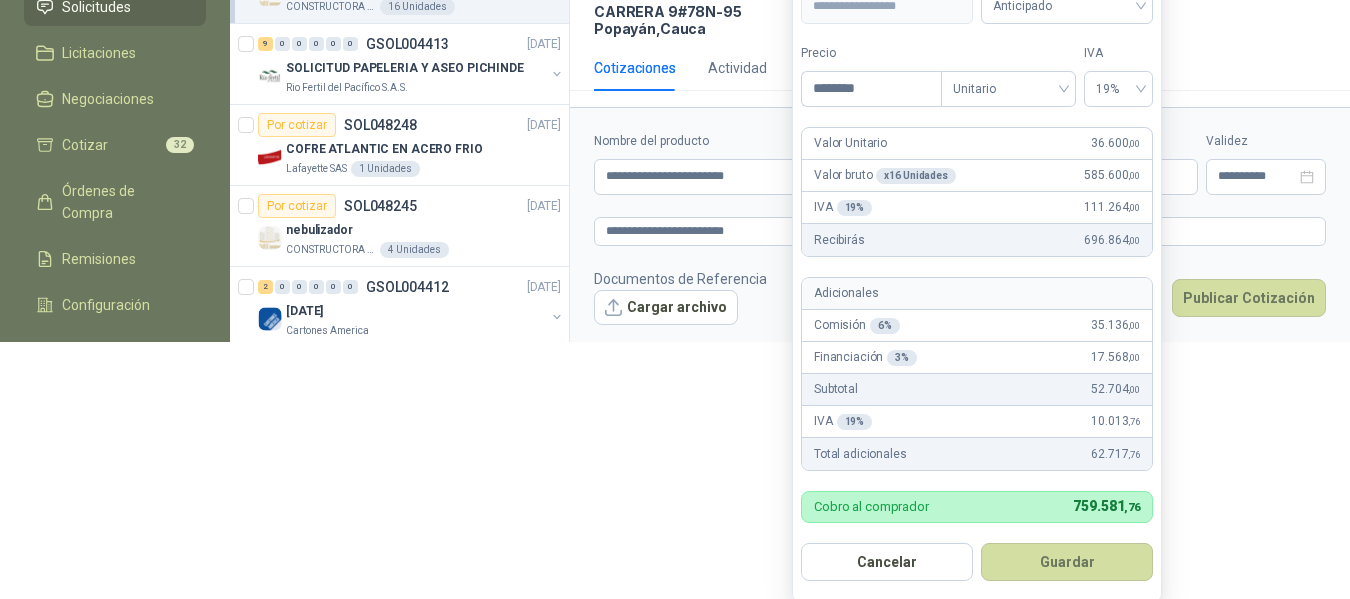 scroll, scrollTop: 261, scrollLeft: 0, axis: vertical 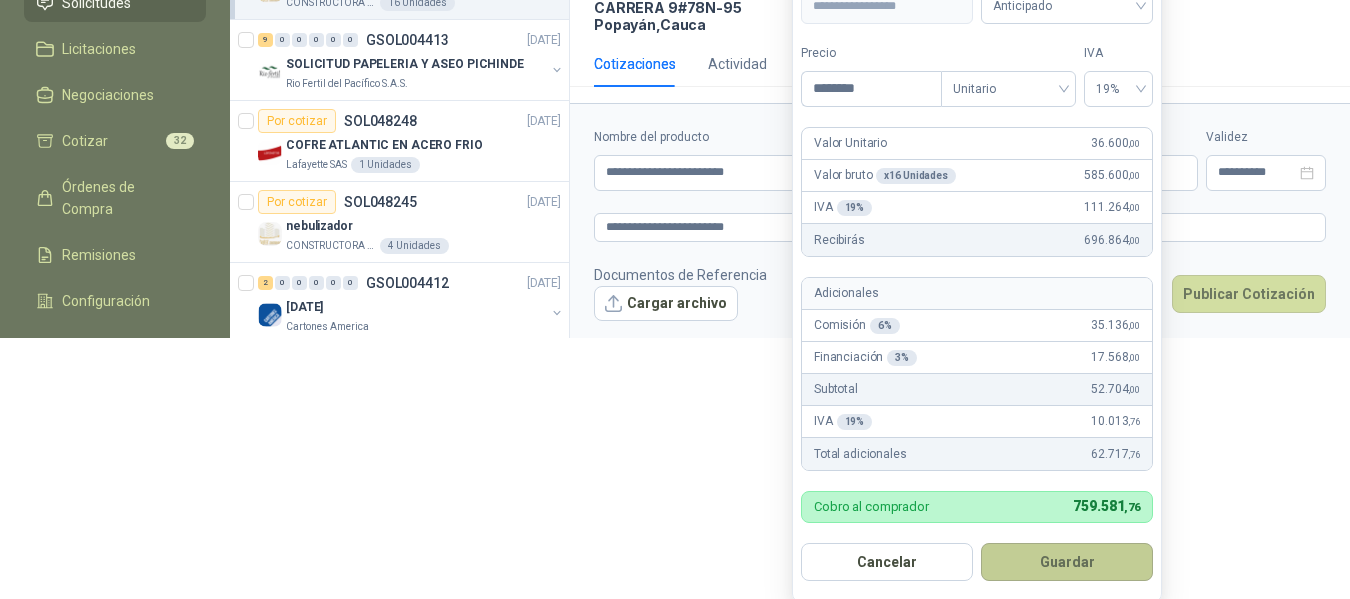 click on "Guardar" at bounding box center (1067, 562) 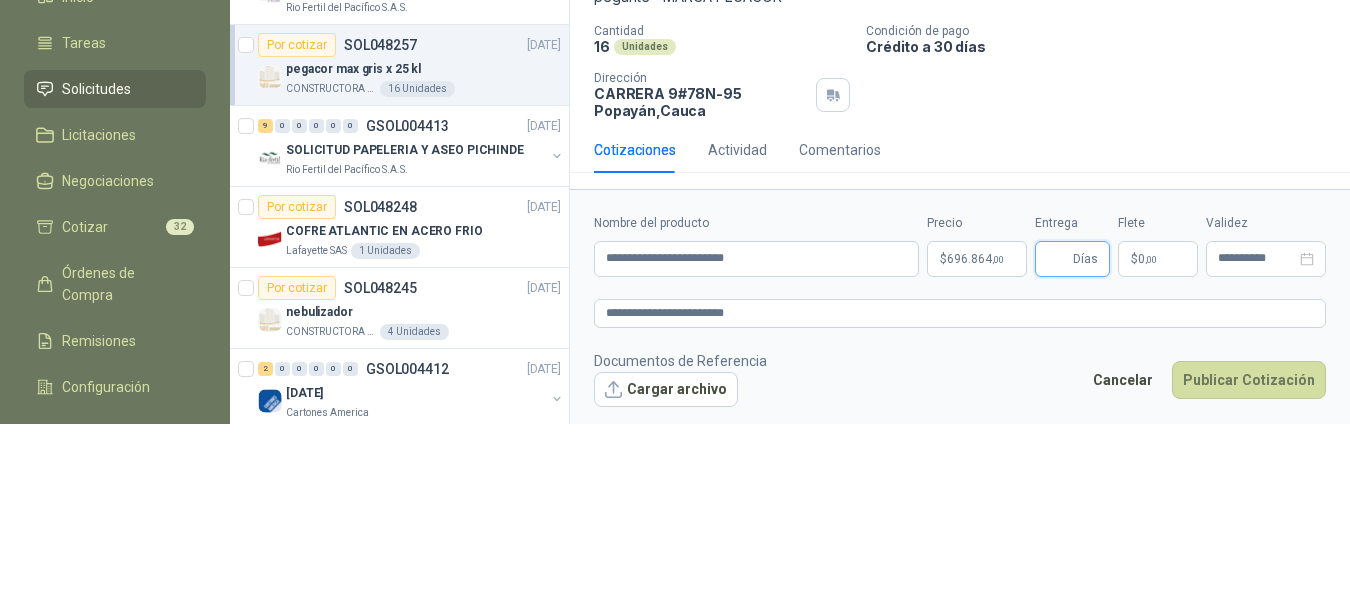 scroll, scrollTop: 180, scrollLeft: 0, axis: vertical 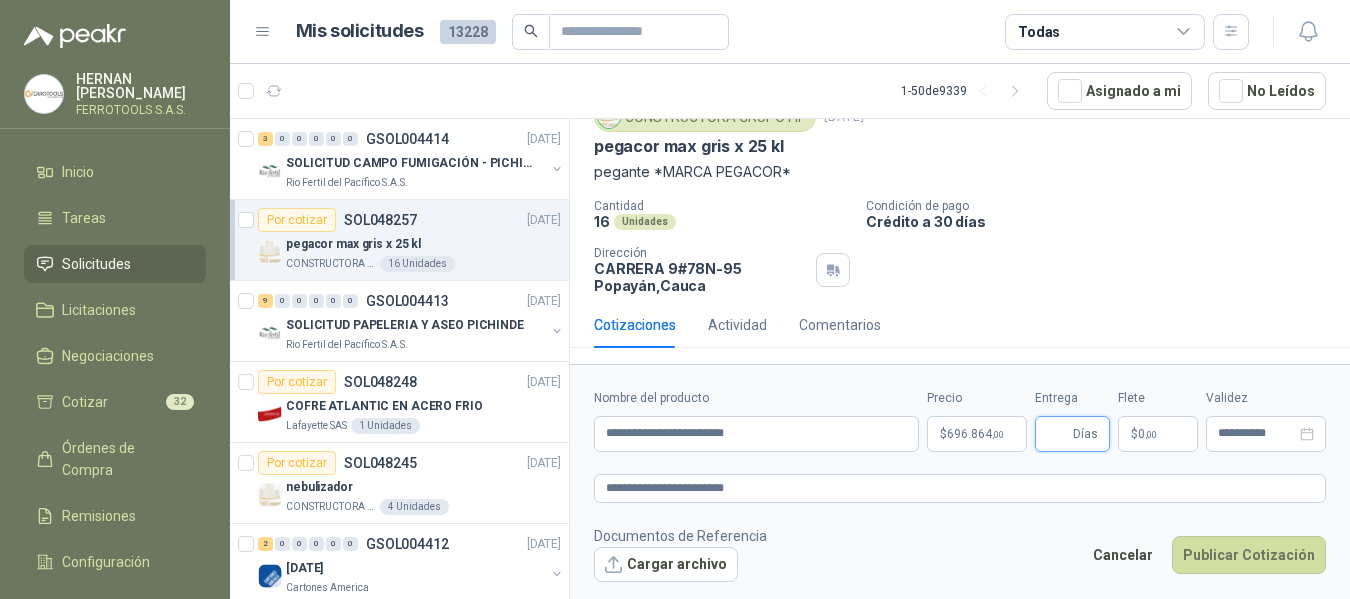 type 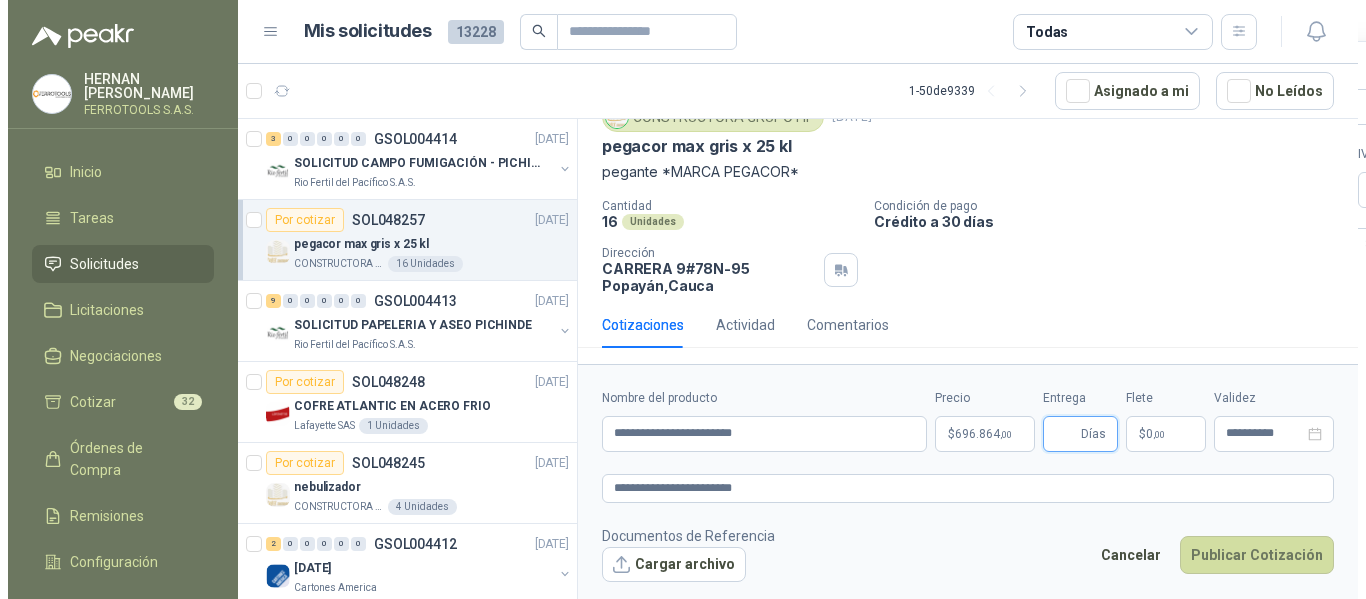 scroll, scrollTop: 0, scrollLeft: 0, axis: both 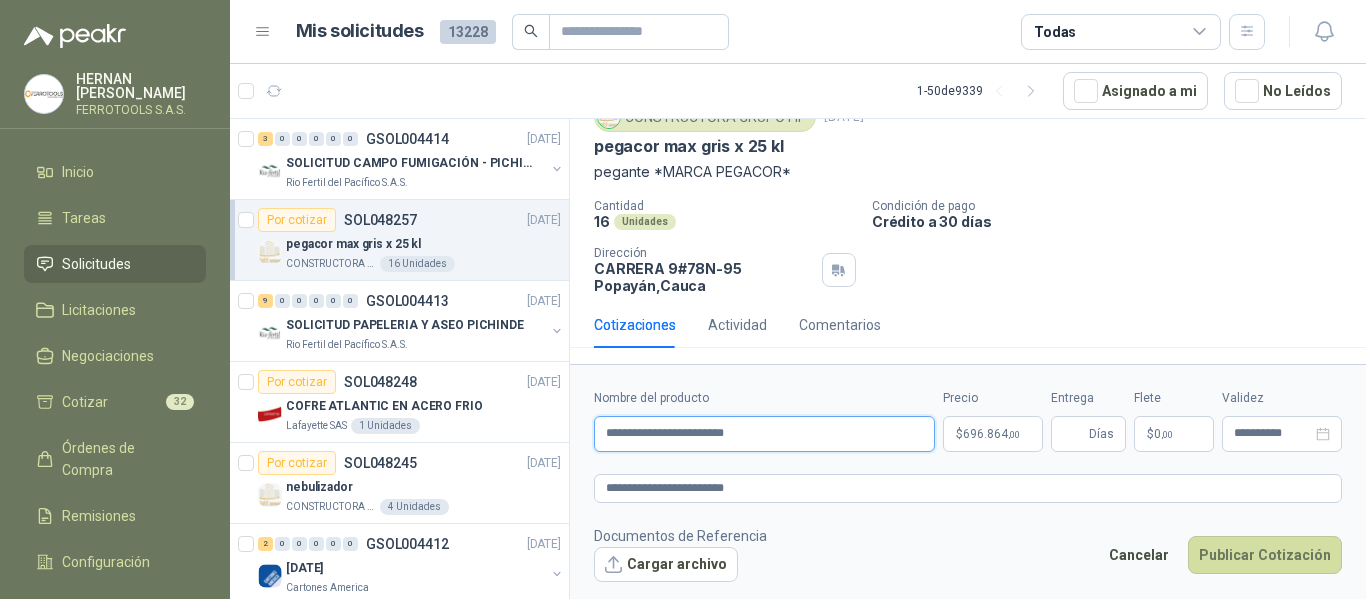 click on "**********" at bounding box center [764, 434] 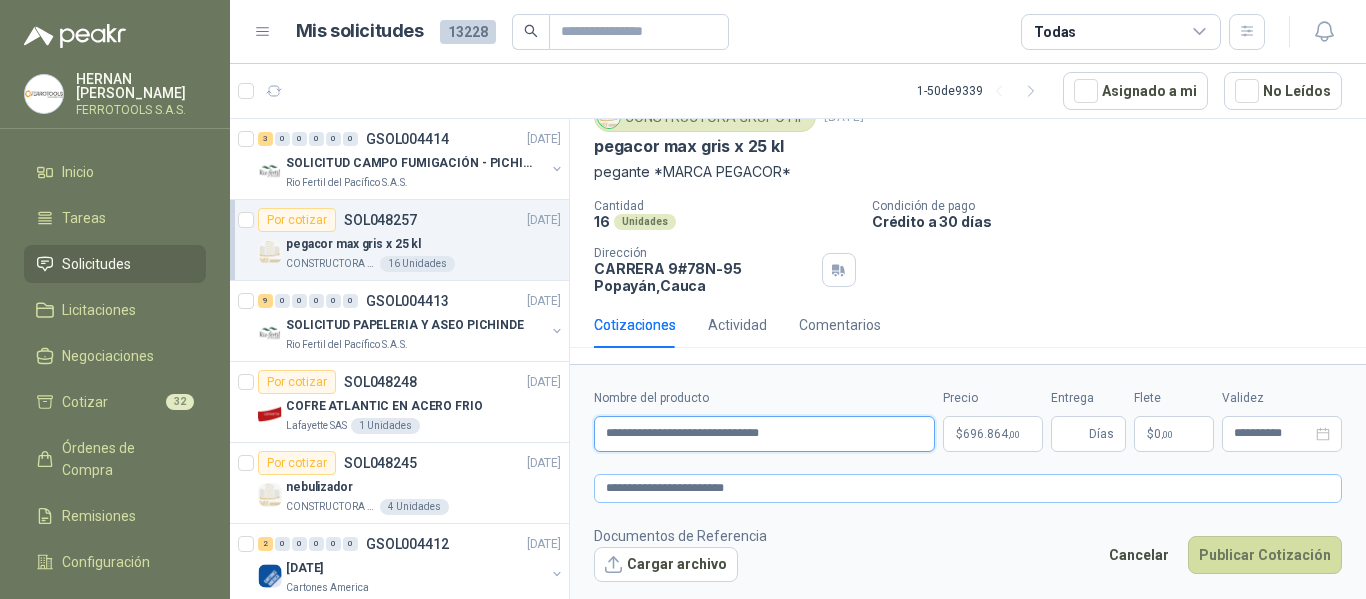type on "**********" 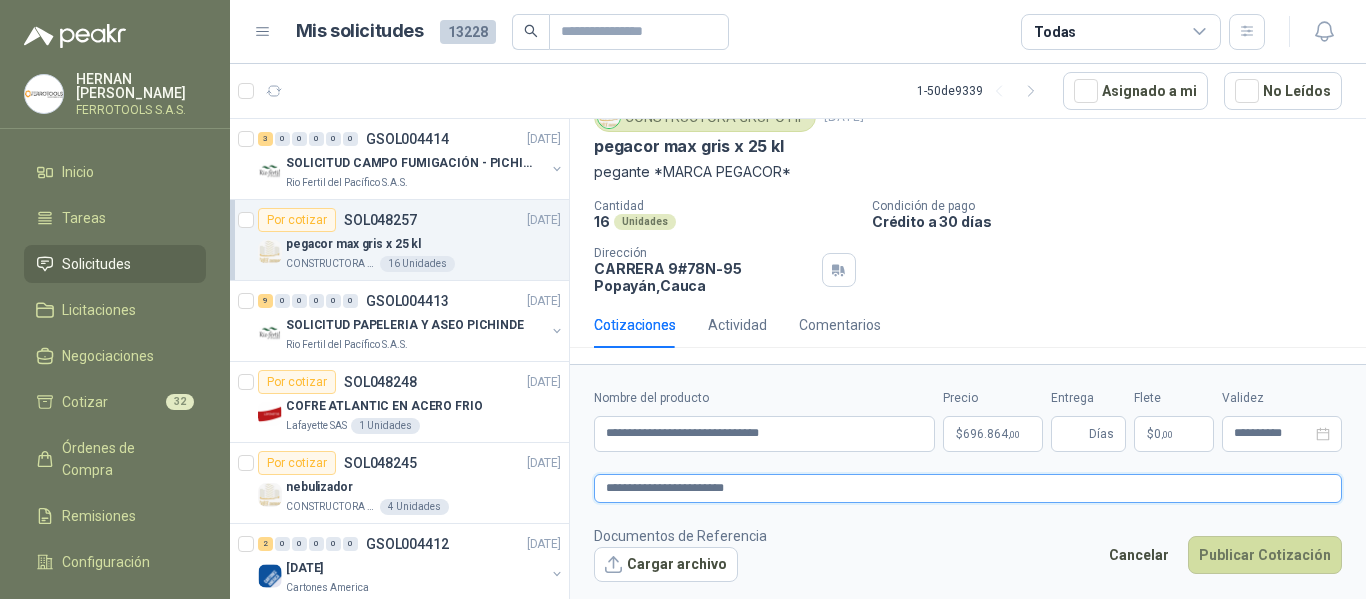 click on "**********" at bounding box center [968, 488] 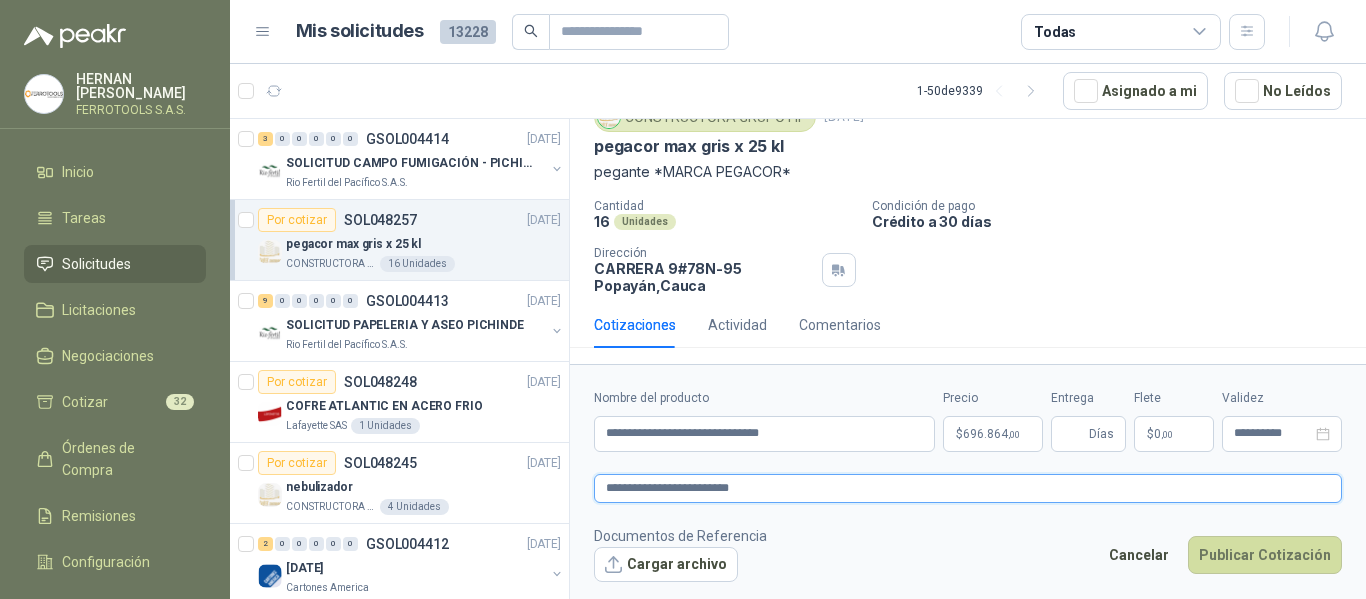 type 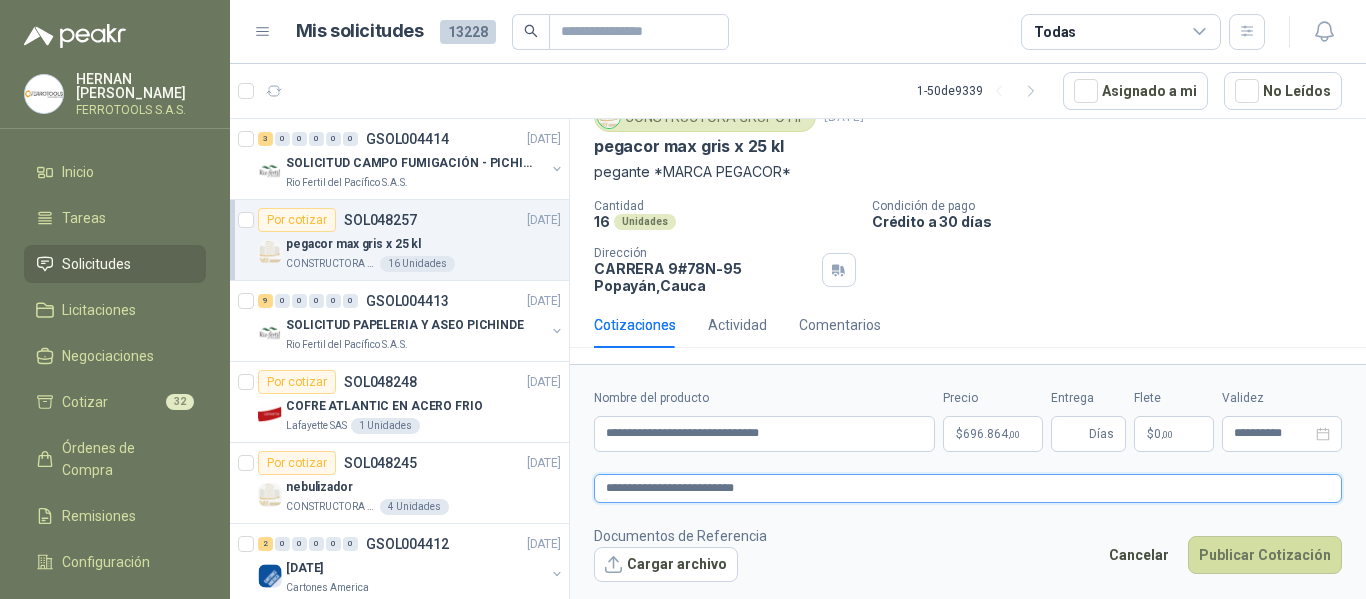 type 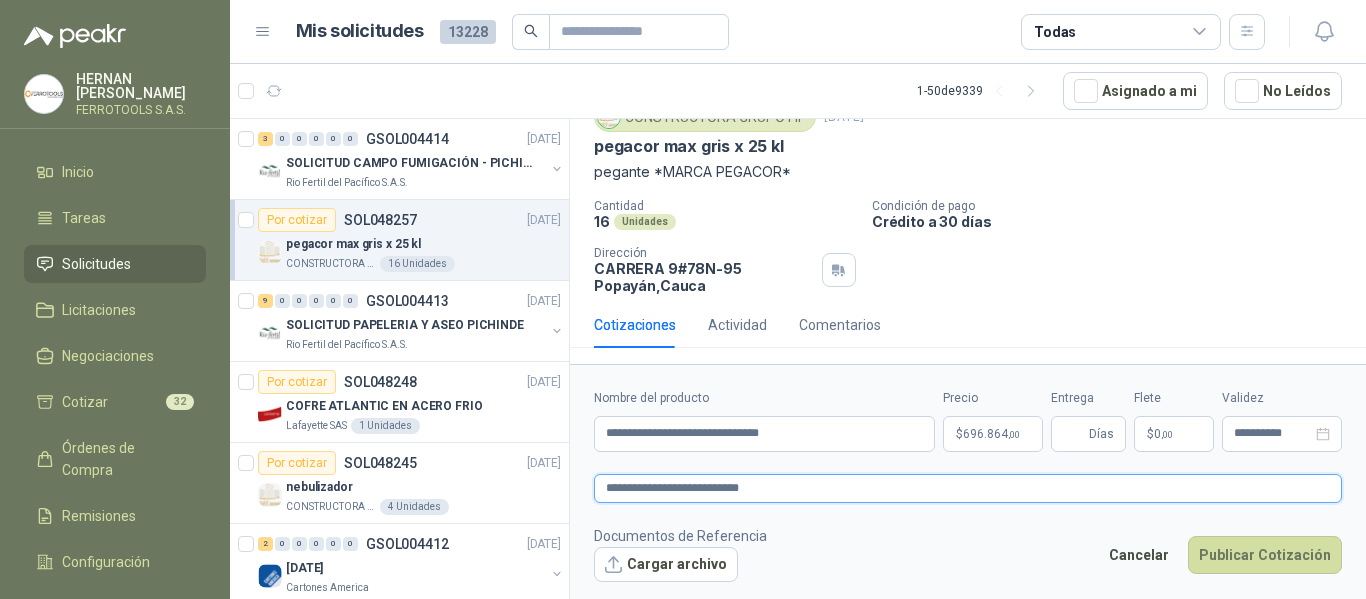 type 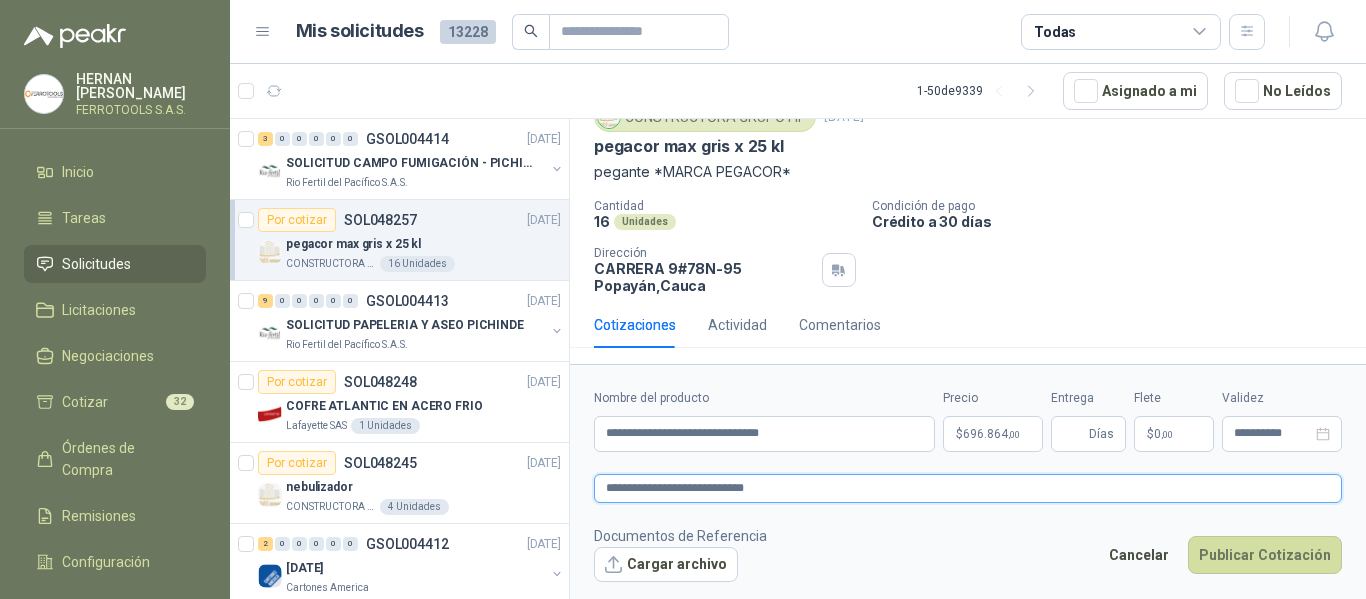 type 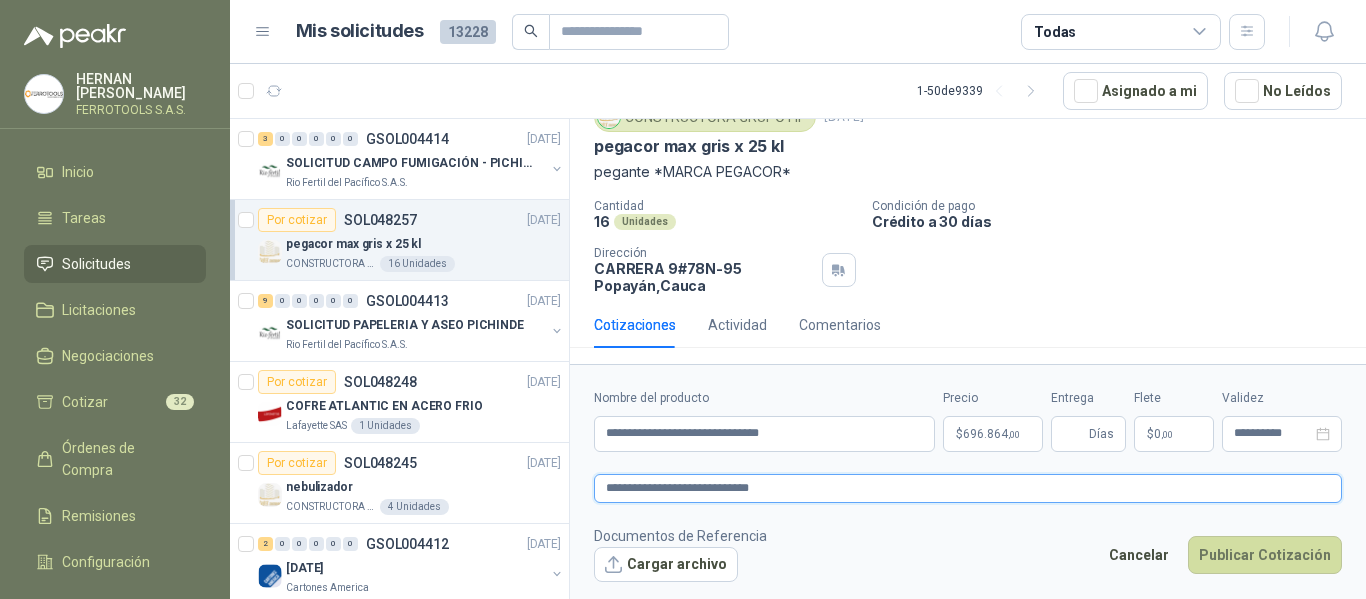 type 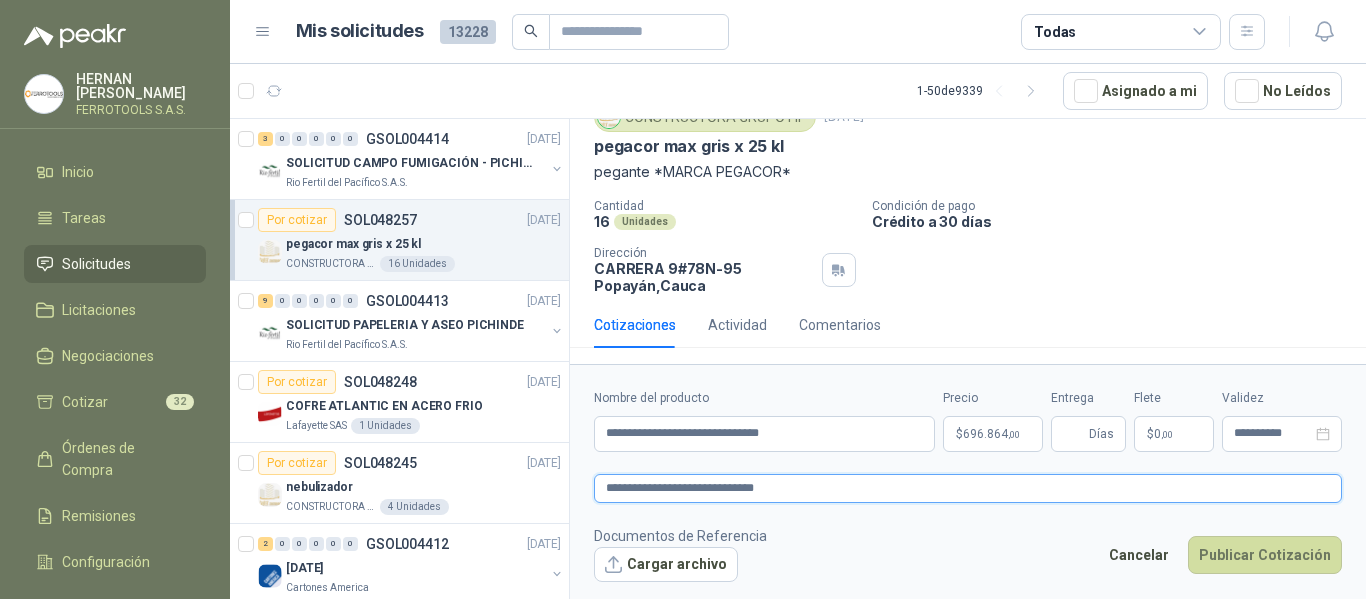 type 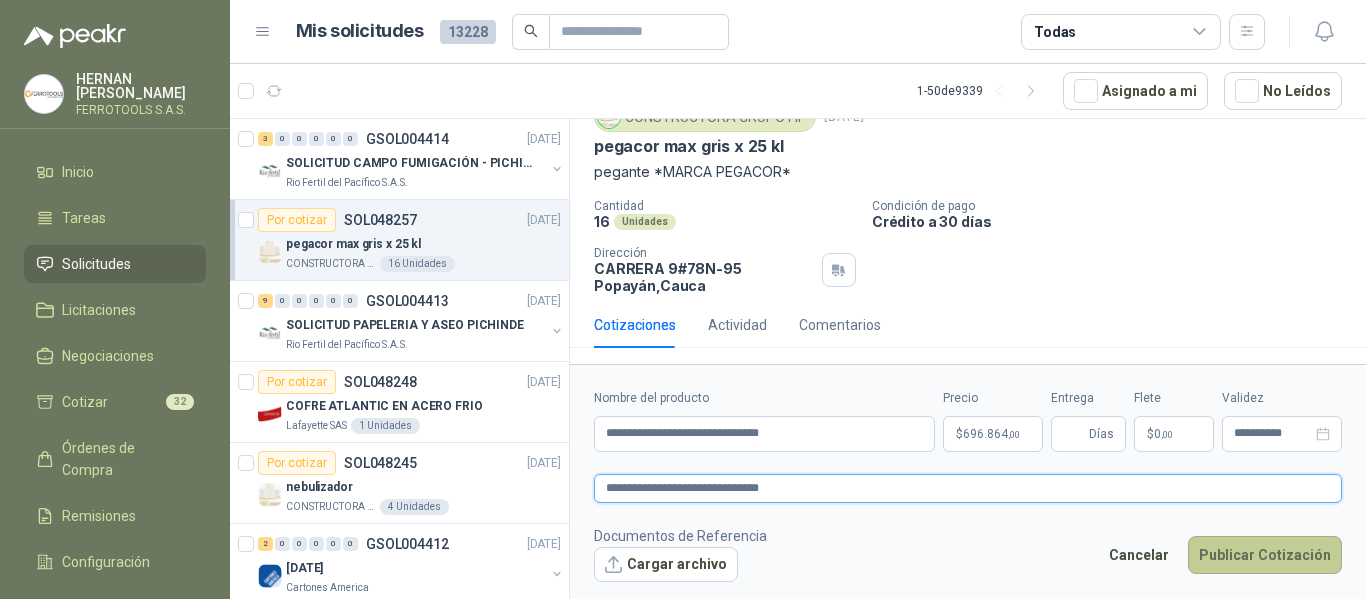 type on "**********" 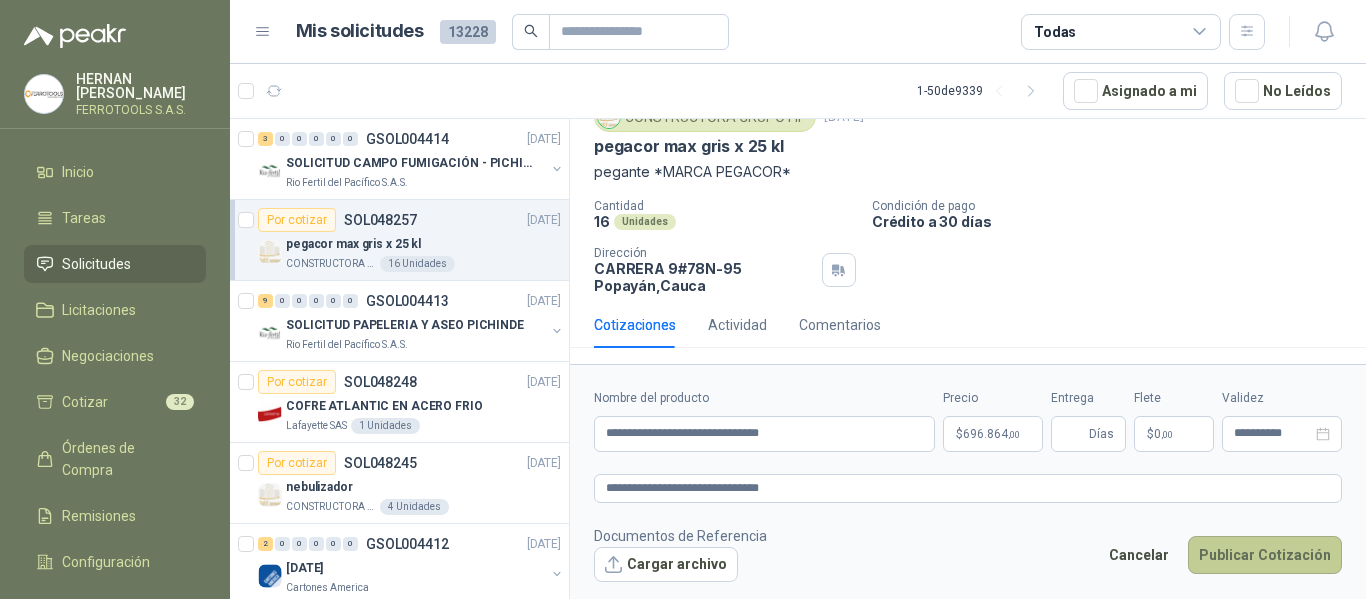 click on "Publicar Cotización" at bounding box center [1265, 555] 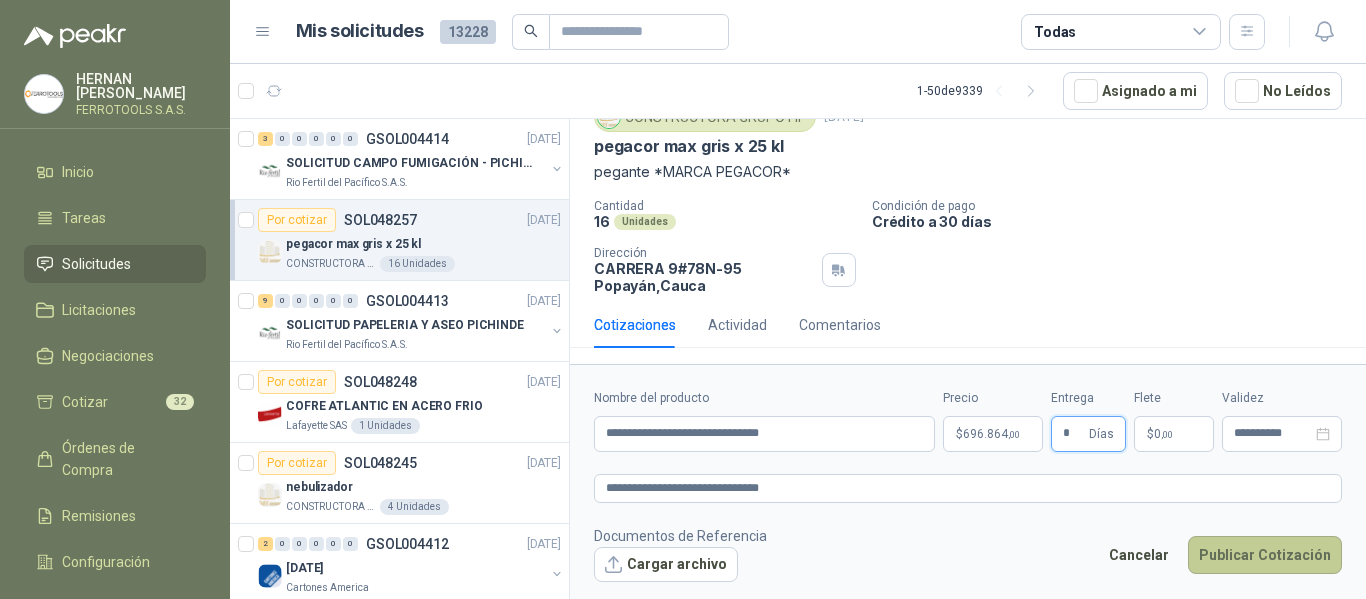 type on "*" 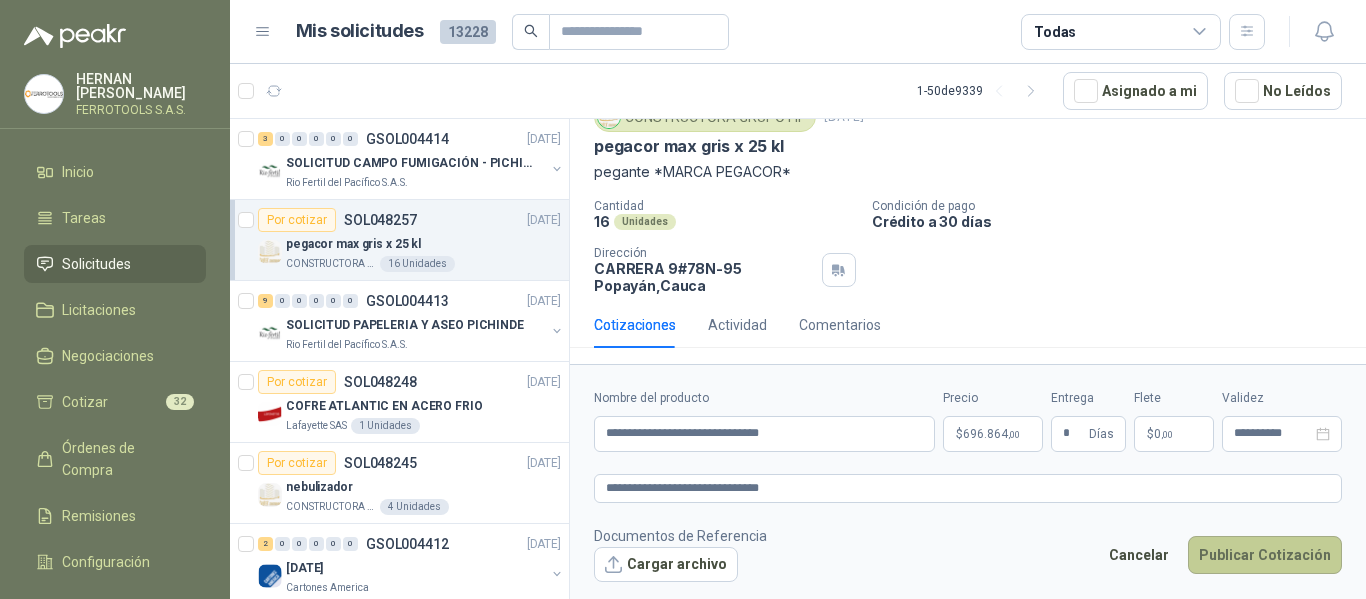 click on "Publicar Cotización" at bounding box center (1265, 555) 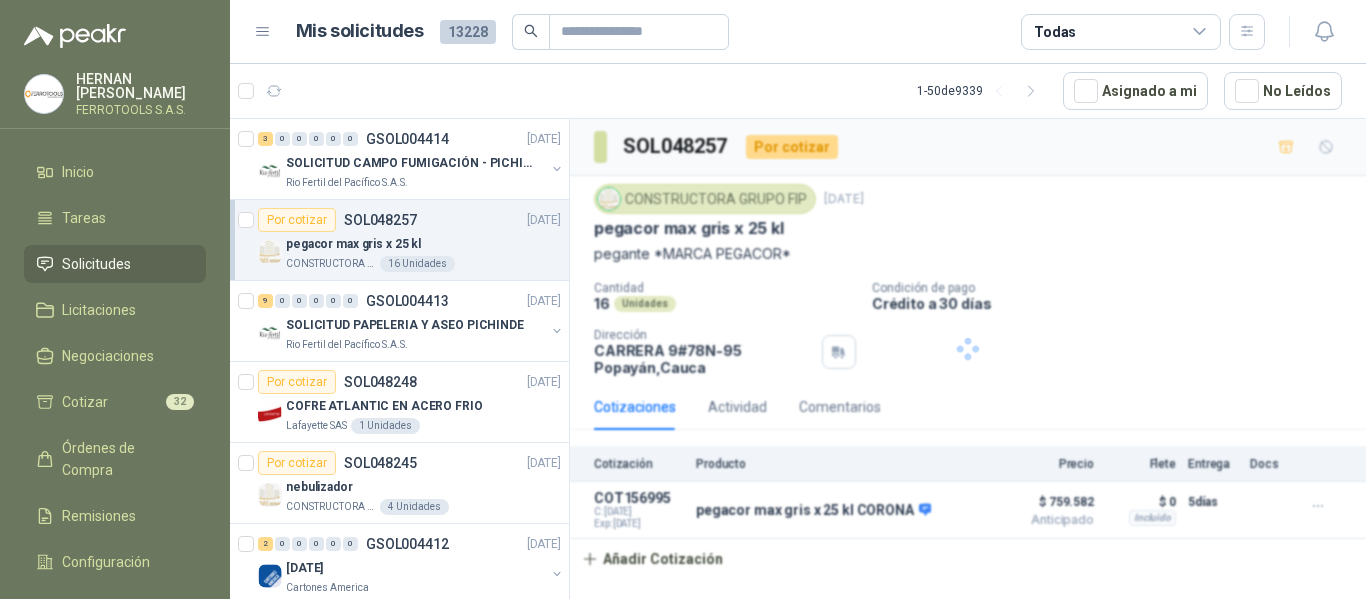 scroll, scrollTop: 0, scrollLeft: 0, axis: both 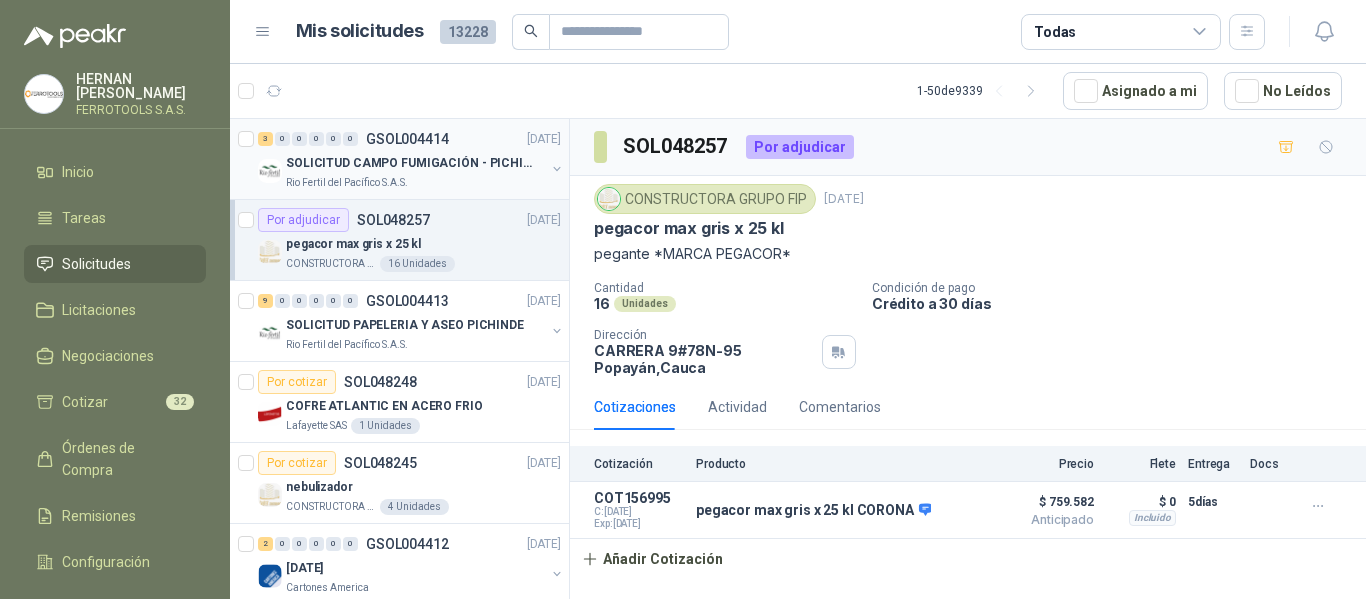 click on "SOLICITUD CAMPO FUMIGACIÓN - PICHINDE" at bounding box center [410, 163] 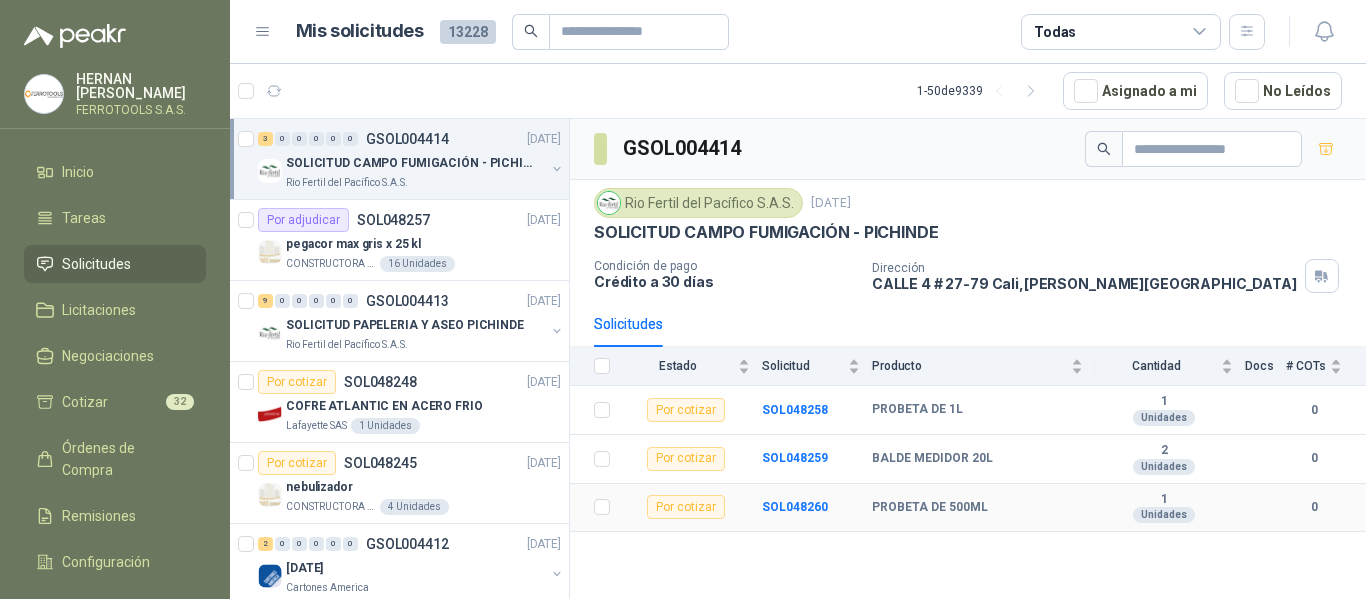 drag, startPoint x: 1153, startPoint y: 491, endPoint x: 1293, endPoint y: 263, distance: 267.55185 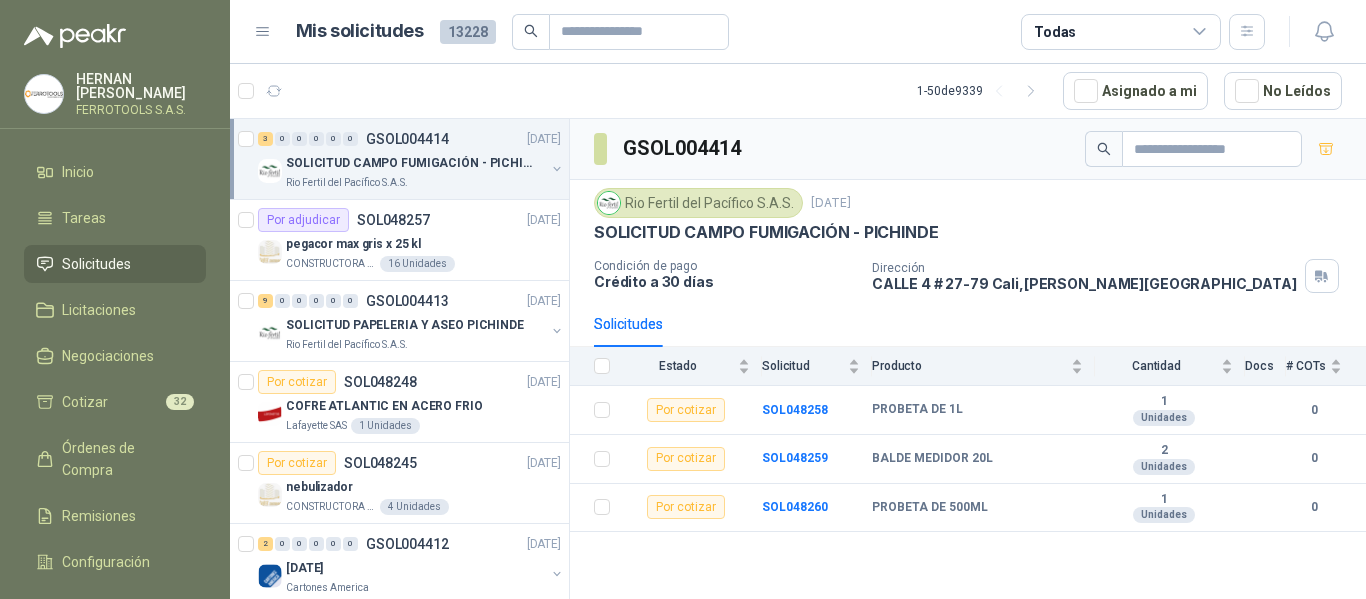 click on "3   0   0   0   0   0   GSOL004414 09/07/25" at bounding box center [411, 139] 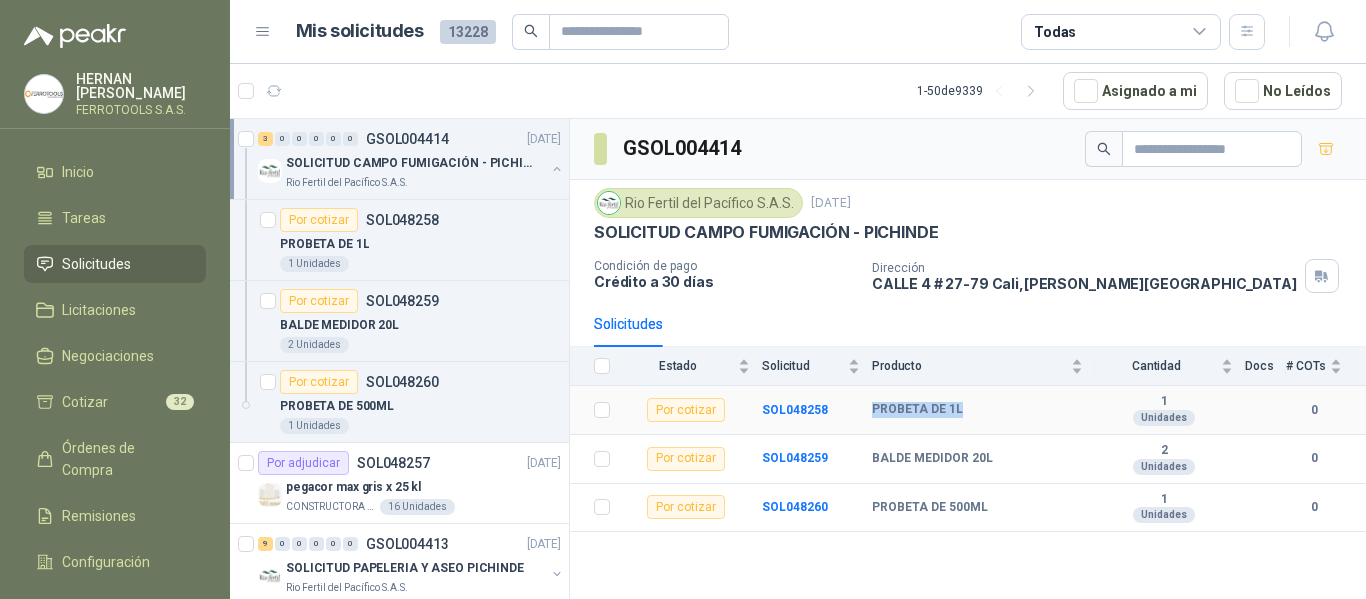 drag, startPoint x: 871, startPoint y: 412, endPoint x: 961, endPoint y: 412, distance: 90 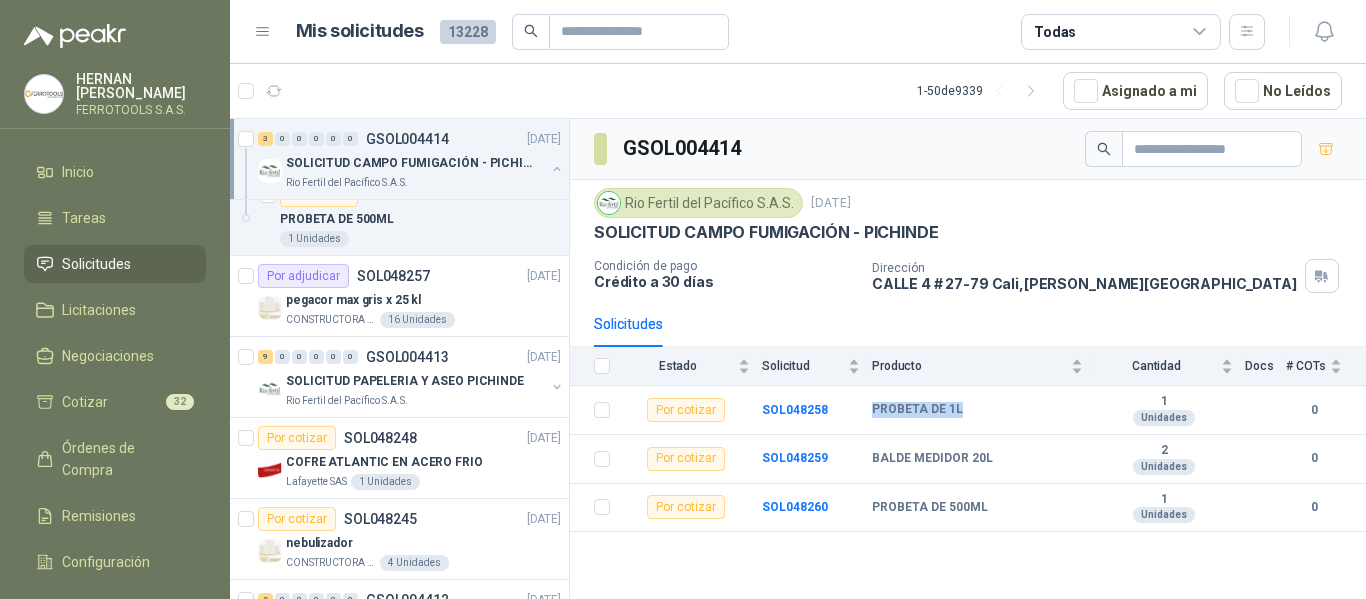 scroll, scrollTop: 0, scrollLeft: 0, axis: both 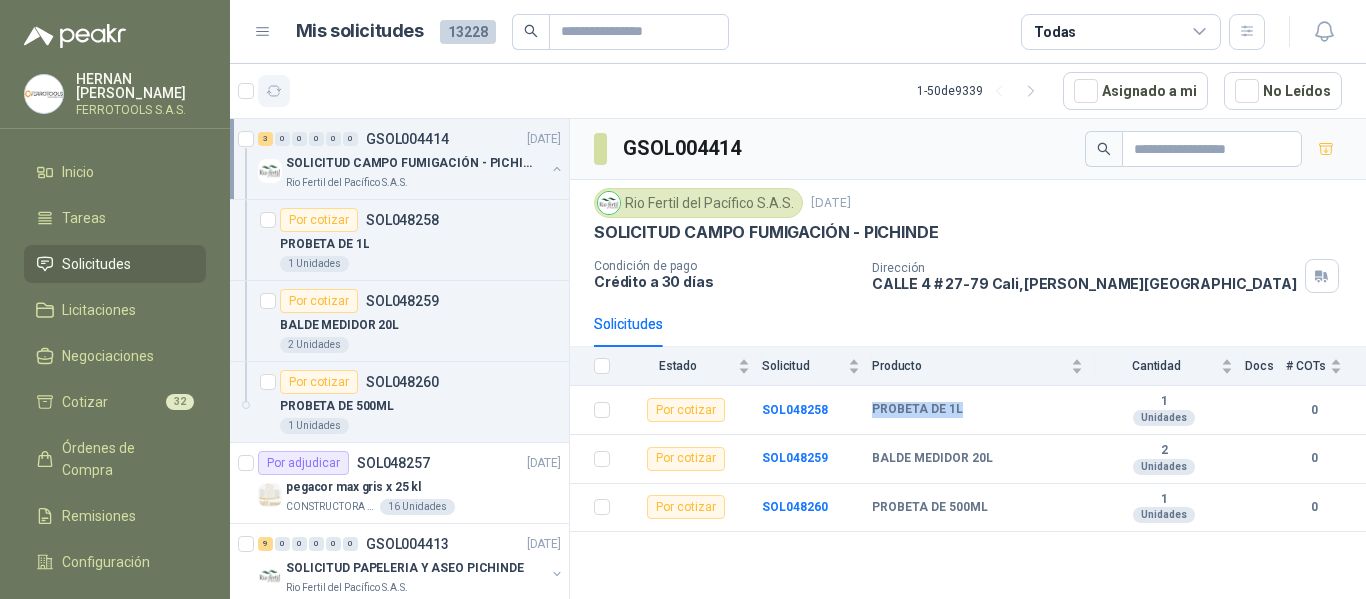 click 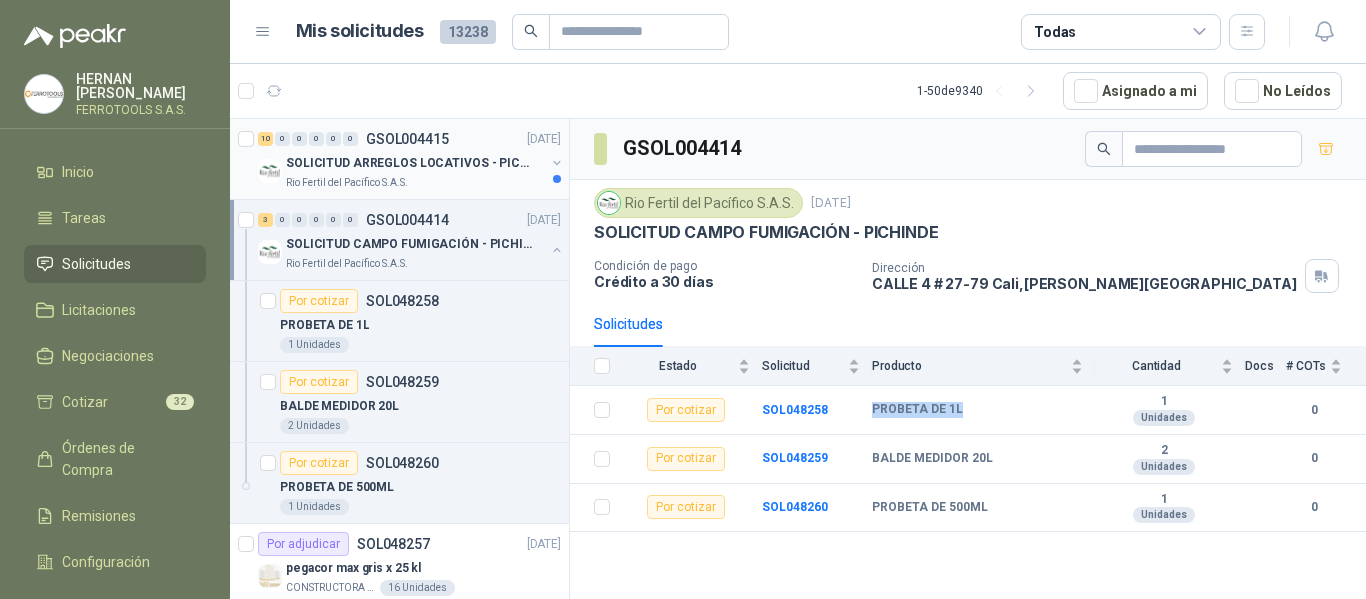 click on "Rio Fertil del Pacífico S.A.S." at bounding box center (415, 183) 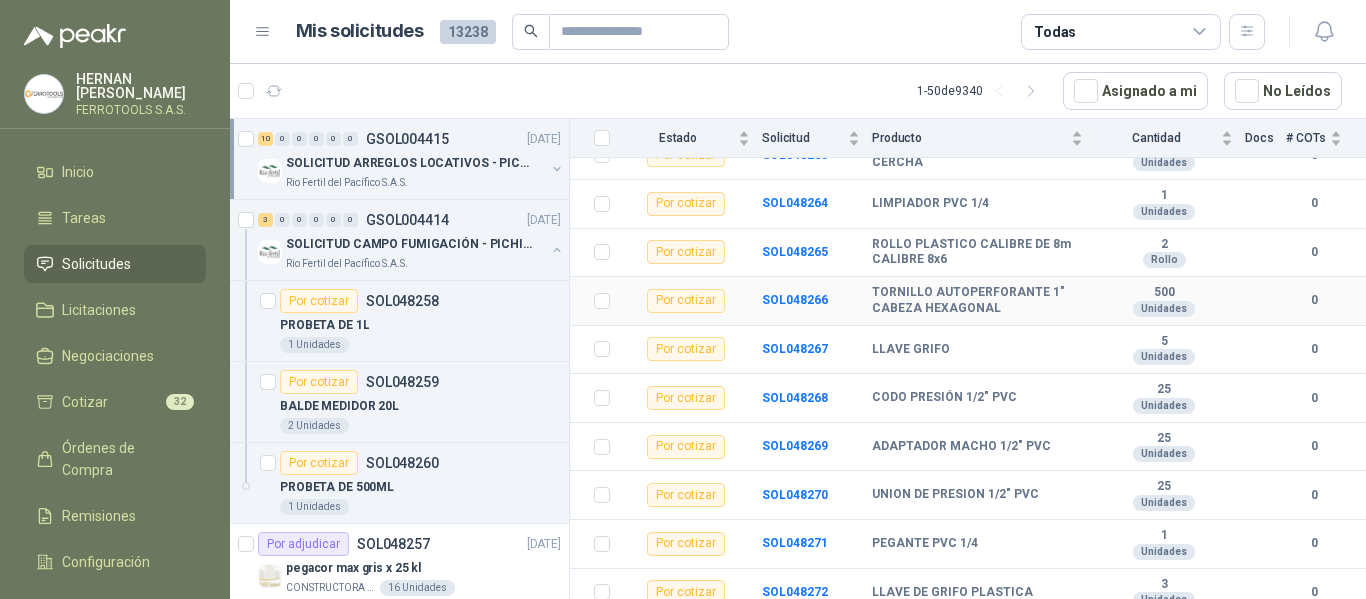 scroll, scrollTop: 266, scrollLeft: 0, axis: vertical 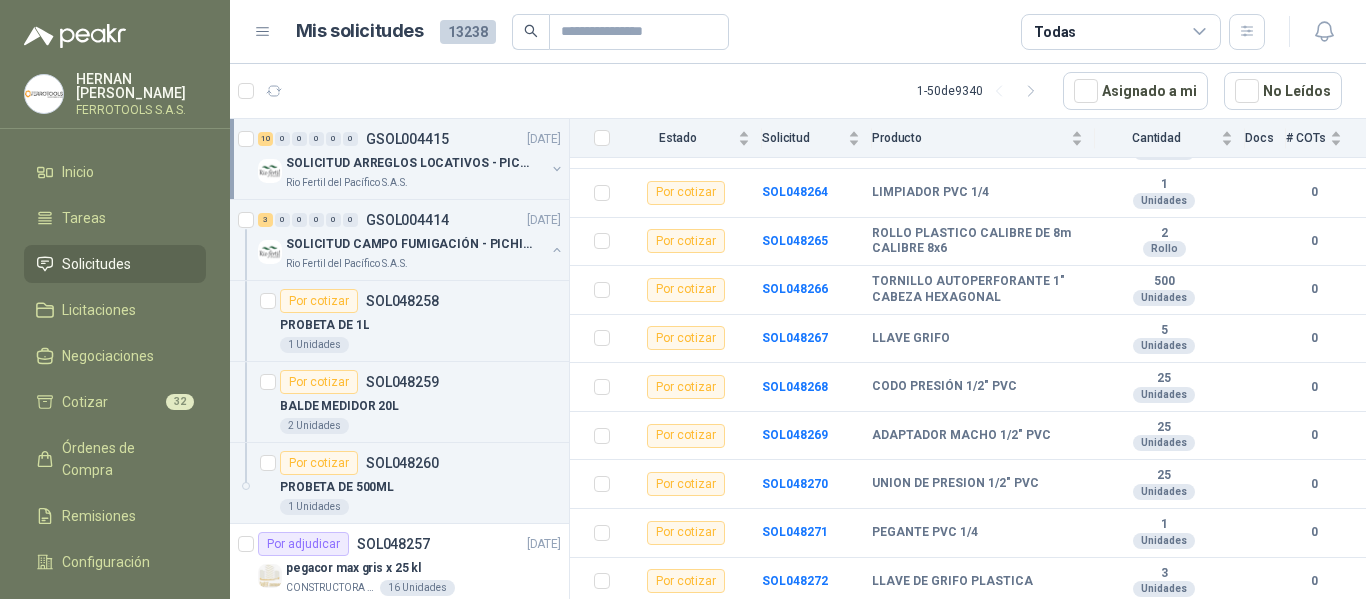 click on "SOLICITUD ARREGLOS LOCATIVOS - PICHINDE" at bounding box center [415, 163] 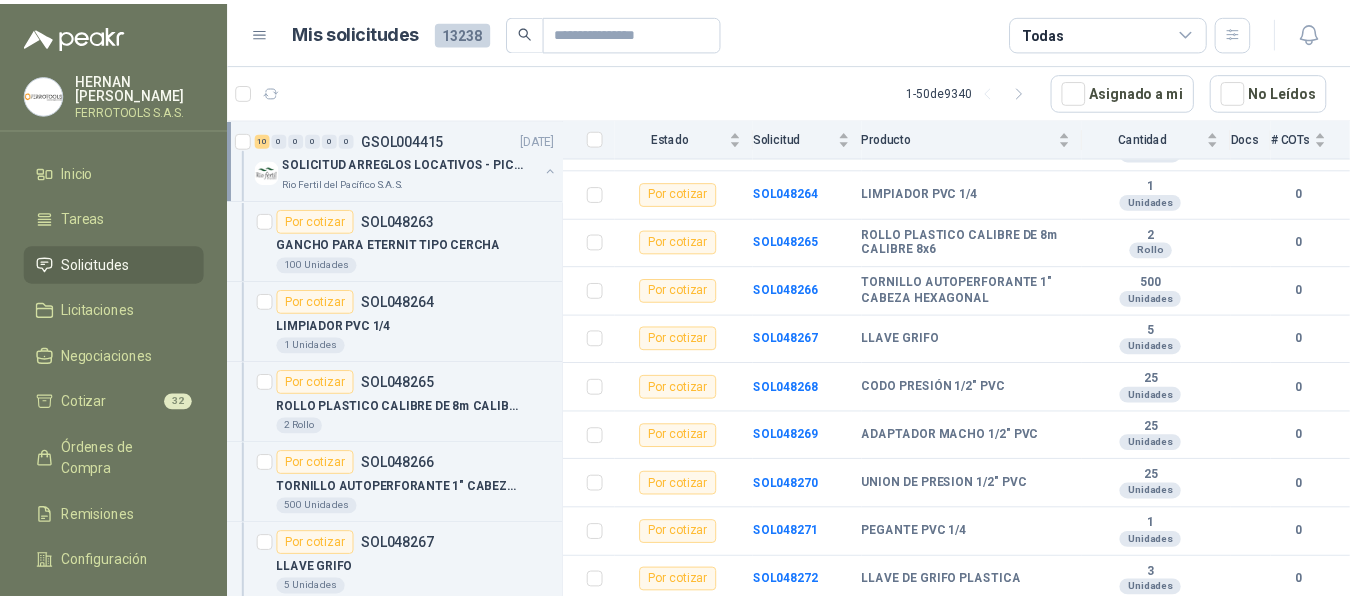 scroll, scrollTop: 7, scrollLeft: 0, axis: vertical 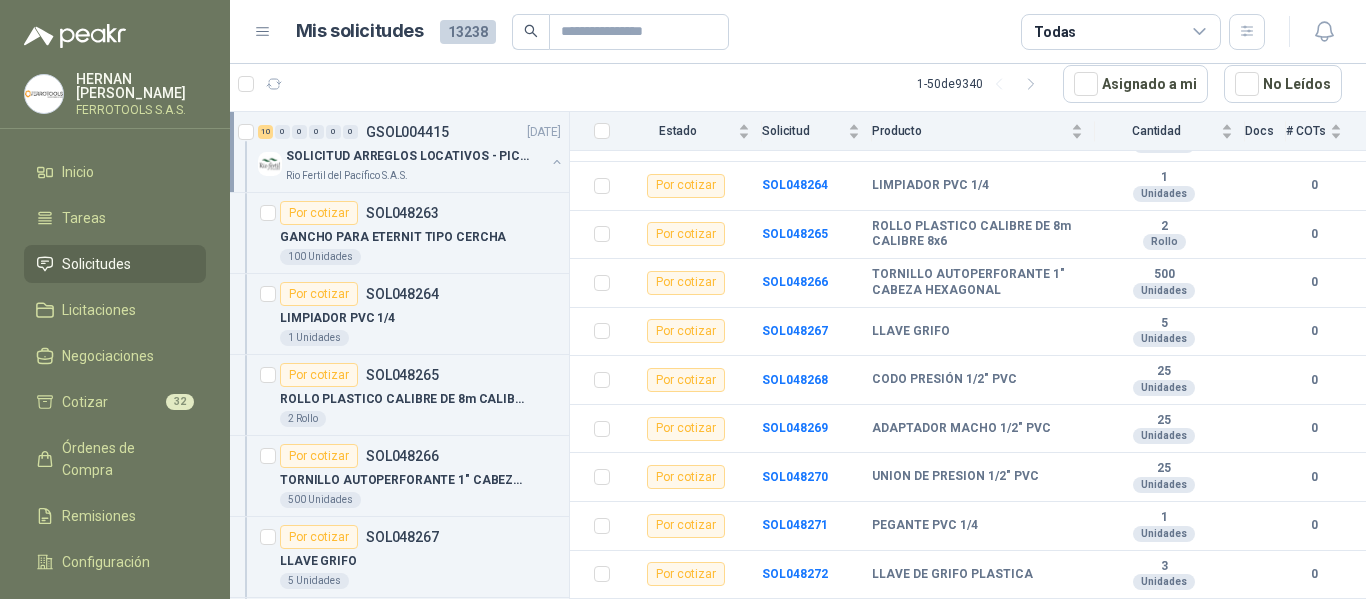 click at bounding box center (557, 162) 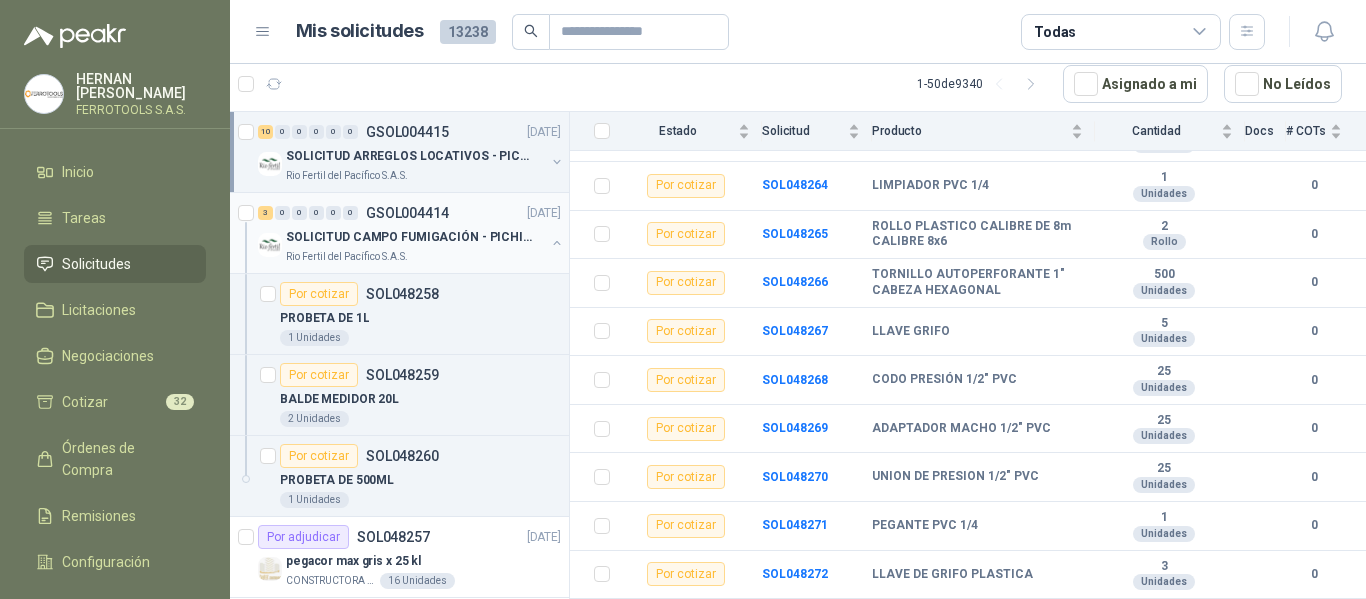 click at bounding box center [557, 243] 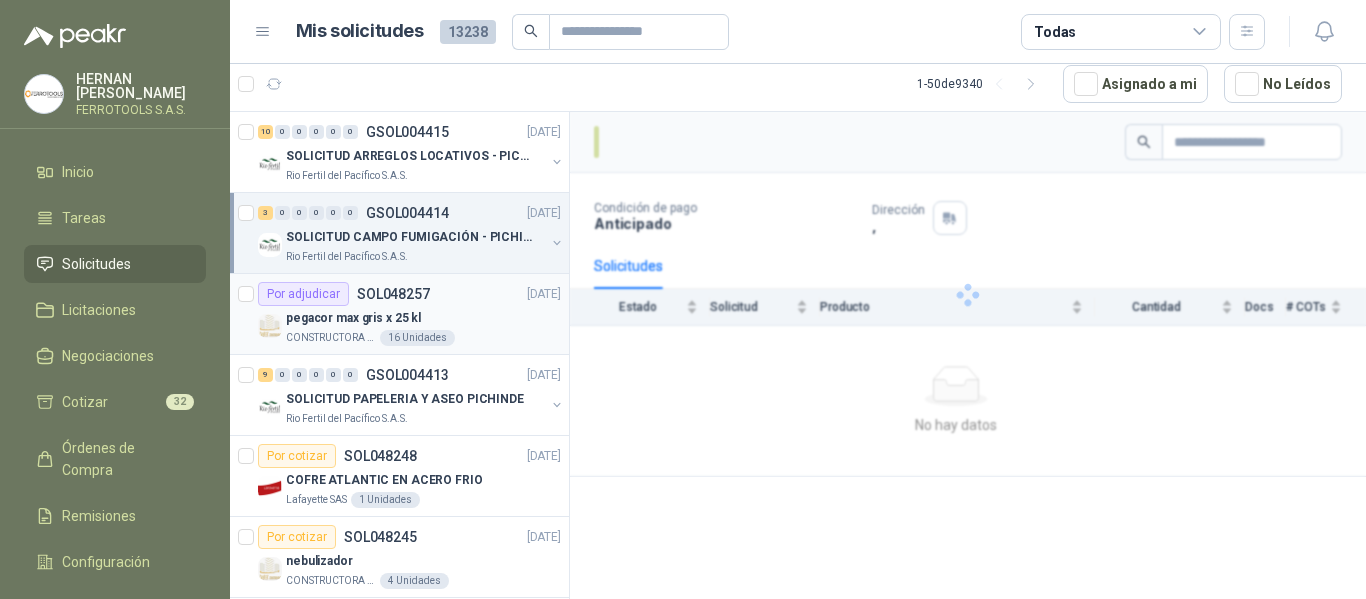 click on "pegacor max gris x 25 kl" at bounding box center (423, 318) 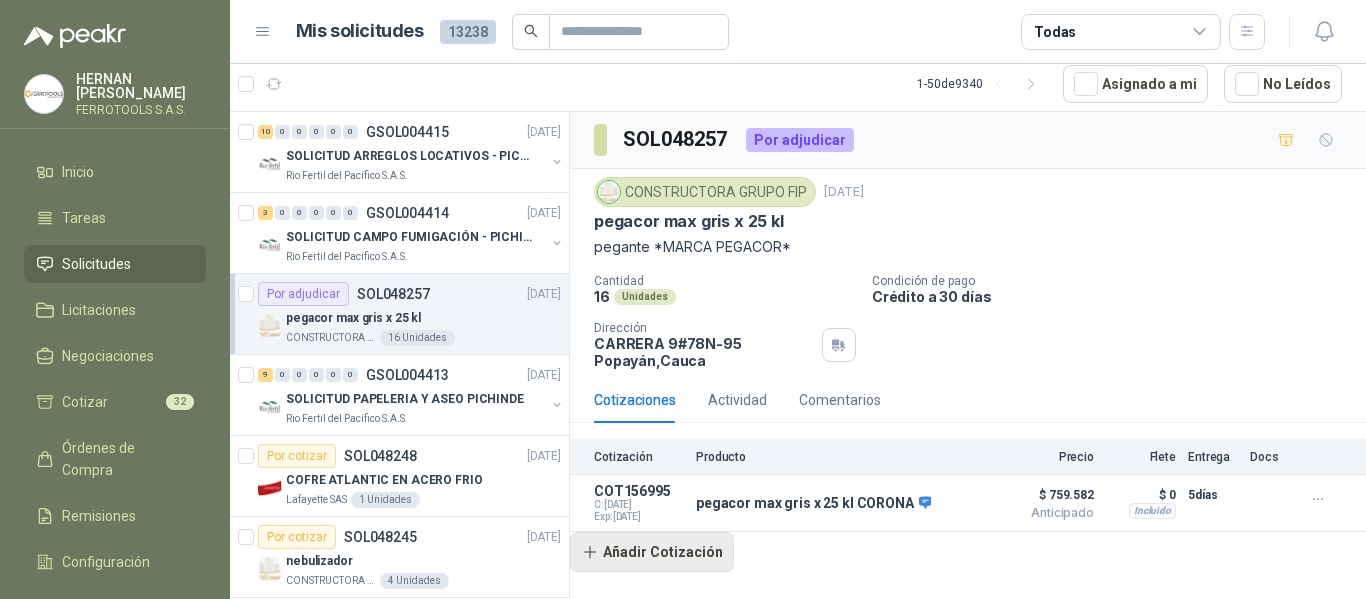 click on "Añadir Cotización" at bounding box center [652, 552] 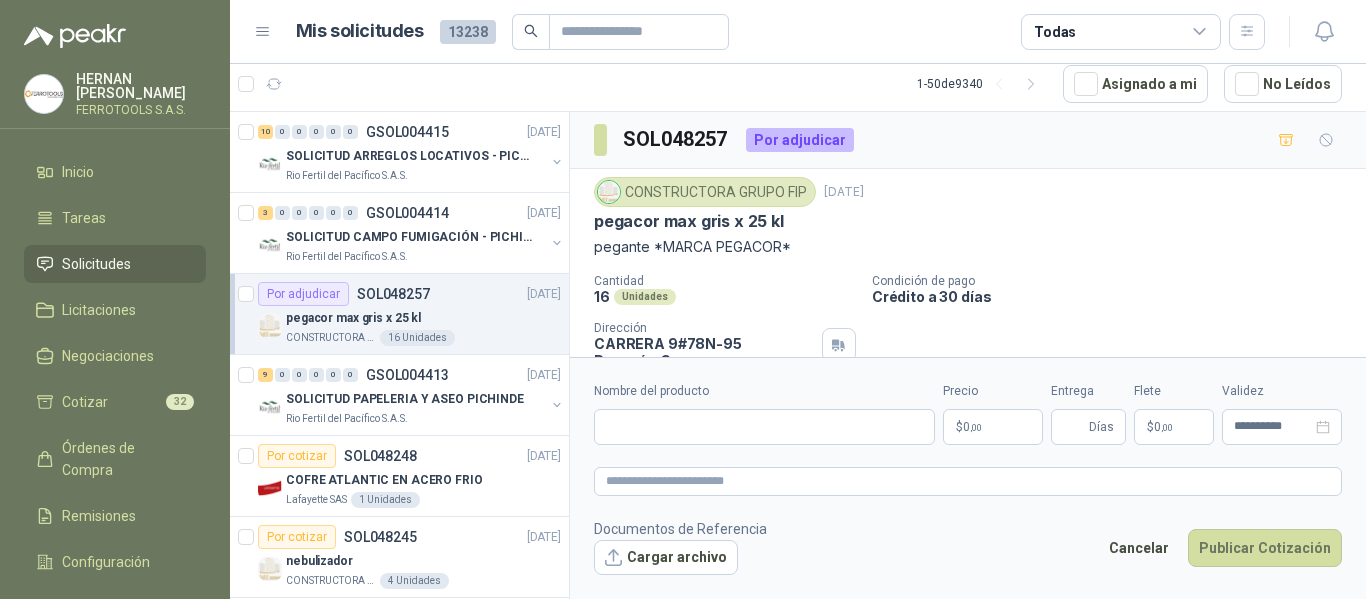 type 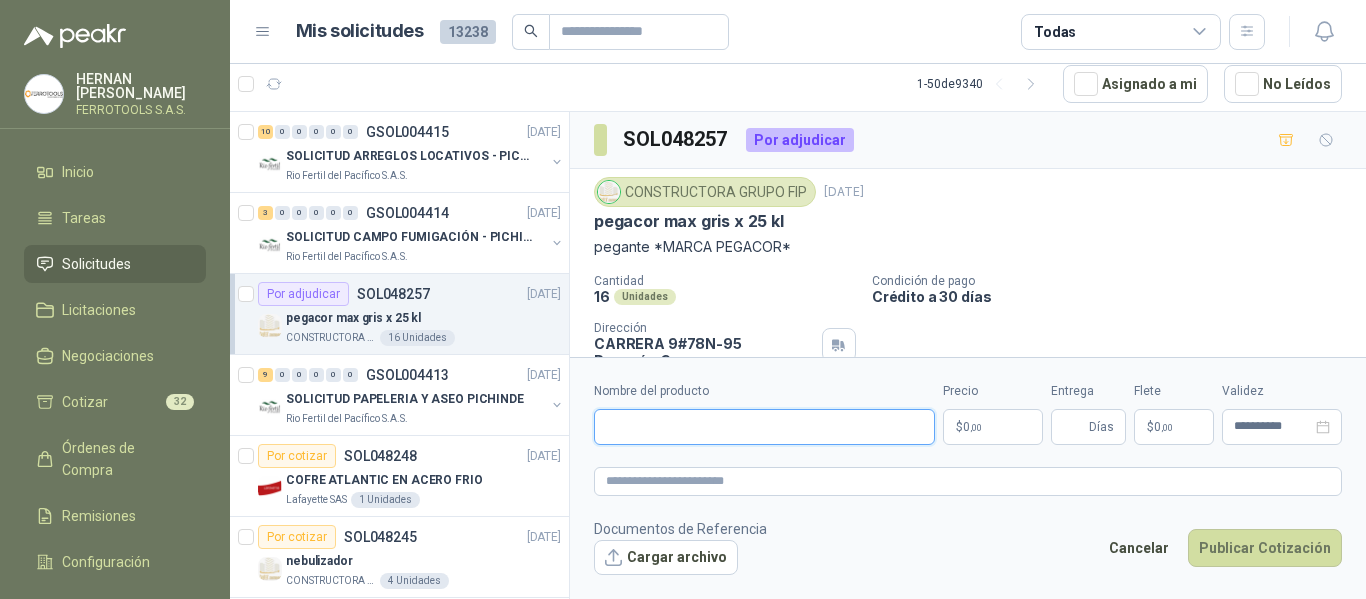 click on "Nombre del producto" at bounding box center (764, 427) 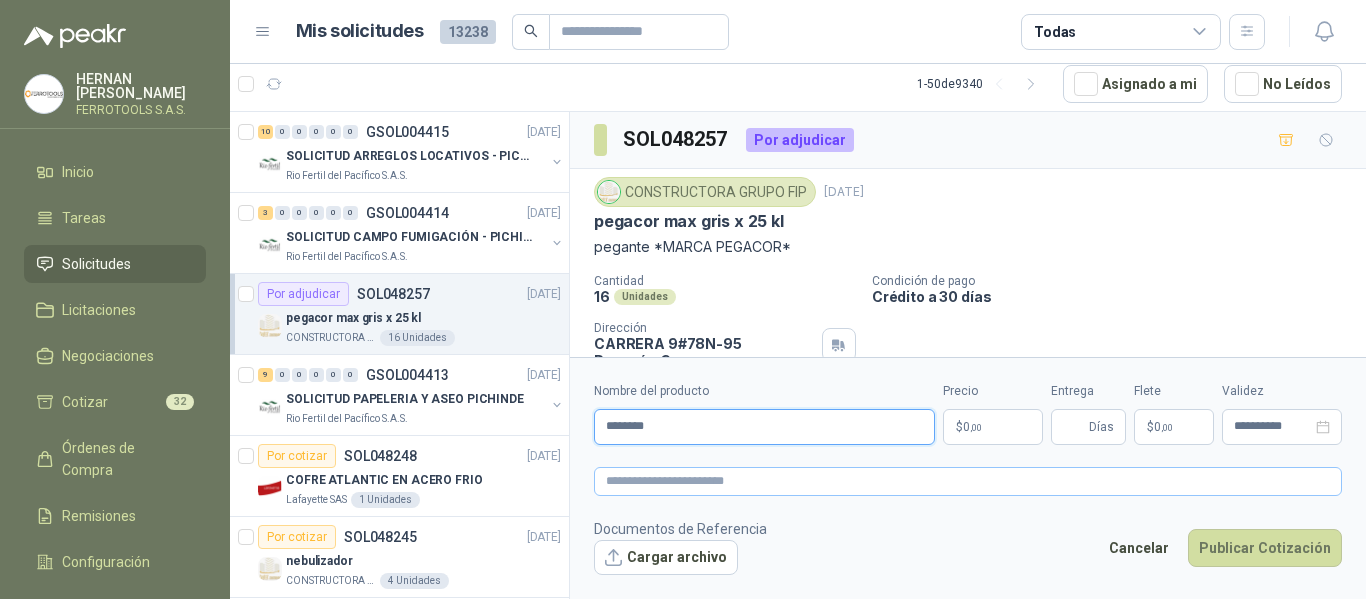 type on "********" 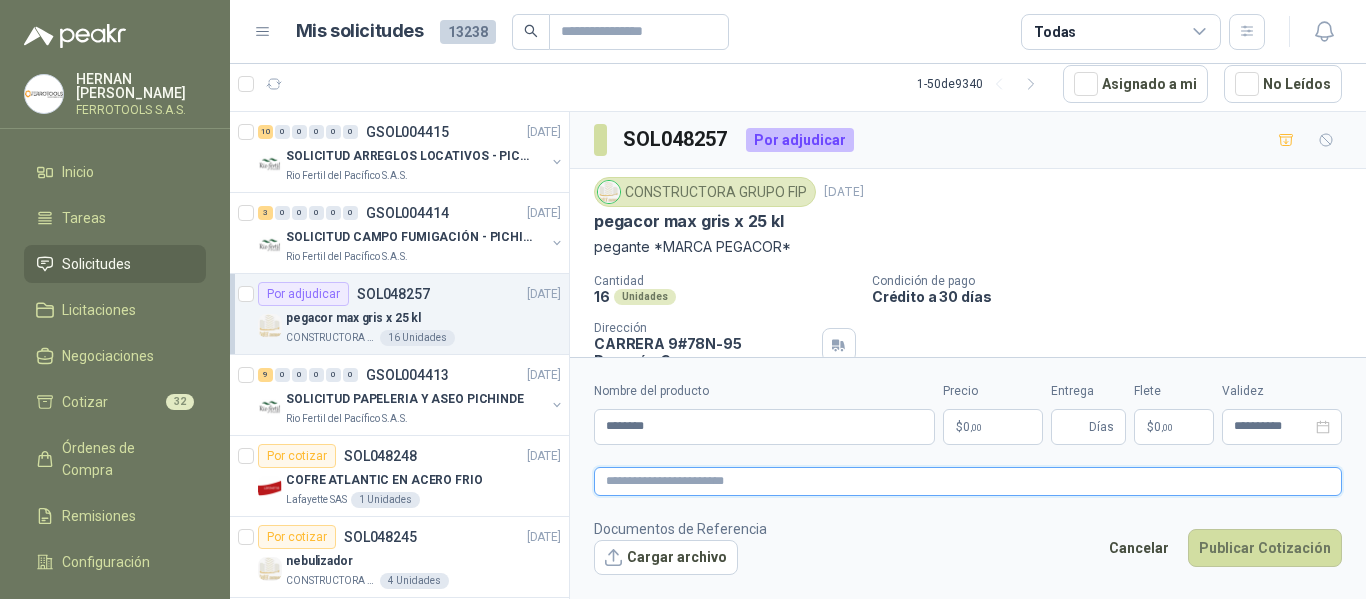 click at bounding box center (968, 481) 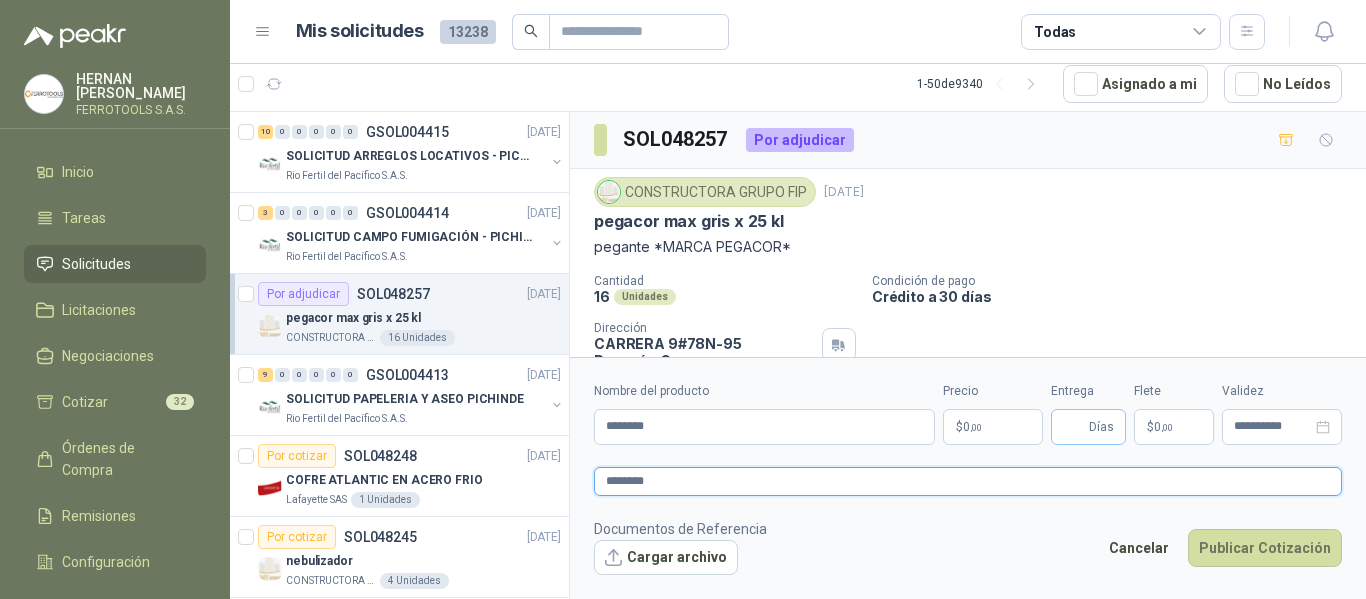 type on "********" 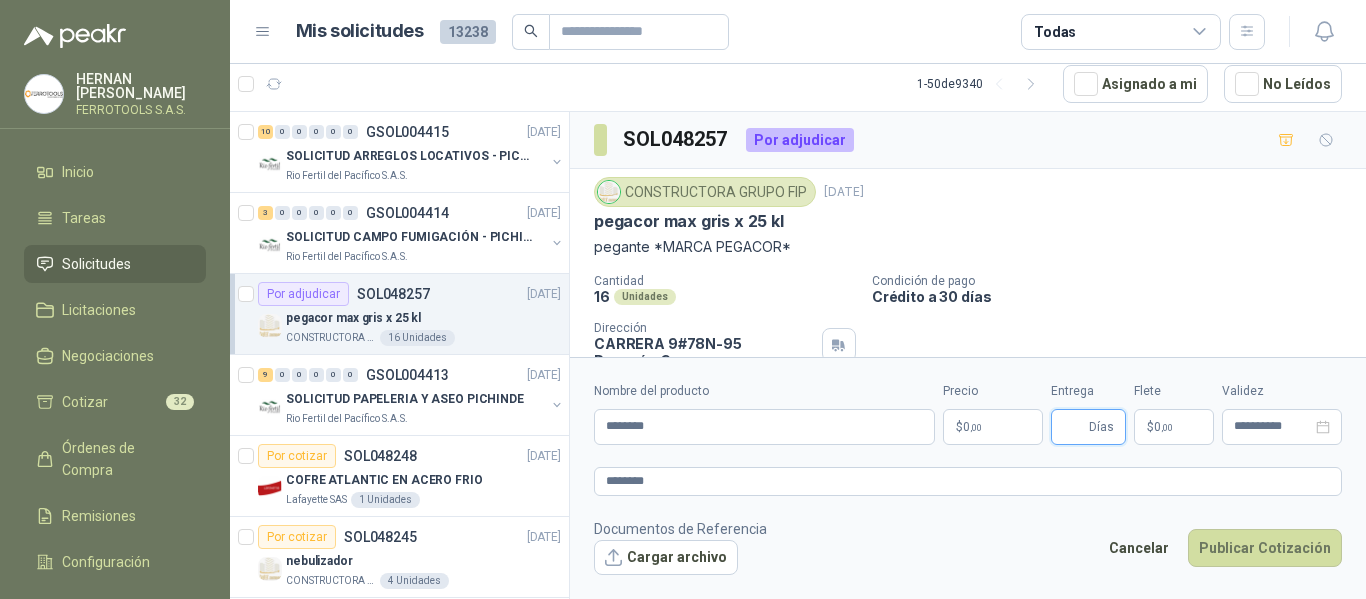 click on "Entrega" at bounding box center (1074, 427) 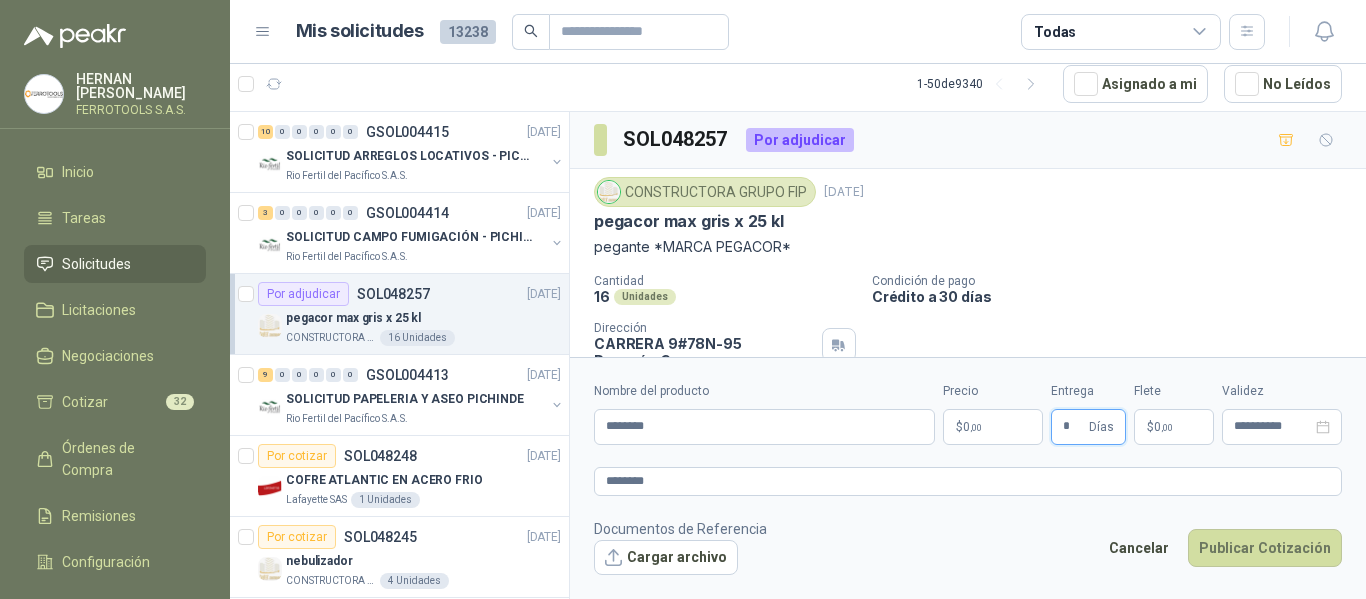 type on "*" 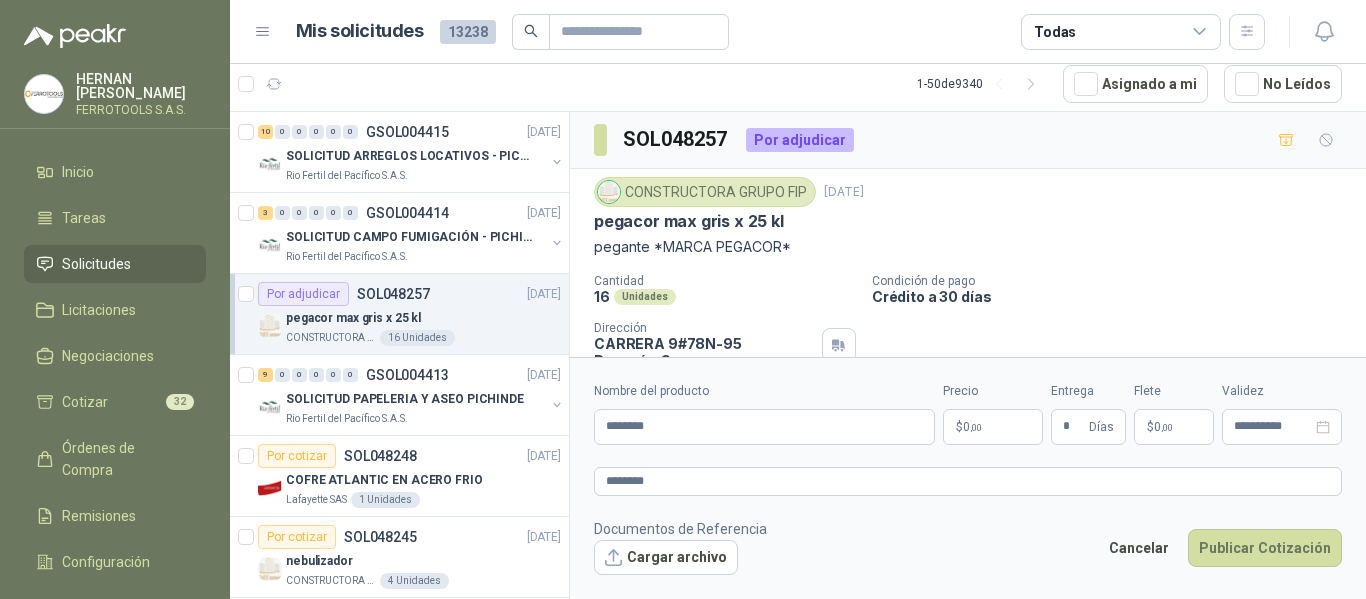 type 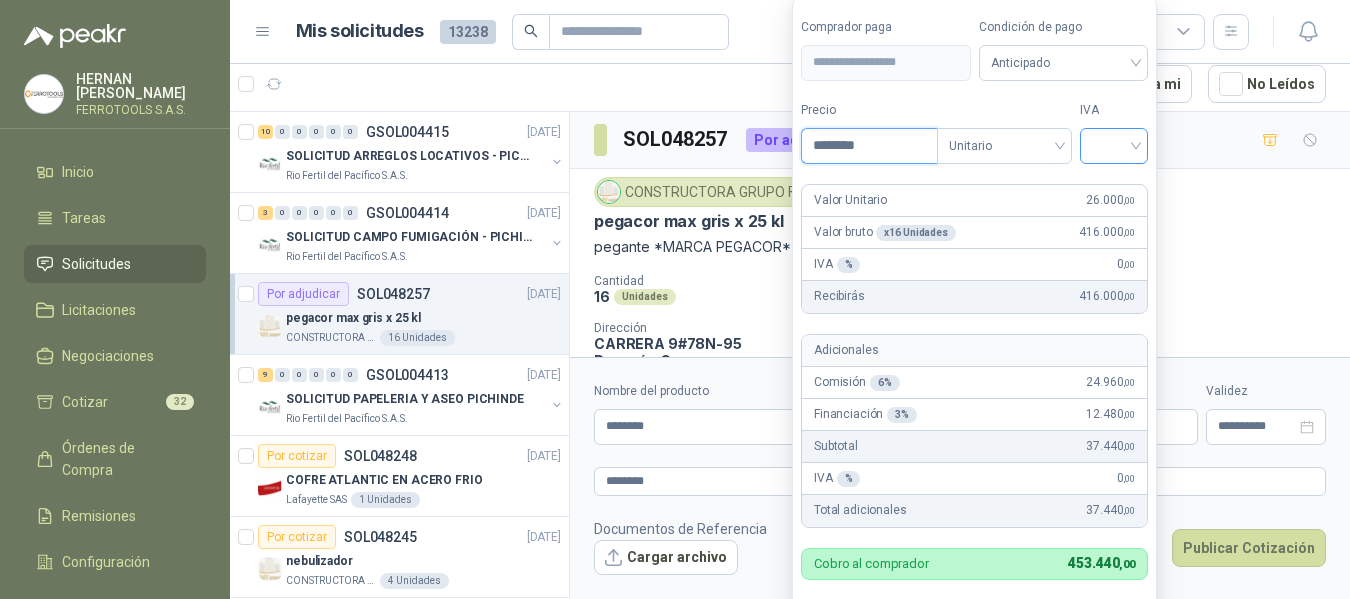click at bounding box center (1114, 146) 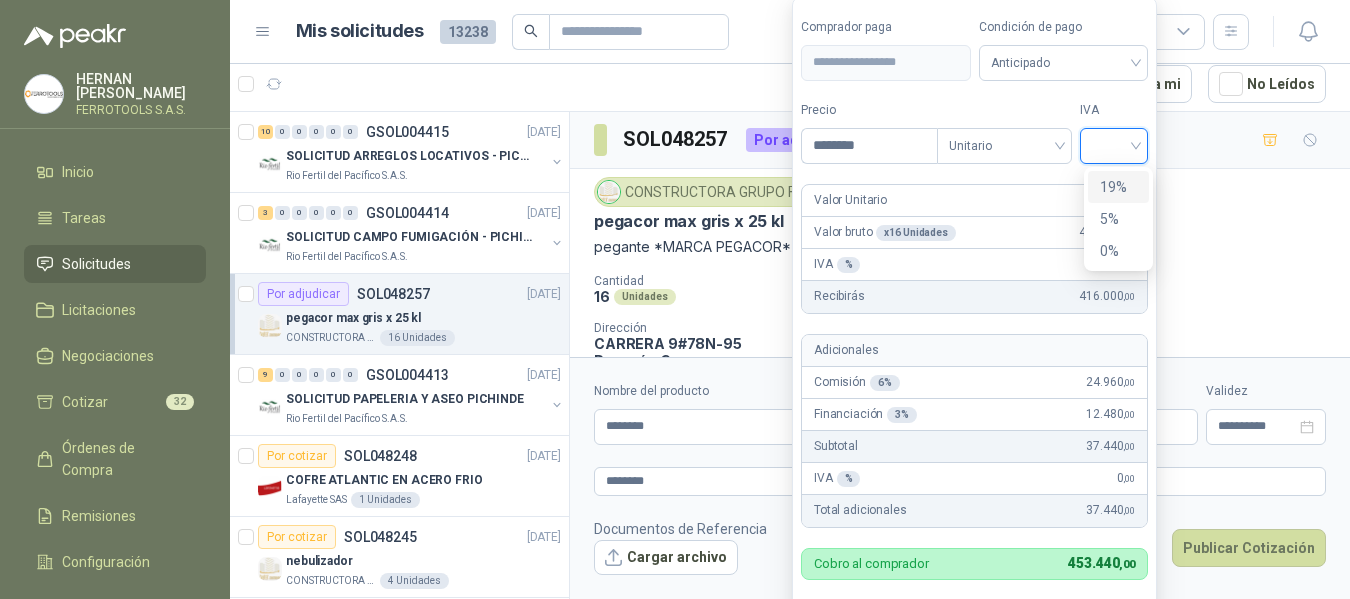 click on "19%" at bounding box center [1118, 187] 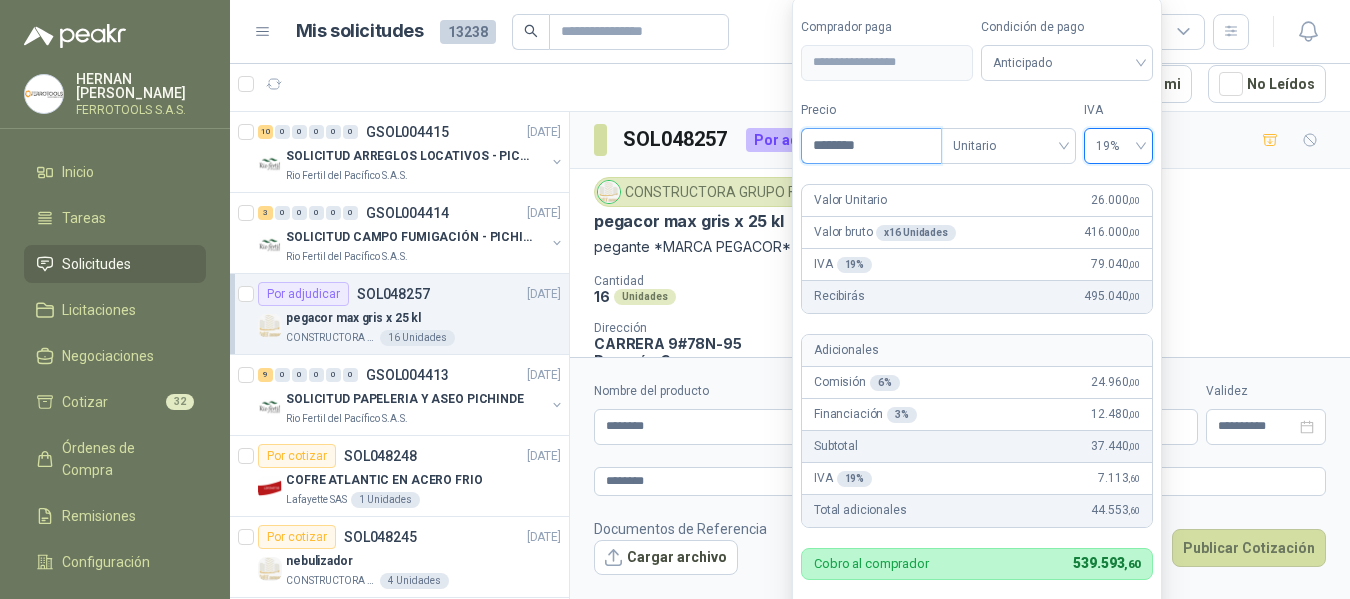 click on "********" at bounding box center [871, 146] 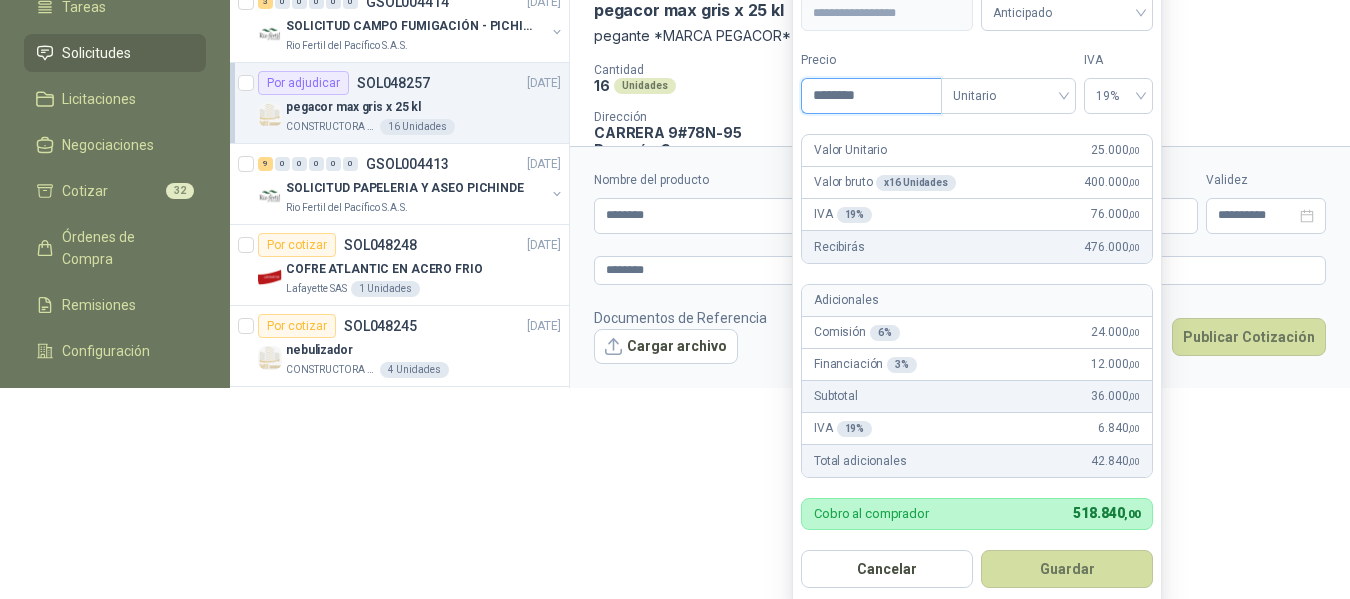 scroll, scrollTop: 218, scrollLeft: 0, axis: vertical 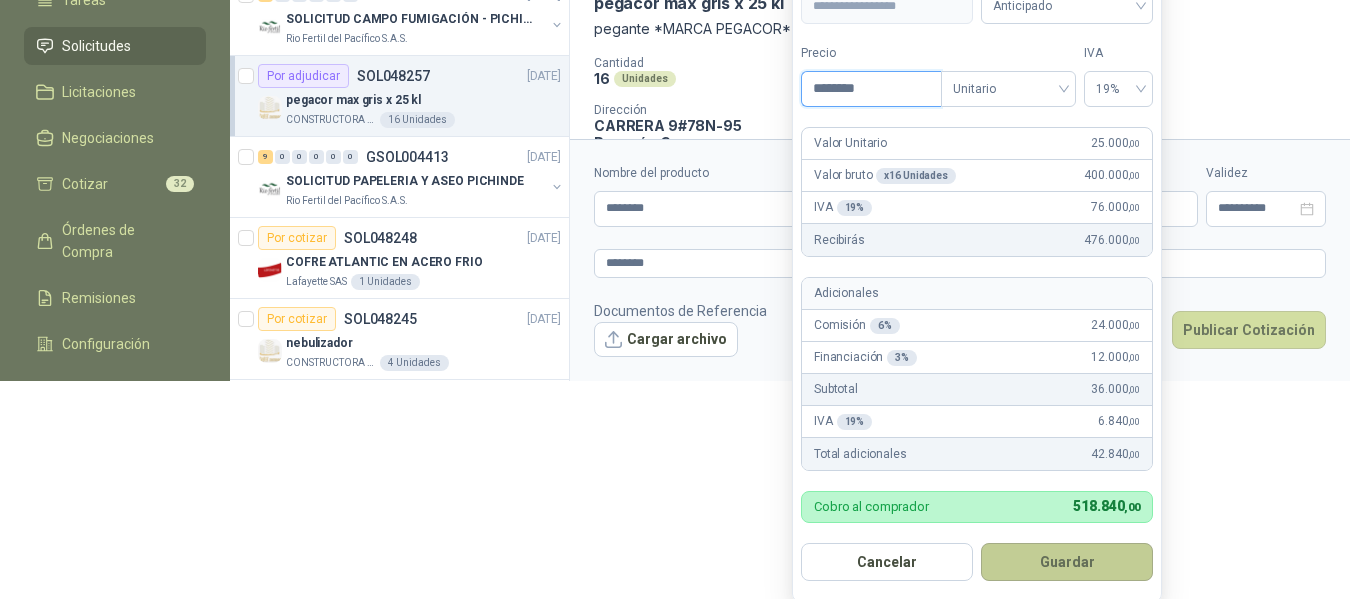type on "********" 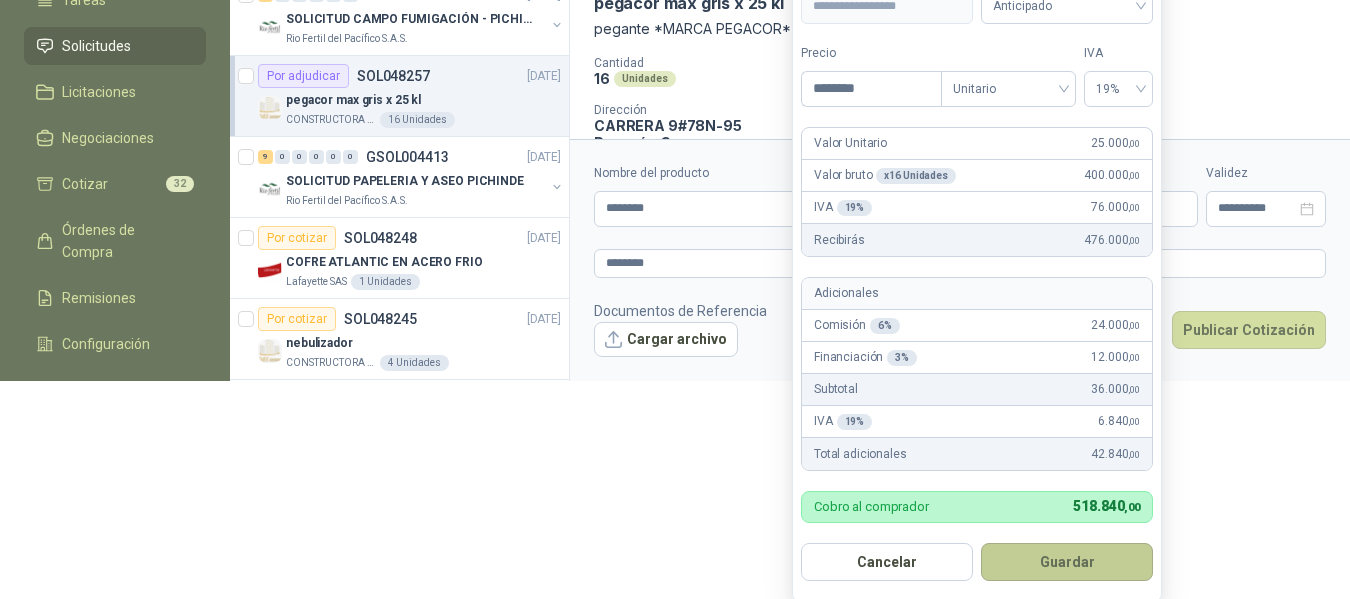 click on "Guardar" at bounding box center (1067, 562) 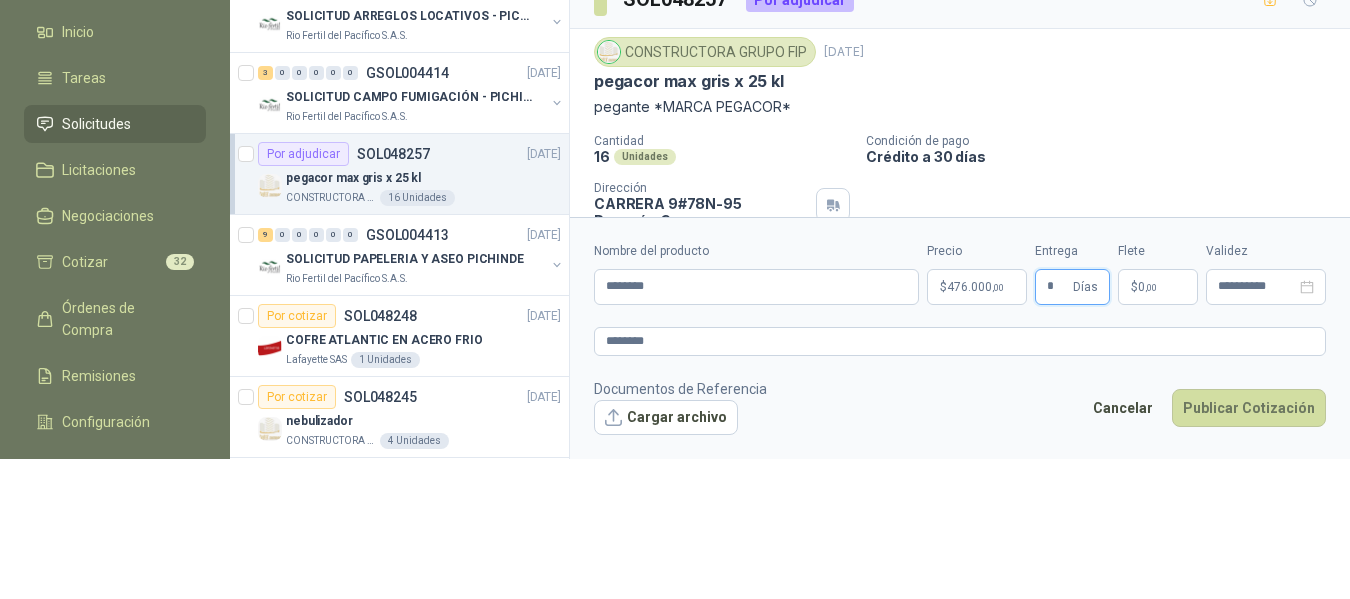 scroll, scrollTop: 144, scrollLeft: 0, axis: vertical 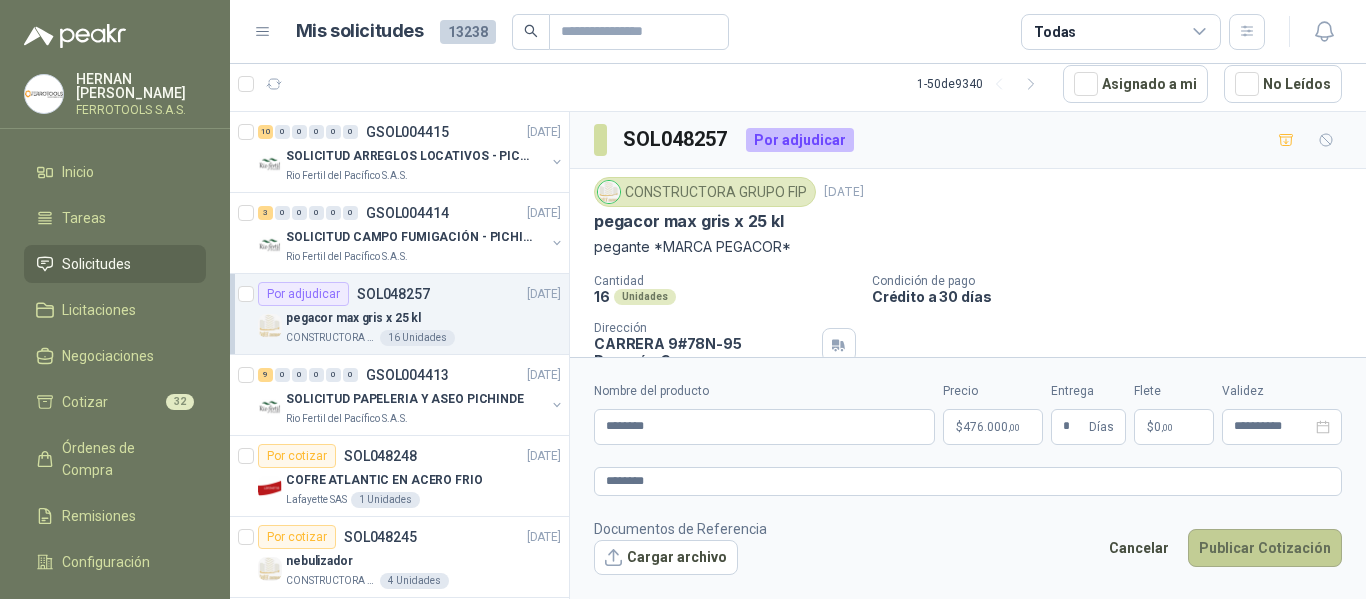 click on "Publicar Cotización" at bounding box center [1265, 548] 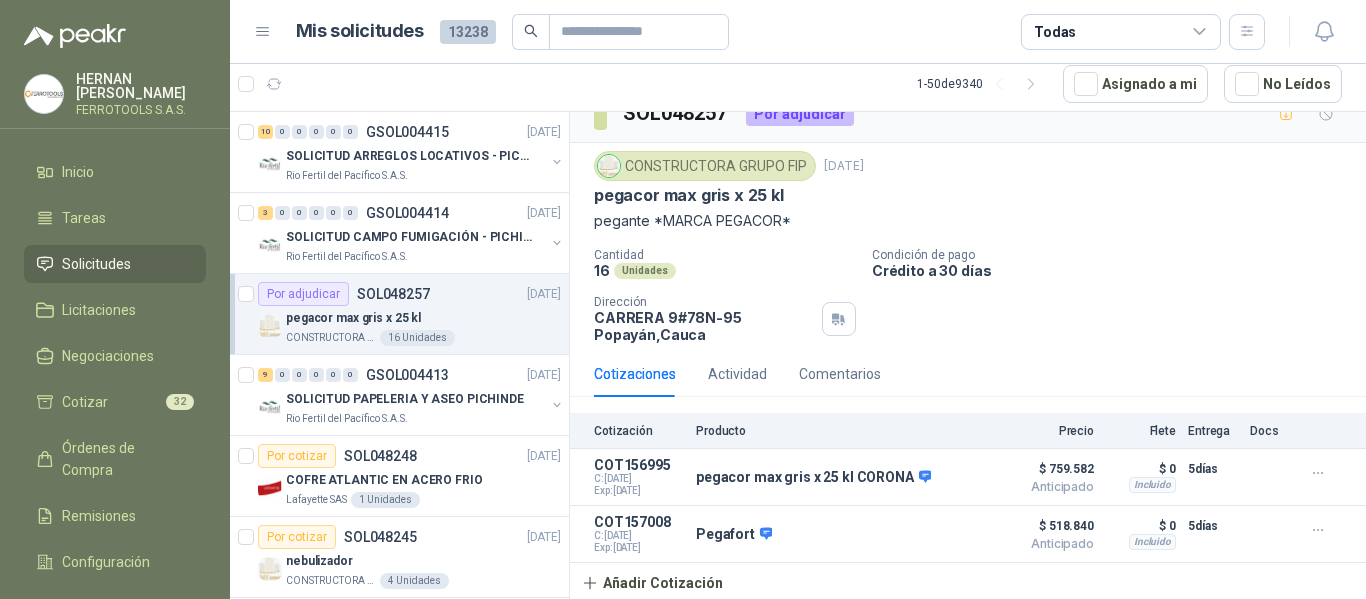 scroll, scrollTop: 32, scrollLeft: 0, axis: vertical 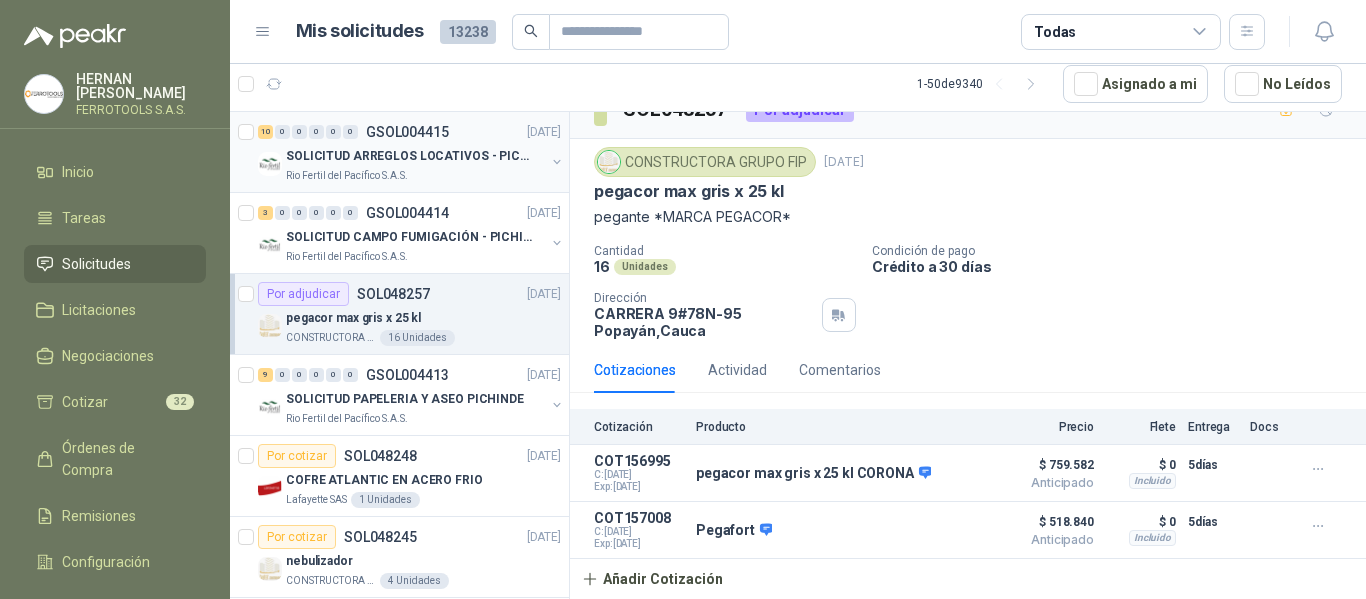 click on "SOLICITUD ARREGLOS LOCATIVOS - PICHINDE" at bounding box center [410, 156] 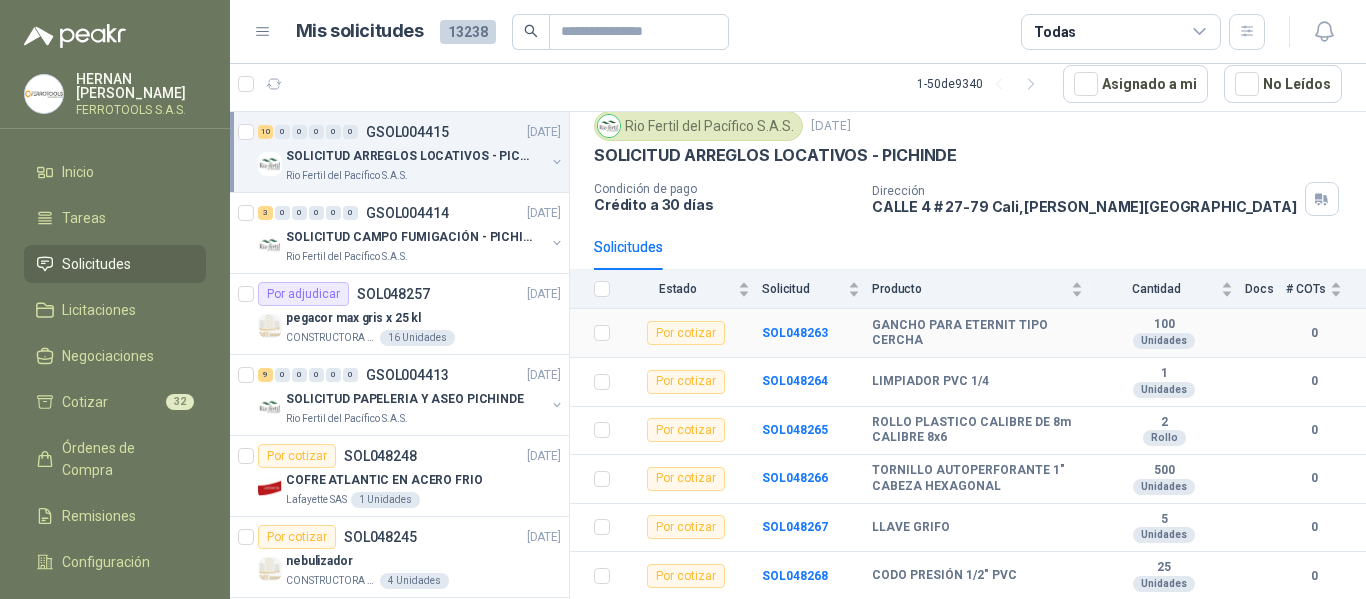 scroll, scrollTop: 100, scrollLeft: 0, axis: vertical 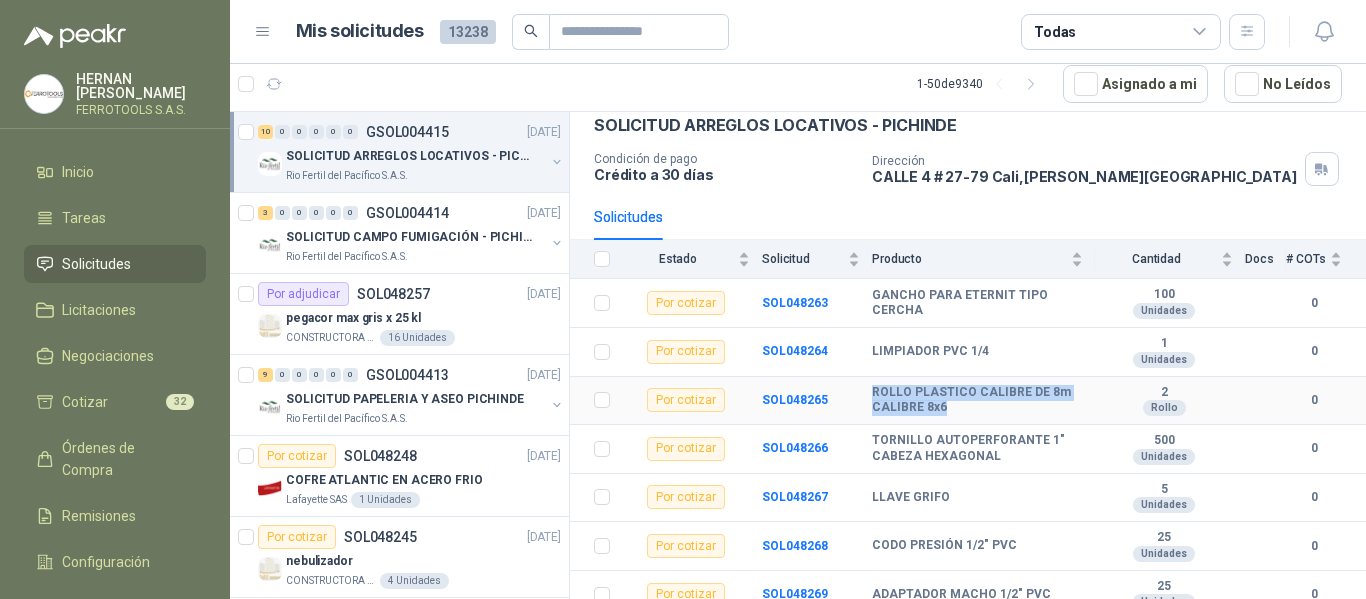 drag, startPoint x: 959, startPoint y: 406, endPoint x: 869, endPoint y: 386, distance: 92.19544 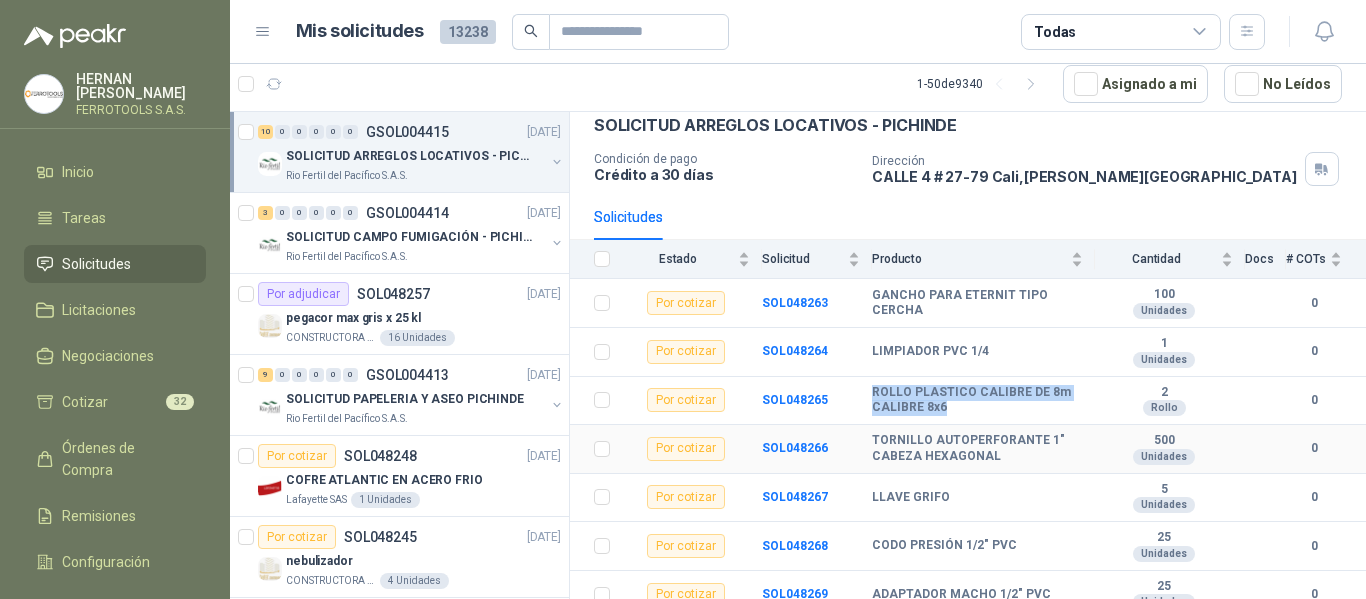 copy on "ROLLO PLASTICO CALIBRE DE 8m CALIBRE 8x6" 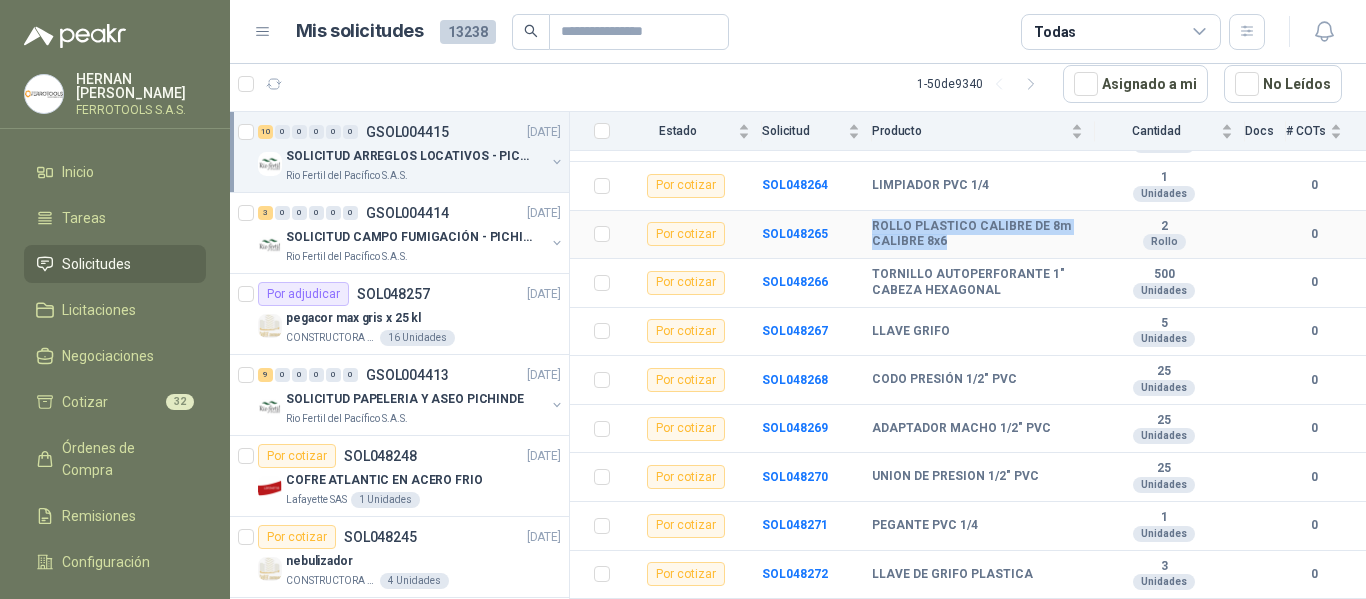 scroll, scrollTop: 0, scrollLeft: 0, axis: both 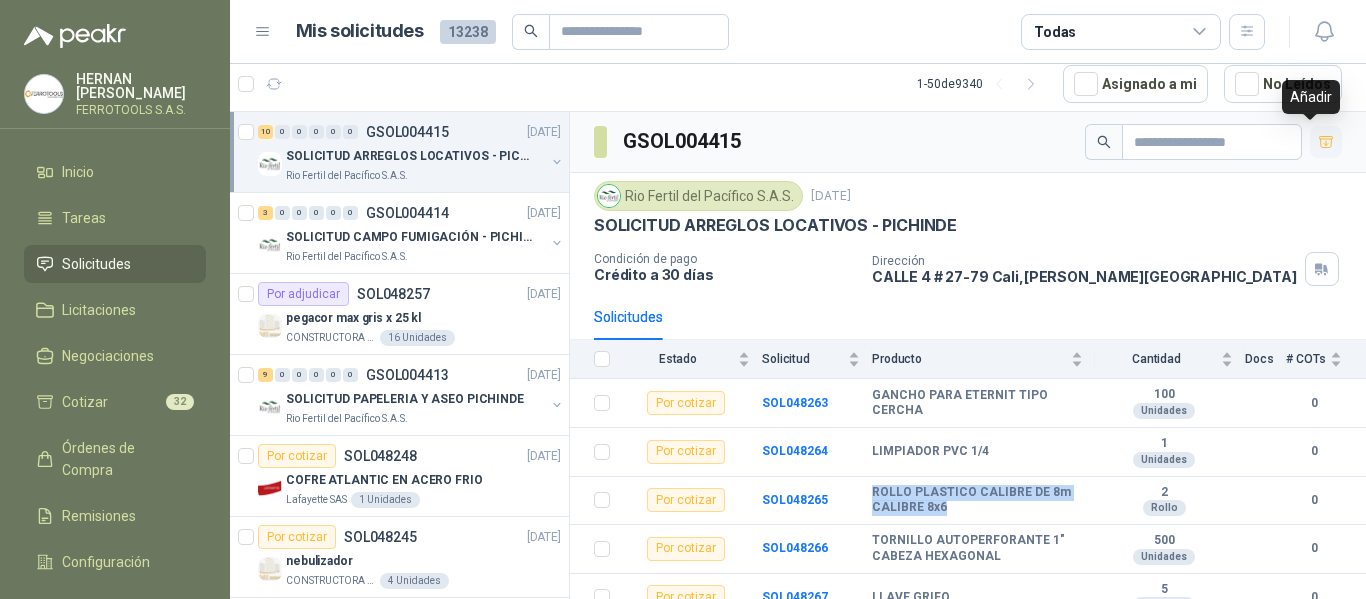 click 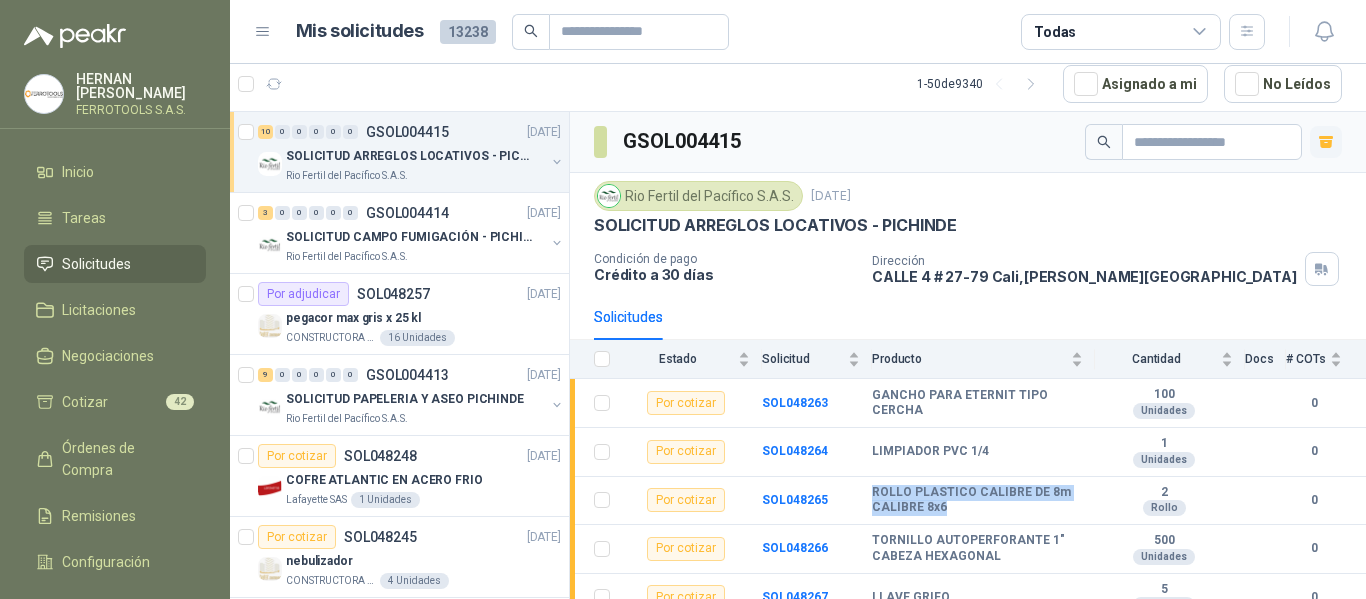 type 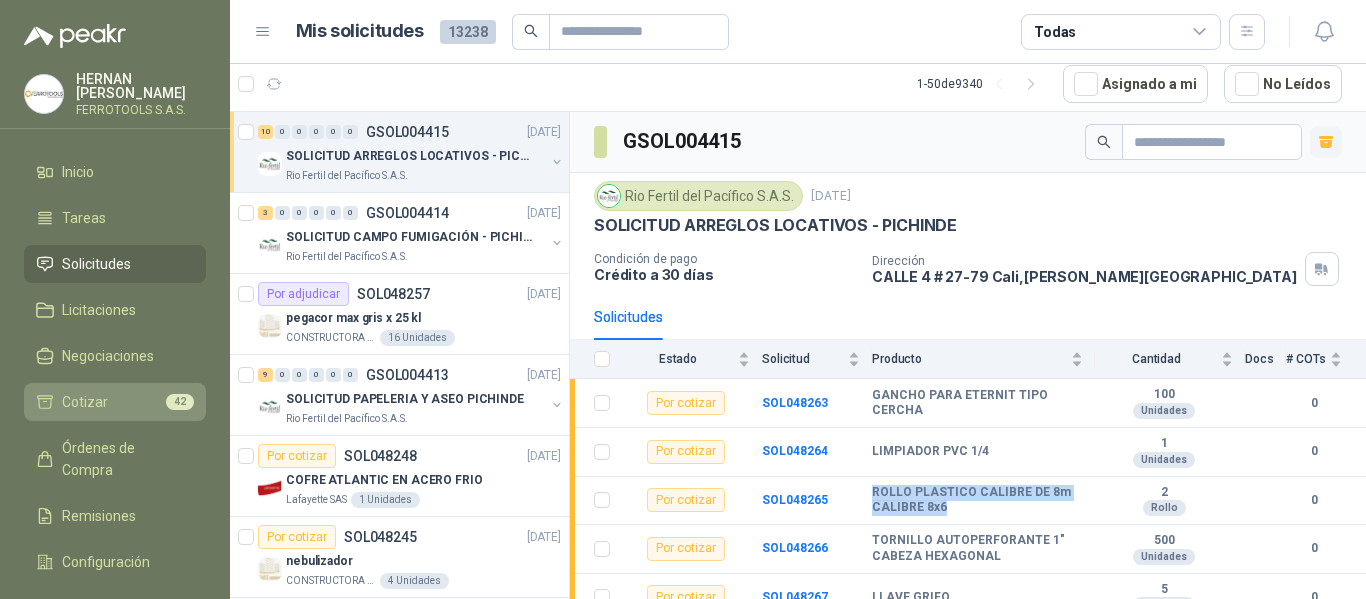 click on "Cotizar 42" at bounding box center (115, 402) 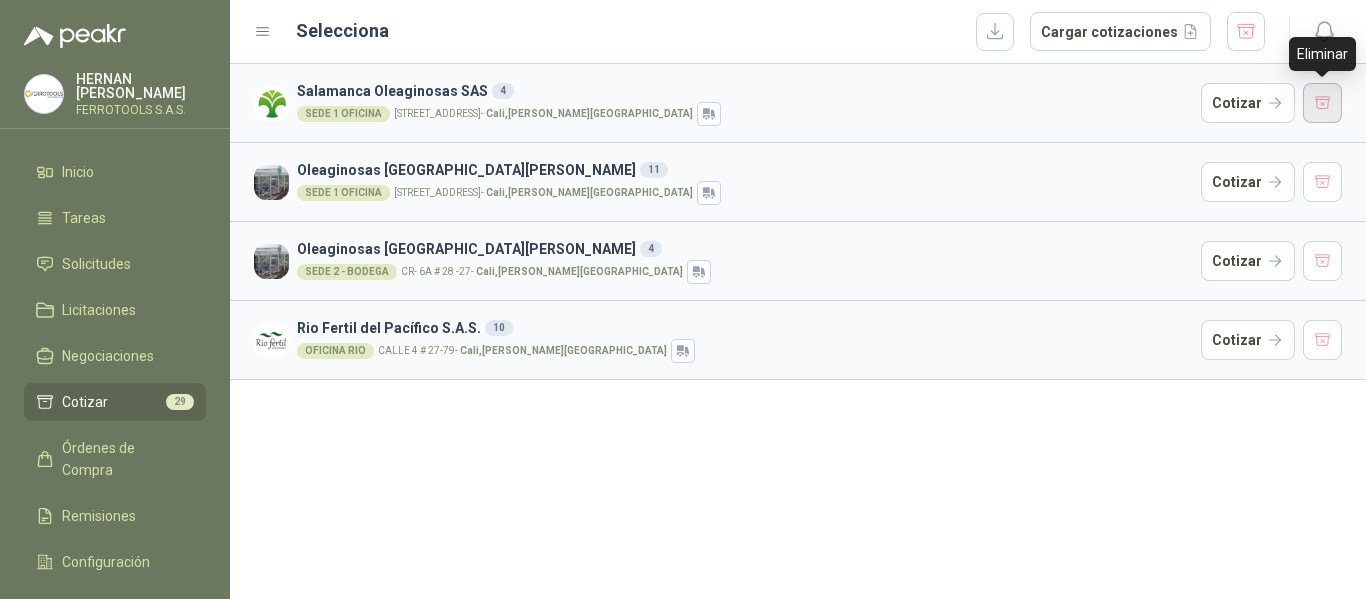 click at bounding box center (1323, 103) 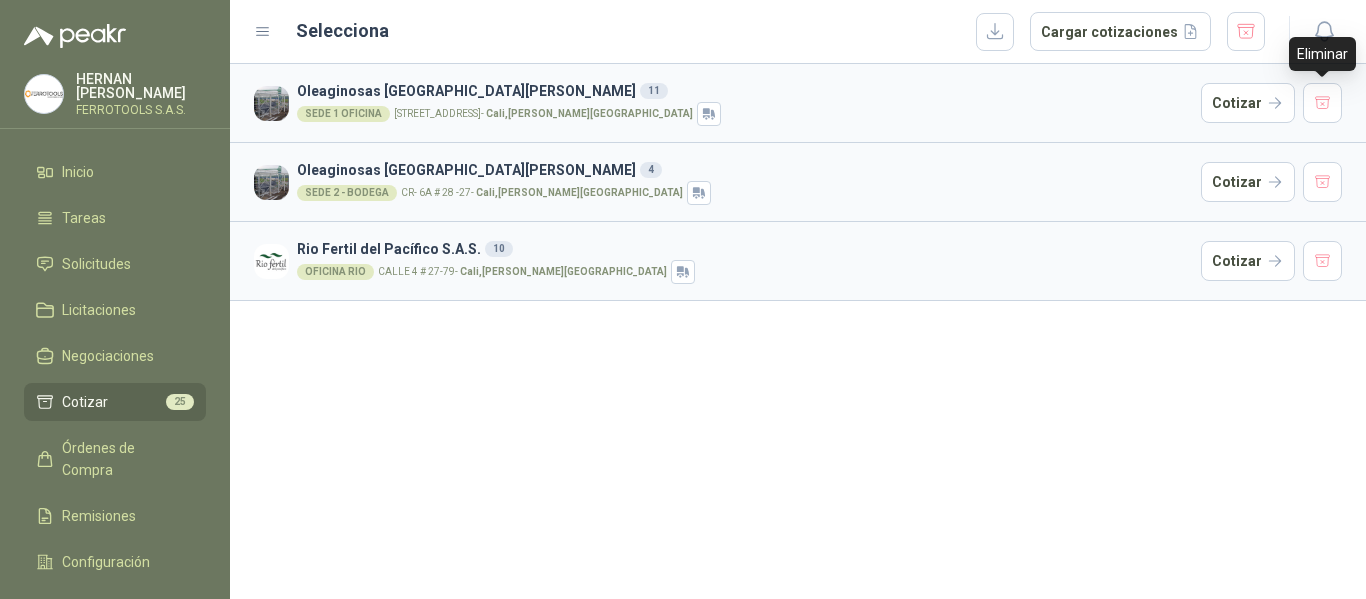 click at bounding box center (1323, 103) 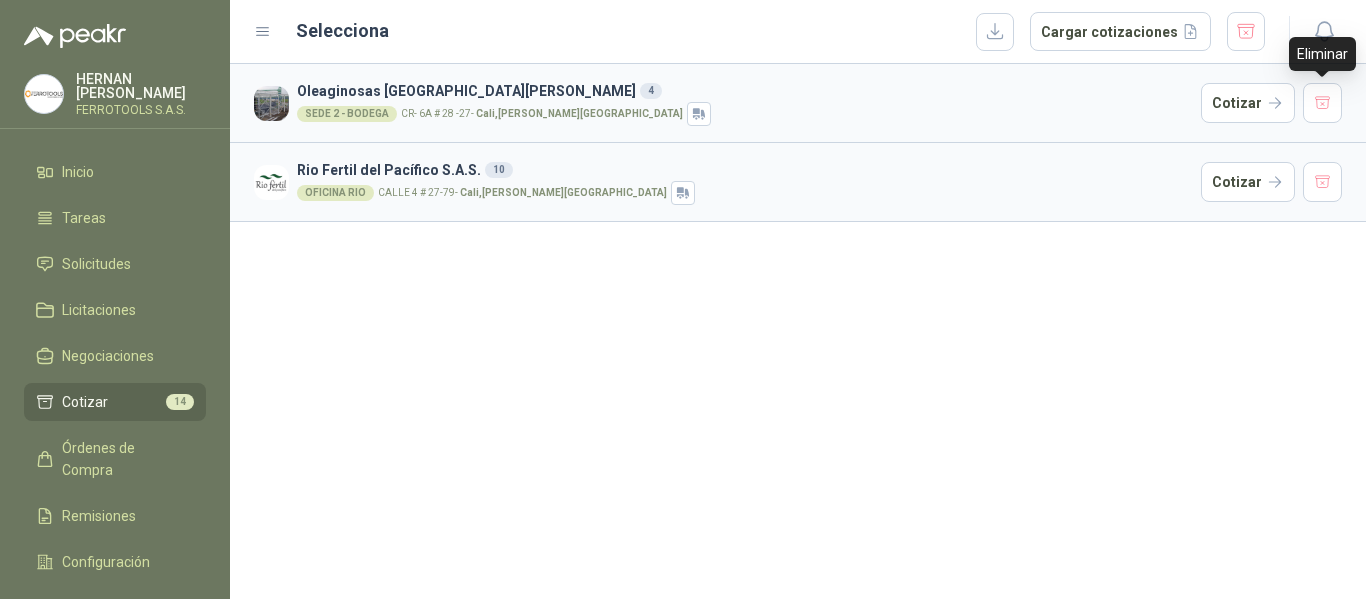click at bounding box center (1323, 103) 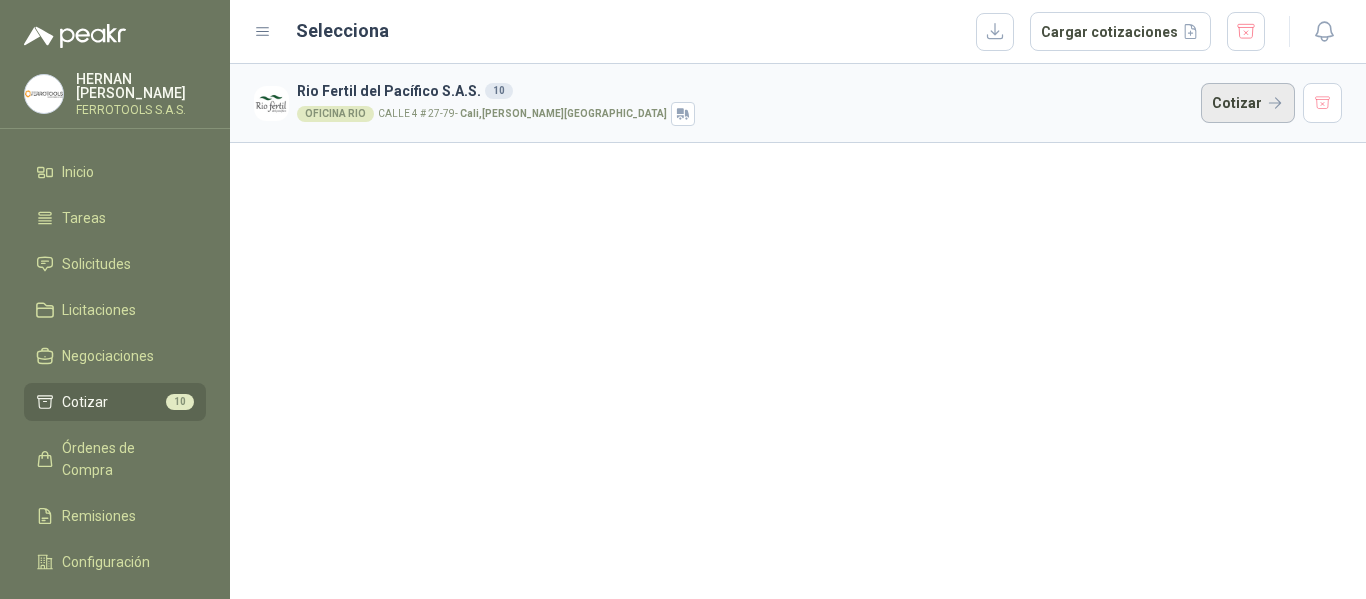 click on "Cotizar" at bounding box center (1248, 103) 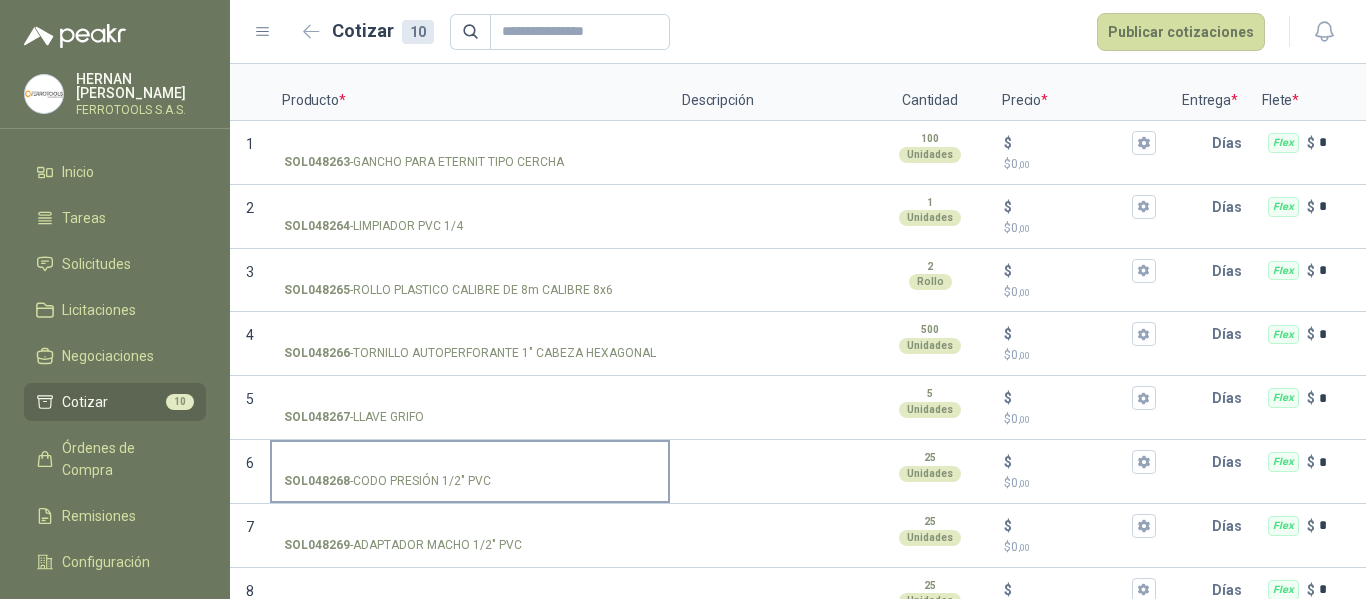 scroll, scrollTop: 0, scrollLeft: 0, axis: both 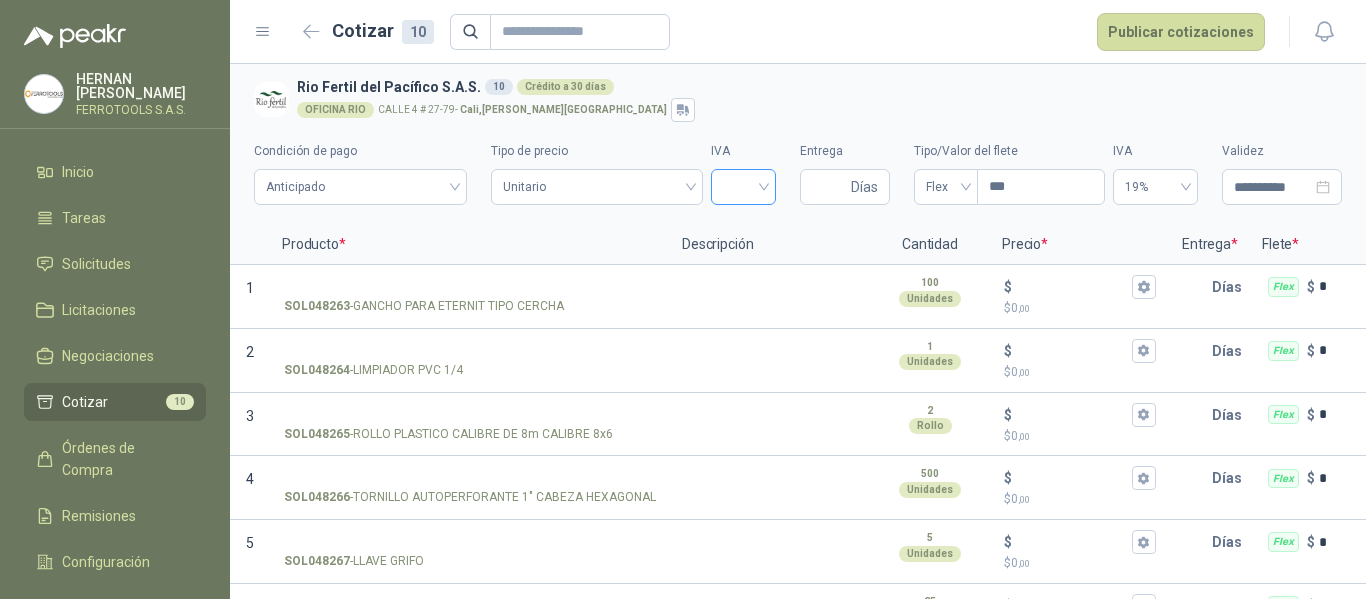 click at bounding box center (743, 185) 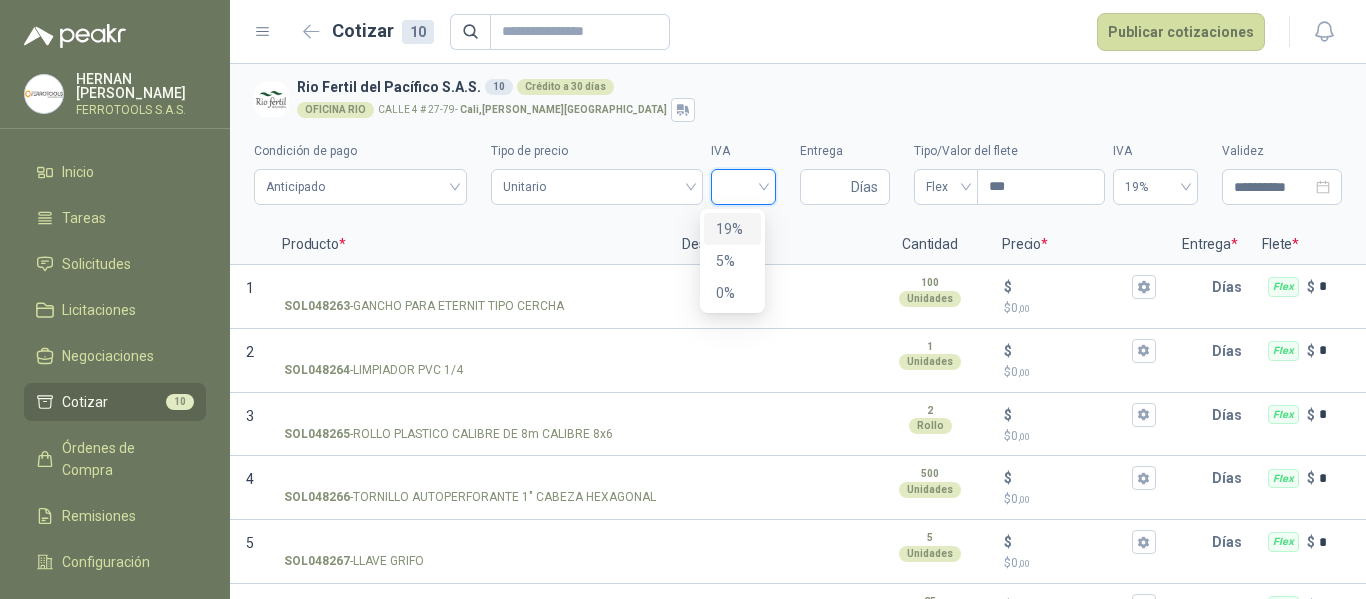 click on "19%" at bounding box center [732, 229] 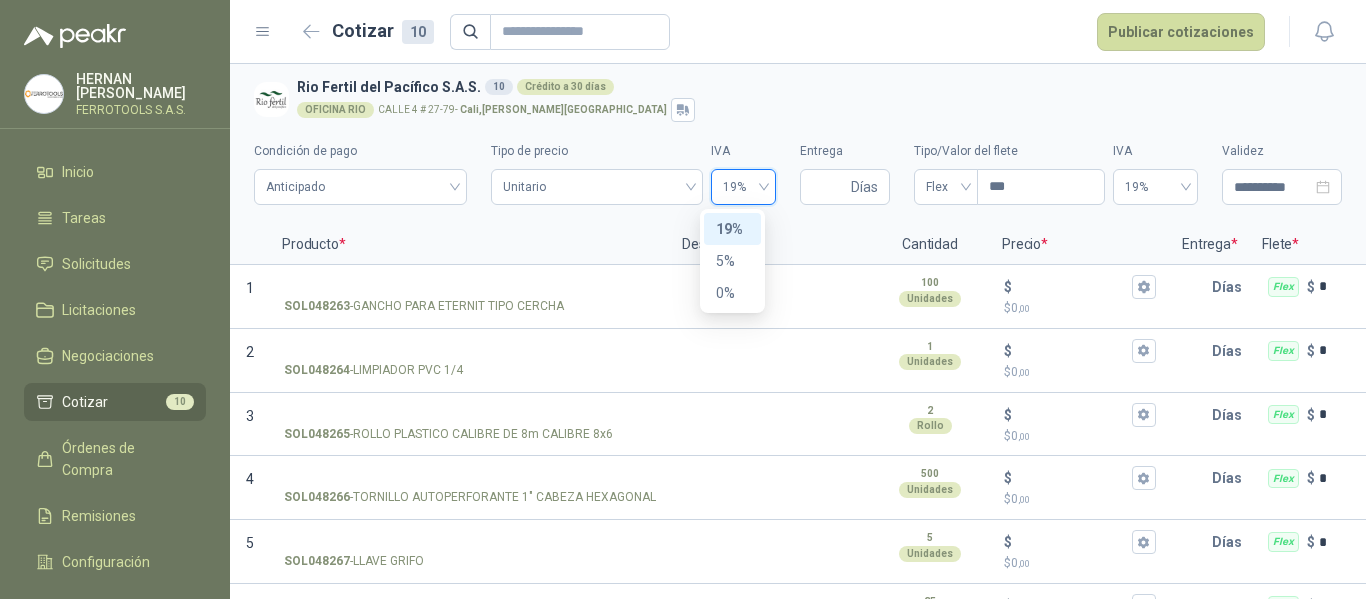 type 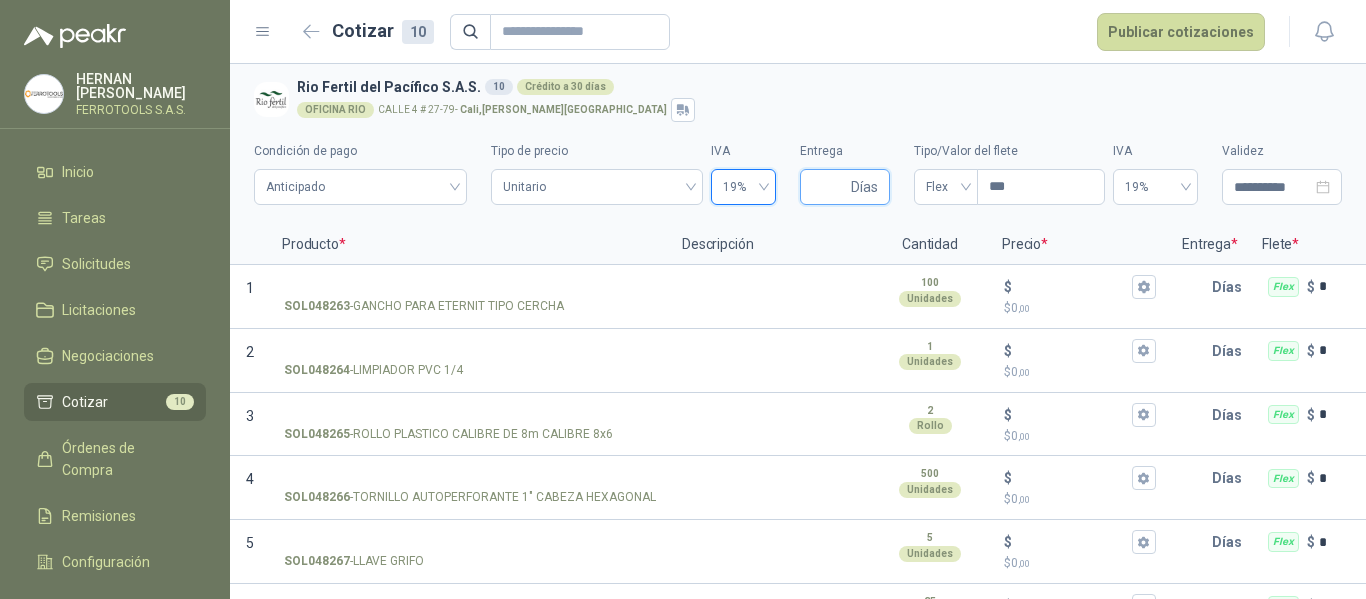 click on "Entrega" at bounding box center (829, 187) 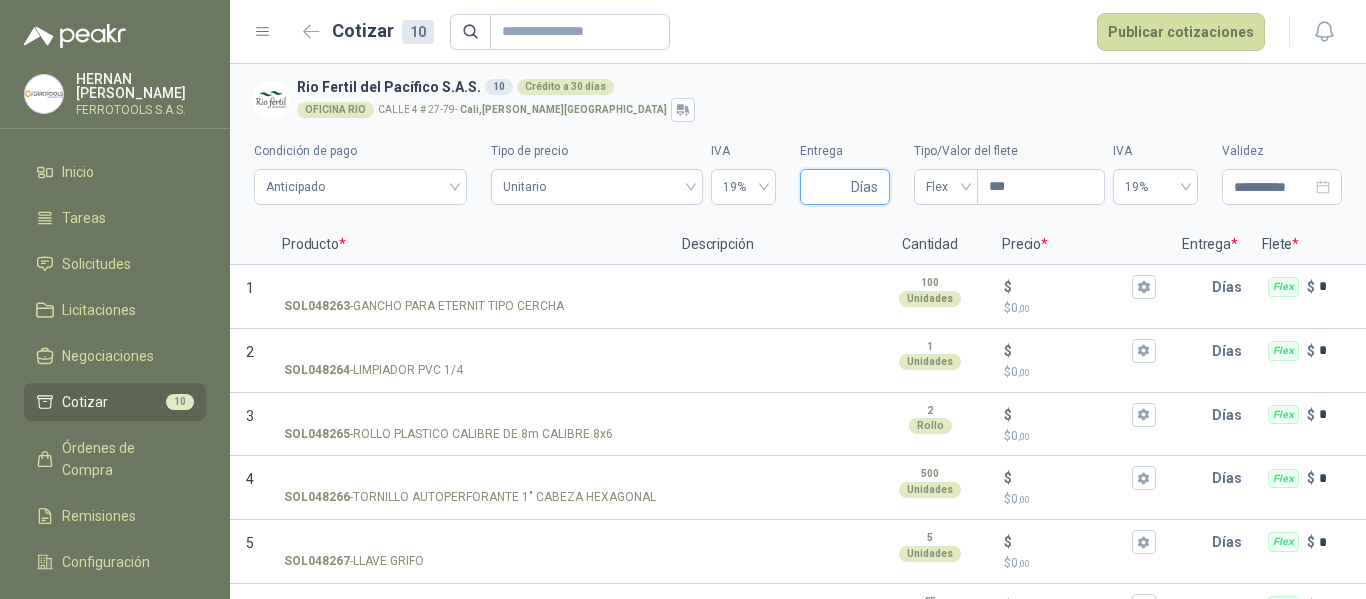 type on "*" 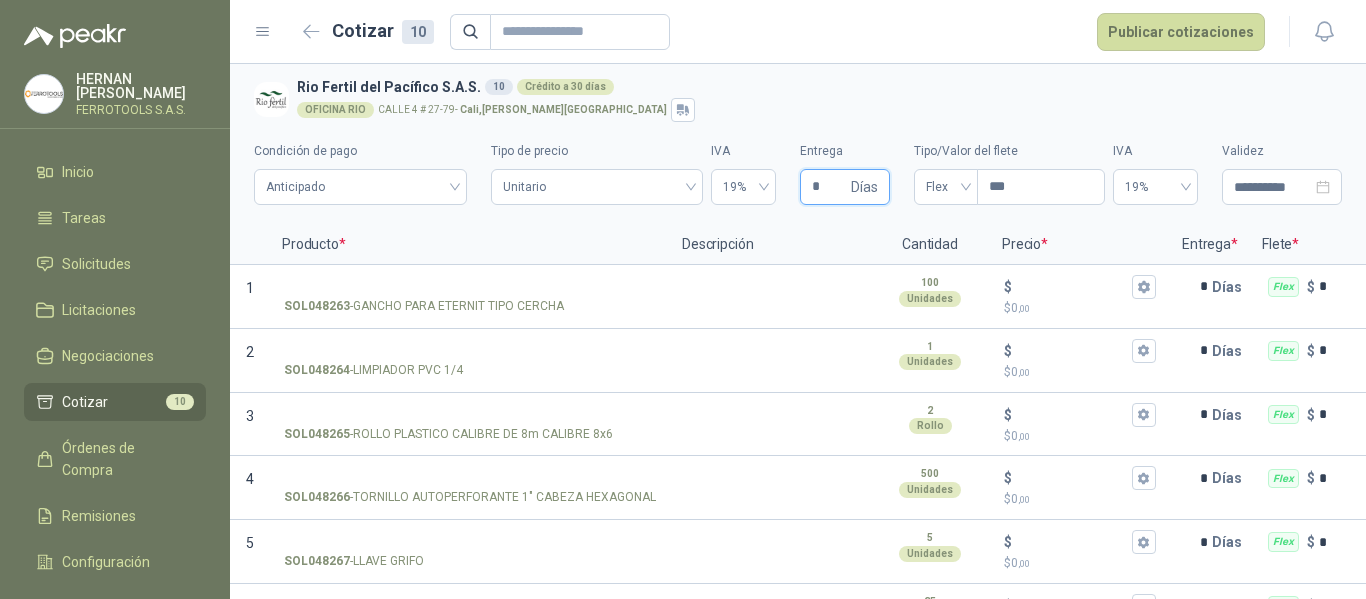 type 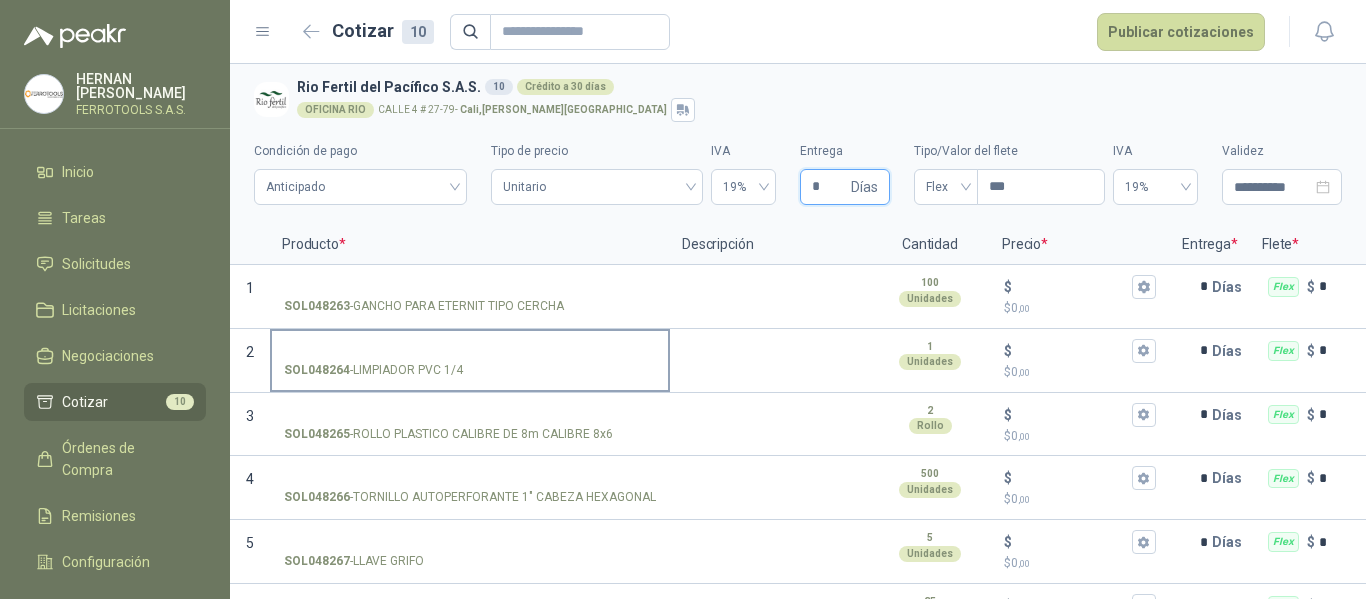 type on "*" 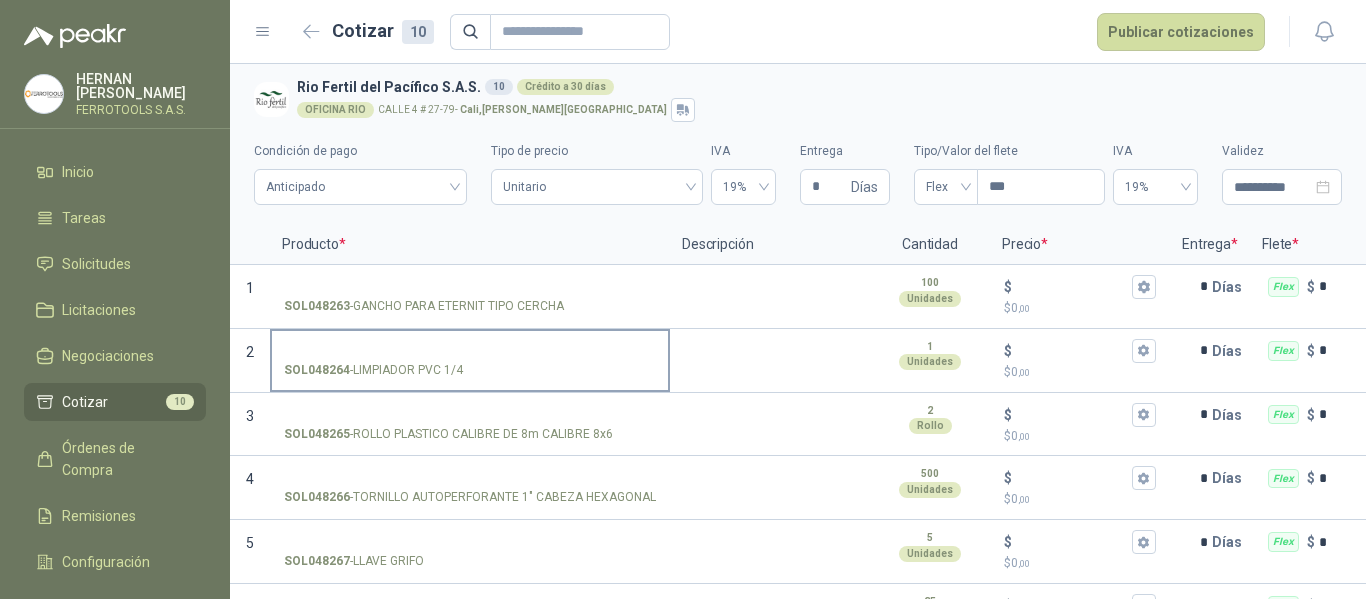 click on "SOL048264  -  LIMPIADOR PVC 1/4" at bounding box center (470, 351) 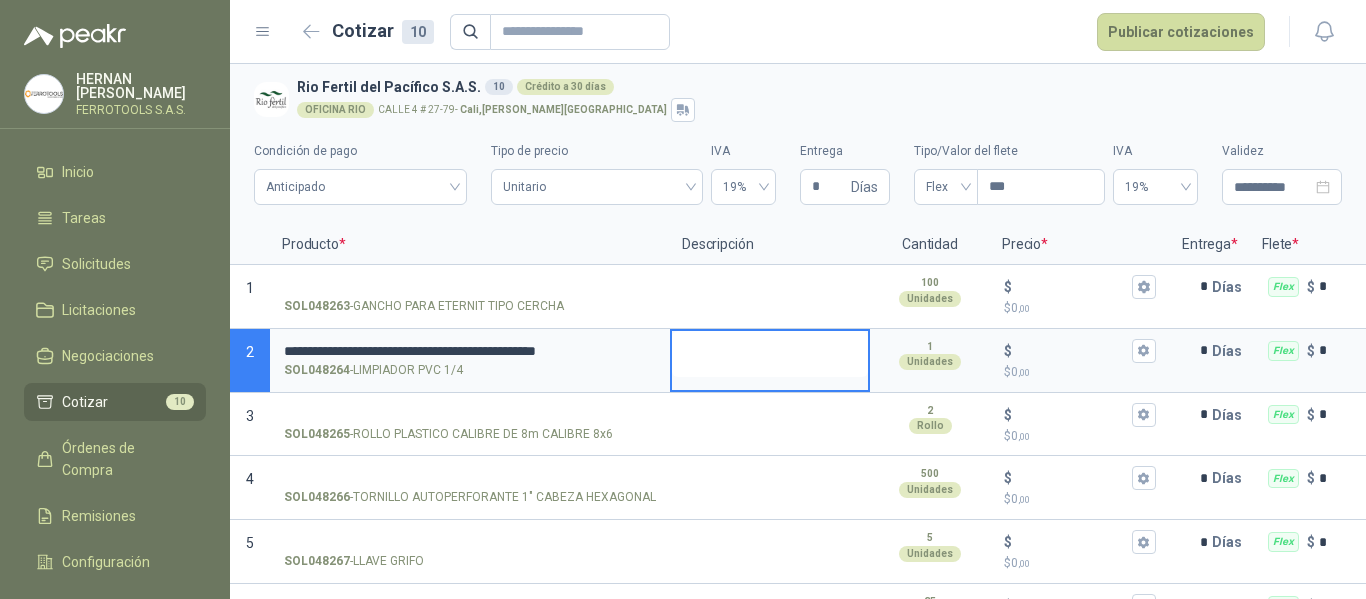 click at bounding box center (770, 354) 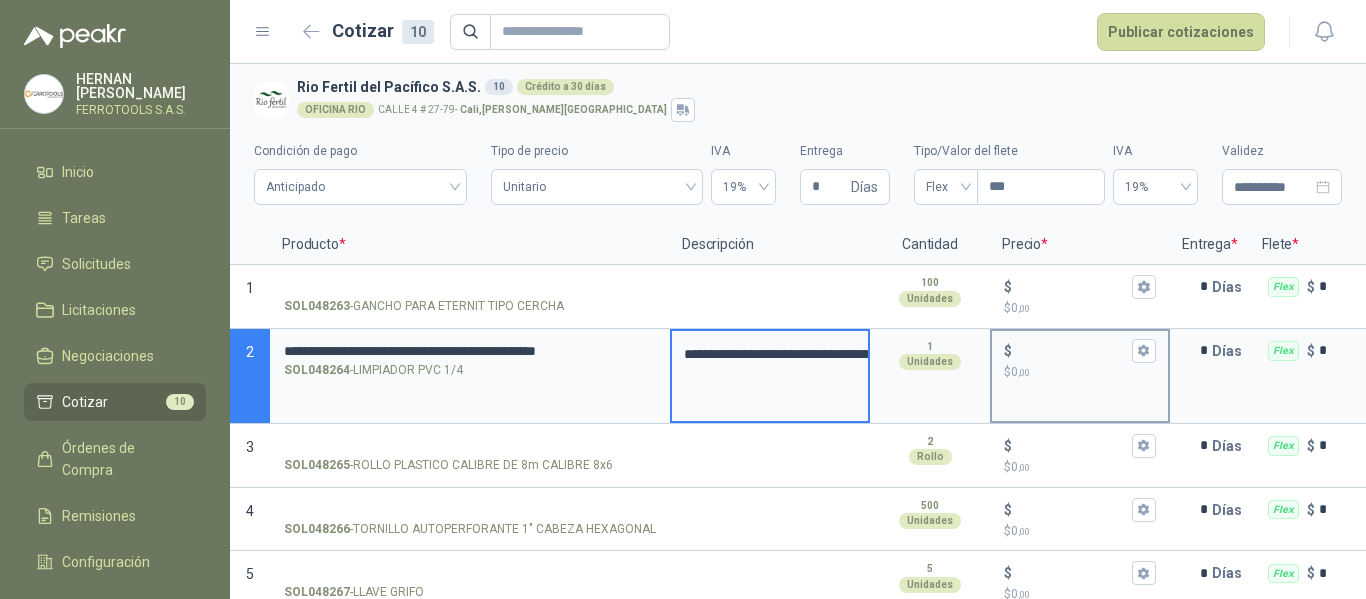 click on "$" at bounding box center [1080, 351] 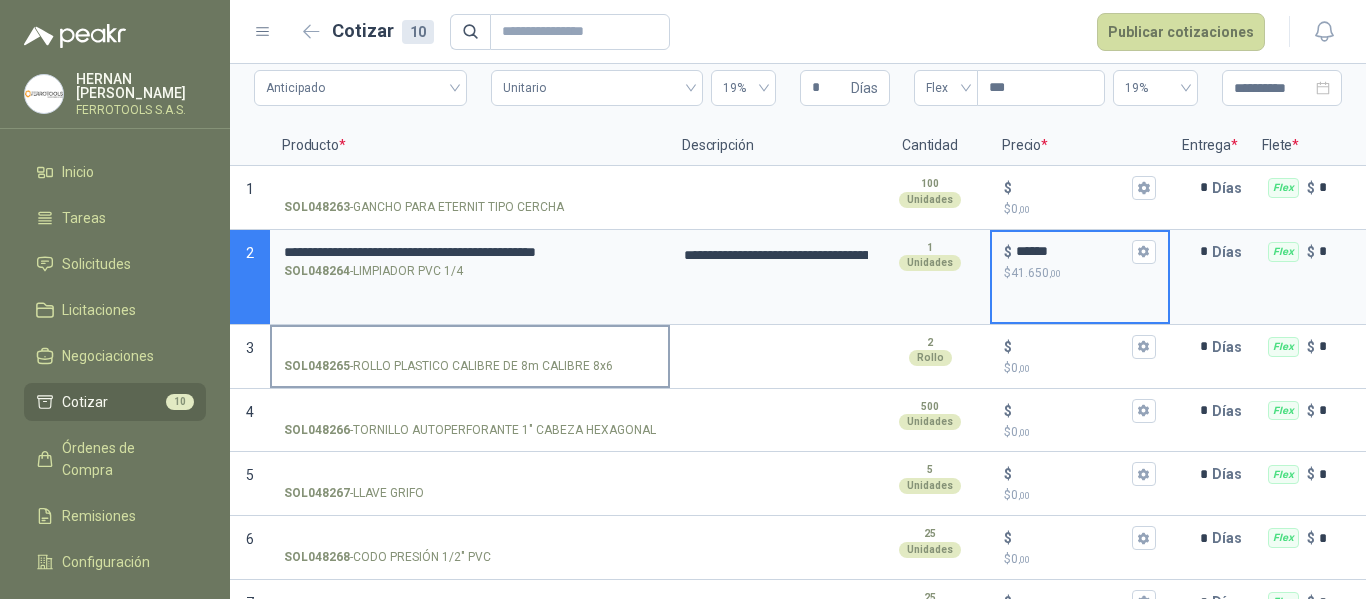 scroll, scrollTop: 100, scrollLeft: 0, axis: vertical 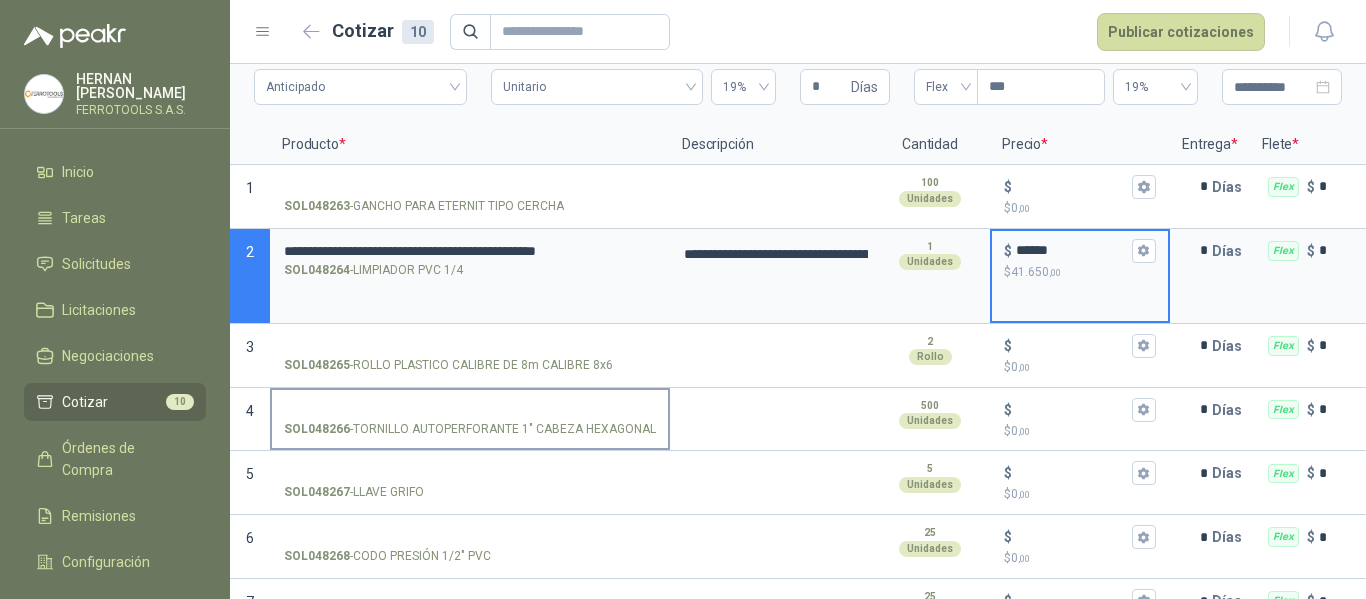type on "******" 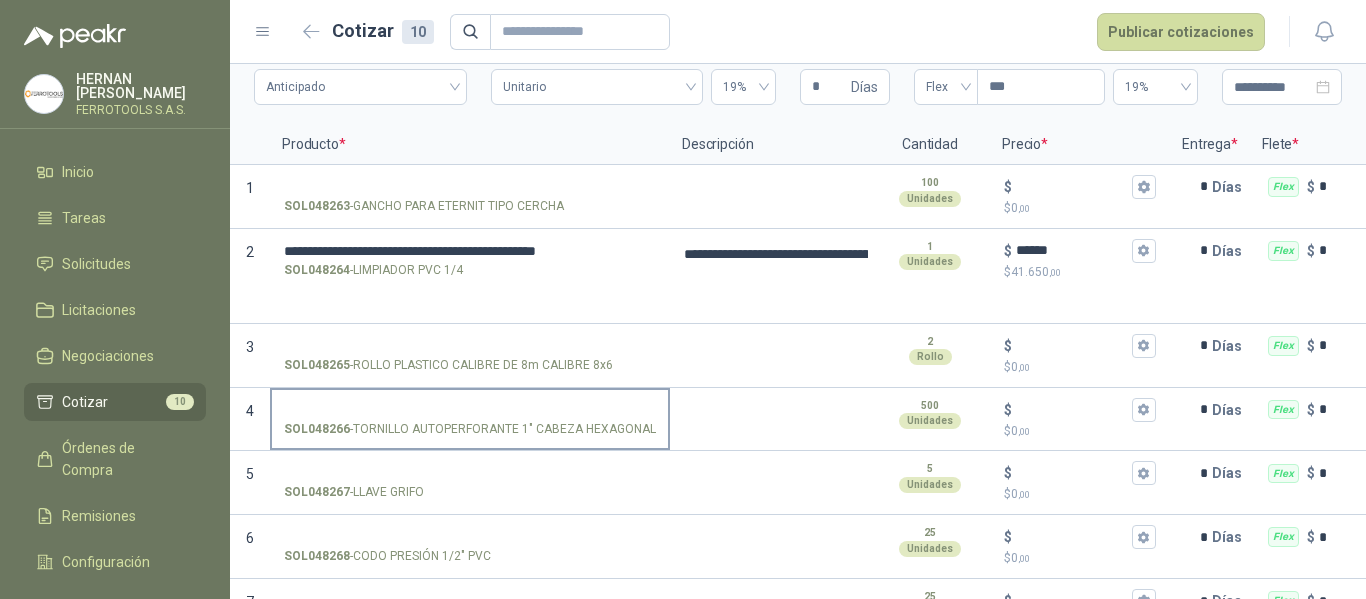 drag, startPoint x: 351, startPoint y: 428, endPoint x: 649, endPoint y: 429, distance: 298.00168 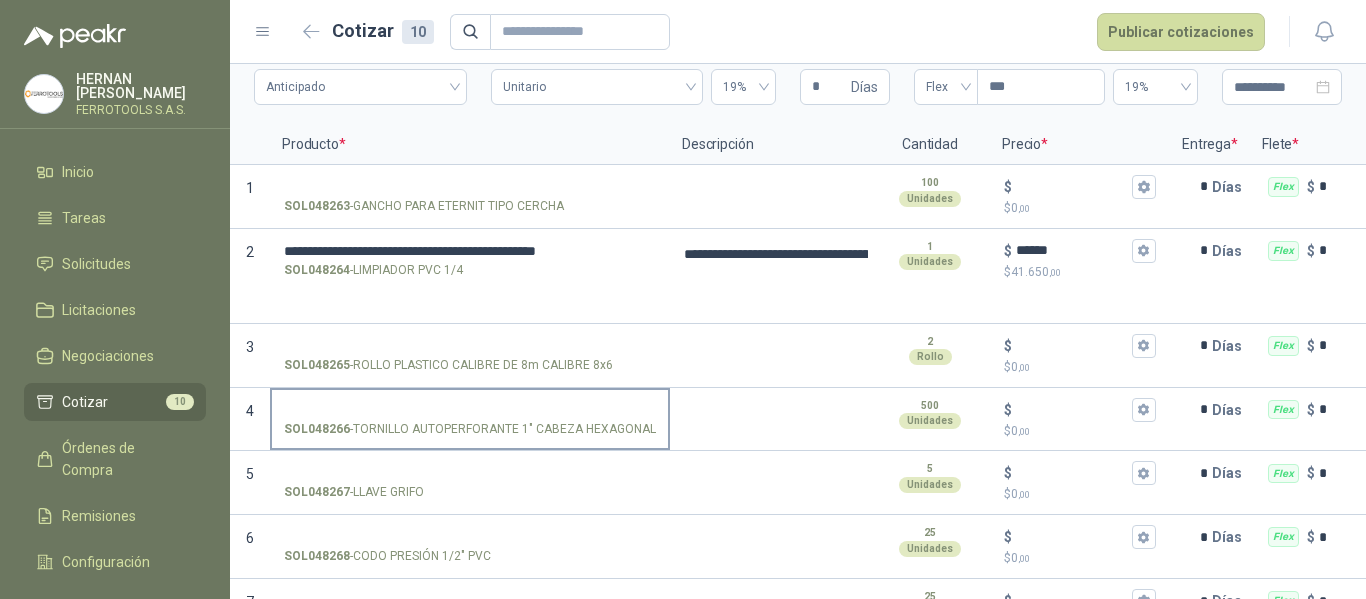 click on "SOL048266  -  TORNILLO AUTOPERFORANTE 1" CABEZA HEXAGONAL" at bounding box center [470, 429] 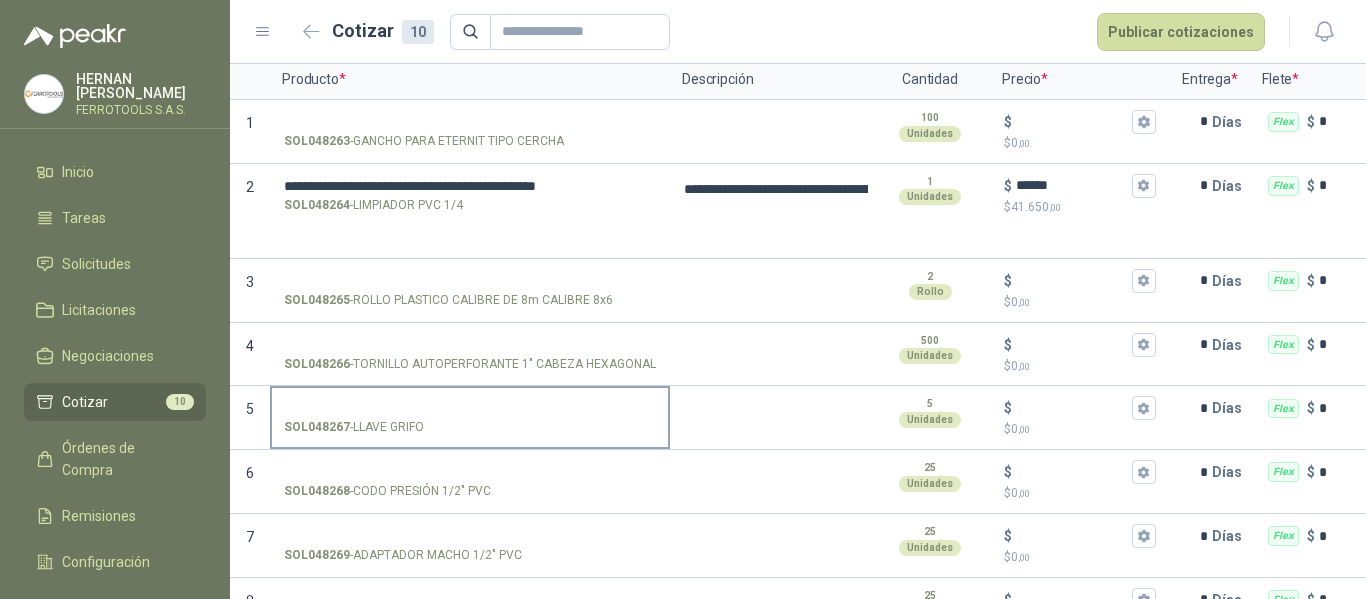 scroll, scrollTop: 200, scrollLeft: 0, axis: vertical 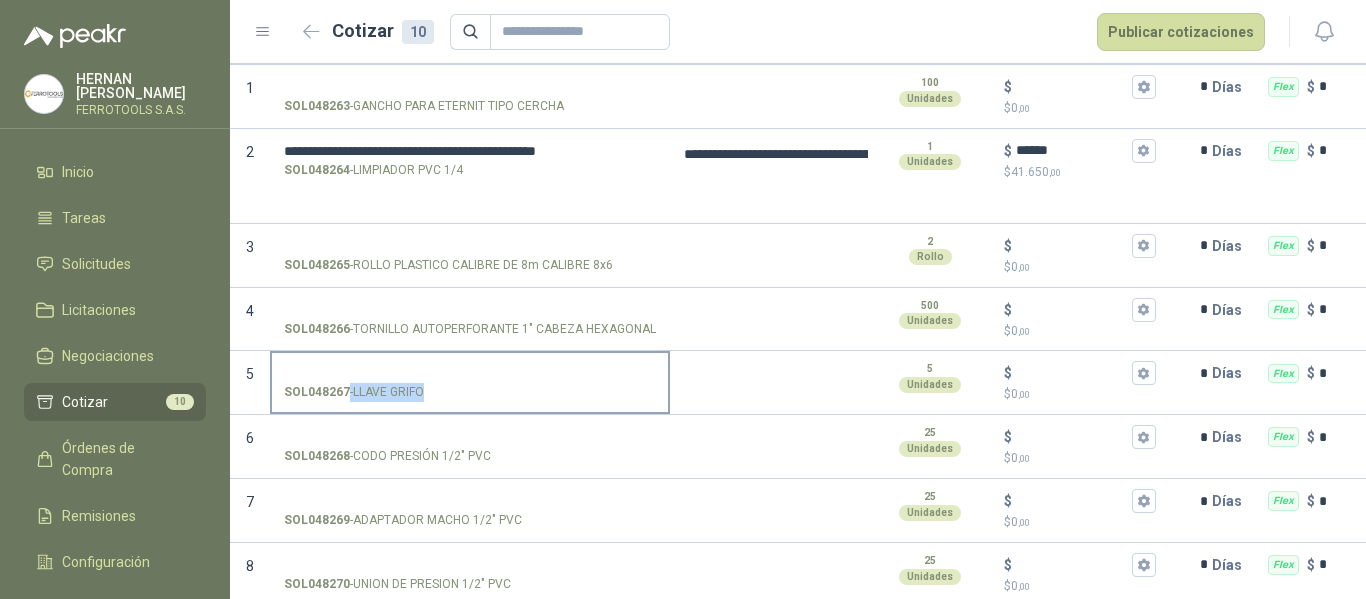 click on "SOL048267  -  LLAVE GRIFO" at bounding box center [470, 392] 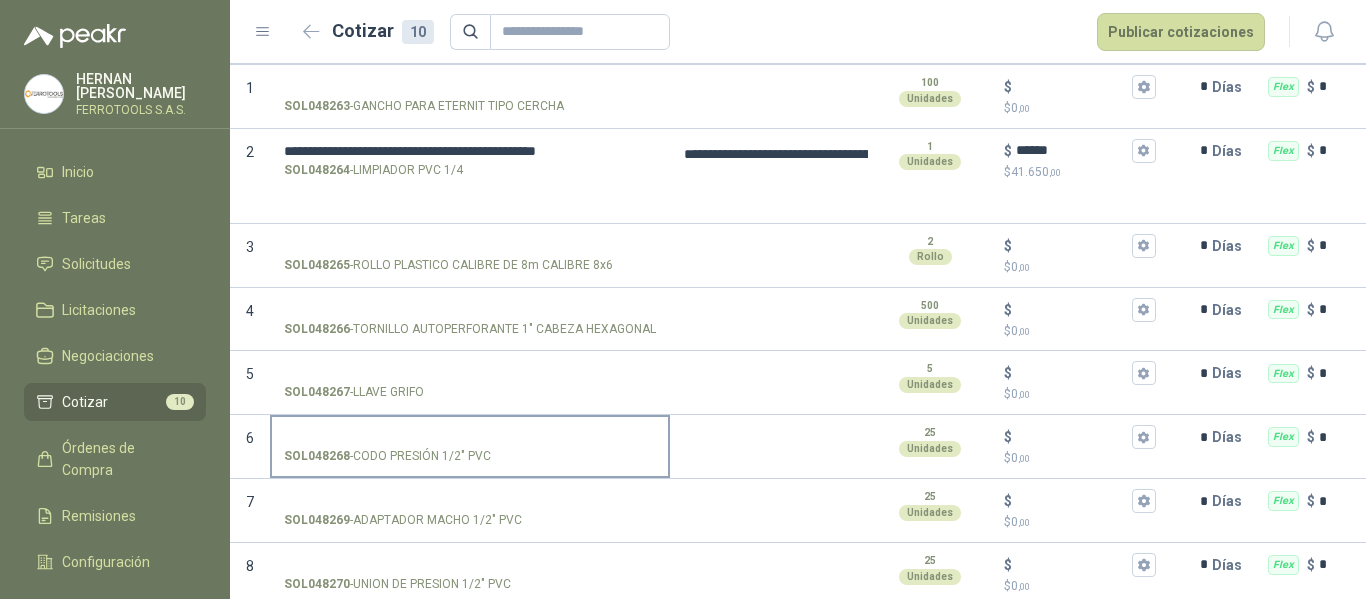 click on "SOL048268  -  CODO PRESIÓN 1/2" PVC" at bounding box center (470, 456) 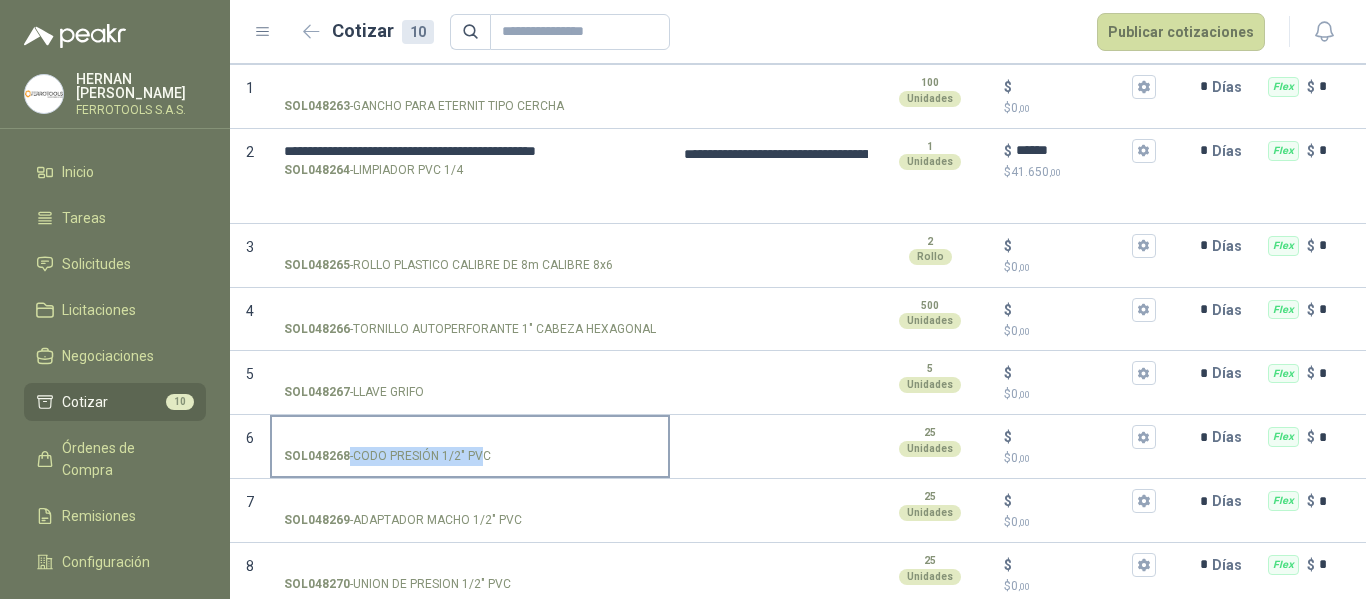 click on "SOL048268  -  CODO PRESIÓN 1/2" PVC" at bounding box center [470, 456] 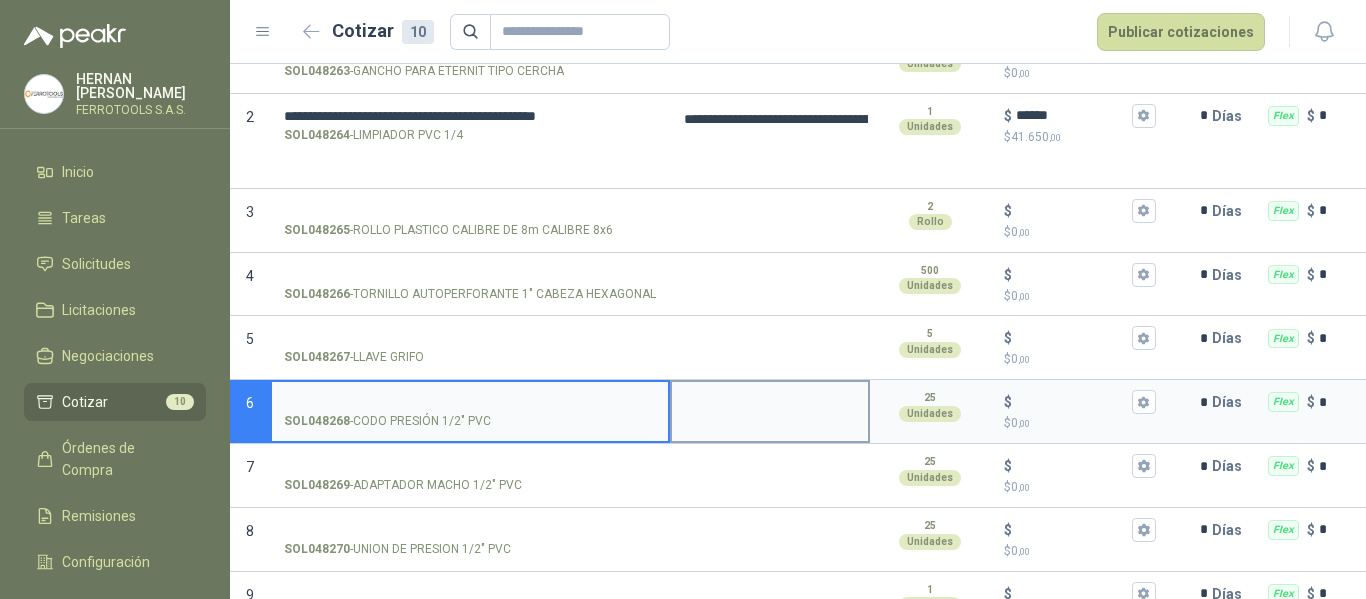 scroll, scrollTop: 351, scrollLeft: 0, axis: vertical 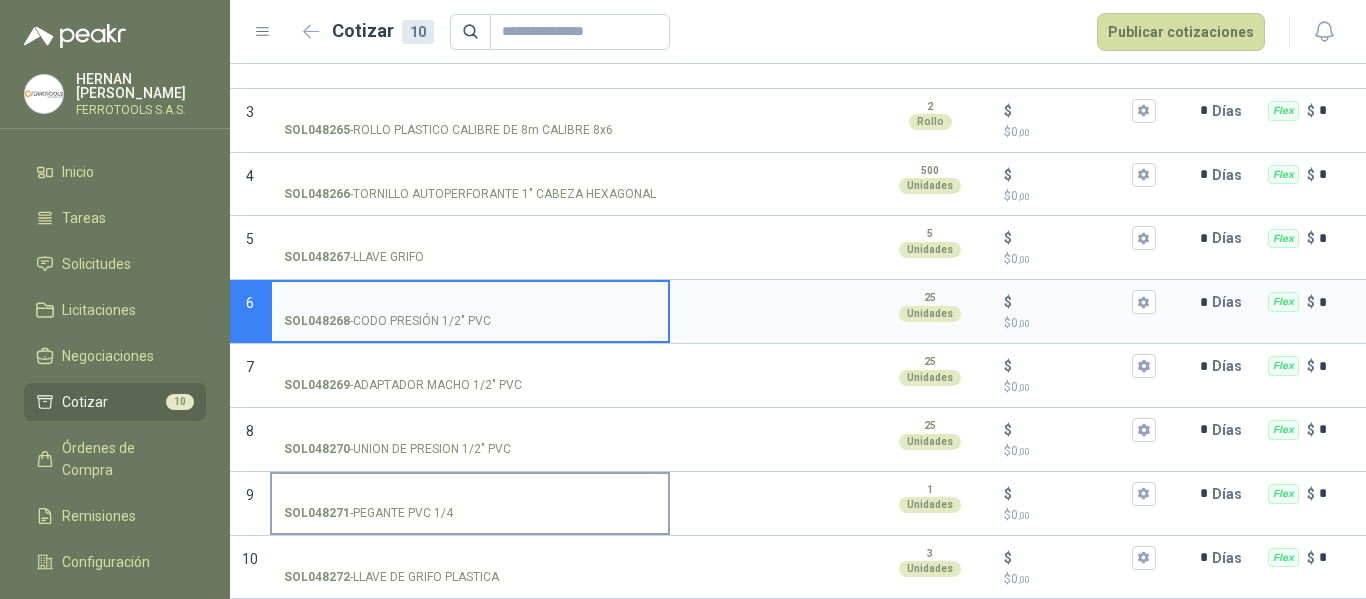 click on "SOL048271  -  PEGANTE PVC 1/4" at bounding box center [470, 494] 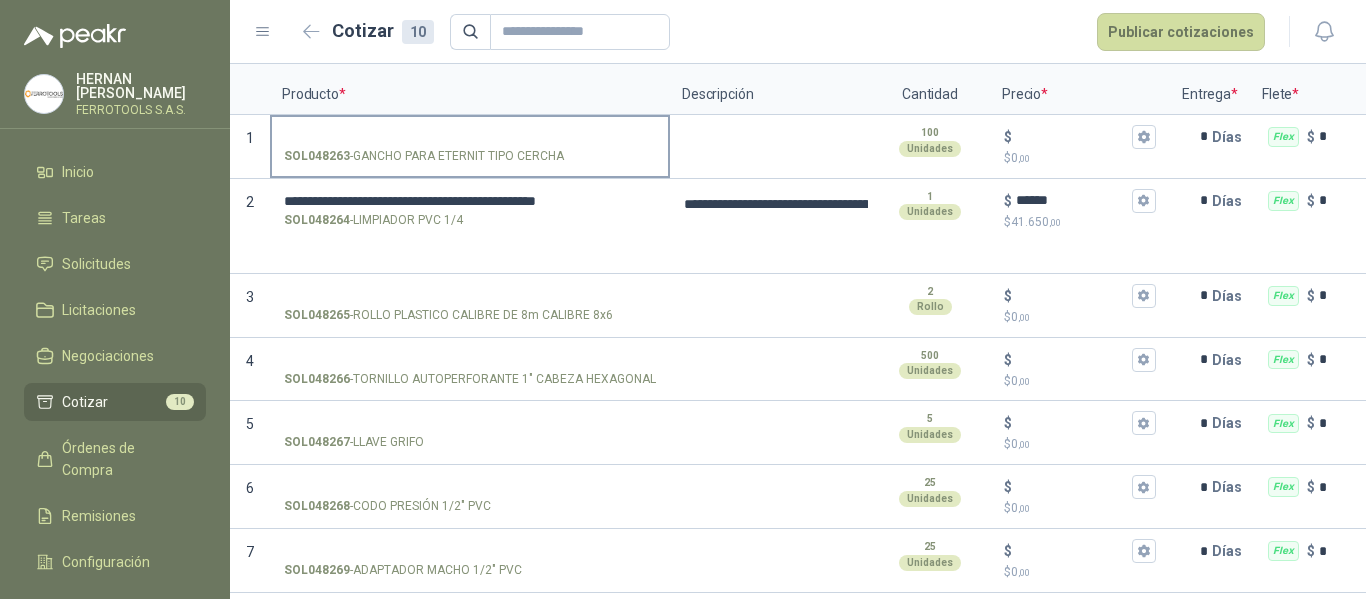 scroll, scrollTop: 200, scrollLeft: 0, axis: vertical 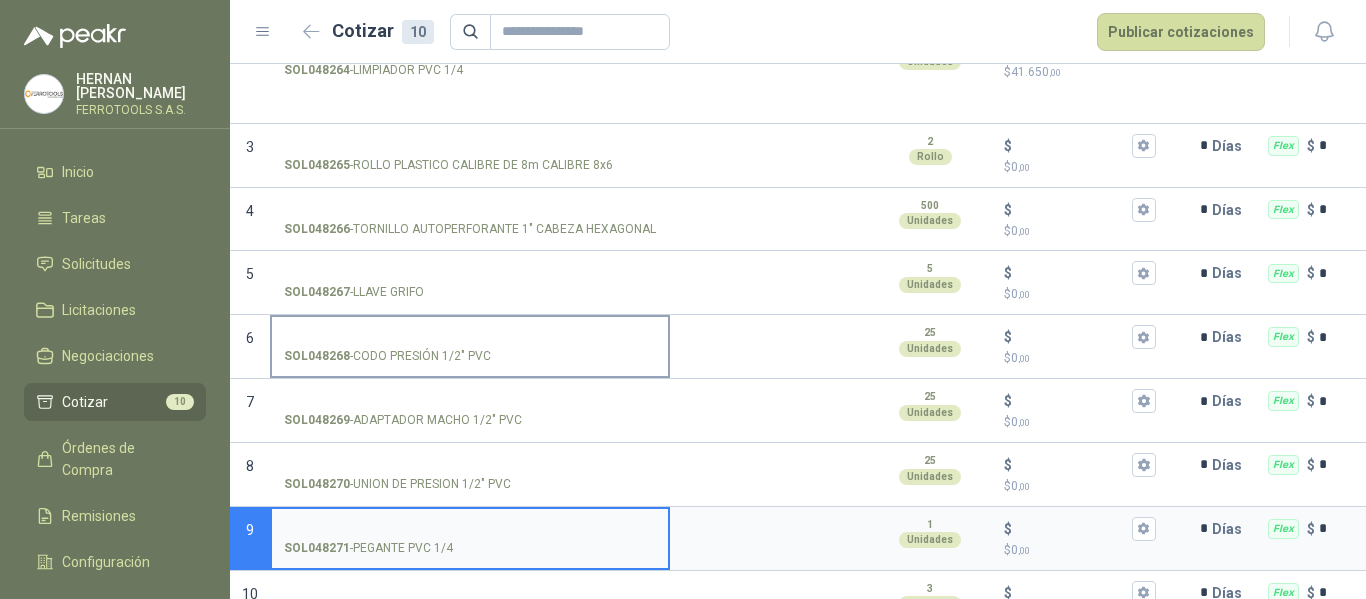 click on "SOL048268  -  CODO PRESIÓN 1/2" PVC" at bounding box center (470, 337) 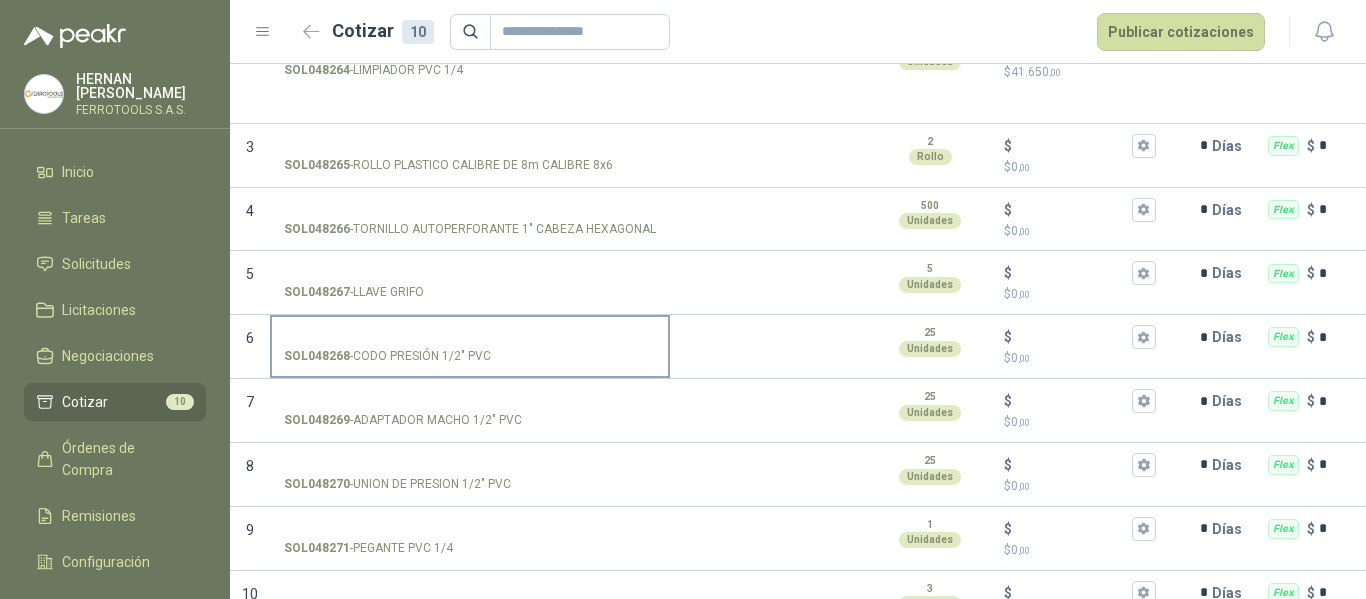 type on "**********" 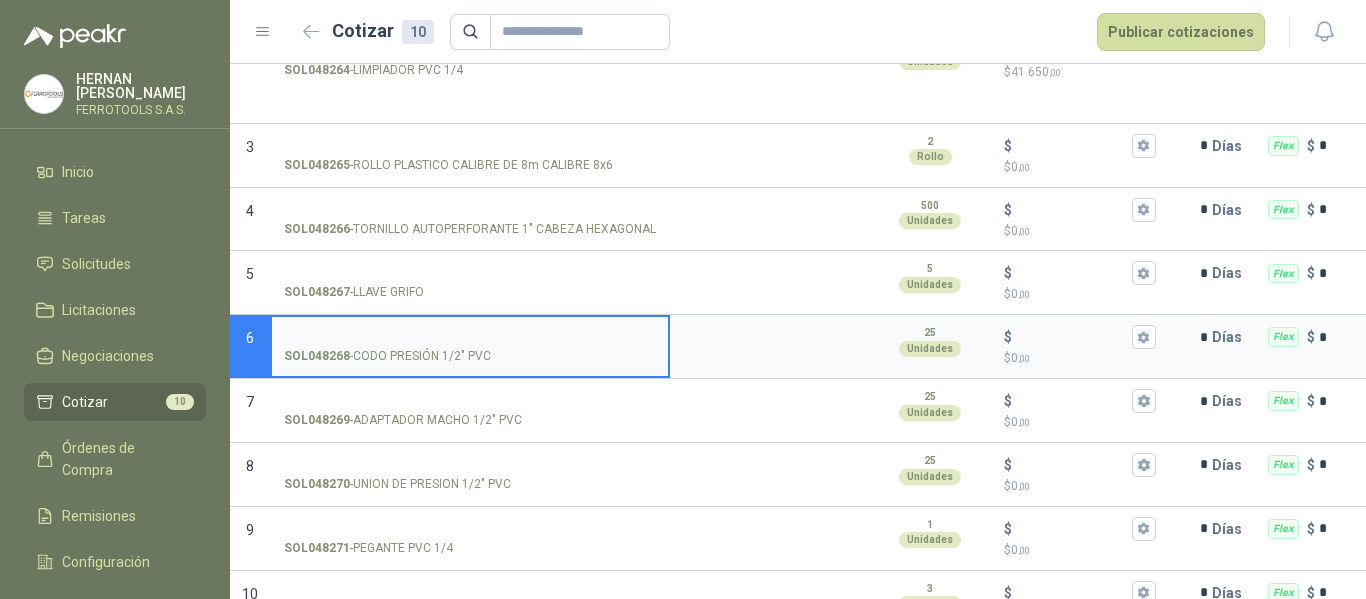 type 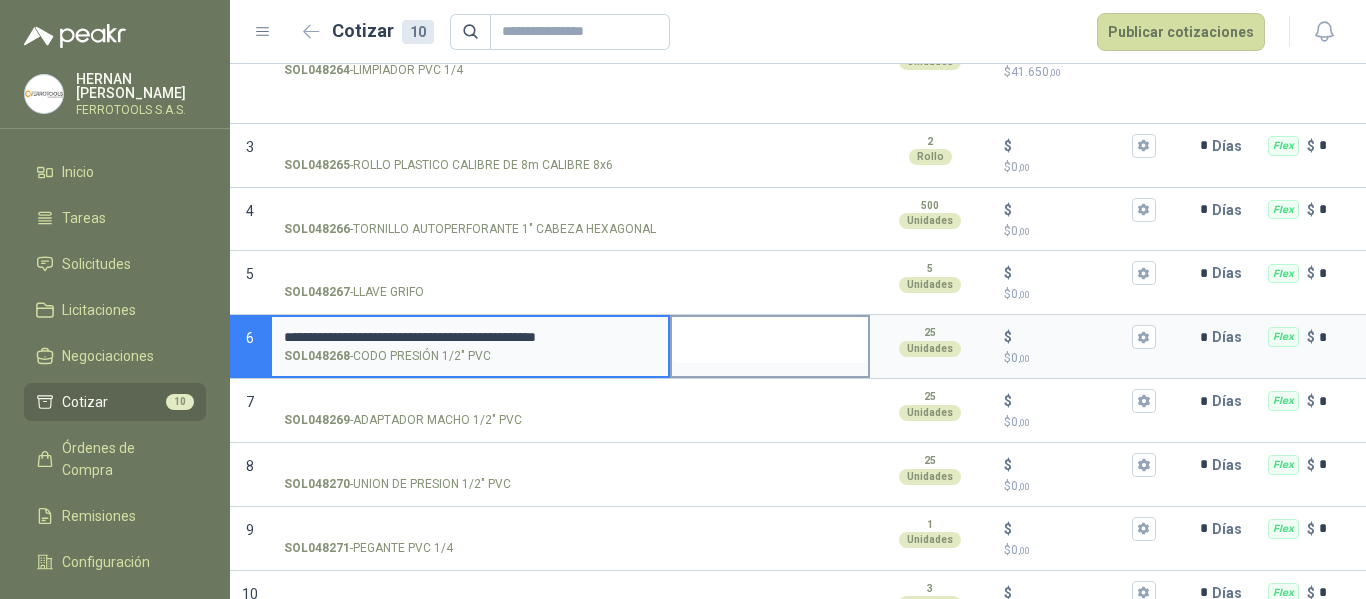 type on "**********" 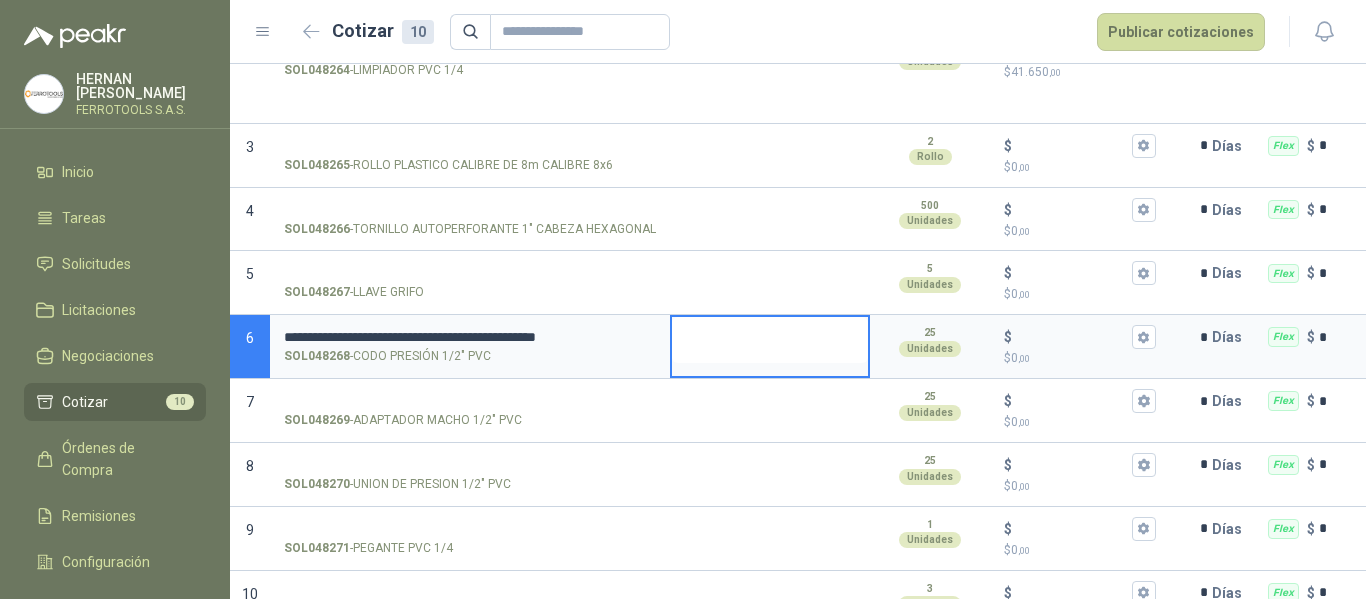 type 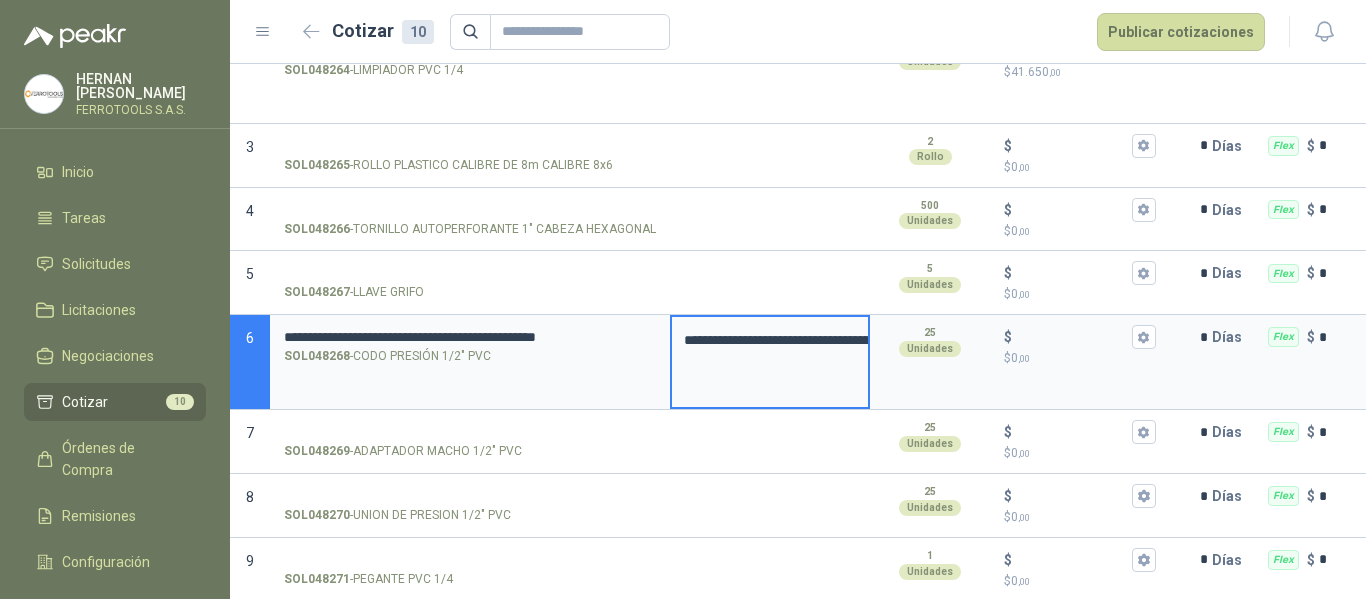 type 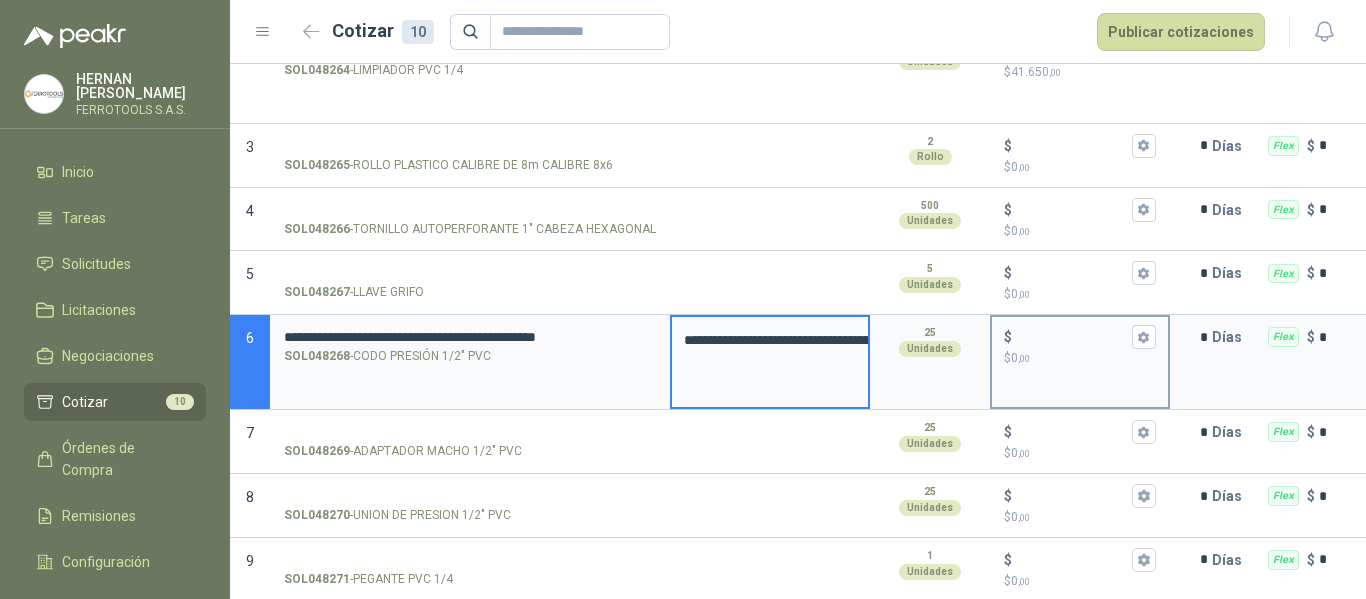 type on "**********" 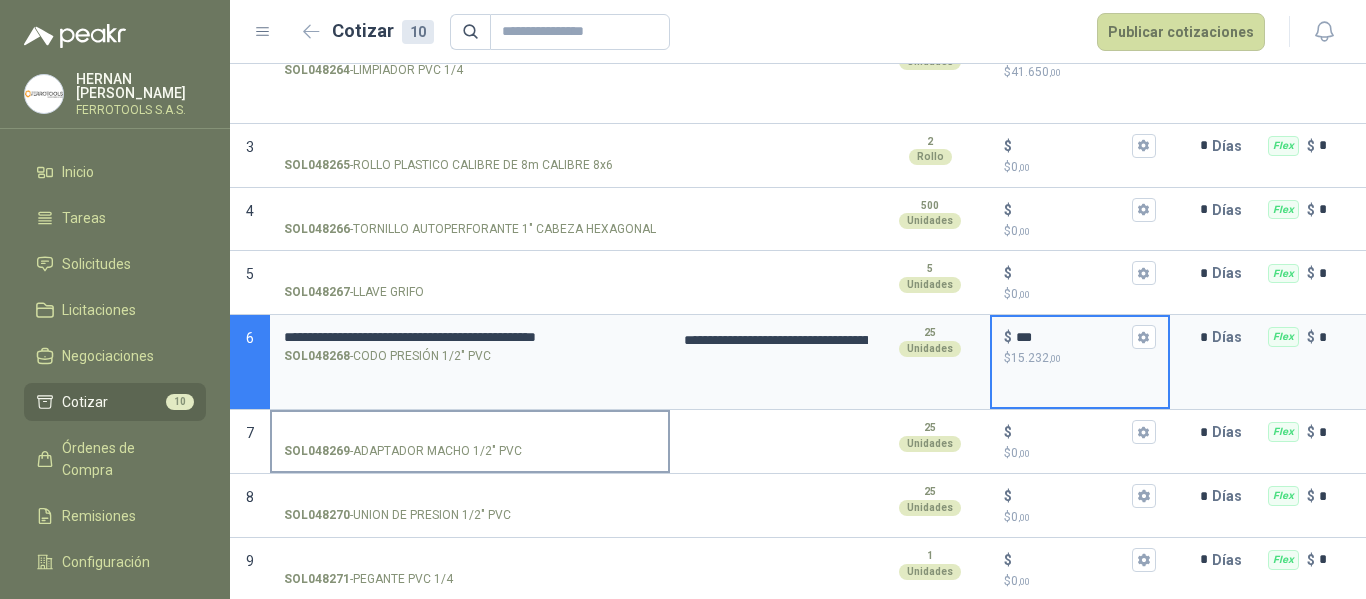 scroll, scrollTop: 383, scrollLeft: 0, axis: vertical 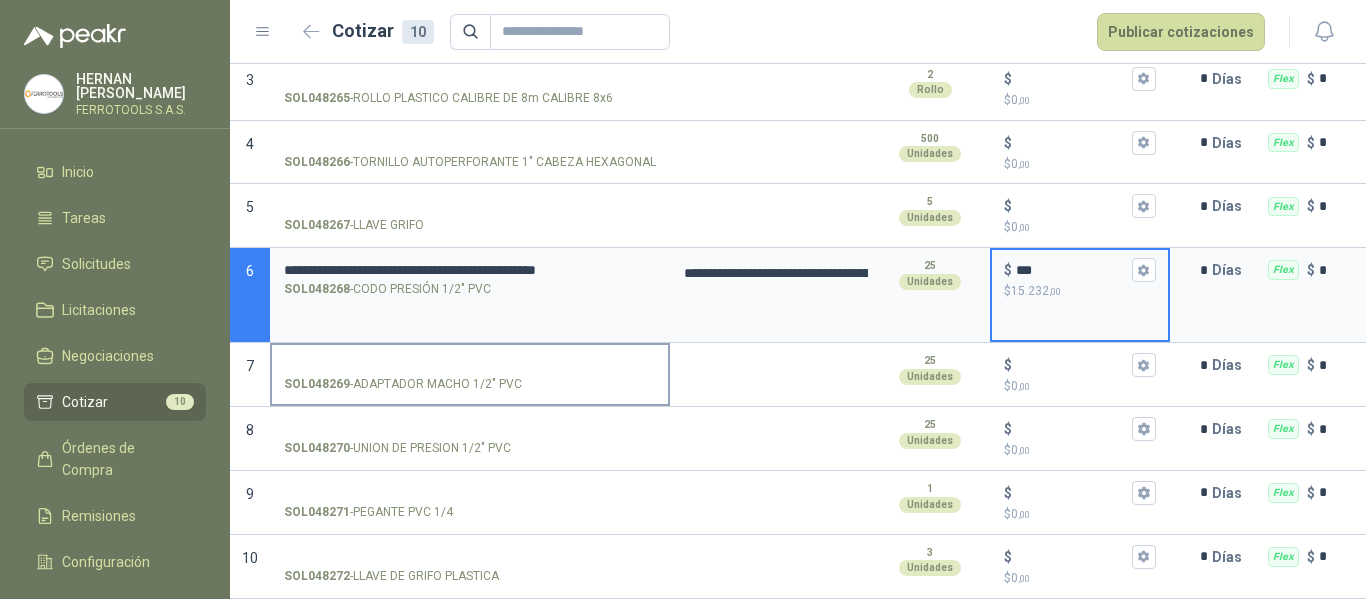 type on "***" 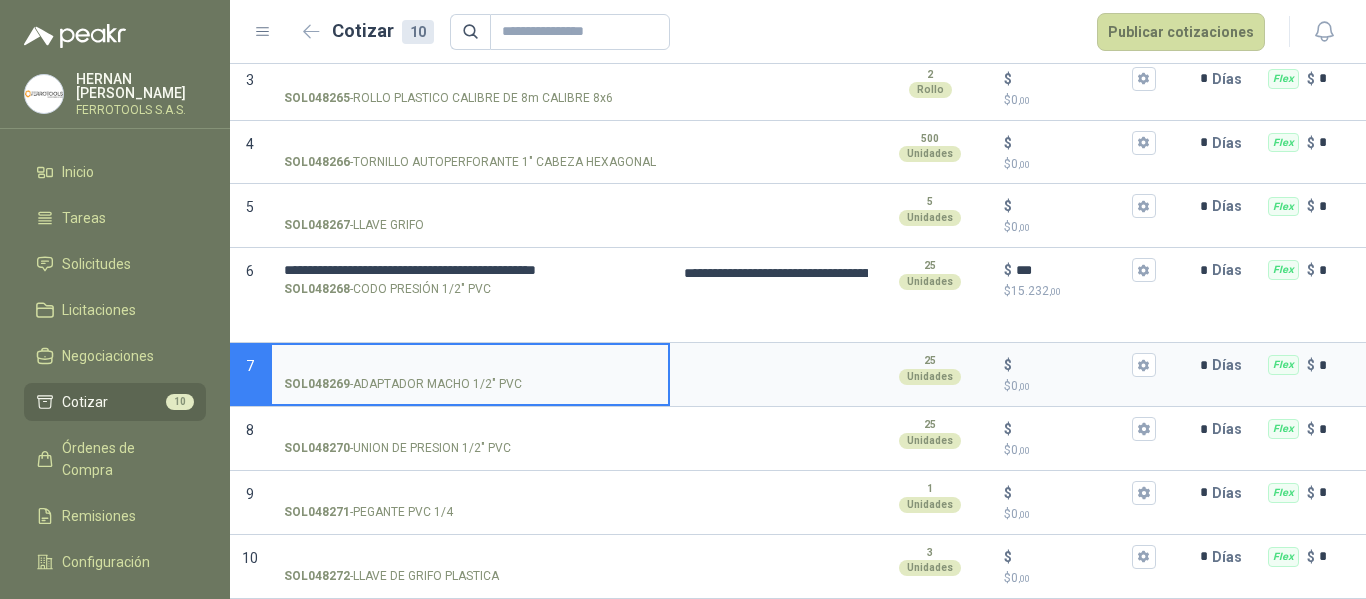 type on "**********" 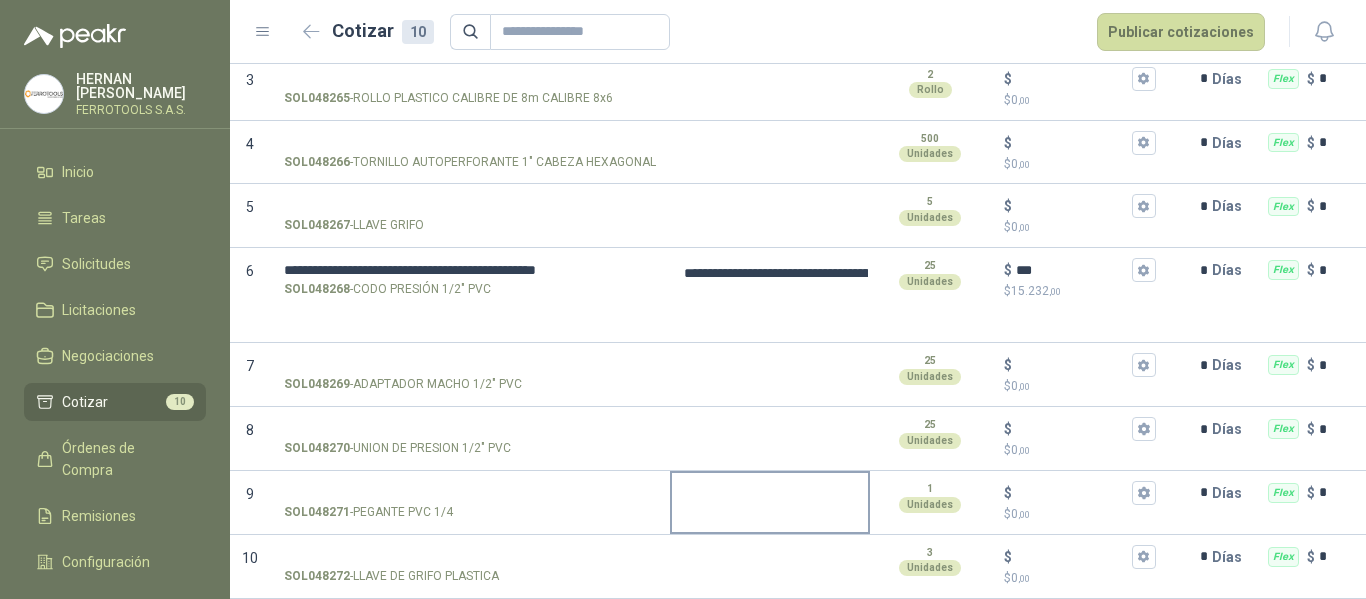 type on "**********" 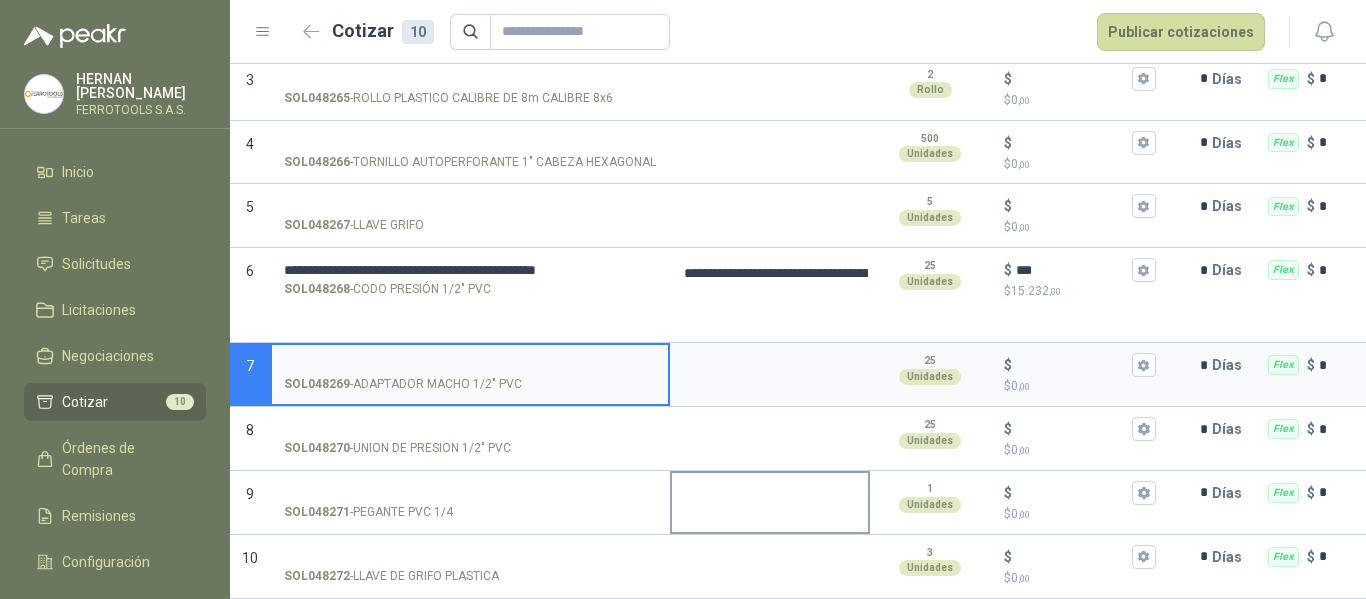 type 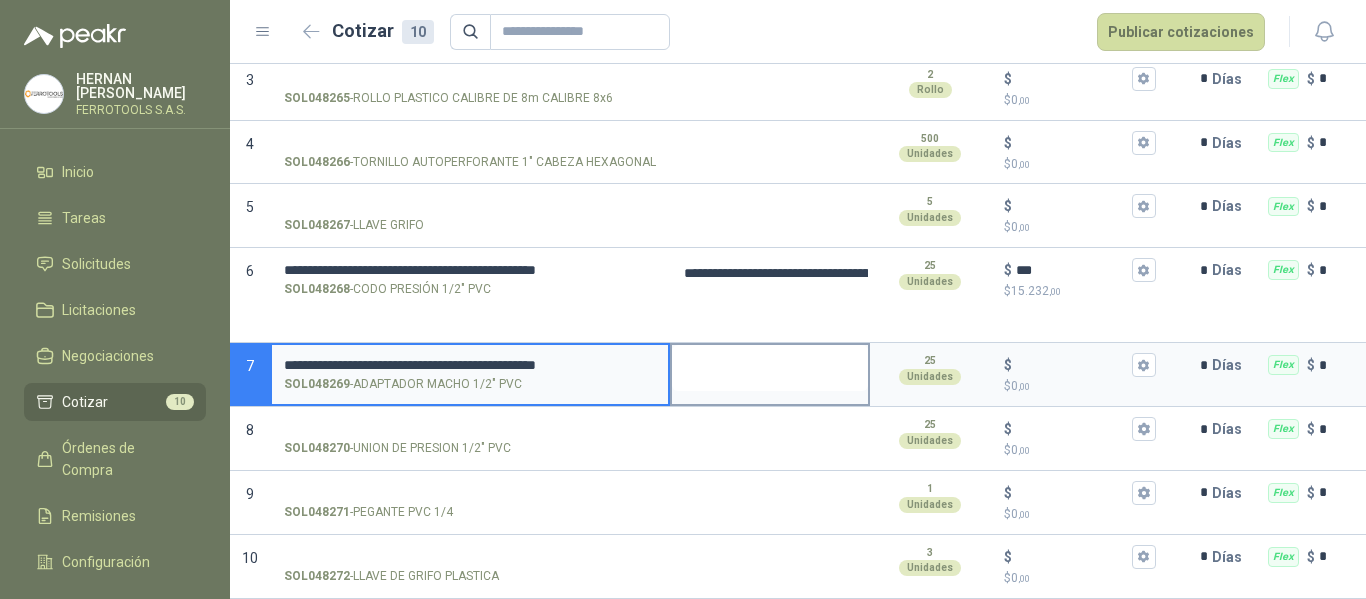 type on "**********" 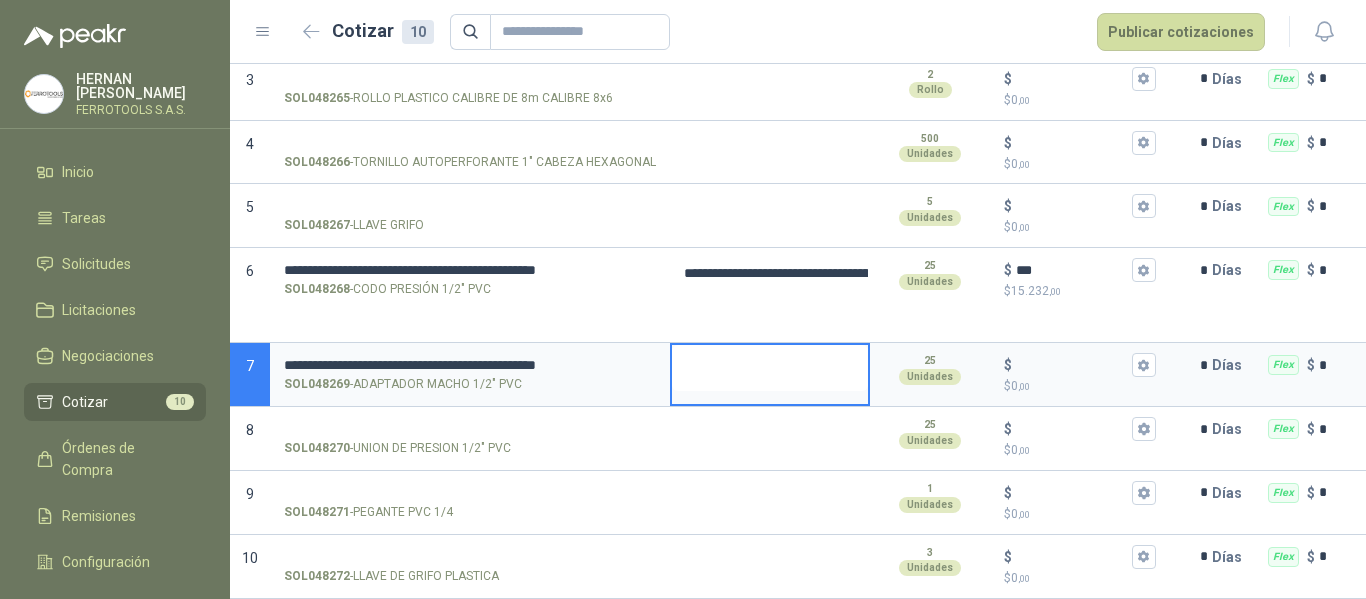 click at bounding box center (770, 368) 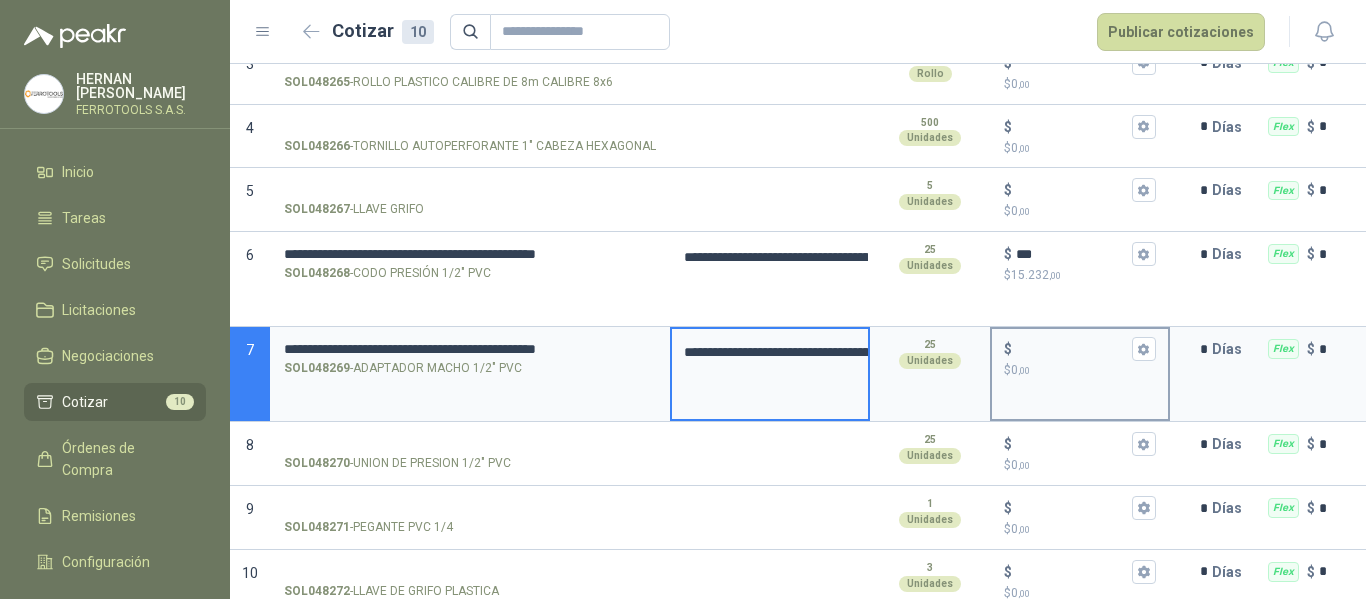 click on "$" at bounding box center (1080, 349) 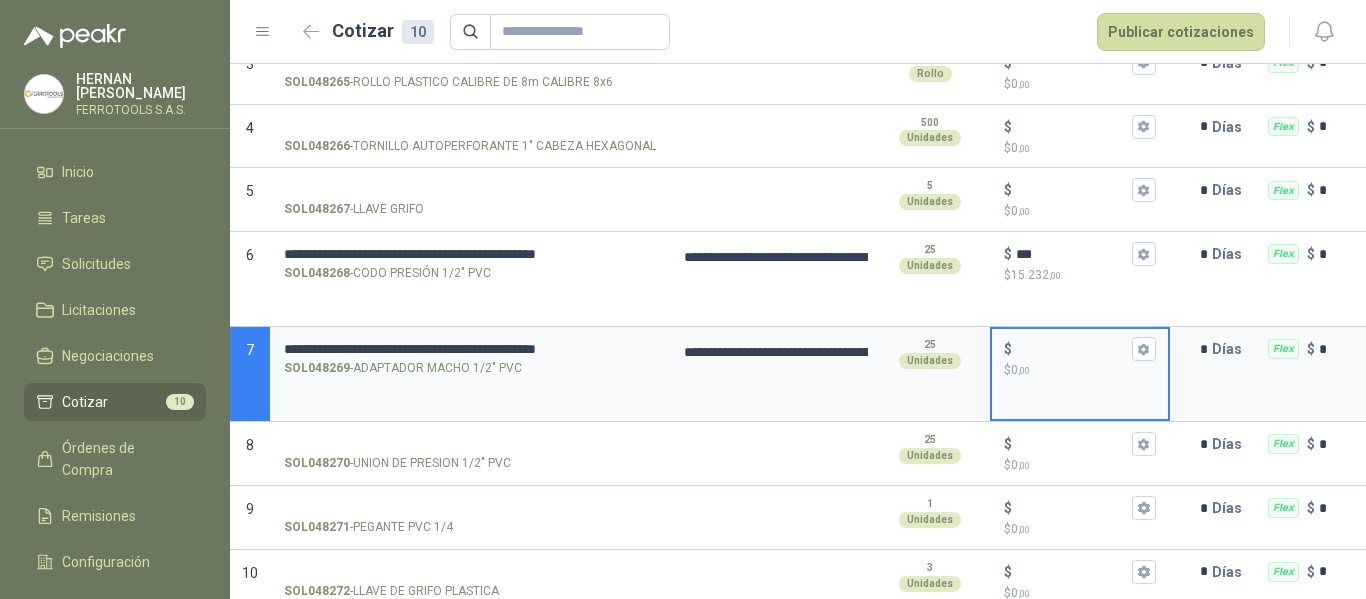 type on "**********" 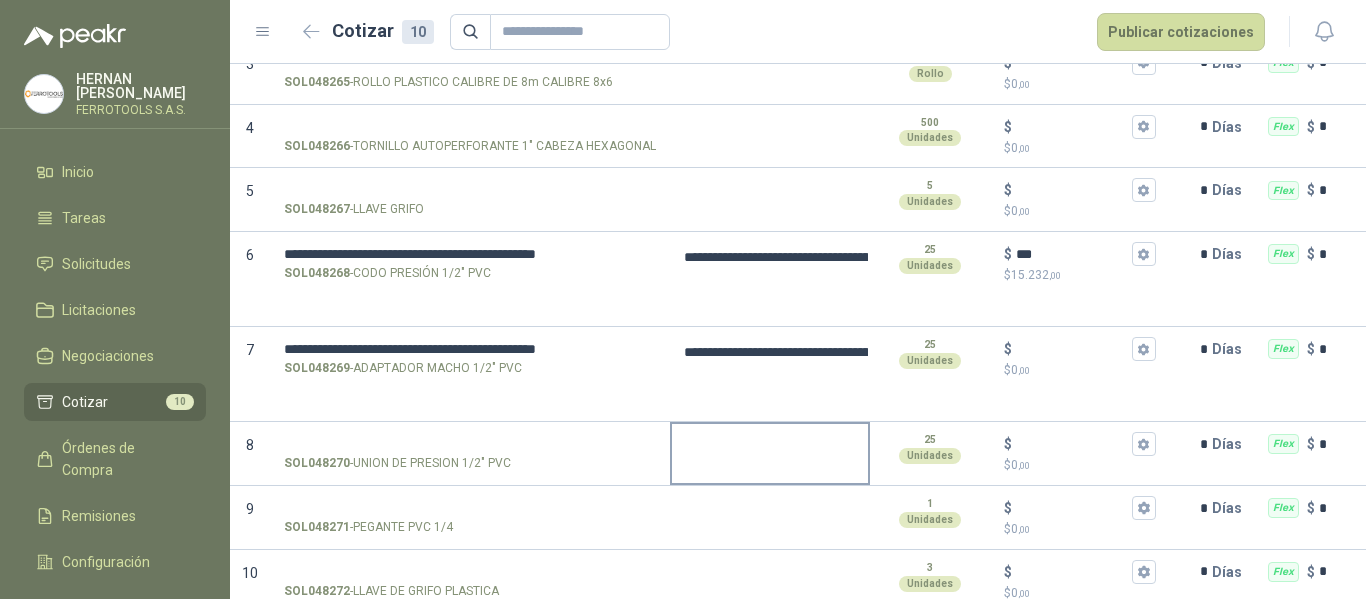 type on "**********" 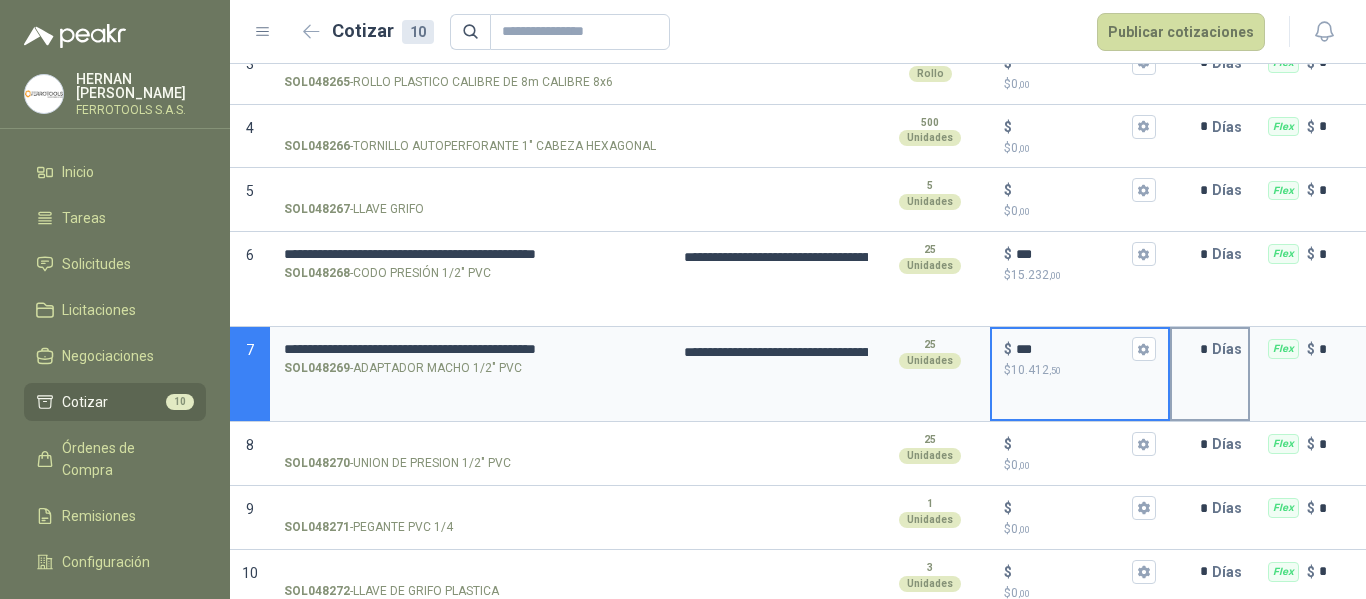 type on "***" 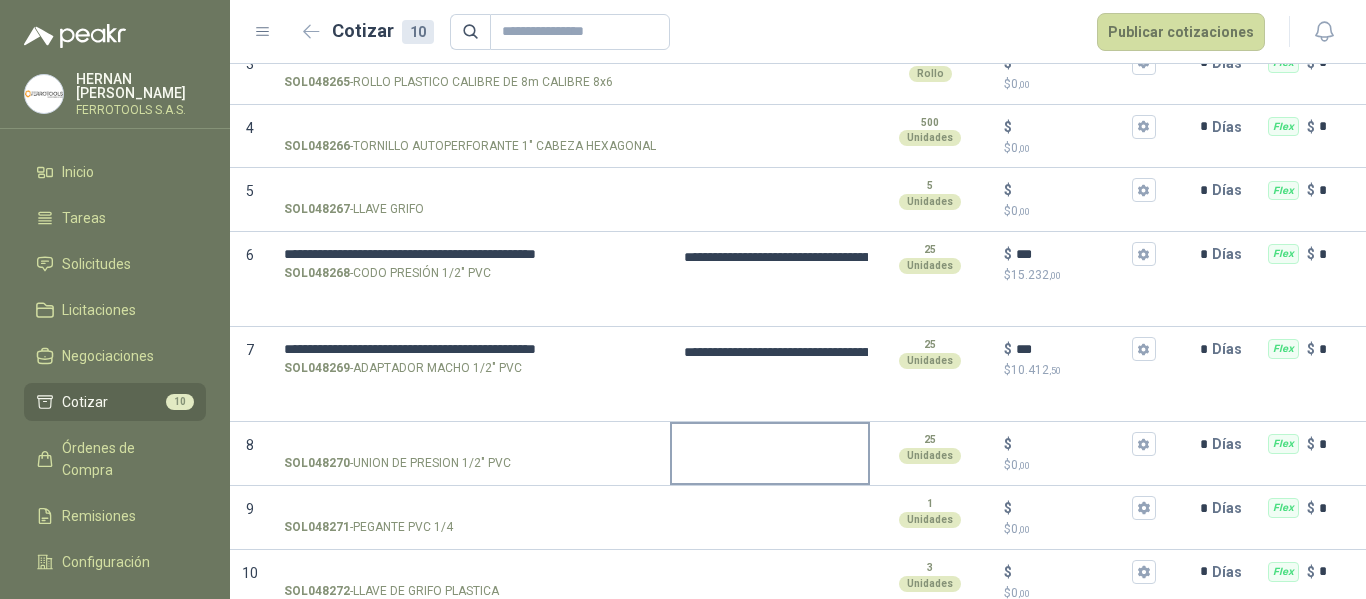 type on "**********" 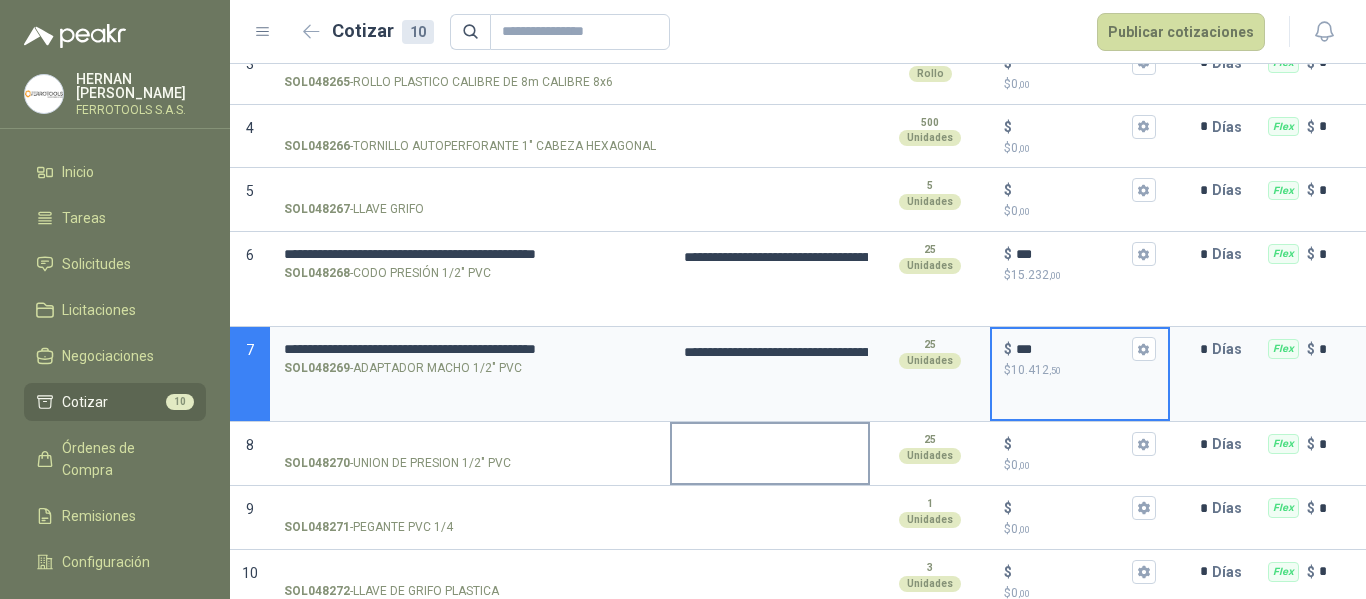 type on "**********" 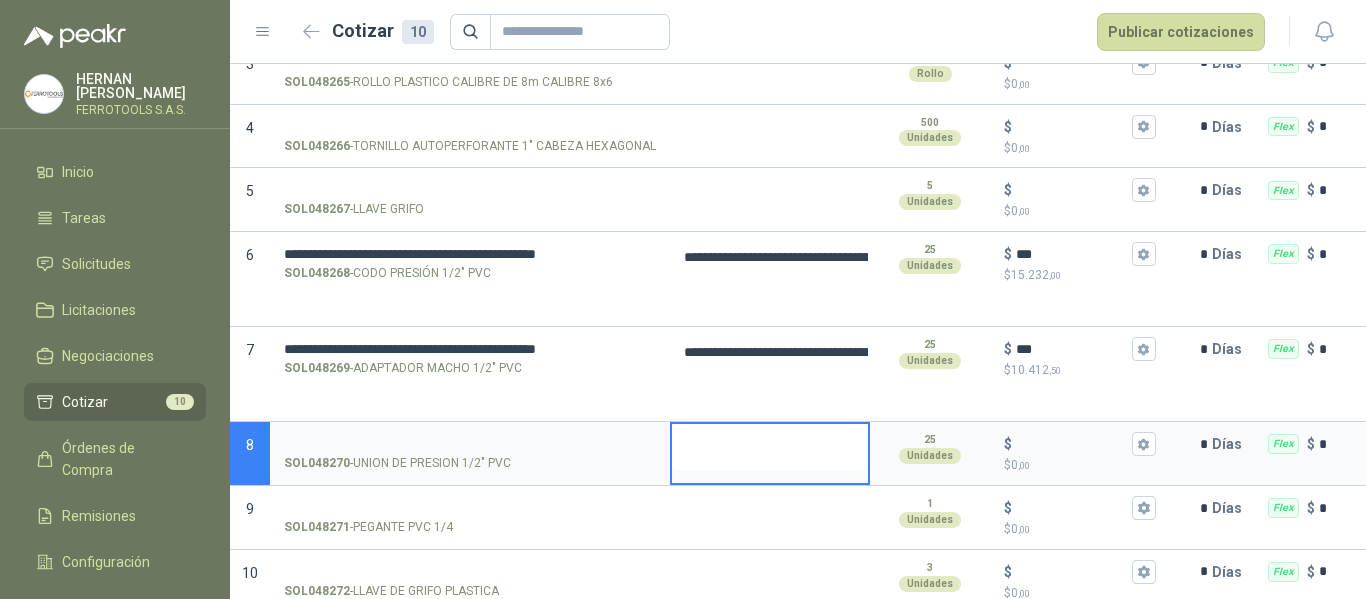 click at bounding box center (770, 447) 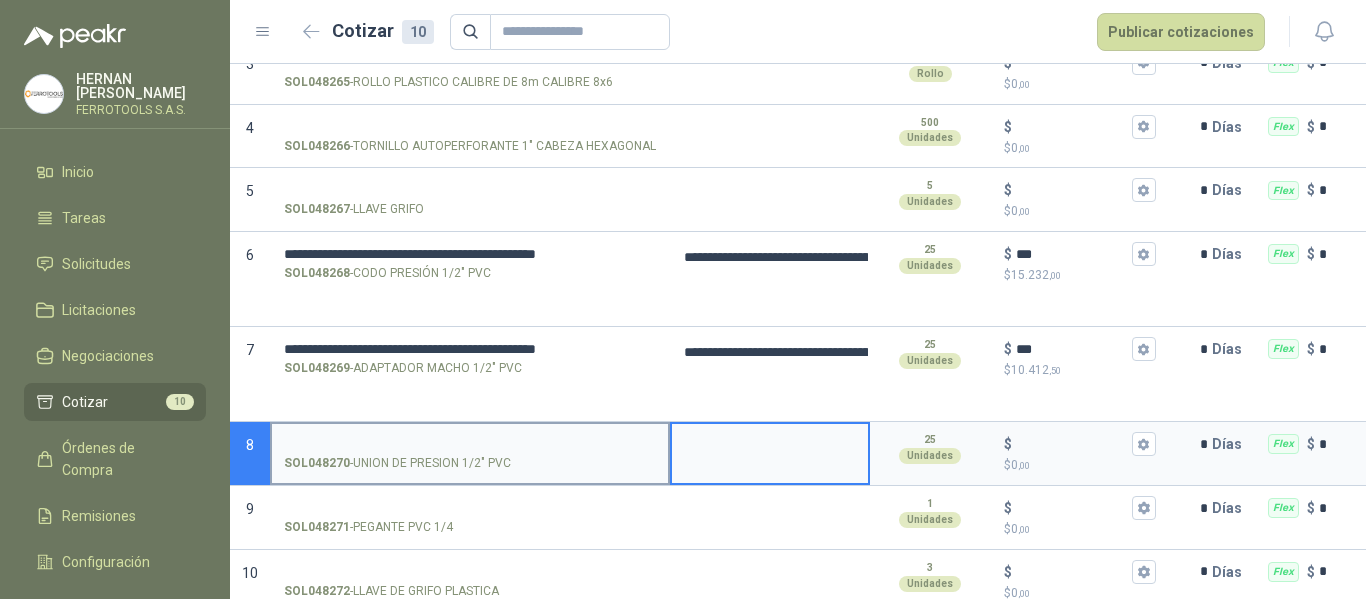 type on "**********" 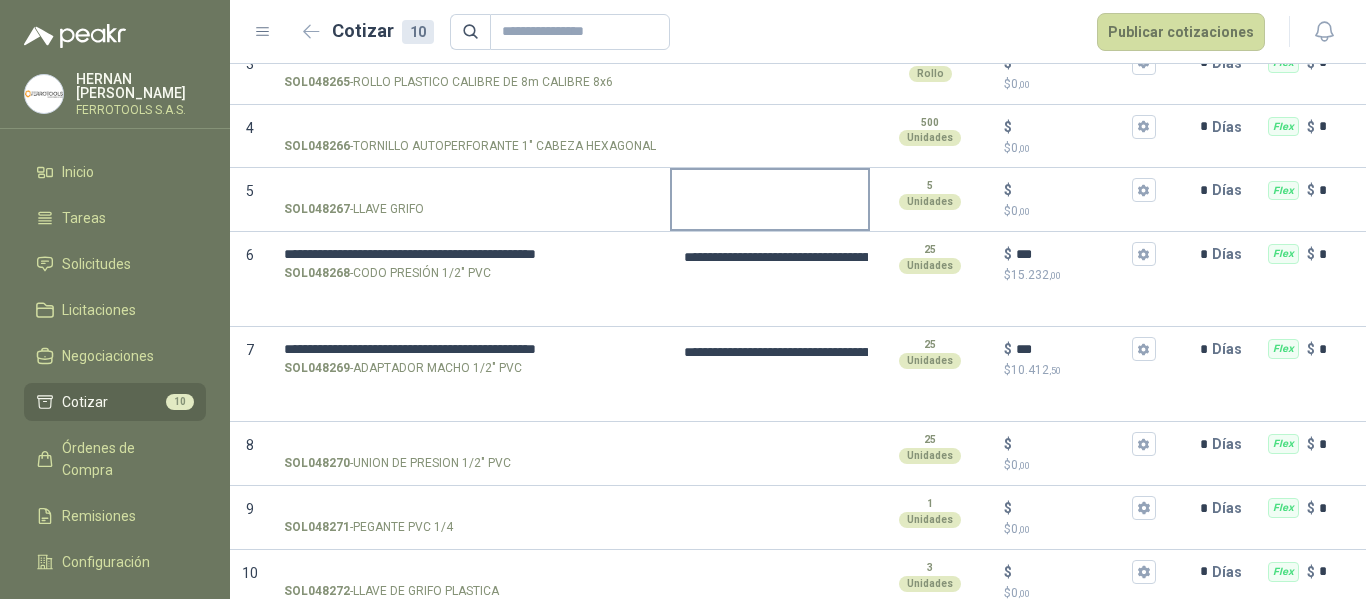 type on "**********" 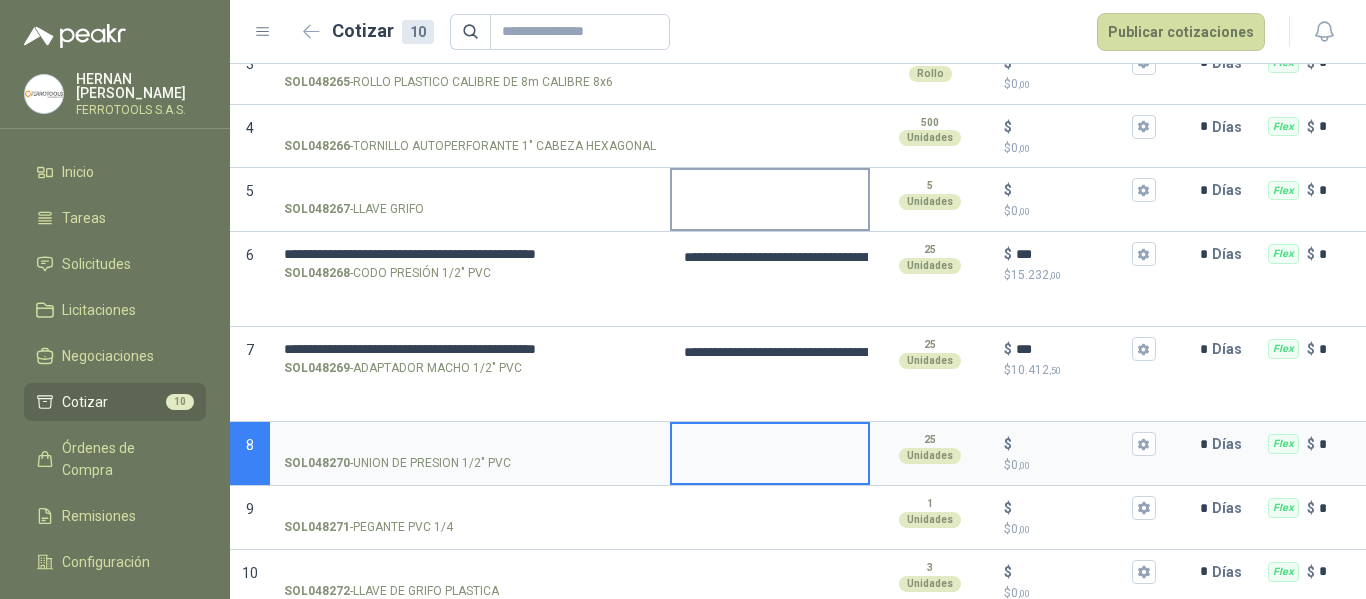 type on "**********" 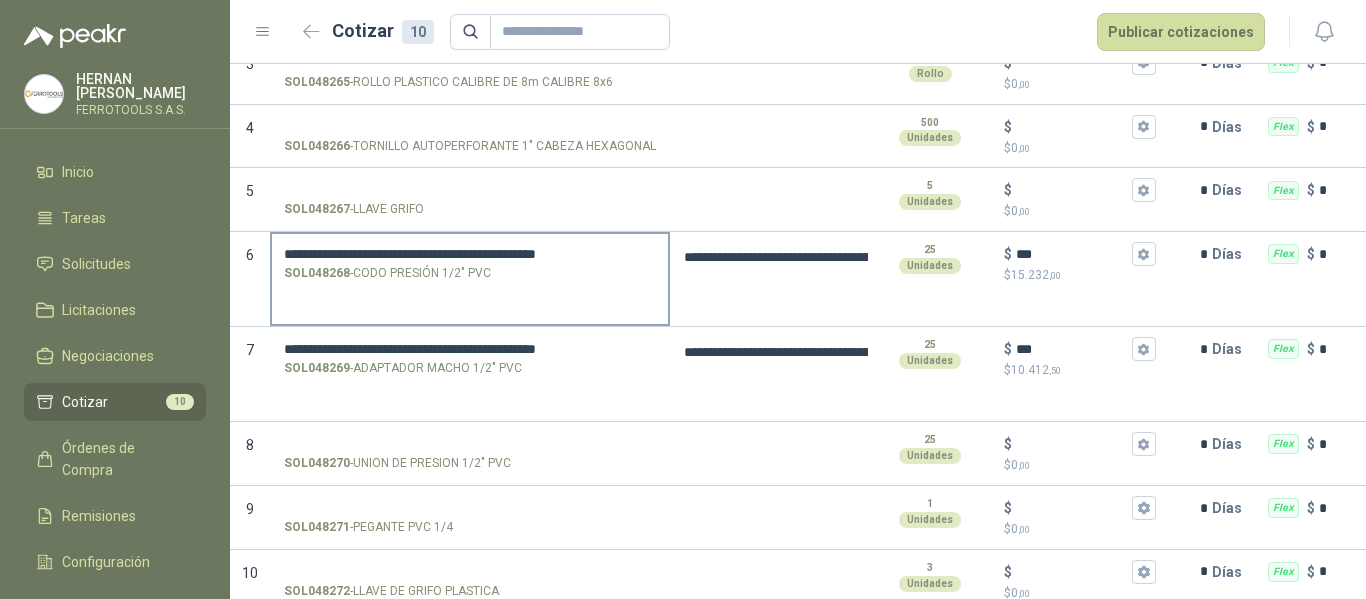 type on "**********" 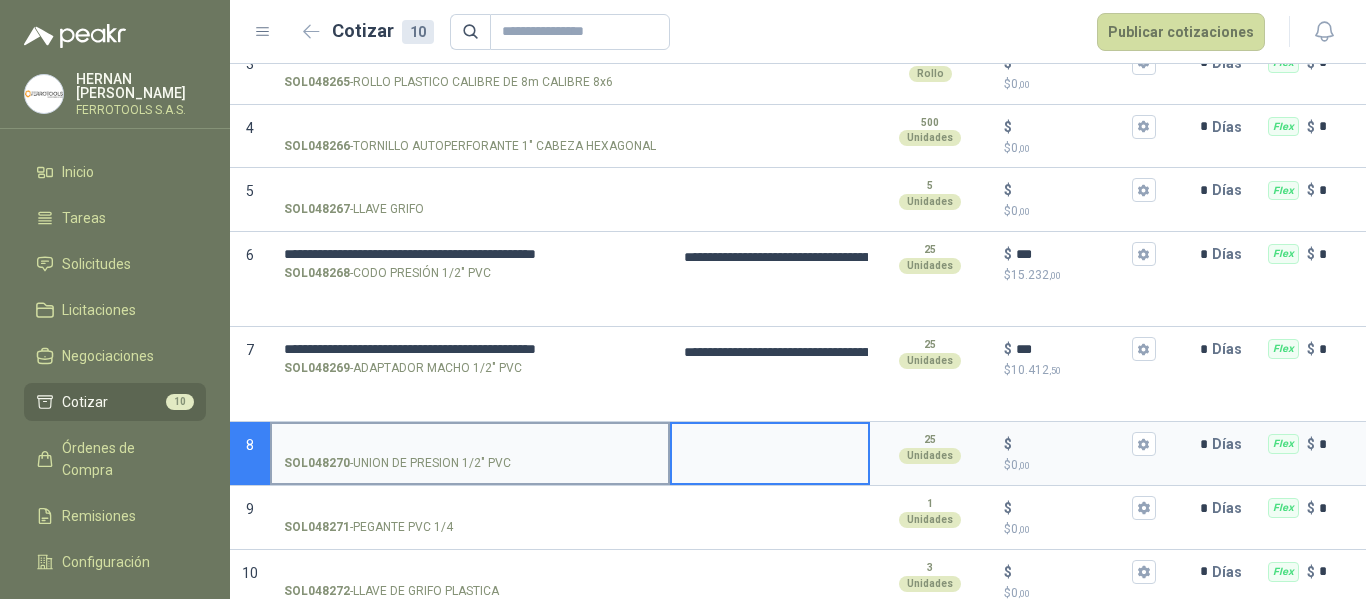 type on "**********" 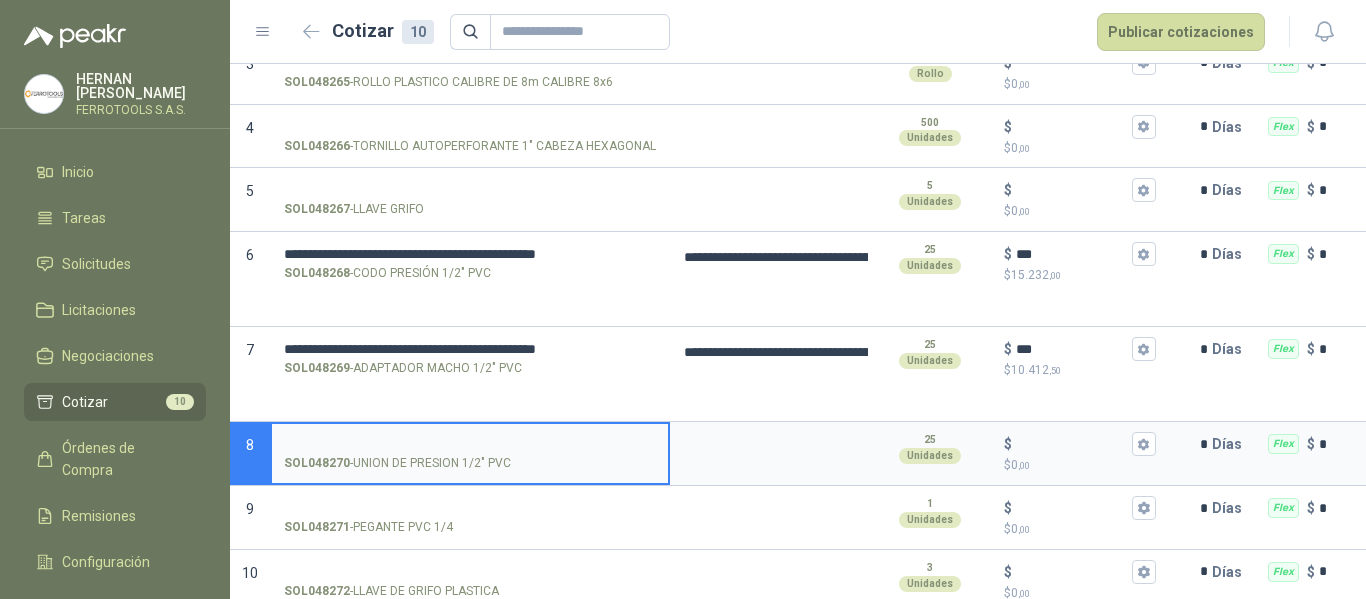 type 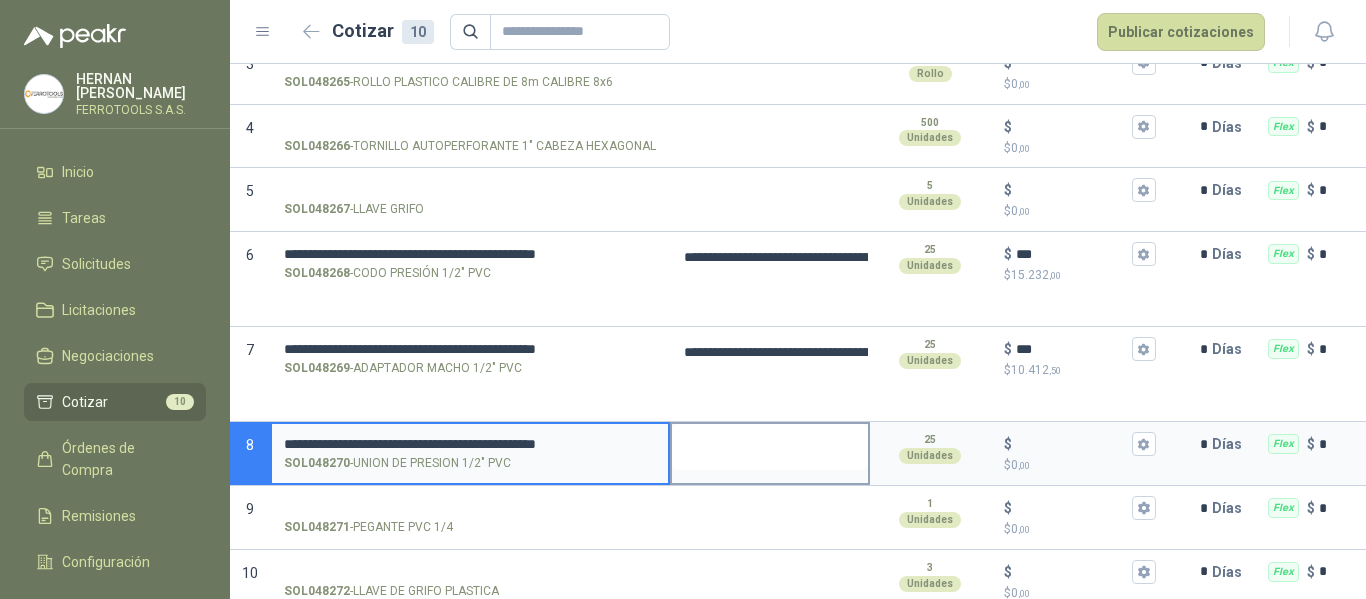 type on "**********" 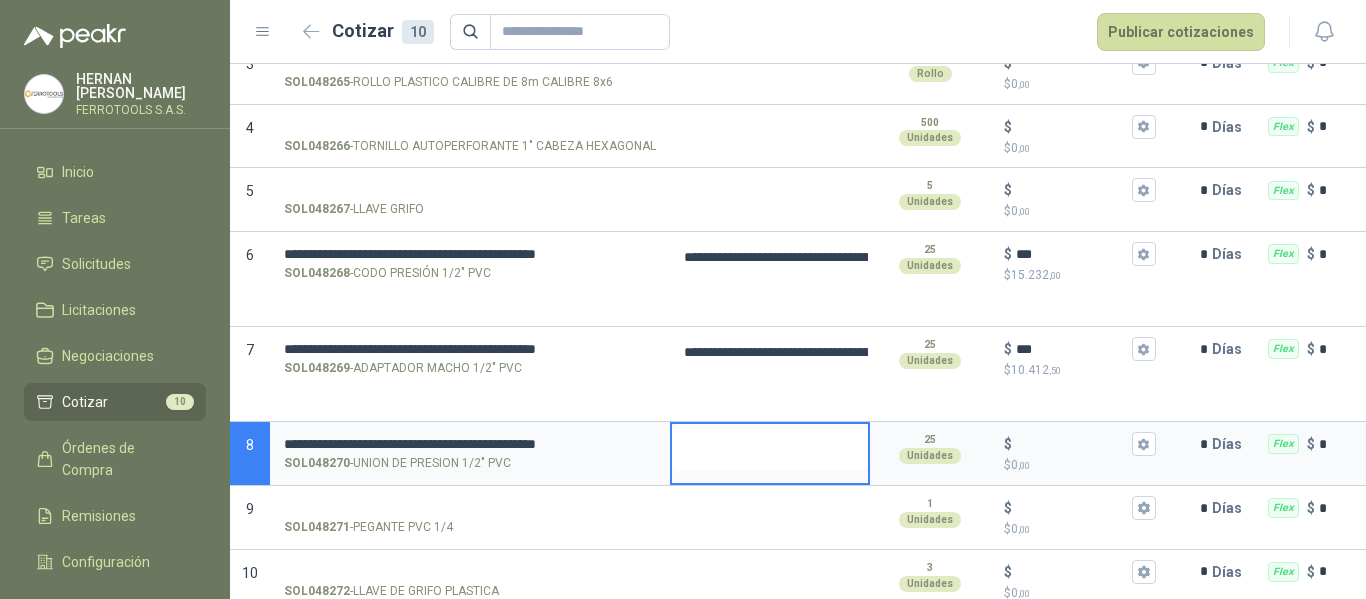 click at bounding box center (770, 447) 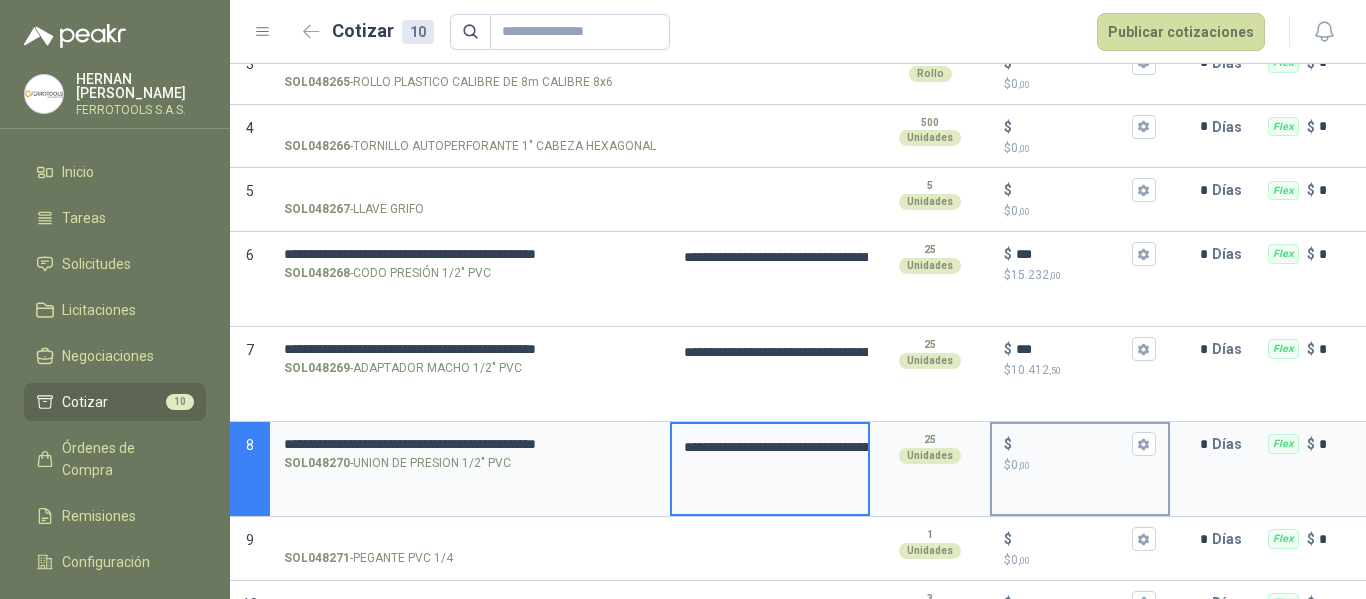 type on "**********" 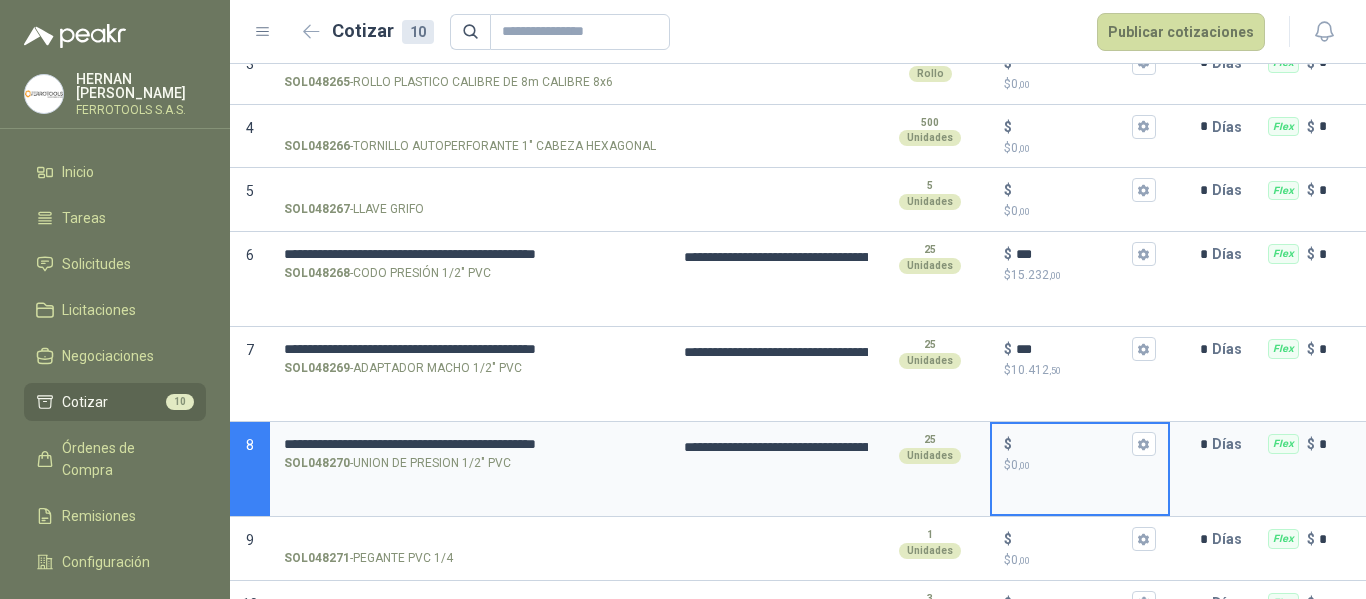 click on "$ $  0 ,00" at bounding box center [1072, 444] 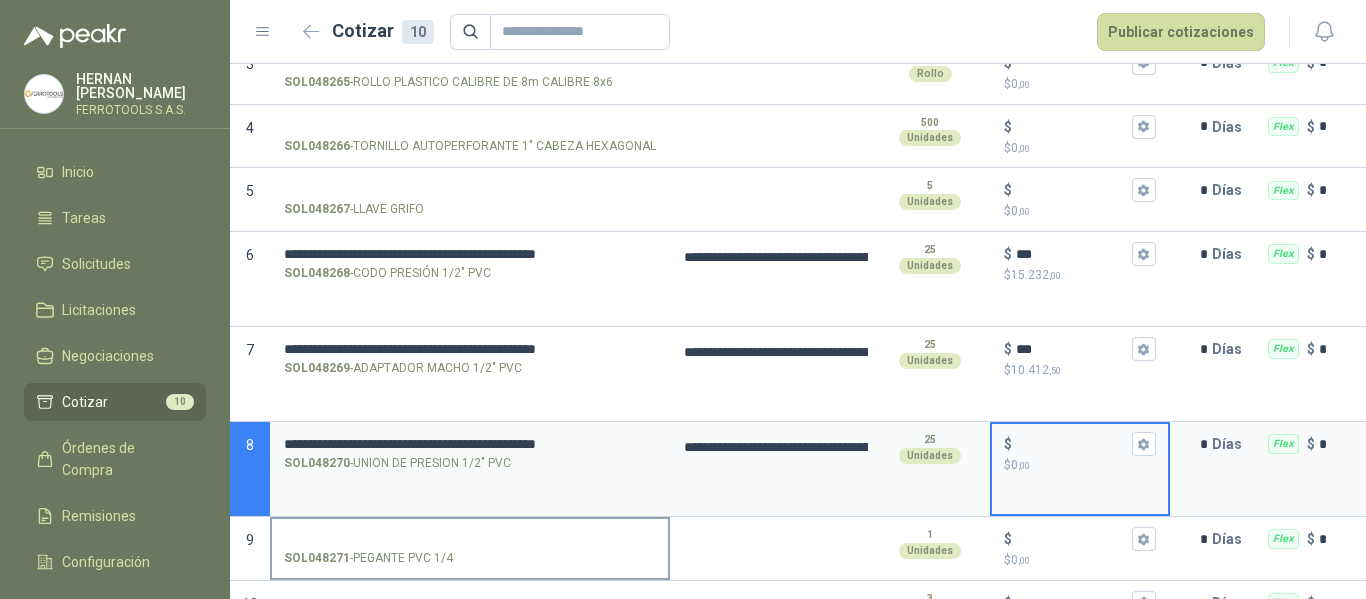 type on "**********" 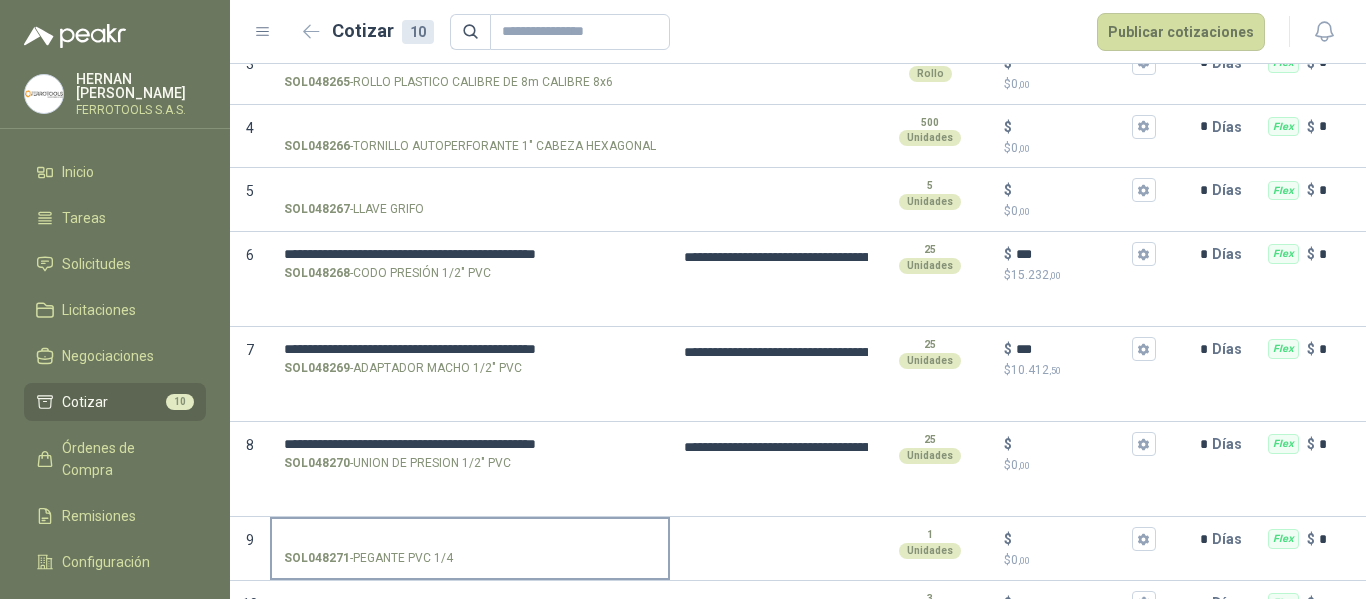 type on "**********" 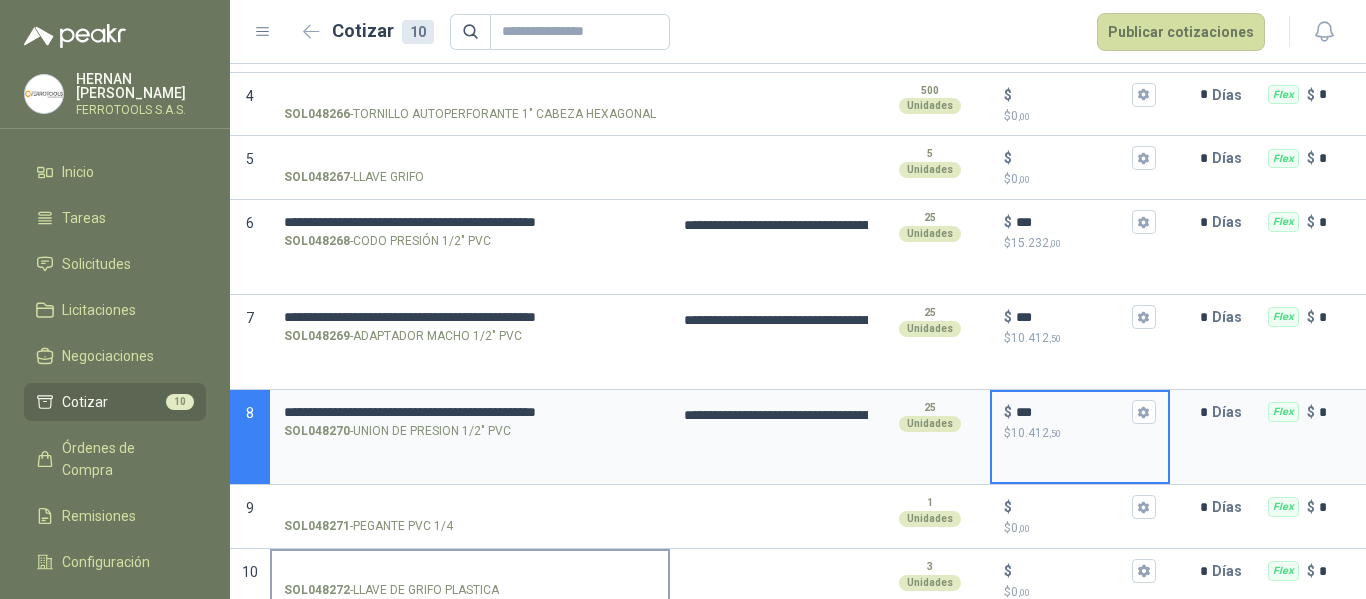 scroll, scrollTop: 445, scrollLeft: 0, axis: vertical 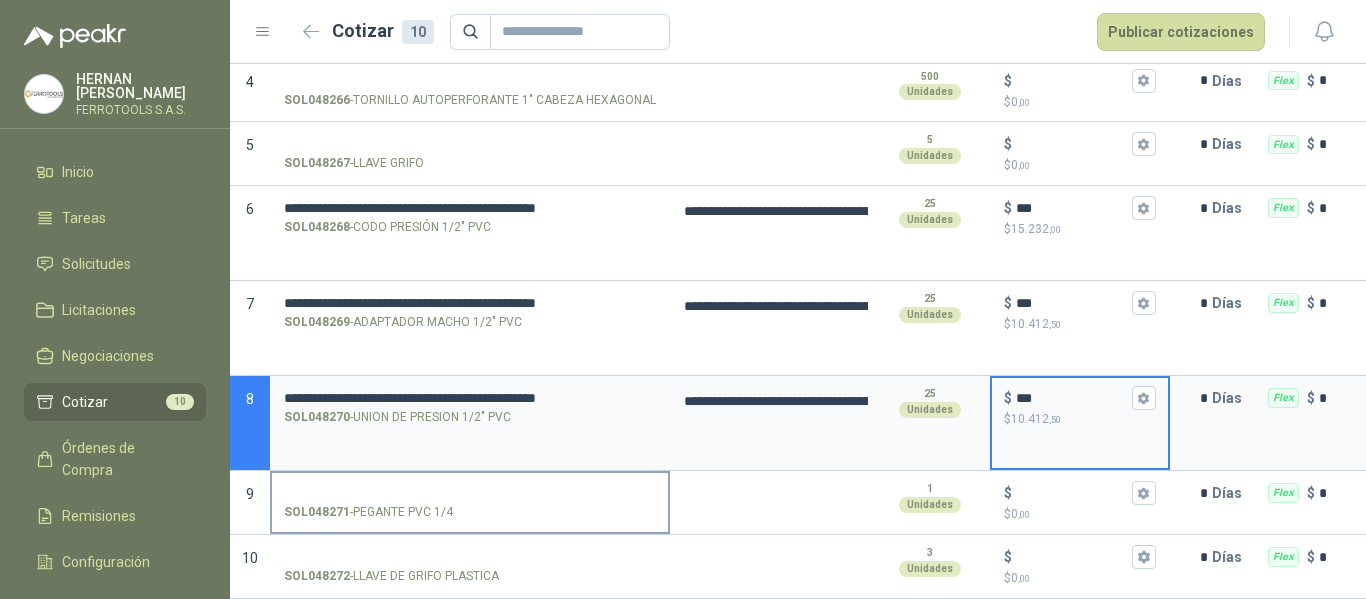 type on "***" 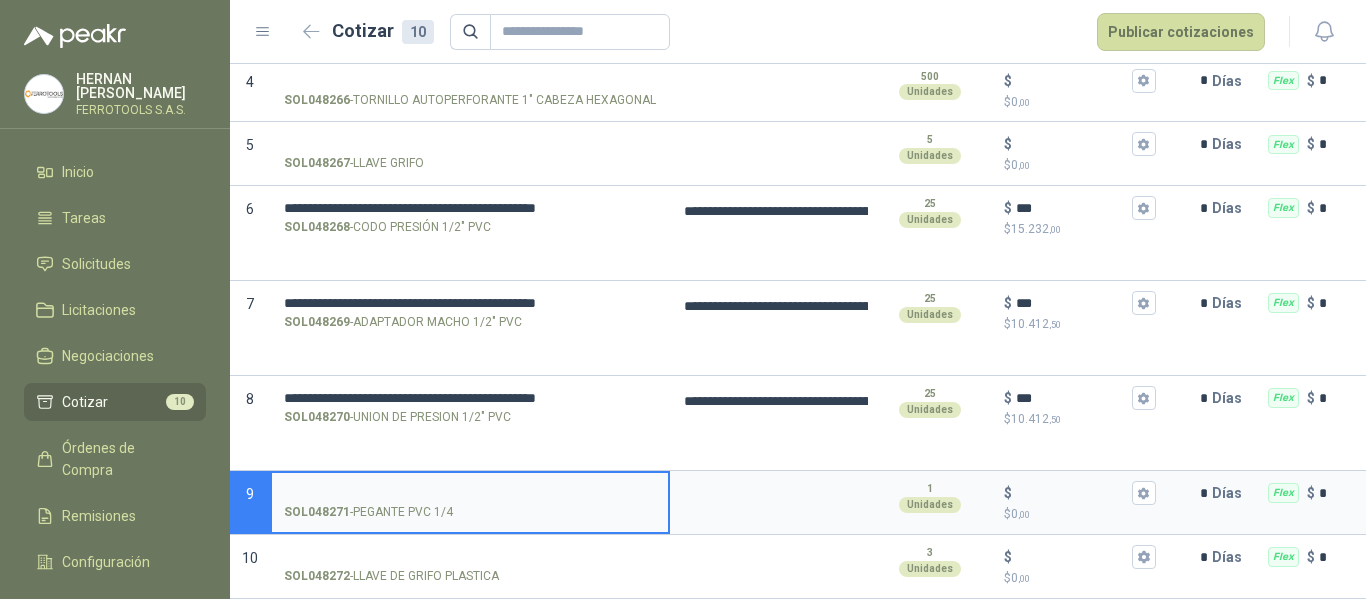 type on "**********" 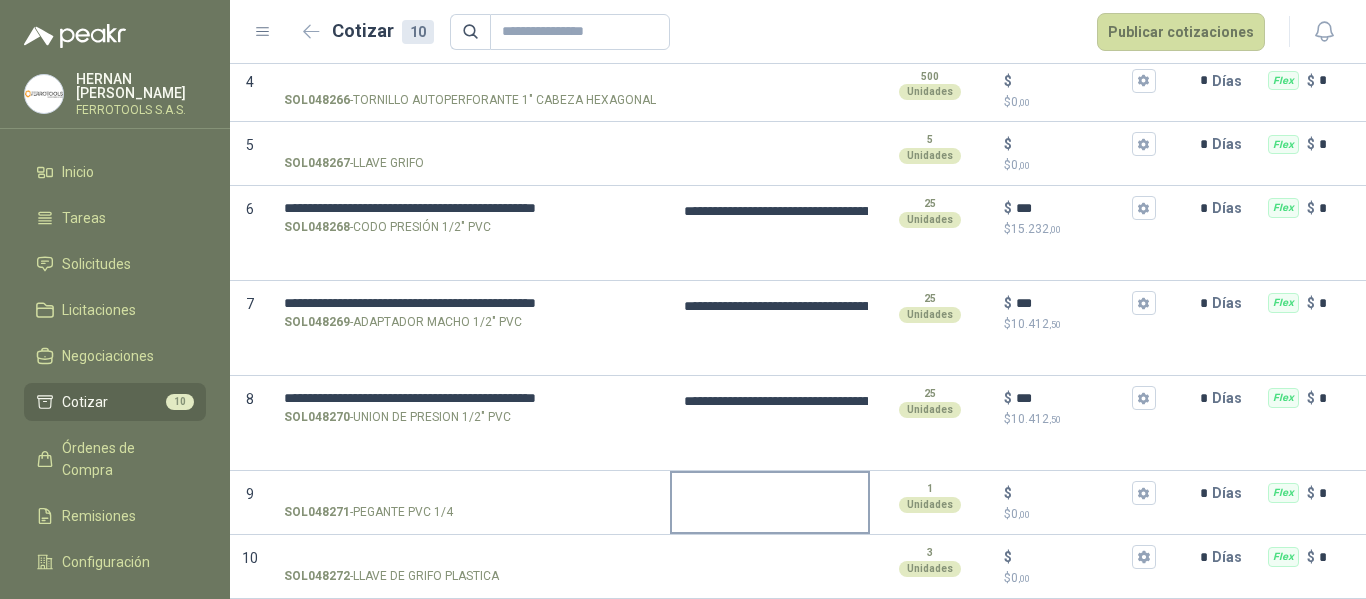 type on "**********" 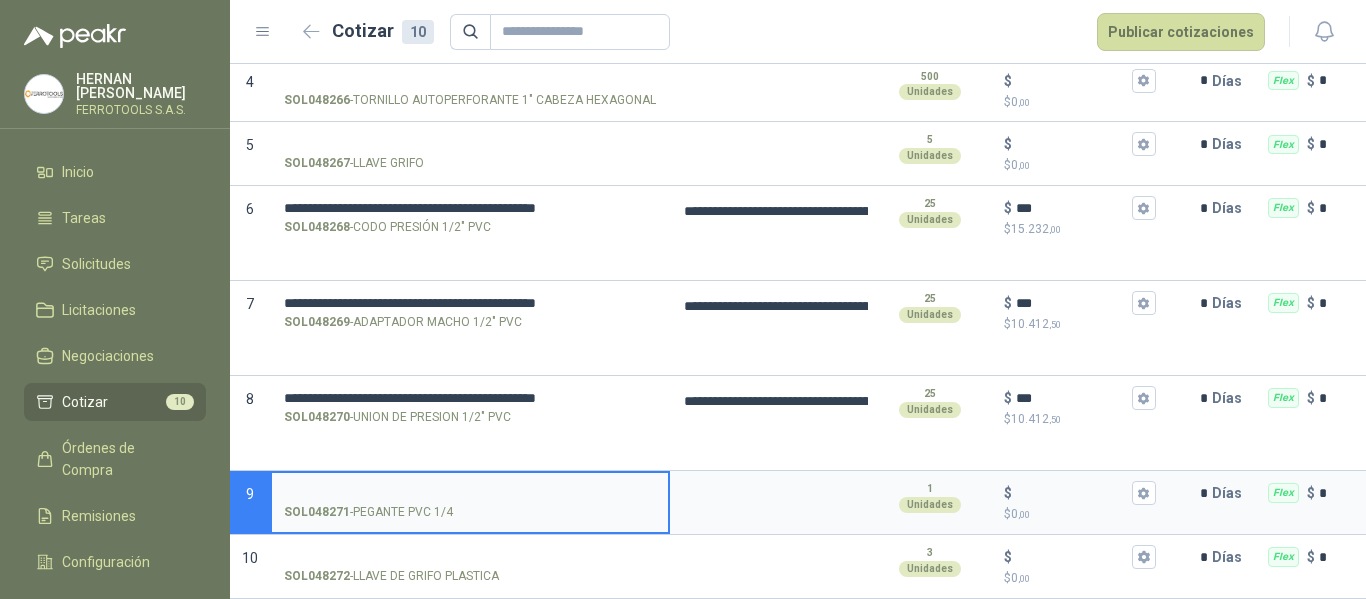 type 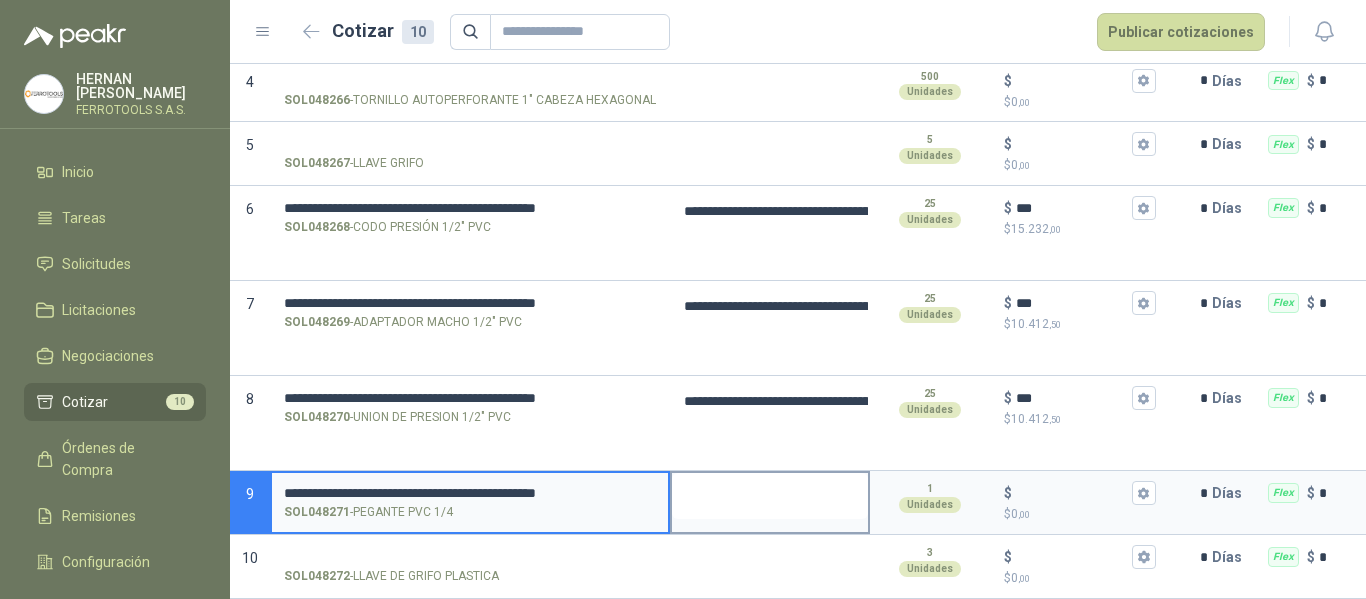 type on "**********" 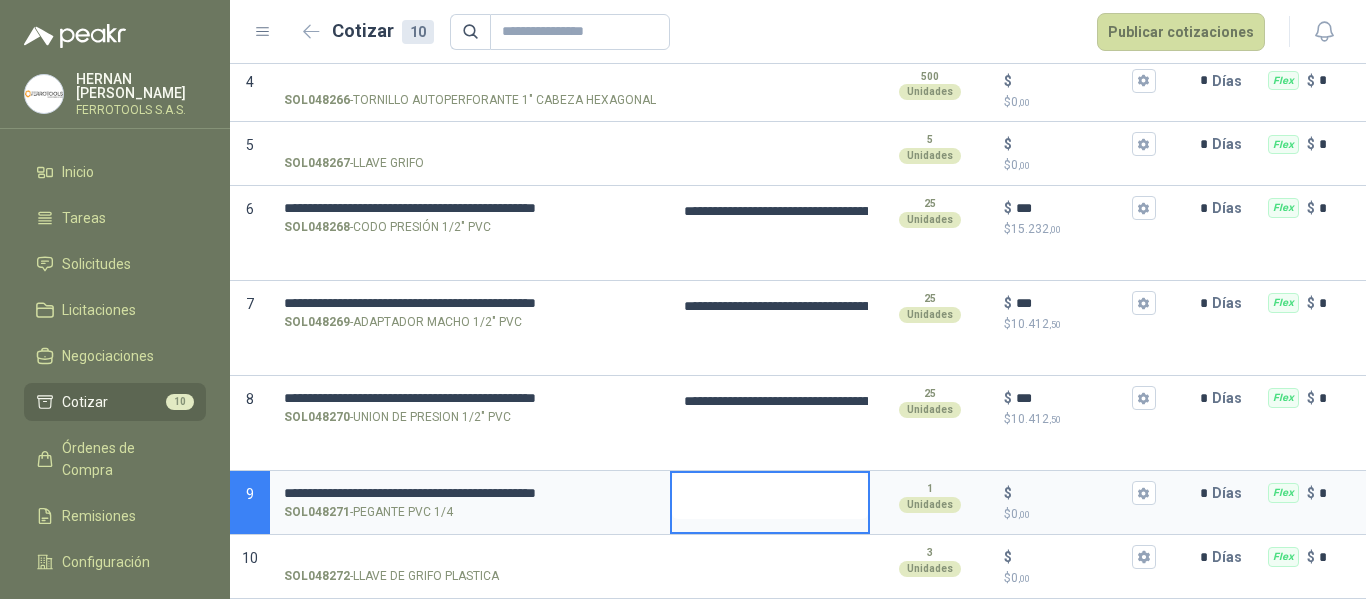 type 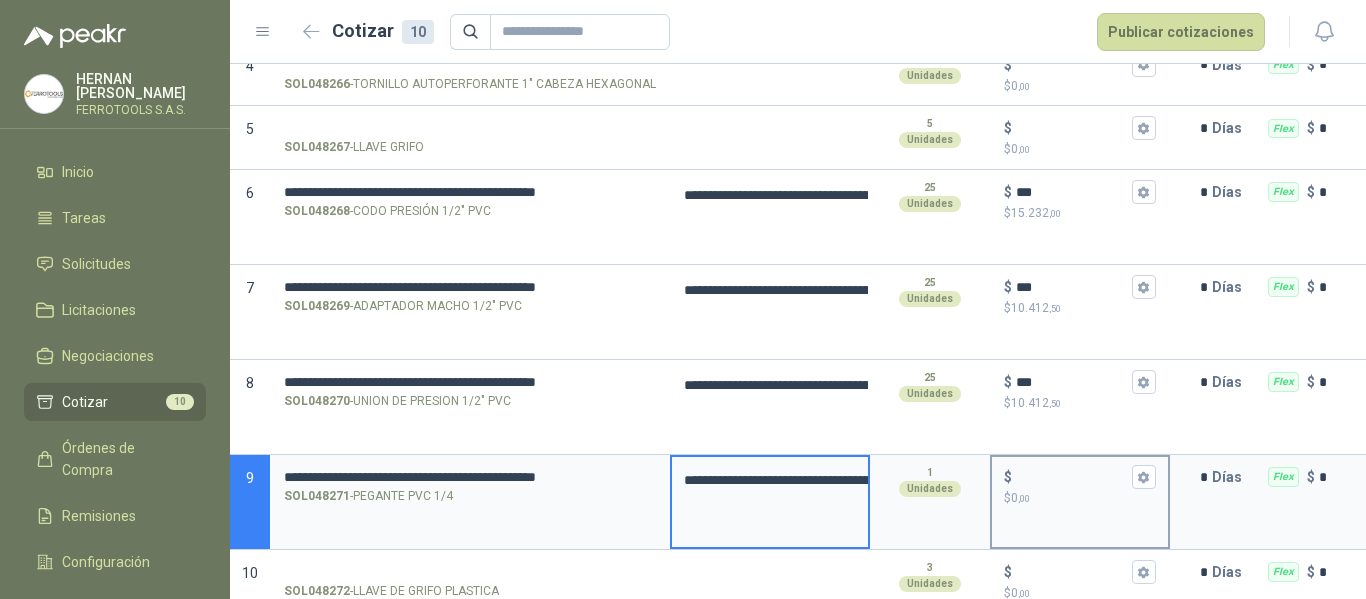 type on "**********" 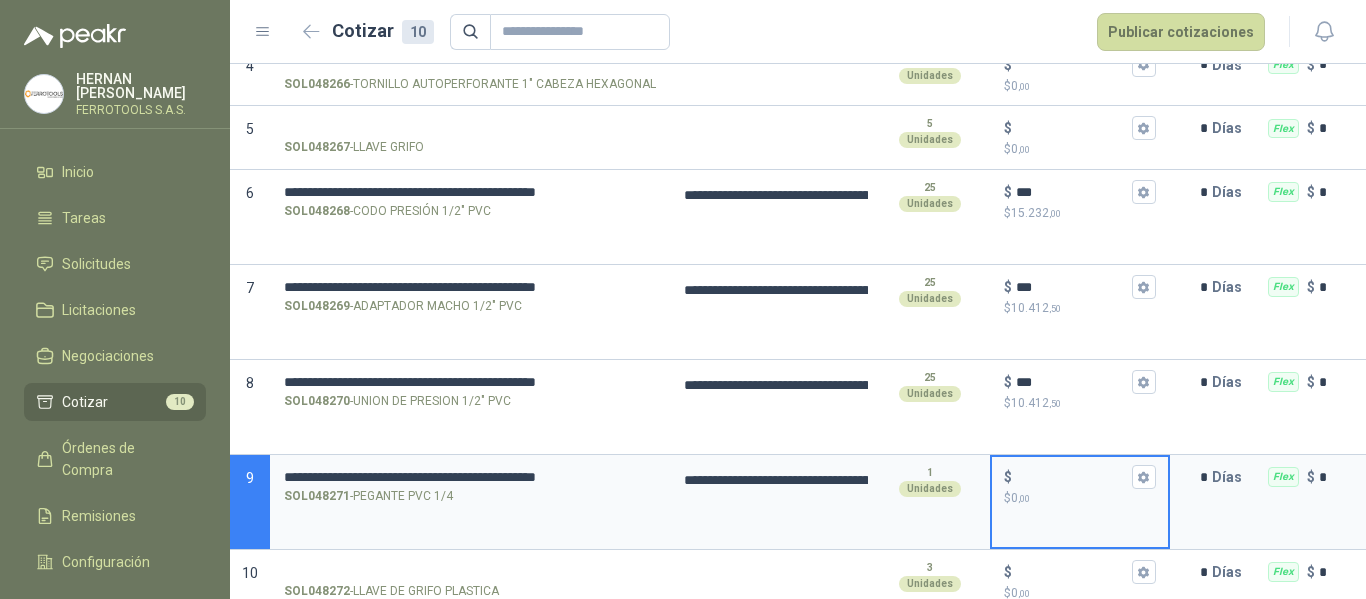 type on "**********" 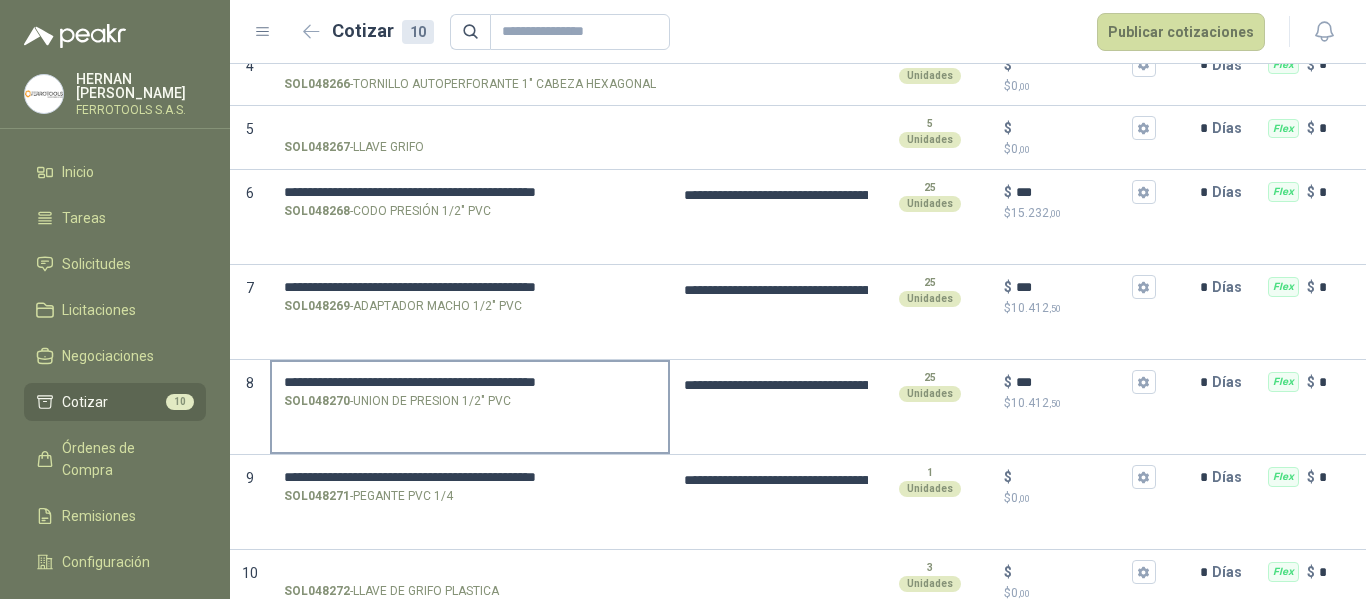 type on "**********" 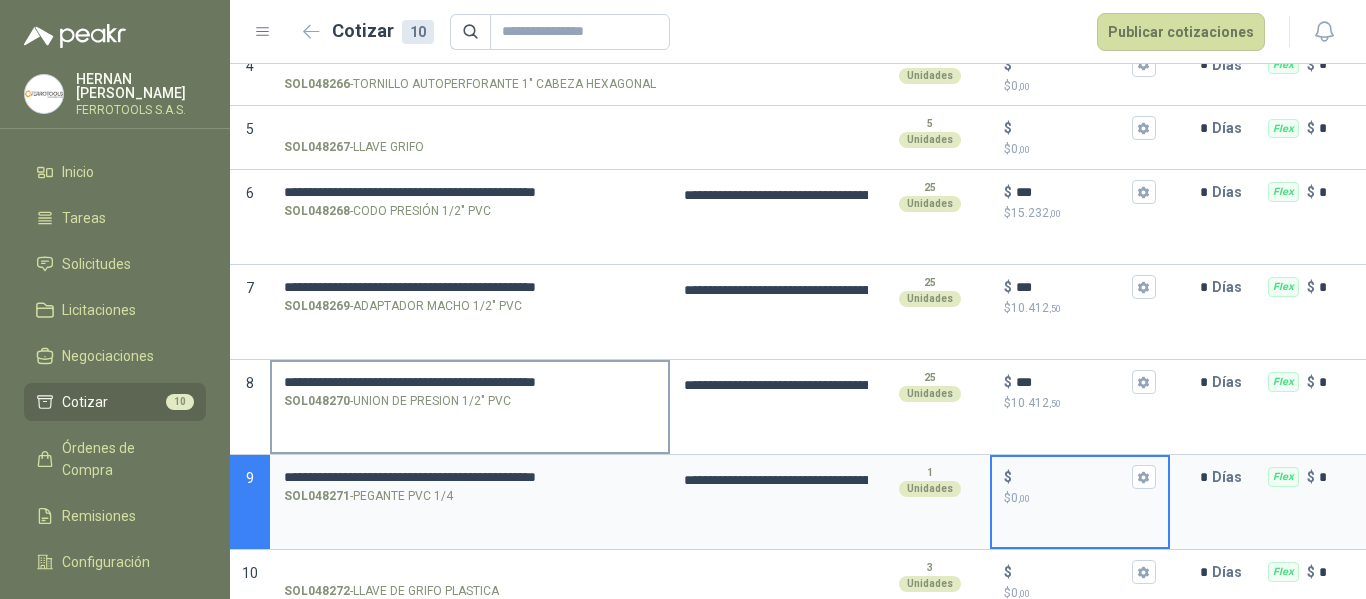type on "**********" 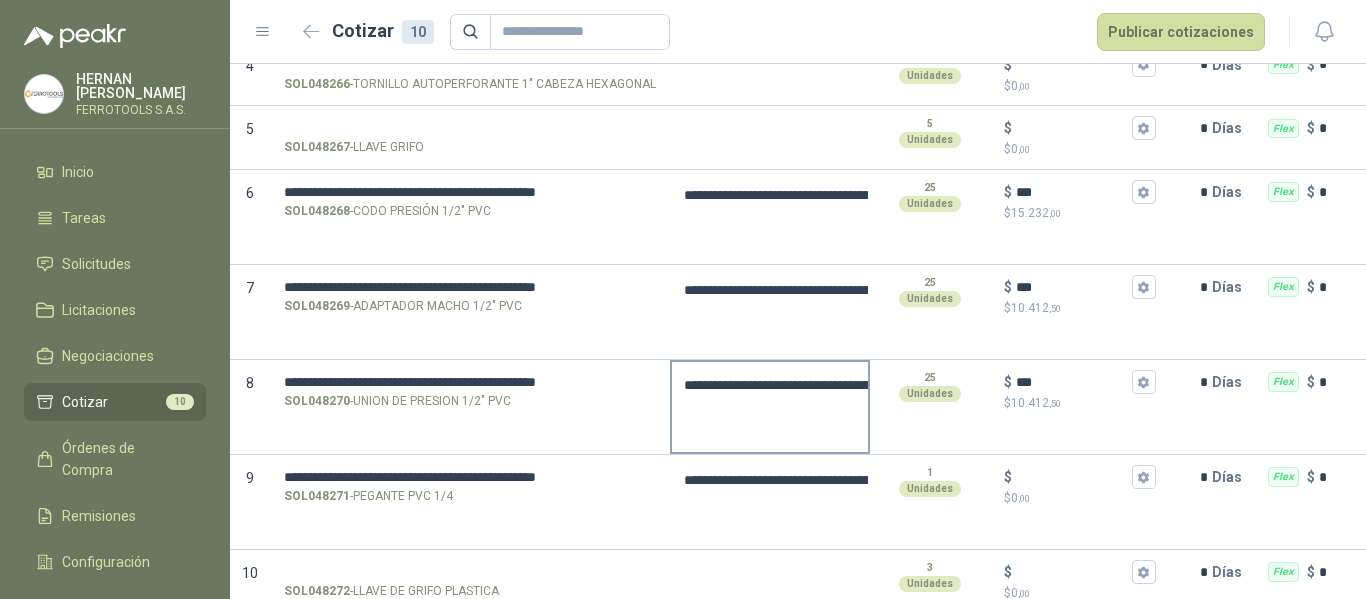 type on "**********" 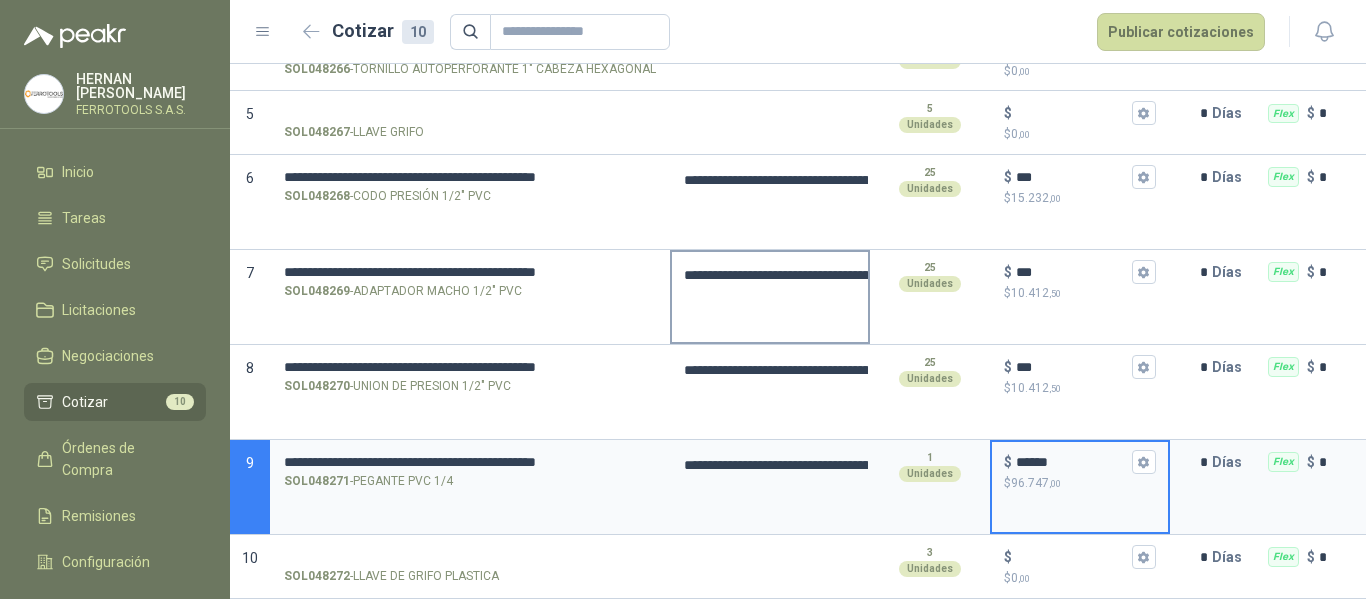 scroll, scrollTop: 476, scrollLeft: 0, axis: vertical 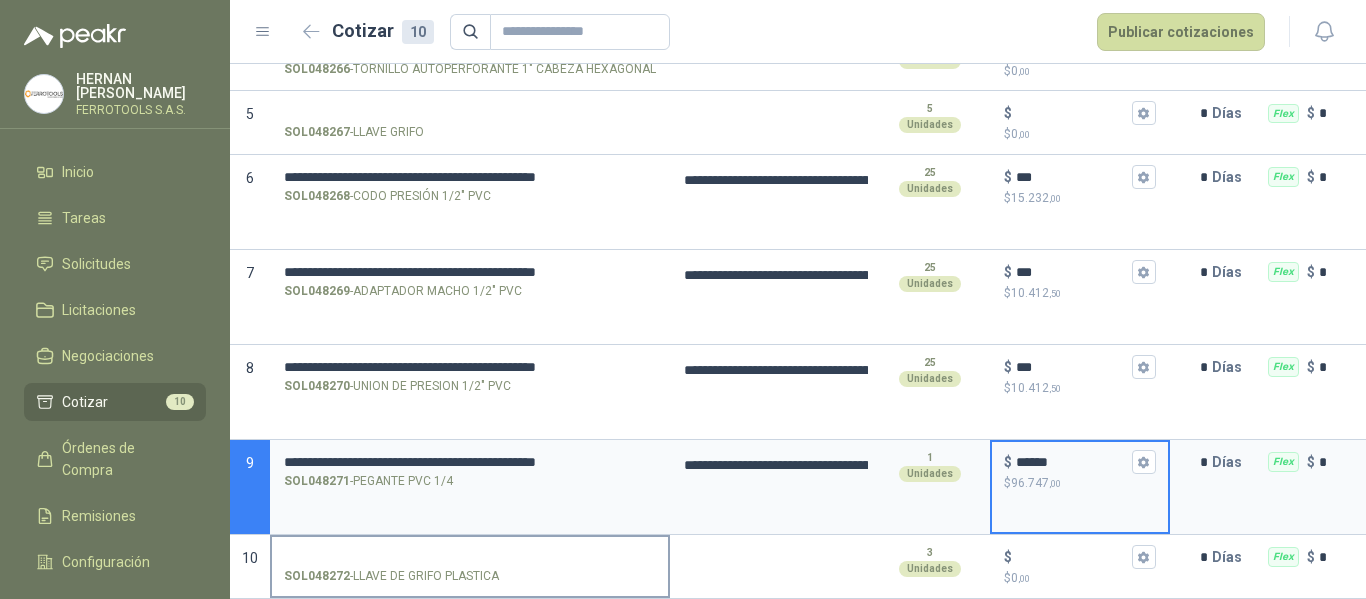 type on "******" 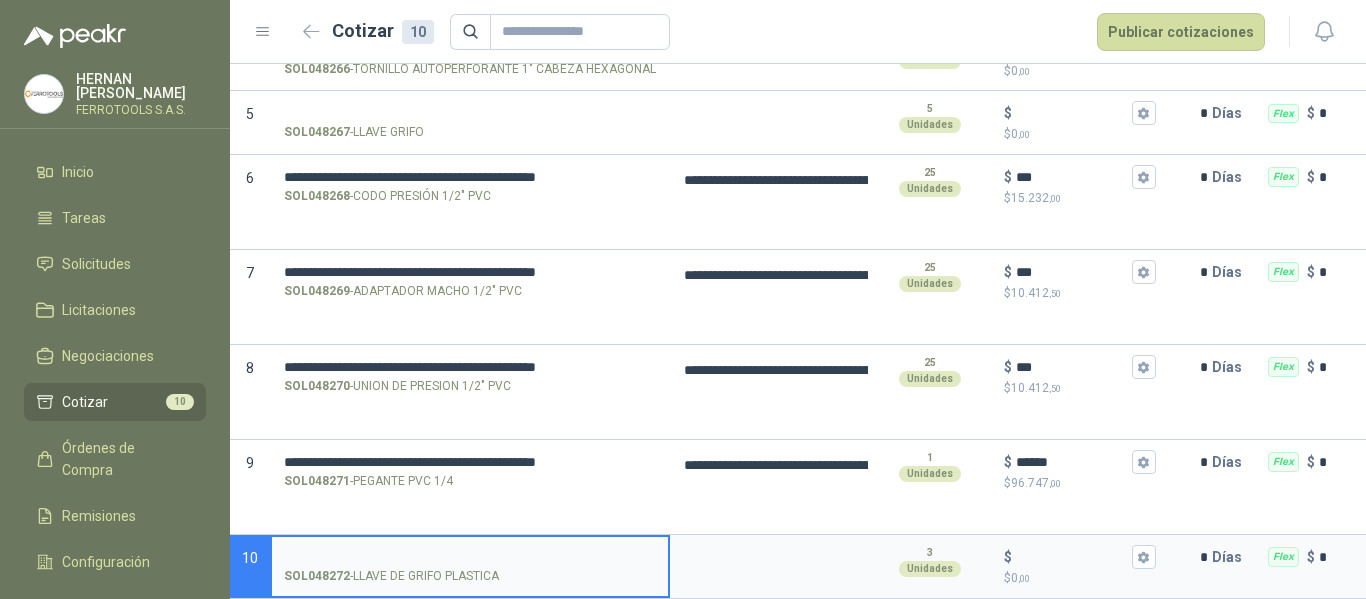 click on "SOL048272  -  LLAVE DE GRIFO PLASTICA" at bounding box center [470, 557] 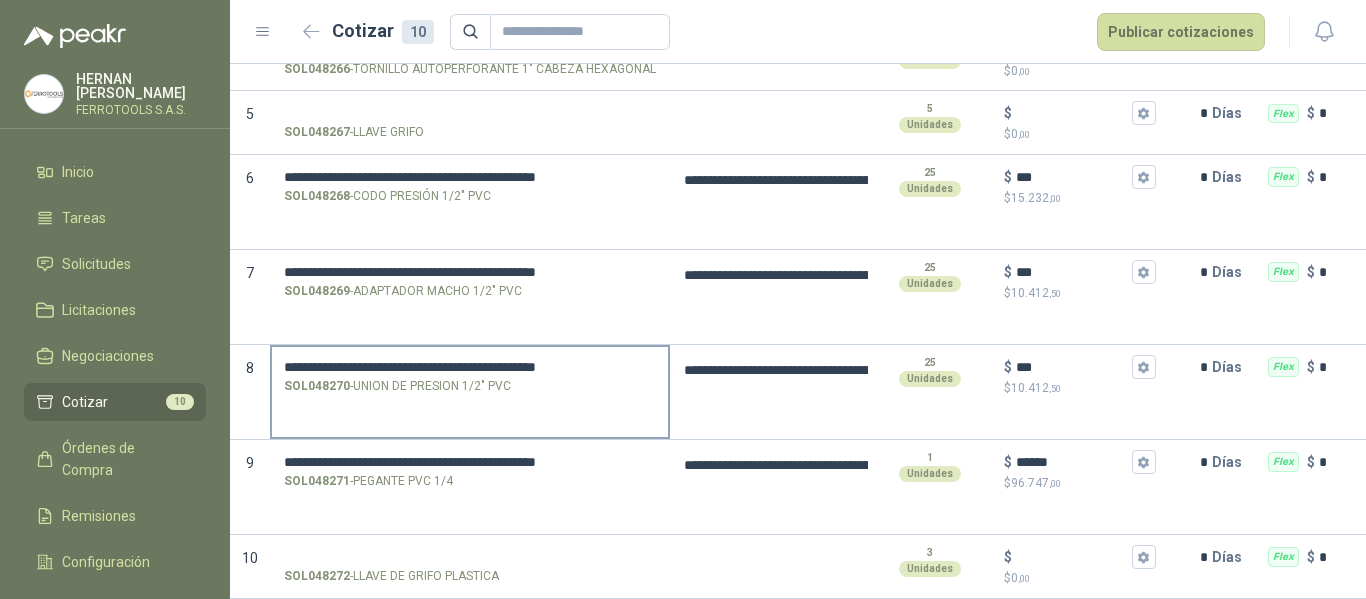 type on "**********" 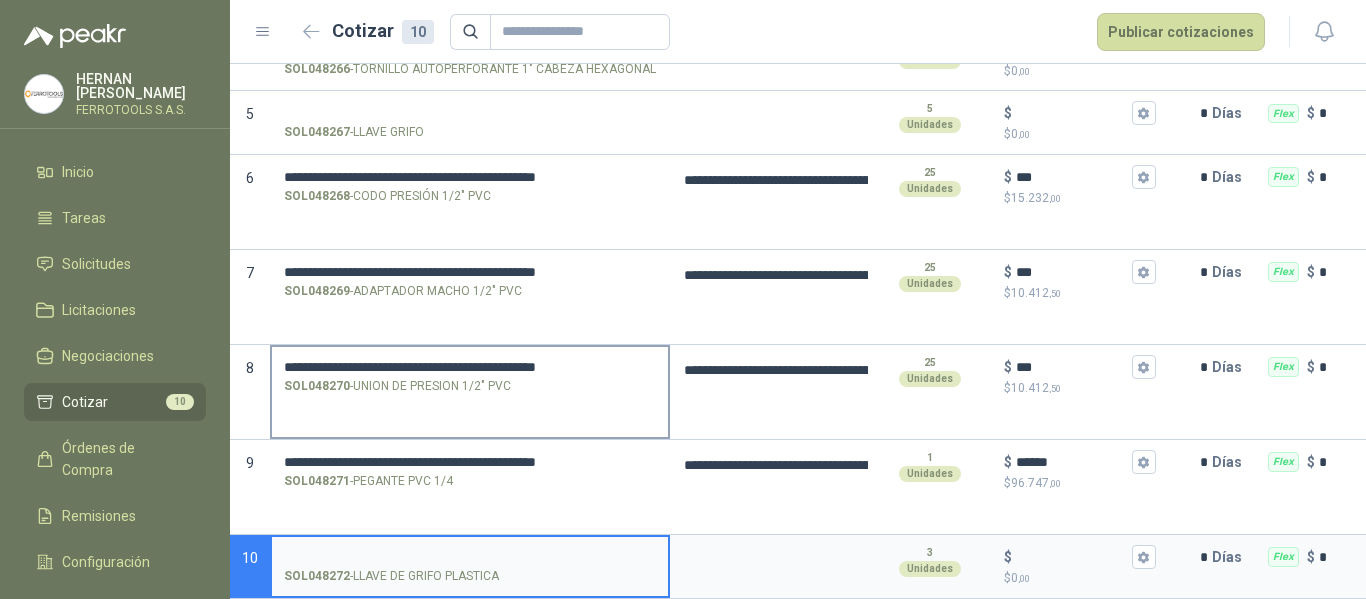 type 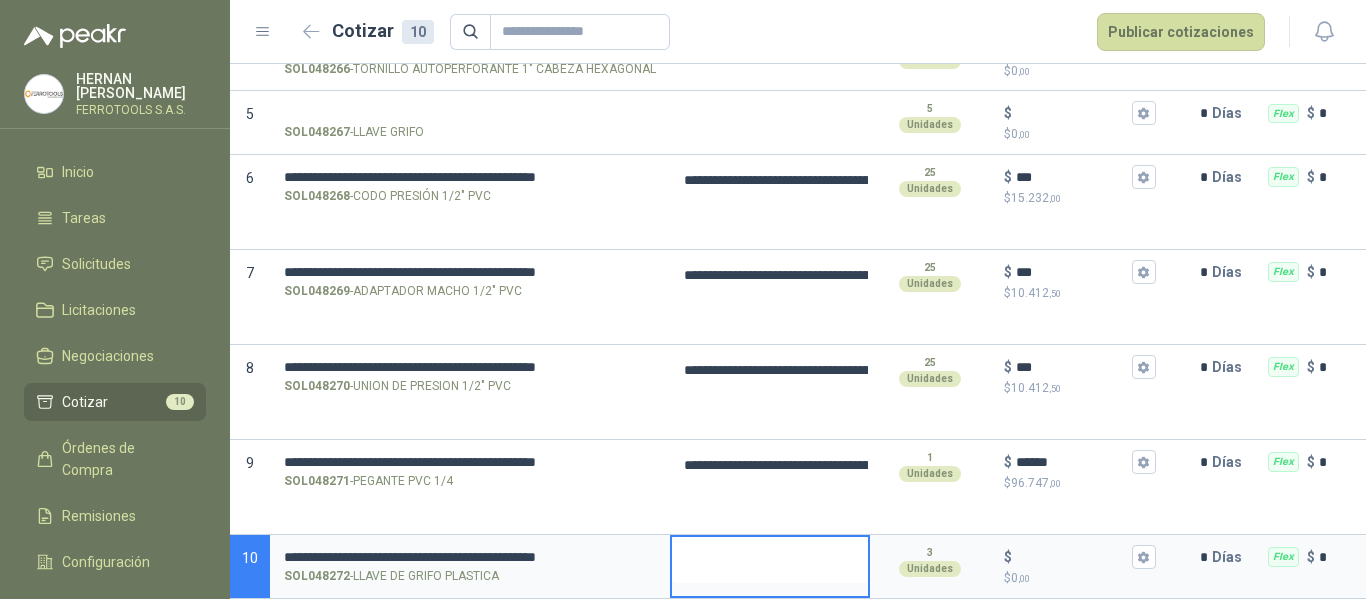 click at bounding box center (770, 560) 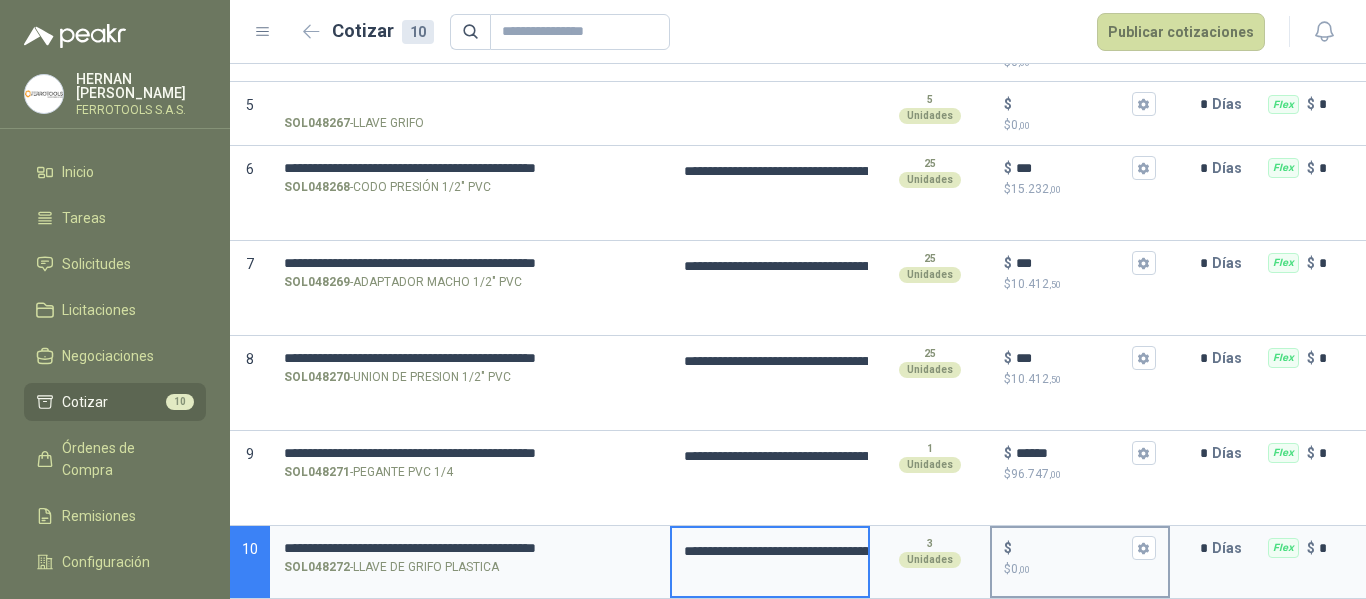 click on "$ $  0 ,00" at bounding box center [1072, 548] 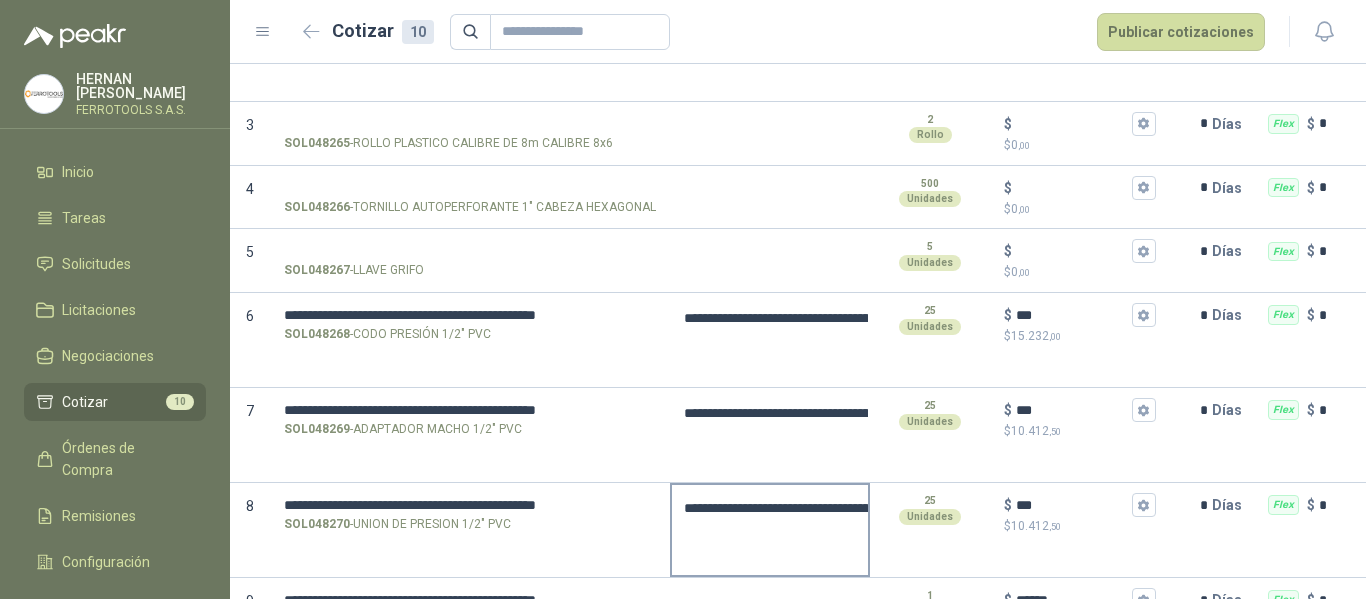 scroll, scrollTop: 276, scrollLeft: 0, axis: vertical 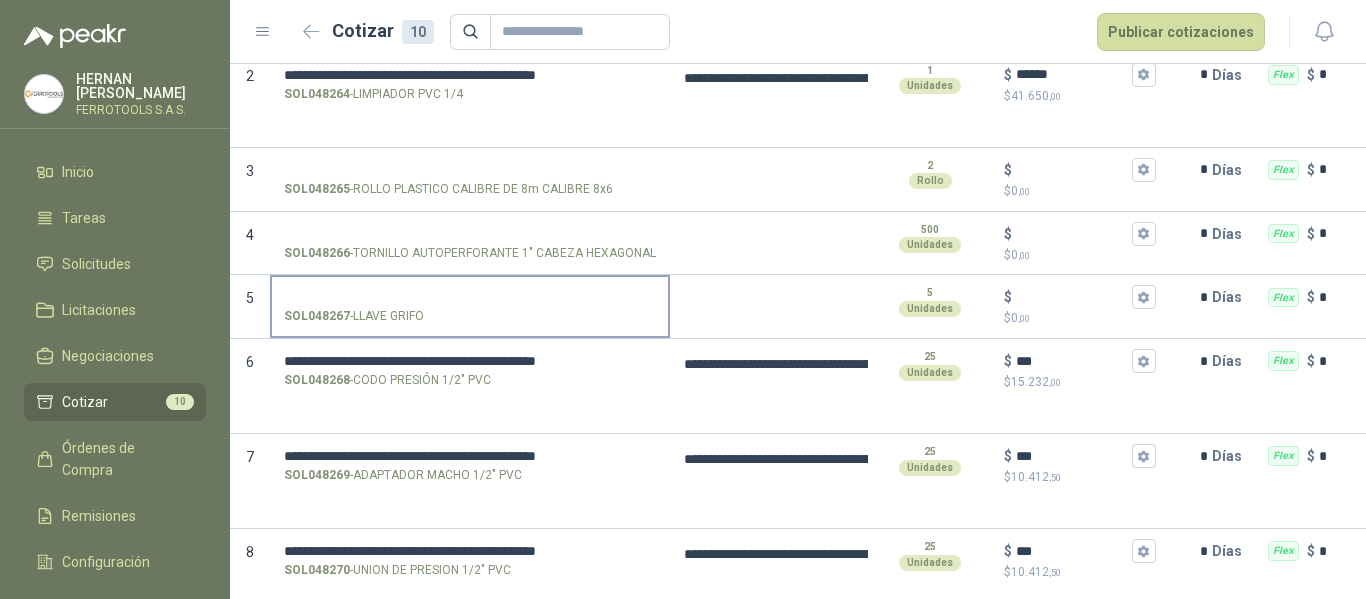 click on "SOL048267  -  LLAVE GRIFO" at bounding box center (470, 297) 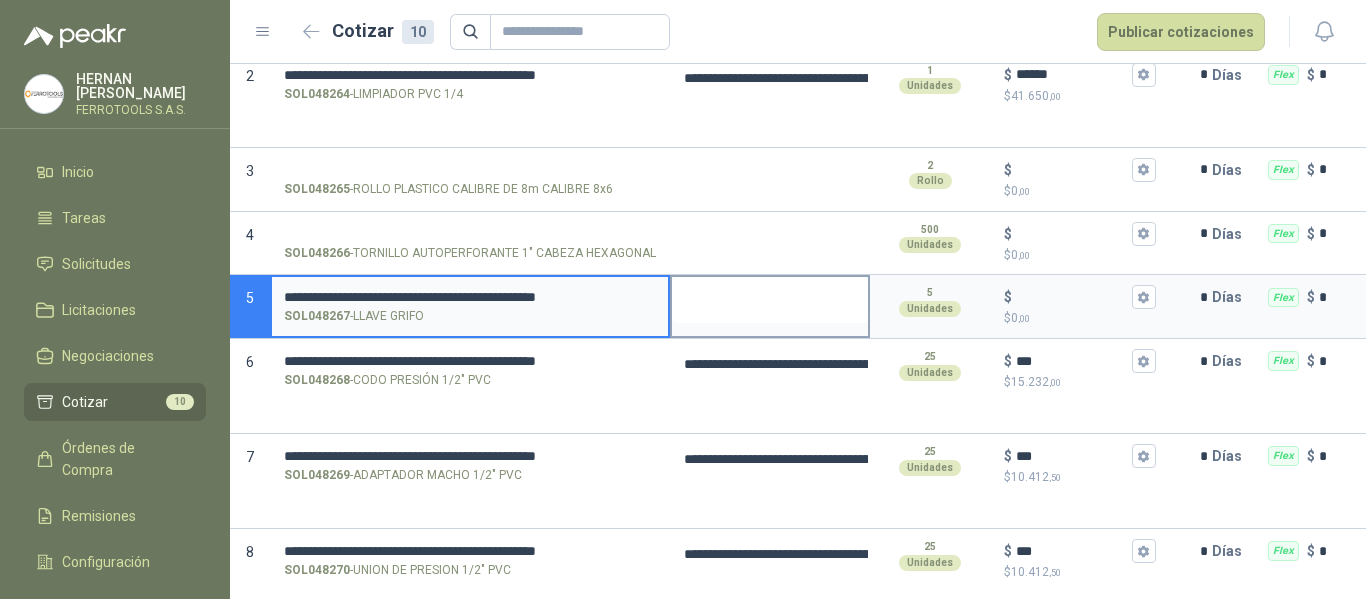click at bounding box center [770, 300] 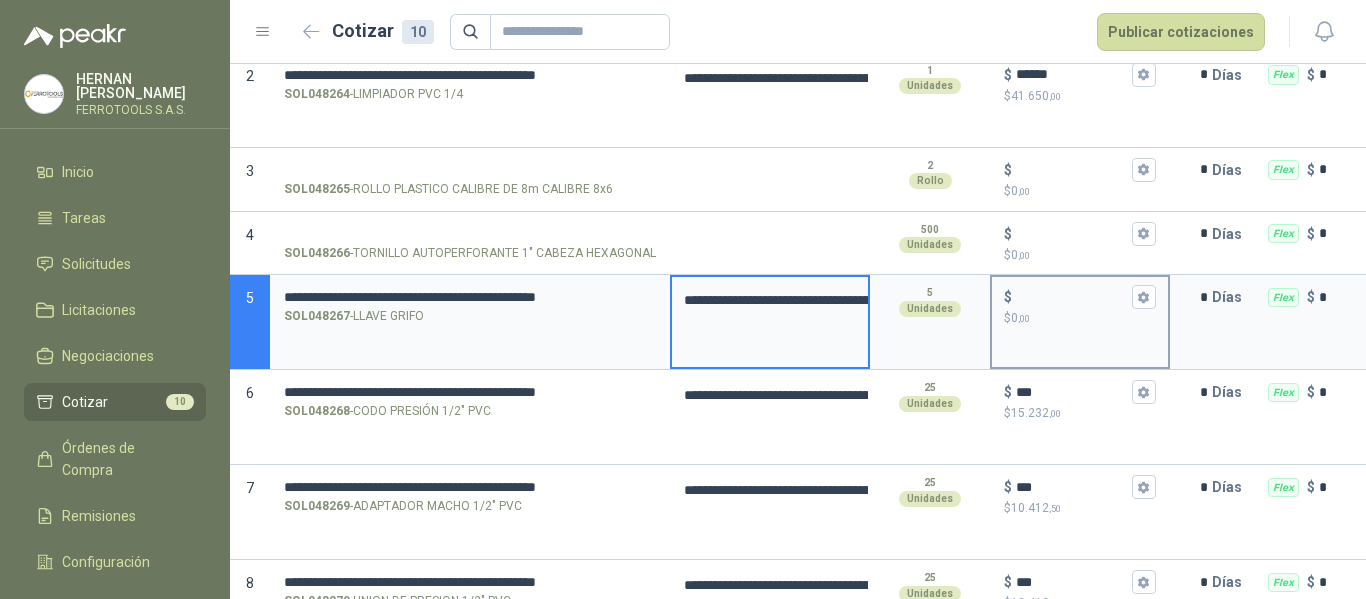 click on "$ $  0 ,00" at bounding box center (1072, 297) 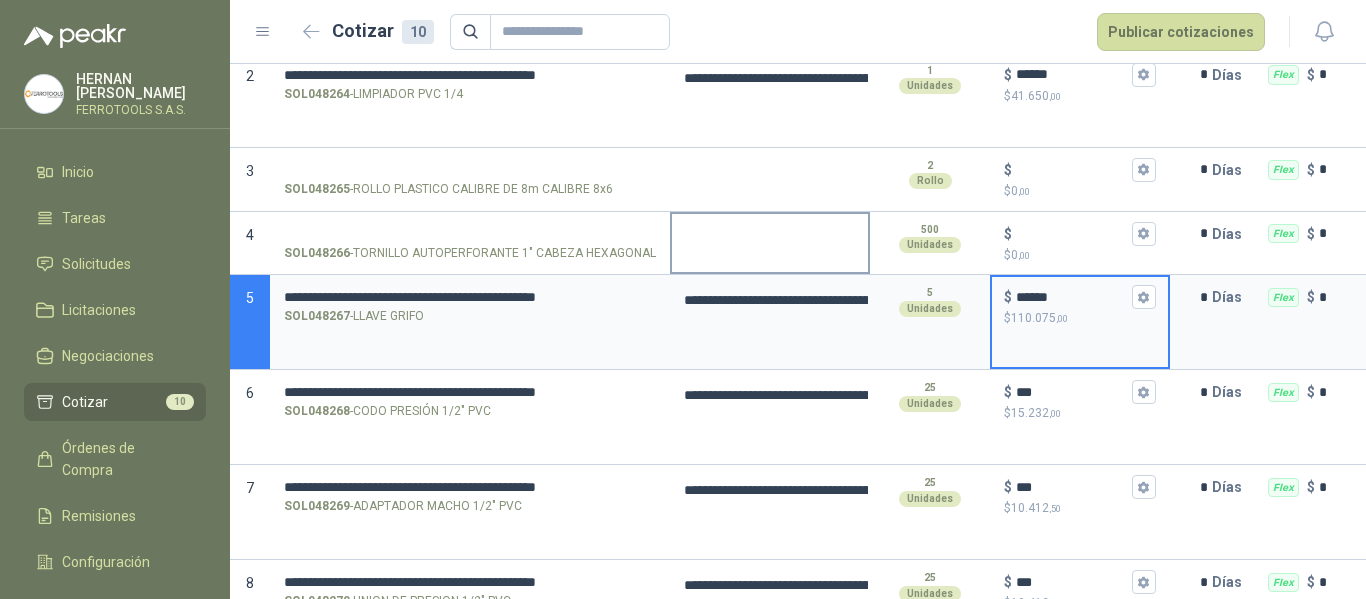 scroll, scrollTop: 176, scrollLeft: 0, axis: vertical 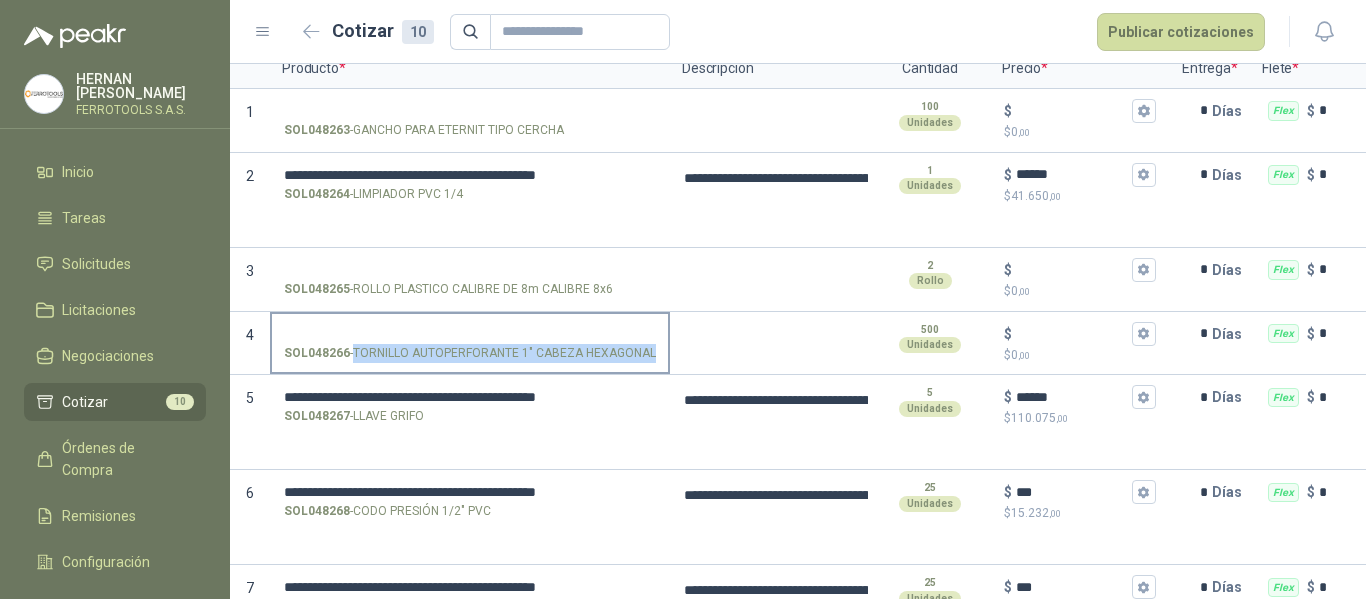 drag, startPoint x: 356, startPoint y: 351, endPoint x: 649, endPoint y: 357, distance: 293.06143 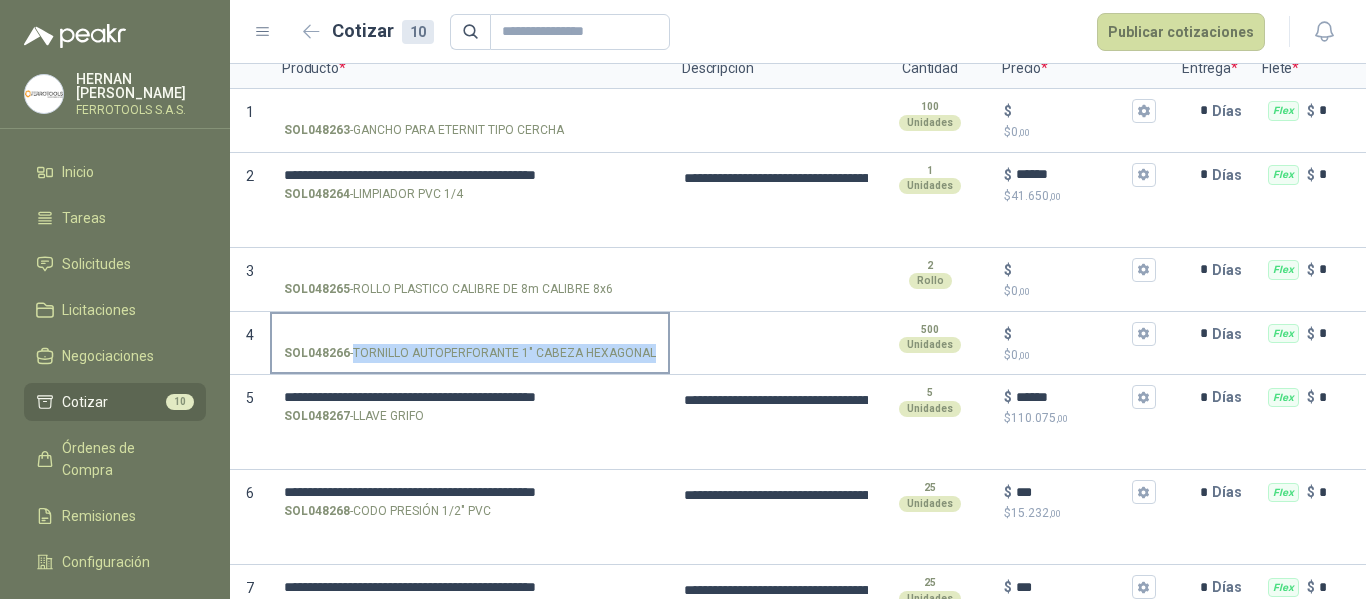 click on "SOL048266  -  TORNILLO AUTOPERFORANTE 1" CABEZA HEXAGONAL" at bounding box center [470, 353] 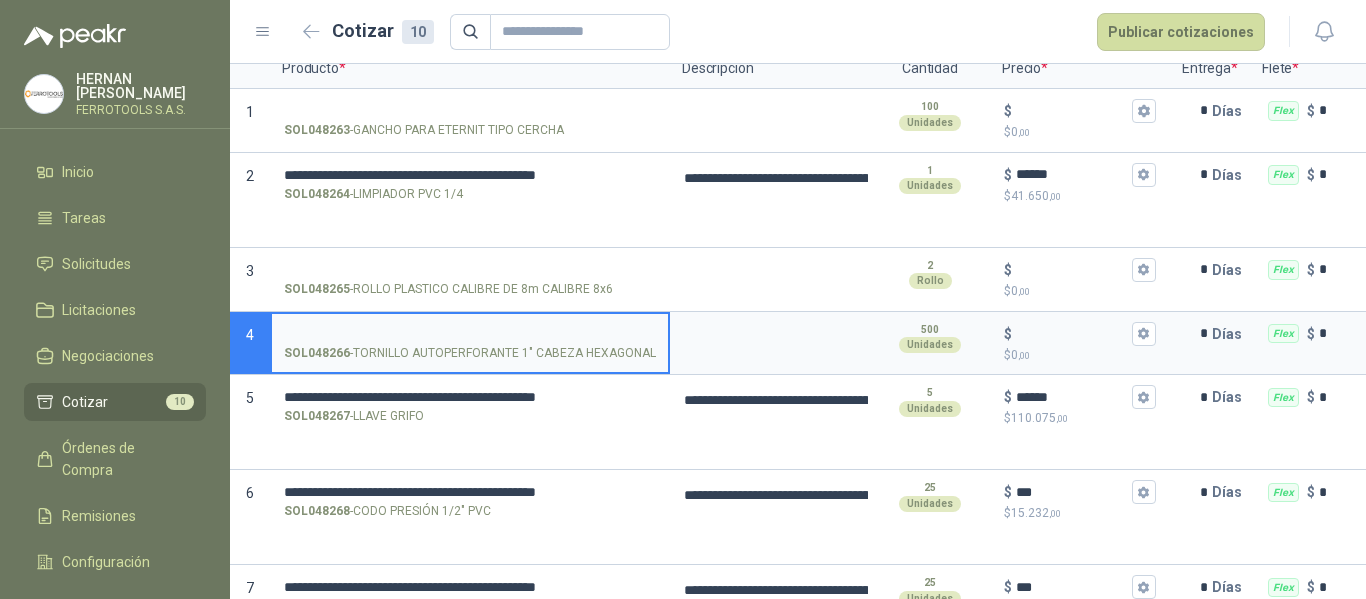click on "SOL048266  -  TORNILLO AUTOPERFORANTE 1" CABEZA HEXAGONAL" at bounding box center [470, 334] 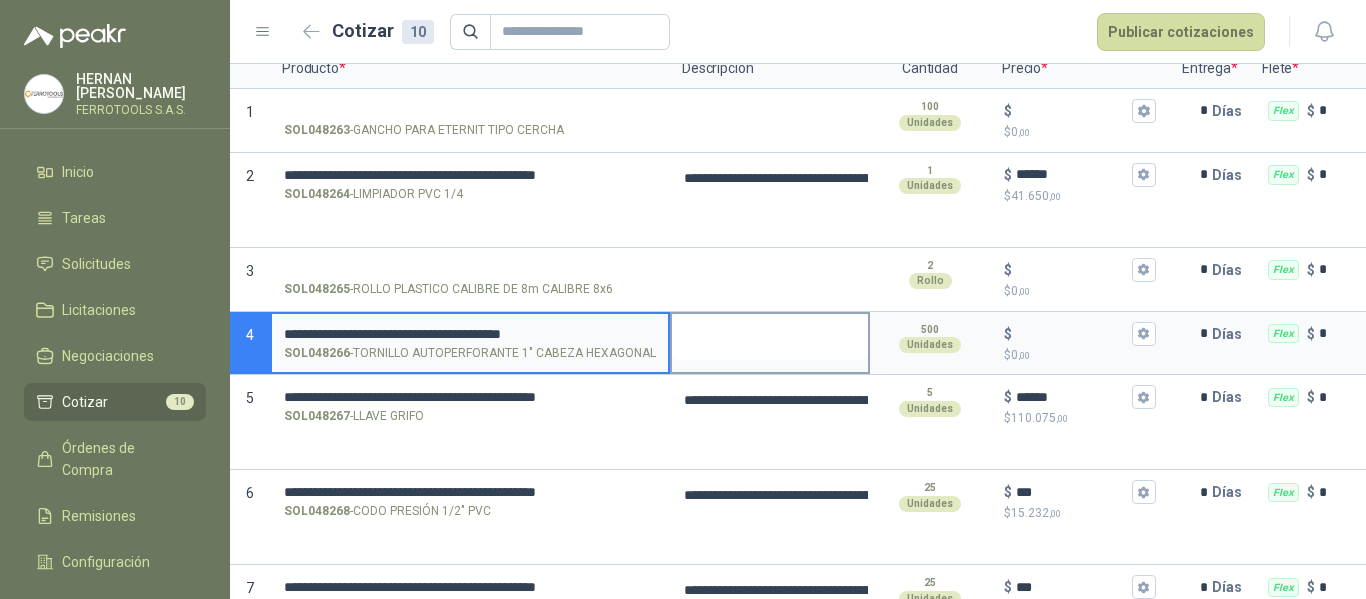 click at bounding box center (770, 337) 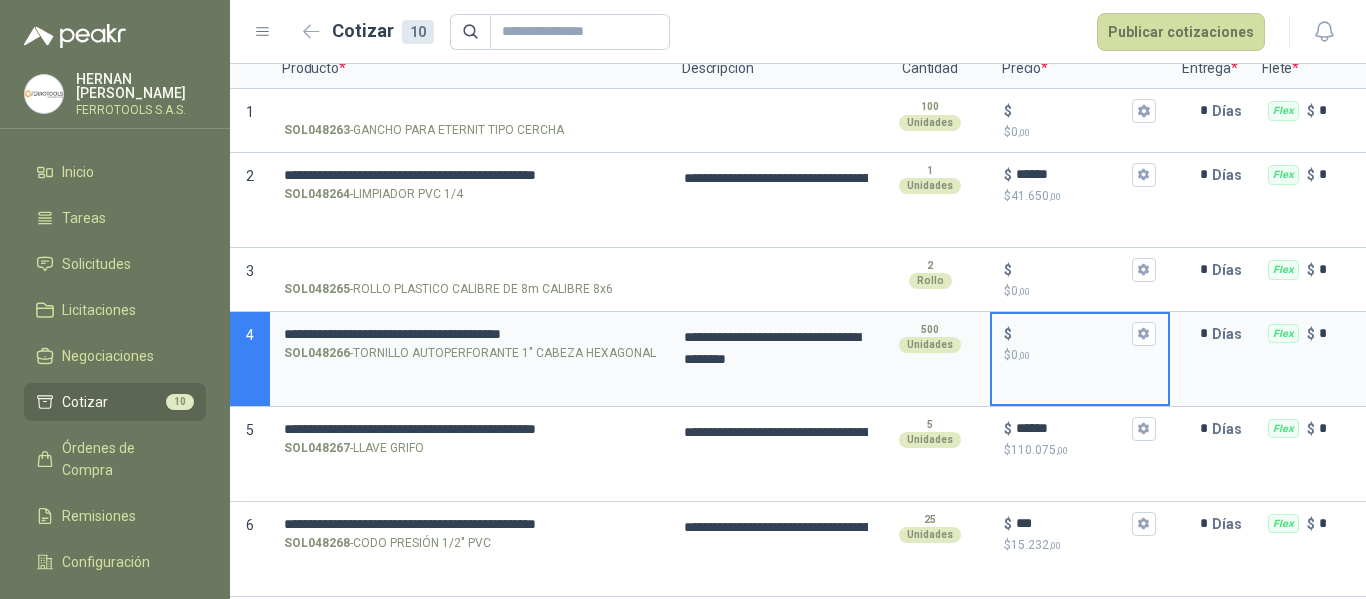 click on "$ $  0 ,00" at bounding box center [1072, 333] 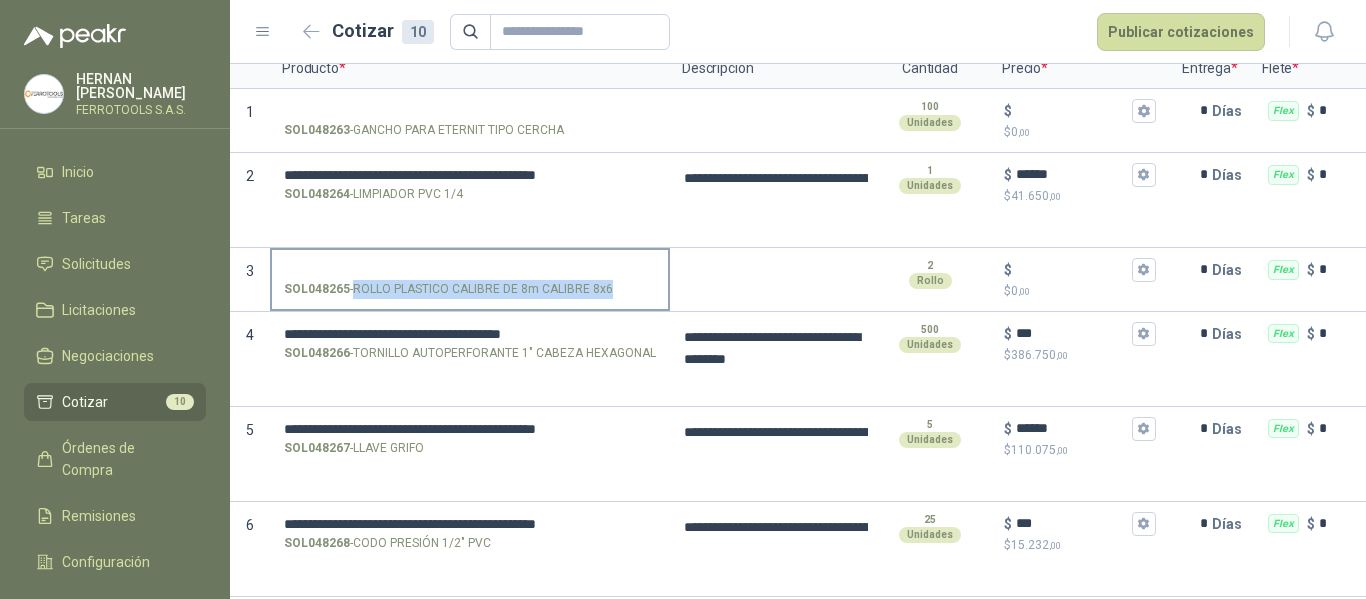 drag, startPoint x: 355, startPoint y: 291, endPoint x: 608, endPoint y: 290, distance: 253.00198 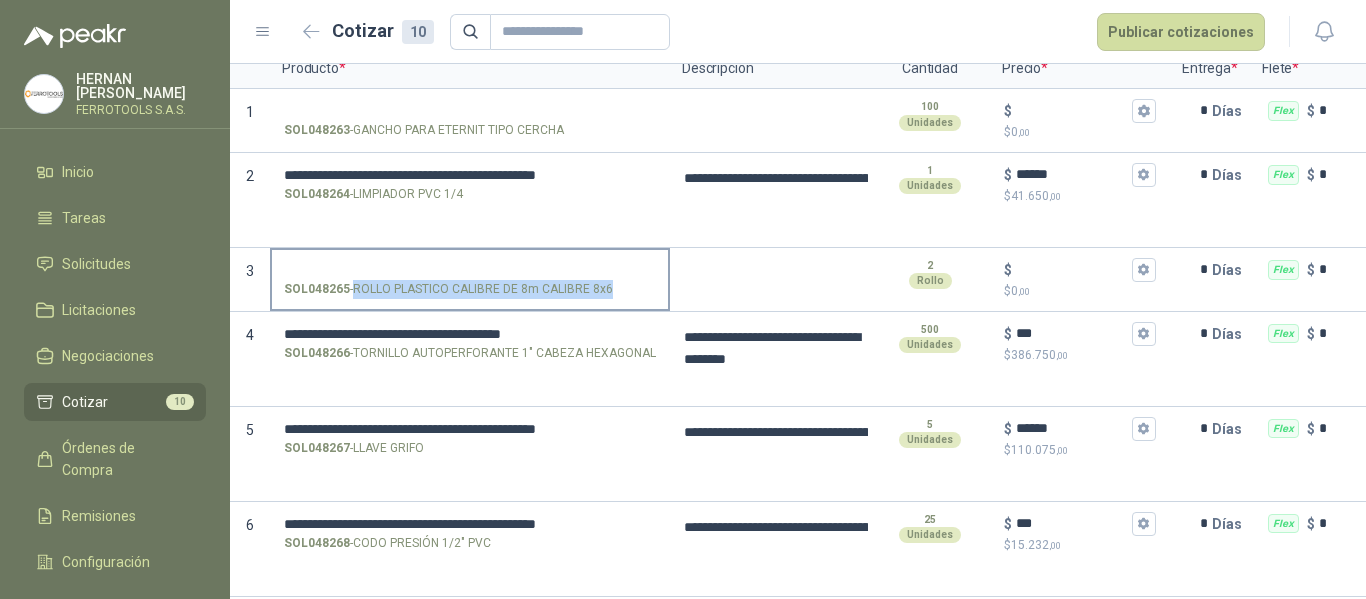 click on "SOL048265  -  ROLLO PLASTICO CALIBRE DE 8m CALIBRE 8x6" at bounding box center (448, 289) 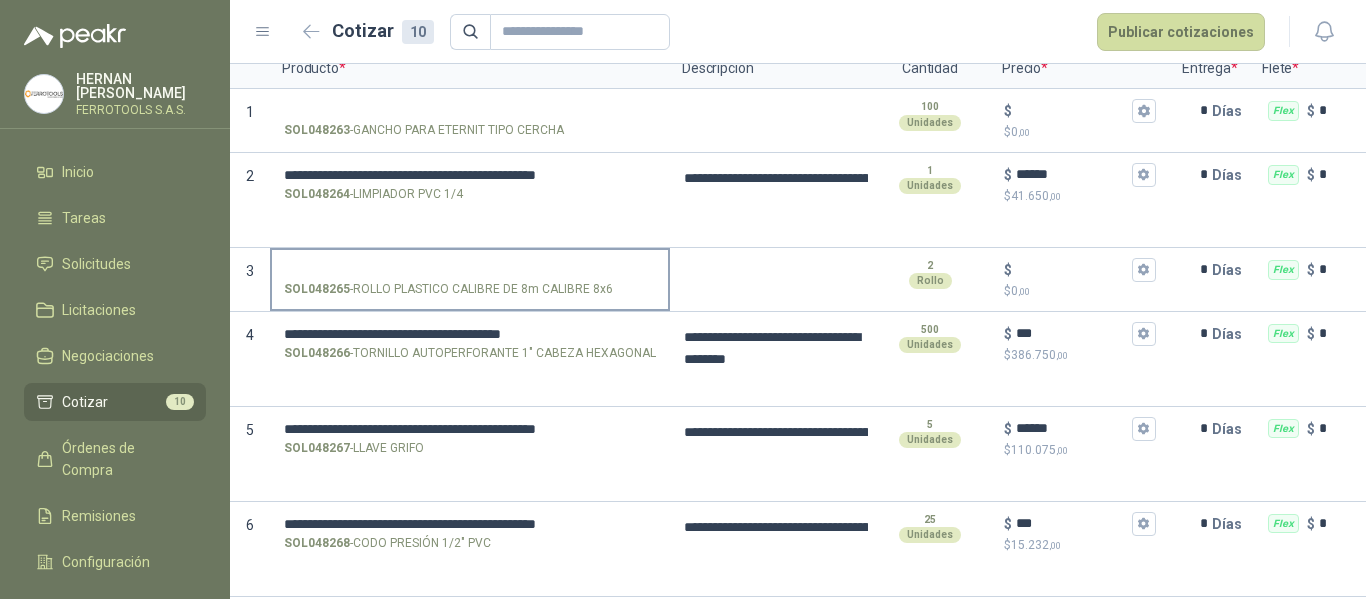 click on "SOL048265  -  ROLLO PLASTICO CALIBRE DE 8m CALIBRE 8x6" at bounding box center (470, 278) 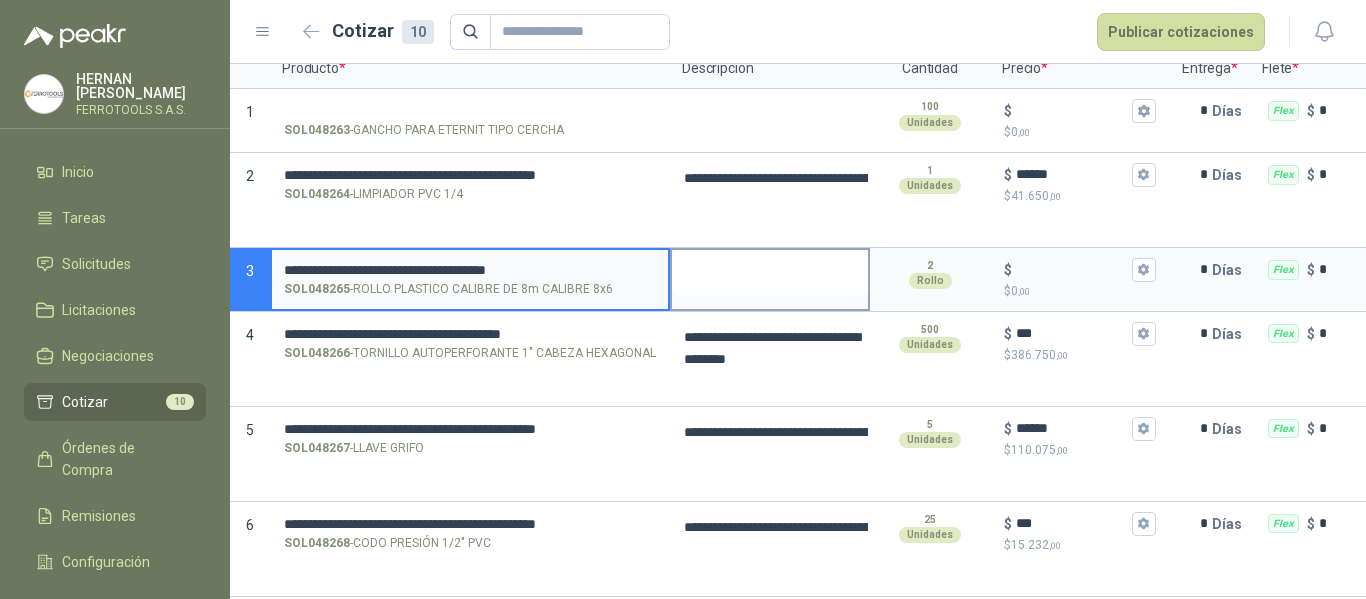 click at bounding box center [770, 273] 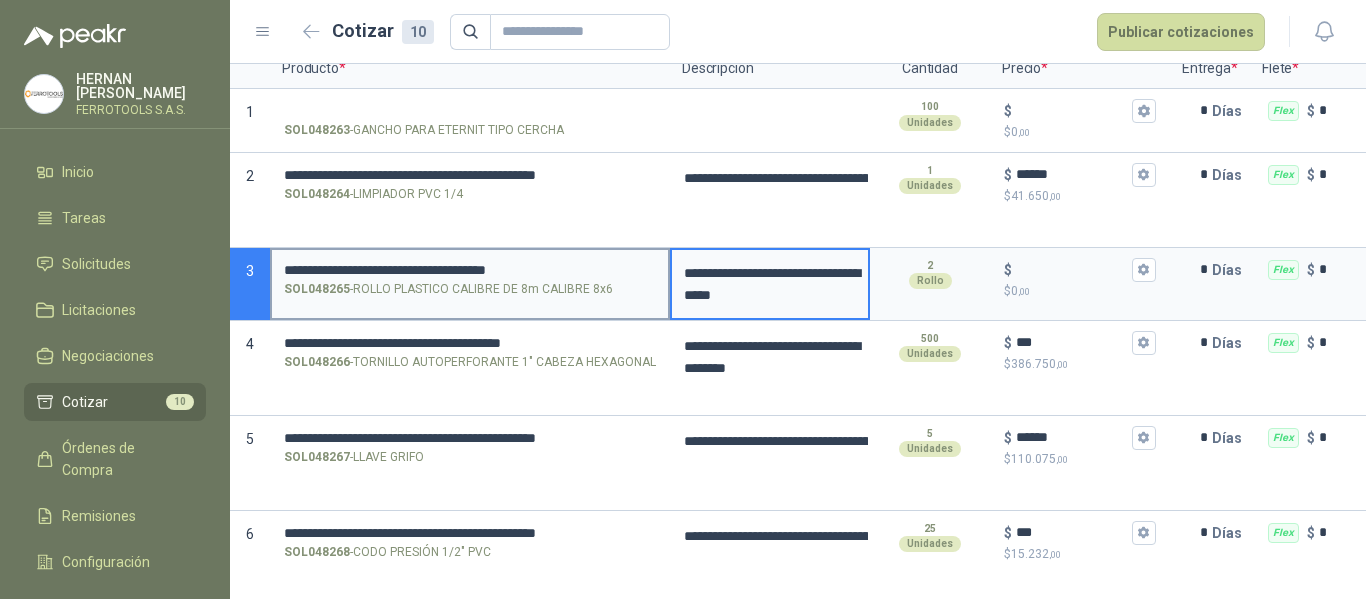 click on "**********" at bounding box center [470, 270] 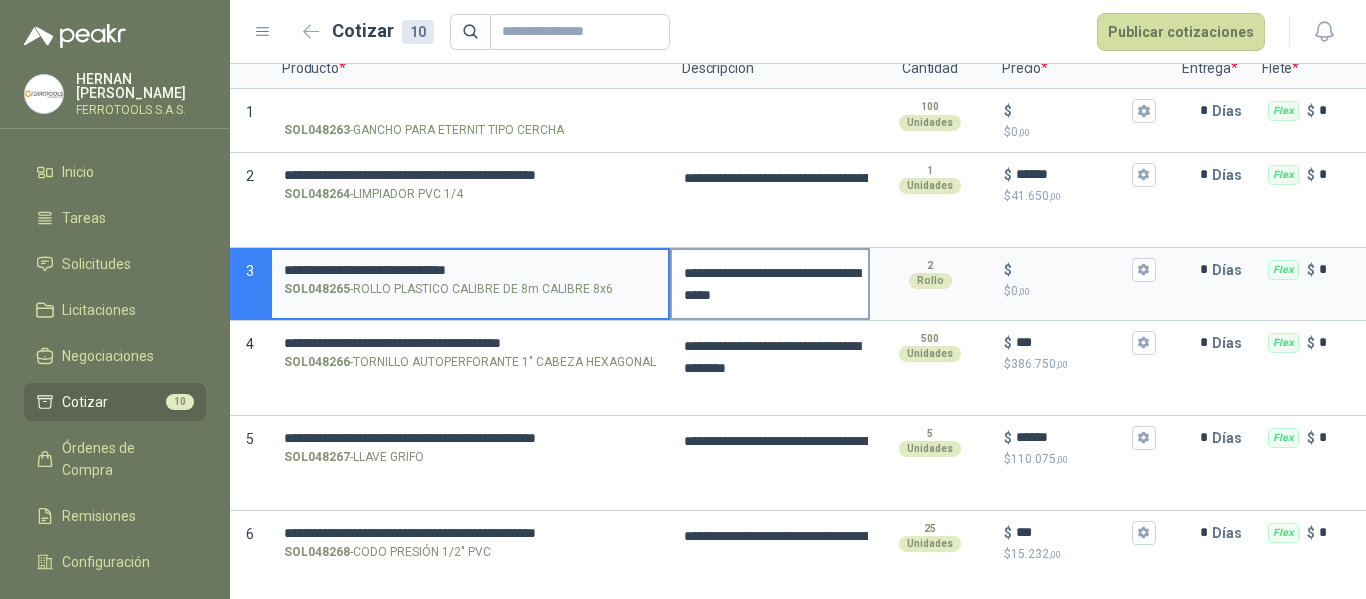 click on "**********" at bounding box center [770, 284] 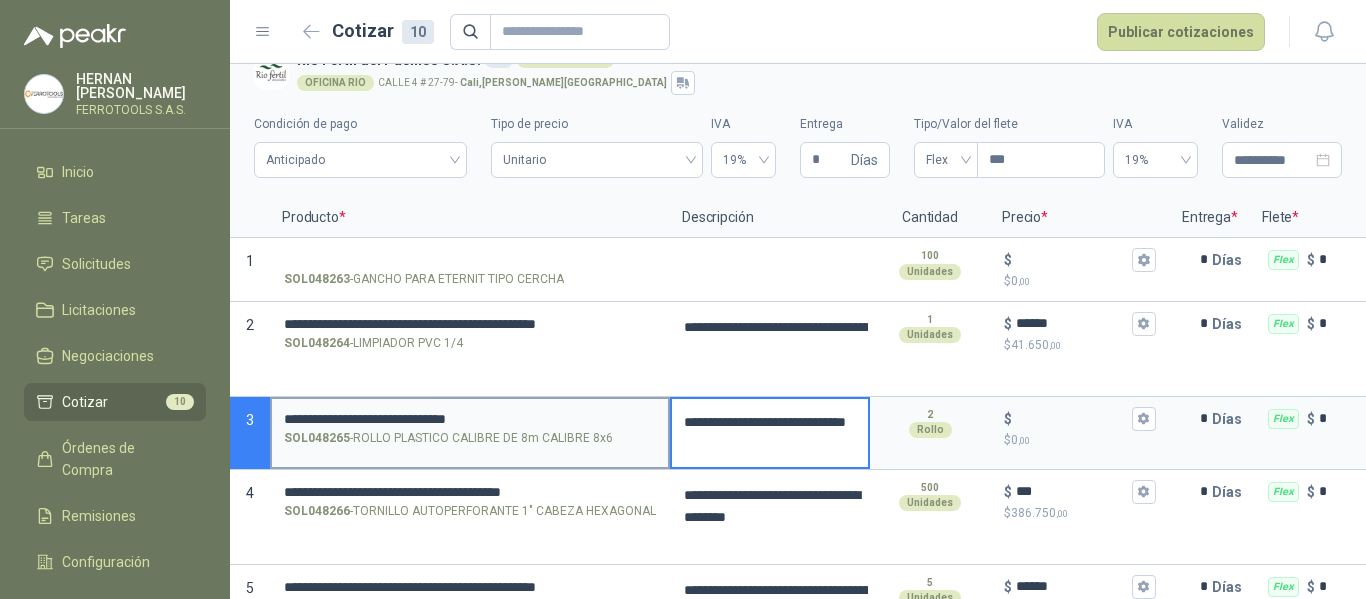 scroll, scrollTop: 0, scrollLeft: 0, axis: both 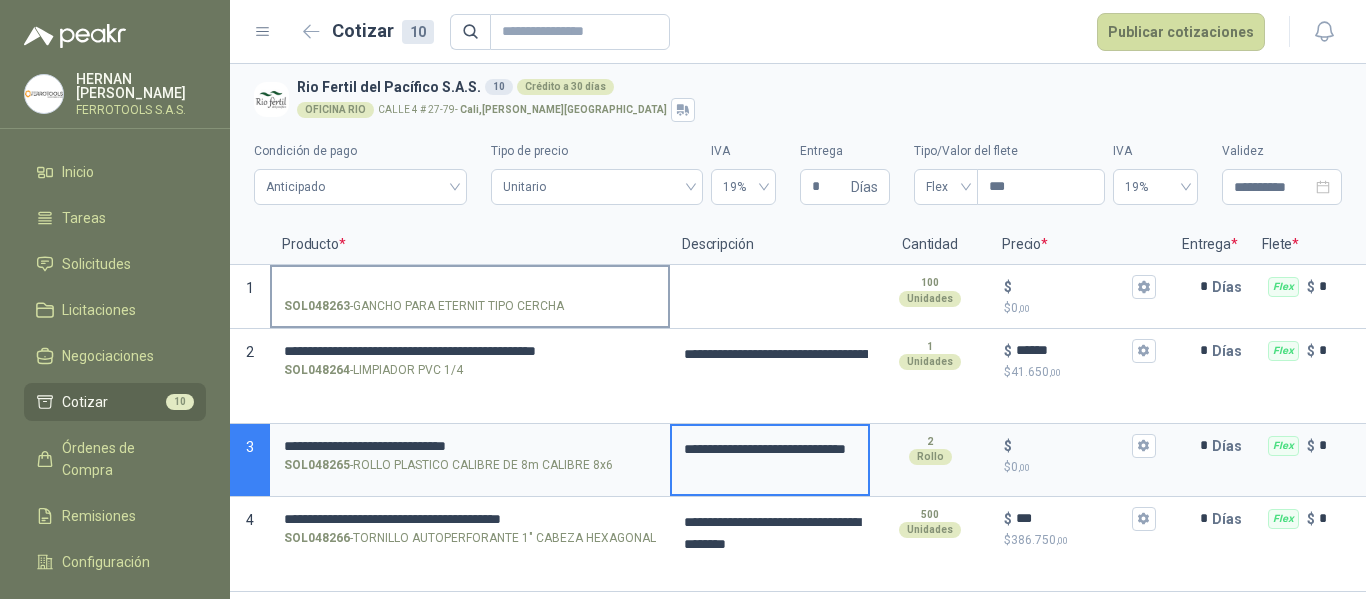 click on "SOL048263  -  GANCHO PARA ETERNIT TIPO CERCHA" at bounding box center (470, 287) 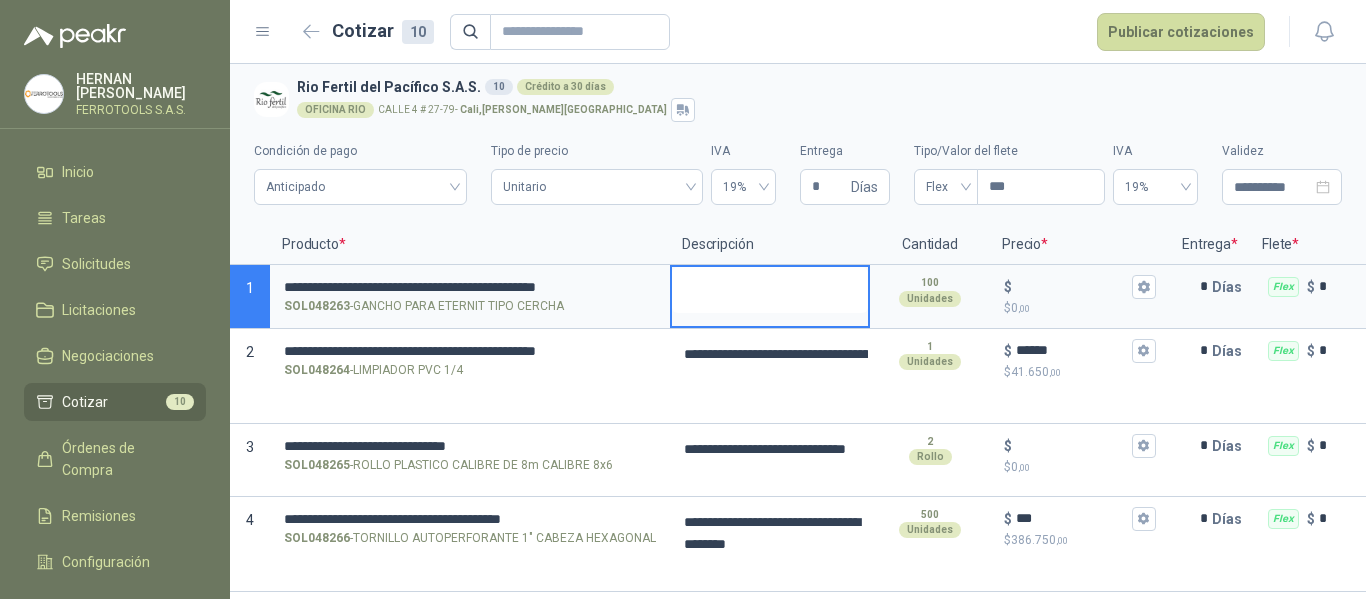 click at bounding box center (770, 290) 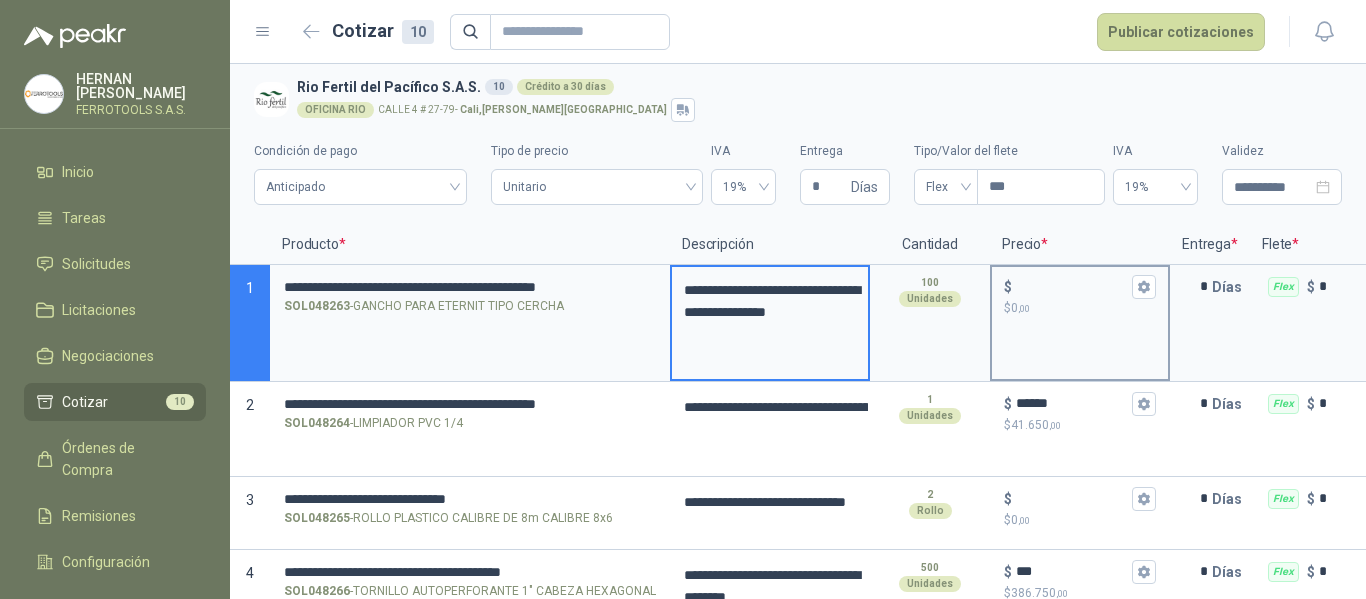 click on "$  0 ,00" at bounding box center (1080, 308) 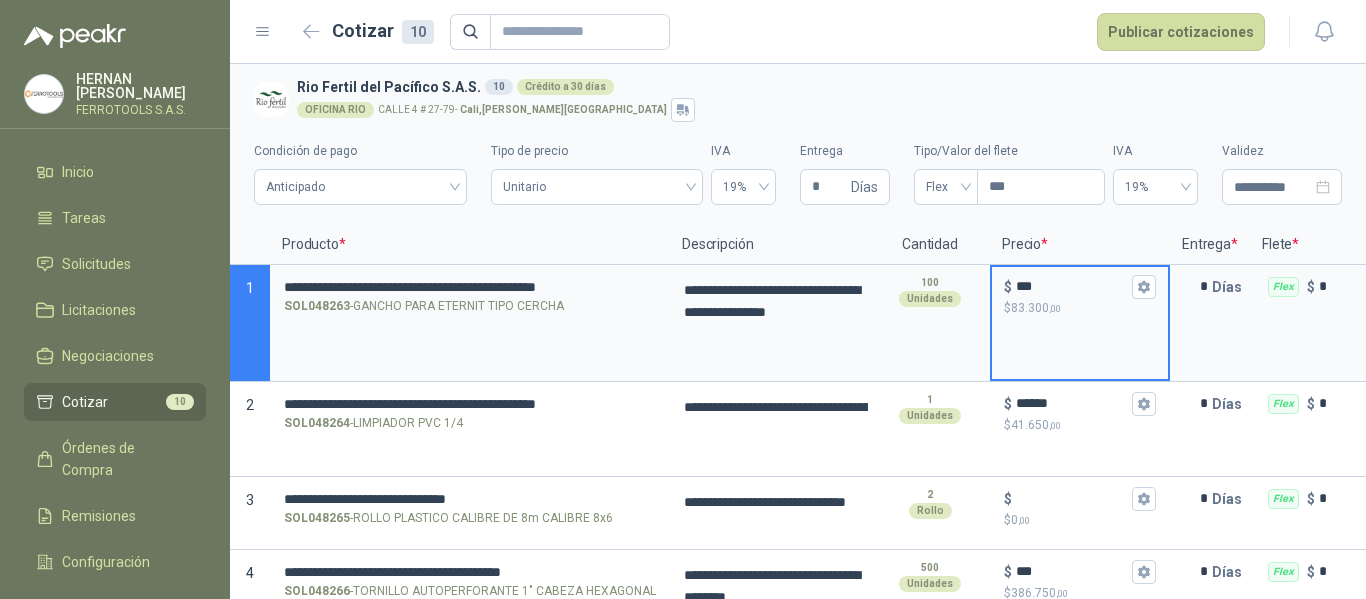 click on "OFICINA RIO CALLE 4 # 27-79   -   Cali ,  Valle del Cauca" at bounding box center (815, 110) 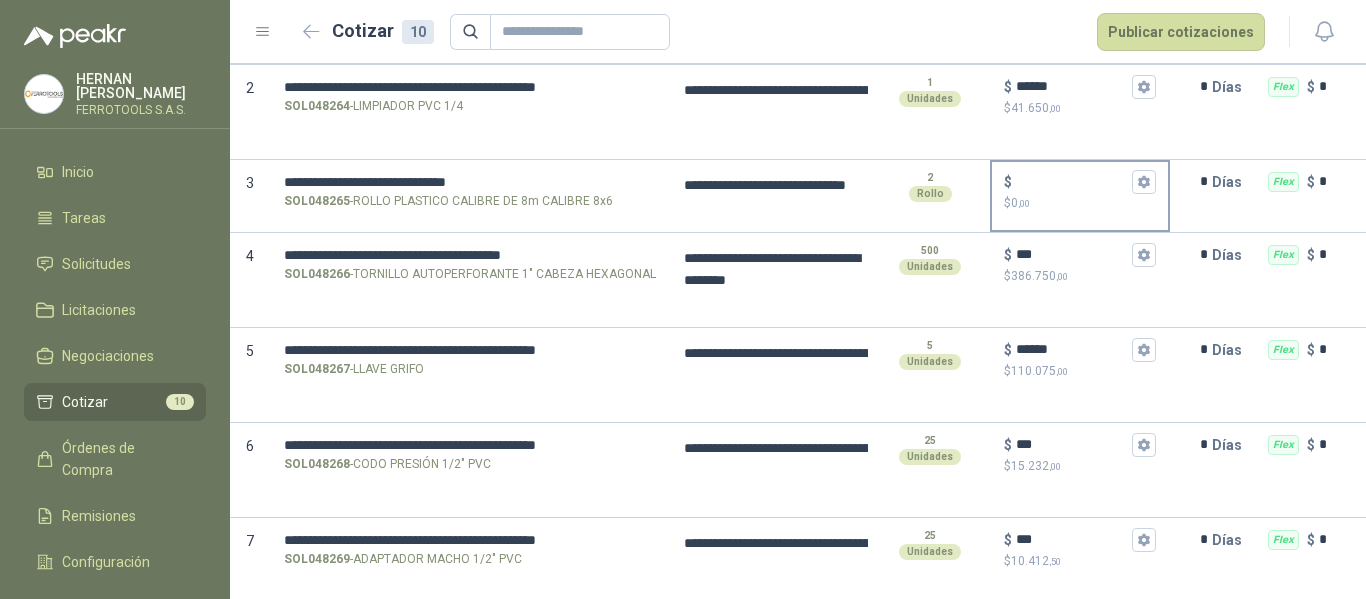 scroll, scrollTop: 310, scrollLeft: 0, axis: vertical 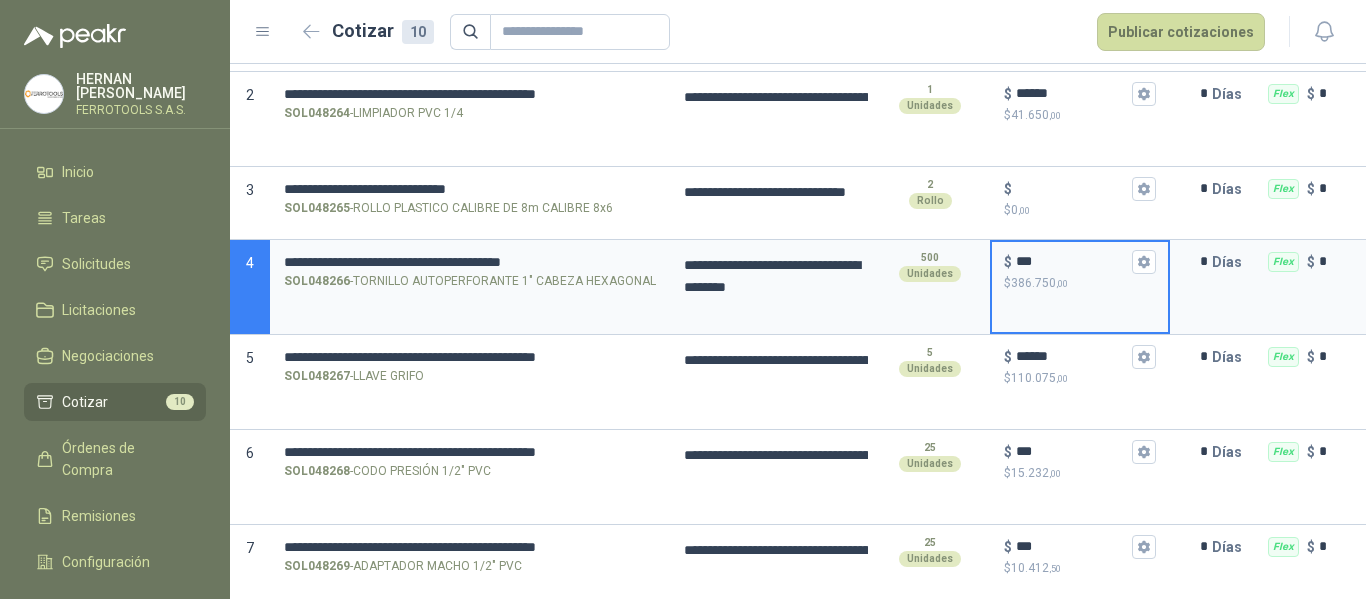 click on "***" at bounding box center (1072, 261) 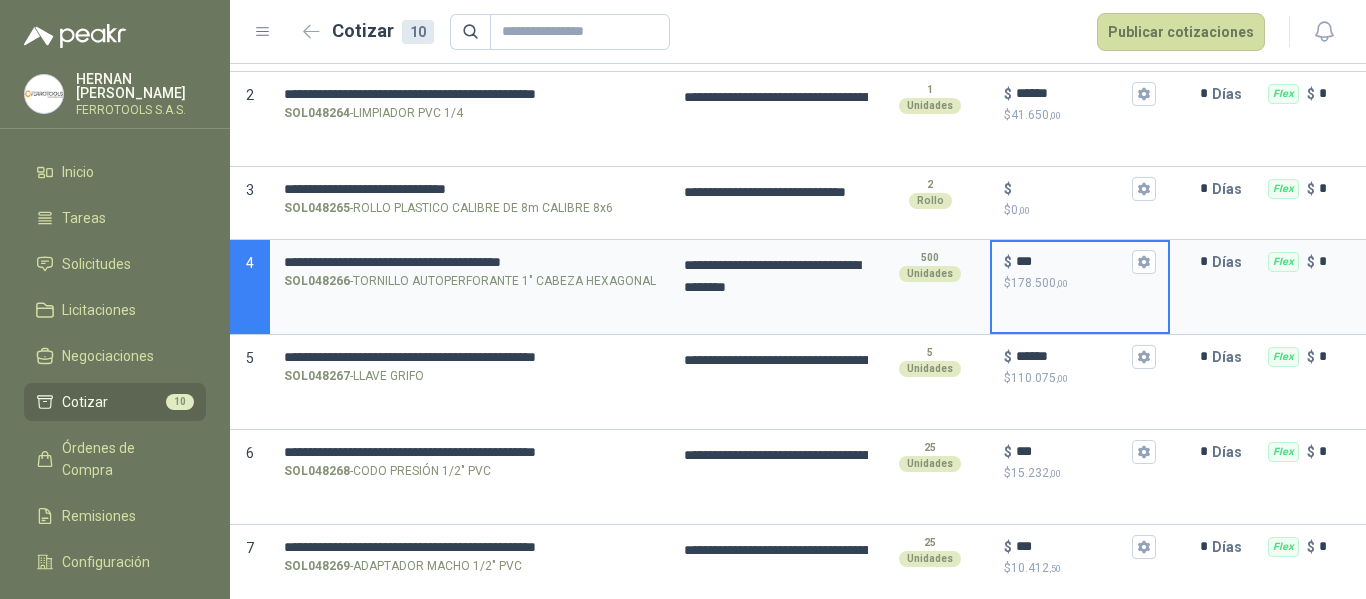 click on "Cotizar 10 Publicar cotizaciones" at bounding box center (781, 32) 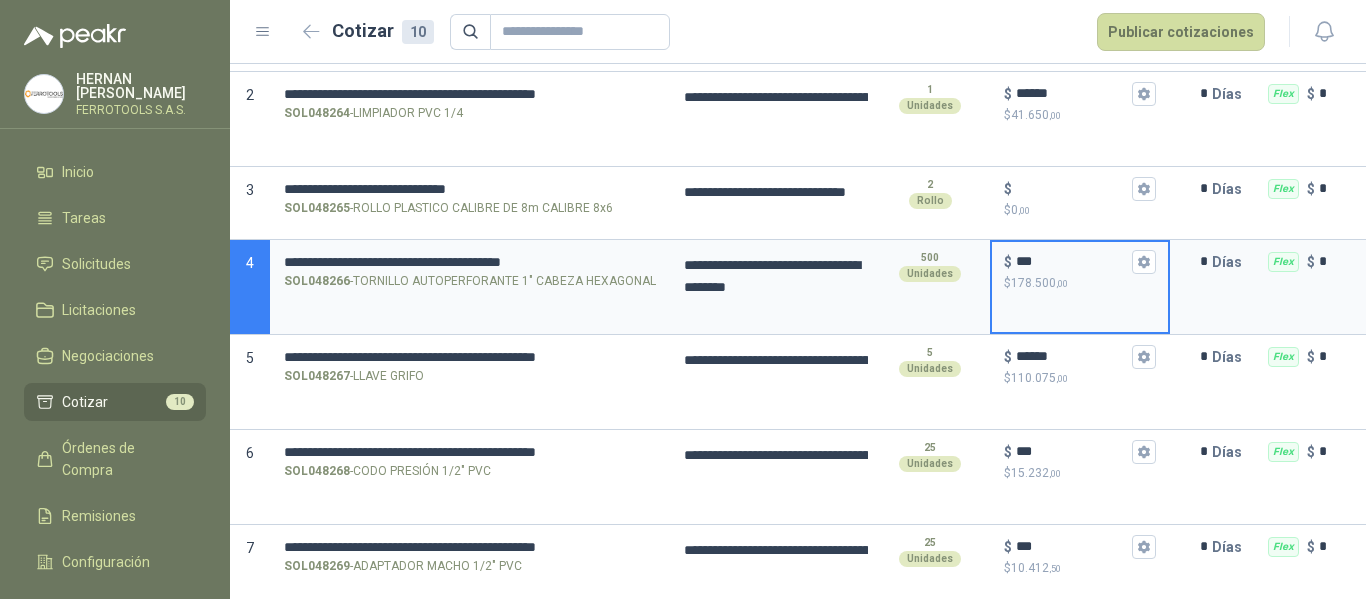 click on "***" at bounding box center (1072, 261) 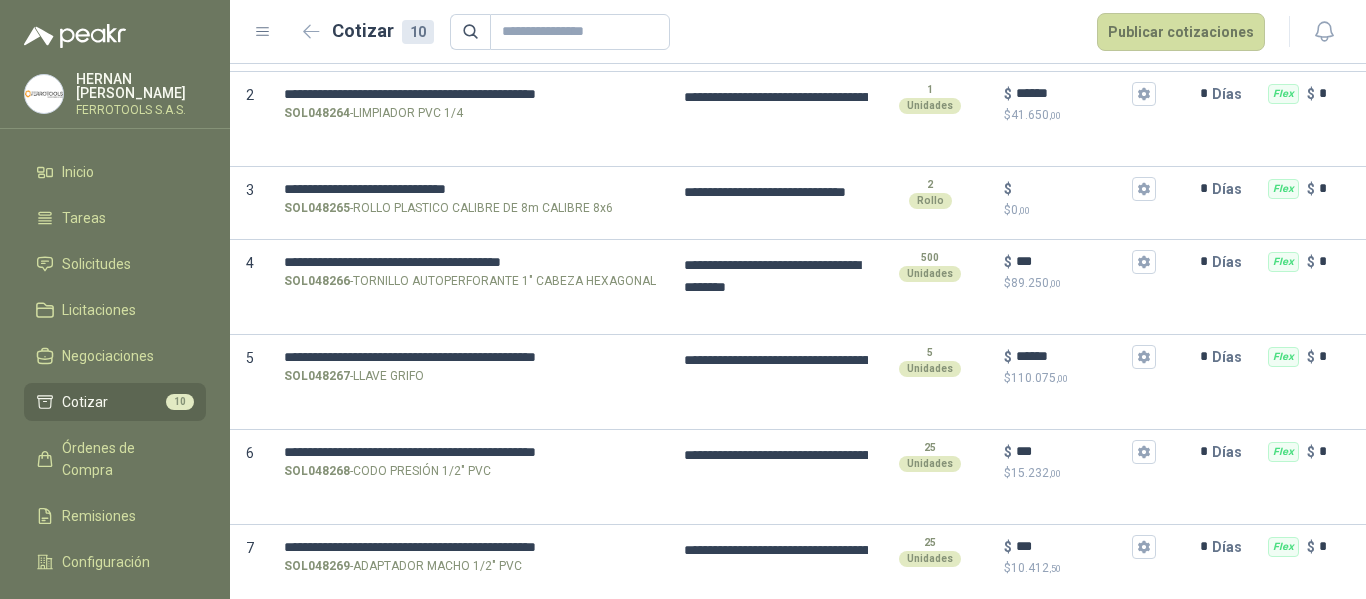 click on "Cotizar 10 Publicar cotizaciones" at bounding box center (781, 32) 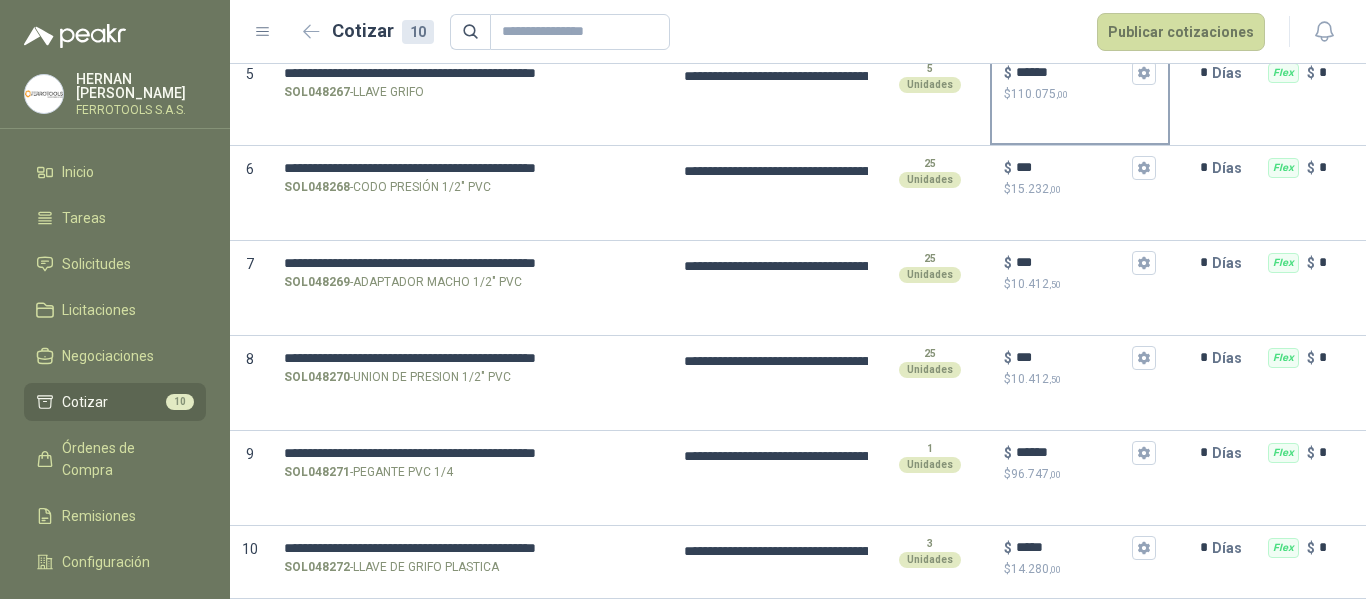 scroll, scrollTop: 610, scrollLeft: 0, axis: vertical 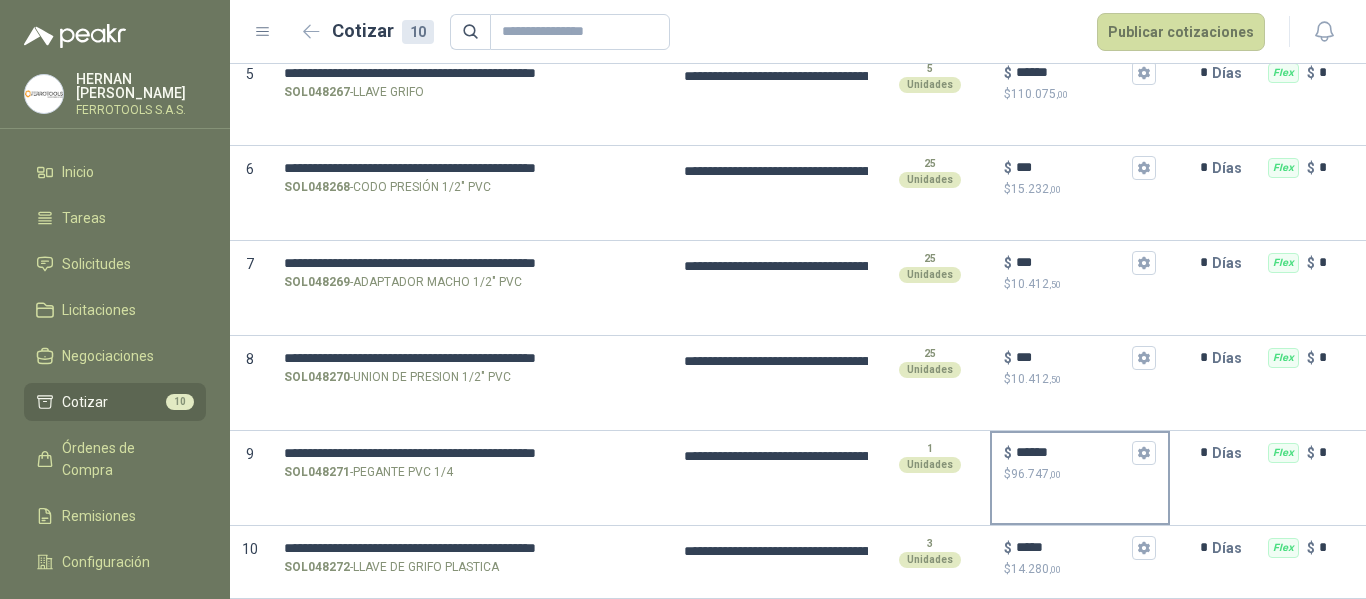 click on ",00" at bounding box center (1055, 474) 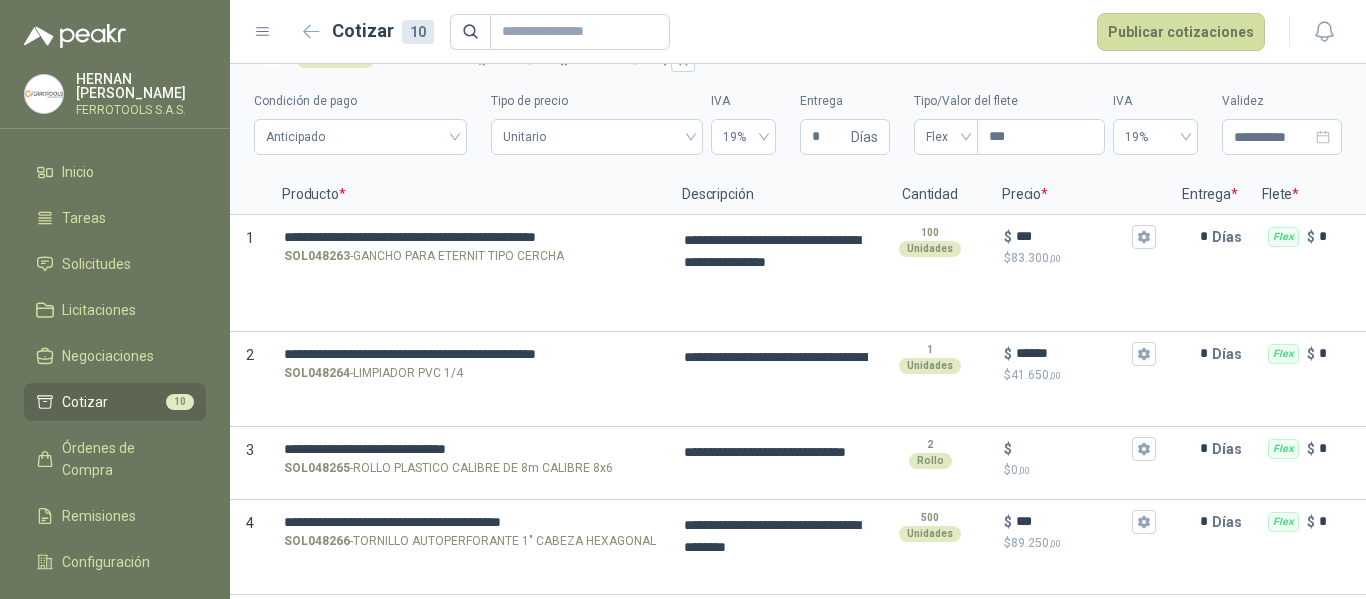 scroll, scrollTop: 100, scrollLeft: 0, axis: vertical 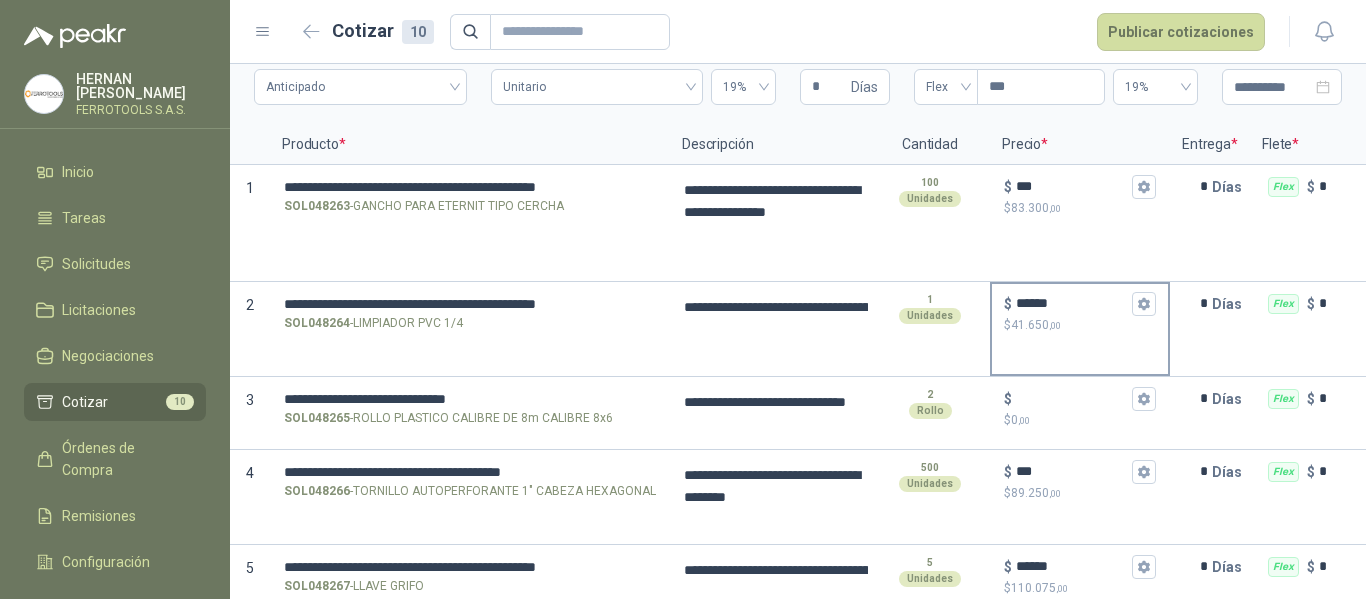click on "******" at bounding box center (1072, 303) 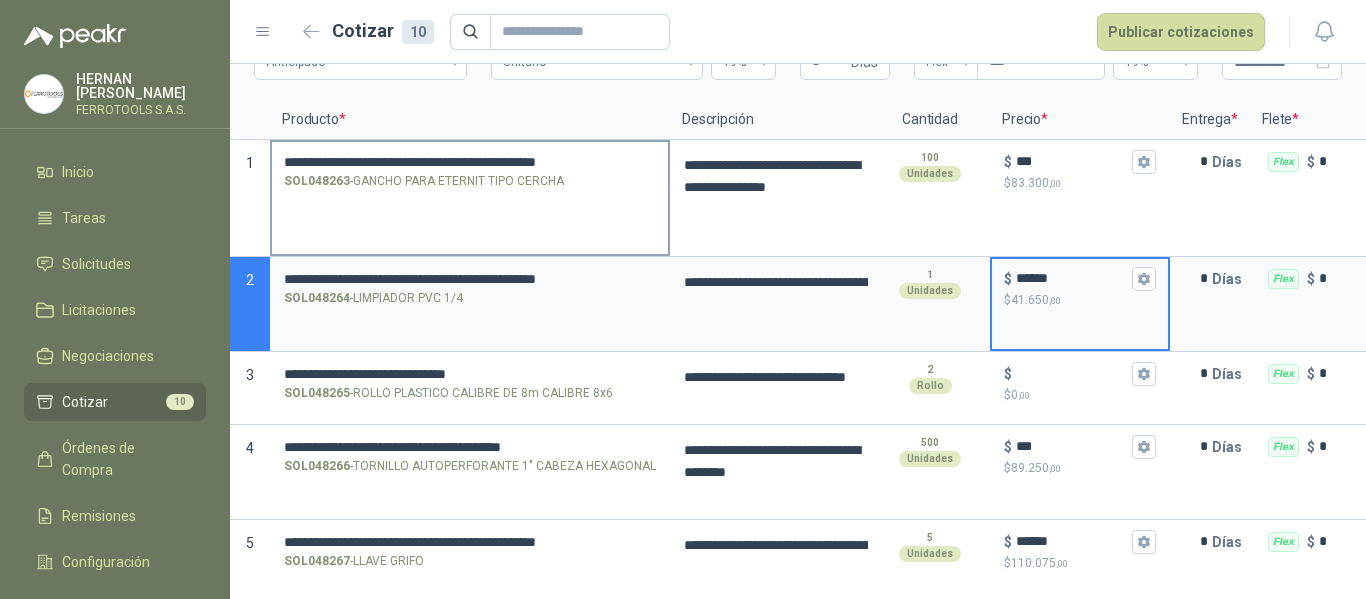 scroll, scrollTop: 10, scrollLeft: 0, axis: vertical 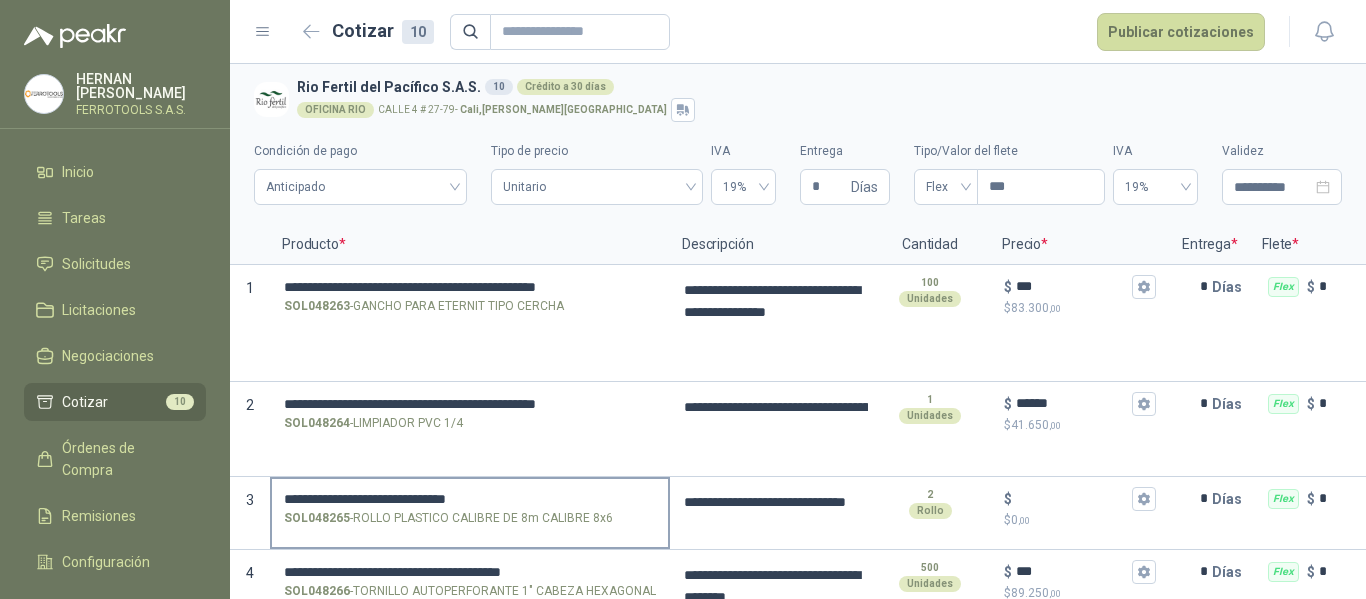 click on "**********" at bounding box center (470, 499) 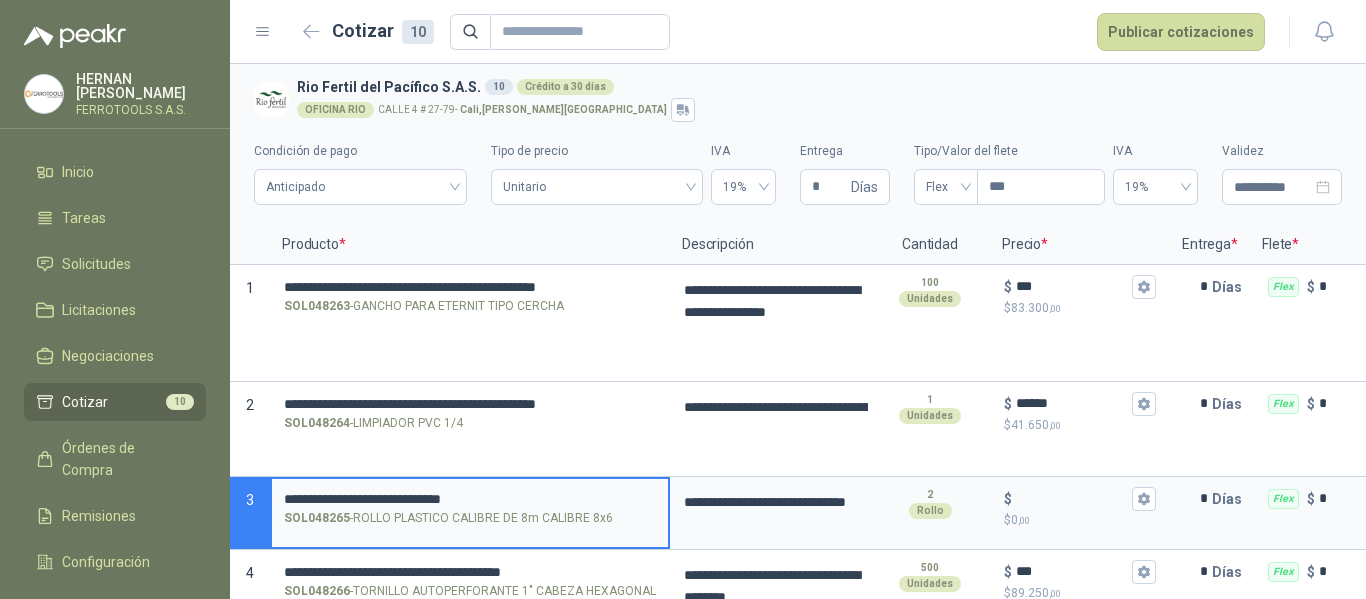 click on "**********" at bounding box center [470, 499] 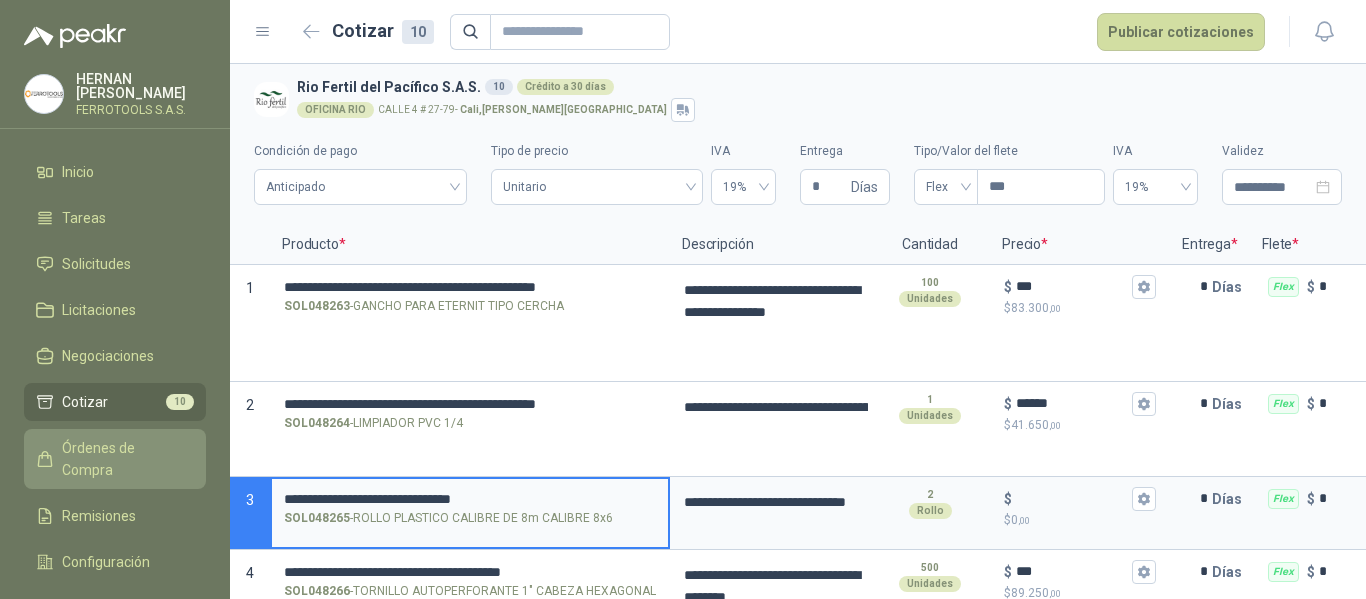 drag, startPoint x: 540, startPoint y: 493, endPoint x: 102, endPoint y: 437, distance: 441.5654 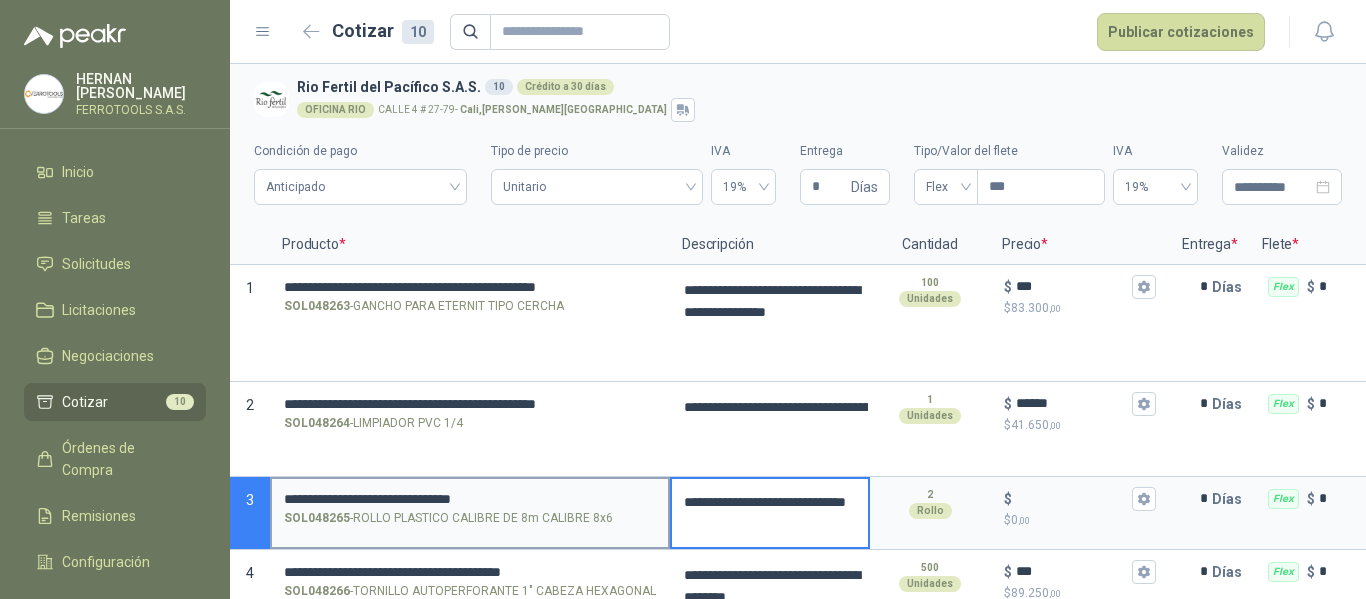 drag, startPoint x: 810, startPoint y: 531, endPoint x: 553, endPoint y: 483, distance: 261.44406 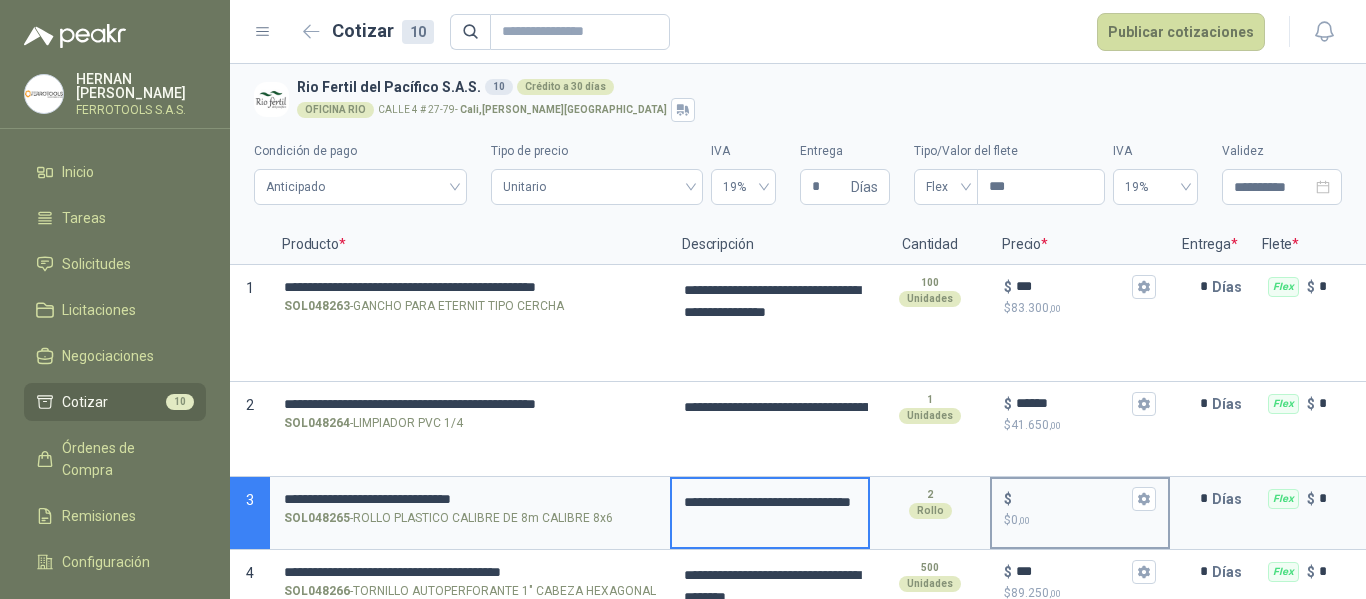 click on "$ $  0 ,00" at bounding box center (1072, 498) 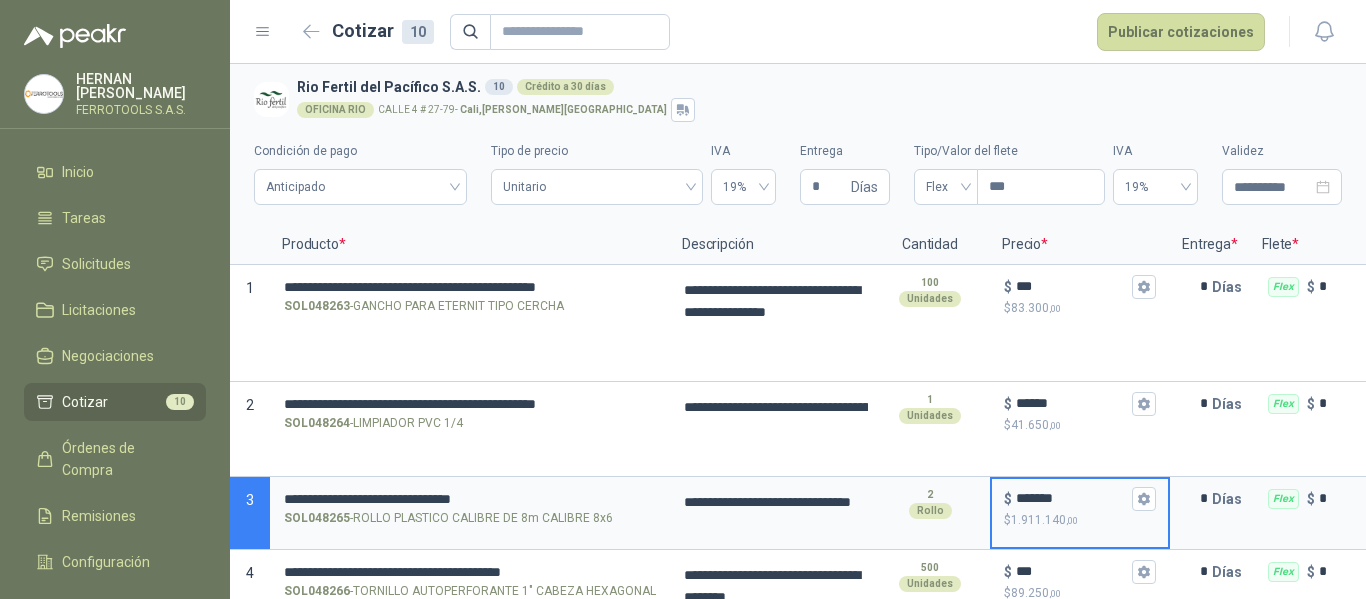 click on "OFICINA RIO CALLE 4 # 27-79   -   Cali ,  Valle del Cauca" at bounding box center (815, 110) 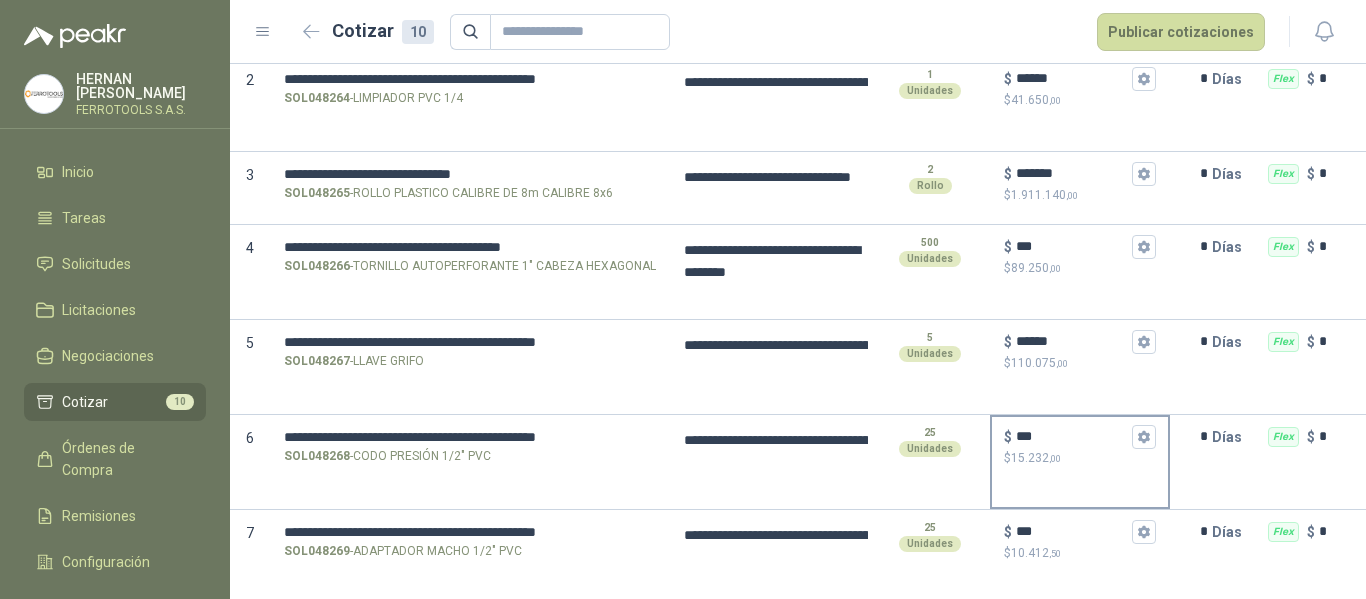 scroll, scrollTop: 0, scrollLeft: 0, axis: both 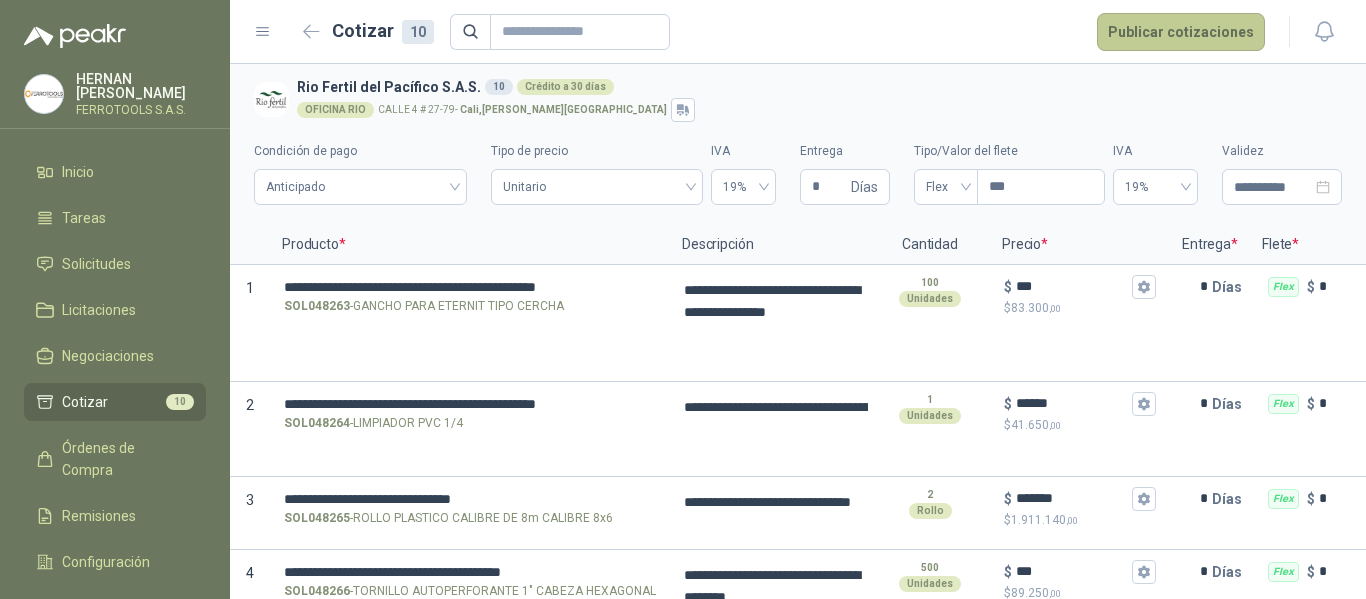 click on "Publicar cotizaciones" at bounding box center (1181, 32) 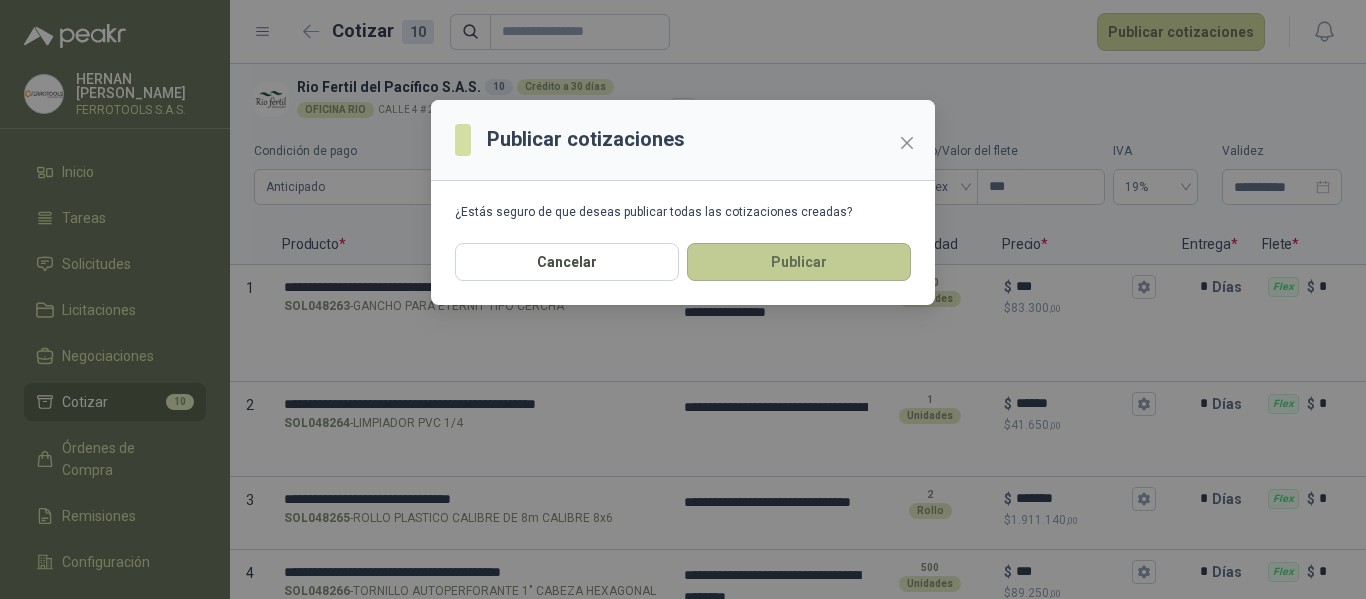 click on "Publicar" at bounding box center [799, 262] 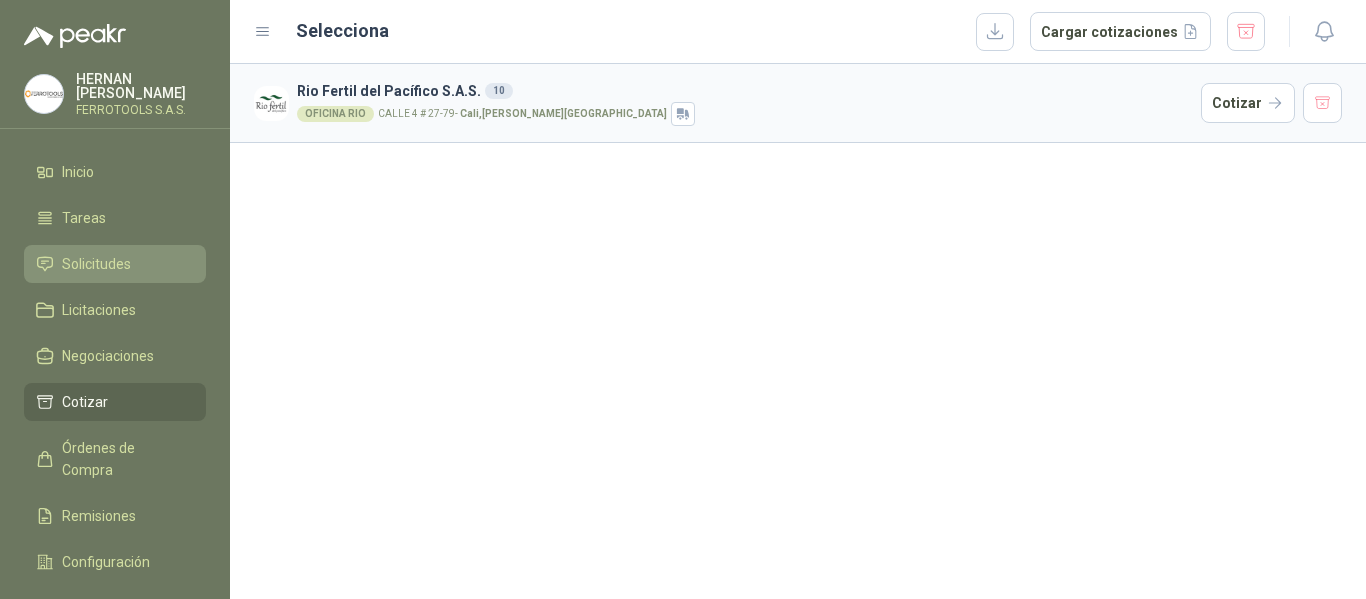 click on "Solicitudes" at bounding box center [96, 264] 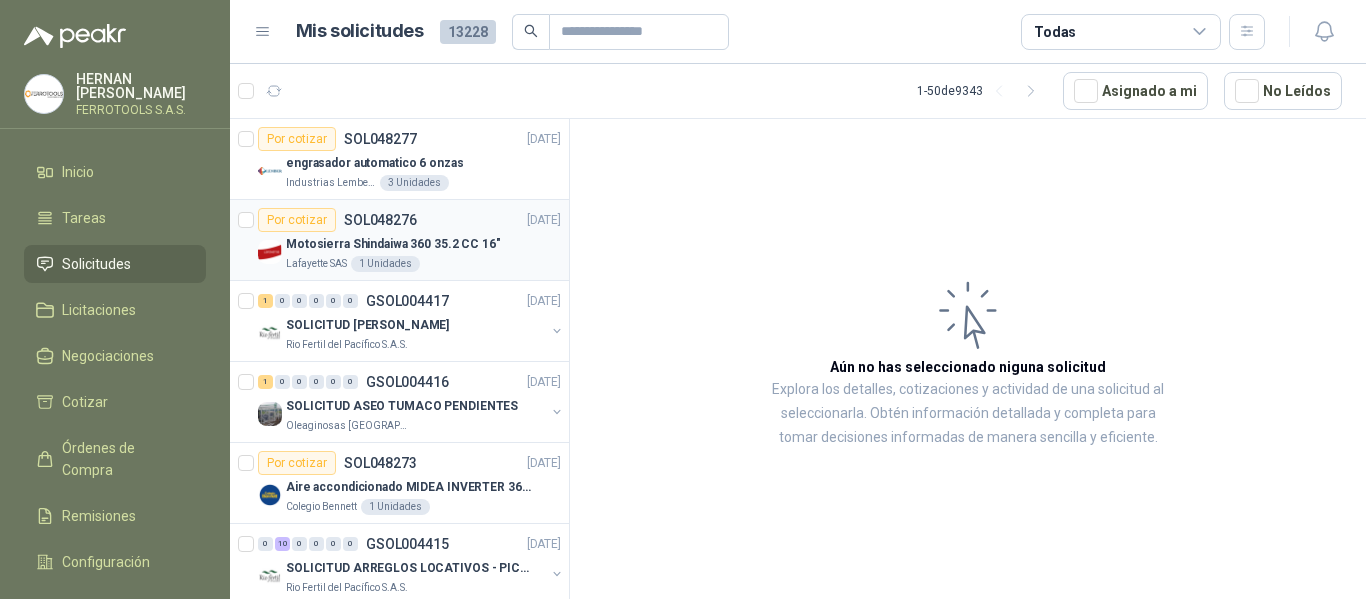 click on "Motosierra Shindaiwa 360 35.2 CC 16"" at bounding box center [423, 244] 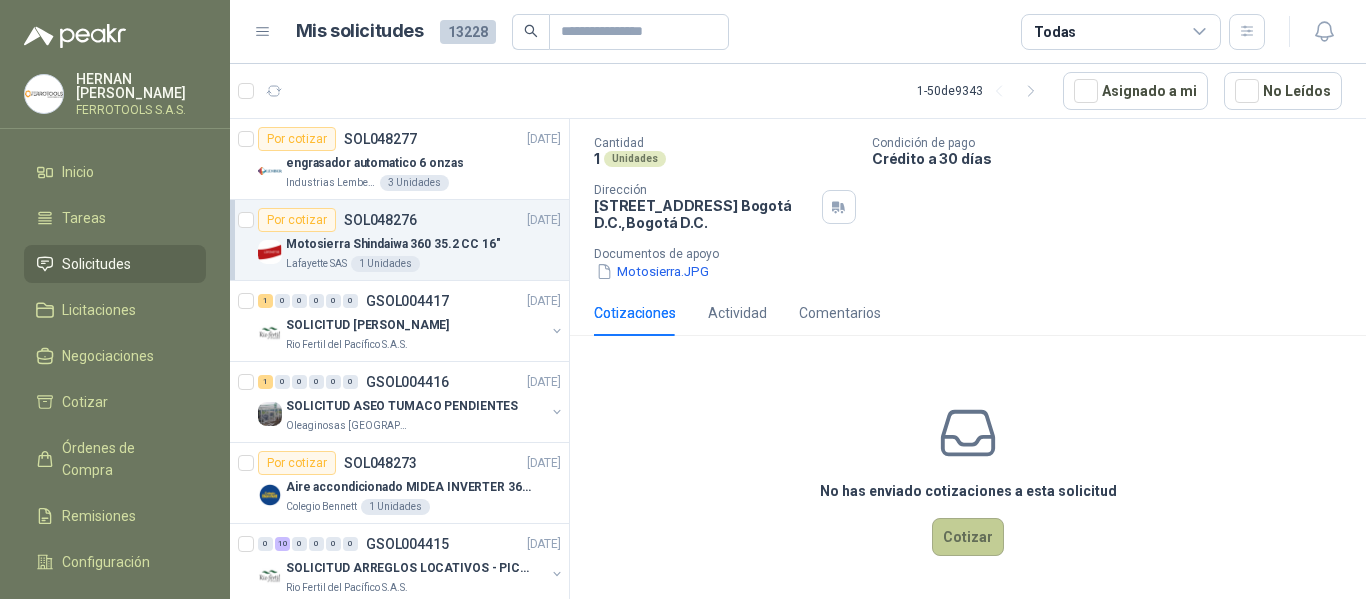 click on "Cotizar" at bounding box center [968, 537] 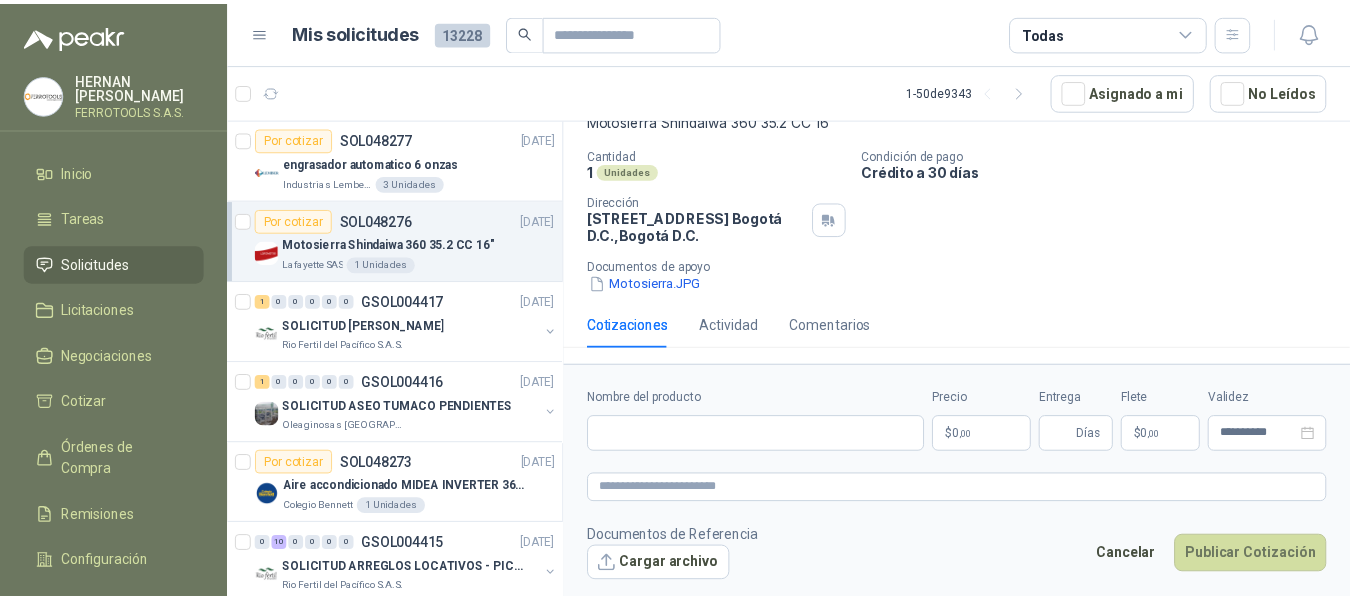 scroll, scrollTop: 133, scrollLeft: 0, axis: vertical 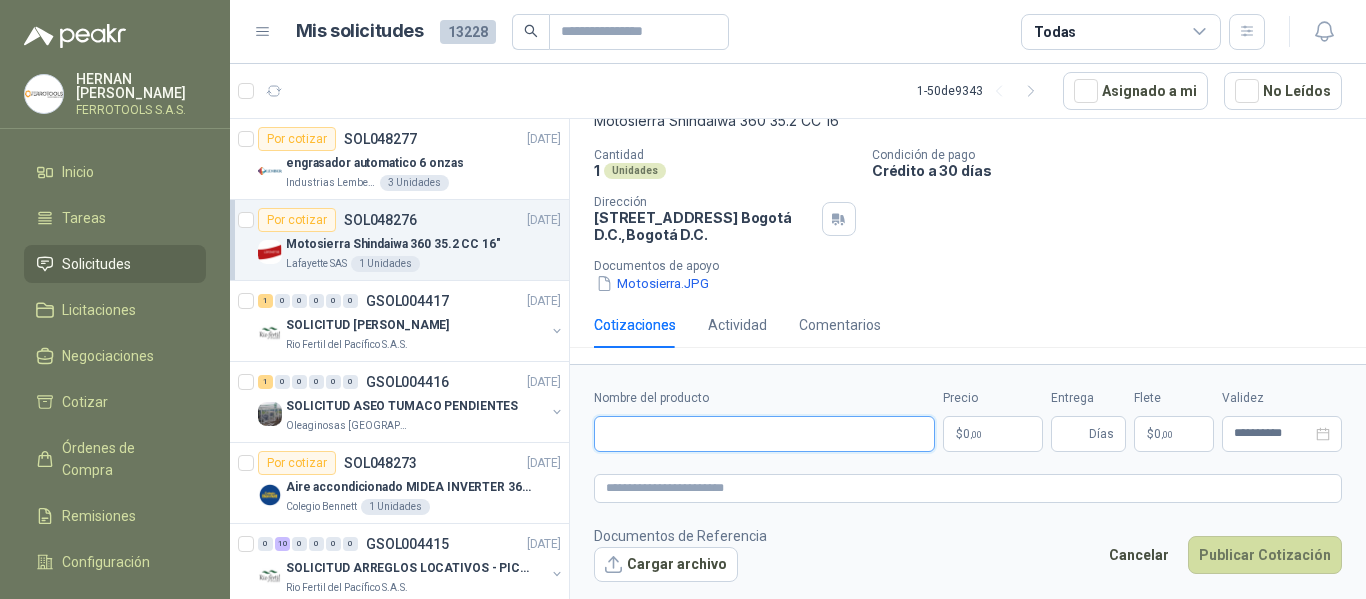 click on "Nombre del producto" at bounding box center [764, 434] 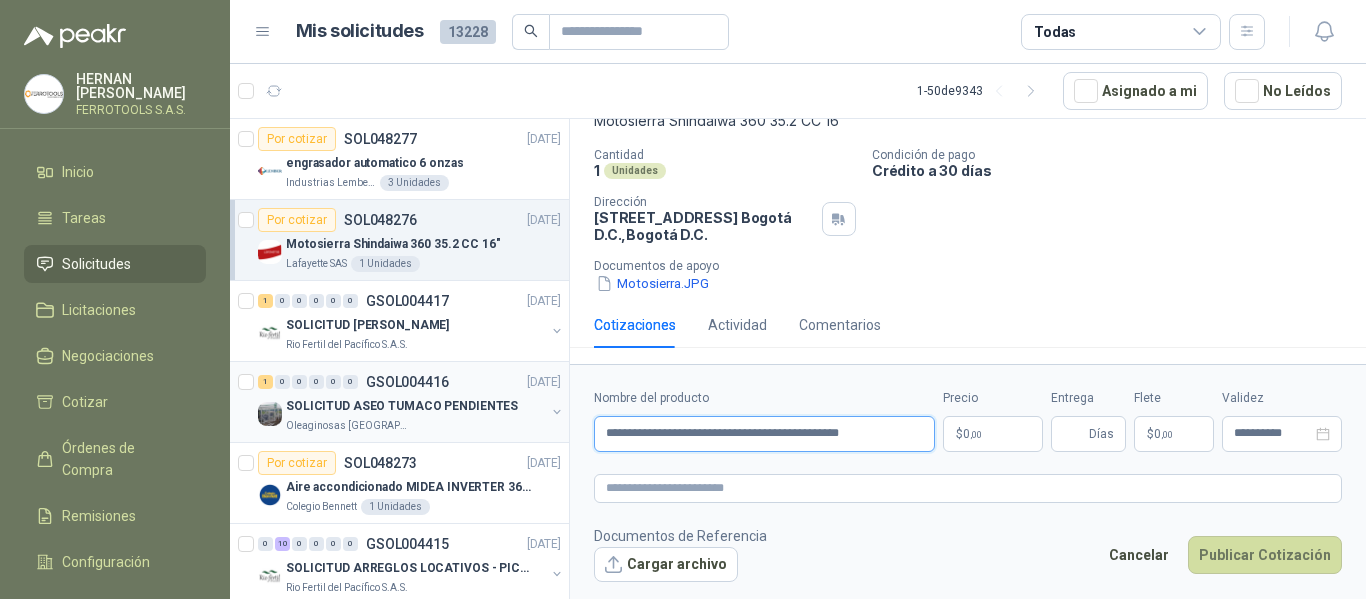 drag, startPoint x: 924, startPoint y: 435, endPoint x: 416, endPoint y: 442, distance: 508.04822 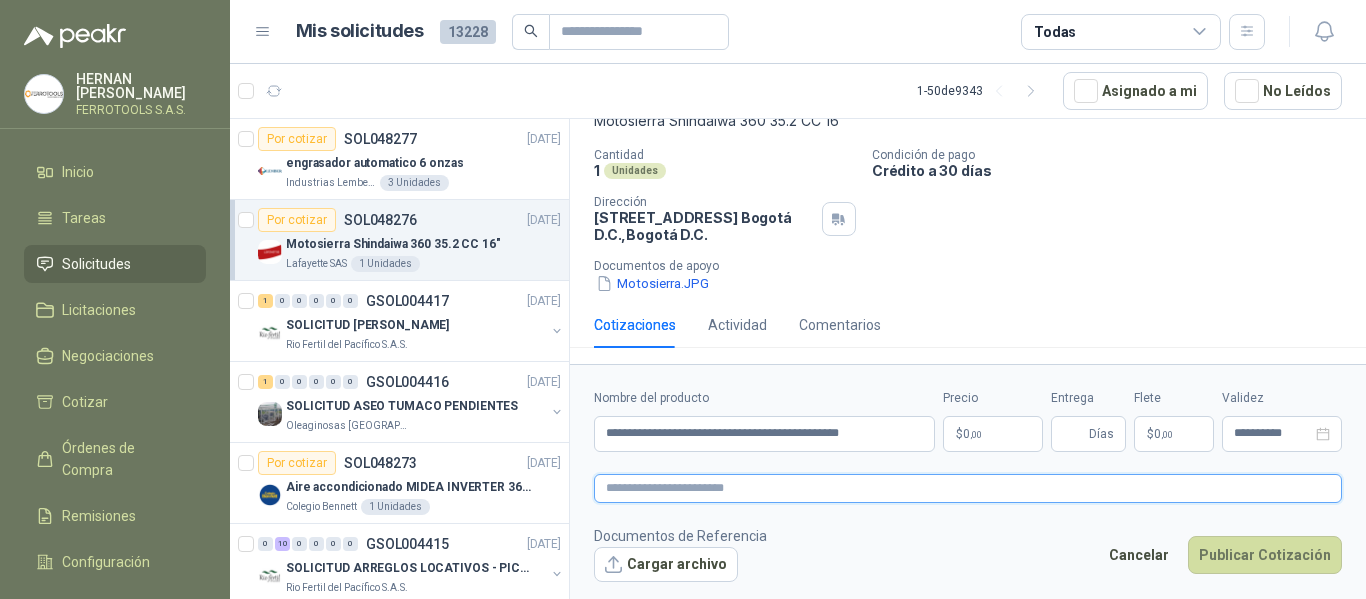 click at bounding box center [968, 488] 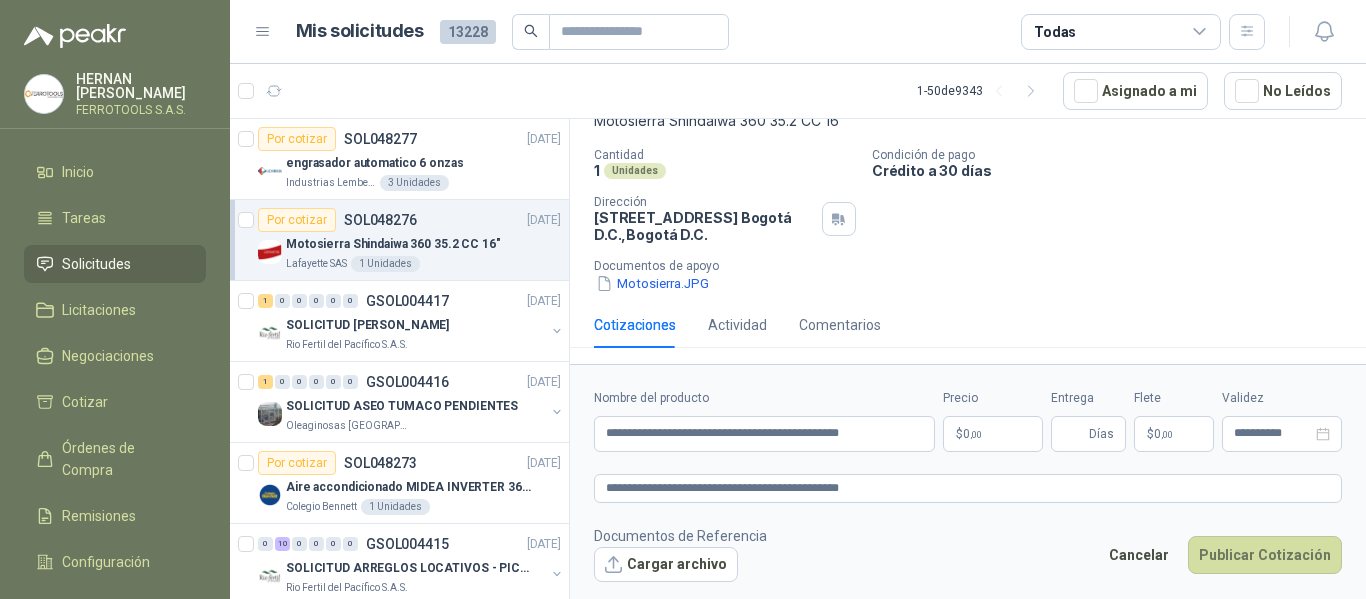 click on "HERNAN   RUALES FERROTOOLS S.A.S.   Inicio   Tareas   Solicitudes   Licitaciones   Negociaciones   Cotizar   Órdenes de Compra   Remisiones   Configuración   Manuales y ayuda Mis solicitudes 13228 Todas 1 - 50  de  9343 Asignado a mi No Leídos Por cotizar SOL048277 09/07/25   engrasador automatico 6 onzas Industrias Lember S.A 3   Unidades Por cotizar SOL048276 09/07/25   Motosierra Shindaiwa 360 35.2 CC 16" Lafayette SAS 1   Unidades 1   0   0   0   0   0   GSOL004417 09/07/25   SOLICITUD NICOLAS ROTULO - PICHINDE Rio Fertil del Pacífico S.A.S.   1   0   0   0   0   0   GSOL004416 09/07/25   SOLICITUD ASEO TUMACO PENDIENTES Oleaginosas San Fernando   Por cotizar SOL048273 09/07/25   Aire accondicionado MIDEA INVERTER 36000BTU Colegio Bennett 1   Unidades 0   10   0   0   0   0   GSOL004415 09/07/25   SOLICITUD ARREGLOS LOCATIVOS - PICHINDE Rio Fertil del Pacífico S.A.S.   3   0   0   0   0   0   GSOL004414 09/07/25   SOLICITUD CAMPO FUMIGACIÓN - PICHINDE Rio Fertil del Pacífico S.A.S.   Por adjudicar" at bounding box center [683, 299] 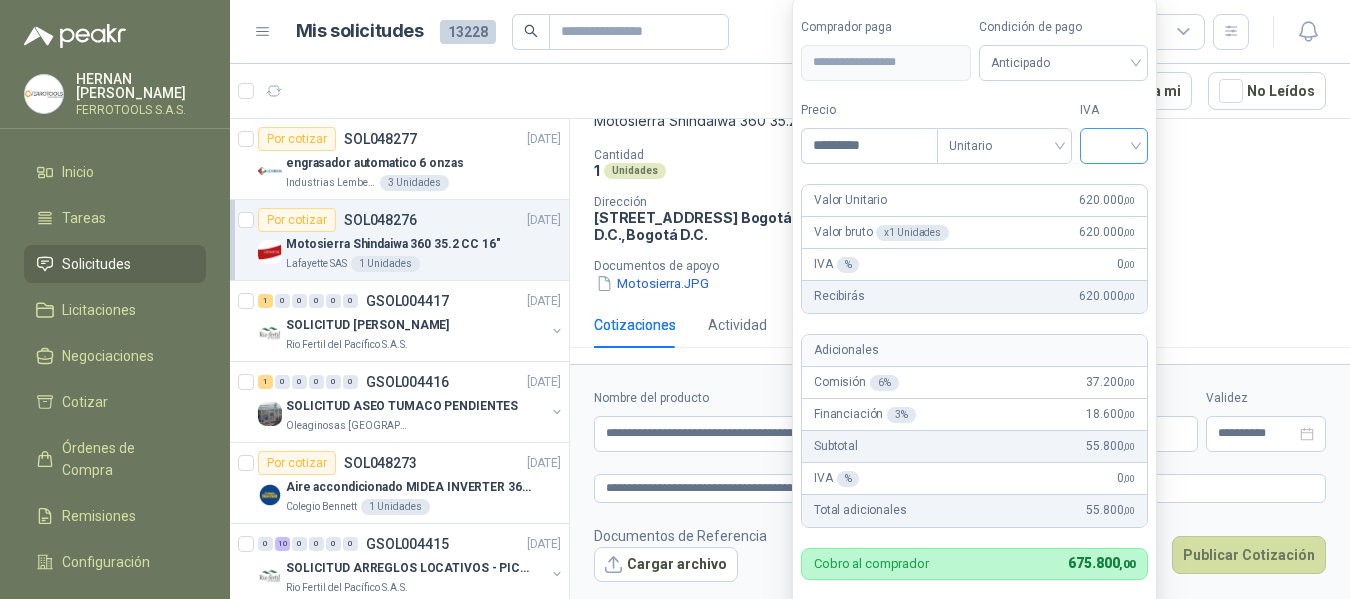 click at bounding box center (1114, 146) 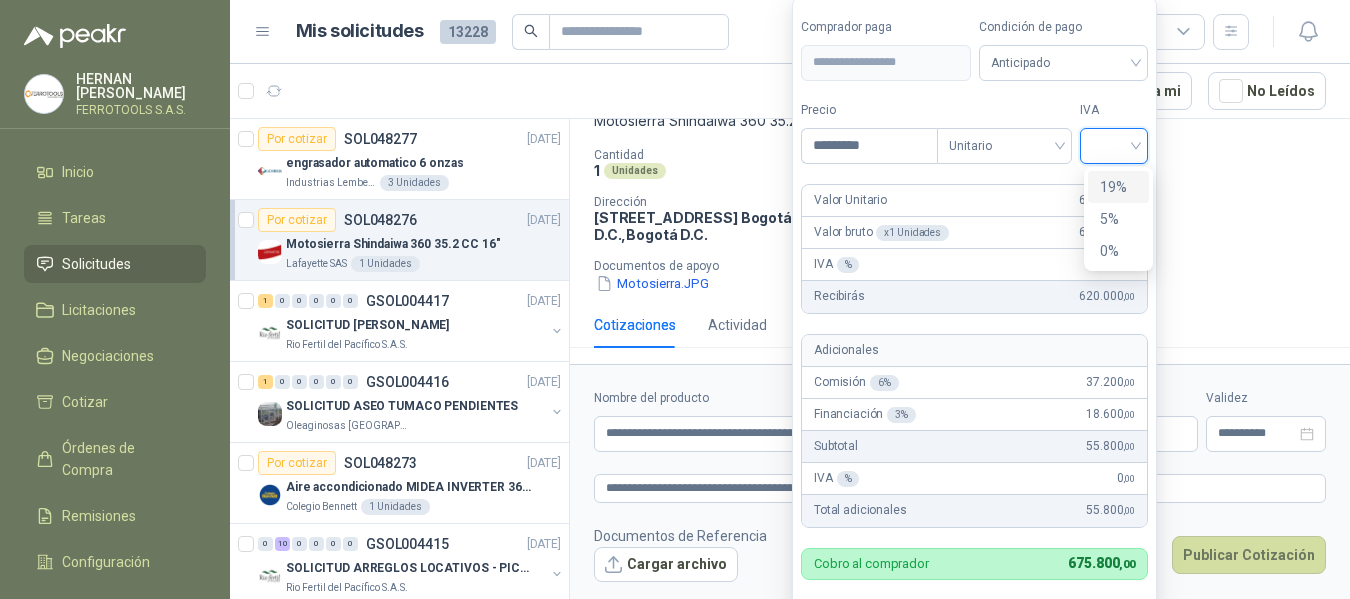 click on "19%" at bounding box center (1118, 187) 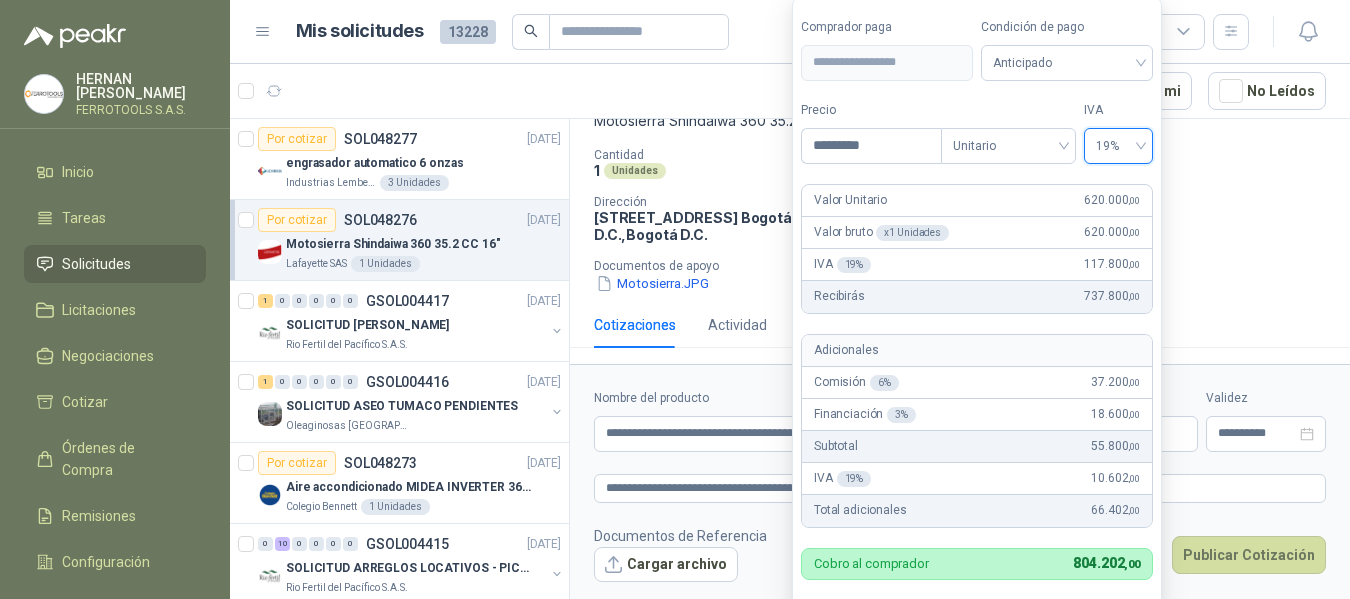click on "Tipo" at bounding box center [1008, 110] 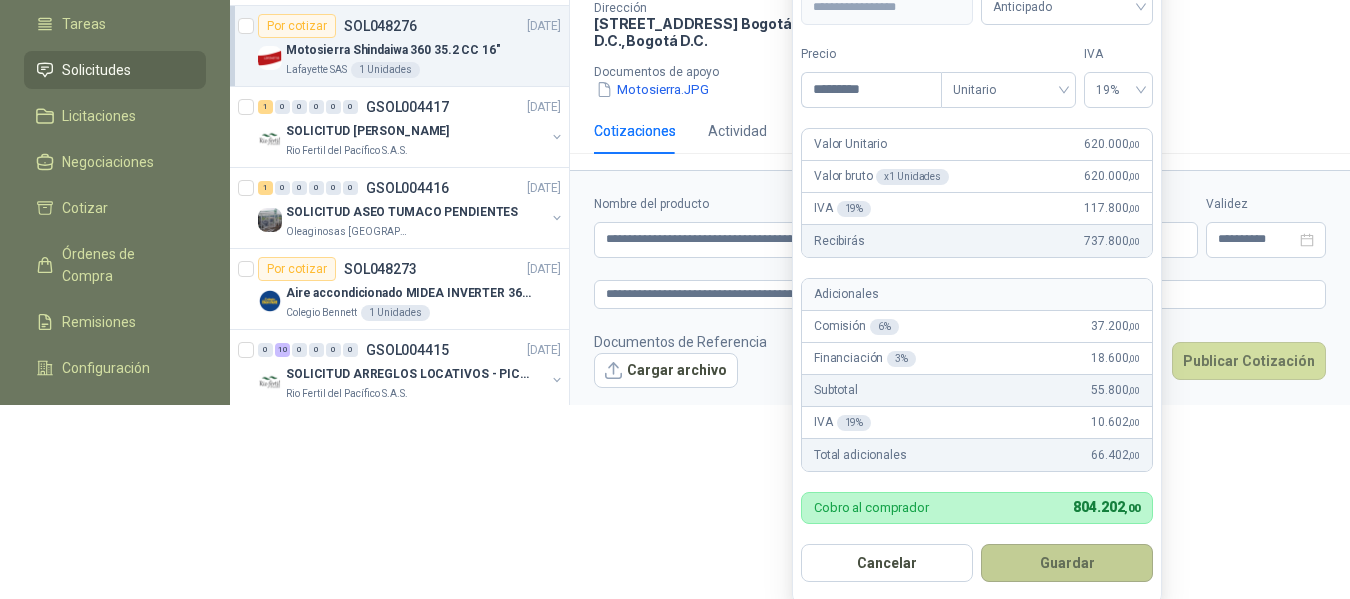 scroll, scrollTop: 242, scrollLeft: 0, axis: vertical 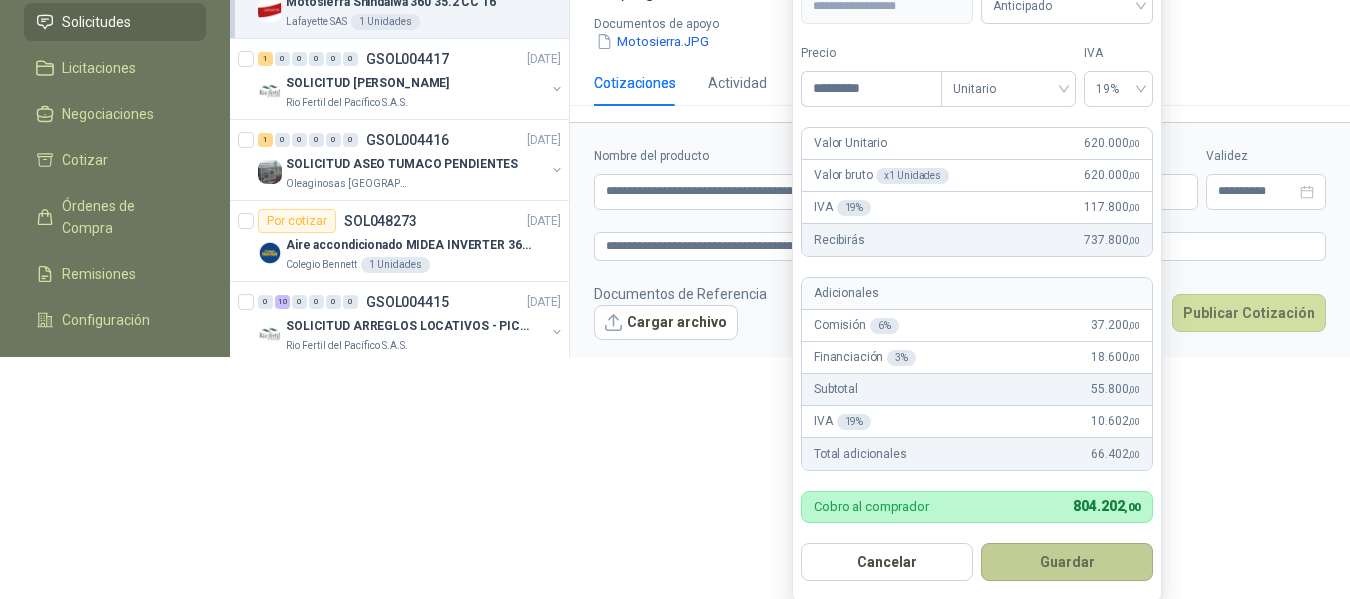 click on "Guardar" at bounding box center (1067, 562) 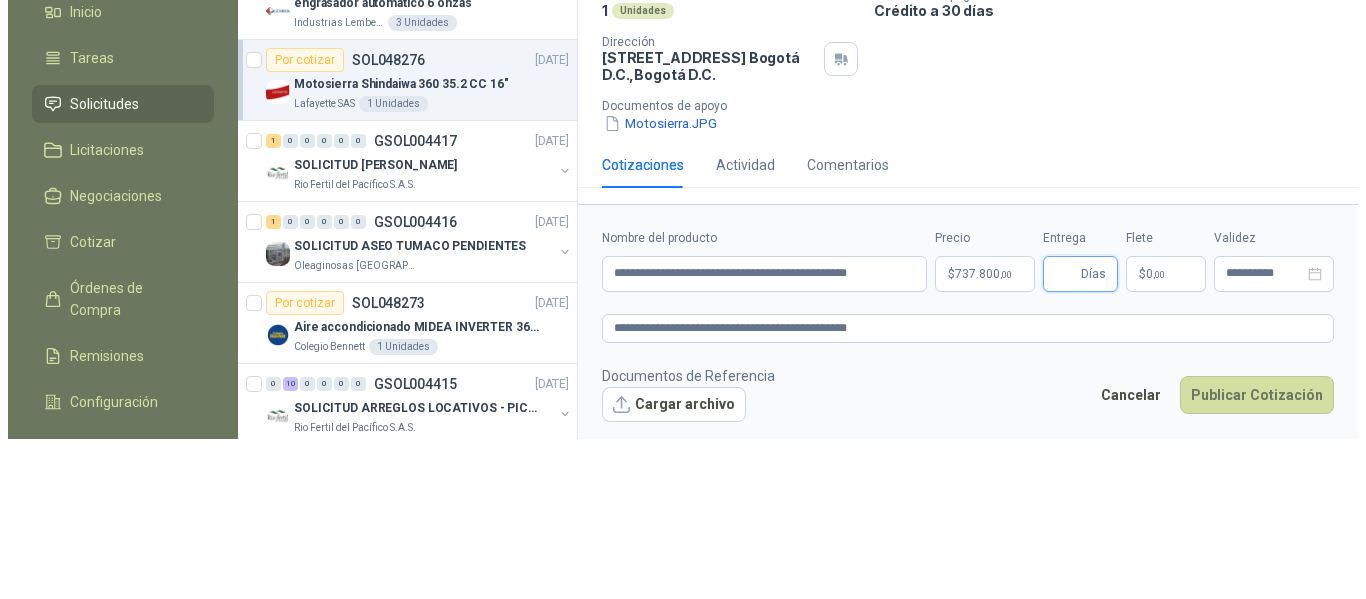 scroll, scrollTop: 0, scrollLeft: 0, axis: both 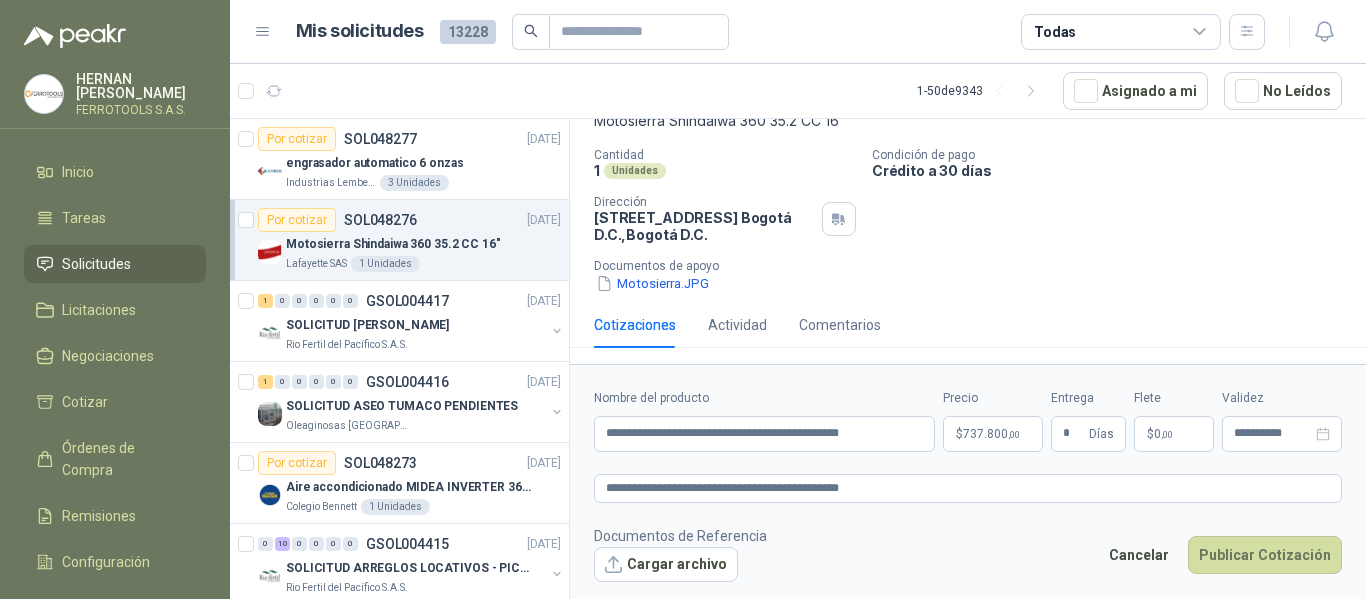 click on "Documentos de Referencia Cargar archivo Cancelar Publicar Cotización" at bounding box center [968, 554] 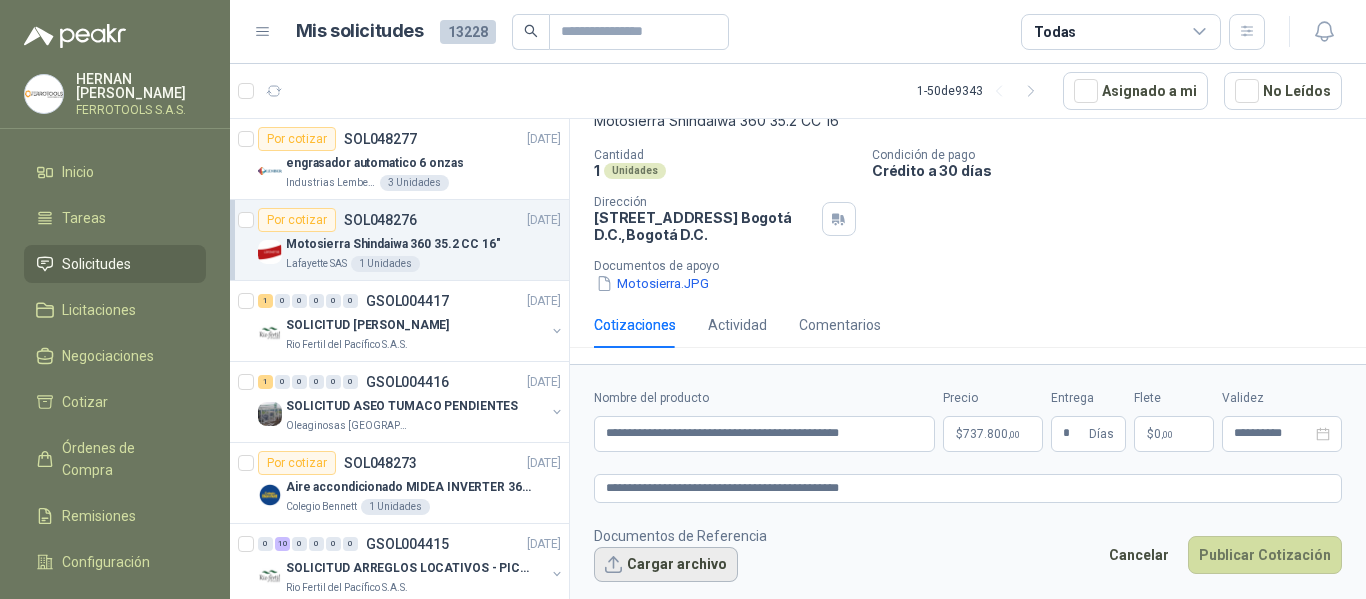 click on "Cargar archivo" at bounding box center [666, 565] 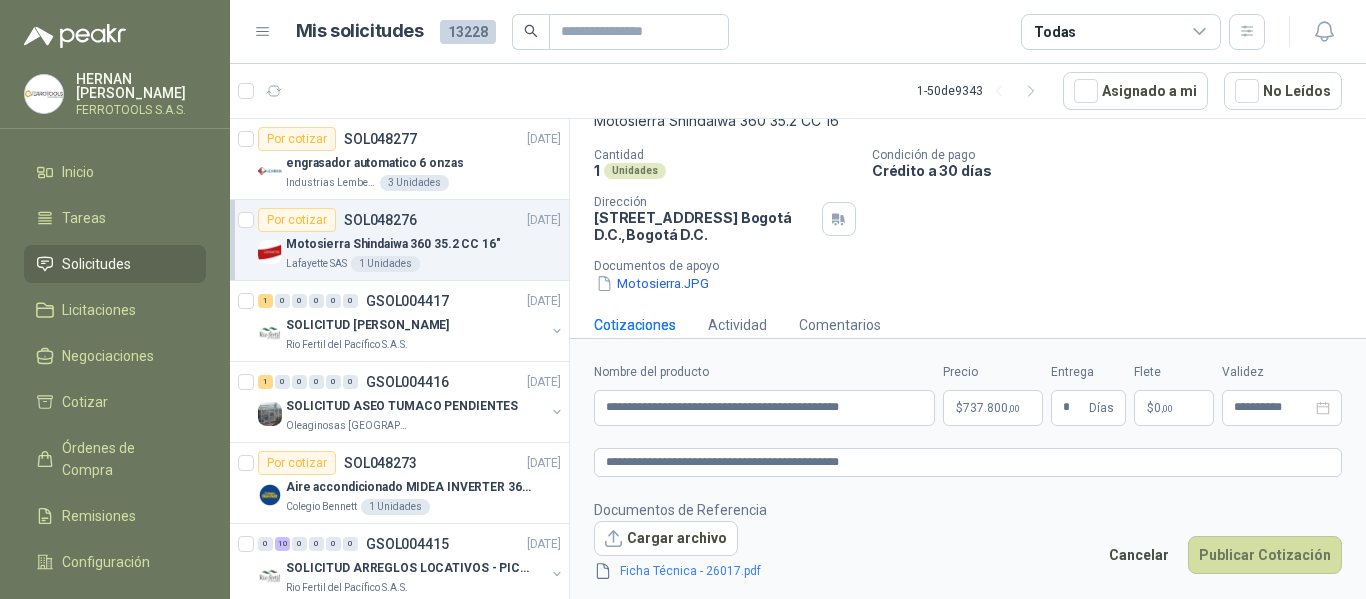 scroll, scrollTop: 146, scrollLeft: 0, axis: vertical 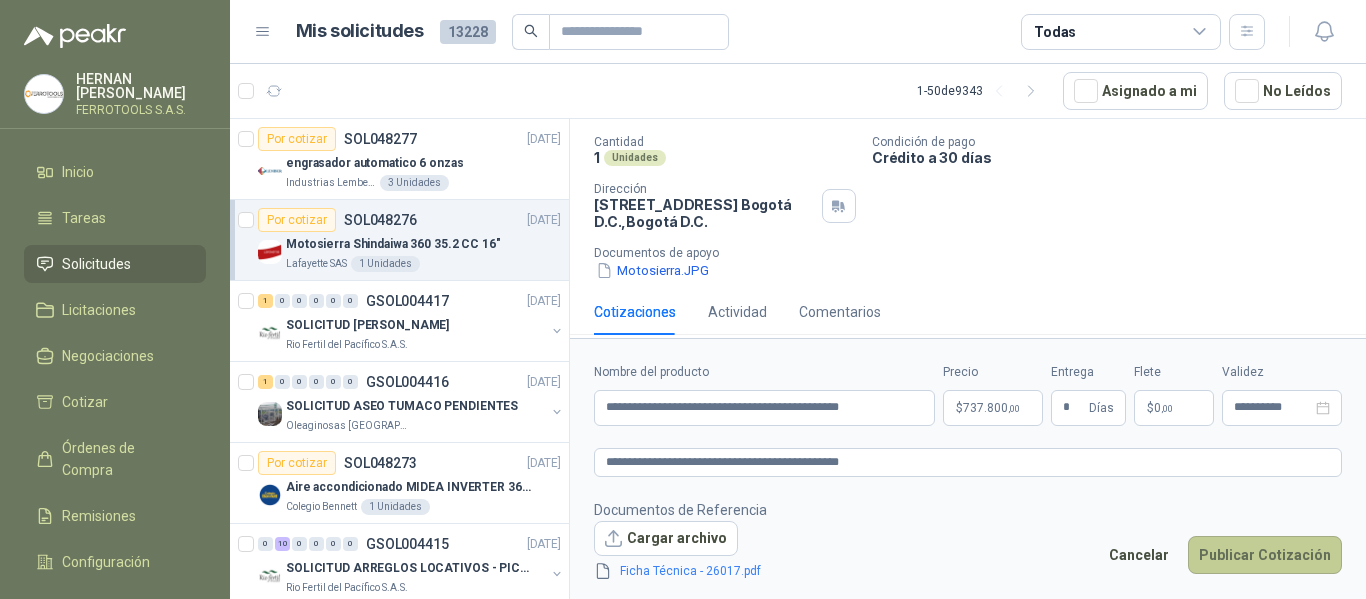 click on "Publicar Cotización" at bounding box center [1265, 555] 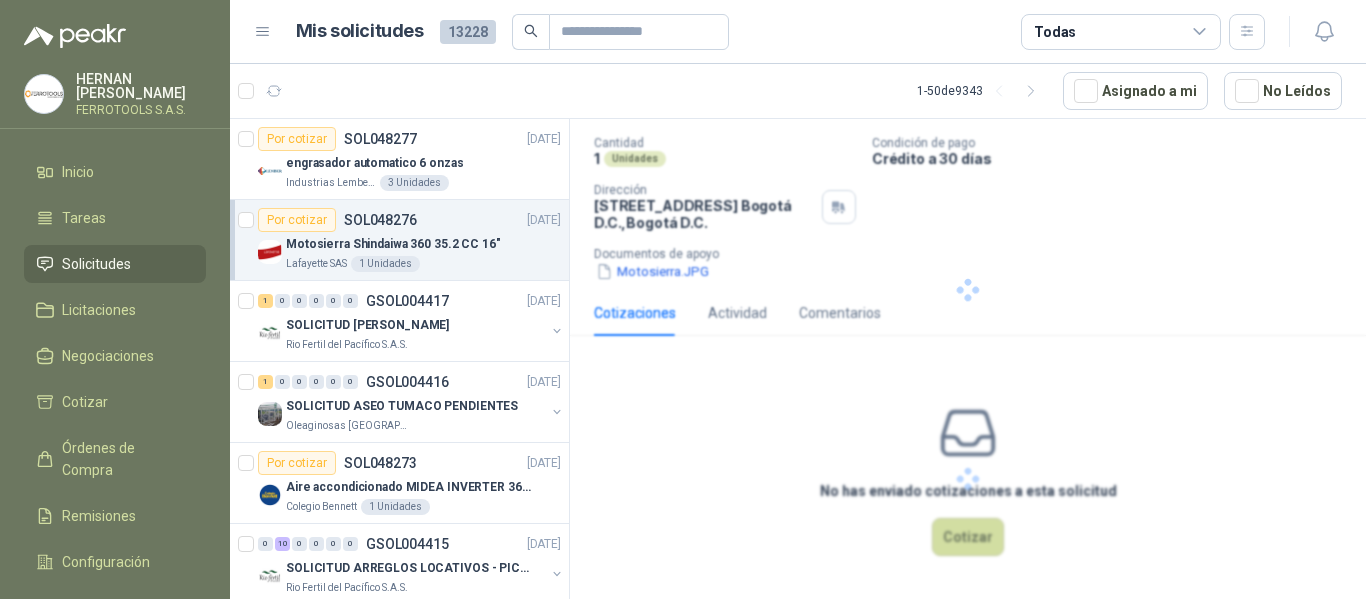 scroll, scrollTop: 24, scrollLeft: 0, axis: vertical 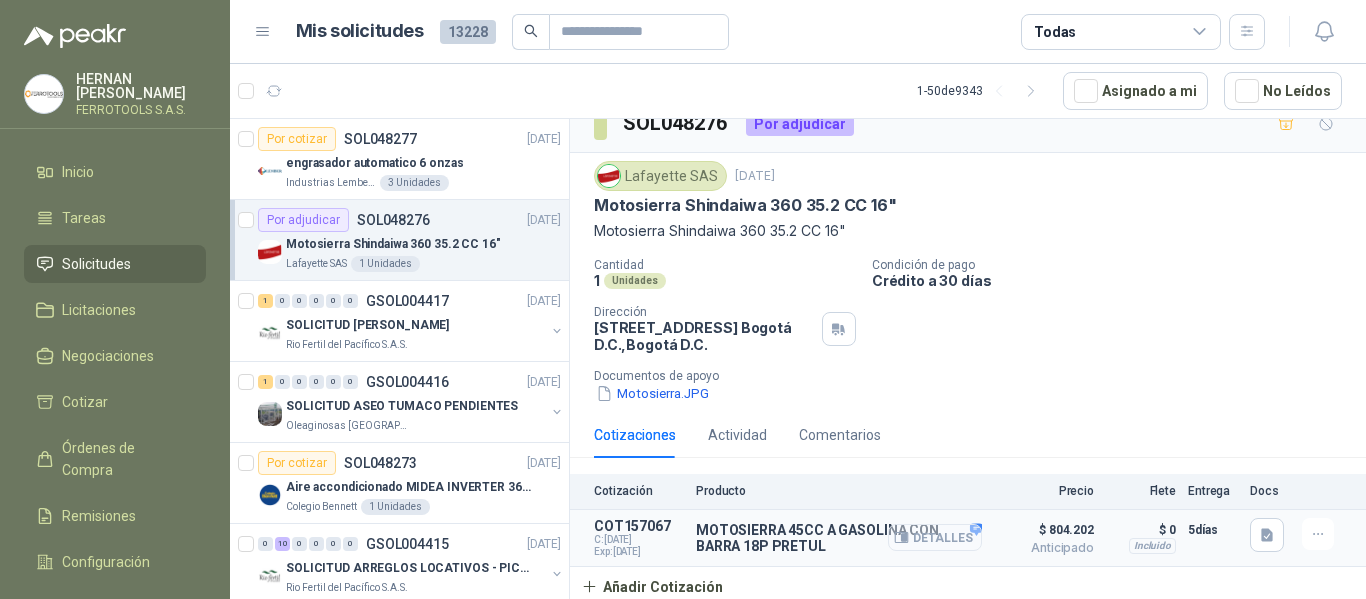 click on "Detalles" at bounding box center [935, 537] 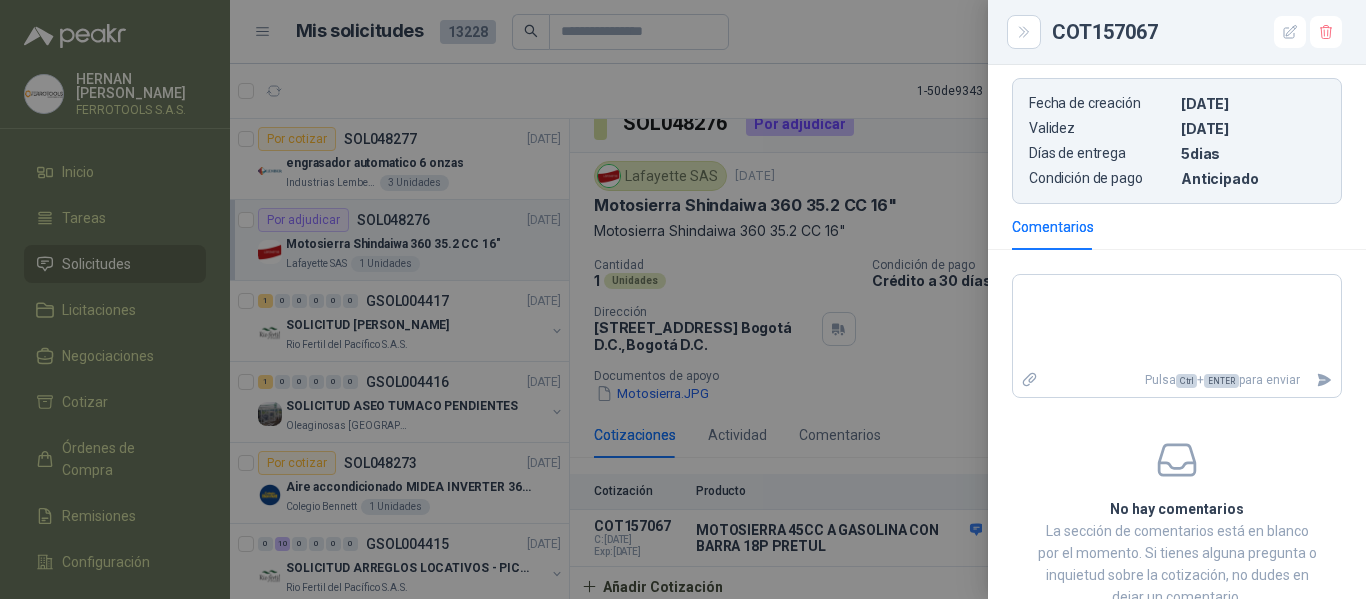 scroll, scrollTop: 952, scrollLeft: 0, axis: vertical 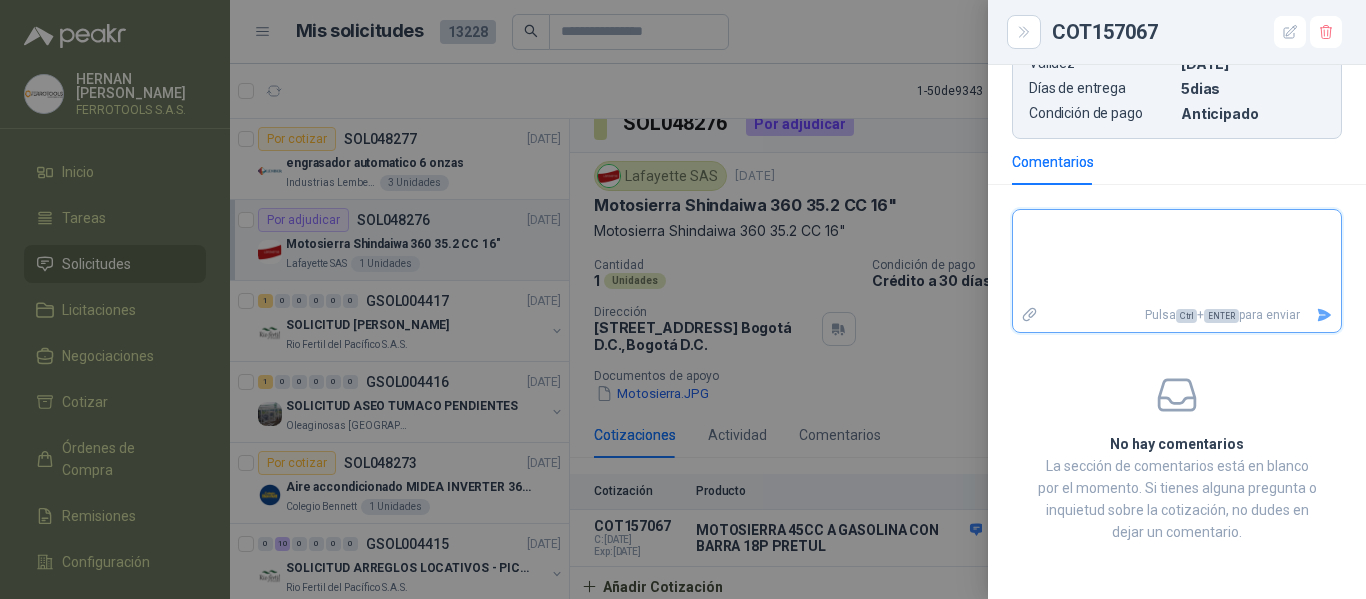 click at bounding box center [1177, 256] 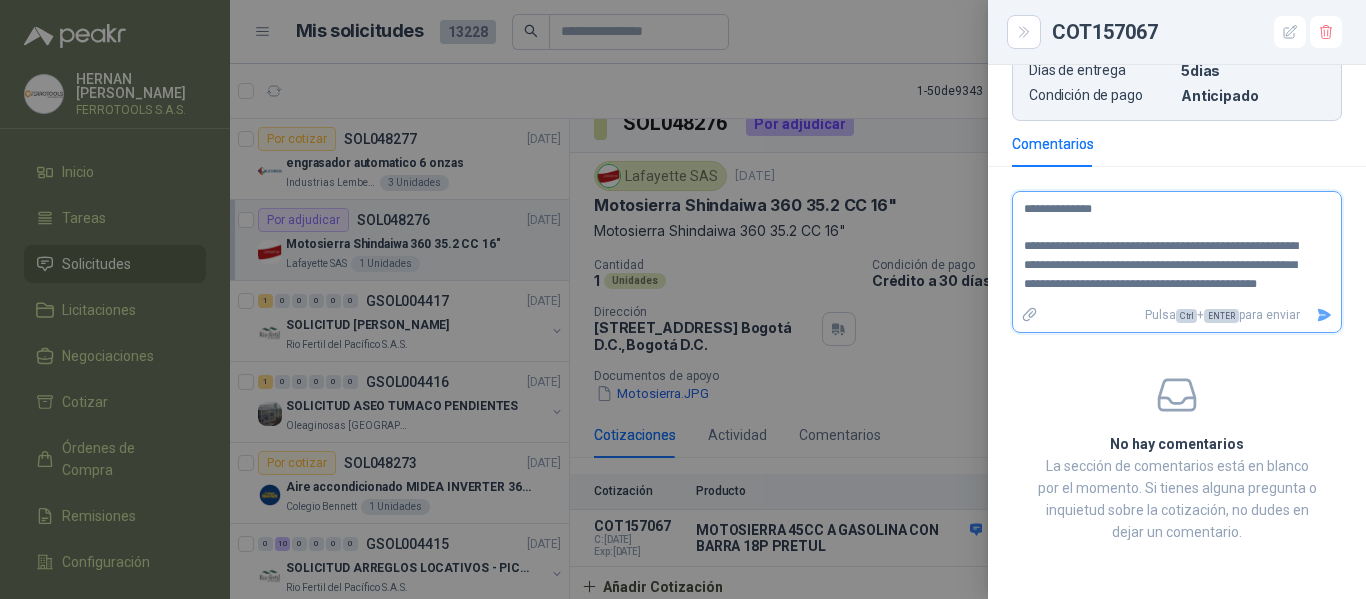 click 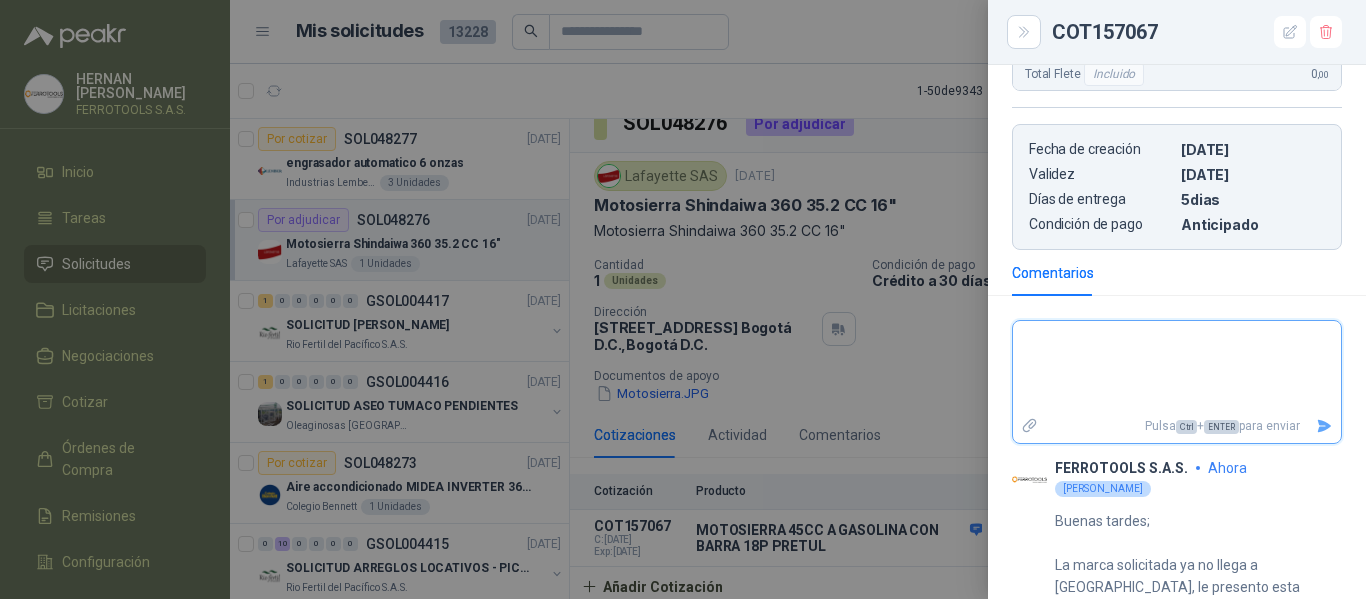 scroll, scrollTop: 901, scrollLeft: 0, axis: vertical 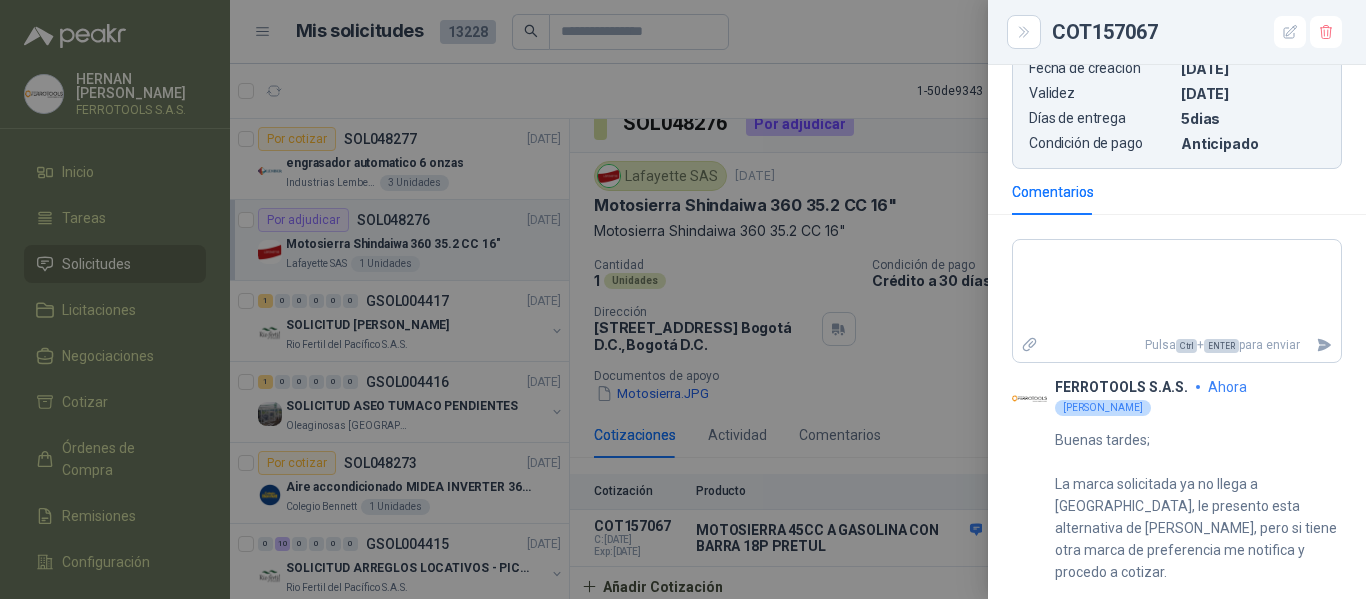 click at bounding box center [683, 299] 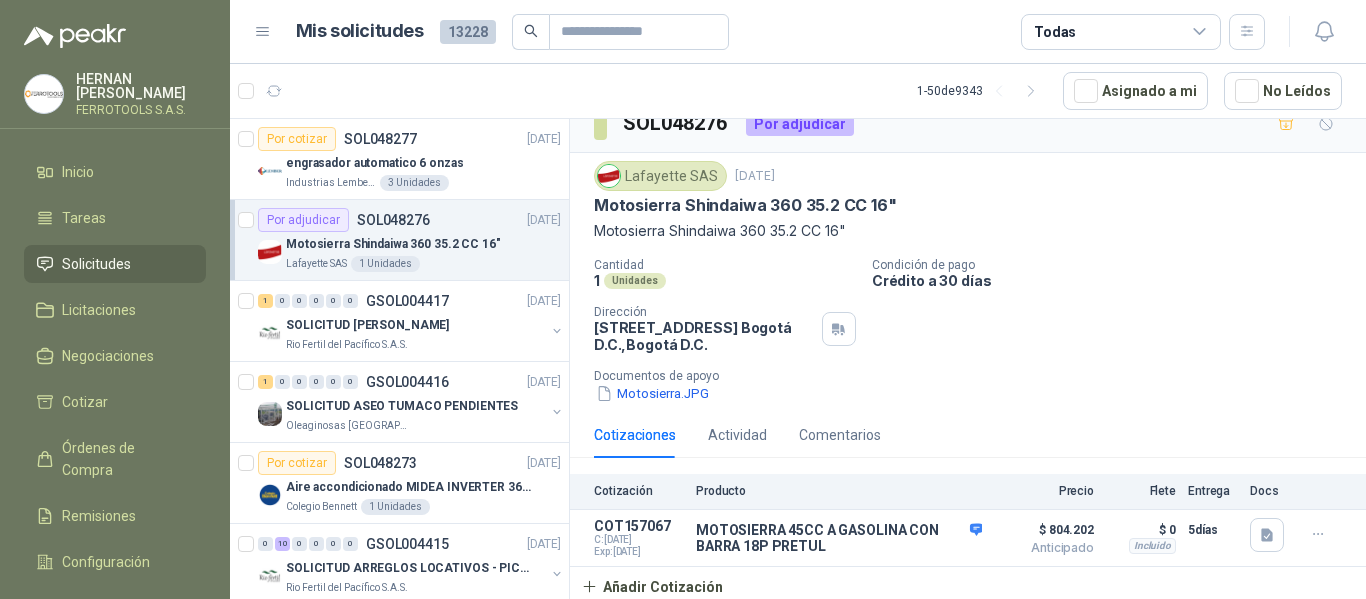 scroll, scrollTop: 0, scrollLeft: 0, axis: both 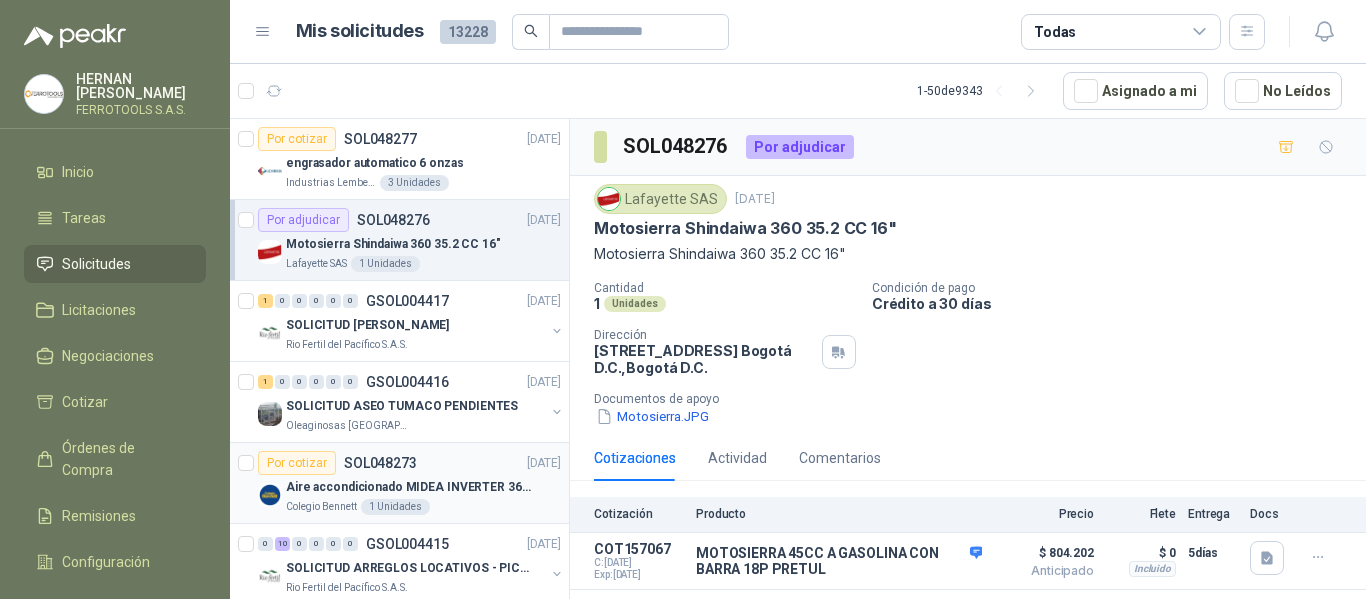 click on "Colegio Bennett 1   Unidades" at bounding box center (423, 507) 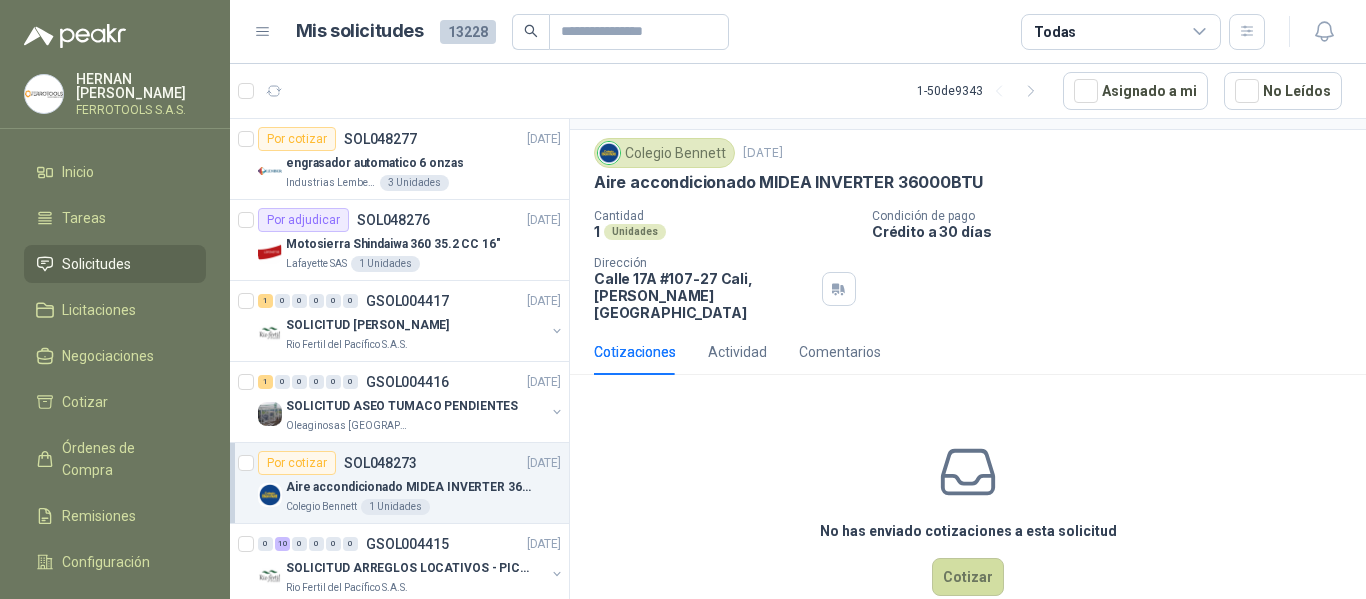 scroll, scrollTop: 70, scrollLeft: 0, axis: vertical 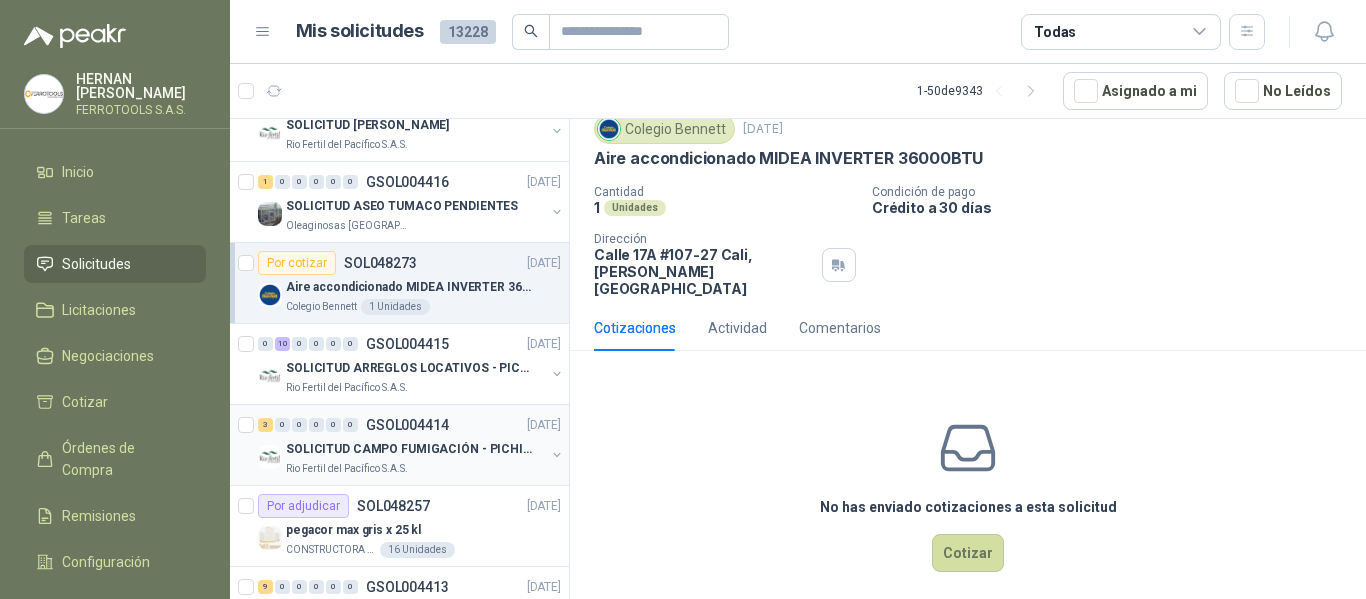 click on "SOLICITUD CAMPO FUMIGACIÓN - PICHINDE" at bounding box center [410, 449] 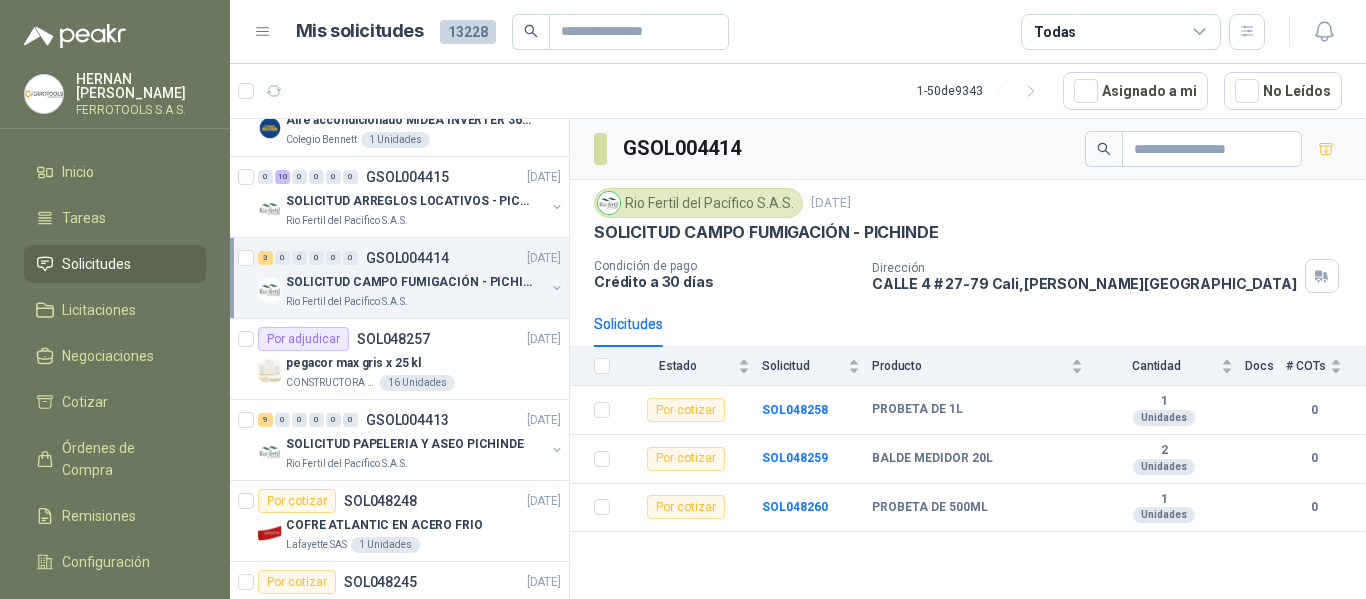scroll, scrollTop: 400, scrollLeft: 0, axis: vertical 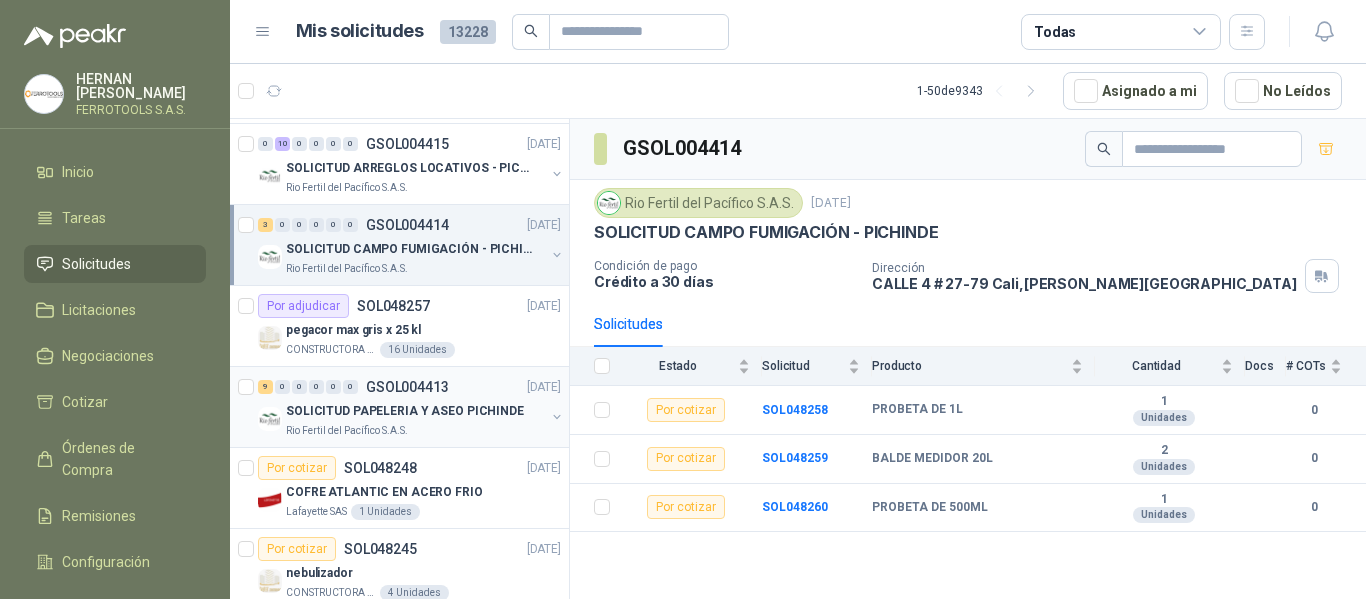 click on "GSOL004413" at bounding box center [407, 387] 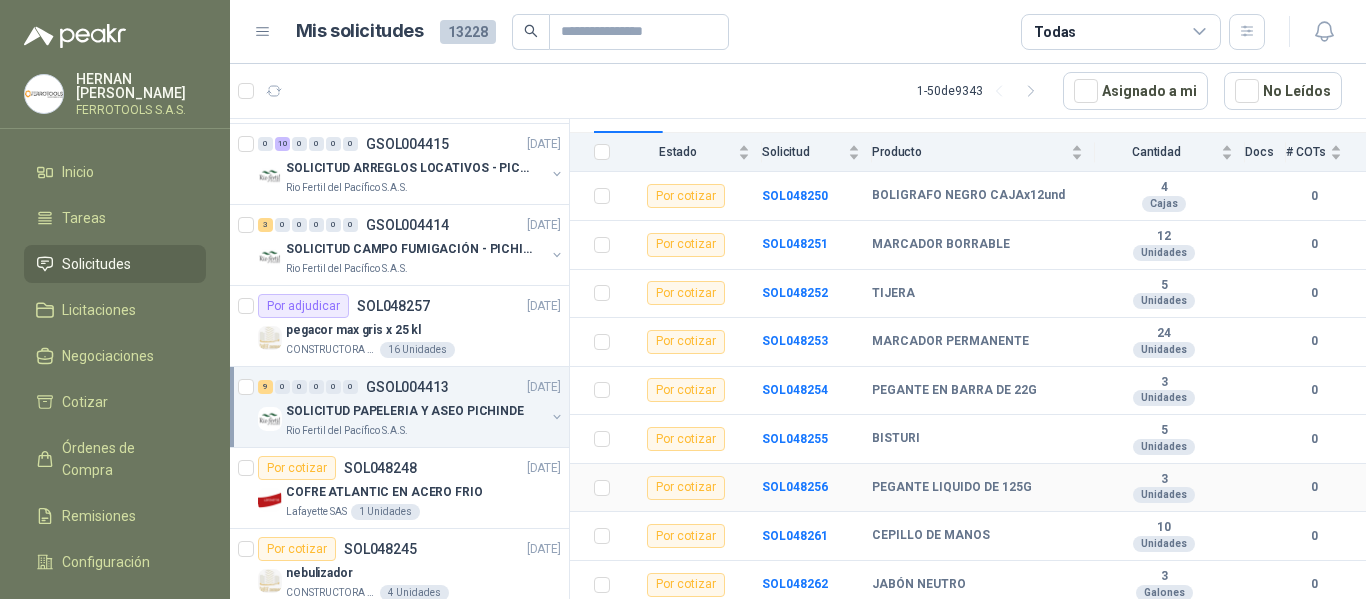 scroll, scrollTop: 218, scrollLeft: 0, axis: vertical 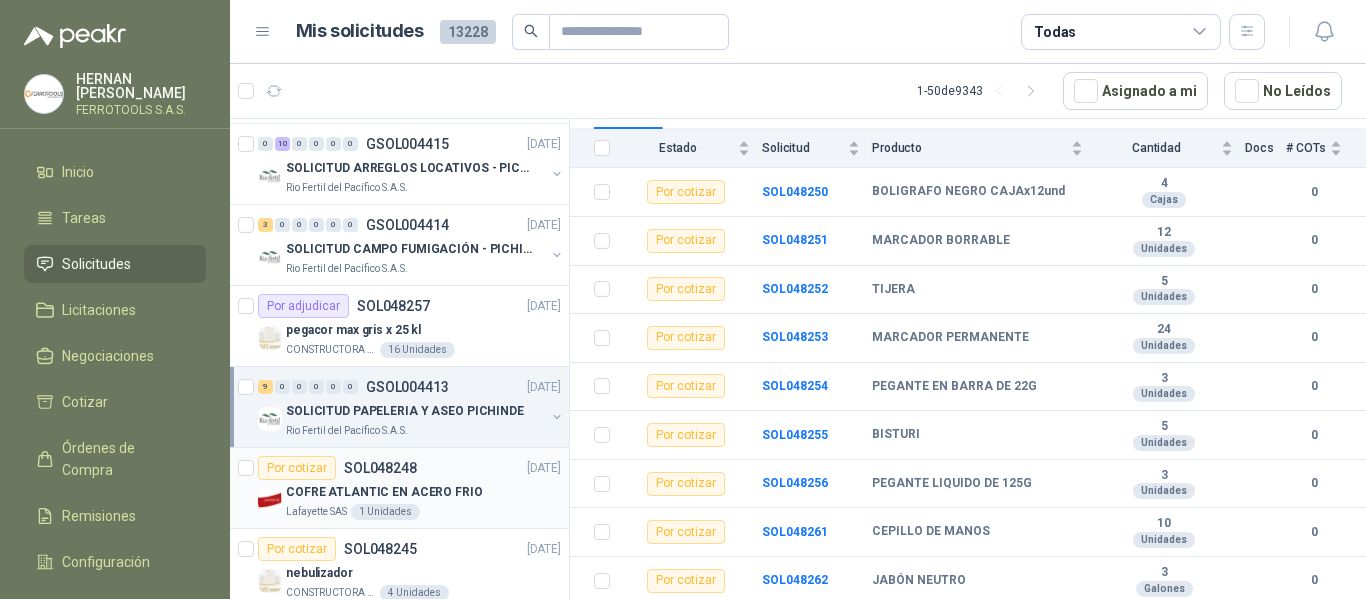 click on "COFRE ATLANTIC EN ACERO FRIO" at bounding box center (384, 492) 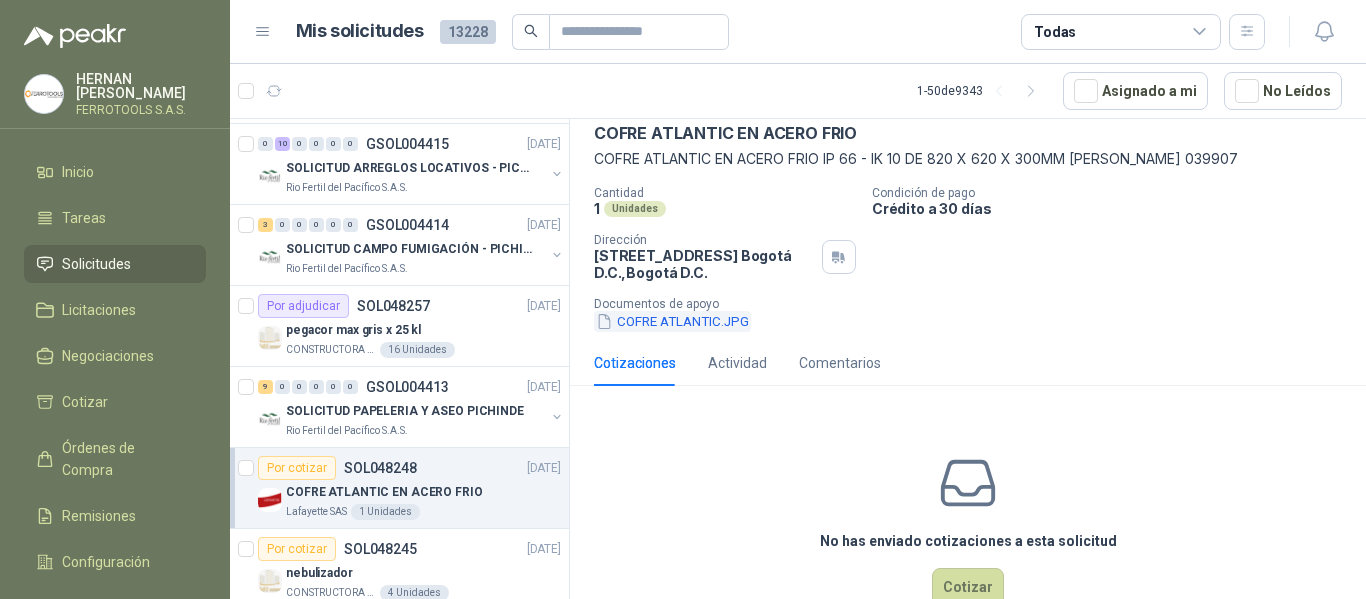 scroll, scrollTop: 46, scrollLeft: 0, axis: vertical 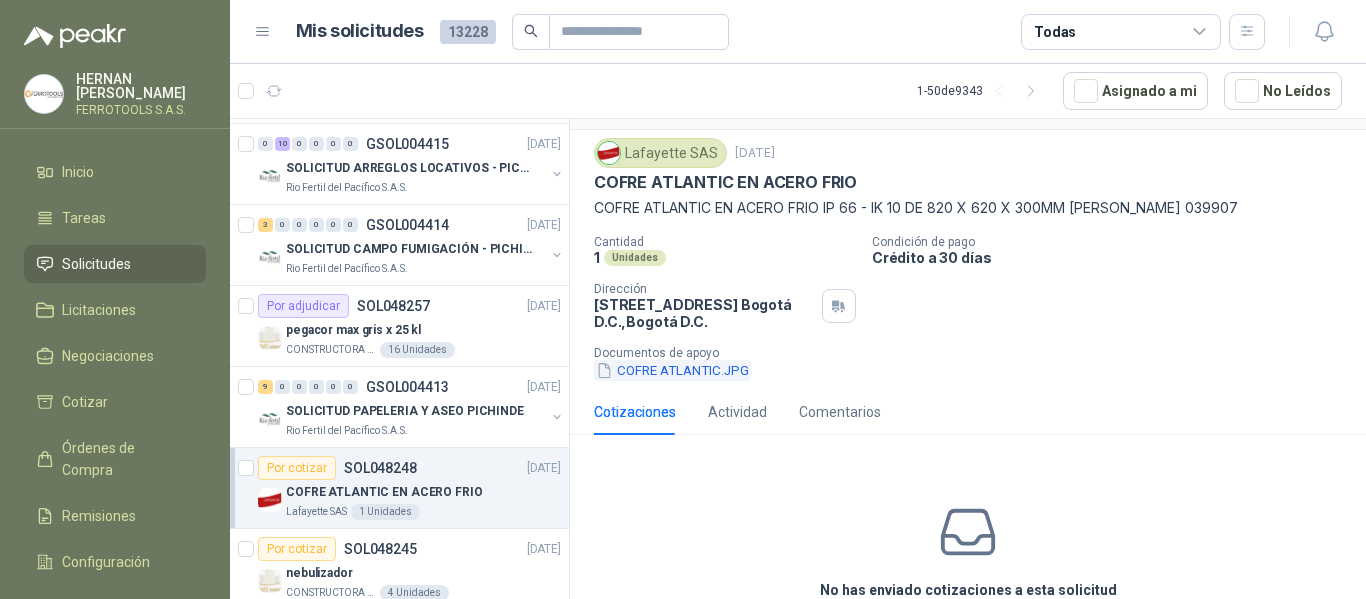 click on "COFRE ATLANTIC.JPG" at bounding box center (672, 370) 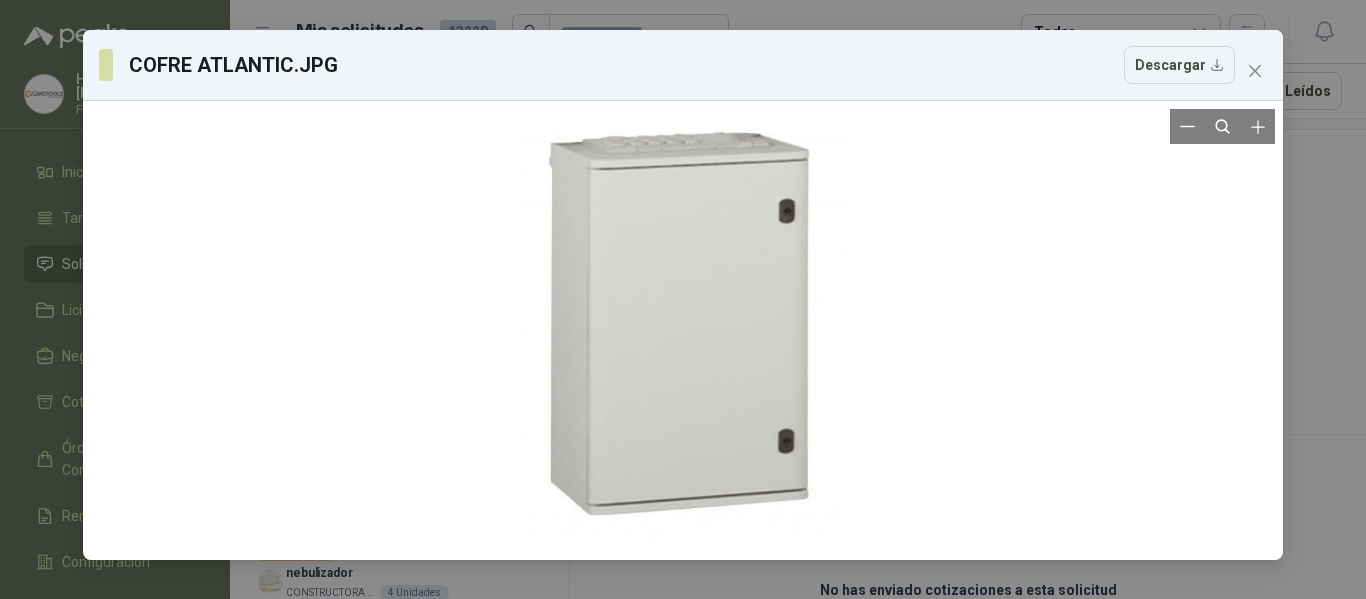 click at bounding box center [683, 330] 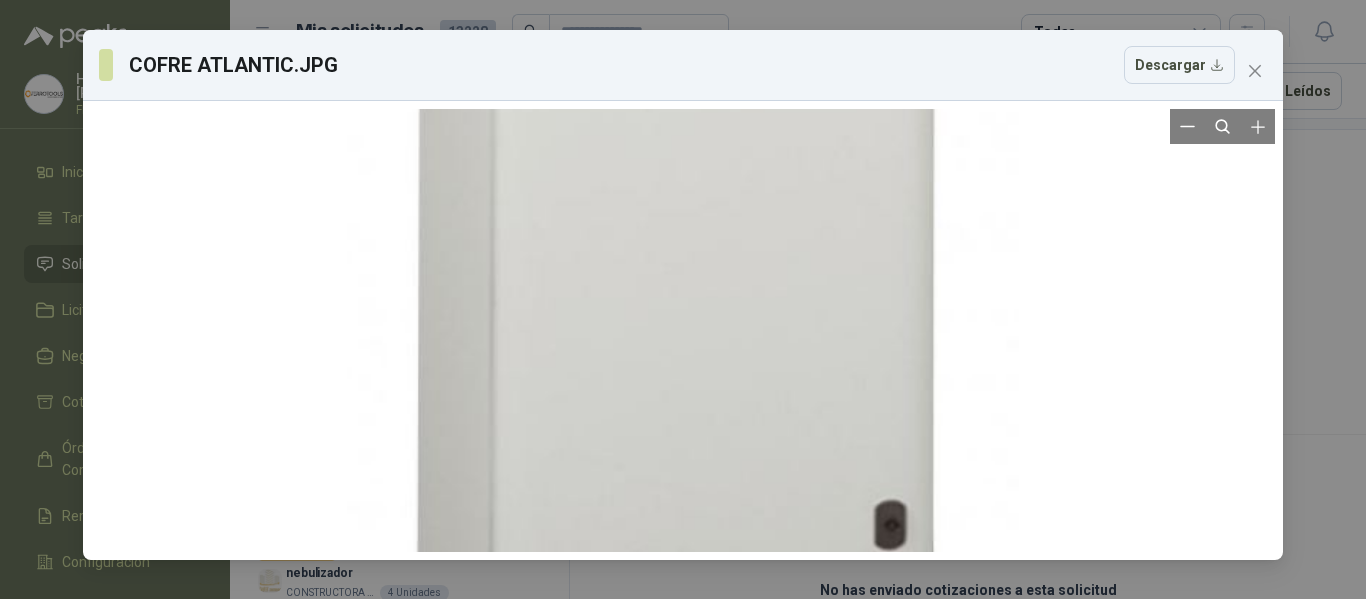 click at bounding box center (683, 303) 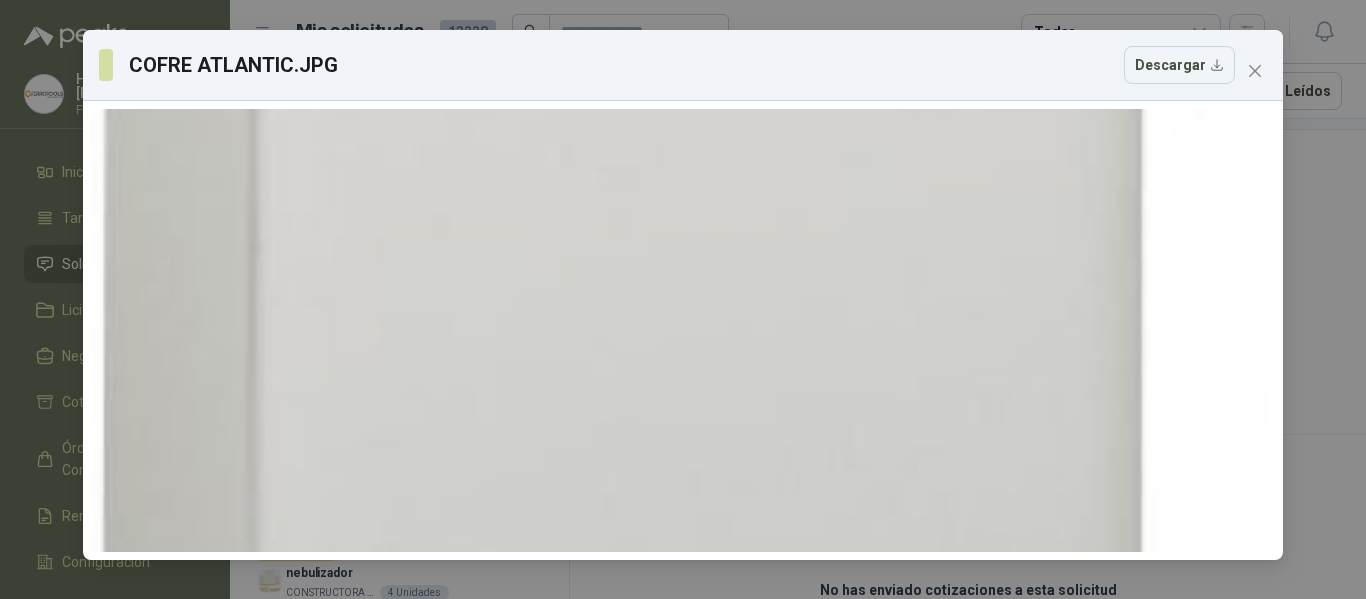 click 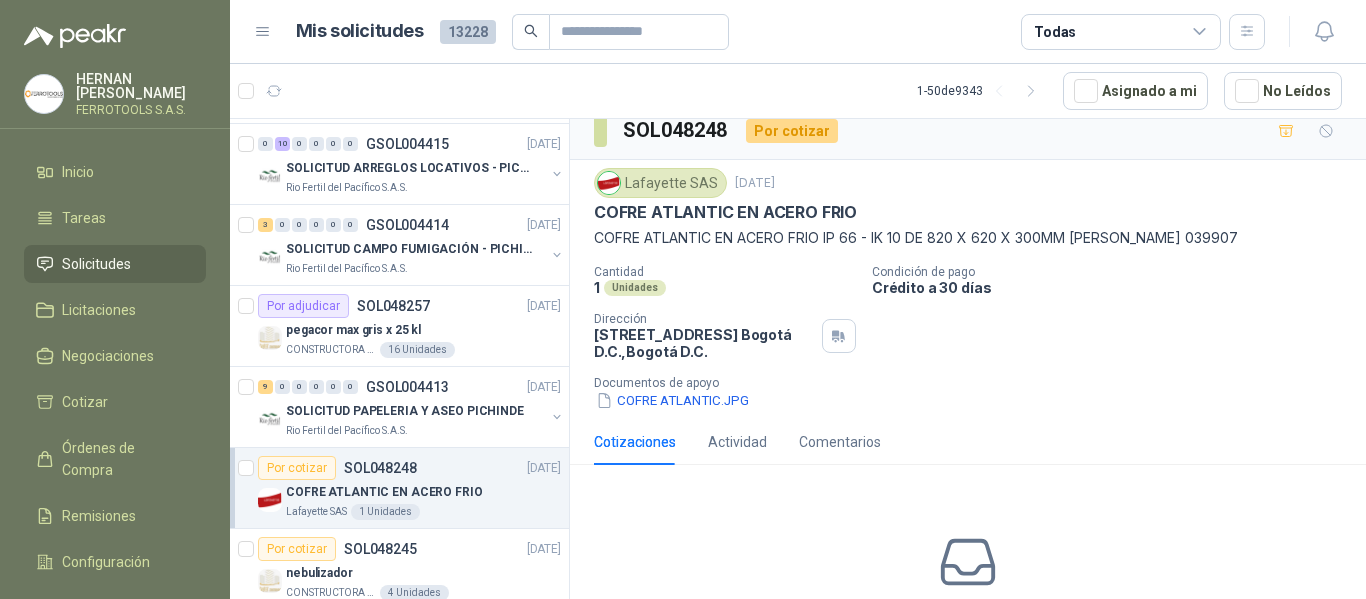 scroll, scrollTop: 0, scrollLeft: 0, axis: both 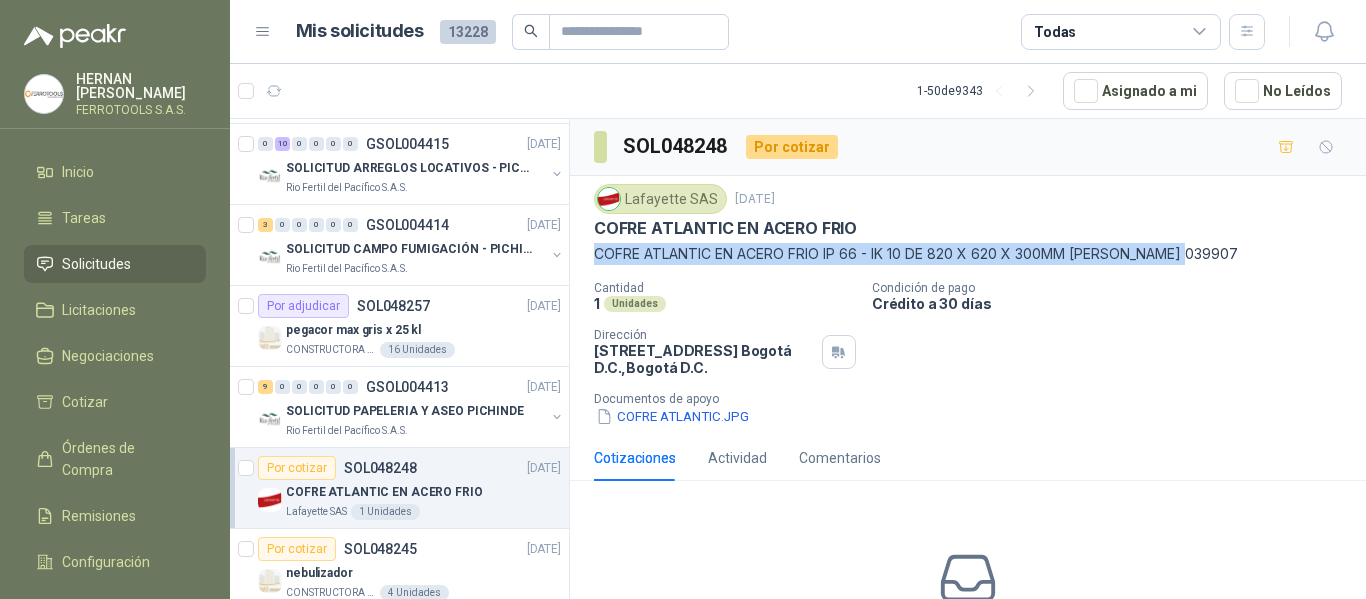 drag, startPoint x: 595, startPoint y: 255, endPoint x: 1364, endPoint y: 256, distance: 769.0007 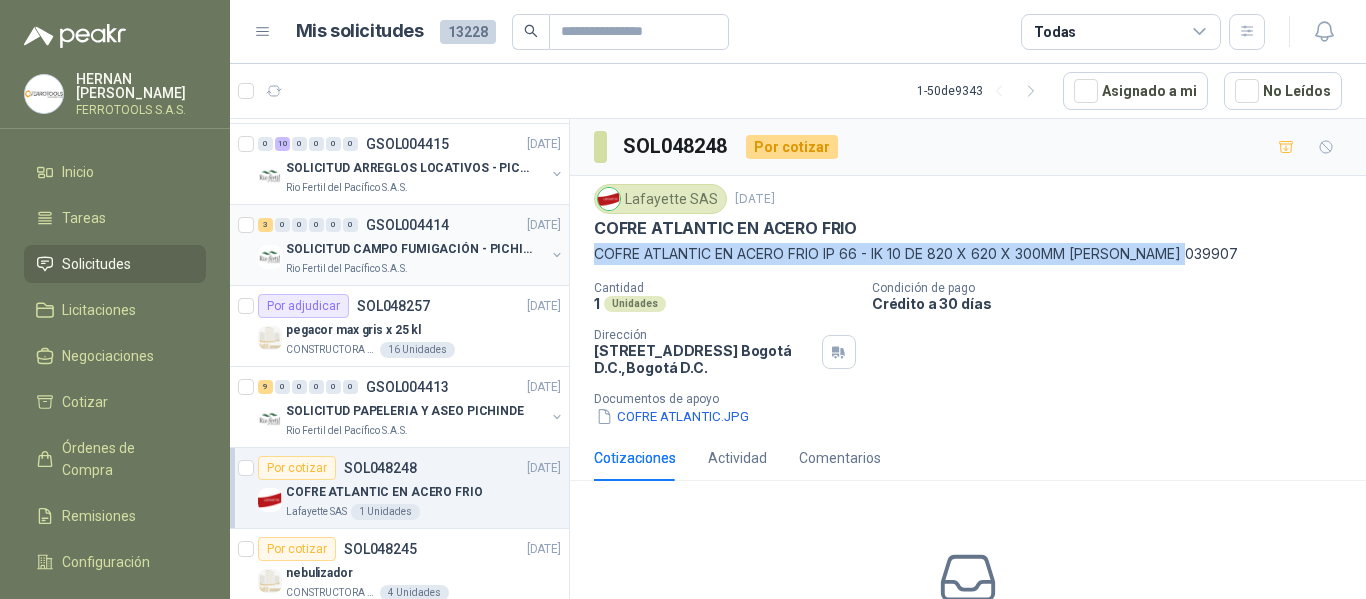 scroll, scrollTop: 0, scrollLeft: 0, axis: both 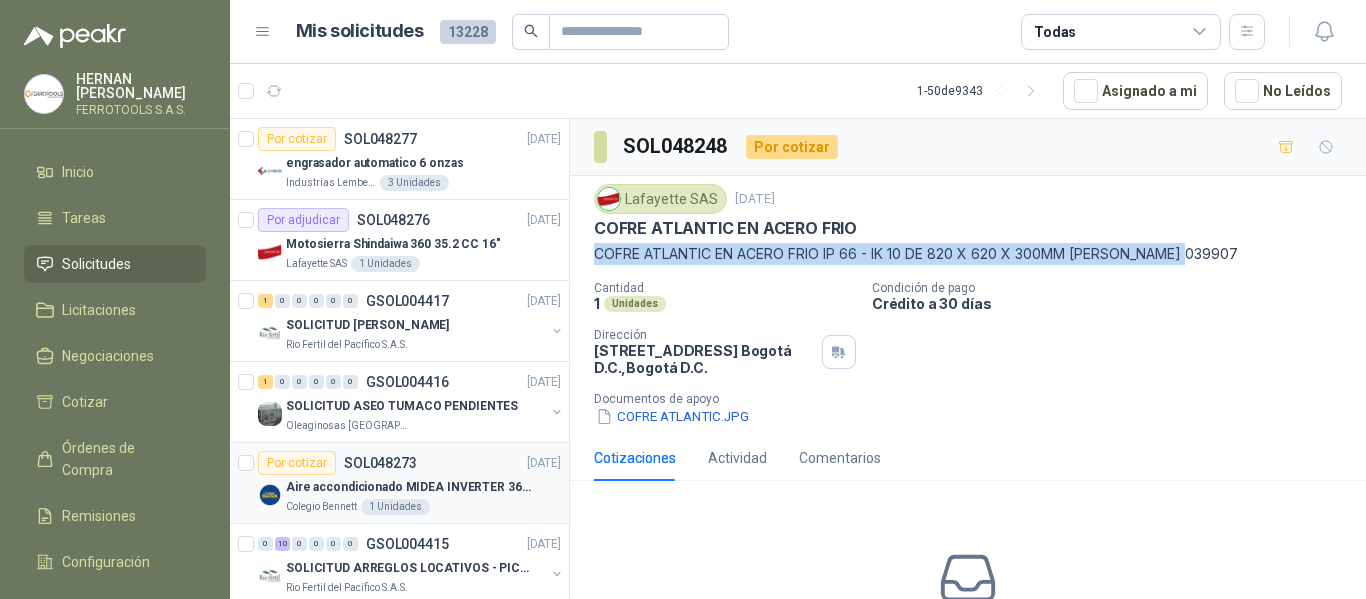 click on "Aire accondicionado MIDEA INVERTER 36000BTU" at bounding box center (410, 487) 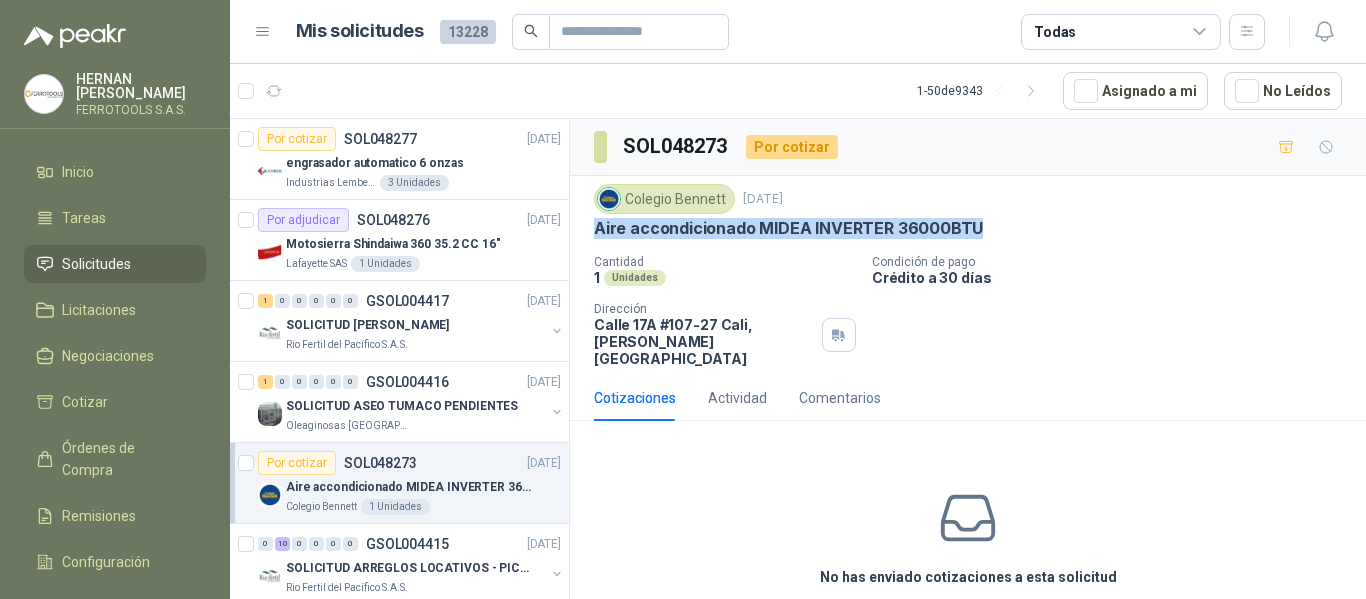 drag, startPoint x: 596, startPoint y: 234, endPoint x: 994, endPoint y: 228, distance: 398.04523 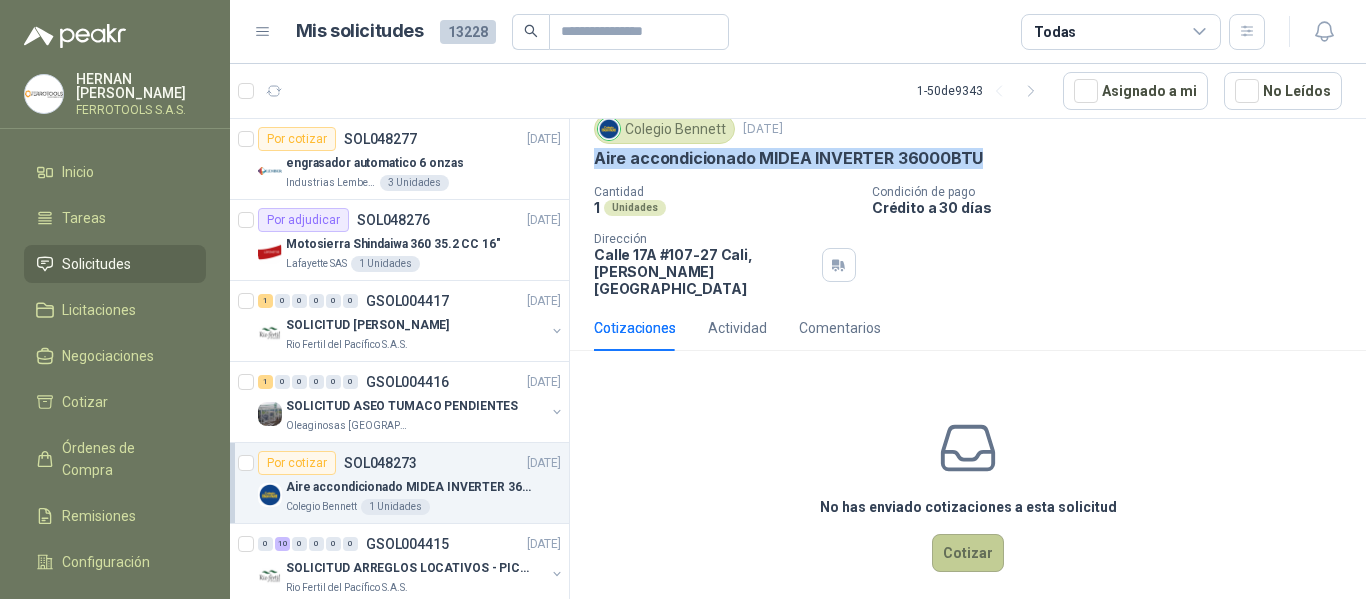 click on "Cotizar" at bounding box center [968, 553] 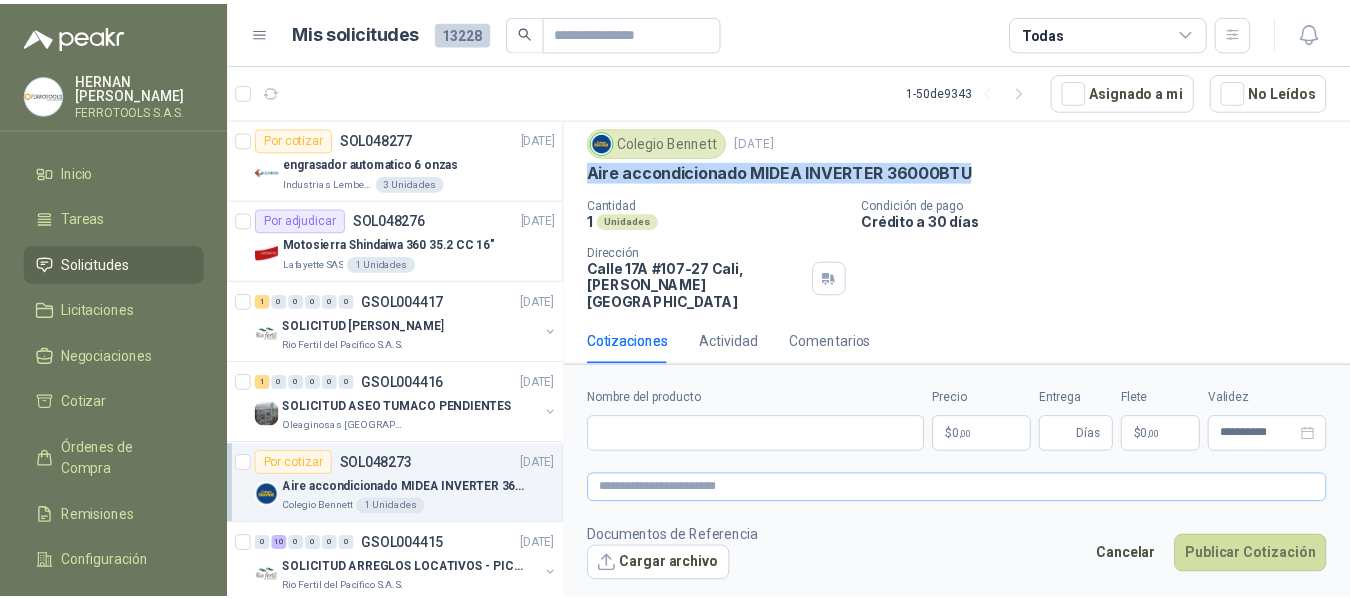 scroll, scrollTop: 56, scrollLeft: 0, axis: vertical 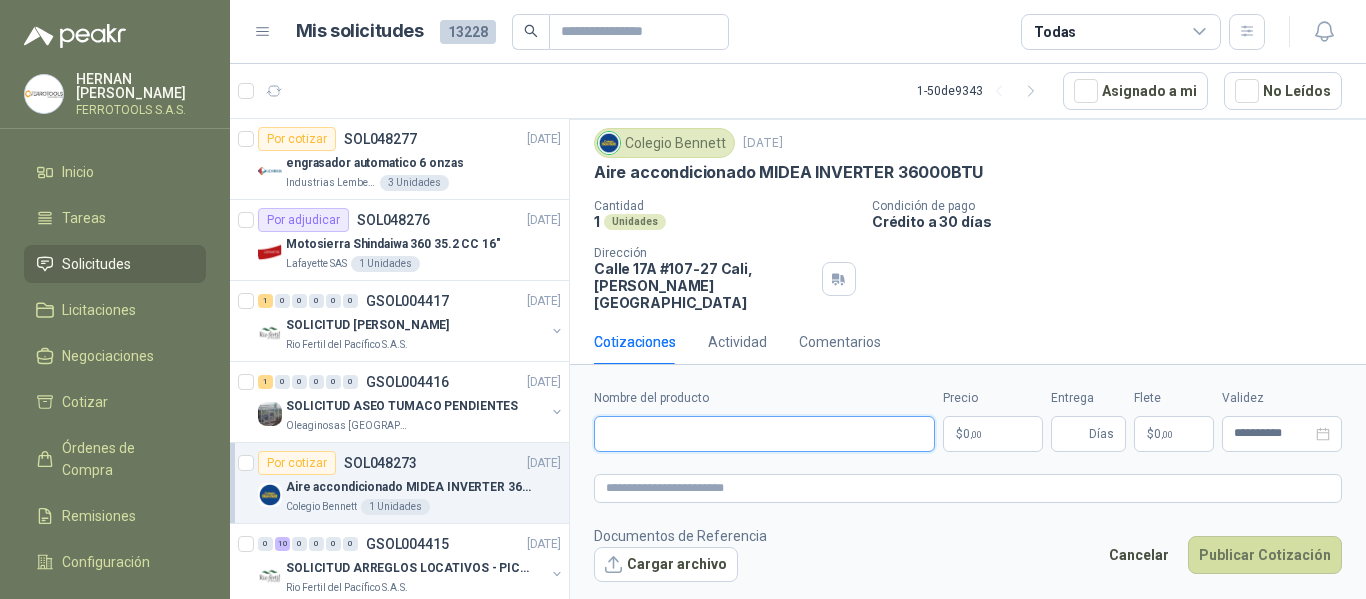 click on "Nombre del producto" at bounding box center (764, 434) 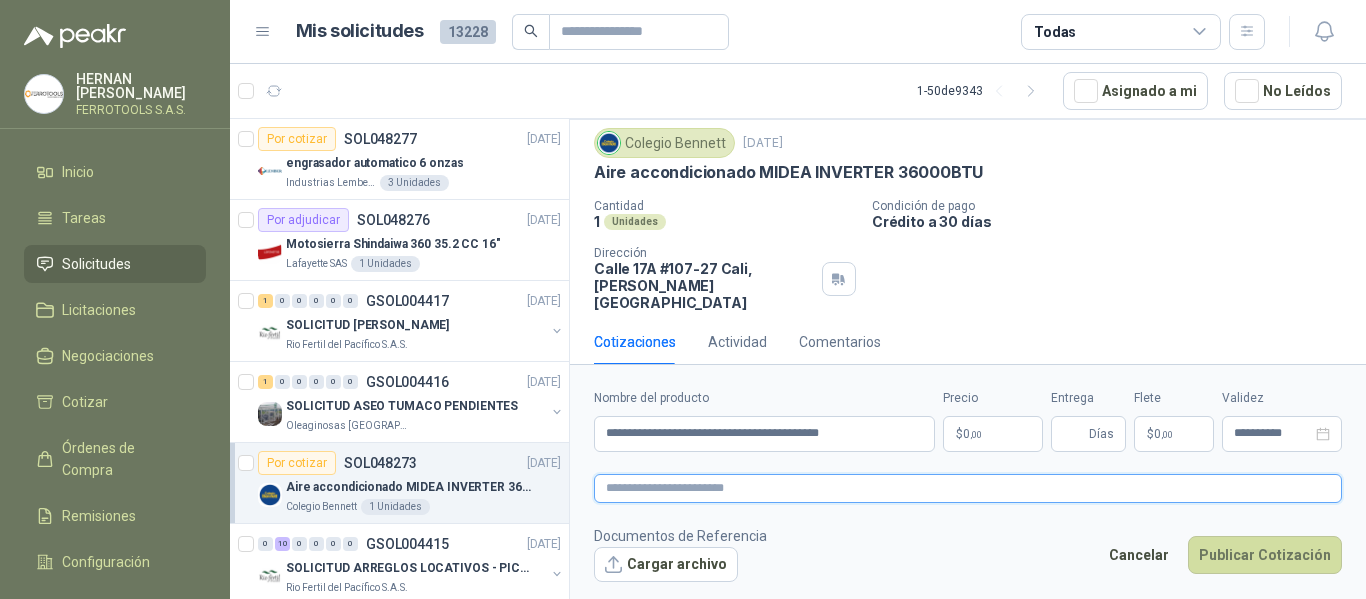 click at bounding box center [968, 488] 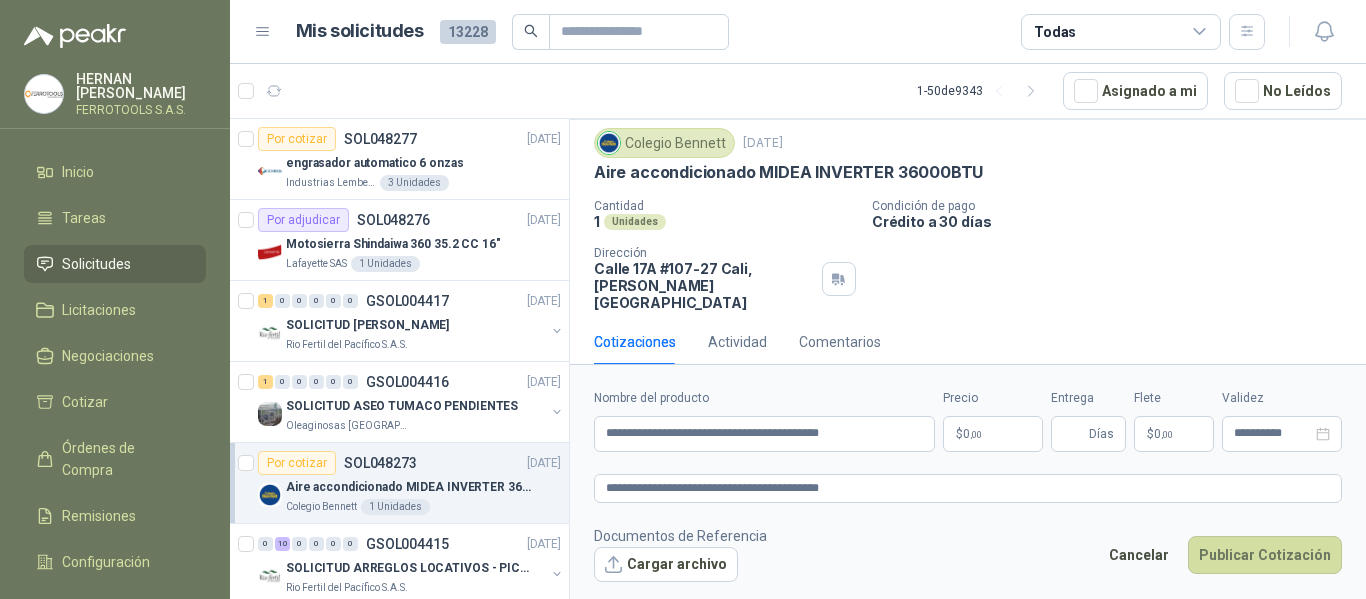 click on "HERNAN   RUALES FERROTOOLS S.A.S.   Inicio   Tareas   Solicitudes   Licitaciones   Negociaciones   Cotizar   Órdenes de Compra   Remisiones   Configuración   Manuales y ayuda Mis solicitudes 13228 Todas 1 - 50  de  9343 Asignado a mi No Leídos Por cotizar SOL048277 09/07/25   engrasador automatico 6 onzas Industrias Lember S.A 3   Unidades Por adjudicar SOL048276 09/07/25   Motosierra Shindaiwa 360 35.2 CC 16" Lafayette SAS 1   Unidades 1   0   0   0   0   0   GSOL004417 09/07/25   SOLICITUD NICOLAS ROTULO - PICHINDE Rio Fertil del Pacífico S.A.S.   1   0   0   0   0   0   GSOL004416 09/07/25   SOLICITUD ASEO TUMACO PENDIENTES Oleaginosas San Fernando   Por cotizar SOL048273 09/07/25   Aire accondicionado MIDEA INVERTER 36000BTU Colegio Bennett 1   Unidades 0   10   0   0   0   0   GSOL004415 09/07/25   SOLICITUD ARREGLOS LOCATIVOS - PICHINDE Rio Fertil del Pacífico S.A.S.   3   0   0   0   0   0   GSOL004414 09/07/25   SOLICITUD CAMPO FUMIGACIÓN - PICHINDE Rio Fertil del Pacífico S.A.S.   SOL048257" at bounding box center [683, 299] 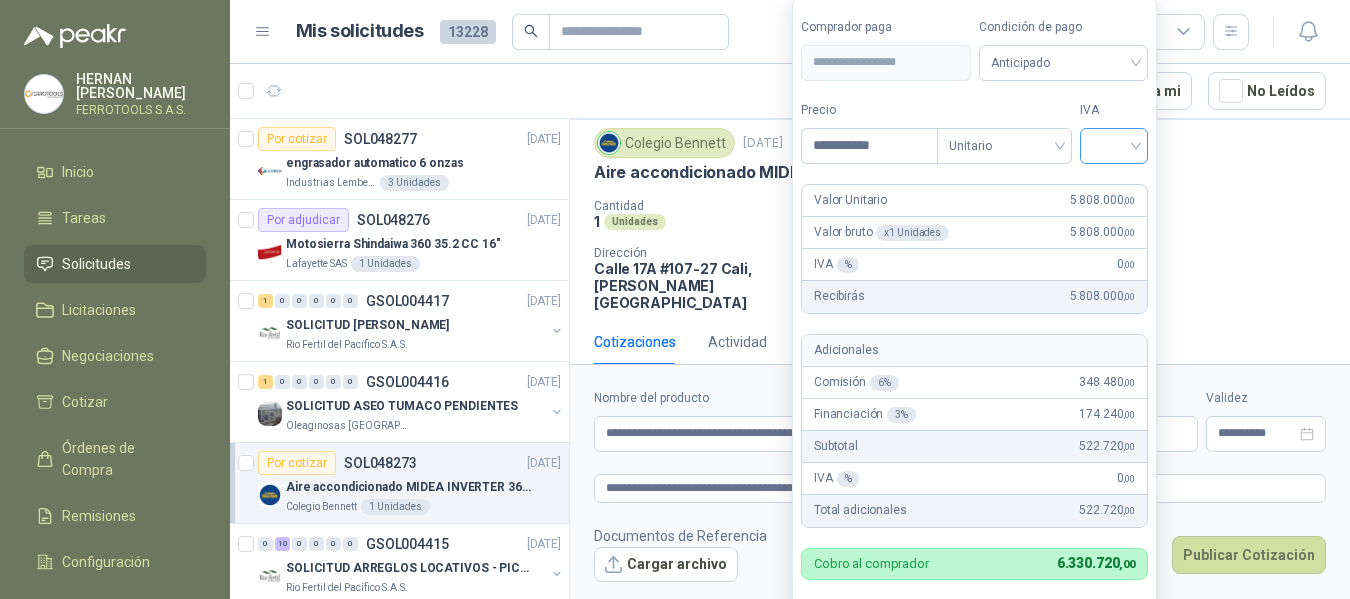 click at bounding box center (1114, 144) 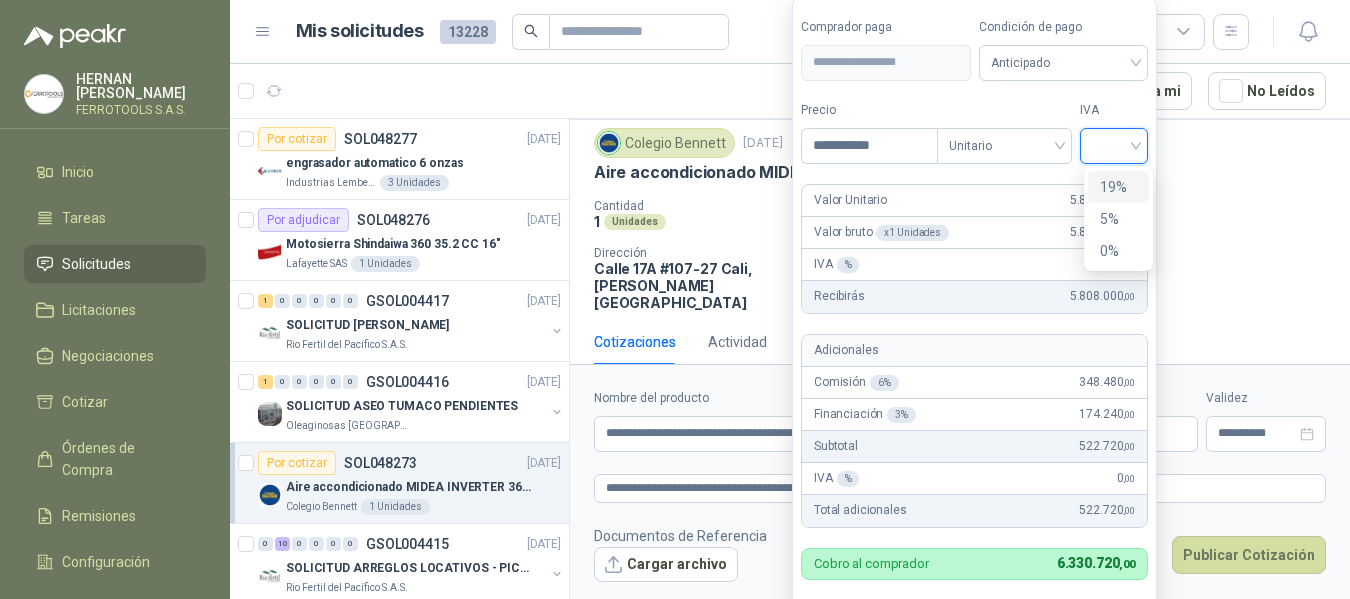 click on "19%" at bounding box center (1118, 187) 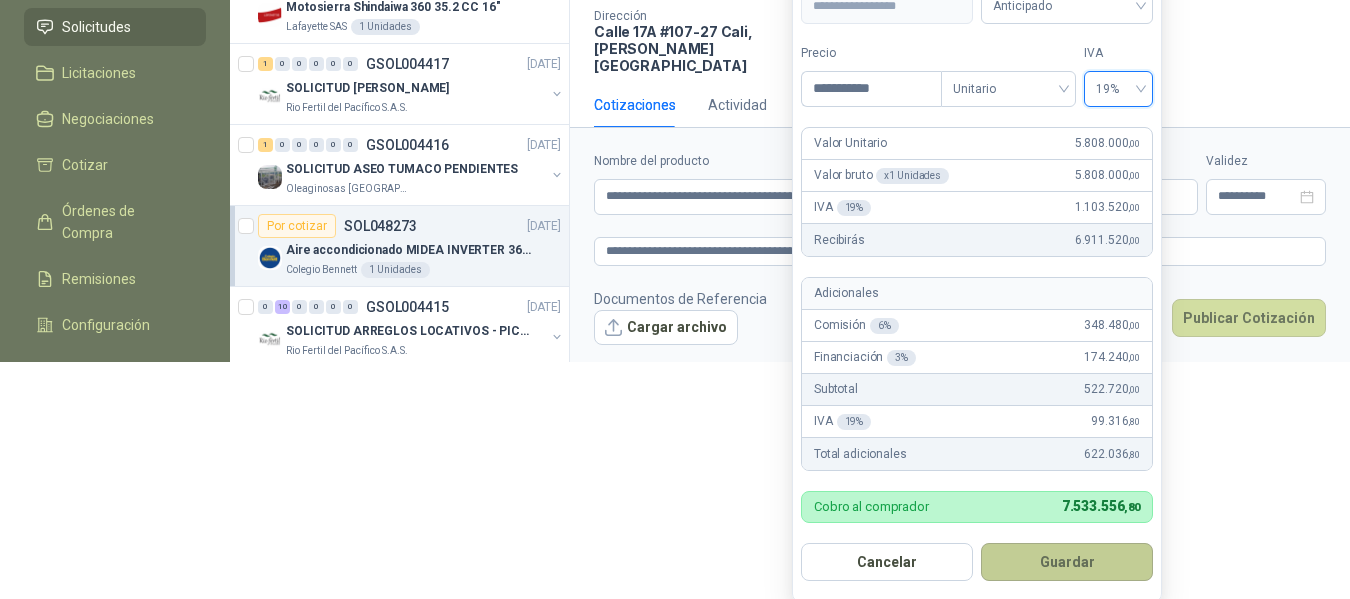click on "Guardar" at bounding box center (1067, 562) 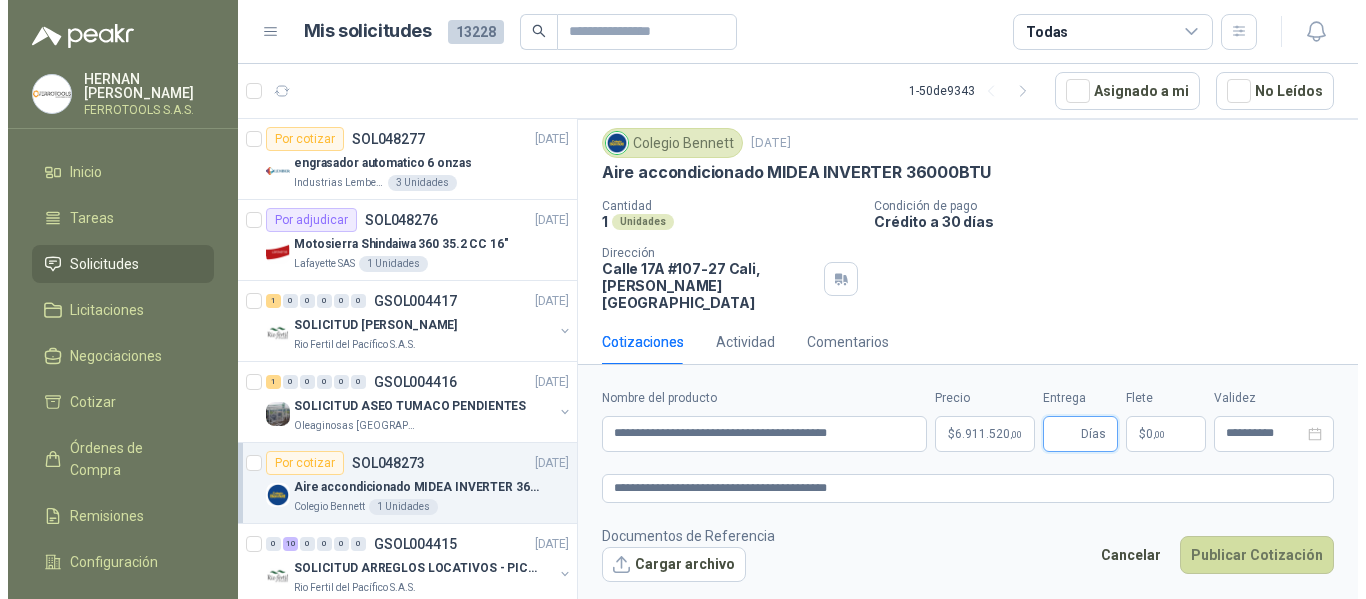scroll, scrollTop: 0, scrollLeft: 0, axis: both 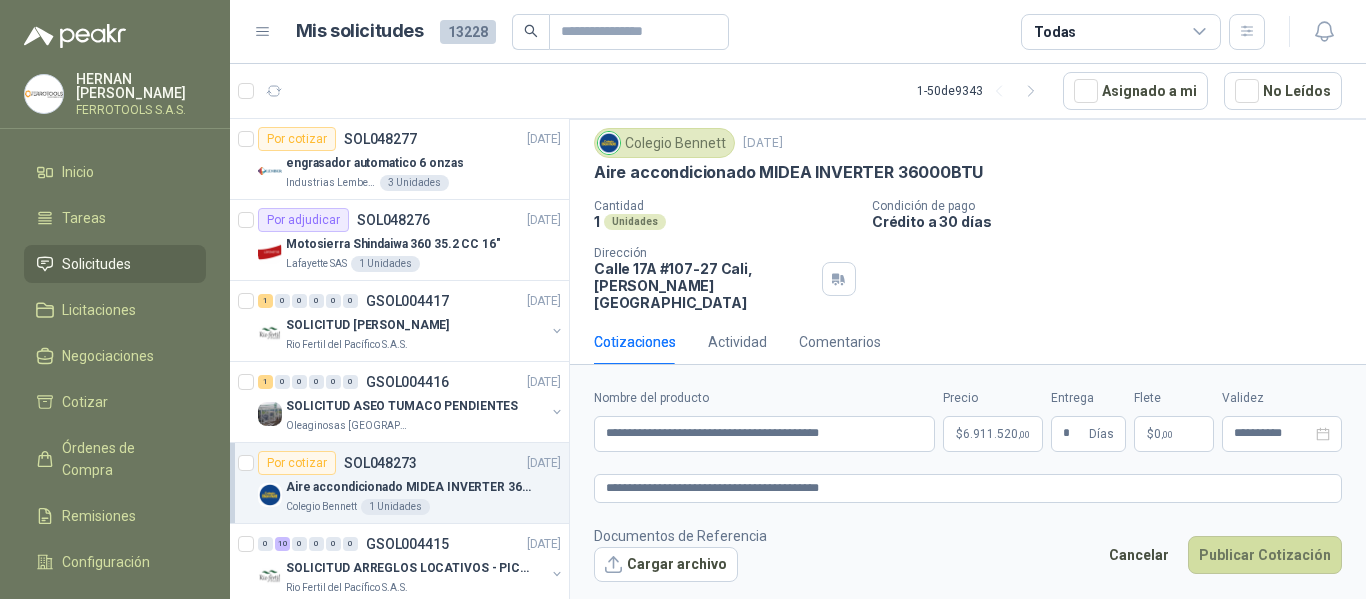 click on "Crédito a 30 días" at bounding box center [1115, 221] 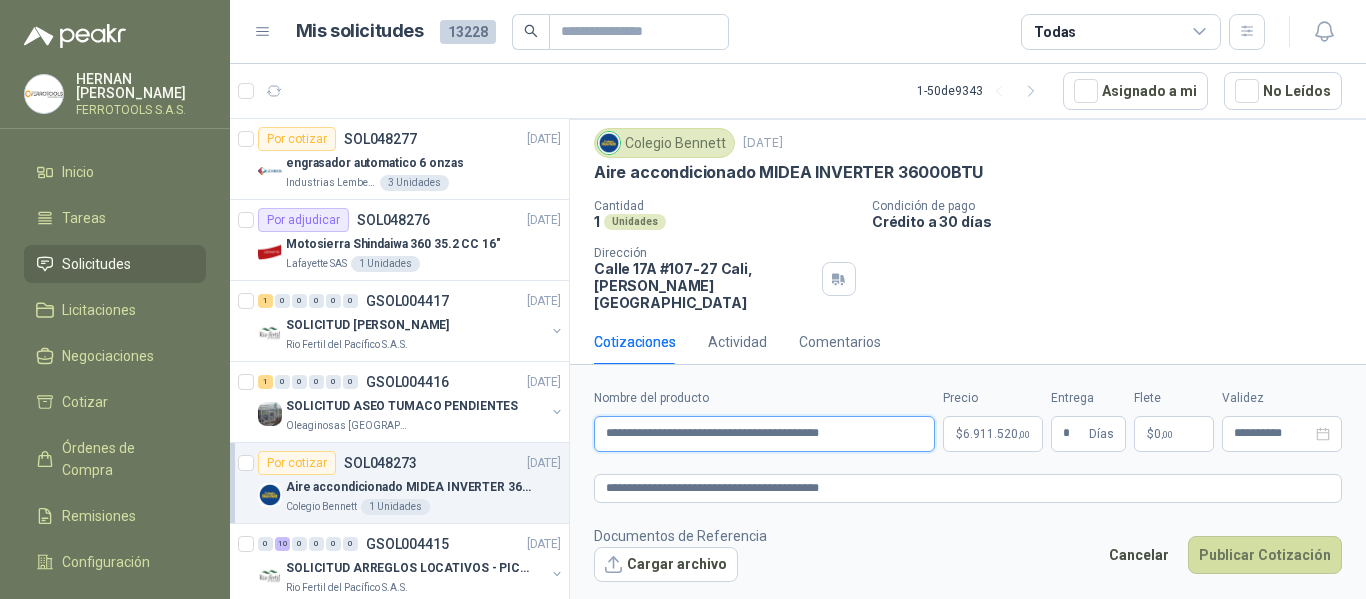 click on "**********" at bounding box center (764, 434) 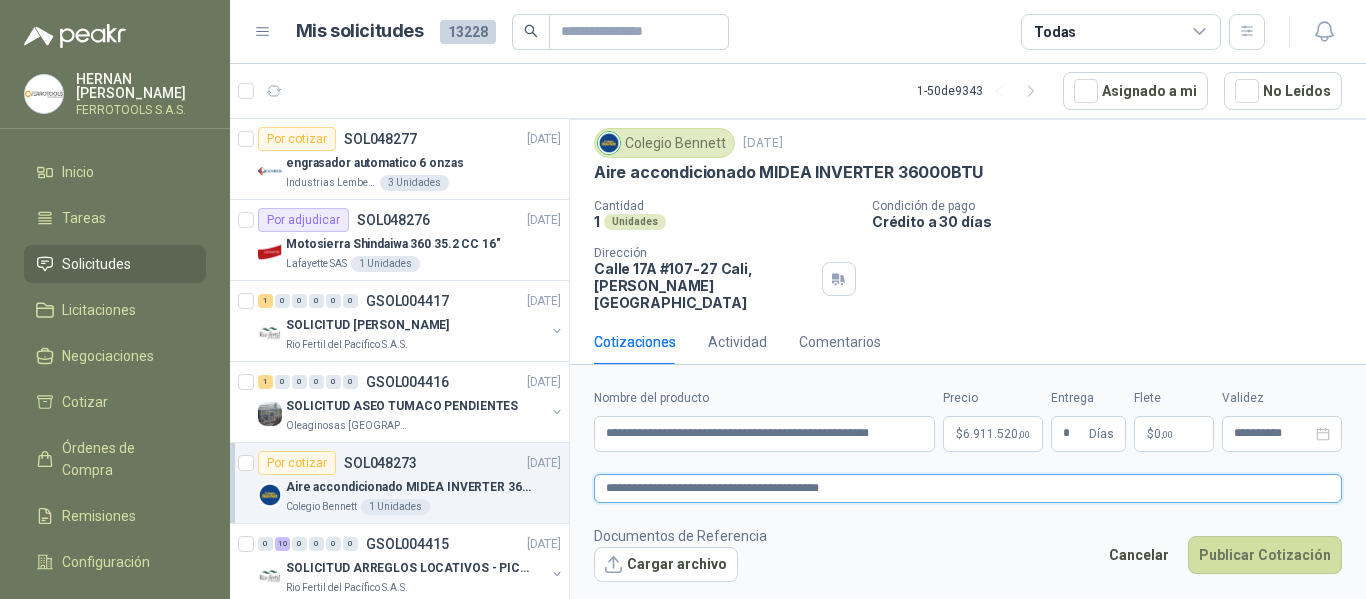 click on "**********" at bounding box center (968, 488) 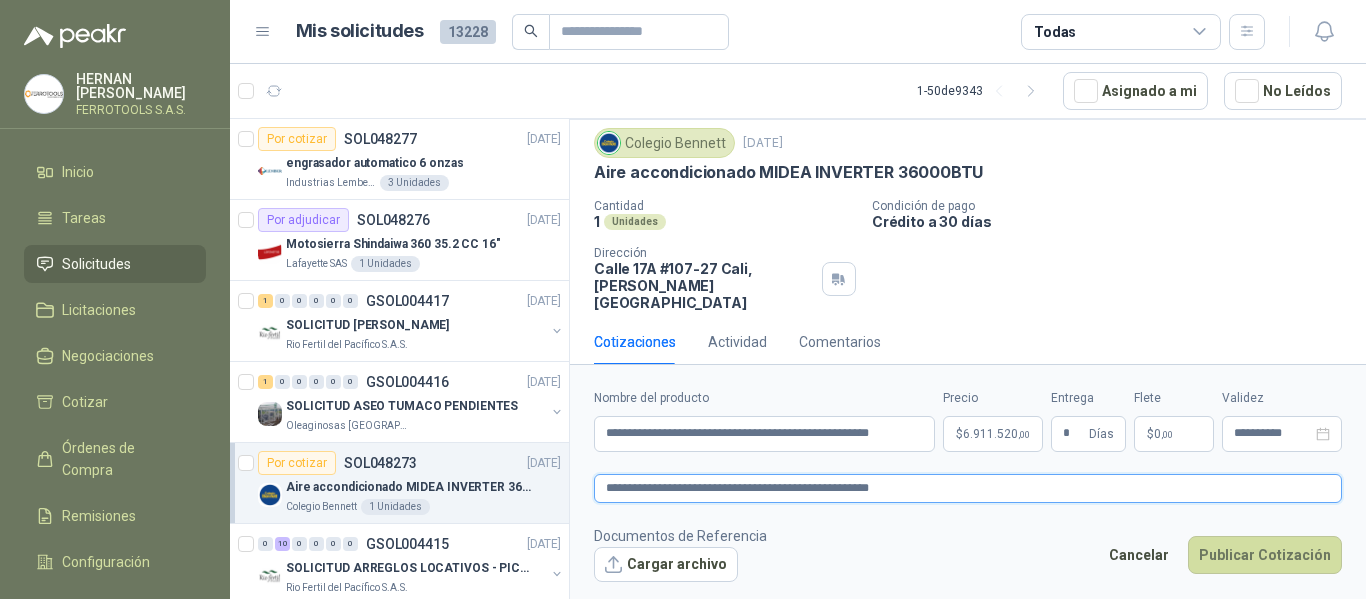 click on "**********" at bounding box center (968, 488) 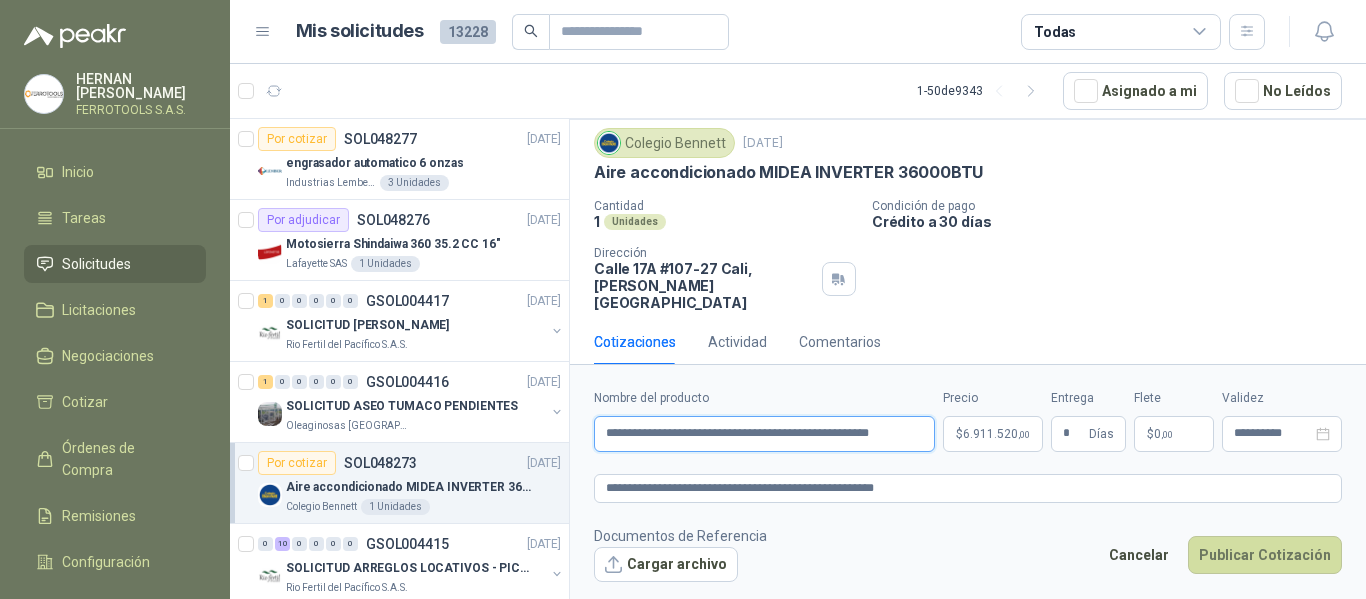 click on "**********" at bounding box center [764, 434] 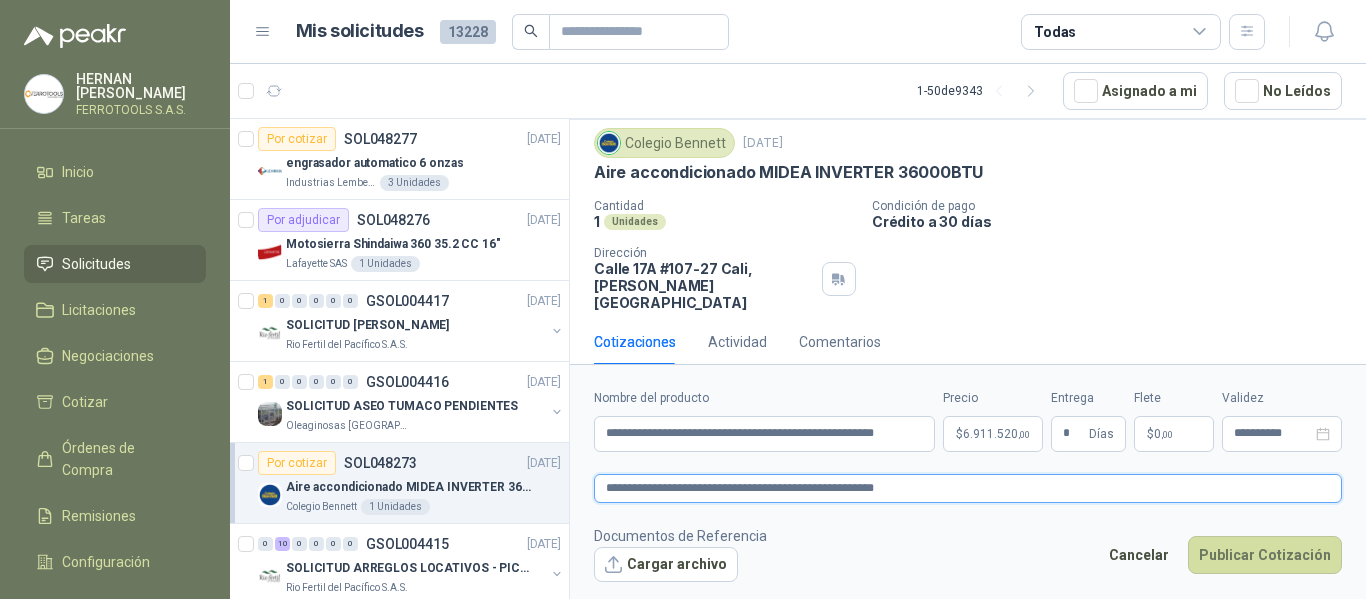 click on "**********" at bounding box center (968, 488) 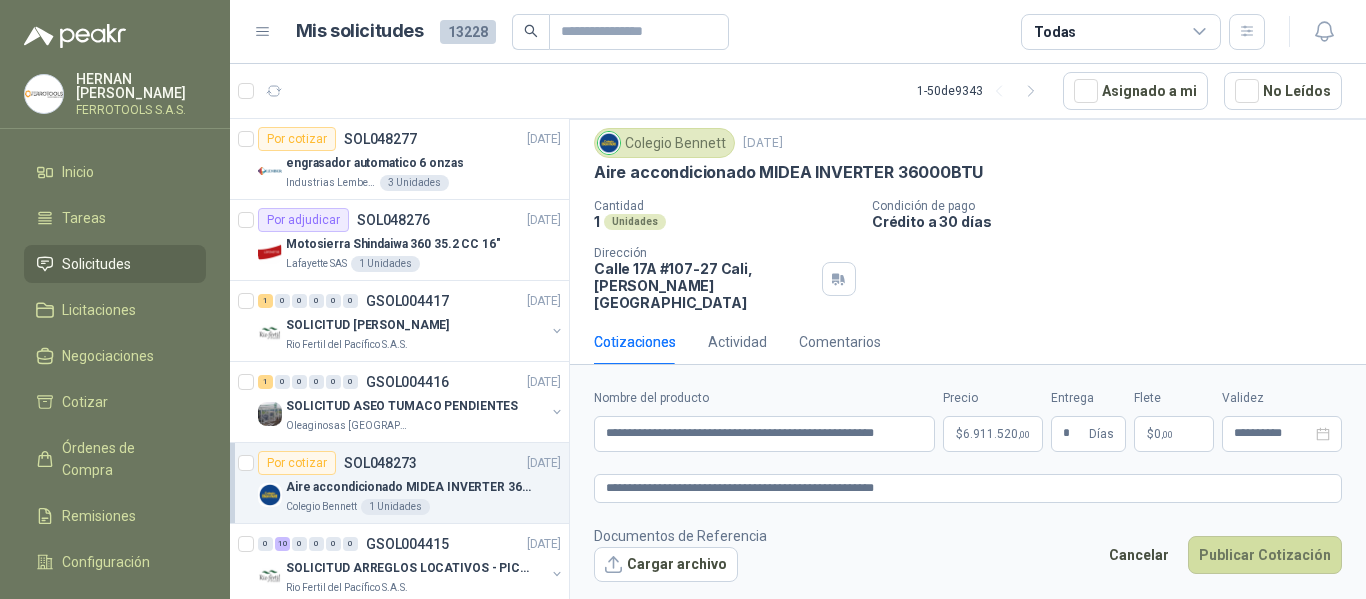 click on "Documentos de Referencia Cargar archivo Cancelar Publicar Cotización" at bounding box center [968, 554] 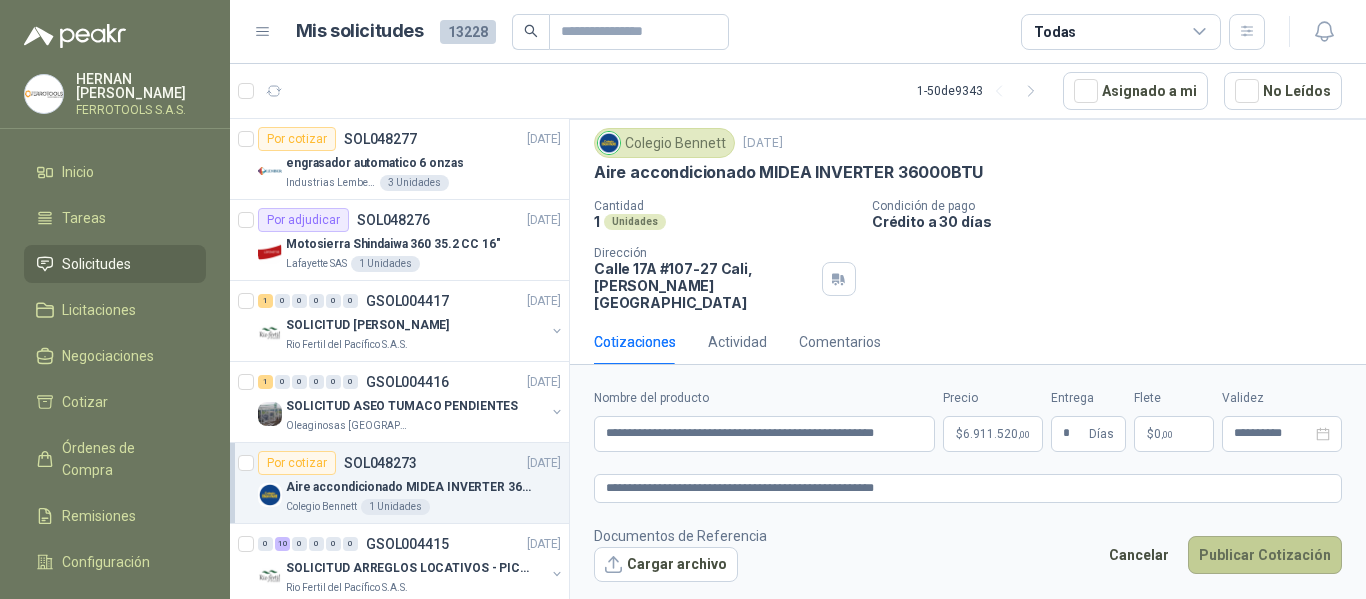 click on "Publicar Cotización" at bounding box center (1265, 555) 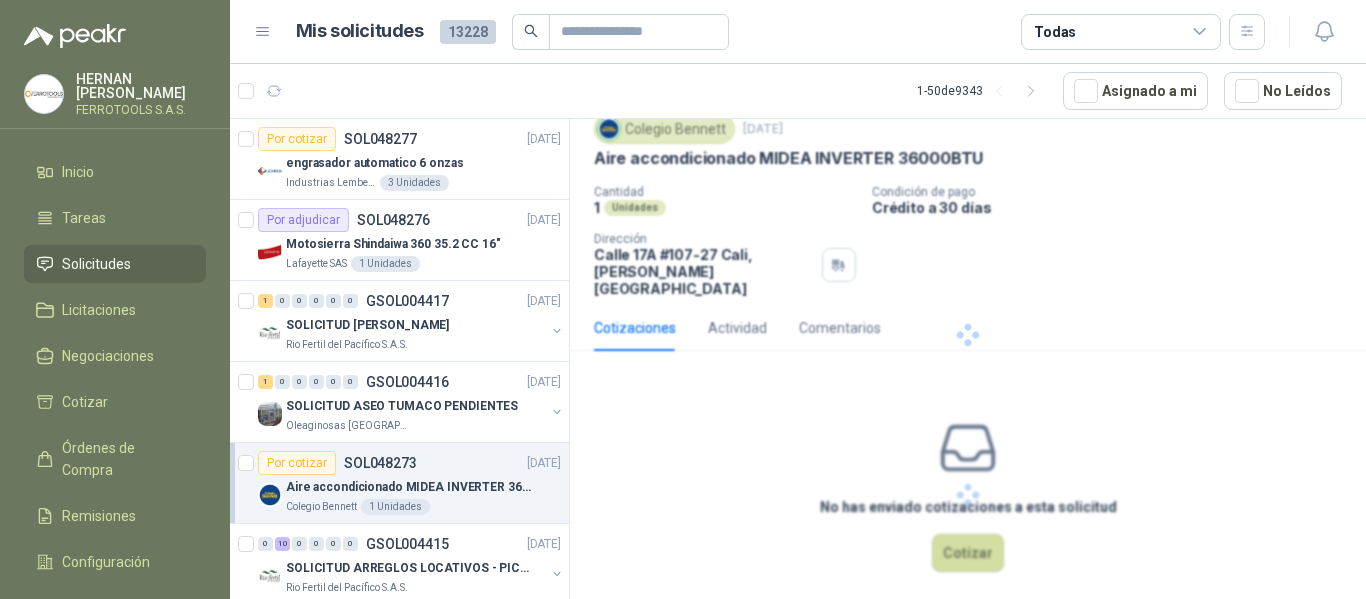 scroll, scrollTop: 0, scrollLeft: 0, axis: both 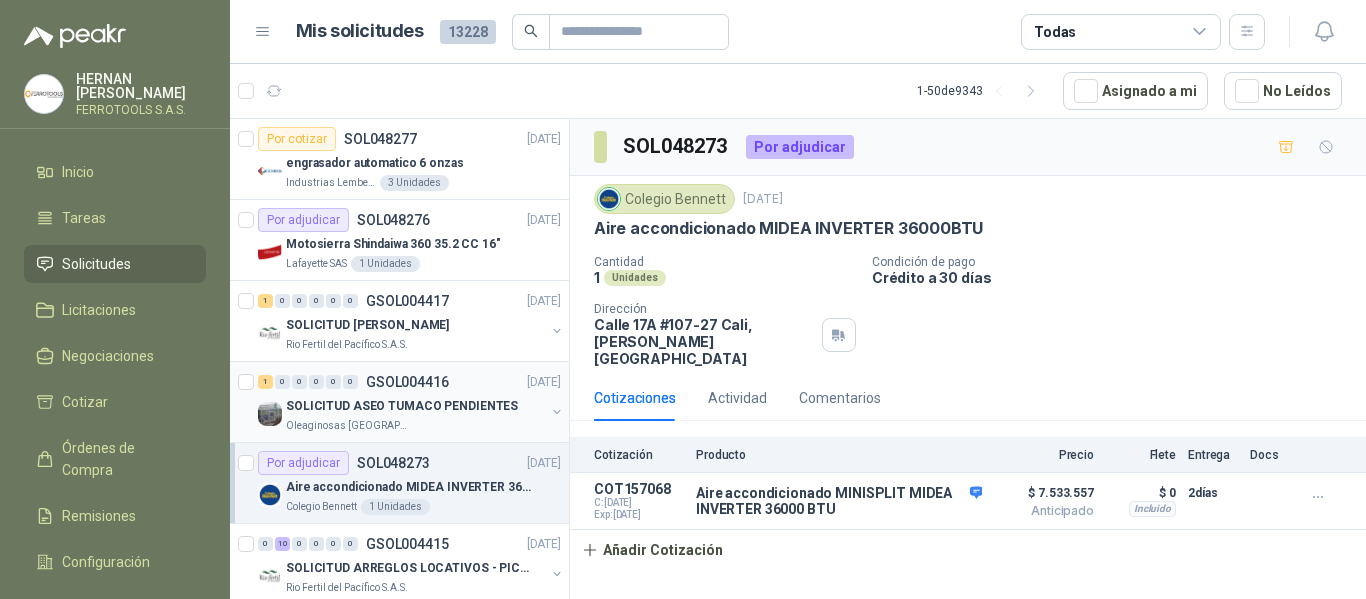 click on "SOLICITUD ASEO TUMACO PENDIENTES" at bounding box center [402, 406] 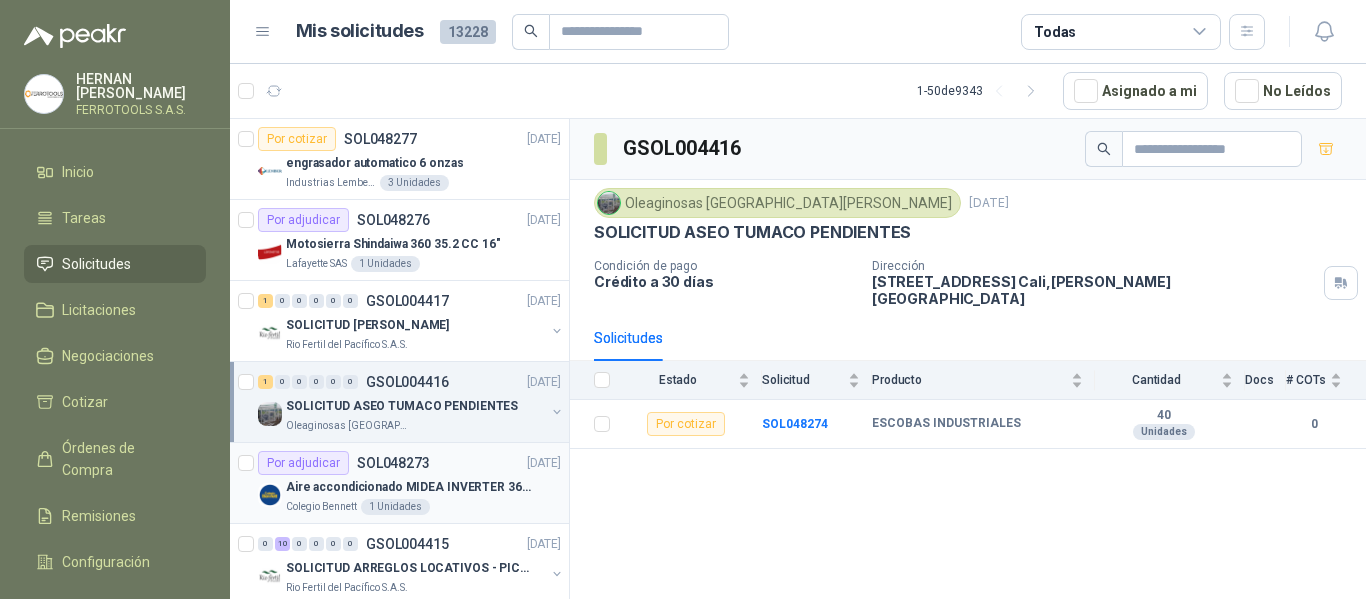 click on "Aire accondicionado MIDEA INVERTER 36000BTU" at bounding box center [410, 487] 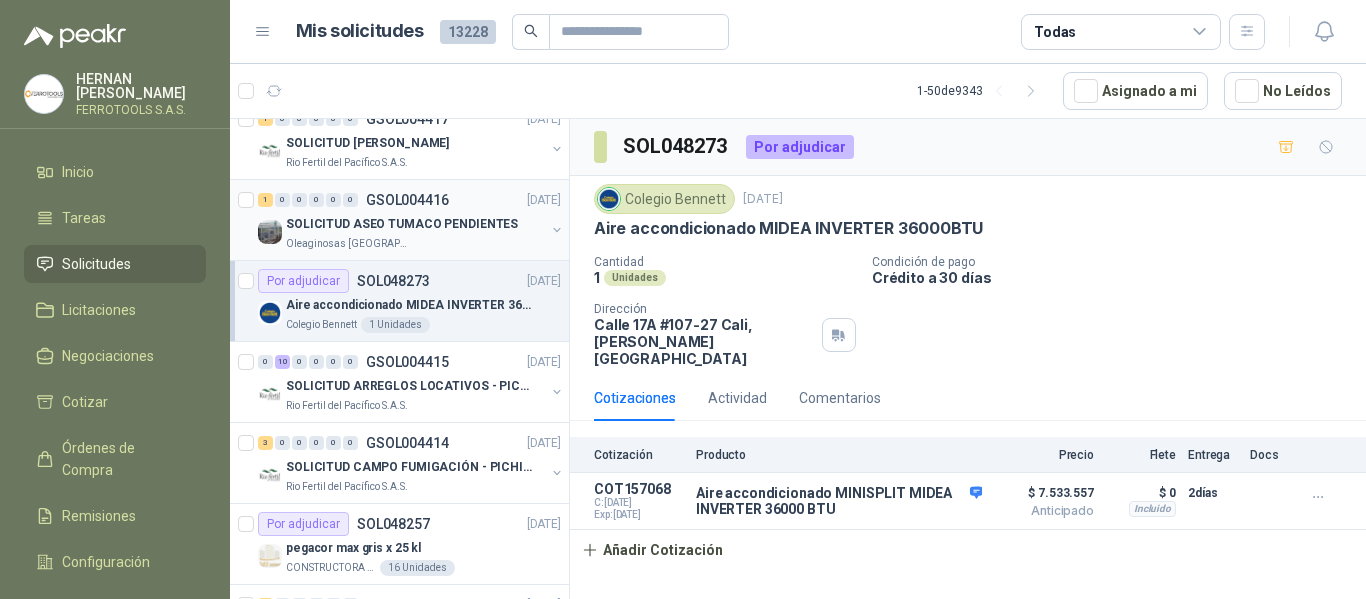 scroll, scrollTop: 0, scrollLeft: 0, axis: both 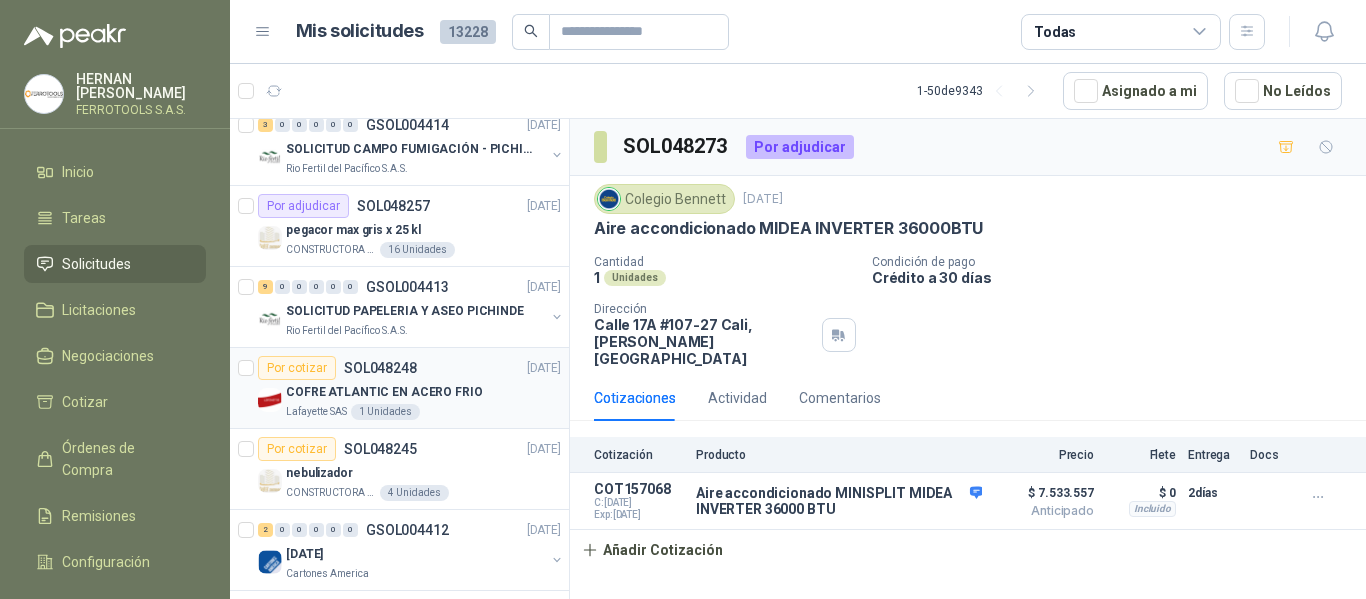 click on "COFRE ATLANTIC EN ACERO FRIO" at bounding box center (423, 392) 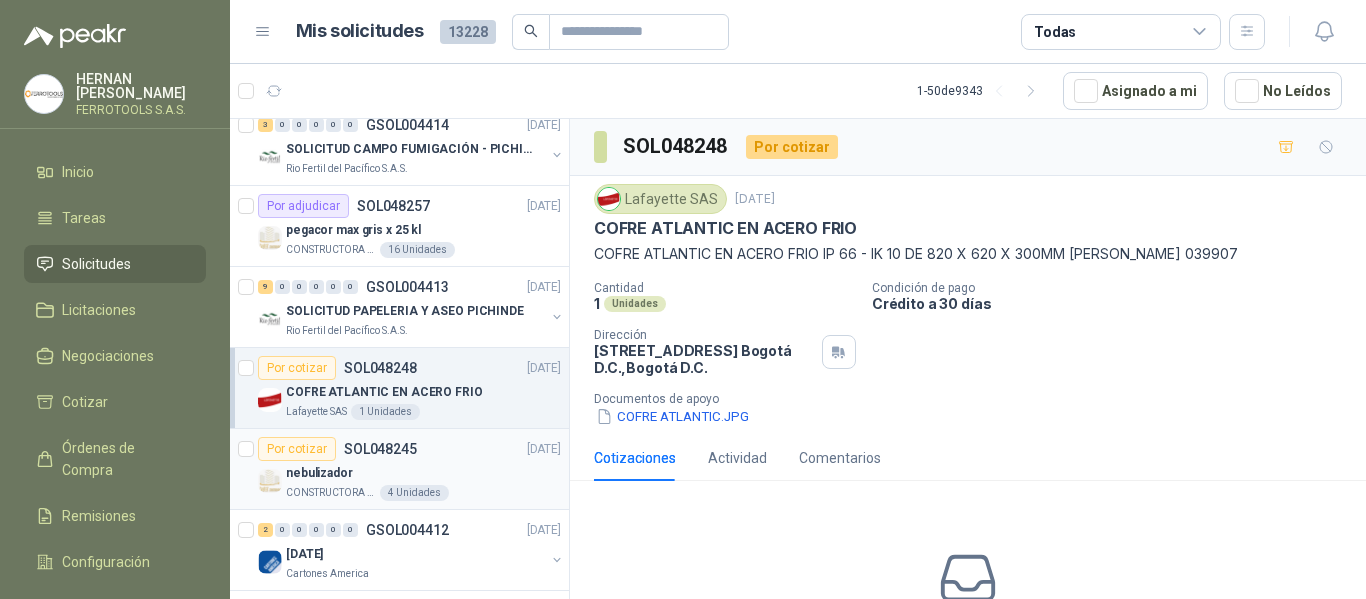 click on "nebulizador" at bounding box center (423, 473) 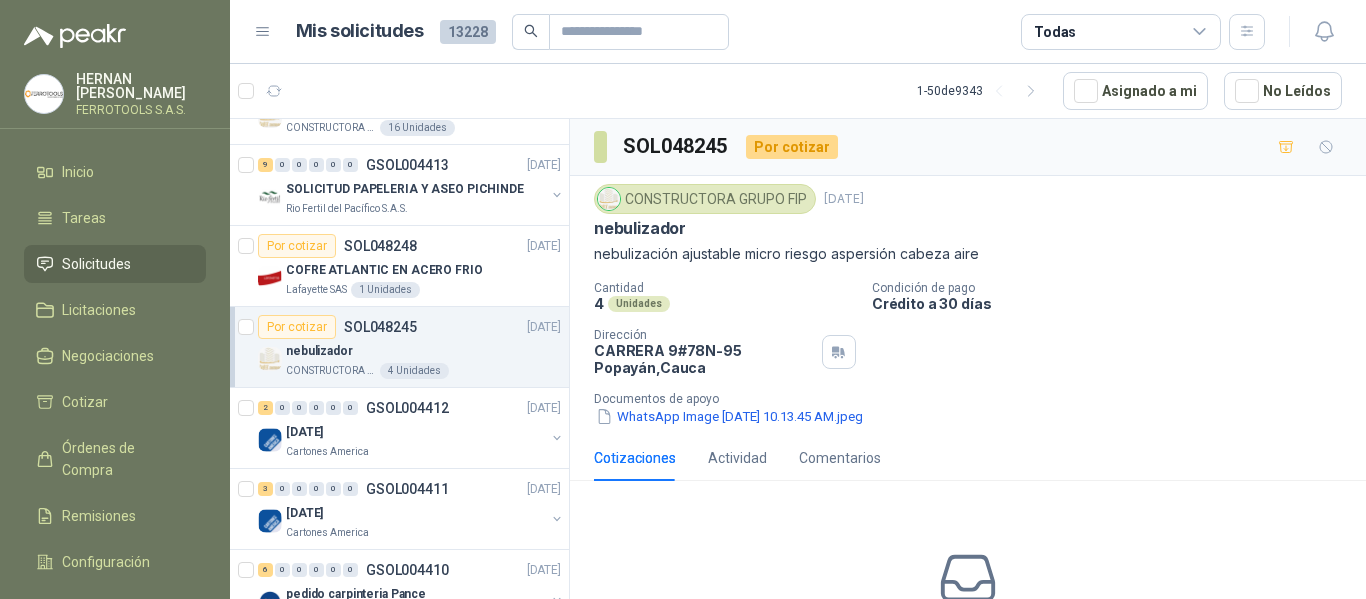 scroll, scrollTop: 700, scrollLeft: 0, axis: vertical 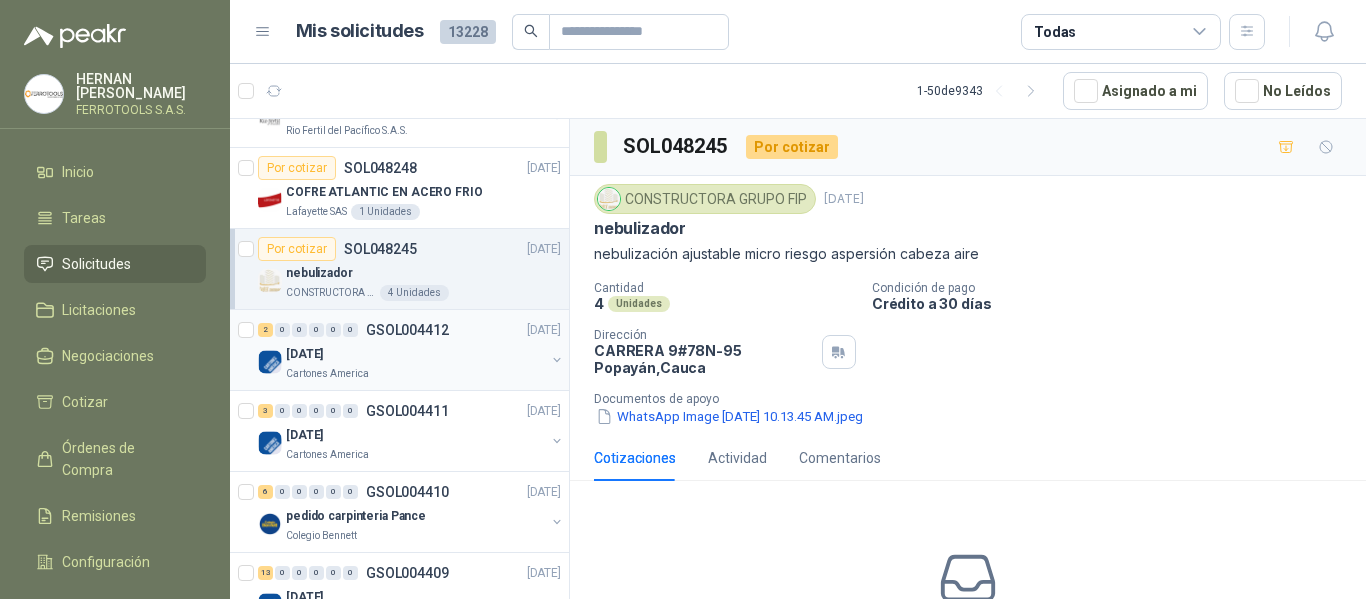 click on "Cartones America" at bounding box center [415, 374] 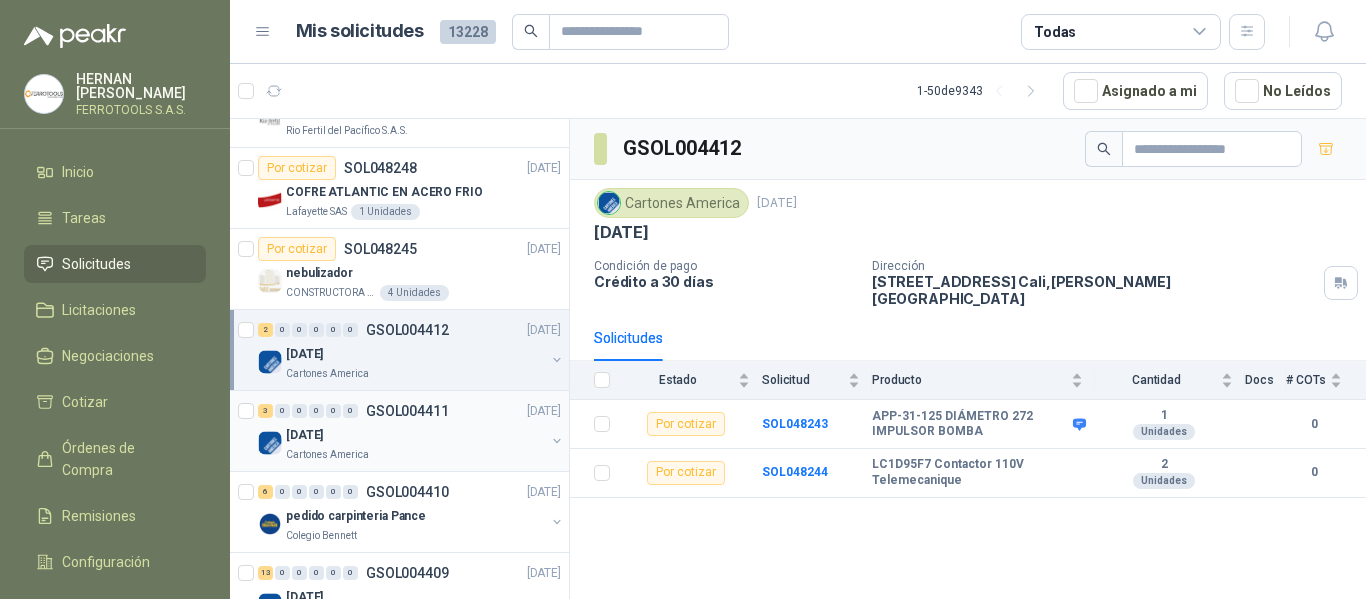click on "Cartones America" at bounding box center [415, 455] 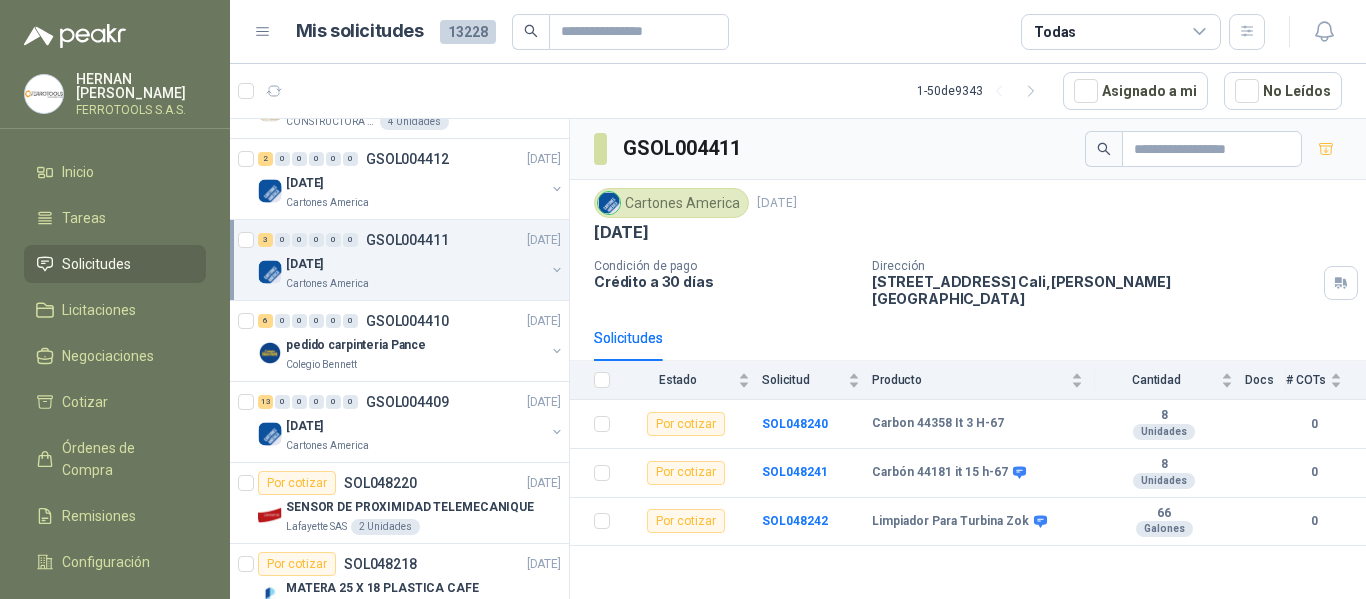 scroll, scrollTop: 900, scrollLeft: 0, axis: vertical 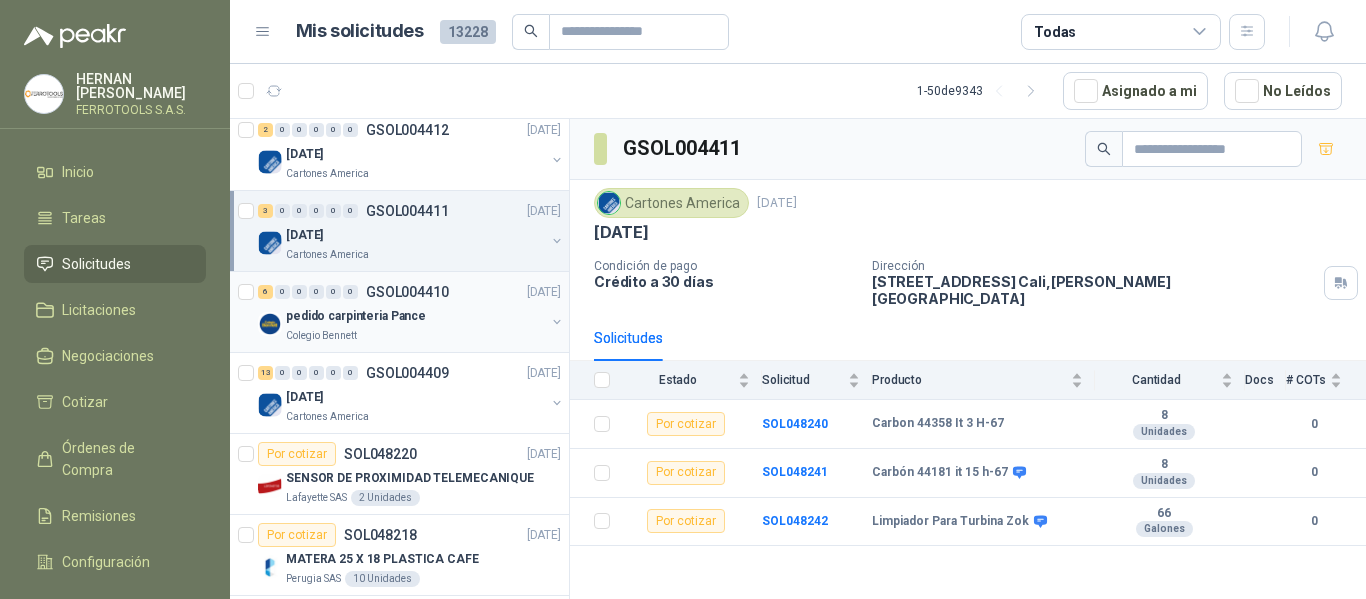 click on "Colegio Bennett" at bounding box center [415, 336] 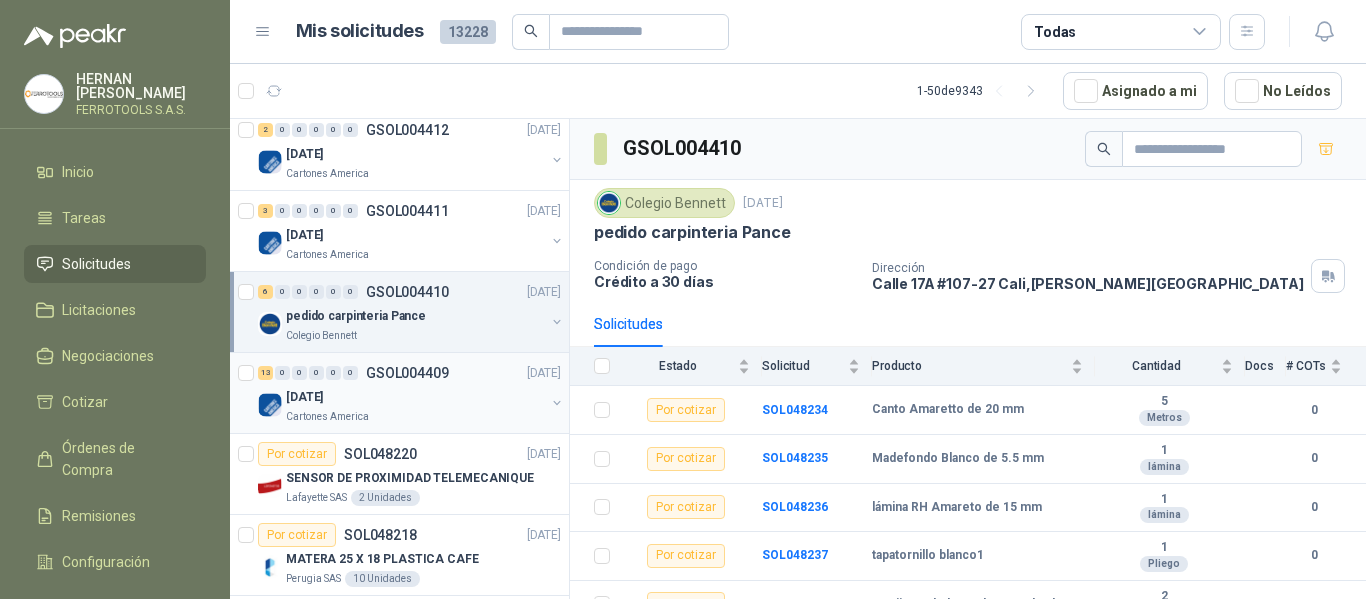 click on "[DATE]" at bounding box center [415, 397] 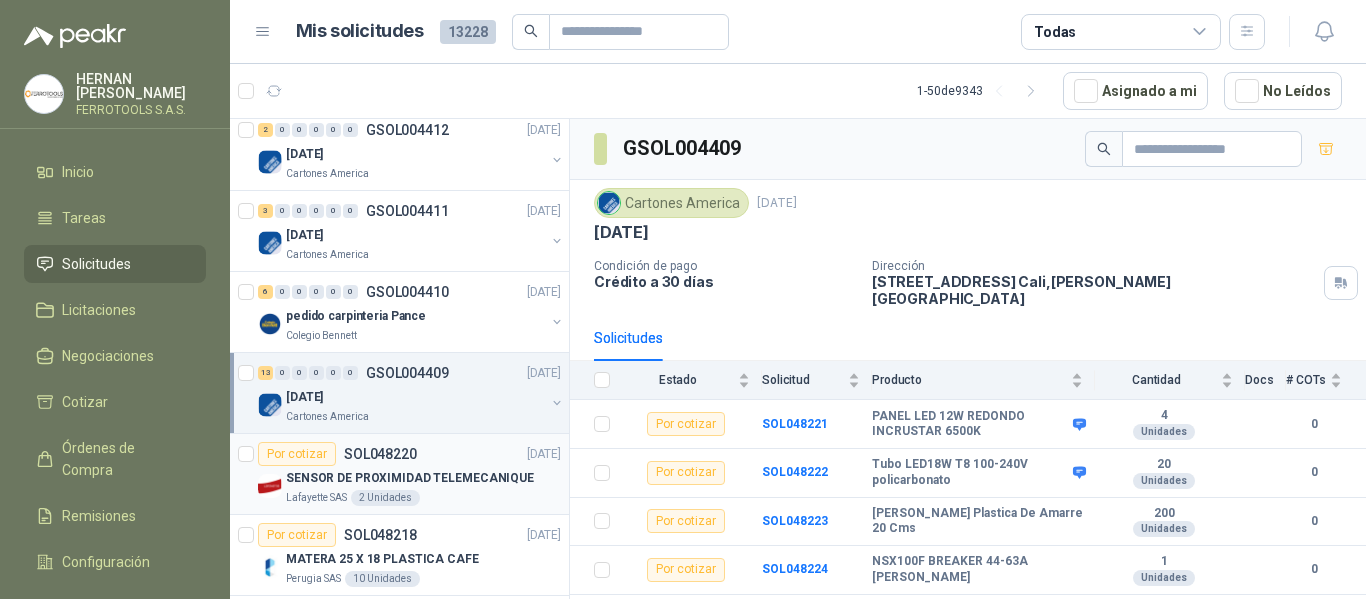 click on "SENSOR DE PROXIMIDAD TELEMECANIQUE" at bounding box center (410, 478) 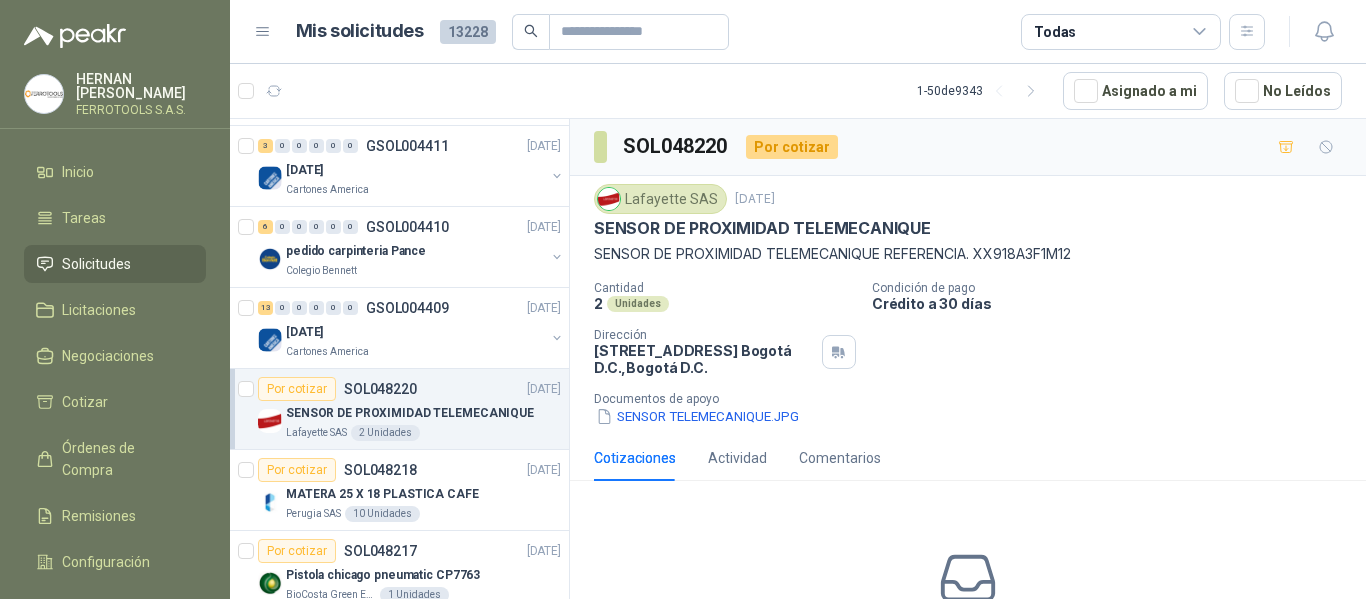 scroll, scrollTop: 1000, scrollLeft: 0, axis: vertical 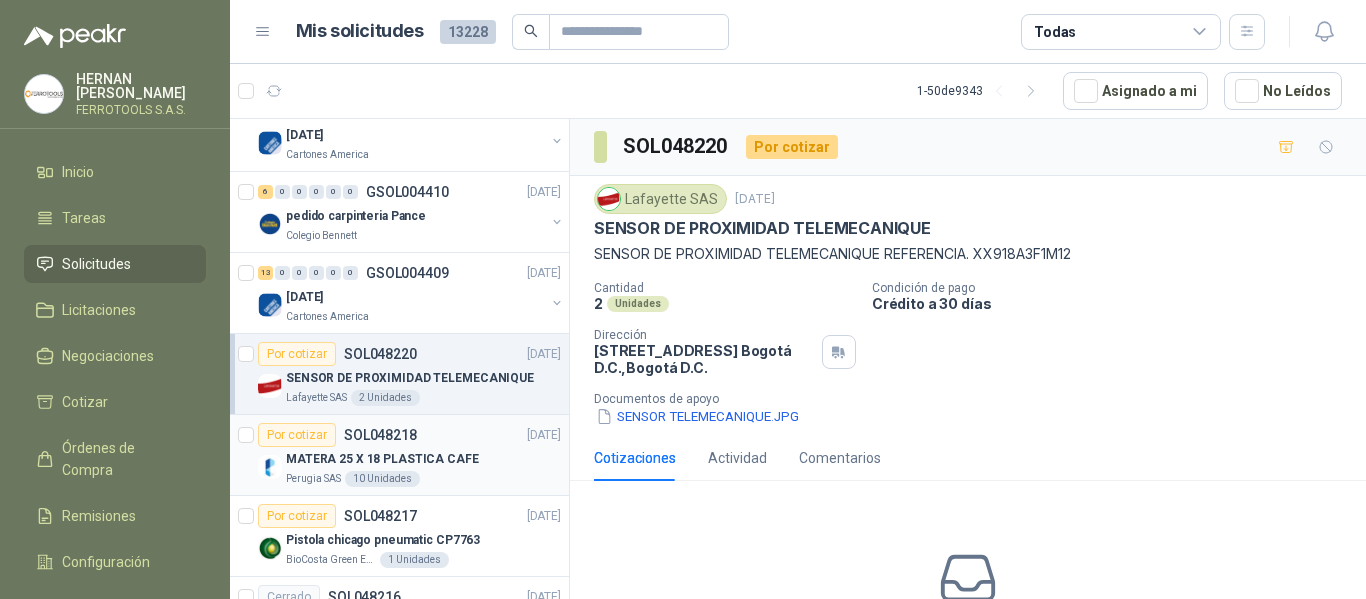 click on "MATERA 25 X 18 PLASTICA CAFE" at bounding box center [423, 459] 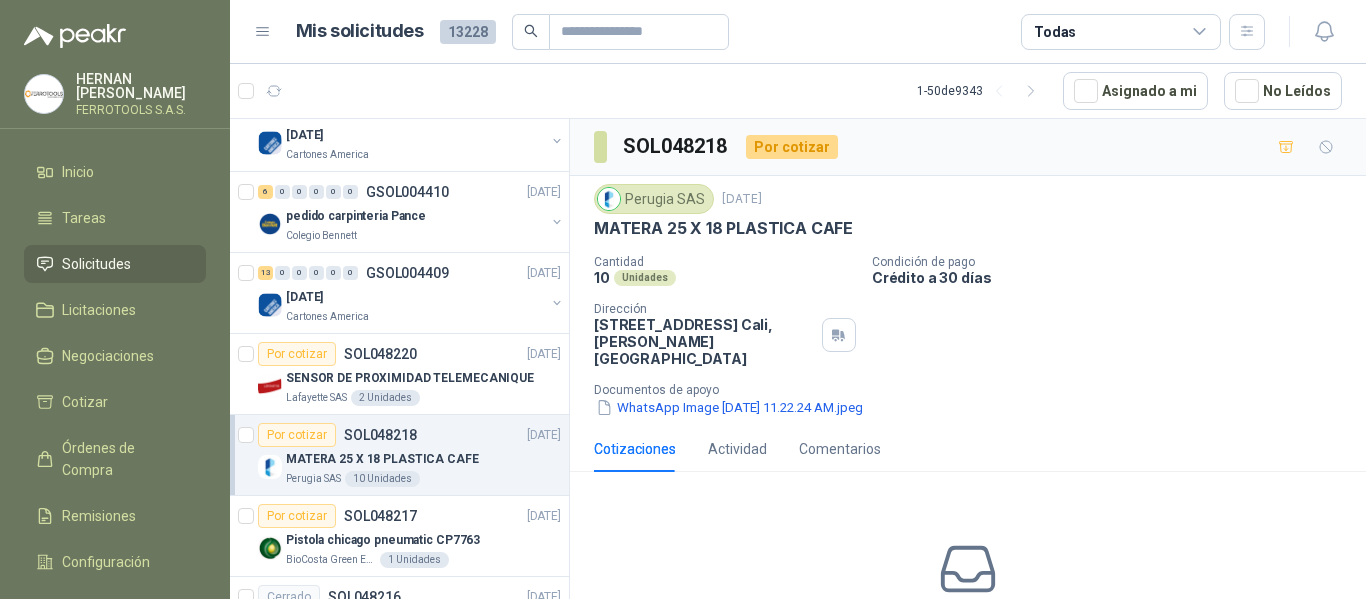 scroll, scrollTop: 1100, scrollLeft: 0, axis: vertical 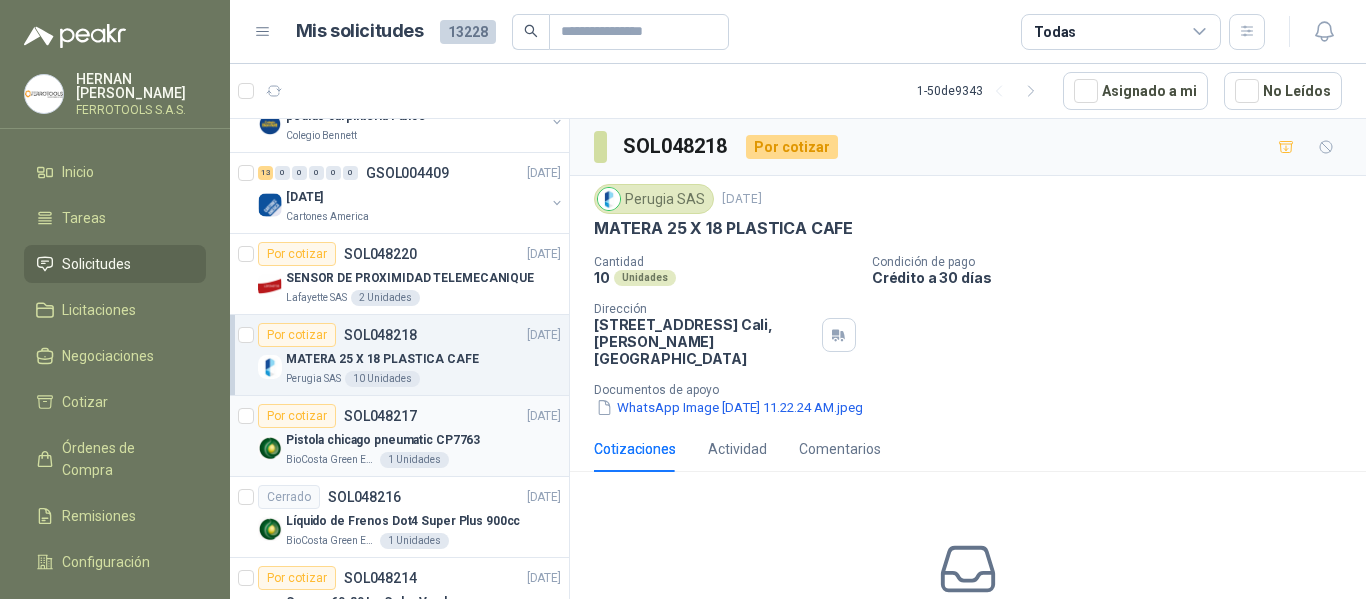 click on "Por cotizar SOL048217 08/07/25" at bounding box center [409, 416] 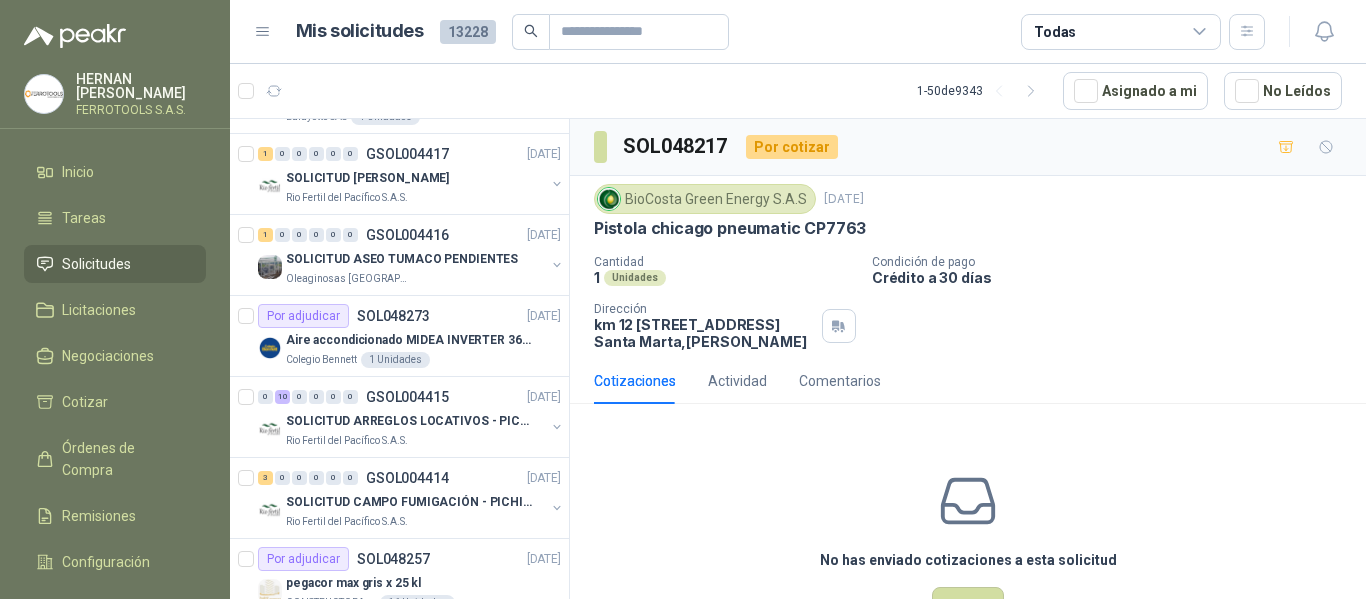 scroll, scrollTop: 0, scrollLeft: 0, axis: both 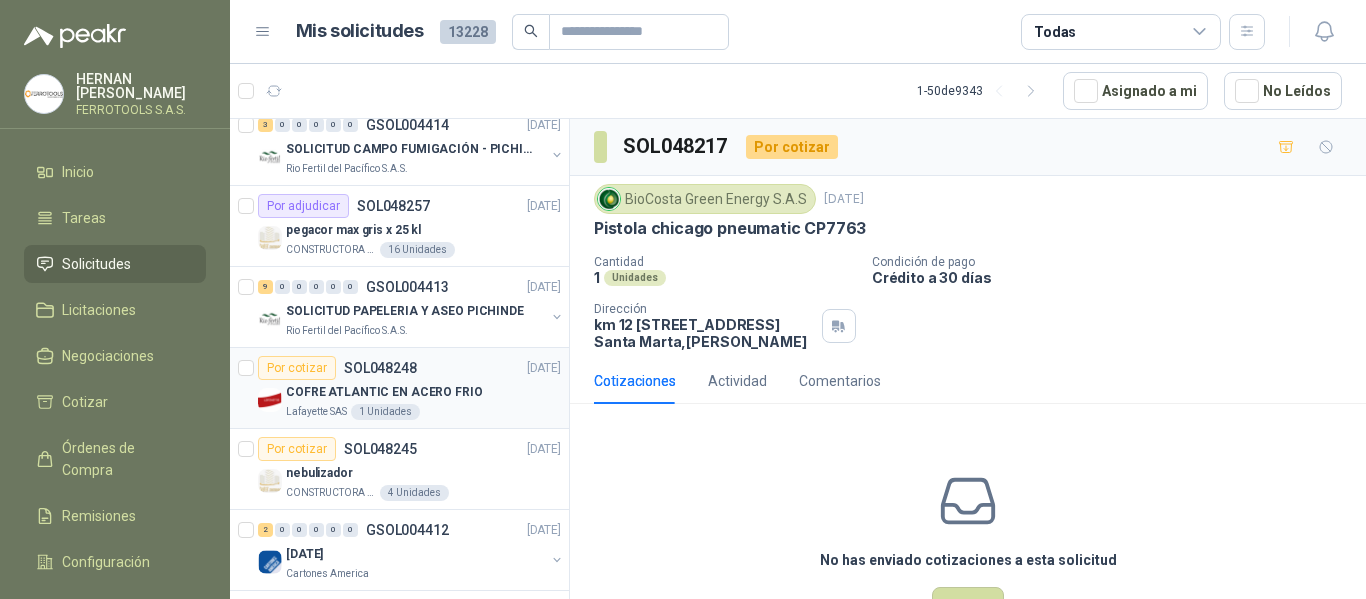 click on "COFRE ATLANTIC EN ACERO FRIO" at bounding box center (423, 392) 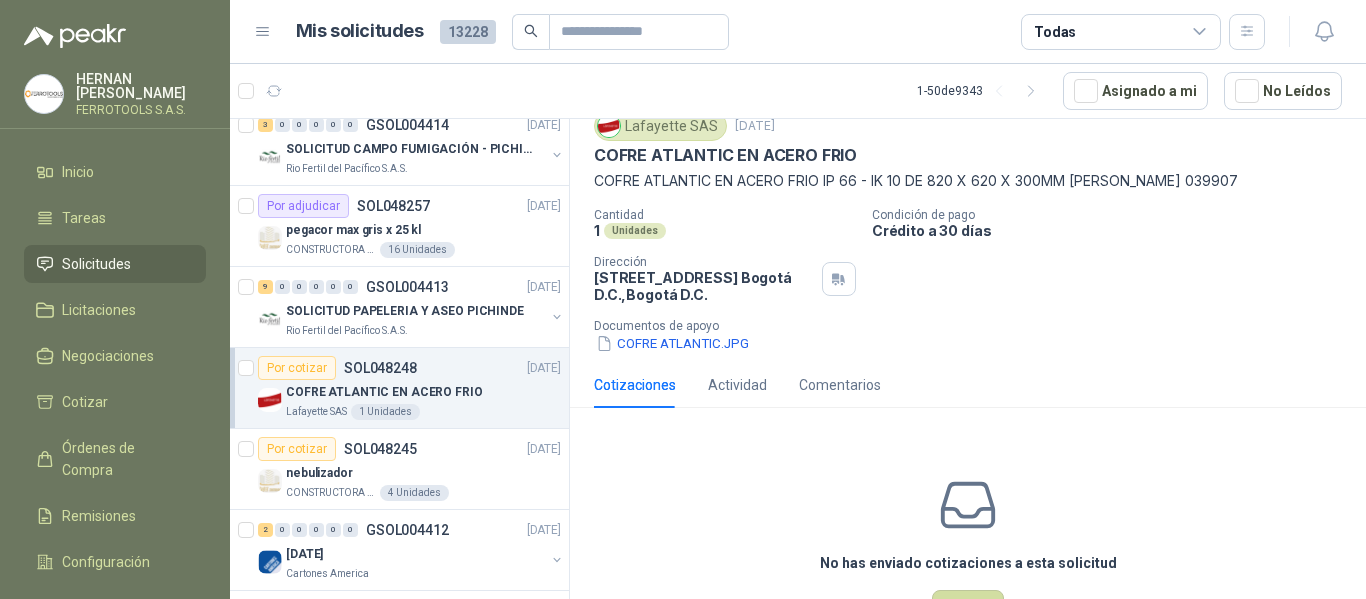 scroll, scrollTop: 146, scrollLeft: 0, axis: vertical 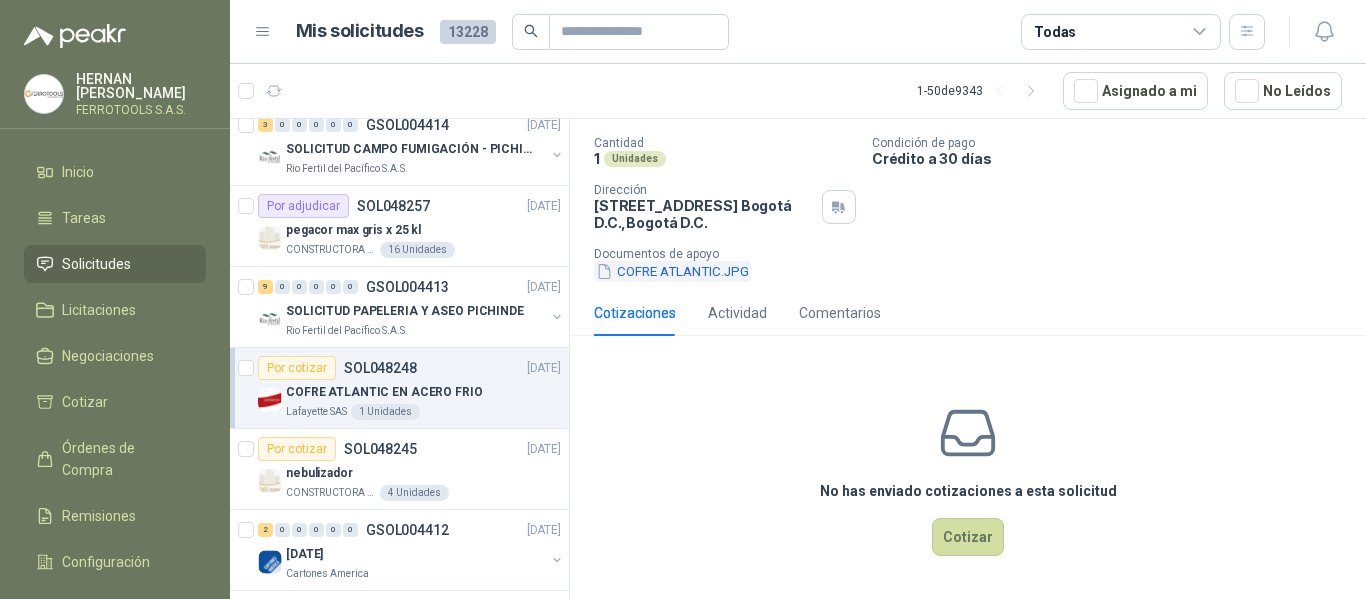 click on "COFRE ATLANTIC.JPG" at bounding box center [672, 271] 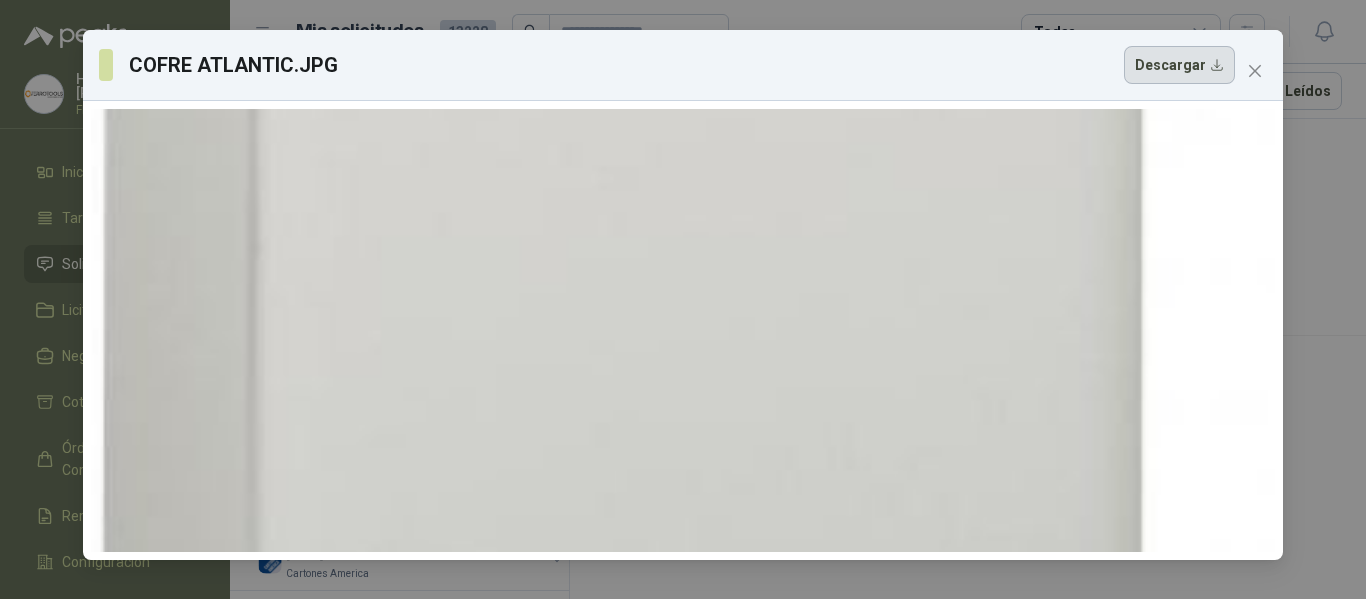 click on "Descargar" at bounding box center [1179, 65] 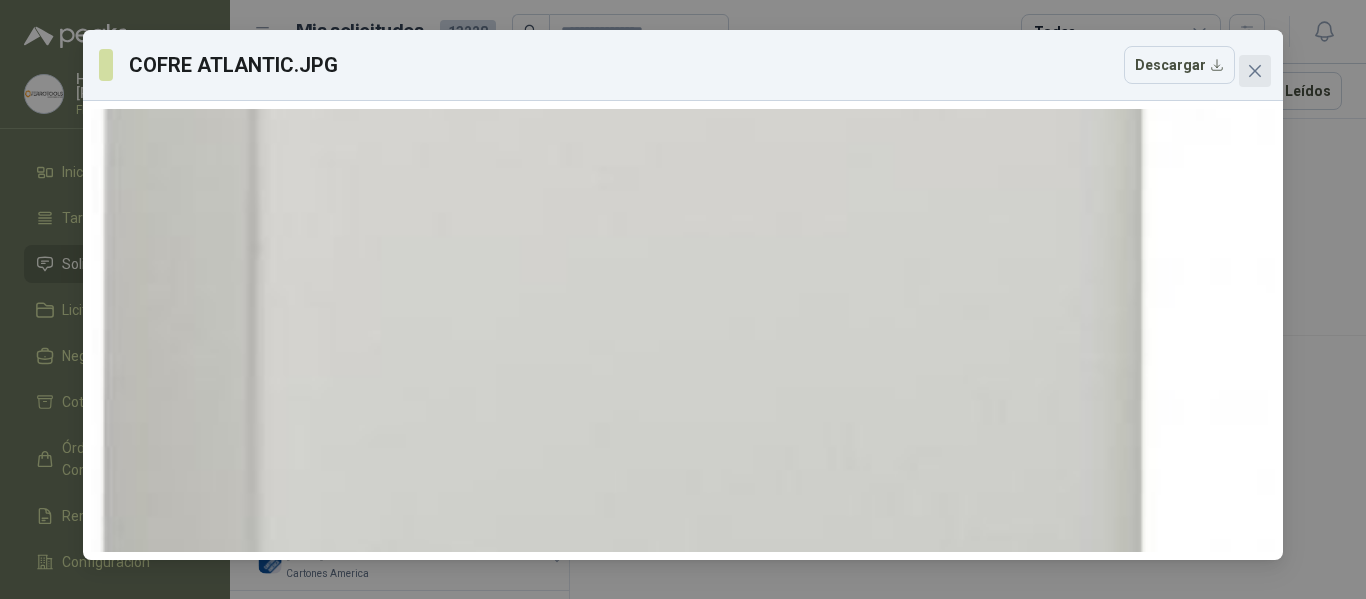 click 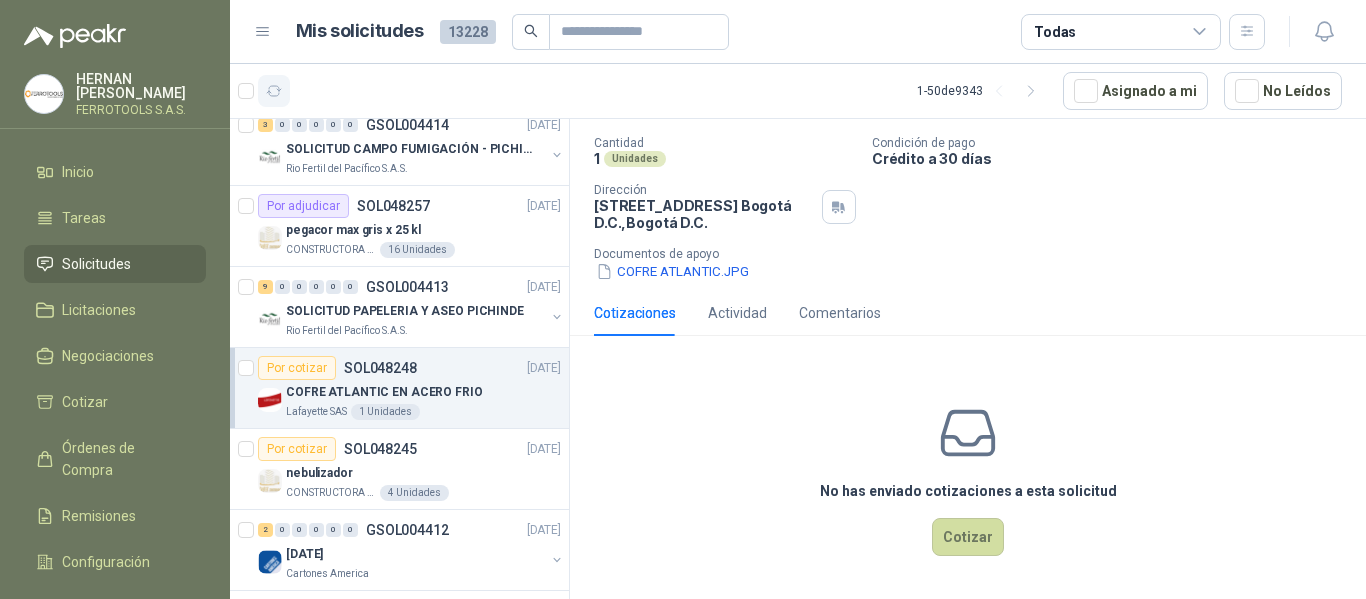 click 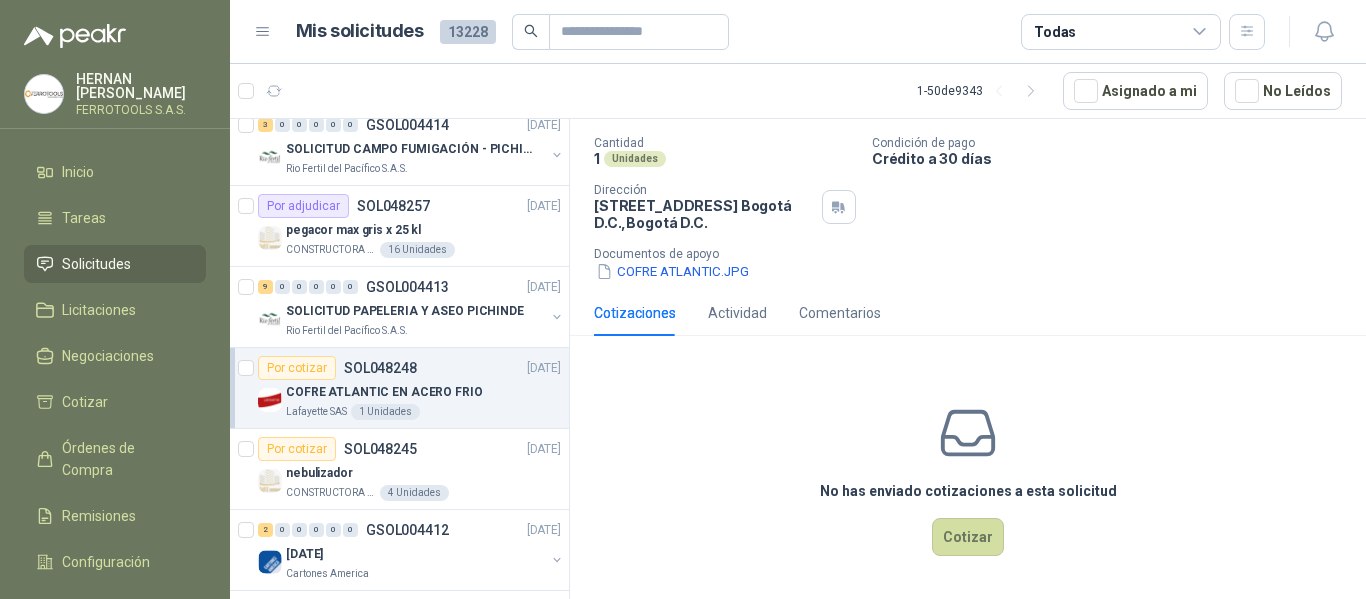 scroll, scrollTop: 0, scrollLeft: 0, axis: both 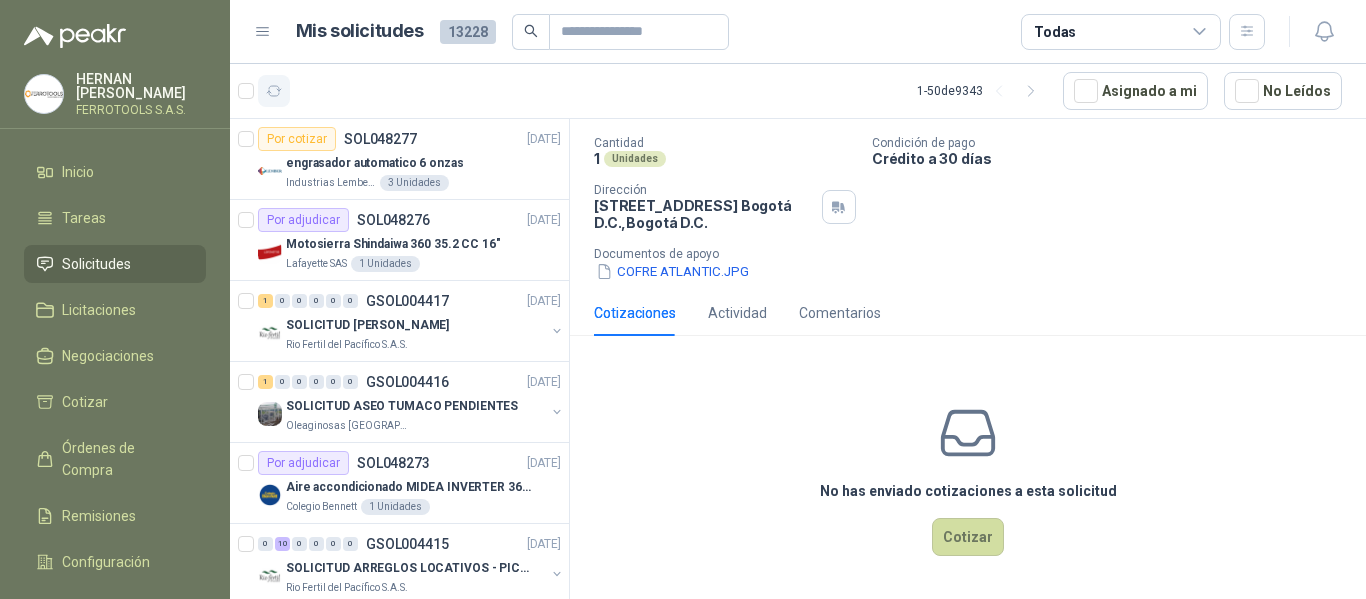 drag, startPoint x: 455, startPoint y: 59, endPoint x: 274, endPoint y: 97, distance: 184.94594 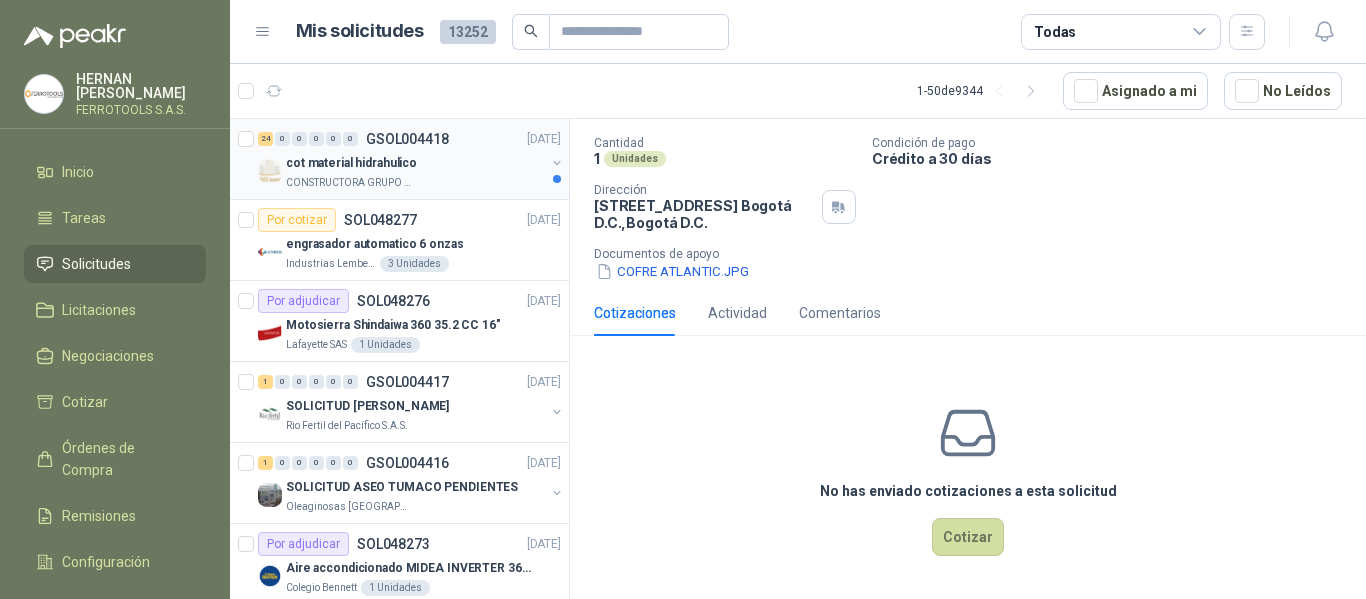 click on "cot material hidrahulico" at bounding box center (415, 163) 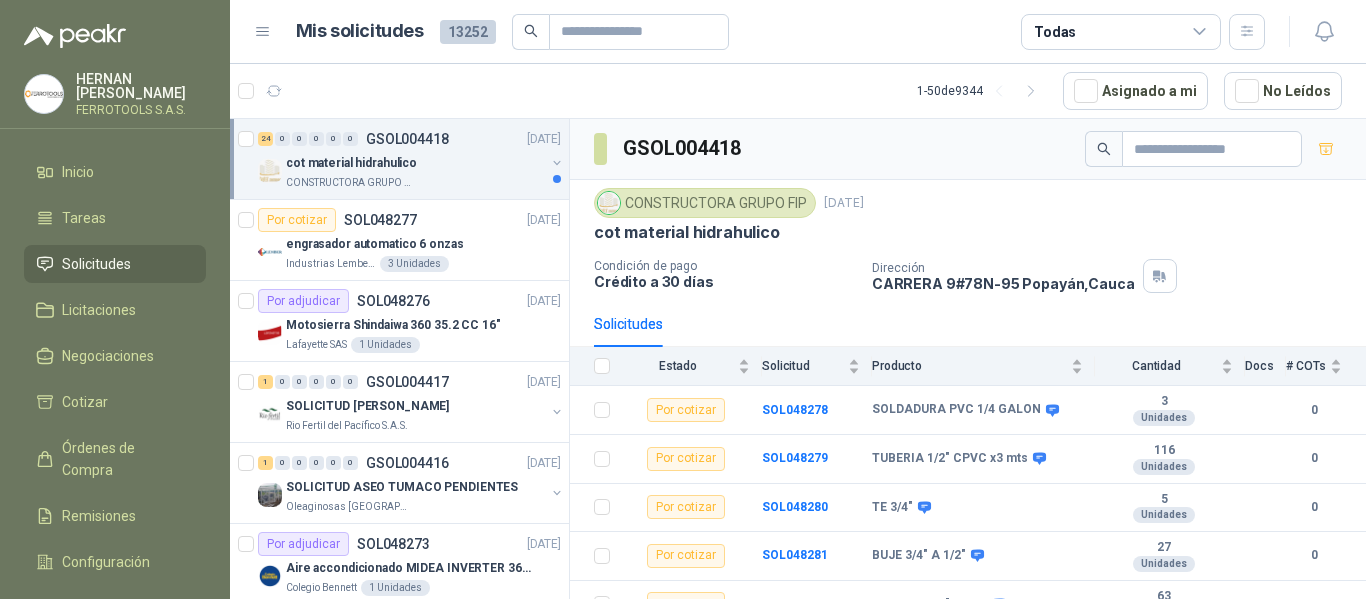 scroll, scrollTop: 100, scrollLeft: 0, axis: vertical 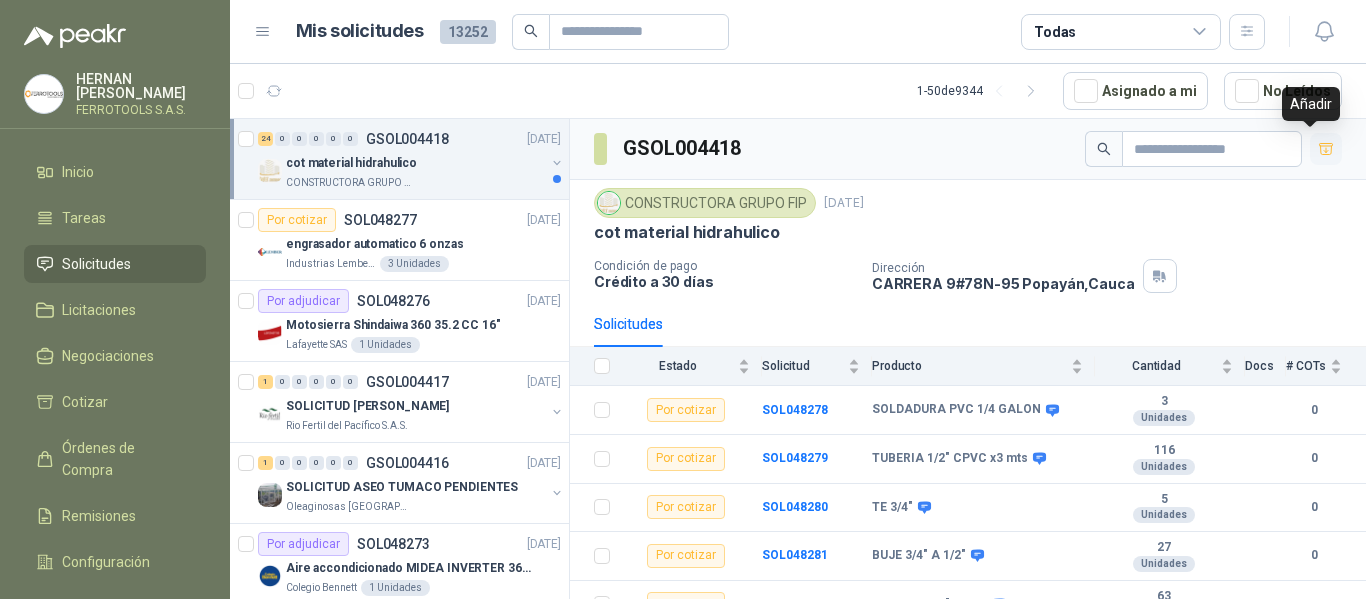 click 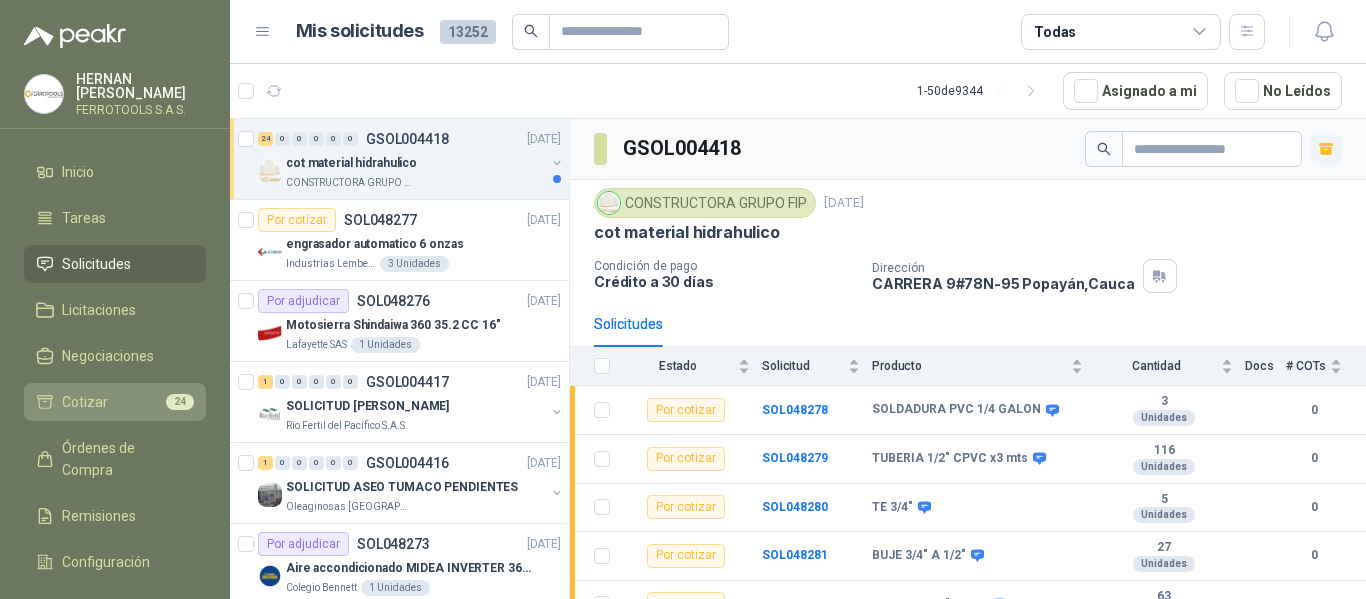 click on "Cotizar" at bounding box center [85, 402] 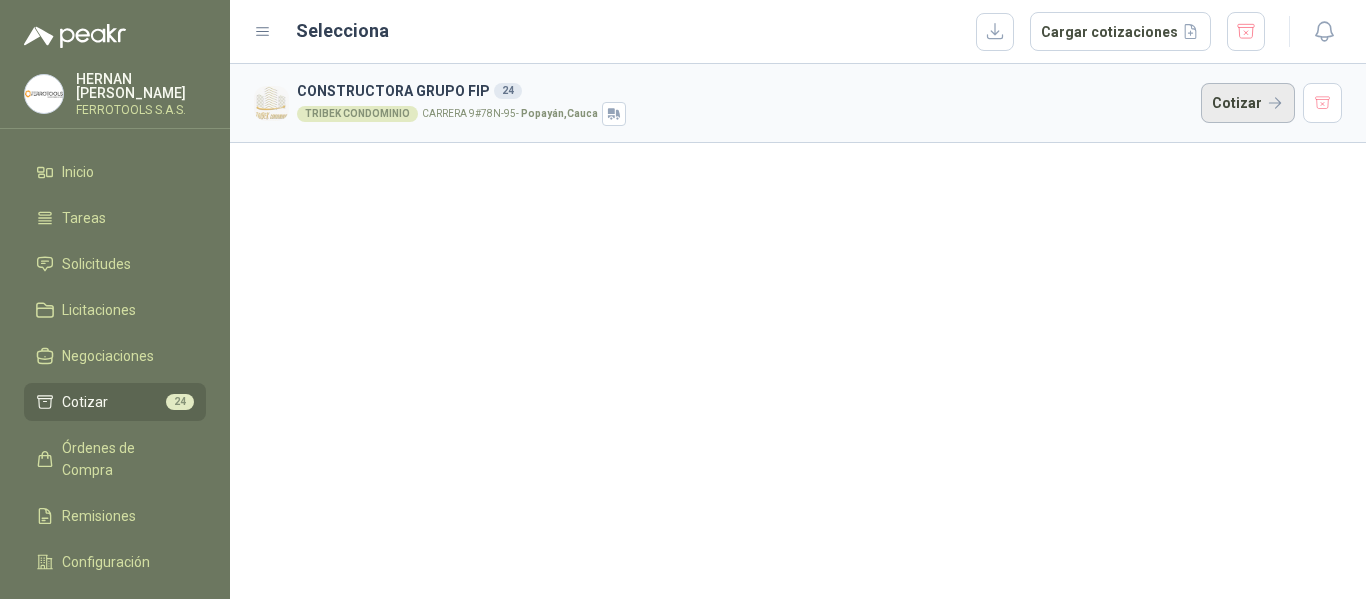 click on "Cotizar" at bounding box center [1248, 103] 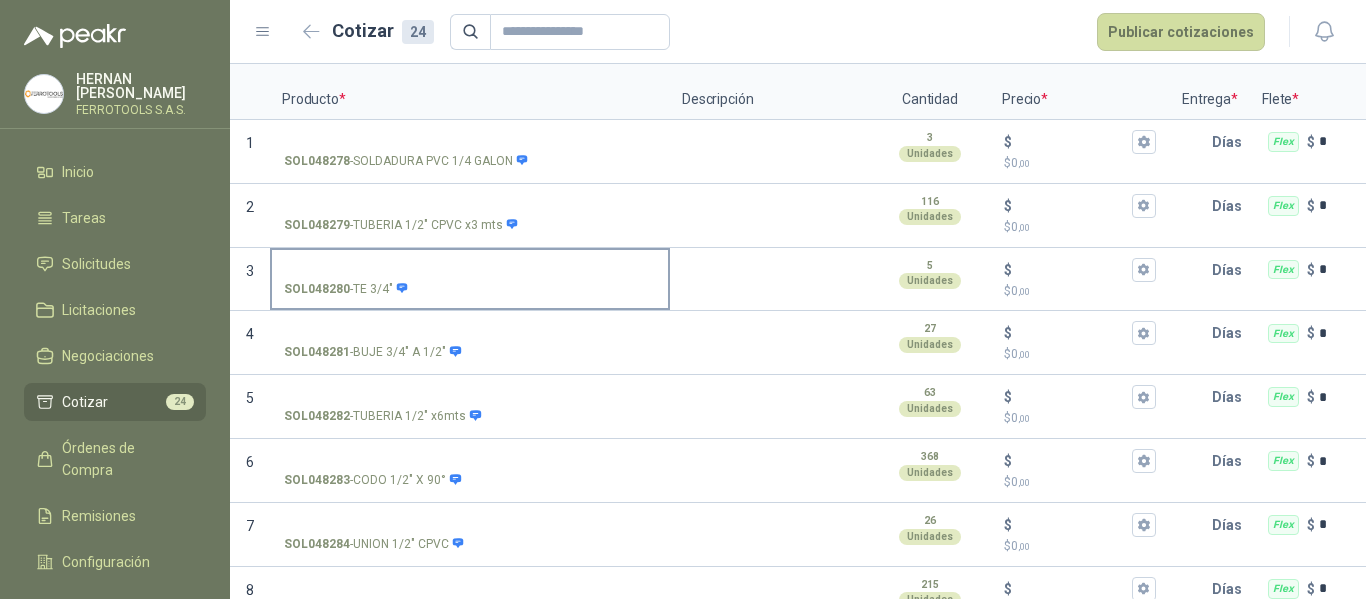 scroll, scrollTop: 0, scrollLeft: 0, axis: both 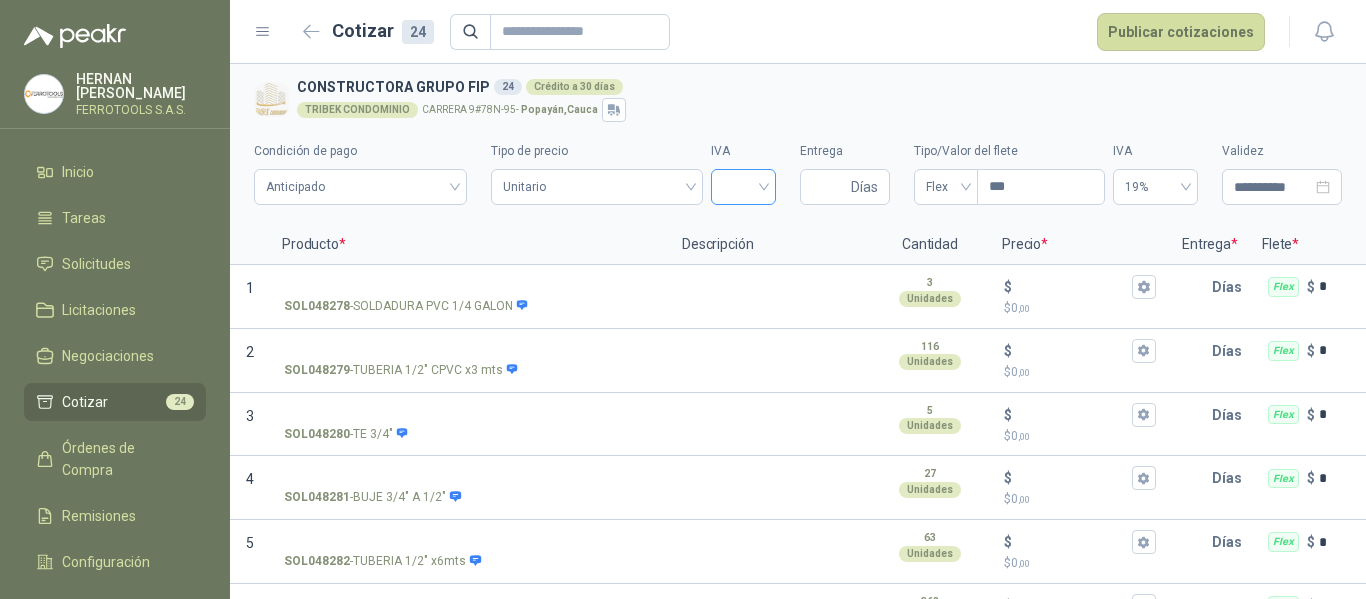 click at bounding box center (743, 187) 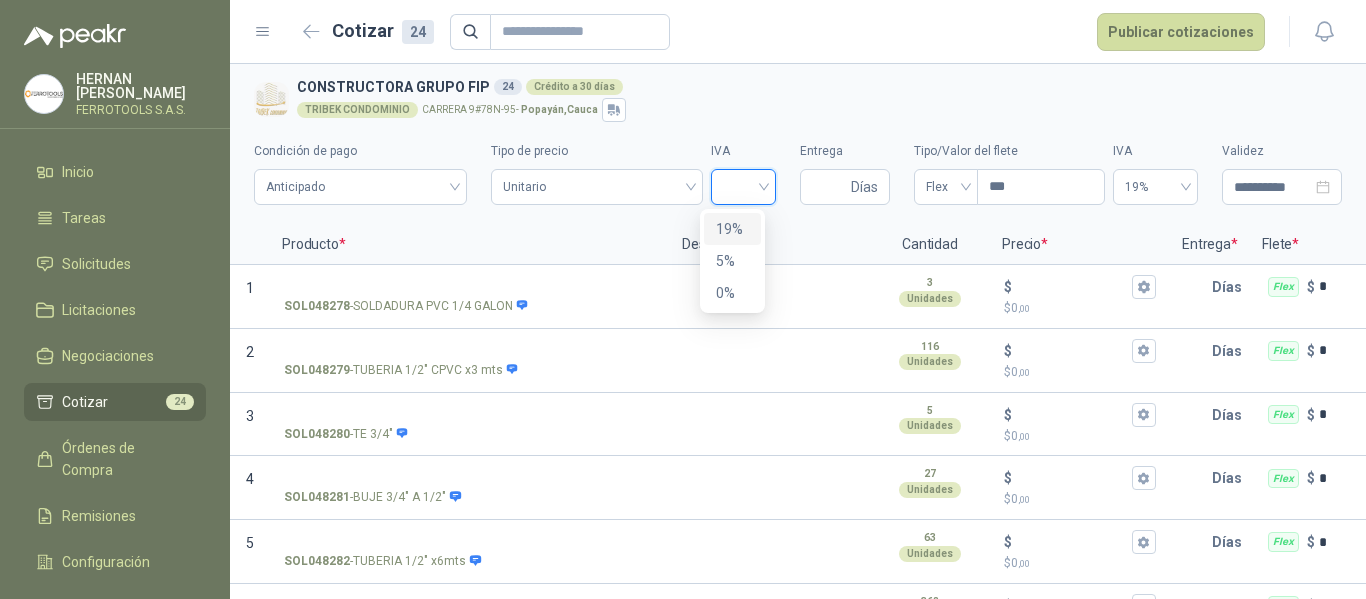 click on "19%" at bounding box center (732, 229) 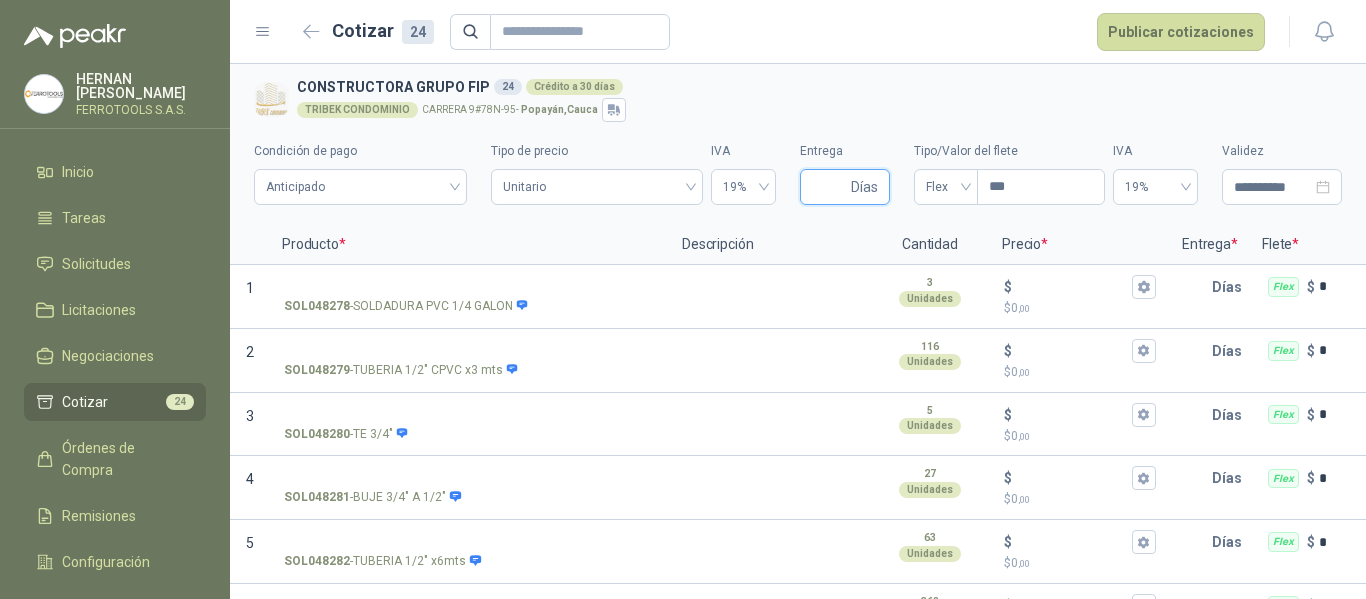 click on "Entrega" at bounding box center (829, 187) 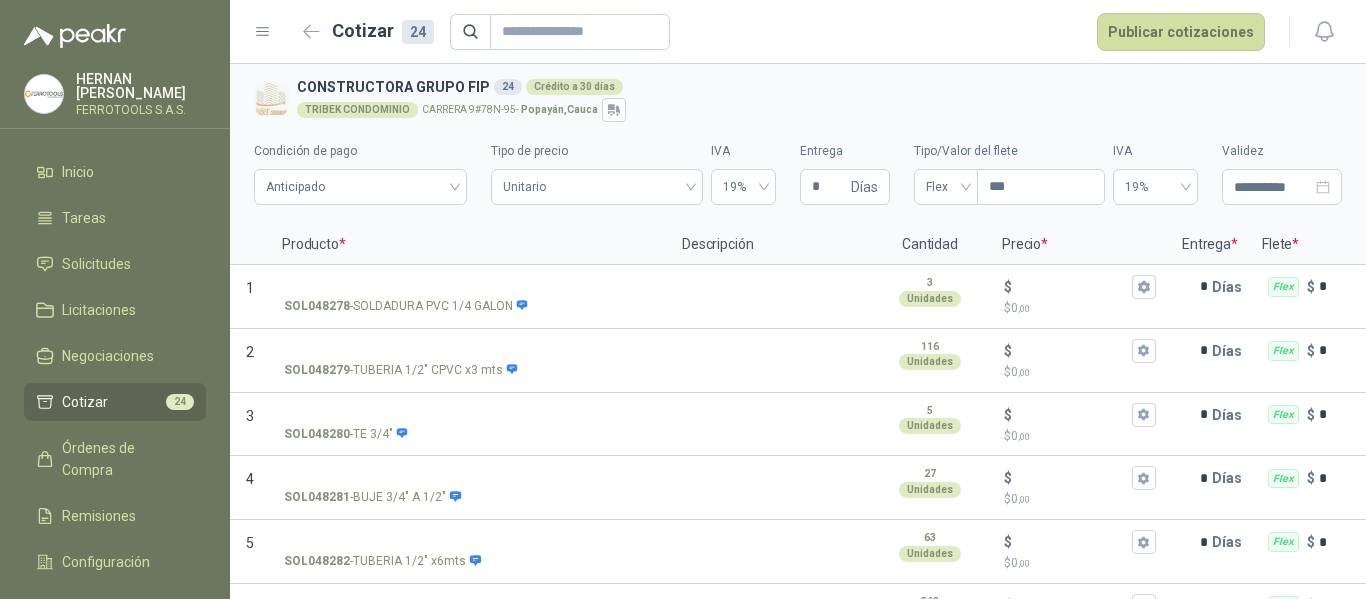 click on "**********" at bounding box center [798, 167] 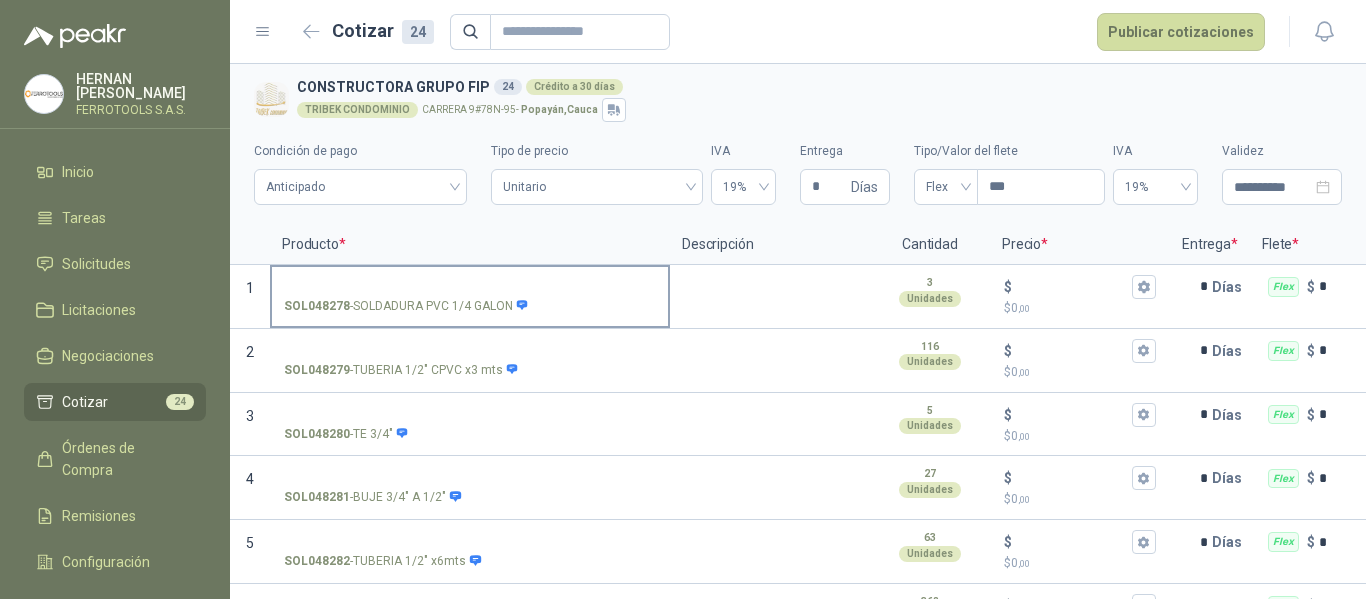 click on "SOL048278  -  SOLDADURA PVC 1/4 GALON" at bounding box center [470, 287] 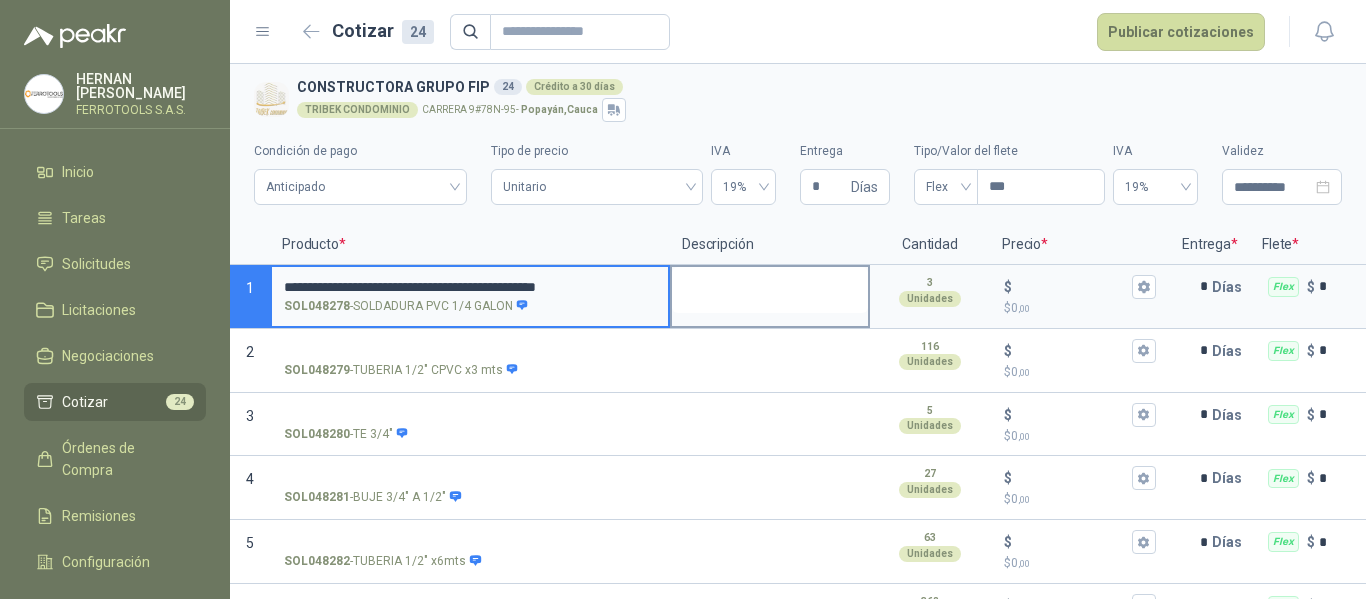 click at bounding box center (770, 290) 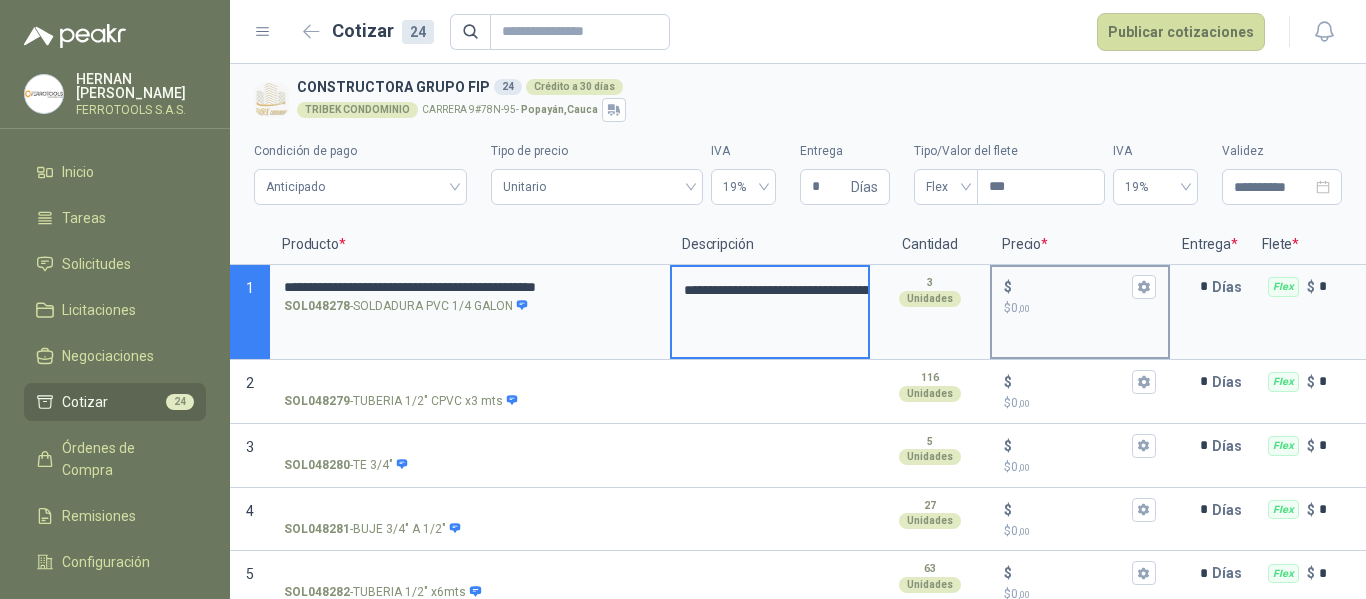 click on "$ $  0 ,00" at bounding box center (1072, 286) 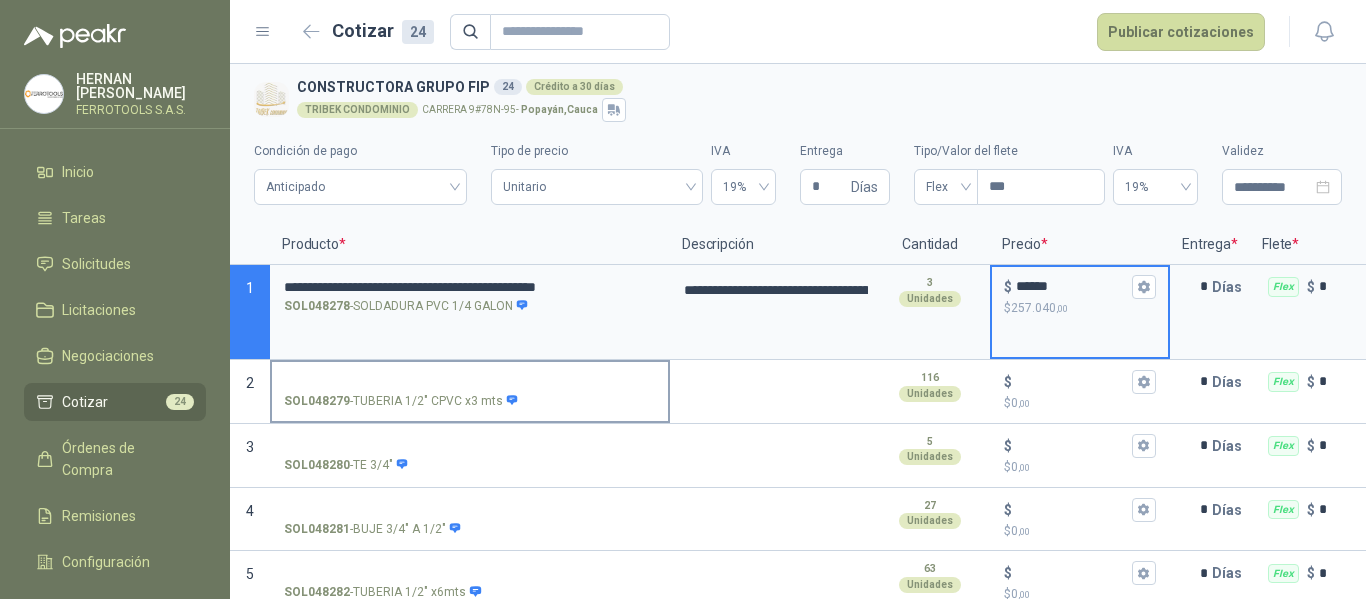 click on "SOL048279  -  TUBERIA 1/2" CPVC x3 mts" at bounding box center [470, 382] 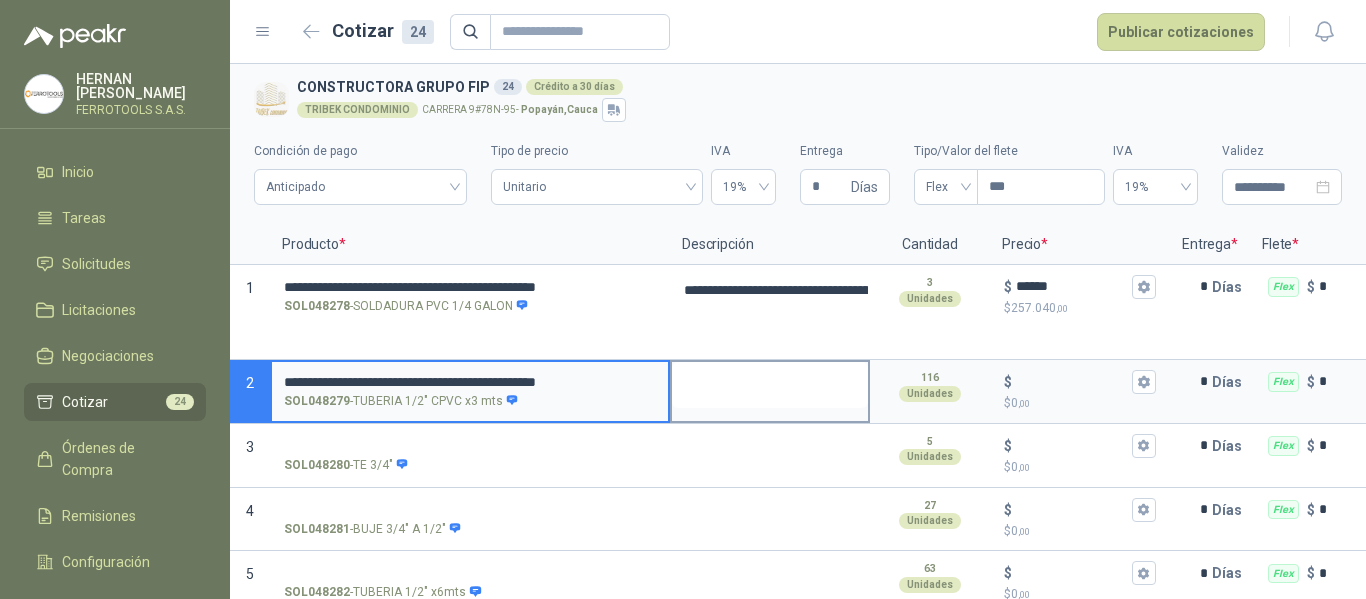 click at bounding box center (770, 385) 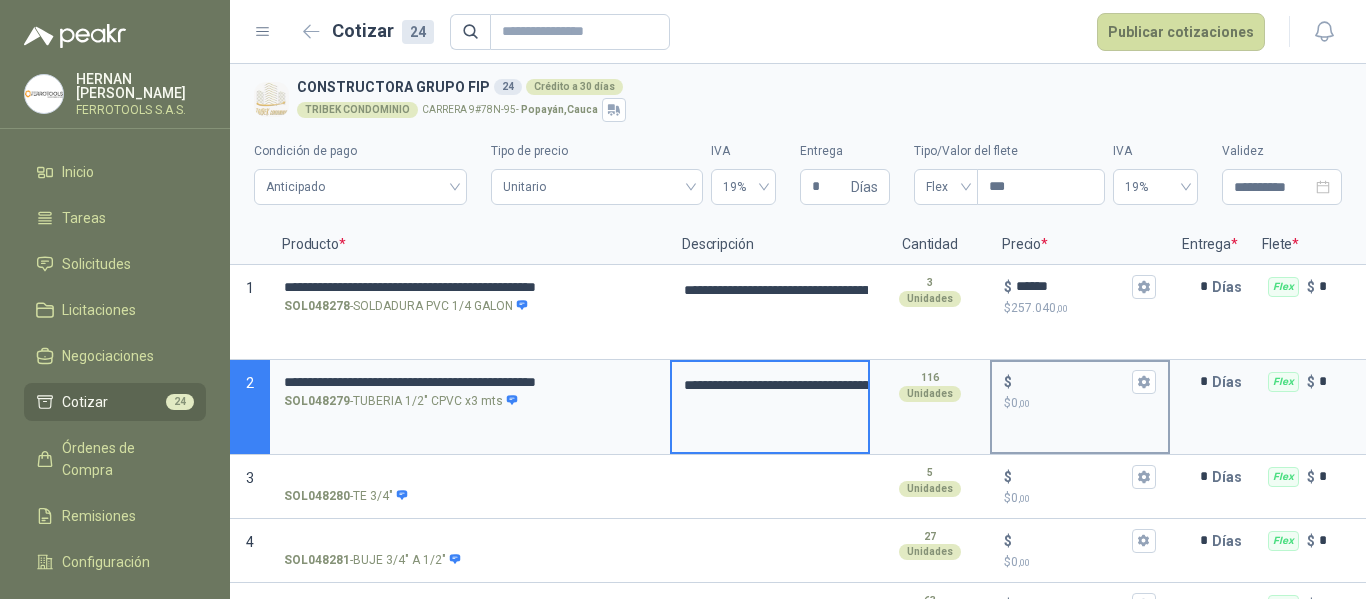click on "$ $  0 ,00" at bounding box center (1072, 381) 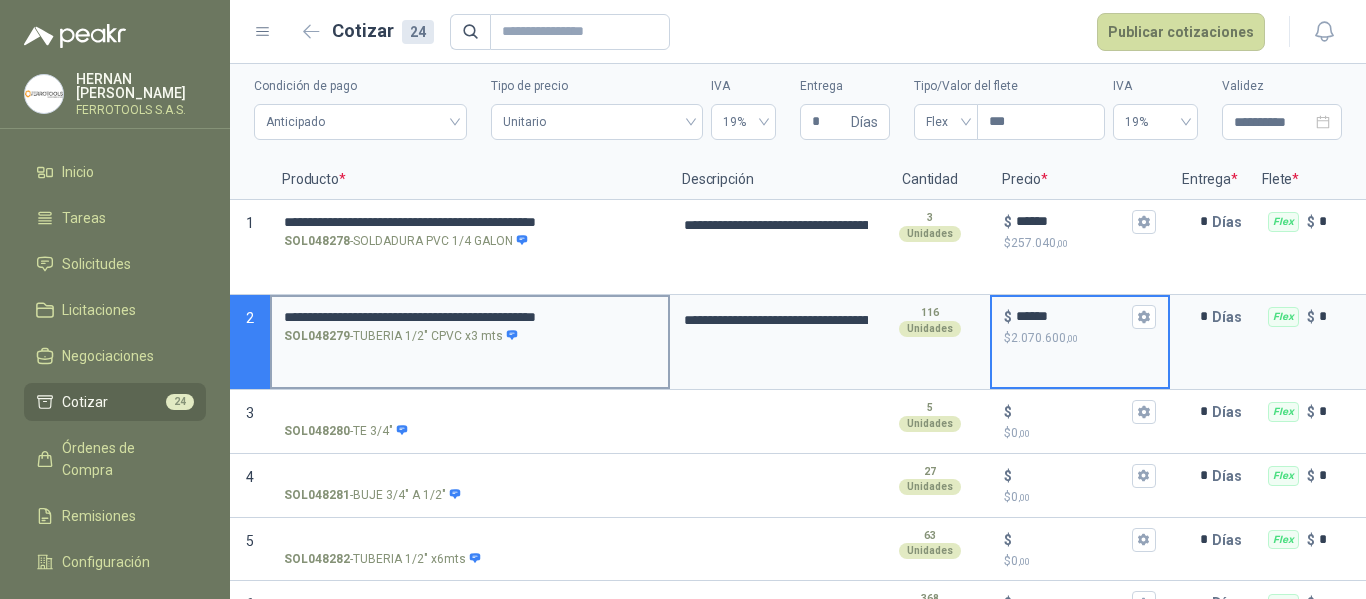 scroll, scrollTop: 100, scrollLeft: 0, axis: vertical 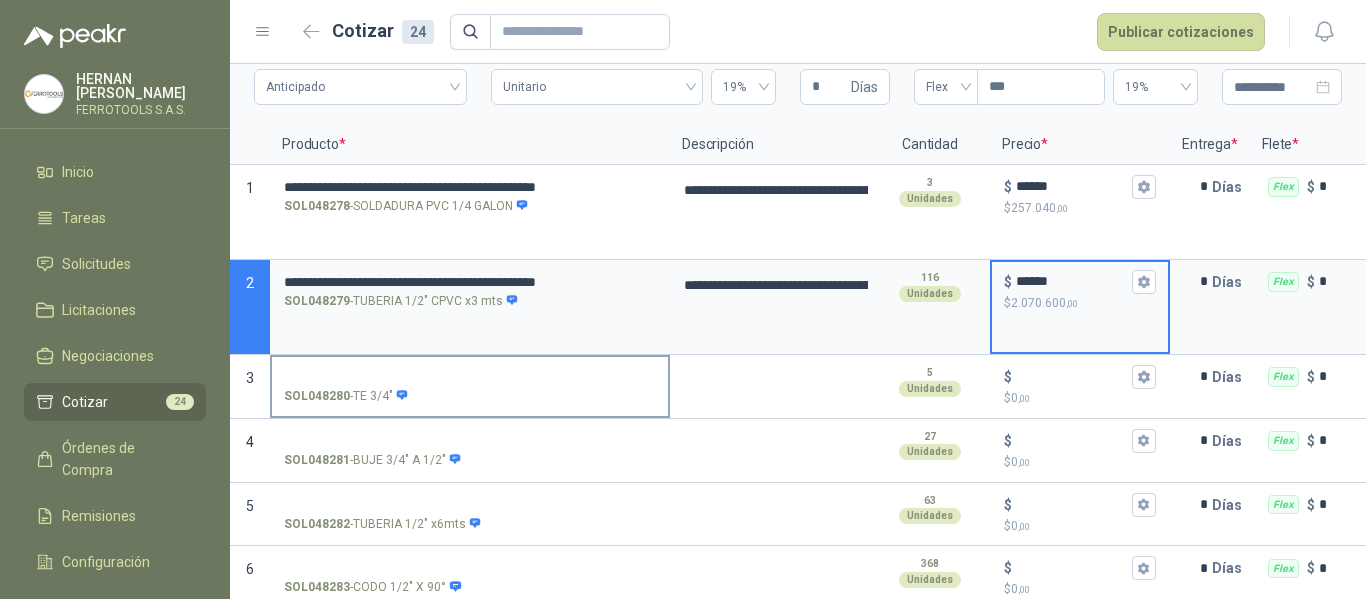 click on "SOL048280  -  TE 3/4"" at bounding box center (470, 377) 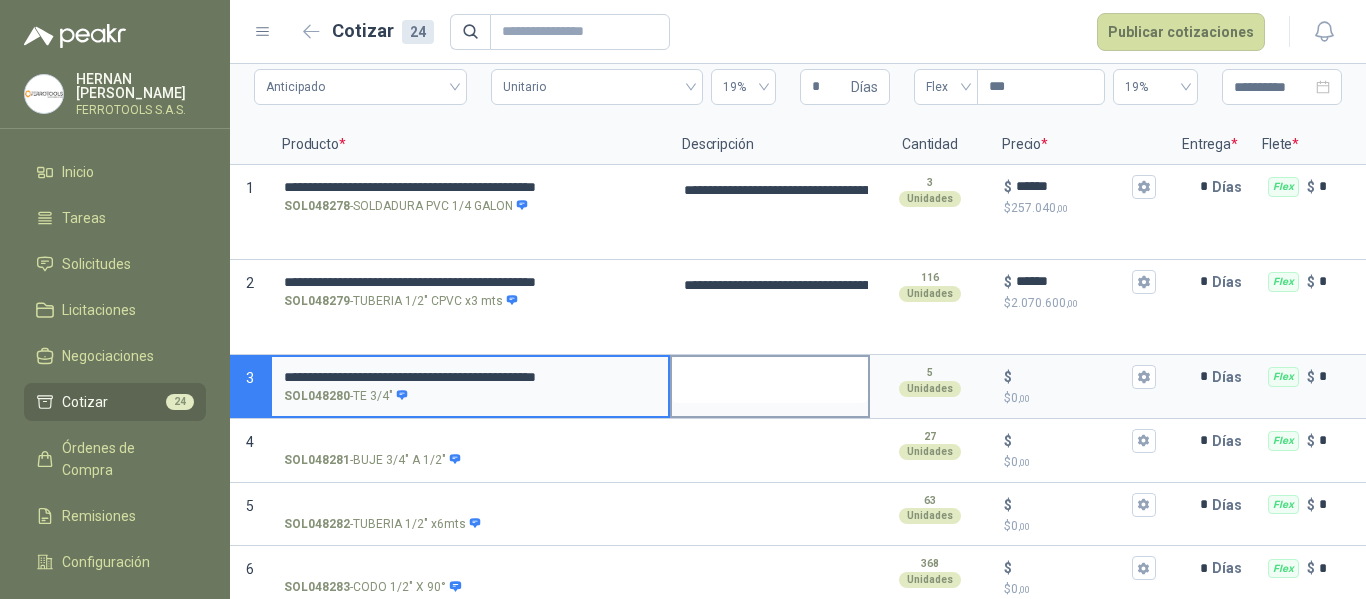 click at bounding box center (770, 380) 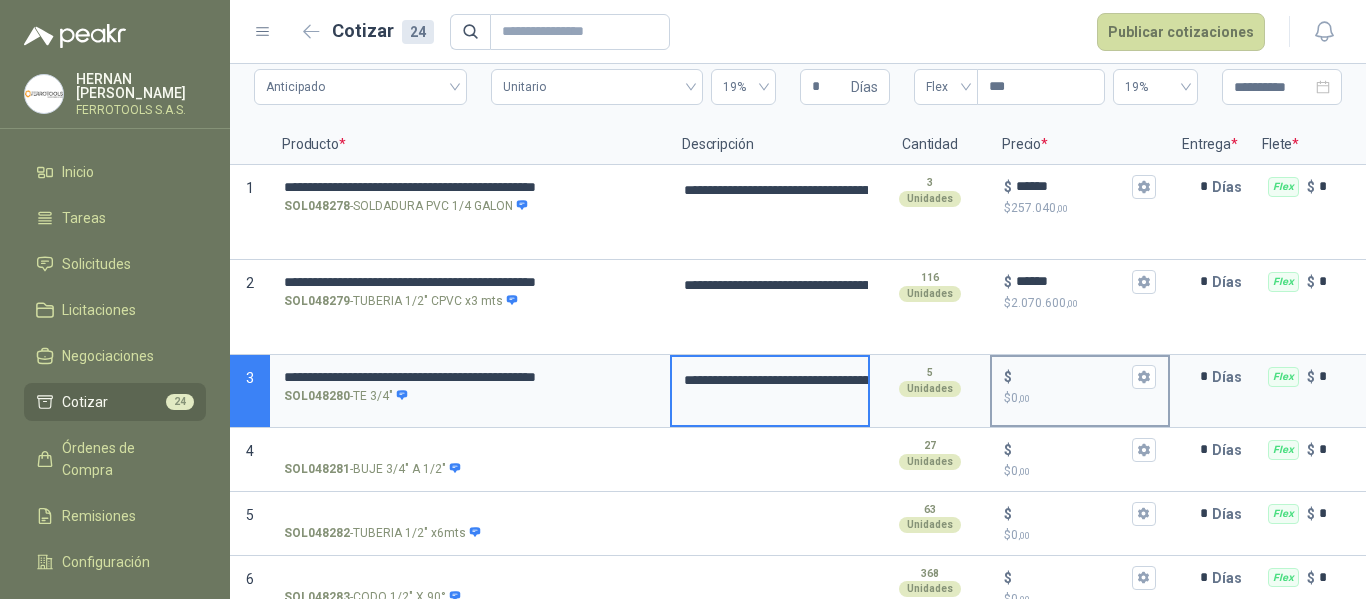 click on "$ $  0 ,00" at bounding box center (1080, 386) 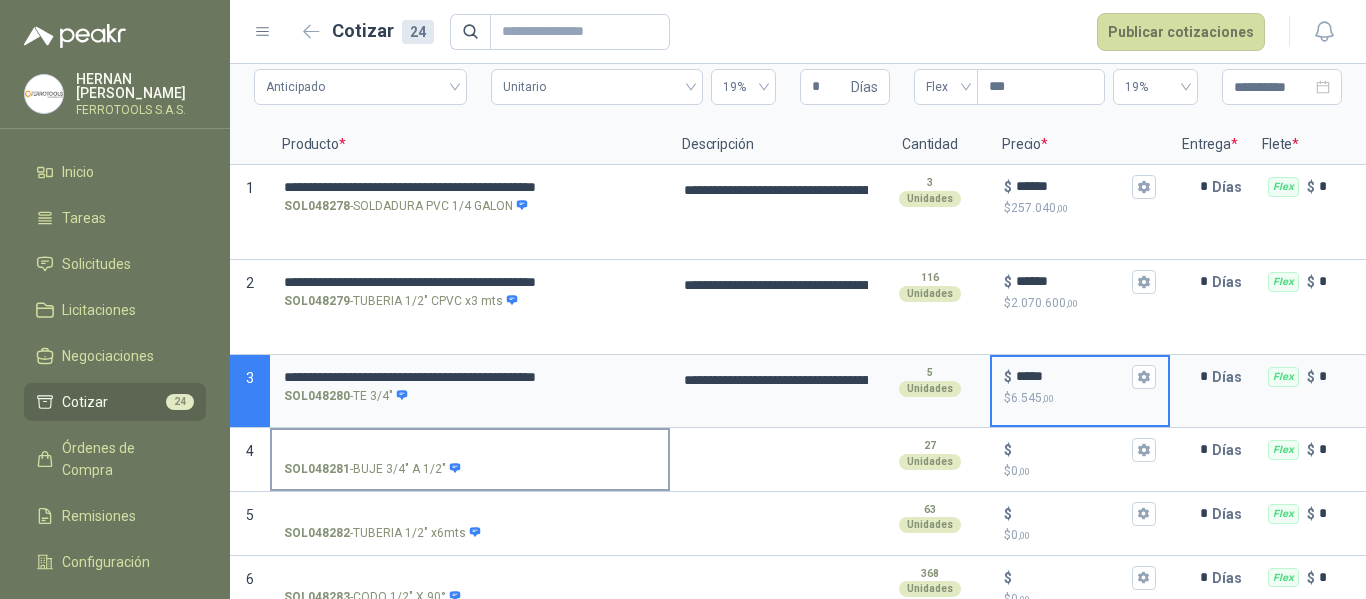 click on "SOL048281  -  BUJE 3/4" A 1/2"" at bounding box center (470, 450) 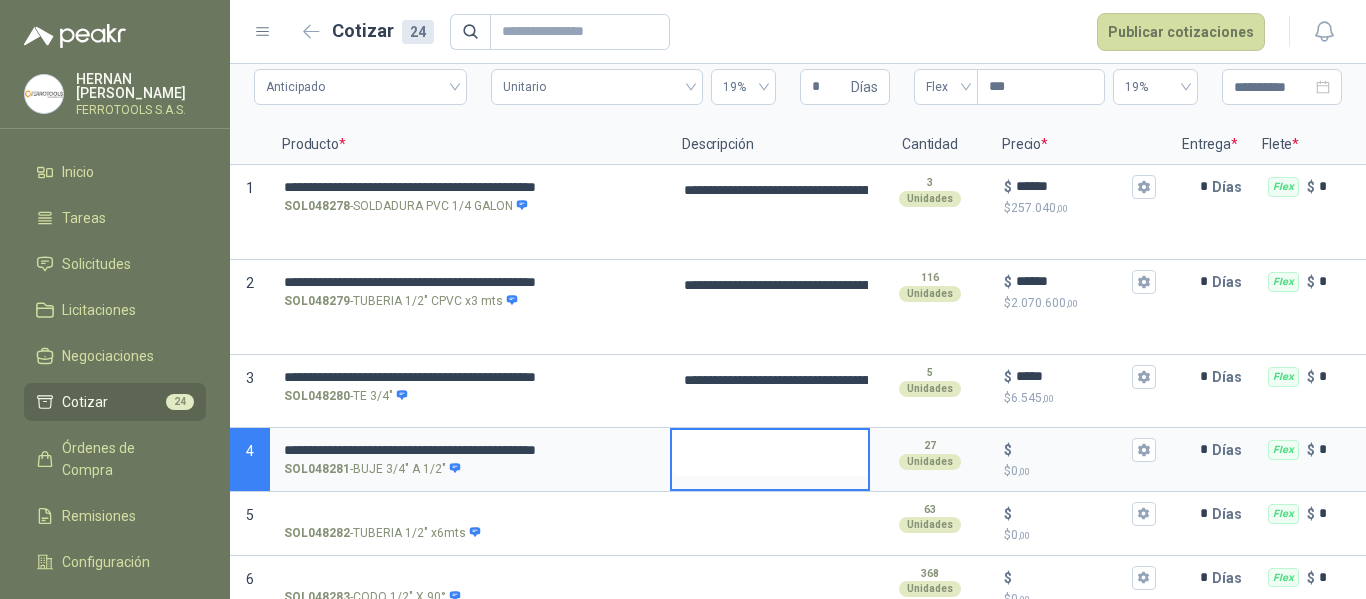 click at bounding box center (770, 453) 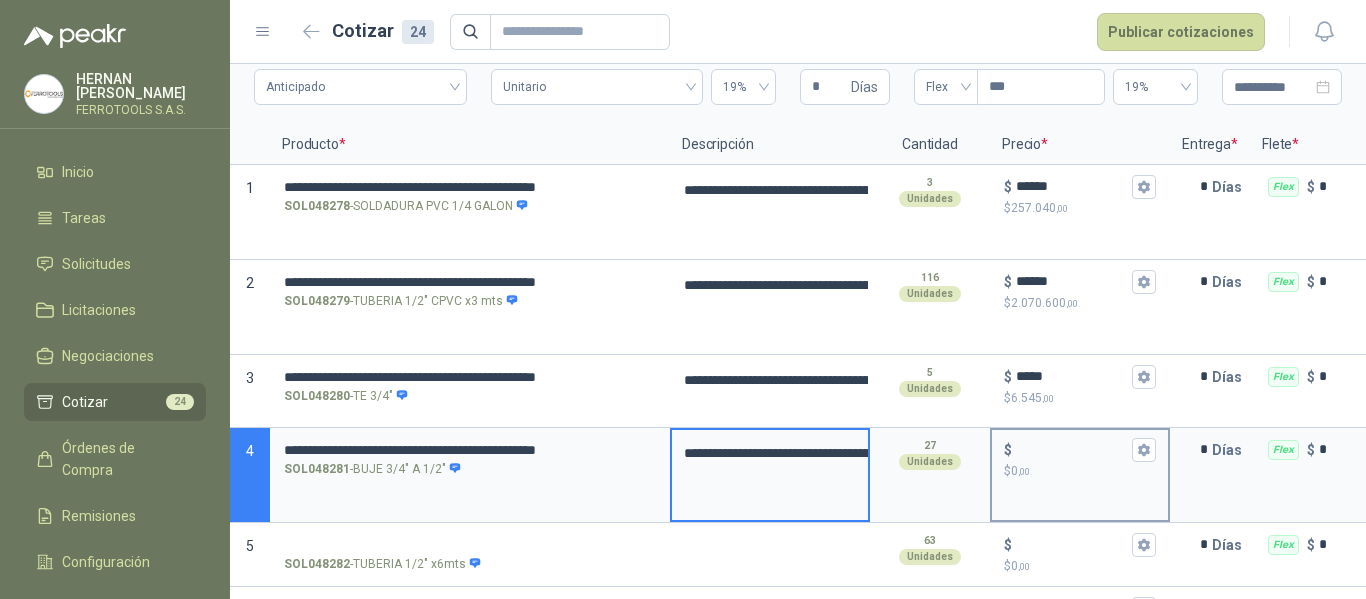 click on "$ $  0 ,00" at bounding box center [1072, 449] 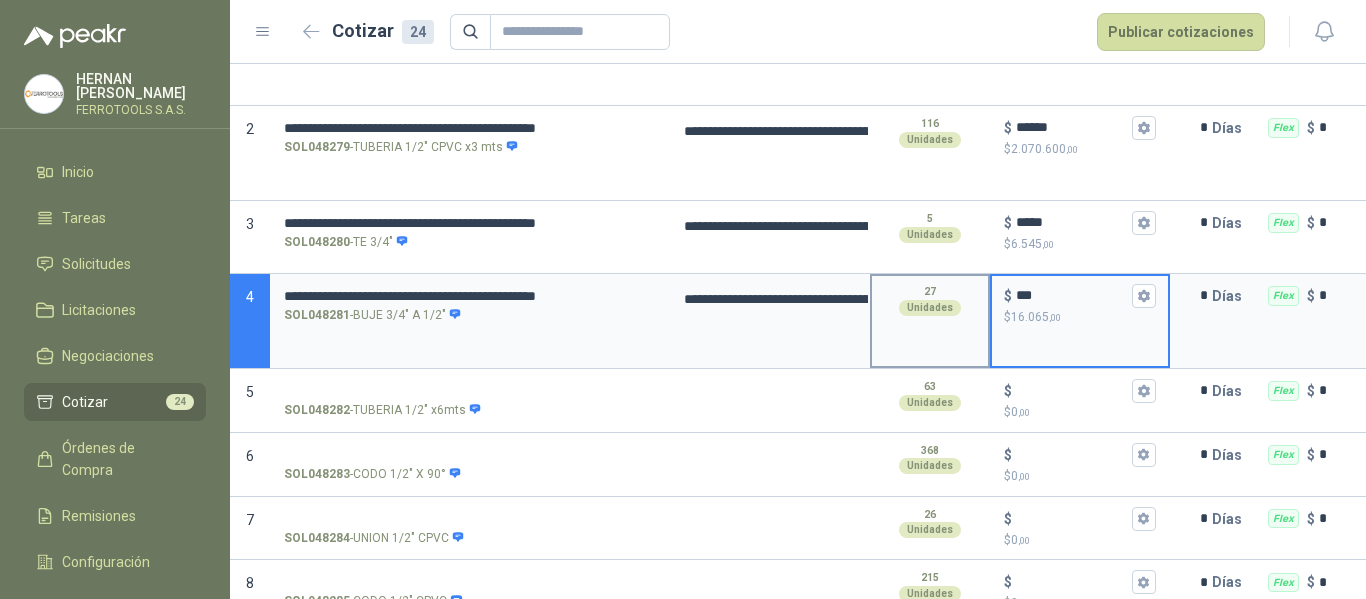 scroll, scrollTop: 300, scrollLeft: 0, axis: vertical 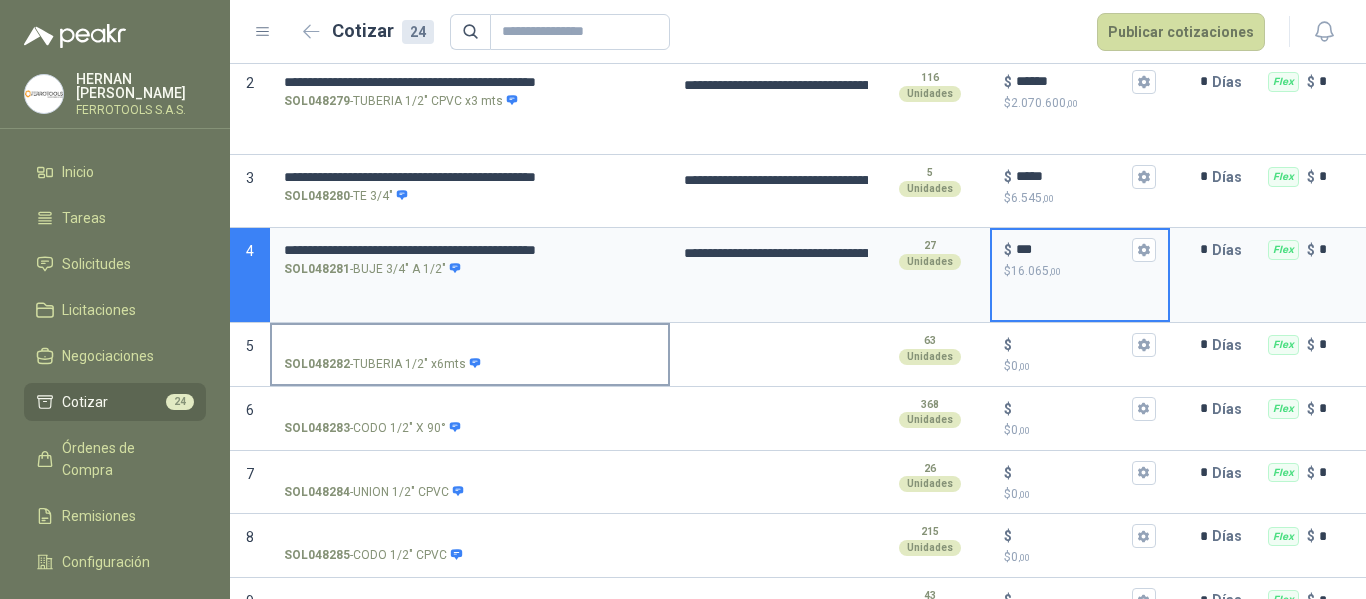 click on "SOL048282  -  TUBERIA 1/2" x6mts" at bounding box center [470, 345] 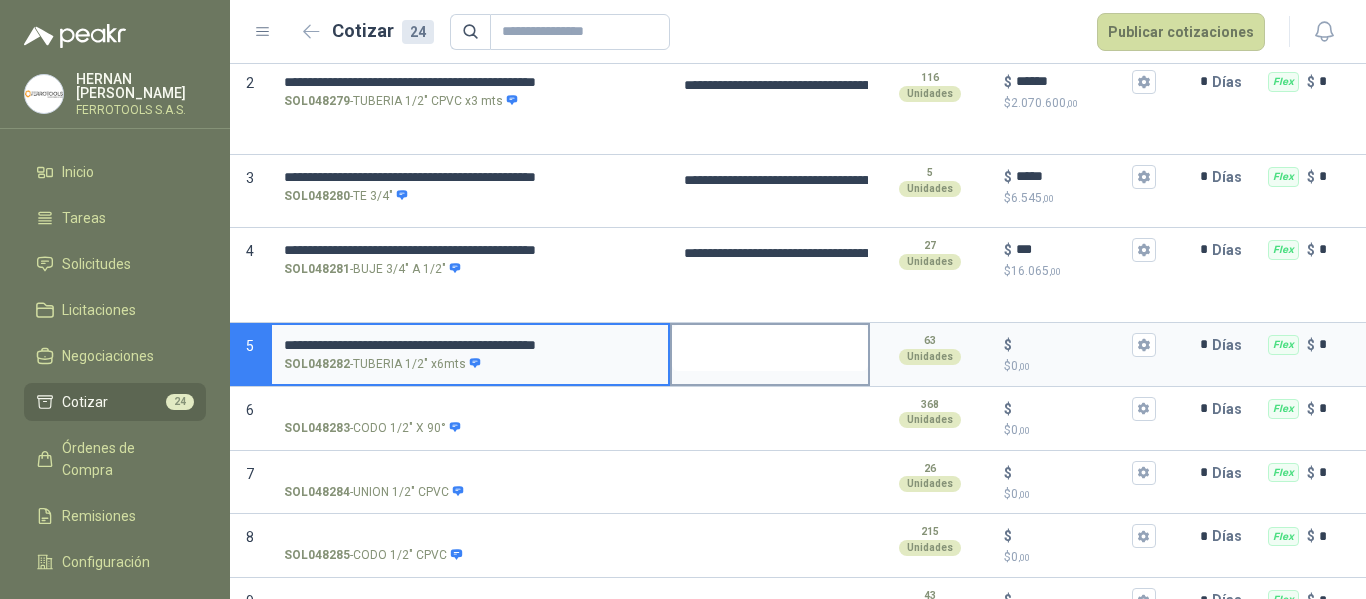 click at bounding box center (770, 348) 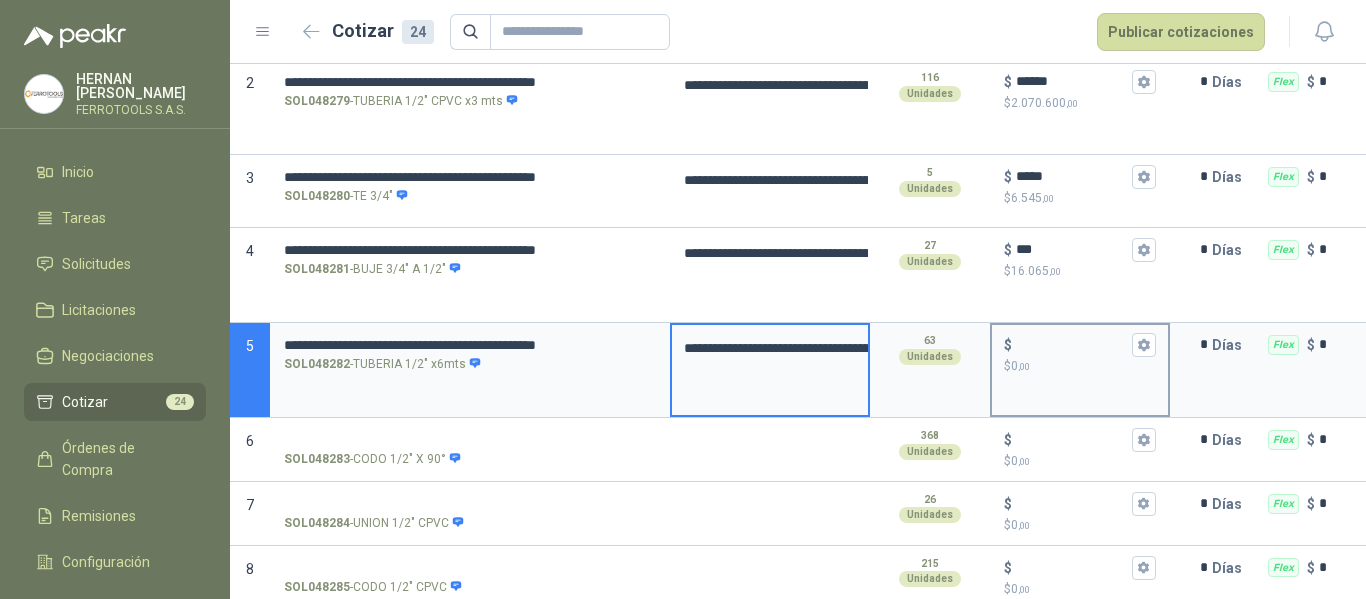 click on "$ $  0 ,00" at bounding box center [1072, 344] 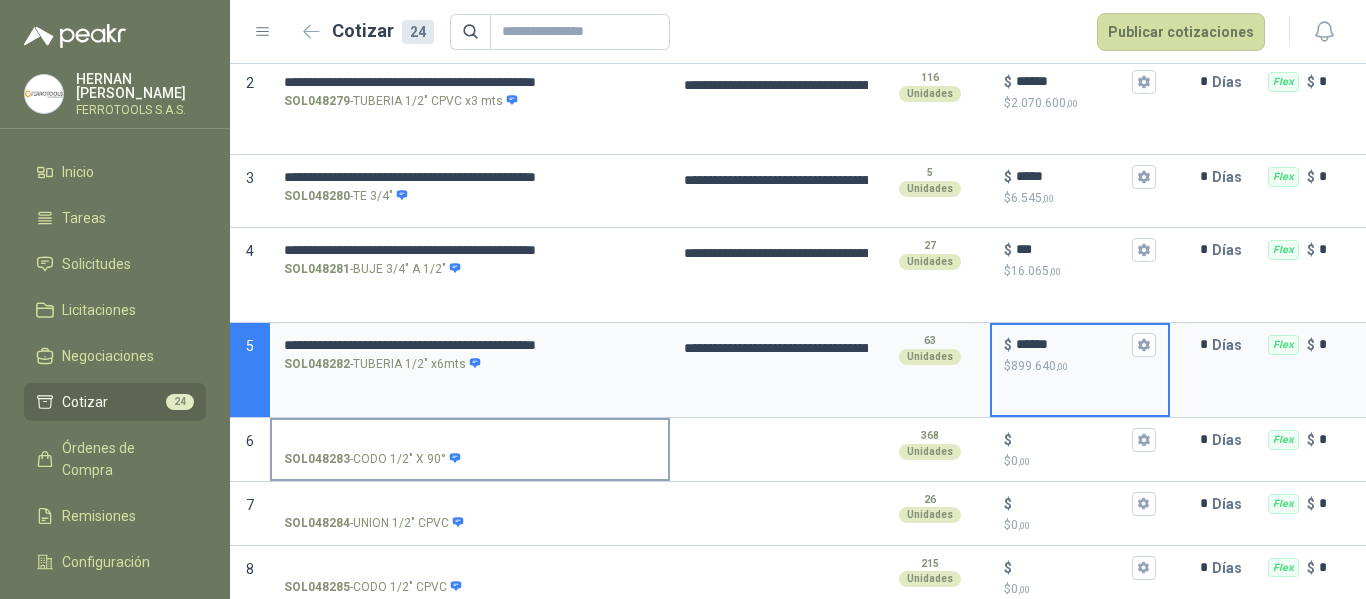 click on "SOL048283  -  CODO 1/2" X 90°" at bounding box center [470, 440] 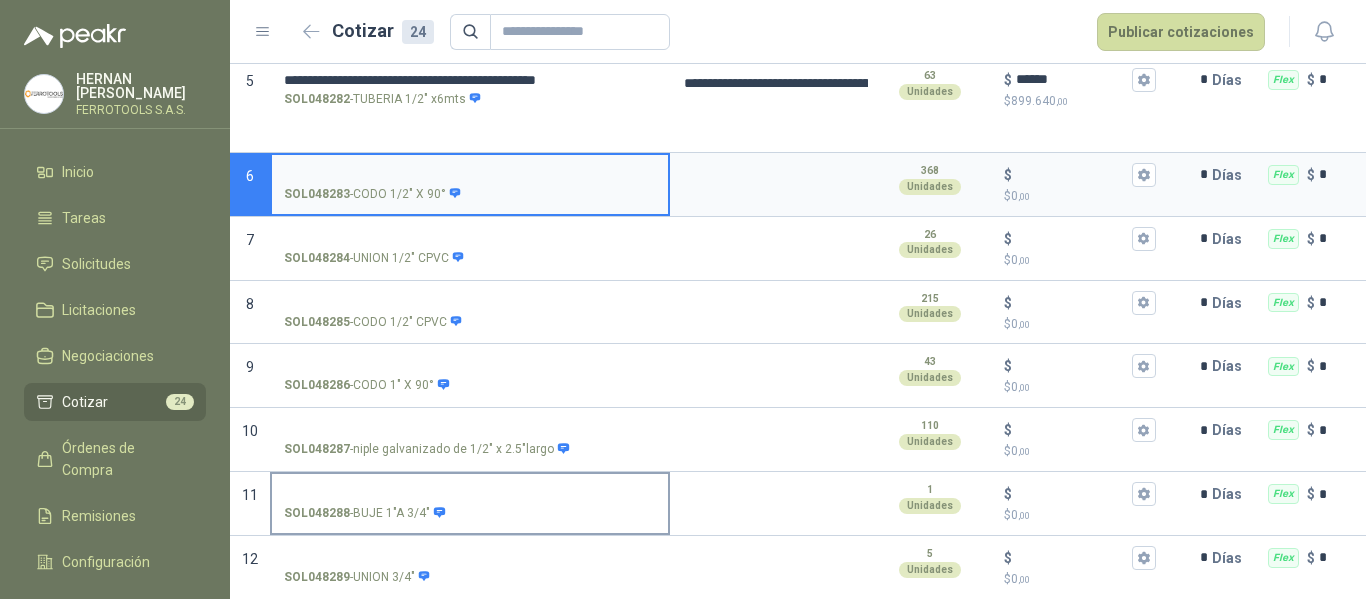 scroll, scrollTop: 600, scrollLeft: 0, axis: vertical 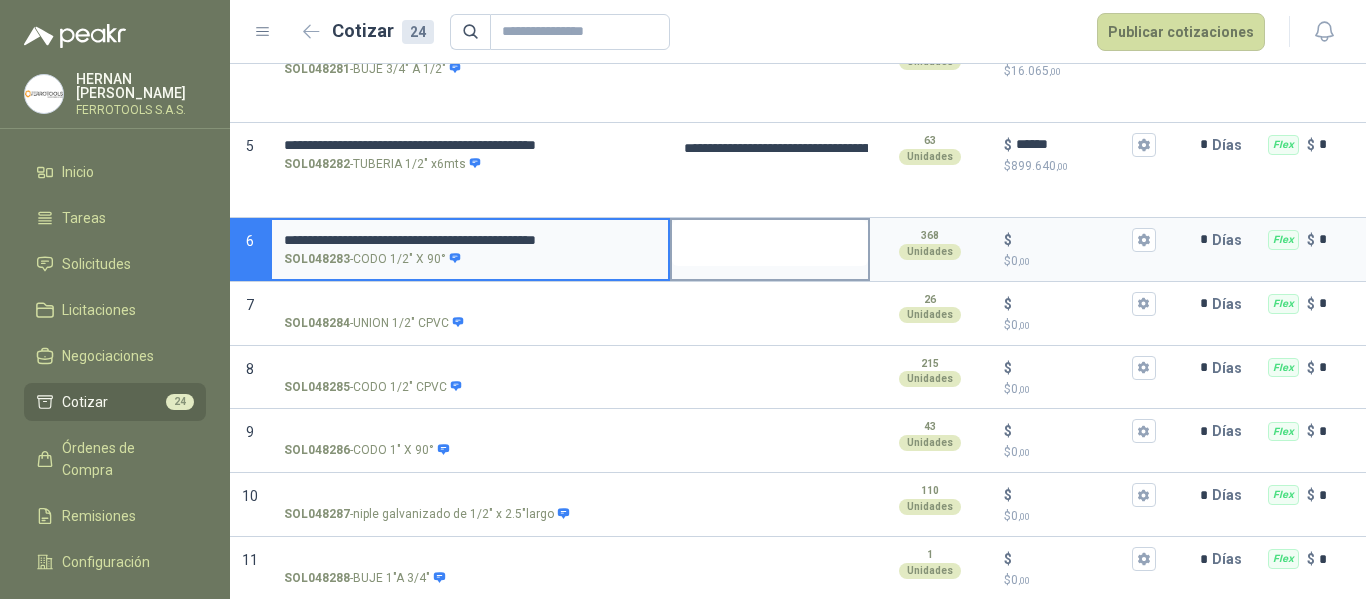 click at bounding box center [770, 243] 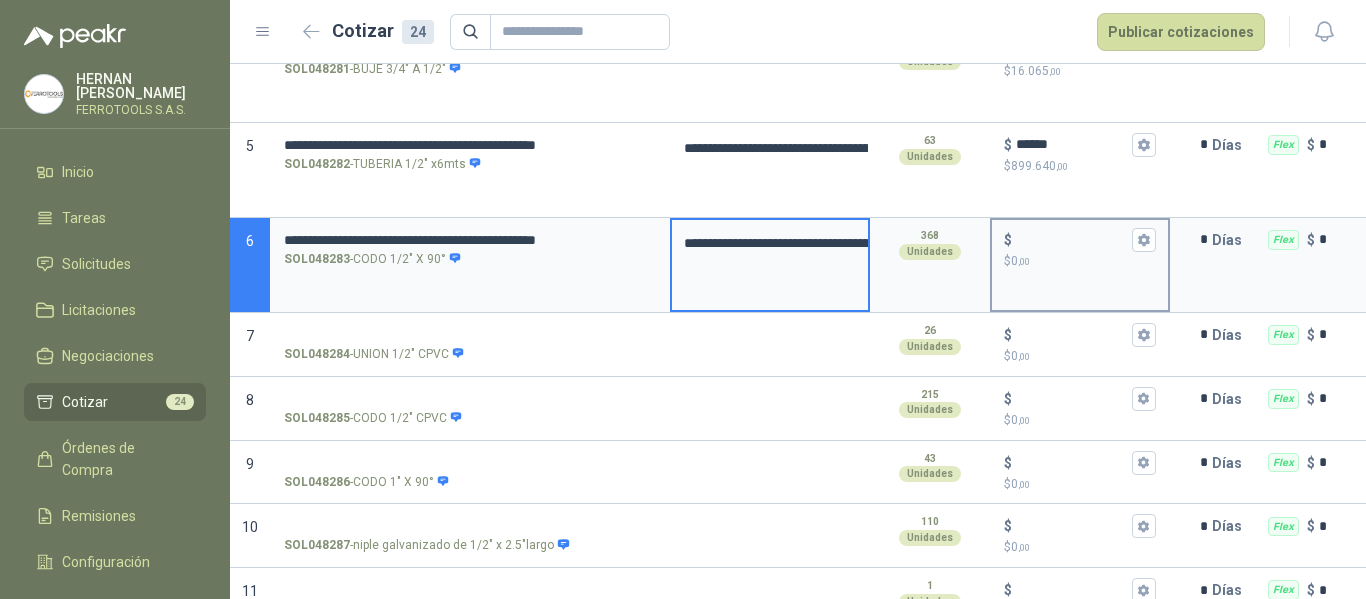 click on "$ $  0 ,00" at bounding box center (1072, 239) 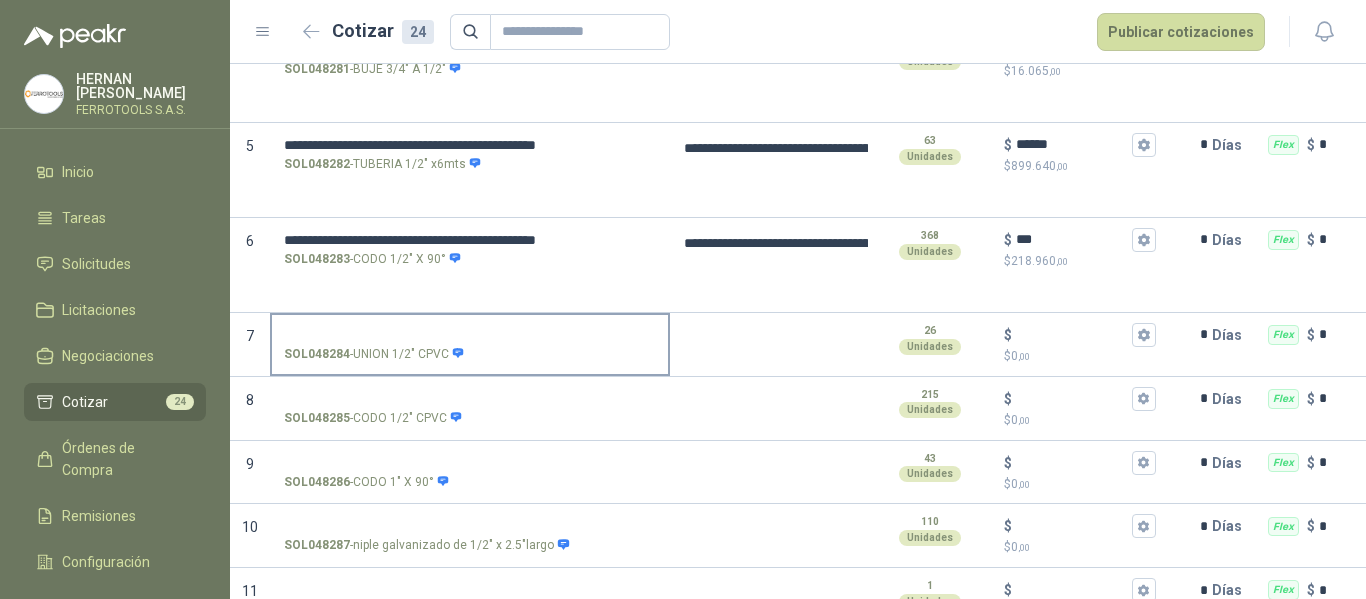 click on "SOL048284  -  UNION 1/2" CPVC" at bounding box center [470, 335] 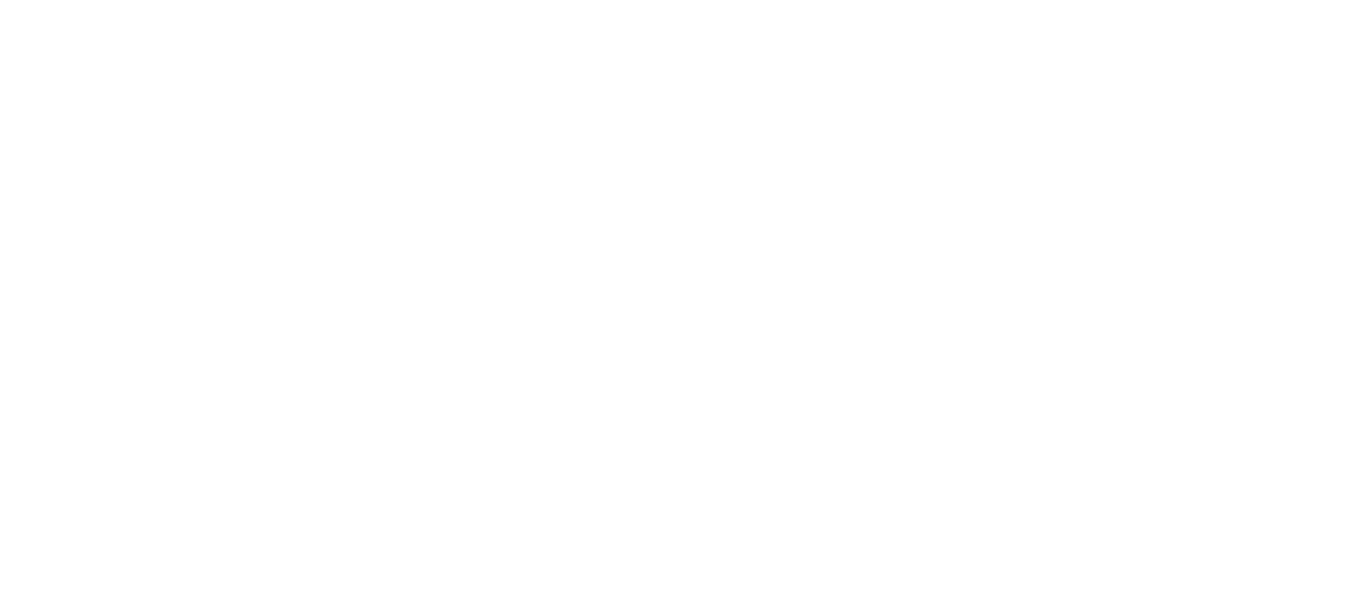 scroll, scrollTop: 0, scrollLeft: 0, axis: both 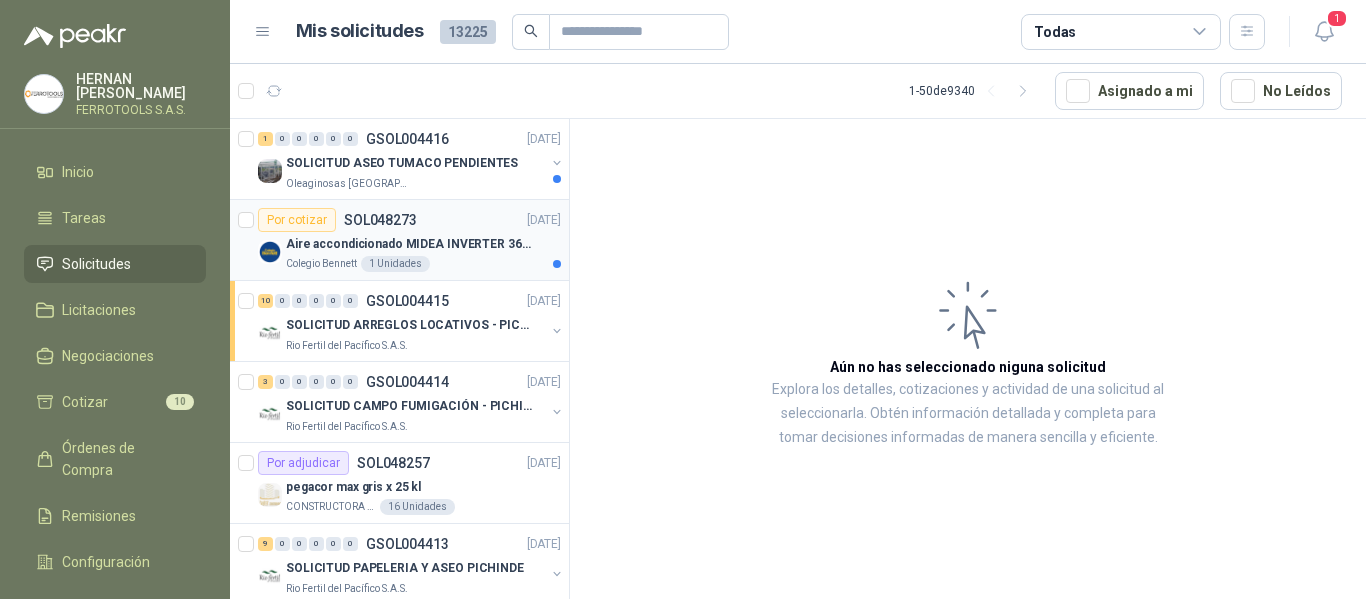 click on "Aire accondicionado MIDEA INVERTER 36000BTU" at bounding box center [410, 244] 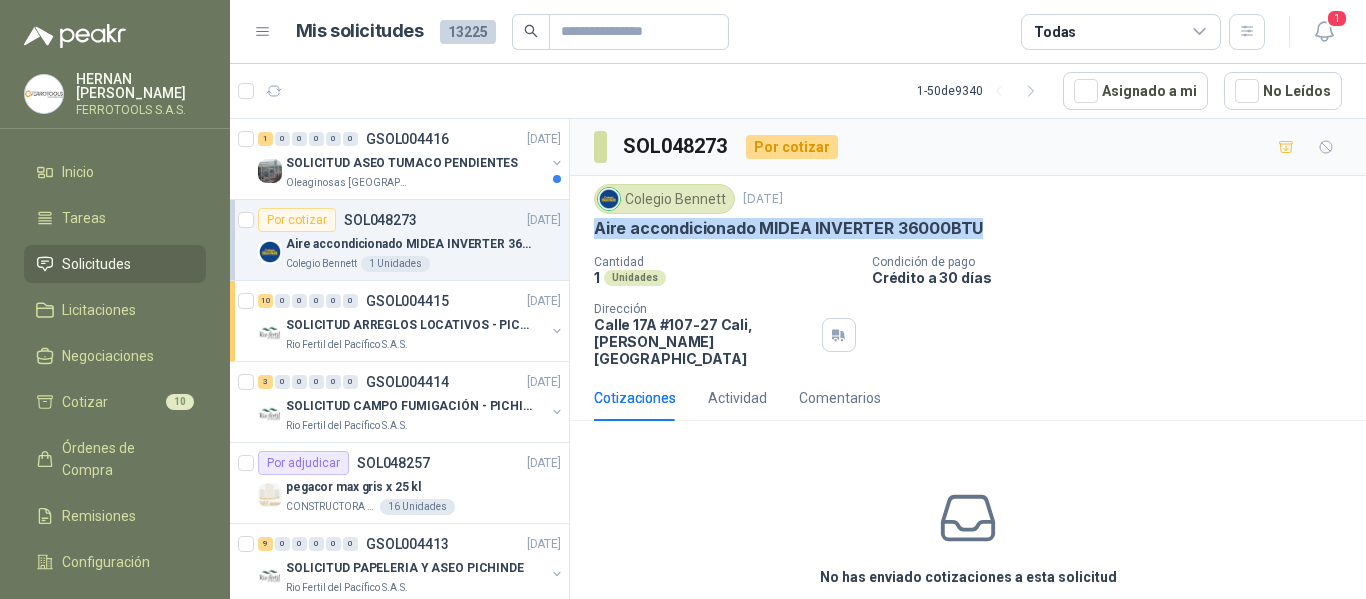 drag, startPoint x: 597, startPoint y: 227, endPoint x: 1006, endPoint y: 222, distance: 409.03055 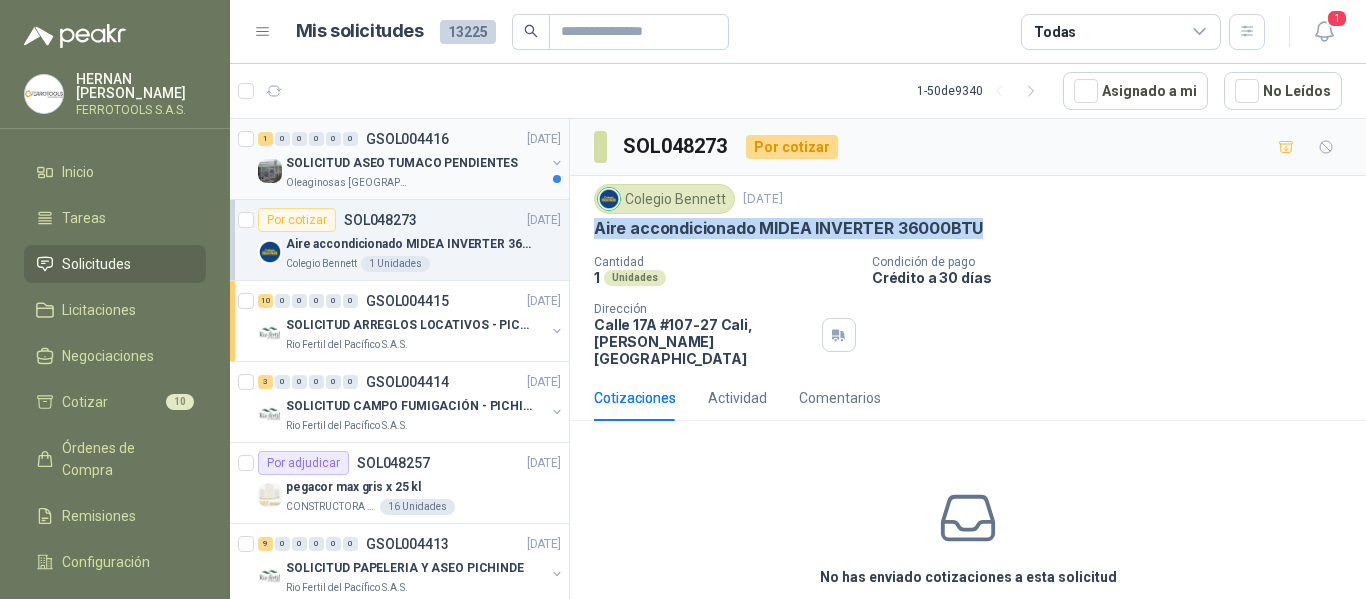 click on "Oleaginosas [GEOGRAPHIC_DATA][PERSON_NAME]" at bounding box center [415, 183] 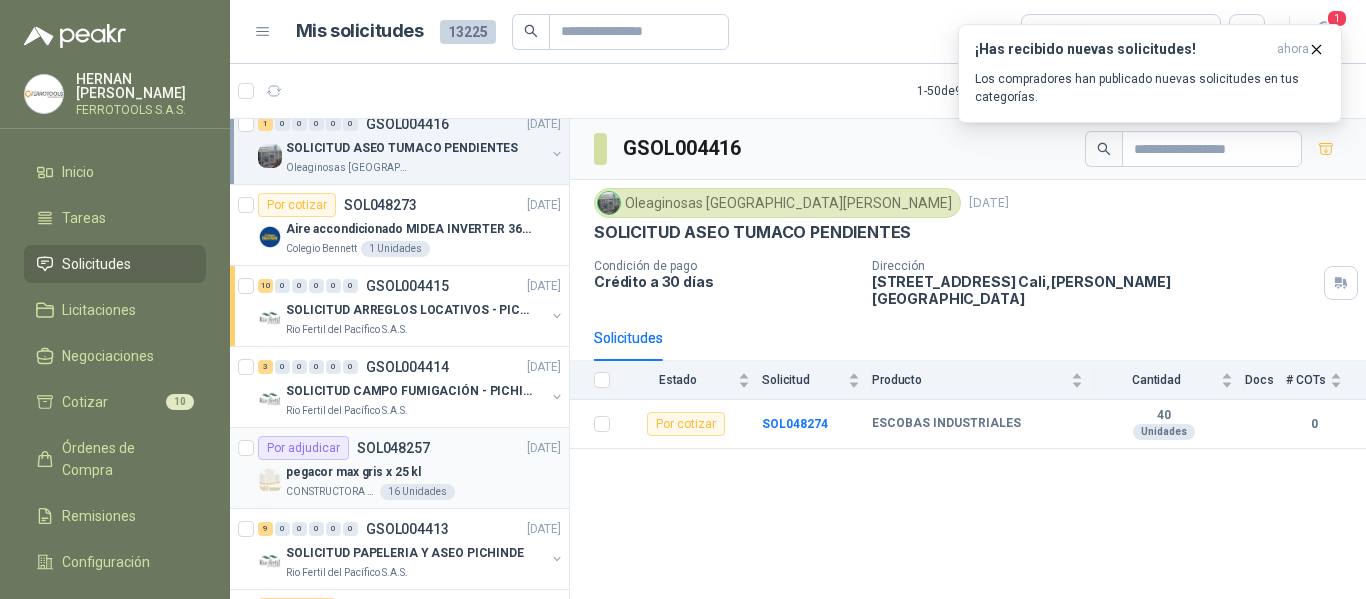scroll, scrollTop: 0, scrollLeft: 0, axis: both 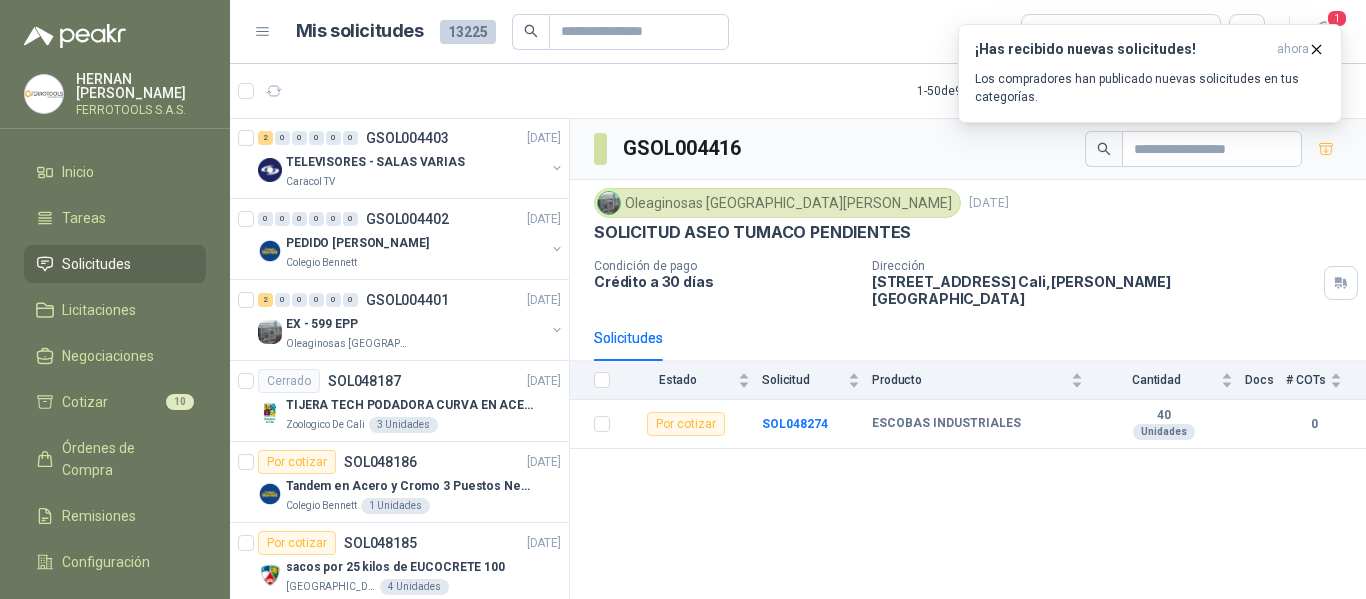 click on "Oleaginosas [GEOGRAPHIC_DATA][PERSON_NAME]" at bounding box center [415, 344] 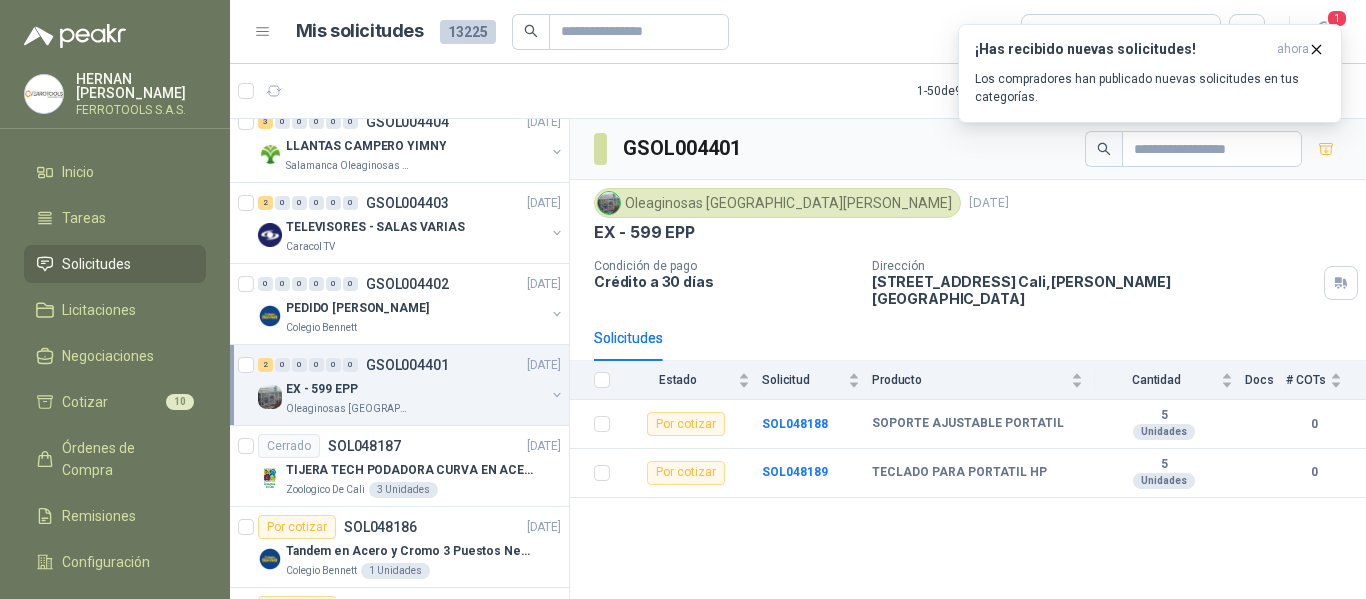 scroll, scrollTop: 2007, scrollLeft: 0, axis: vertical 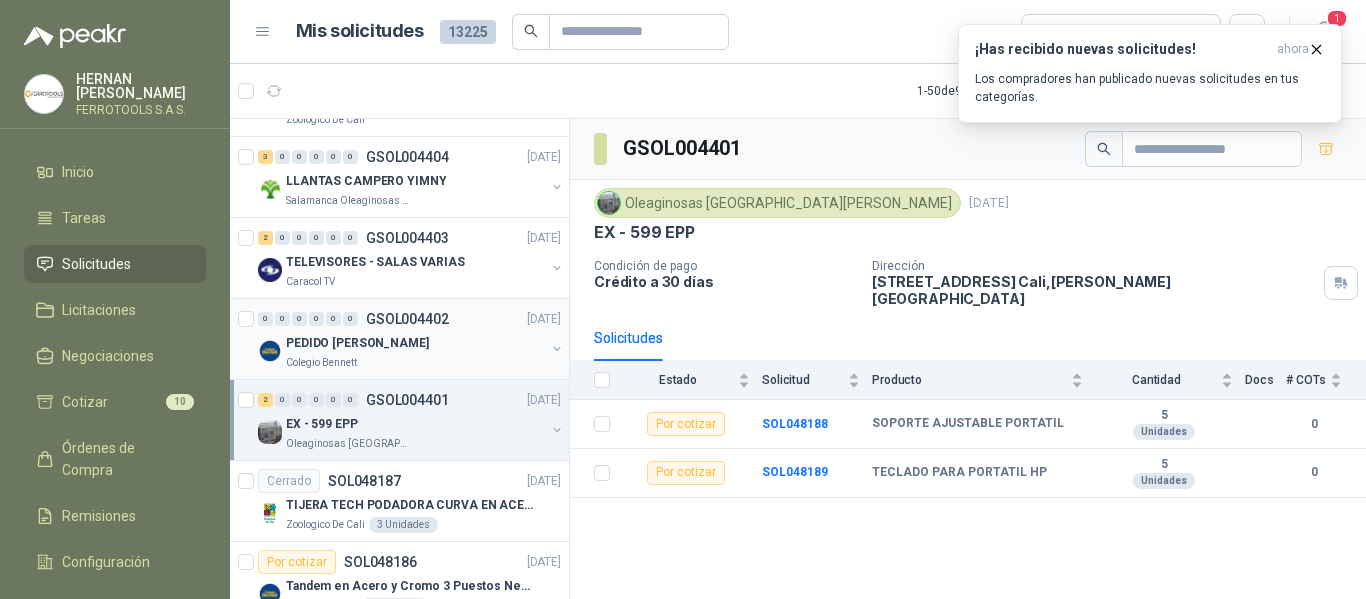 click on "Colegio Bennett" at bounding box center (415, 363) 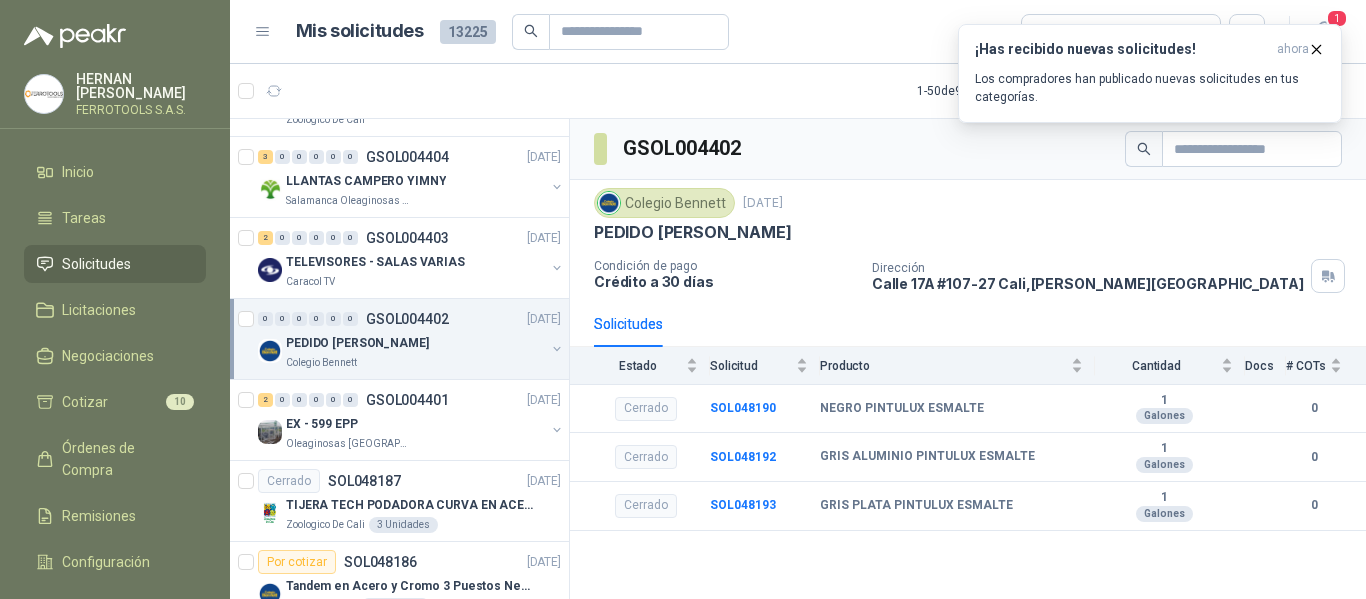 scroll, scrollTop: 1907, scrollLeft: 0, axis: vertical 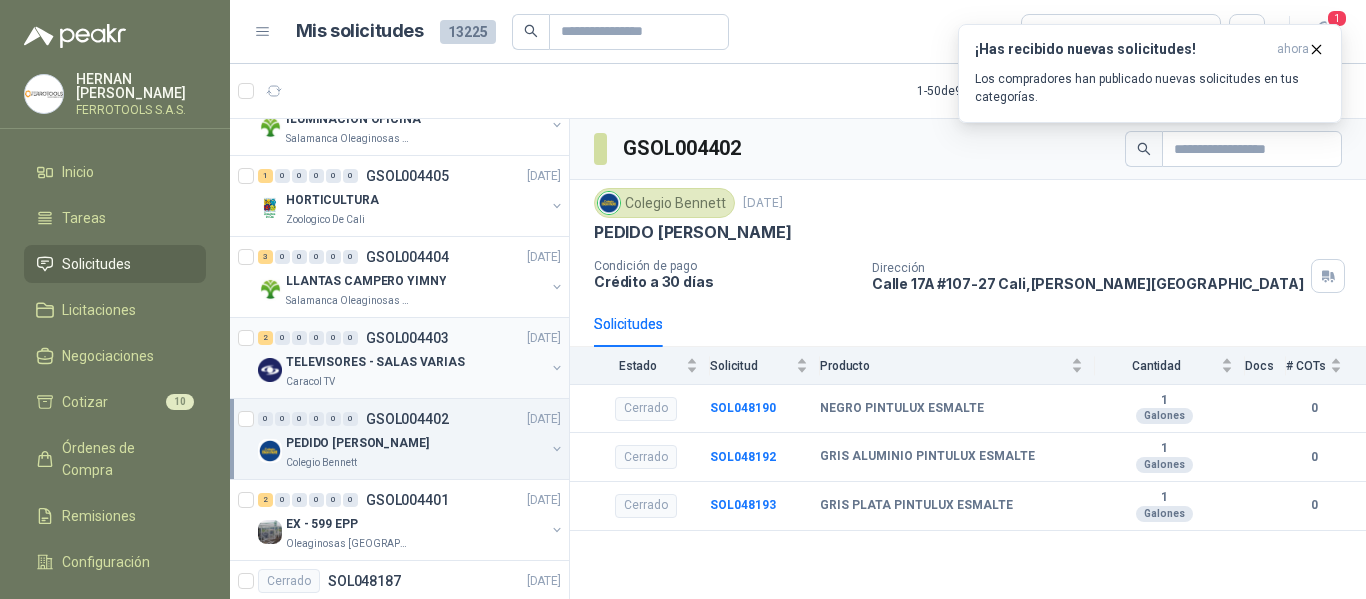 click on "TELEVISORES  - SALAS VARIAS" at bounding box center (415, 362) 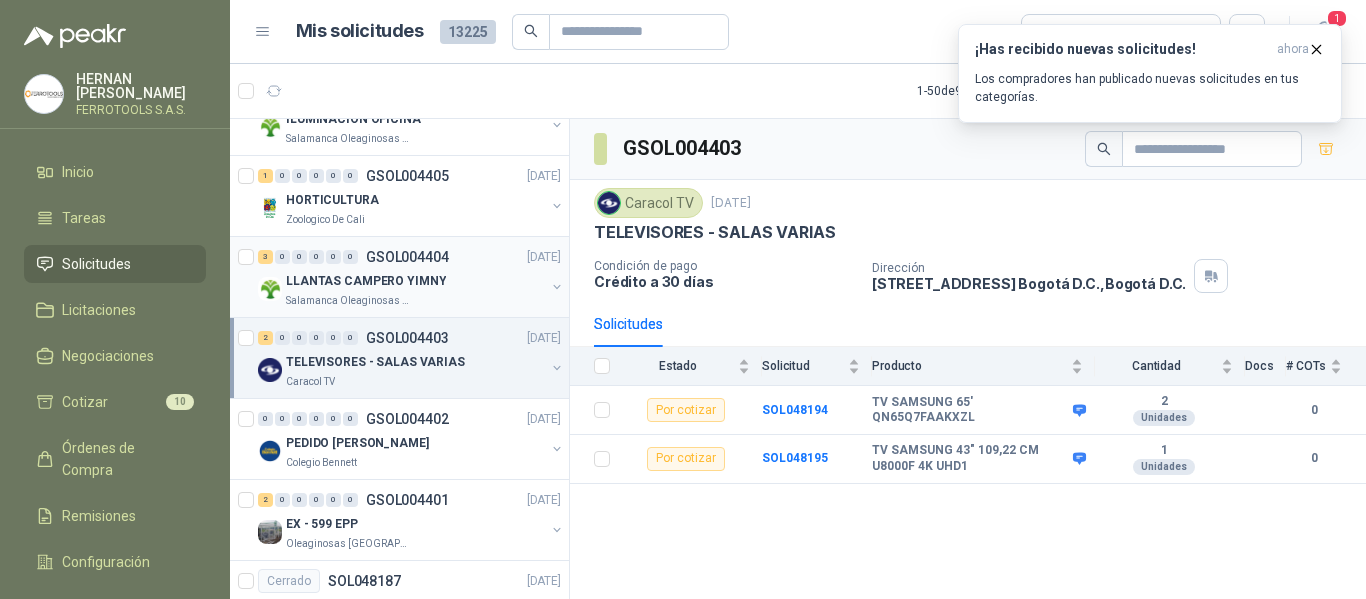 click on "LLANTAS CAMPERO YIMNY" at bounding box center [415, 281] 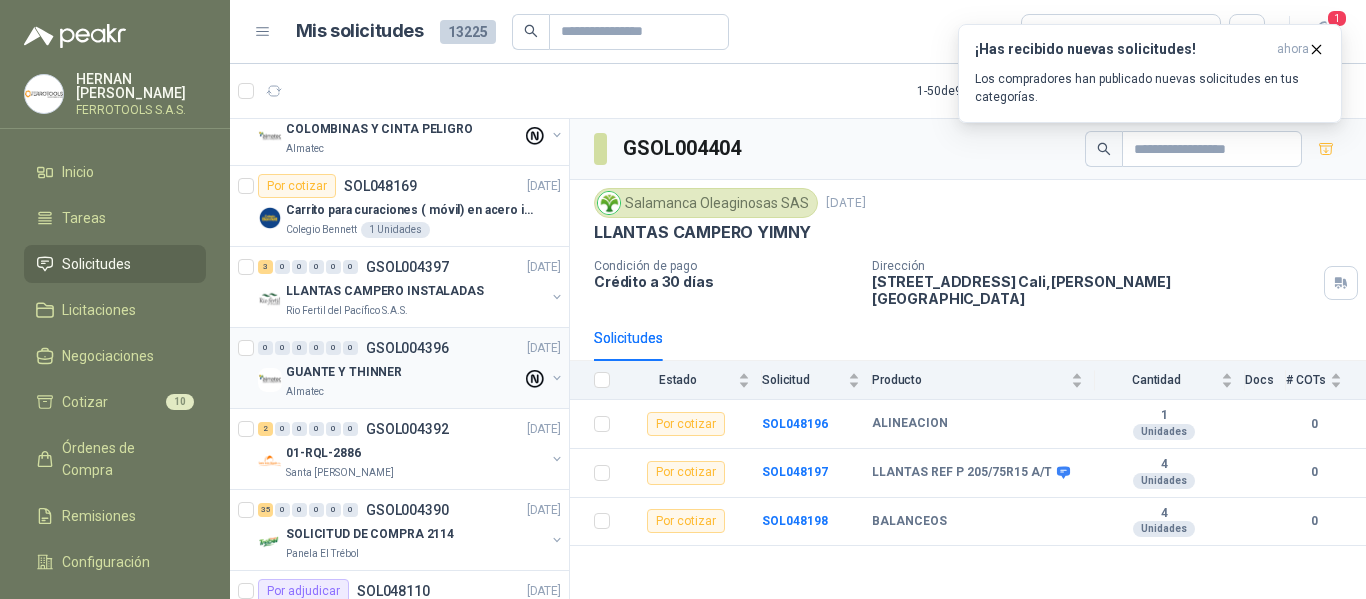 scroll, scrollTop: 2807, scrollLeft: 0, axis: vertical 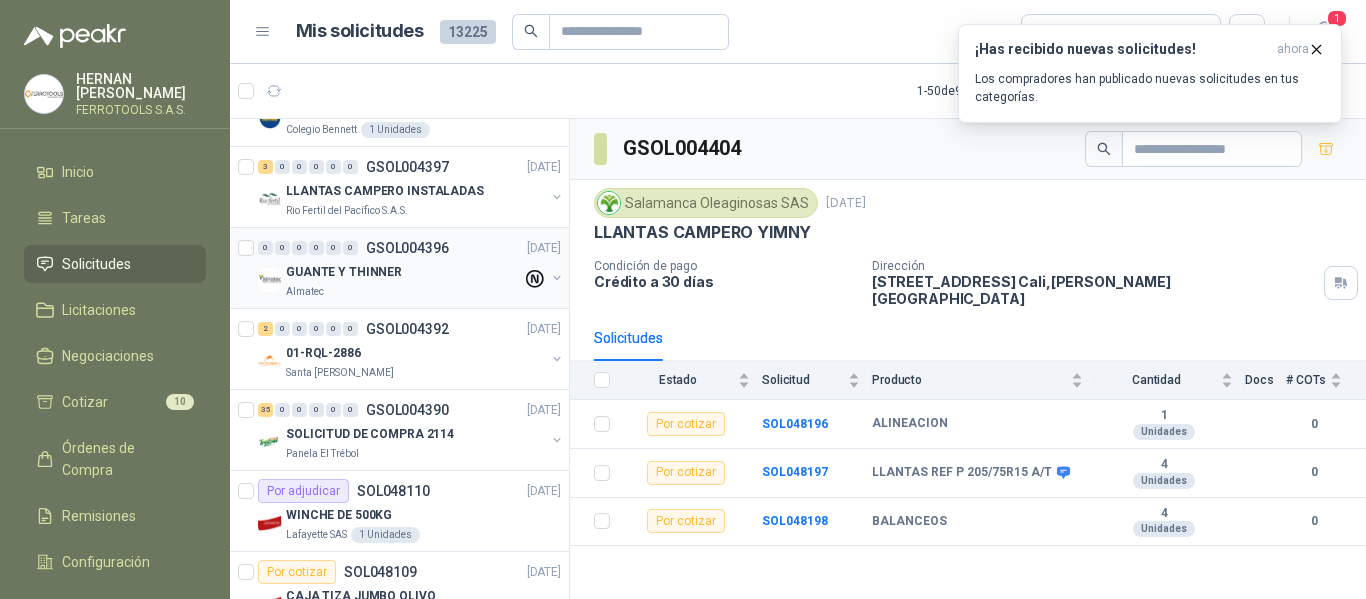 click on "Almatec" at bounding box center (404, 292) 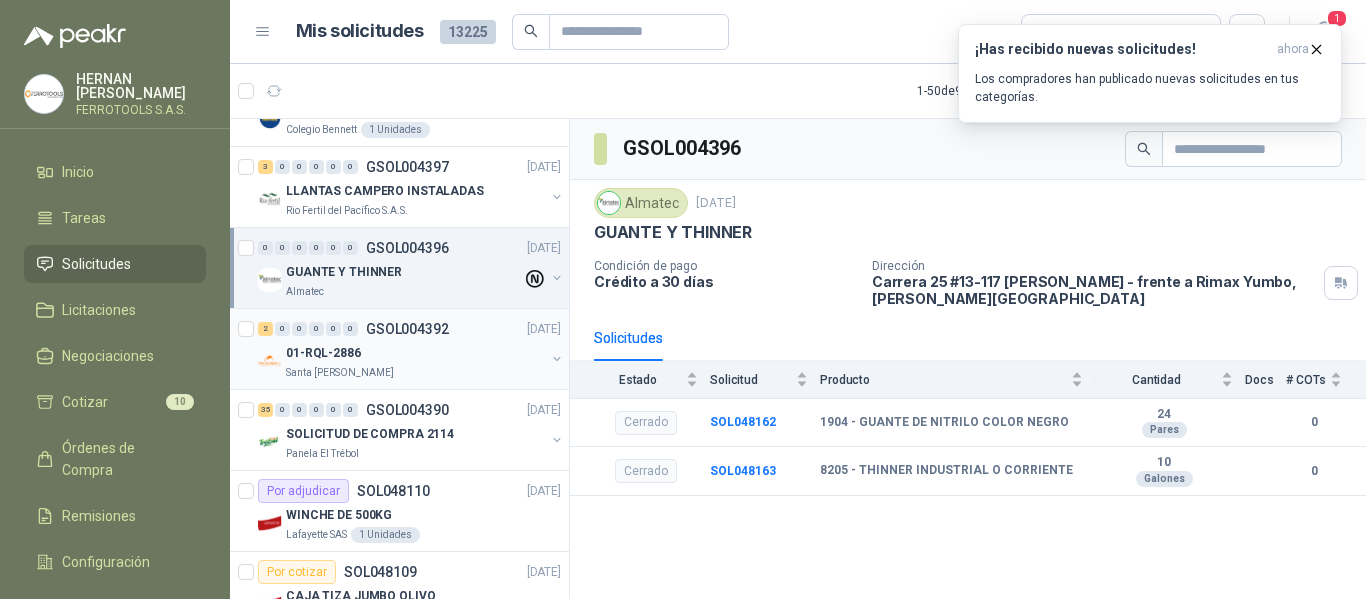 click on "Santa [PERSON_NAME]" at bounding box center (415, 373) 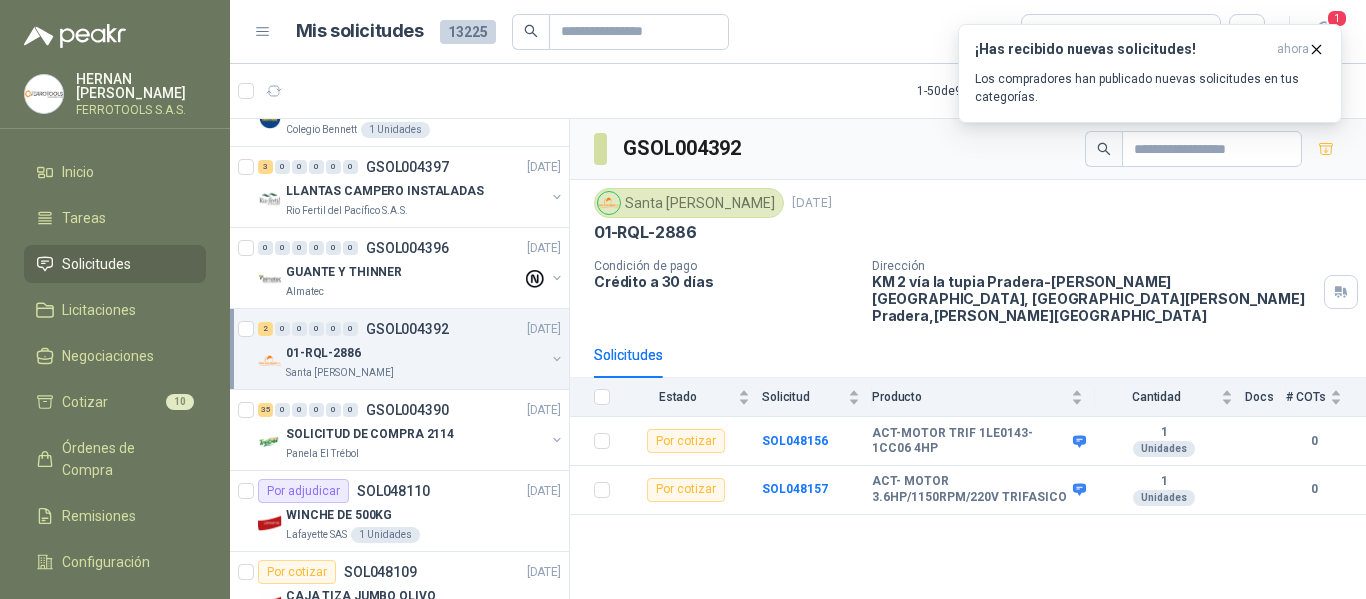 scroll, scrollTop: 2907, scrollLeft: 0, axis: vertical 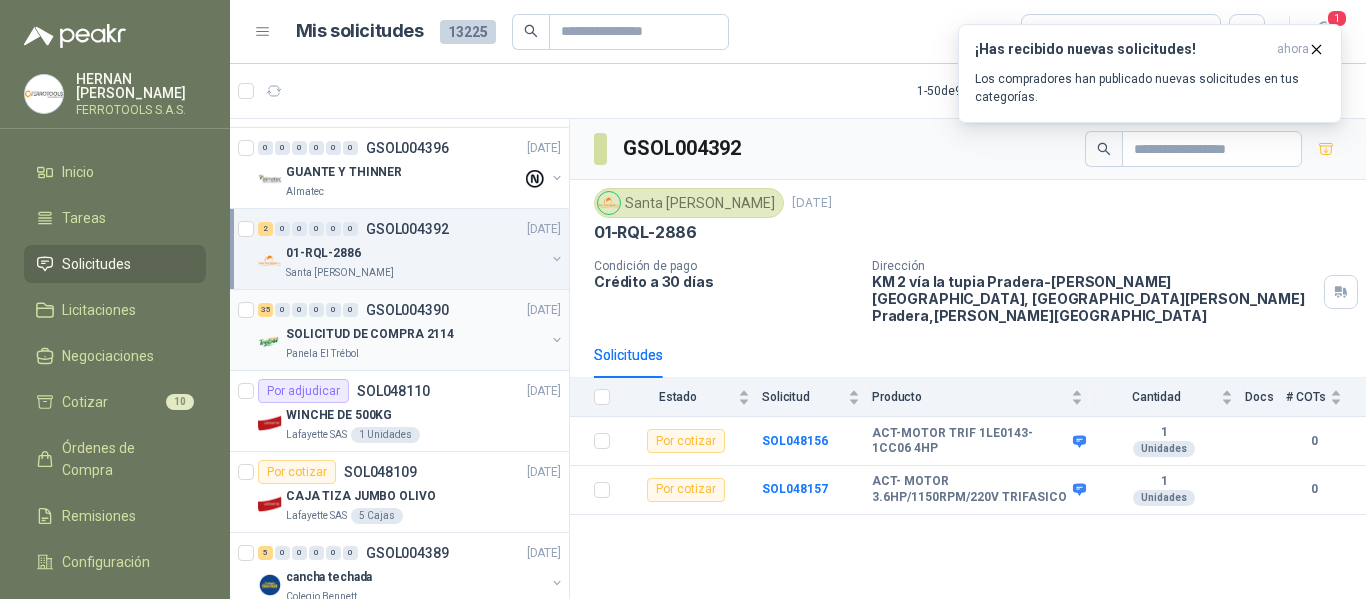 click on "35   0   0   0   0   0   GSOL004390 07/07/25   SOLICITUD DE COMPRA 2114 Panela El Trébol" at bounding box center [399, 330] 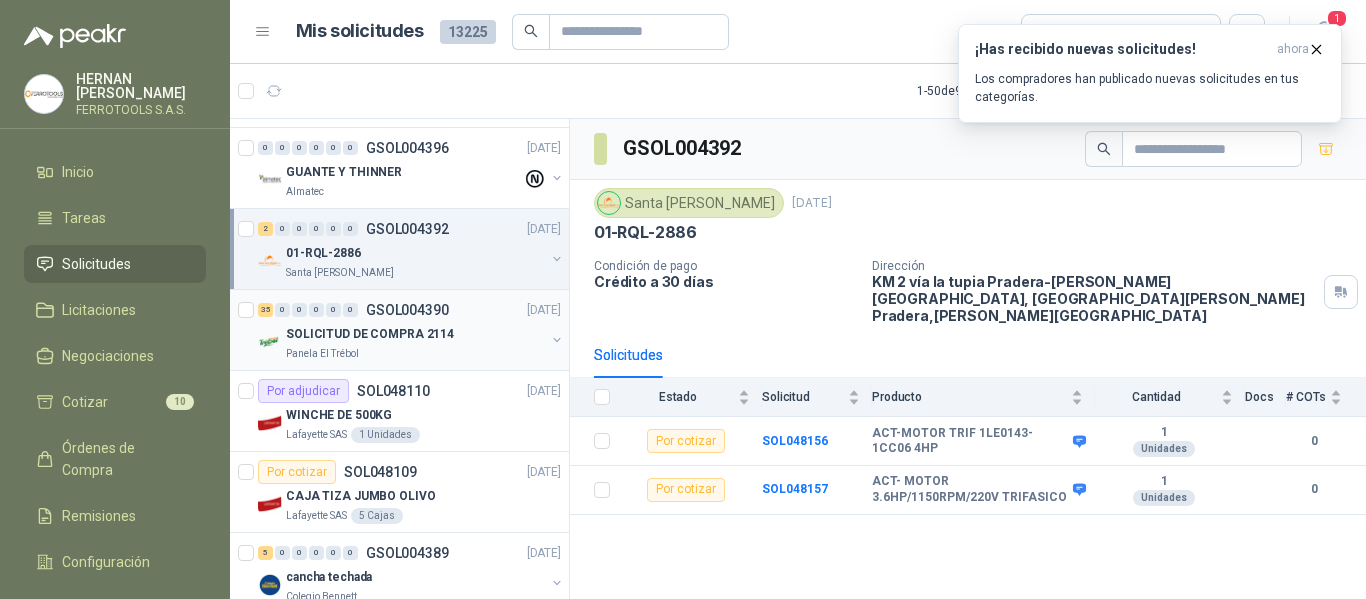 click on "Panela El Trébol" at bounding box center (415, 354) 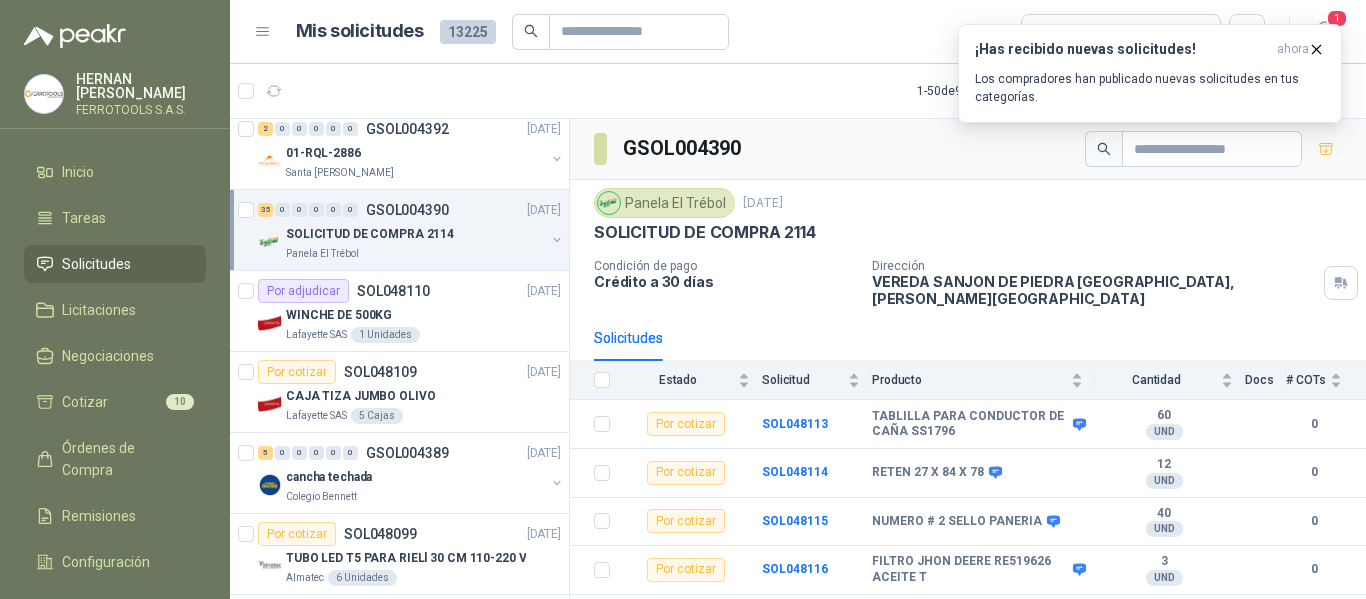 scroll, scrollTop: 3107, scrollLeft: 0, axis: vertical 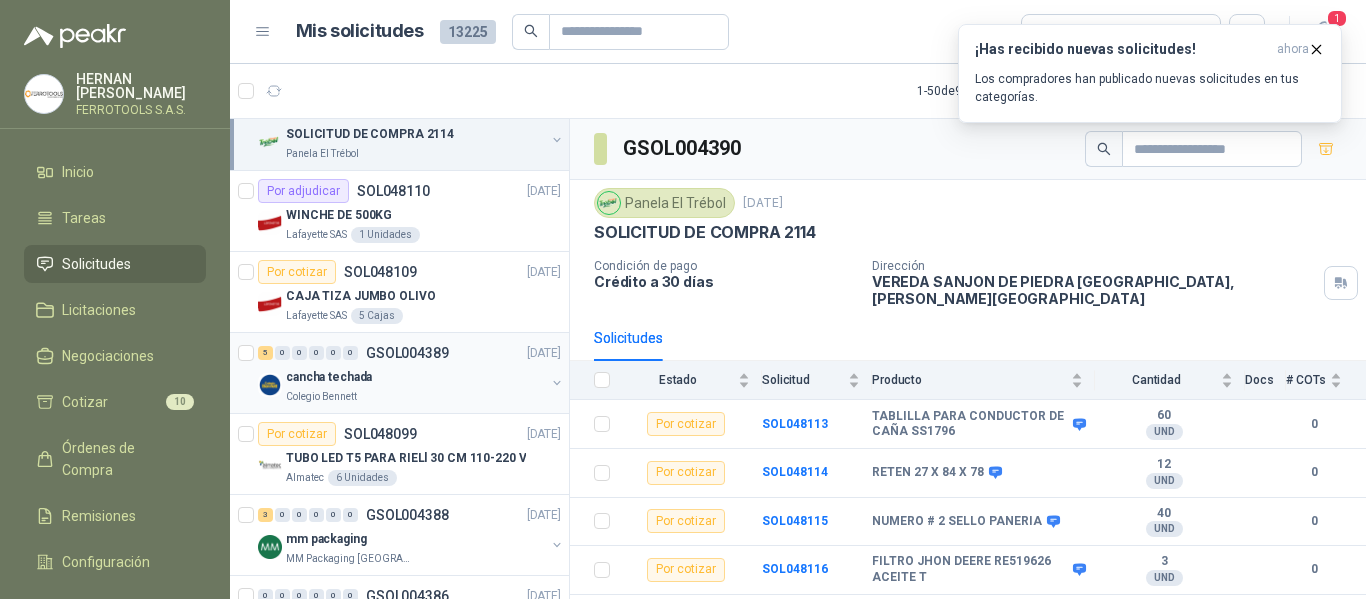 click on "cancha techada" at bounding box center [415, 377] 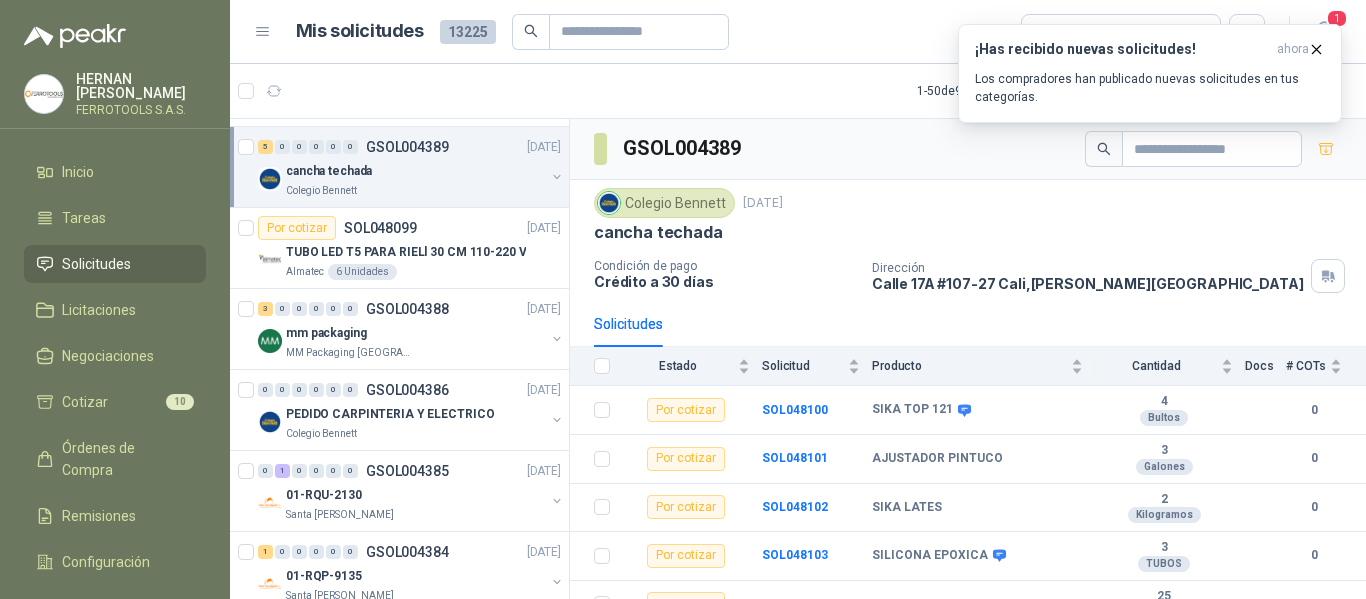 scroll, scrollTop: 3407, scrollLeft: 0, axis: vertical 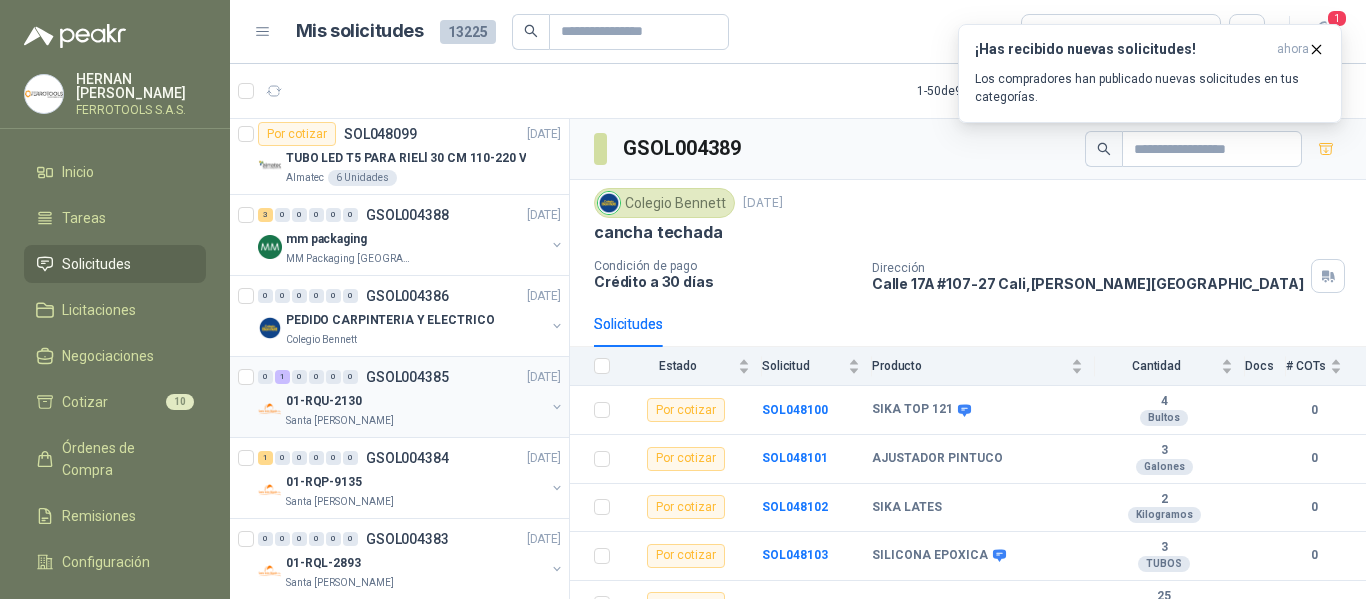click on "01-RQU-2130" at bounding box center (415, 401) 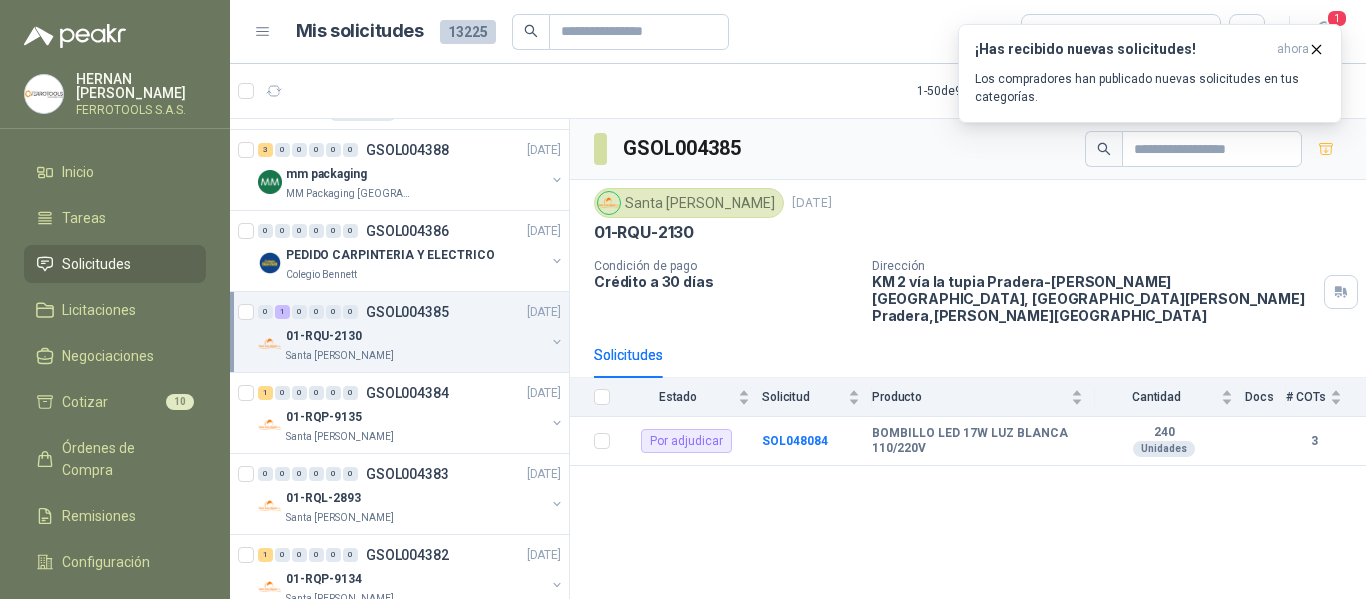 scroll, scrollTop: 3507, scrollLeft: 0, axis: vertical 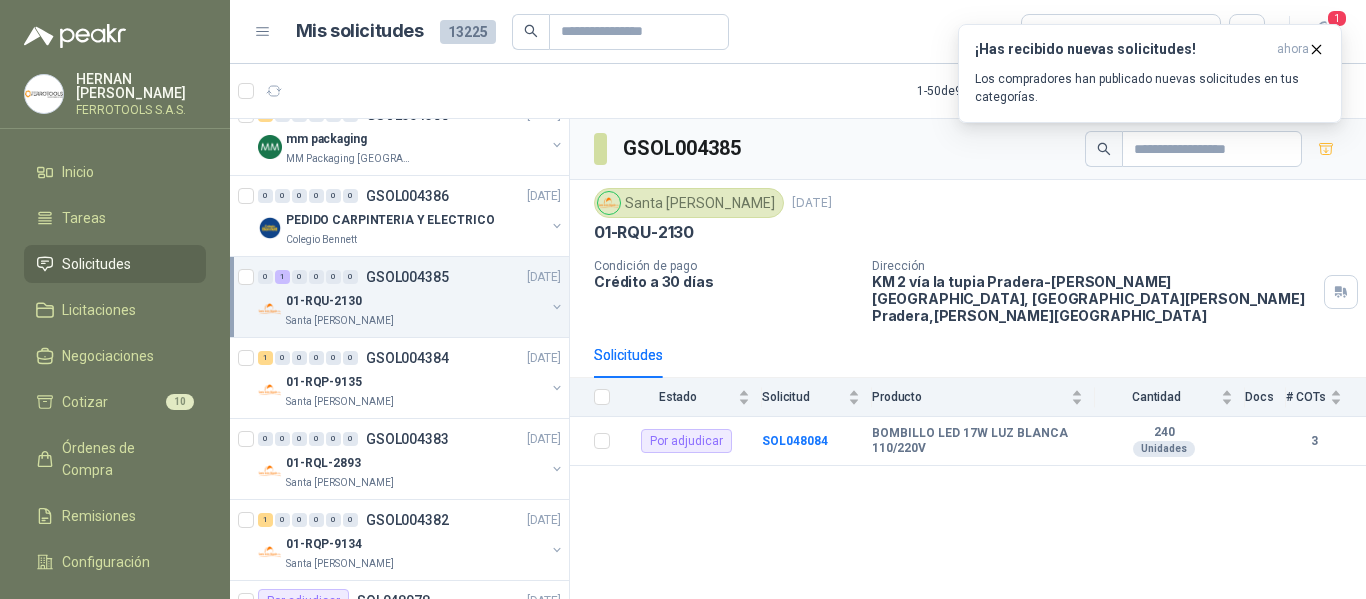 click on "01-RQP-9135" at bounding box center (415, 382) 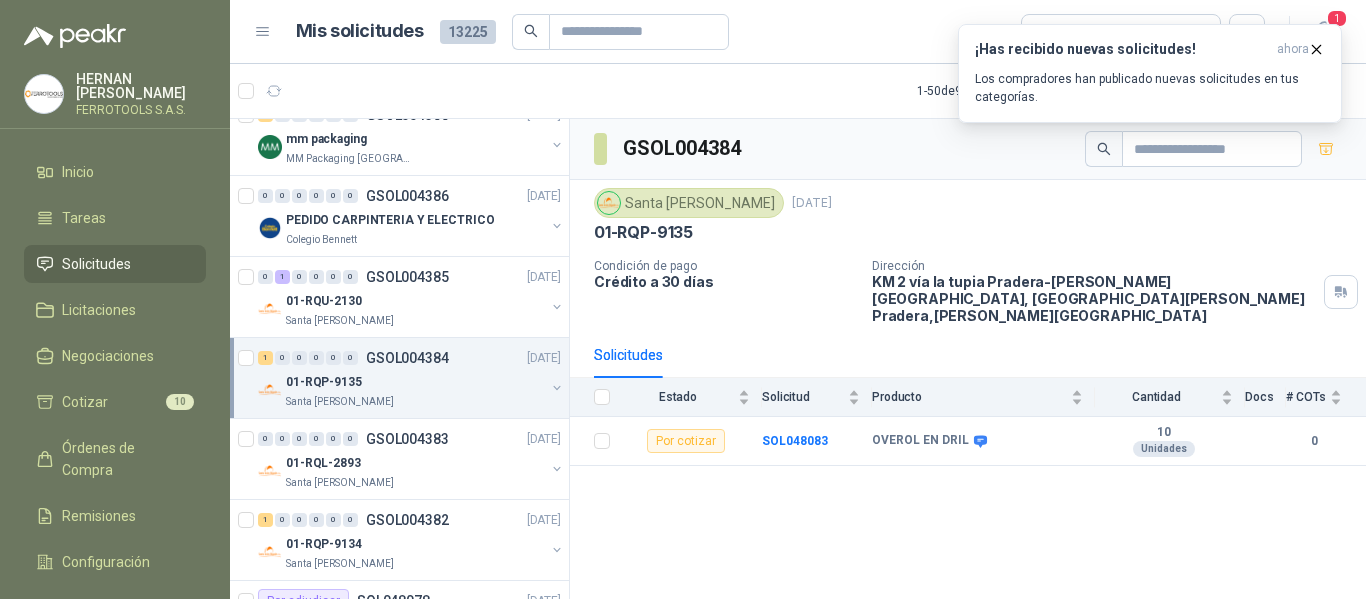 scroll, scrollTop: 3607, scrollLeft: 0, axis: vertical 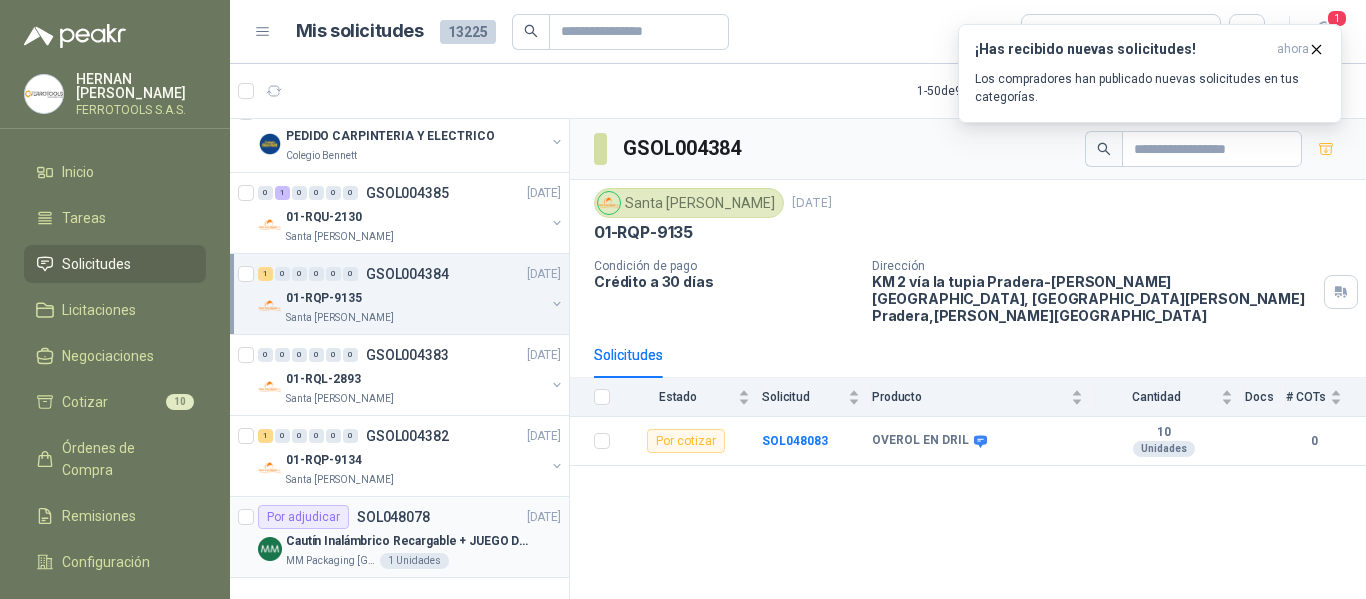 click on "Cautín Inalámbrico Recargable + JUEGO DE PUNTAS" at bounding box center (410, 541) 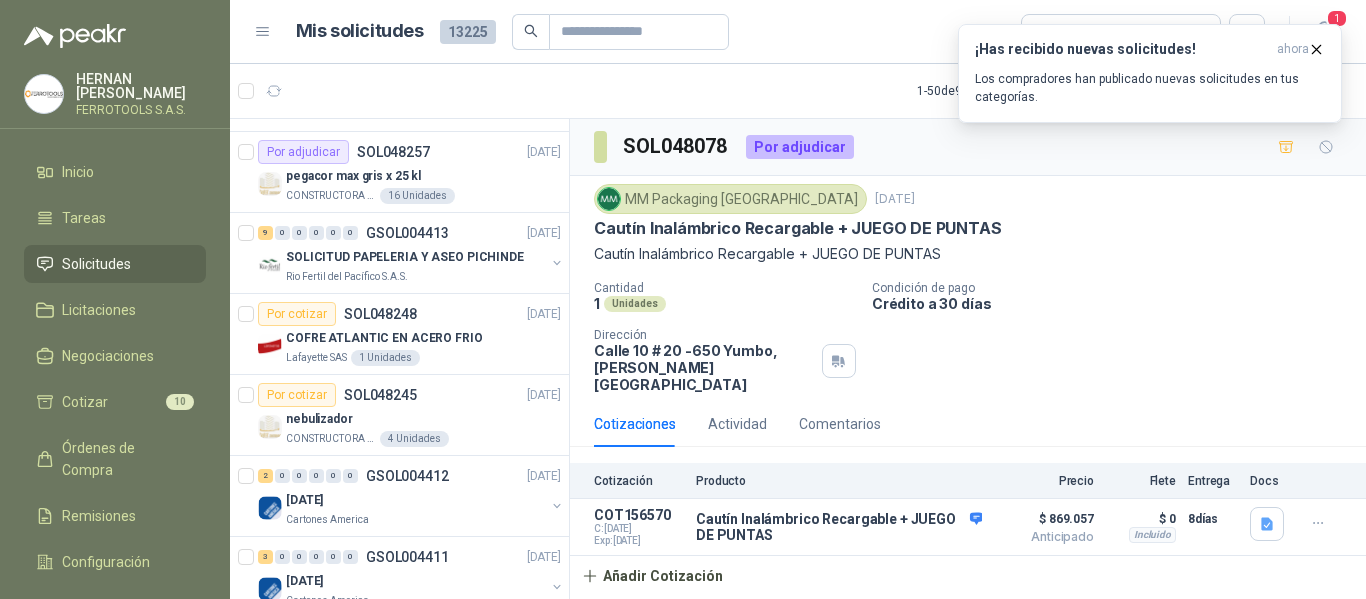 scroll, scrollTop: 0, scrollLeft: 0, axis: both 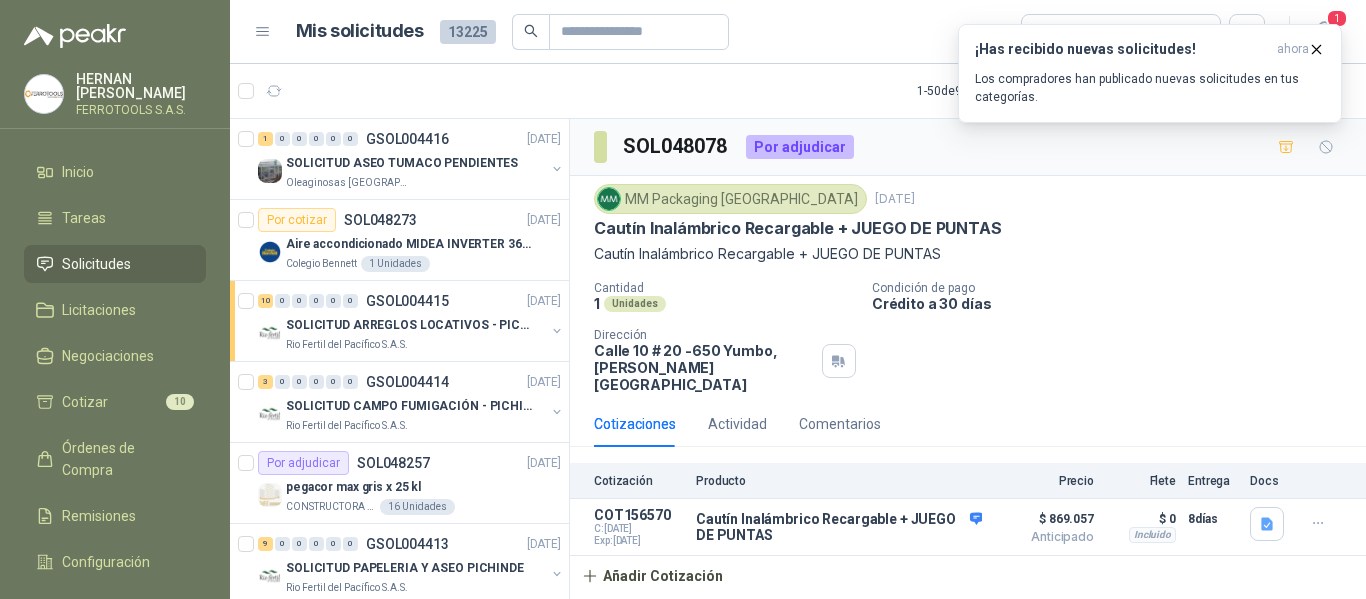 click on "Solicitudes" at bounding box center (96, 264) 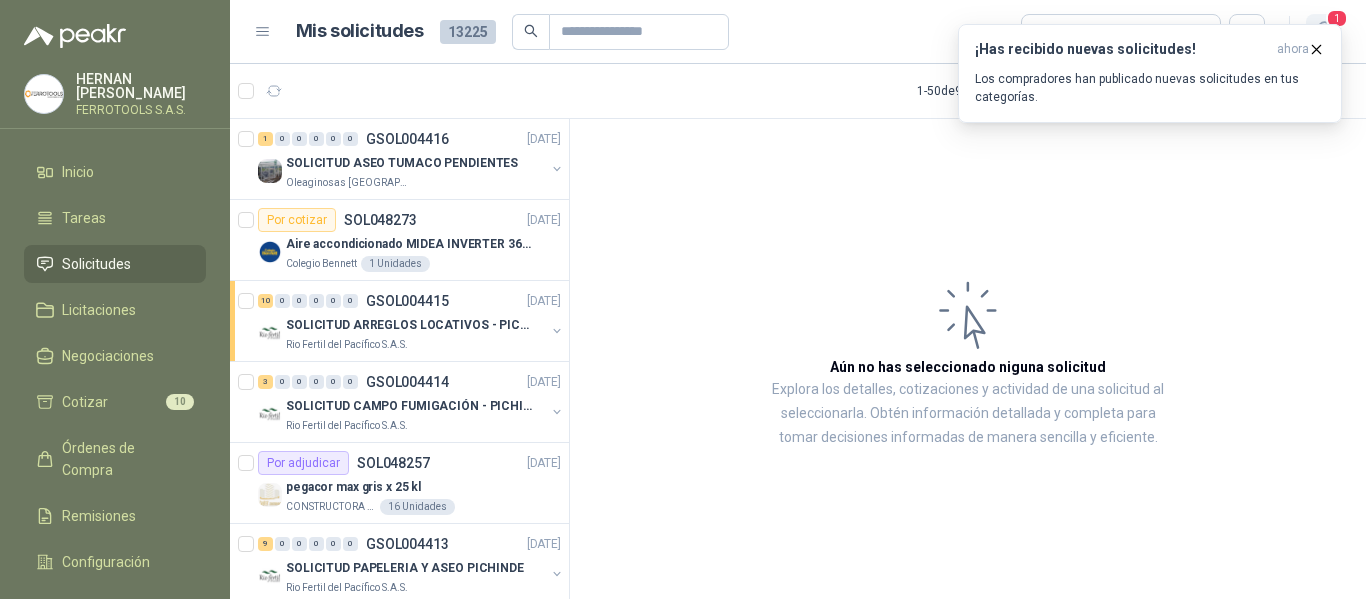 click on "1" at bounding box center [1337, 18] 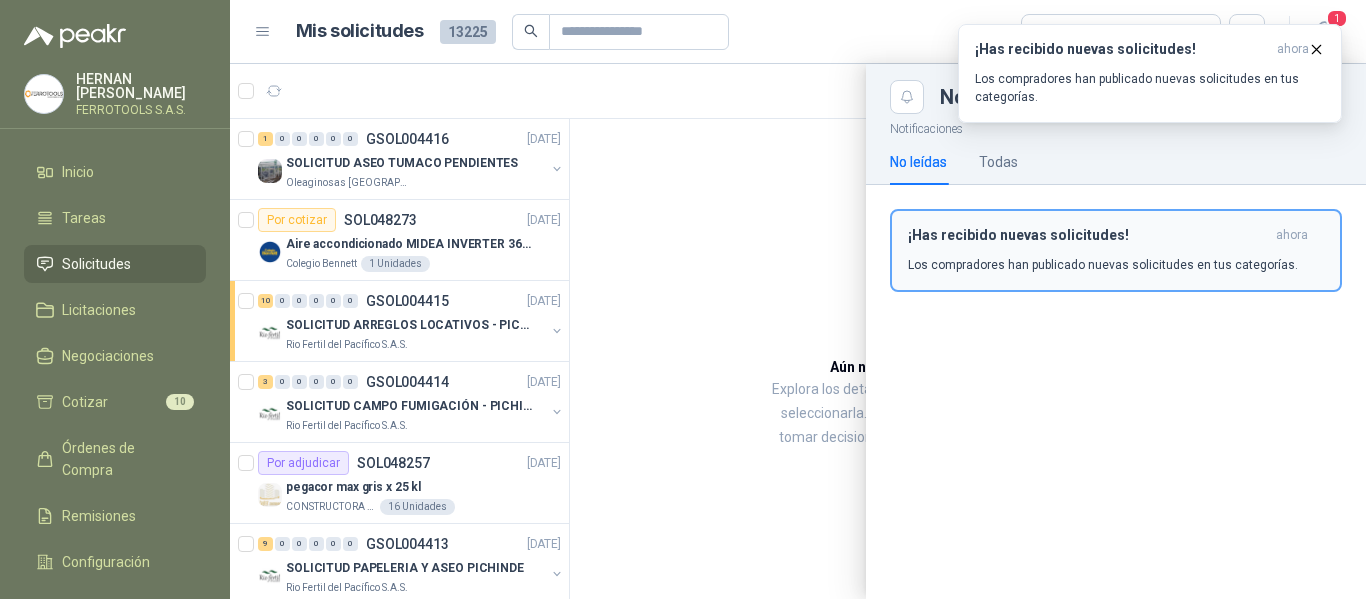 click on "¡Has recibido nuevas solicitudes! ahora   Los compradores han publicado nuevas solicitudes en tus categorías." at bounding box center [1116, 250] 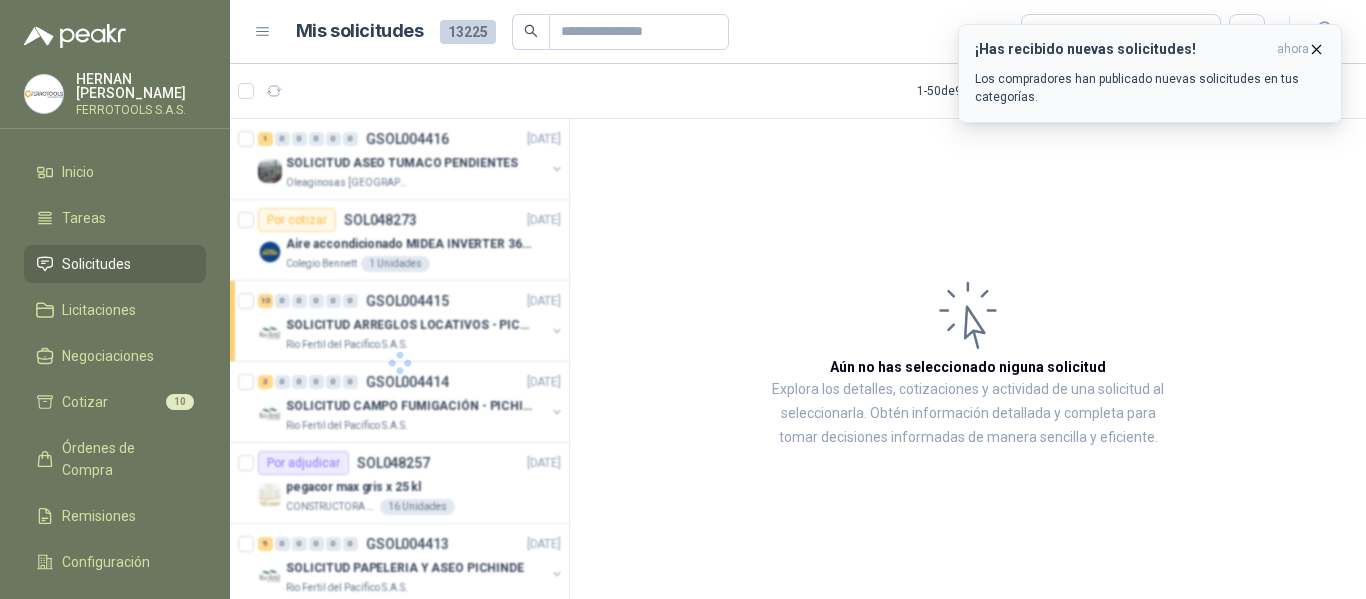 click 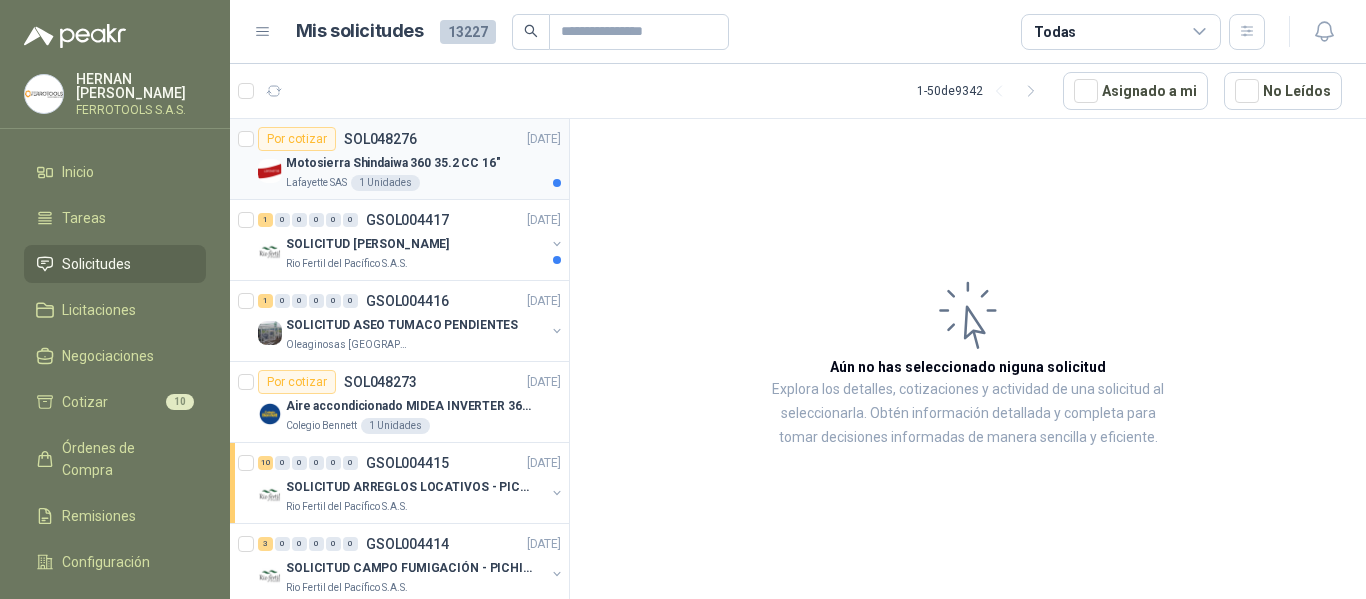 click on "Motosierra Shindaiwa 360 35.2 CC 16"" at bounding box center (393, 163) 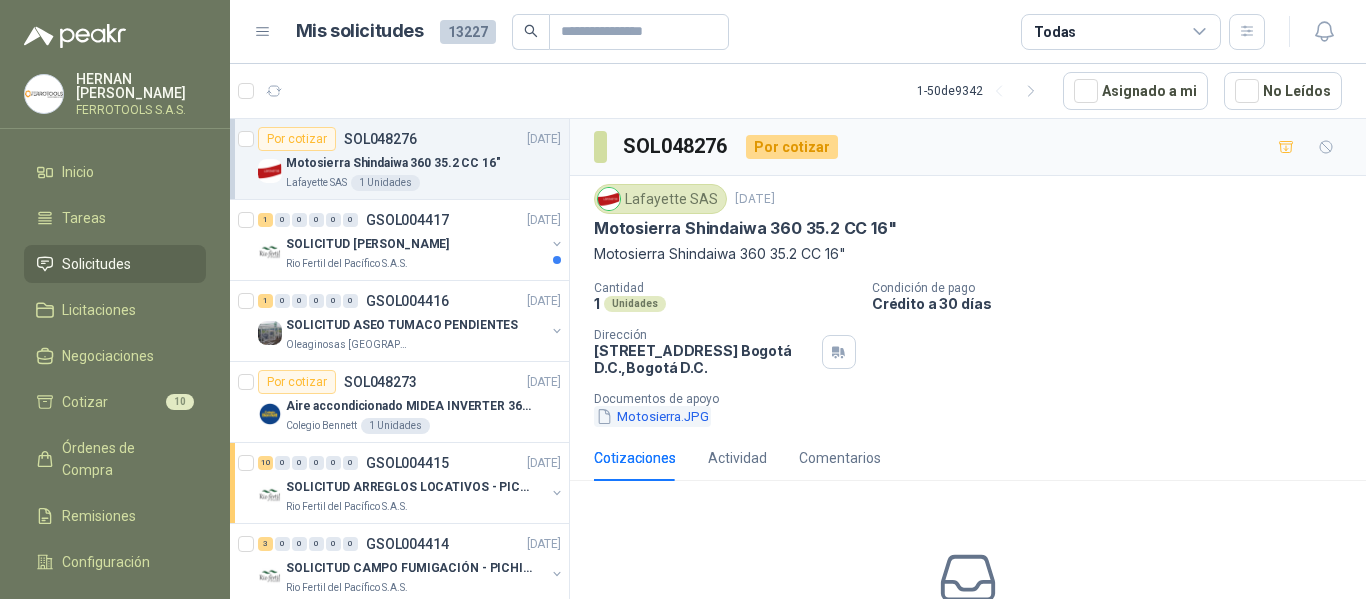 click on "Motosierra.JPG" at bounding box center (652, 416) 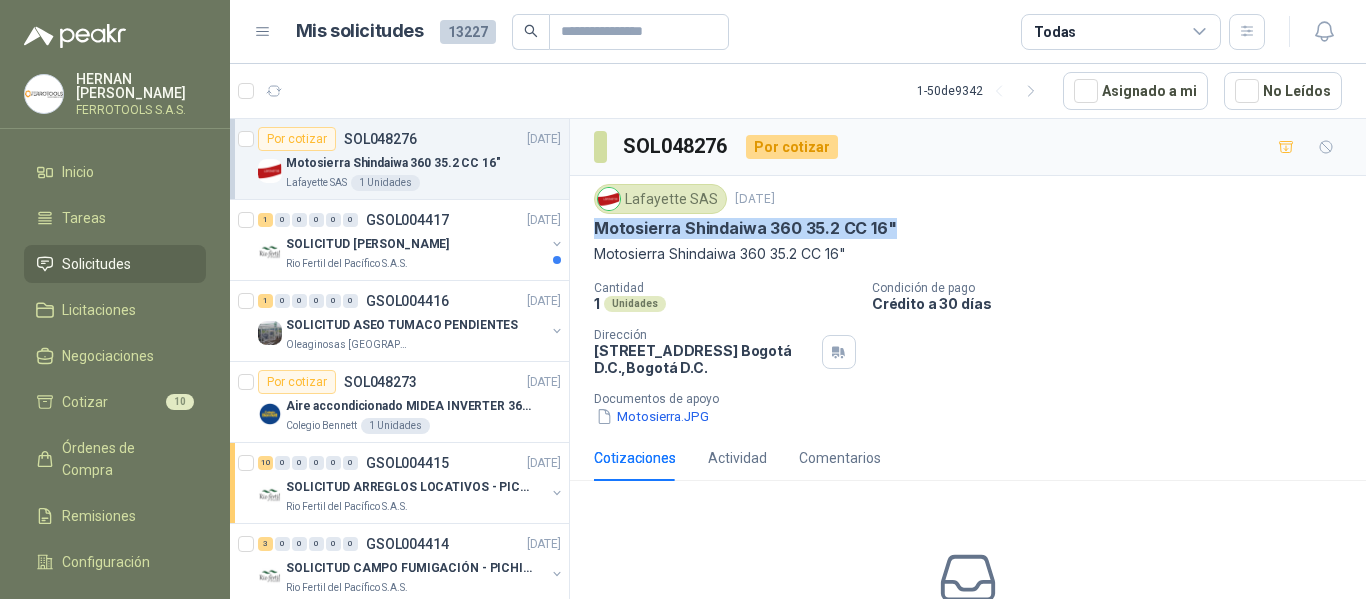drag, startPoint x: 904, startPoint y: 230, endPoint x: 595, endPoint y: 228, distance: 309.00647 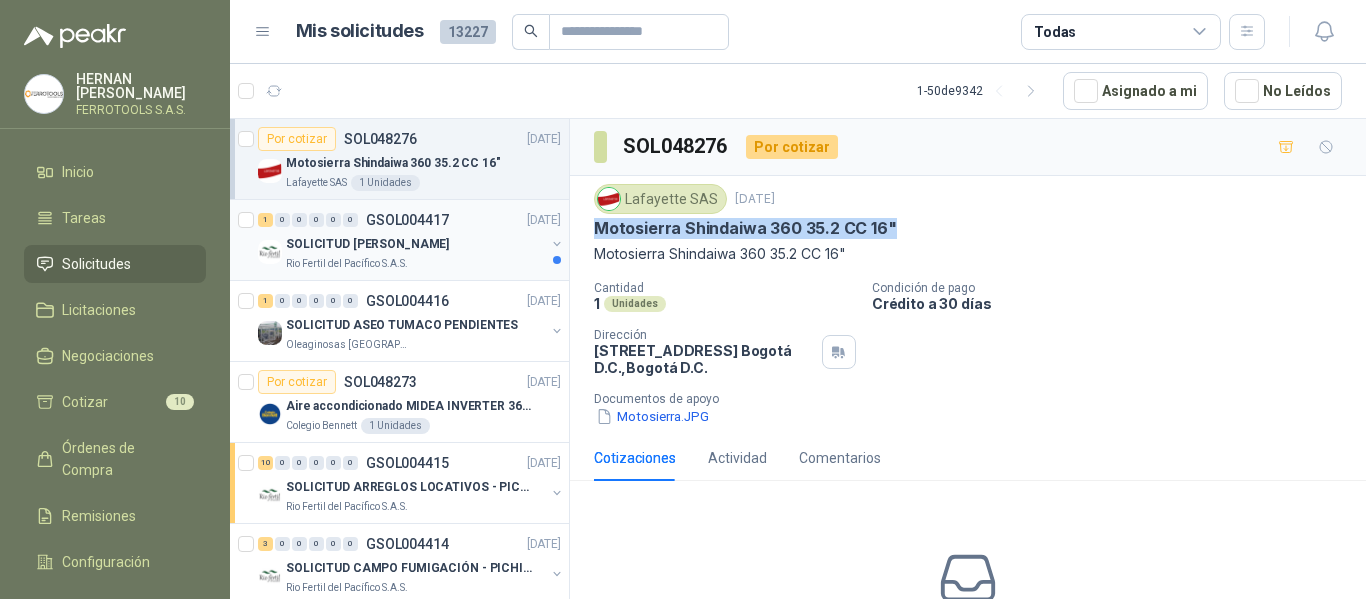 click on "Rio Fertil del Pacífico S.A.S." at bounding box center [415, 264] 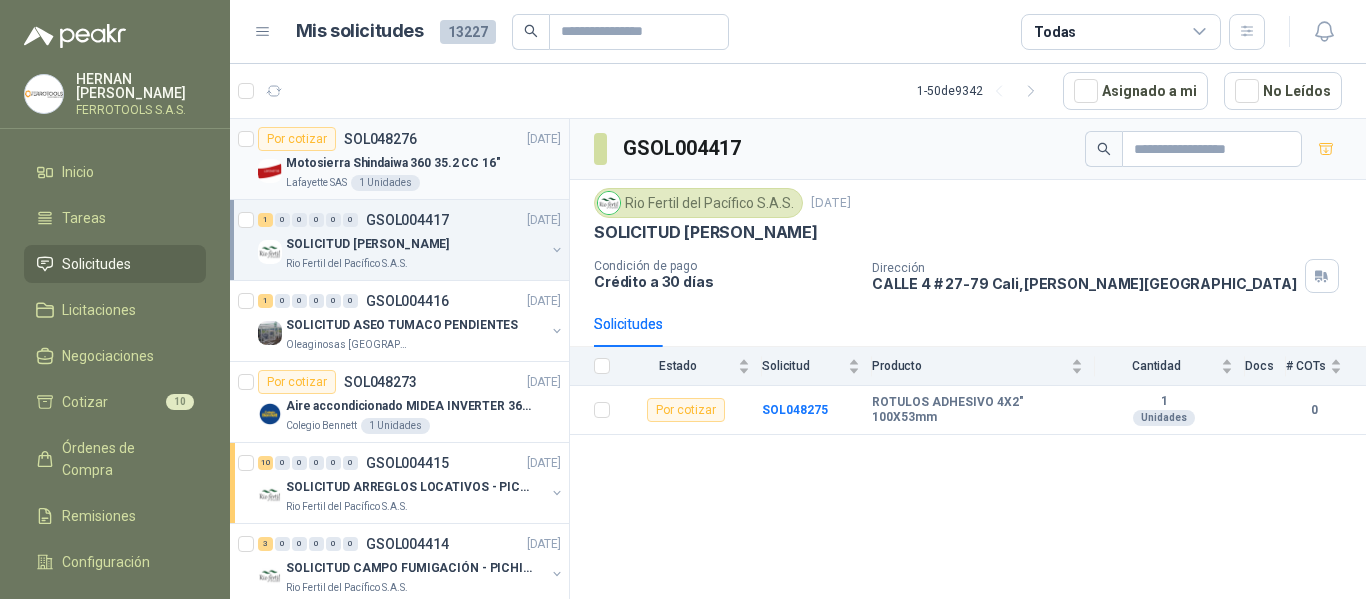 click on "Motosierra Shindaiwa 360 35.2 CC 16"" at bounding box center [423, 163] 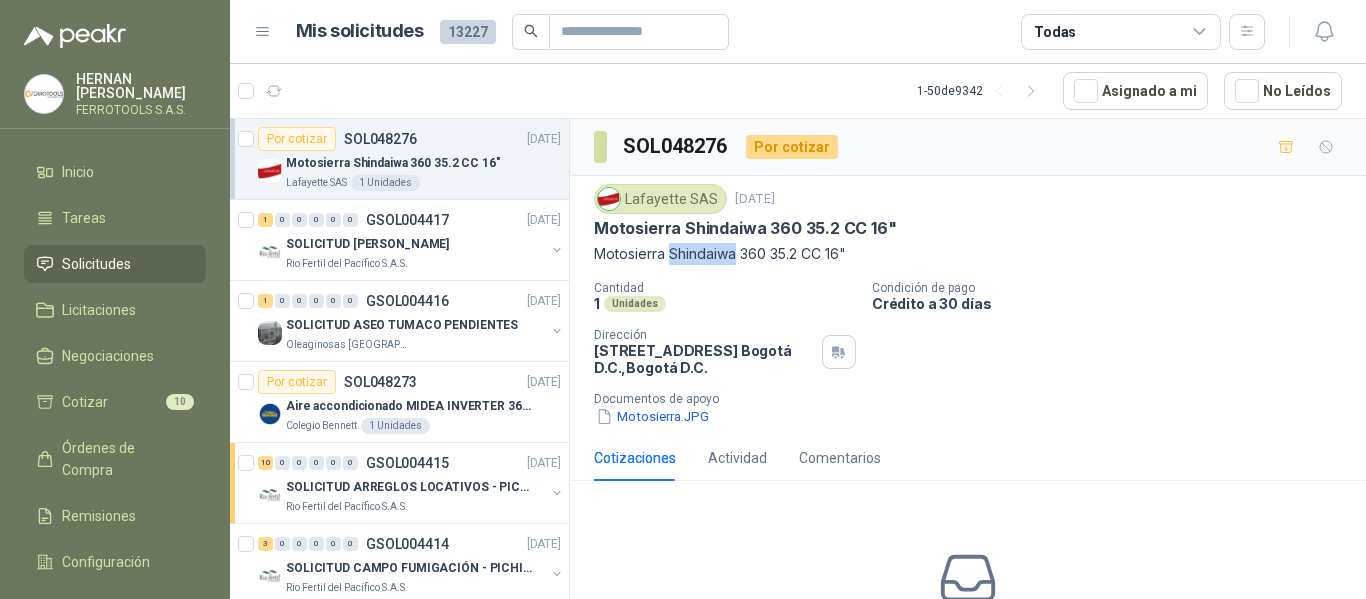 drag, startPoint x: 734, startPoint y: 254, endPoint x: 671, endPoint y: 252, distance: 63.03174 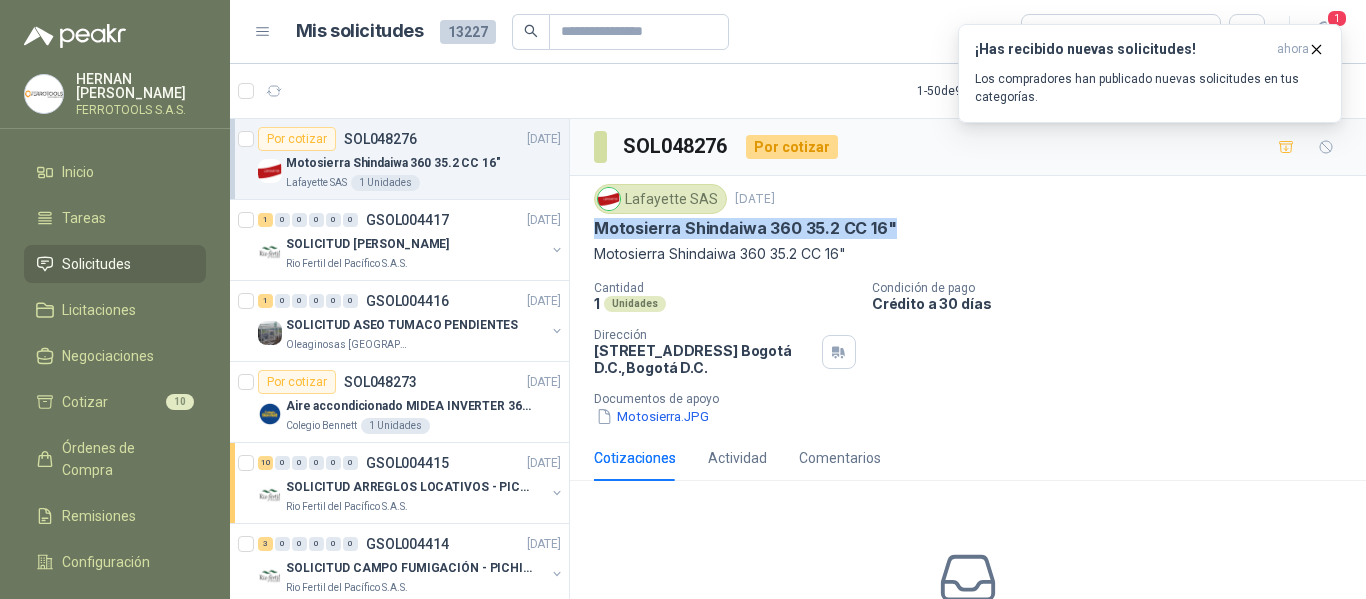 drag, startPoint x: 902, startPoint y: 226, endPoint x: 595, endPoint y: 225, distance: 307.00162 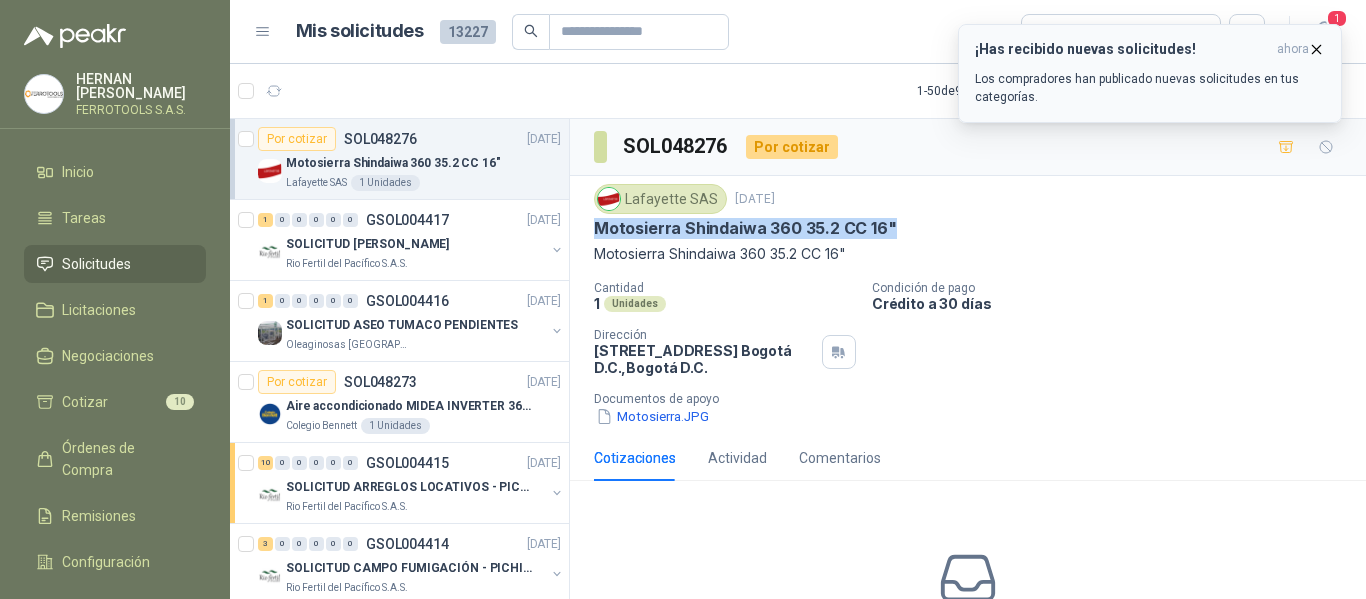 click on "Los compradores han publicado nuevas solicitudes en tus categorías." at bounding box center (1150, 88) 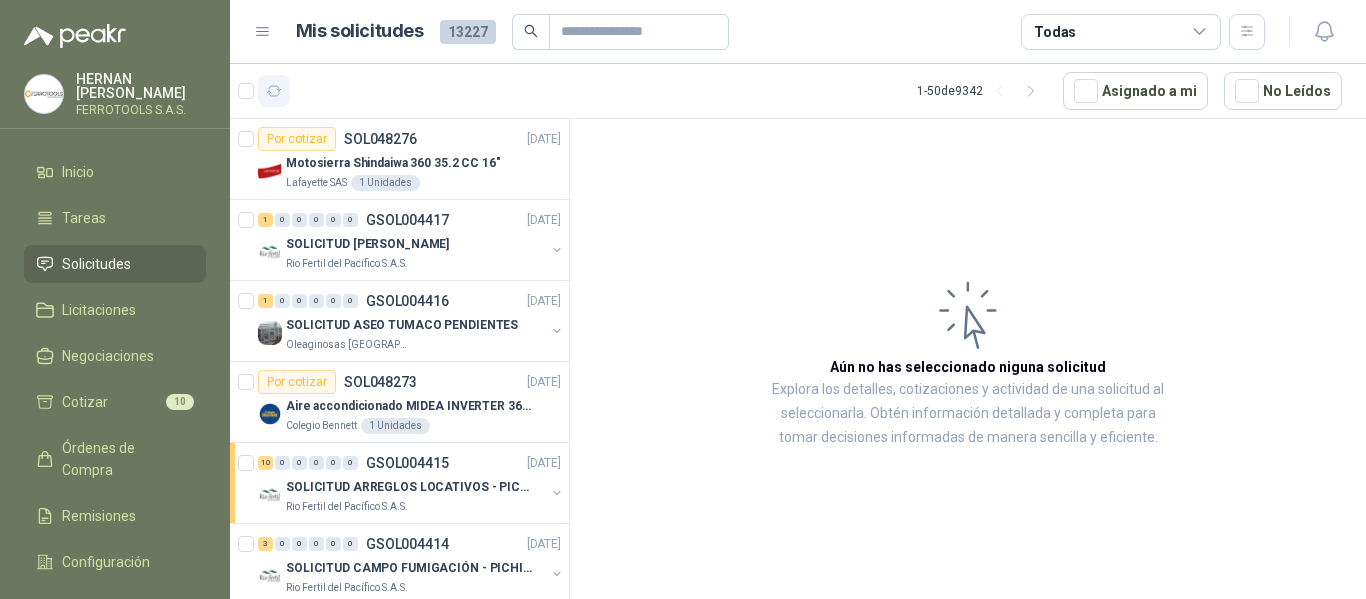 click 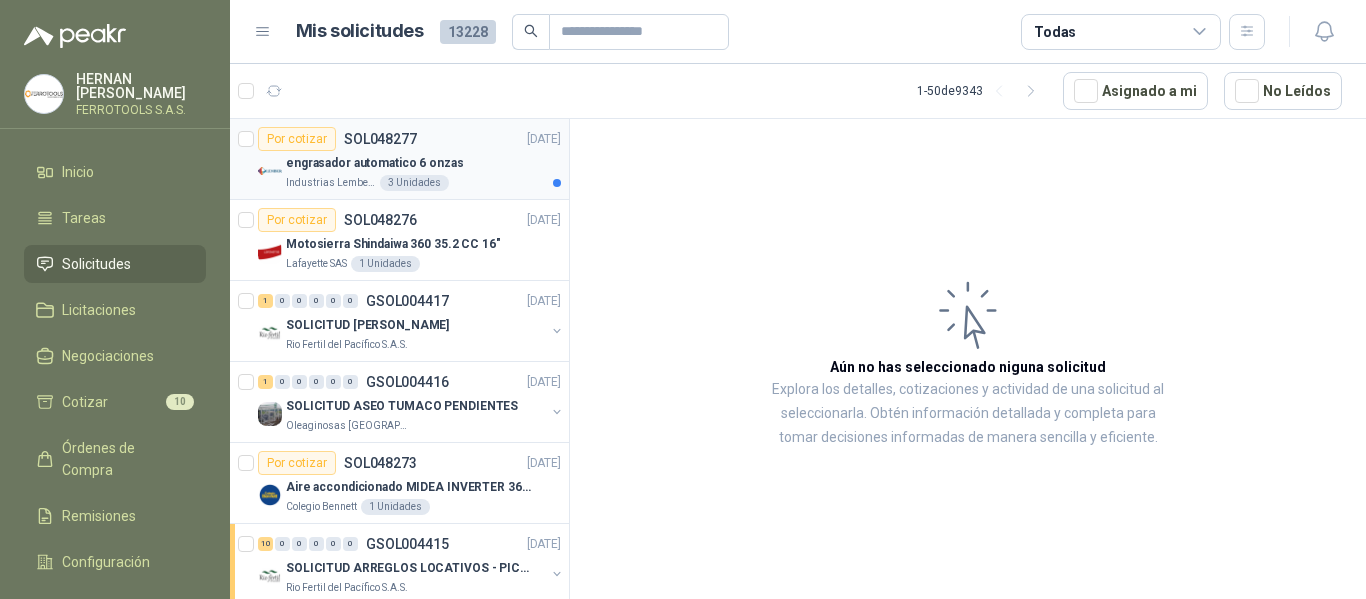 click on "engrasador automatico 6 onzas" at bounding box center (423, 163) 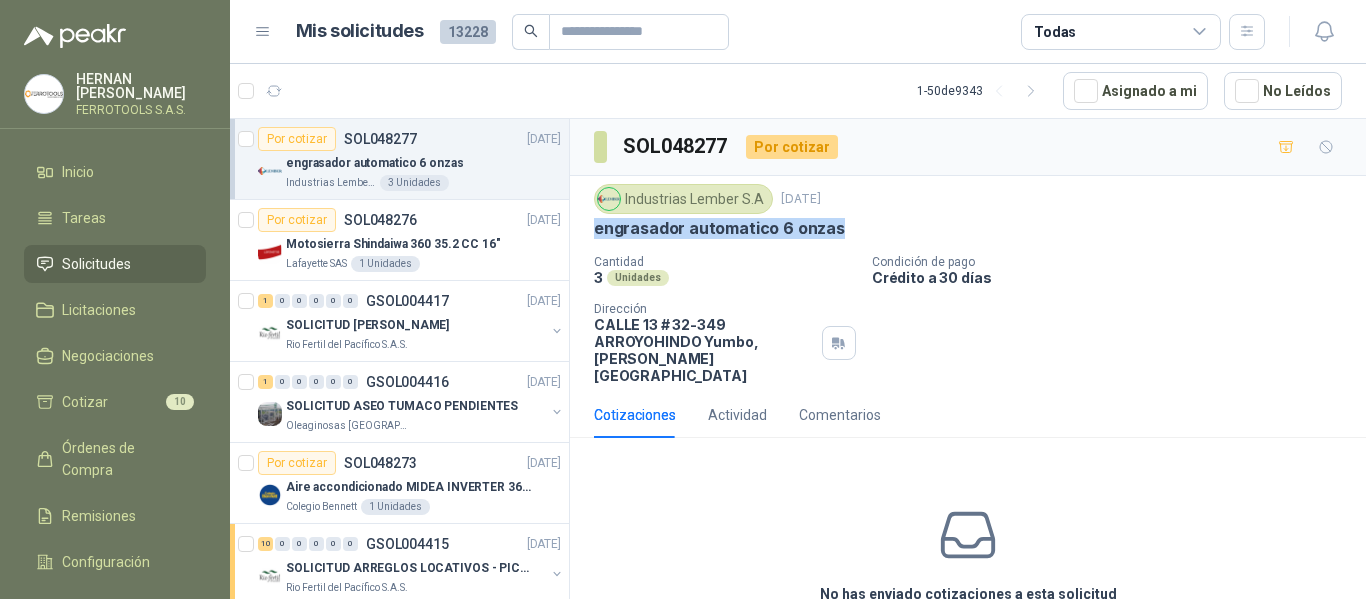drag, startPoint x: 594, startPoint y: 232, endPoint x: 861, endPoint y: 234, distance: 267.00748 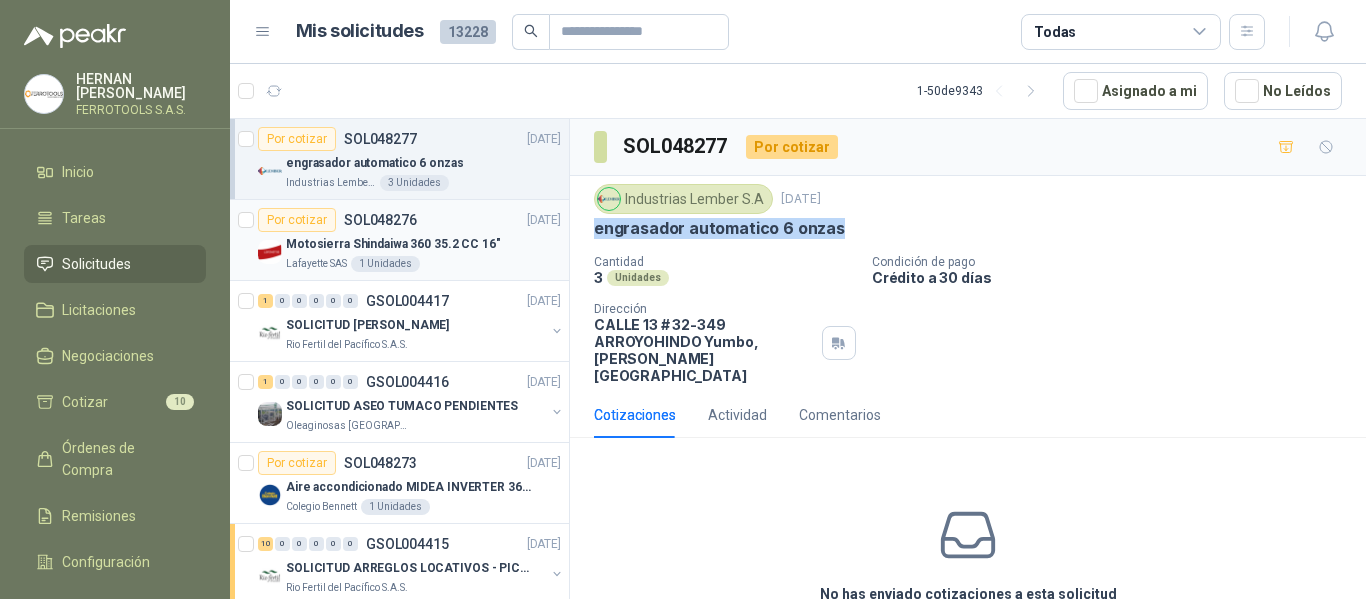click on "Motosierra Shindaiwa 360 35.2 CC 16"" at bounding box center [393, 244] 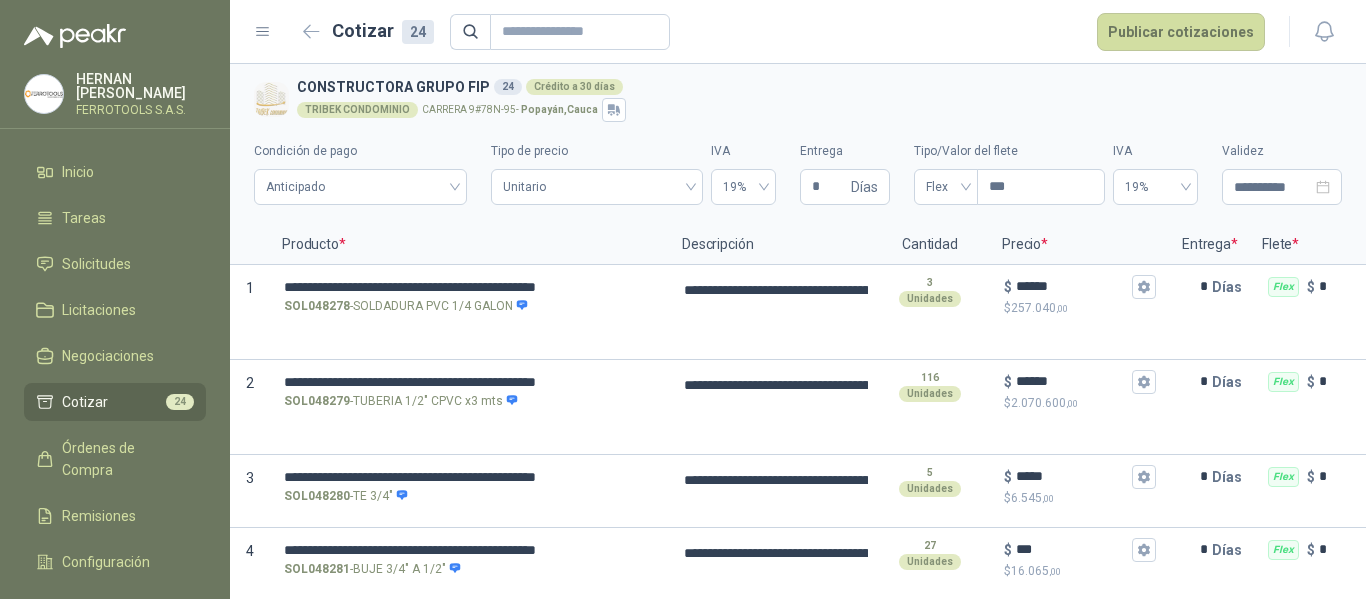 scroll, scrollTop: 0, scrollLeft: 0, axis: both 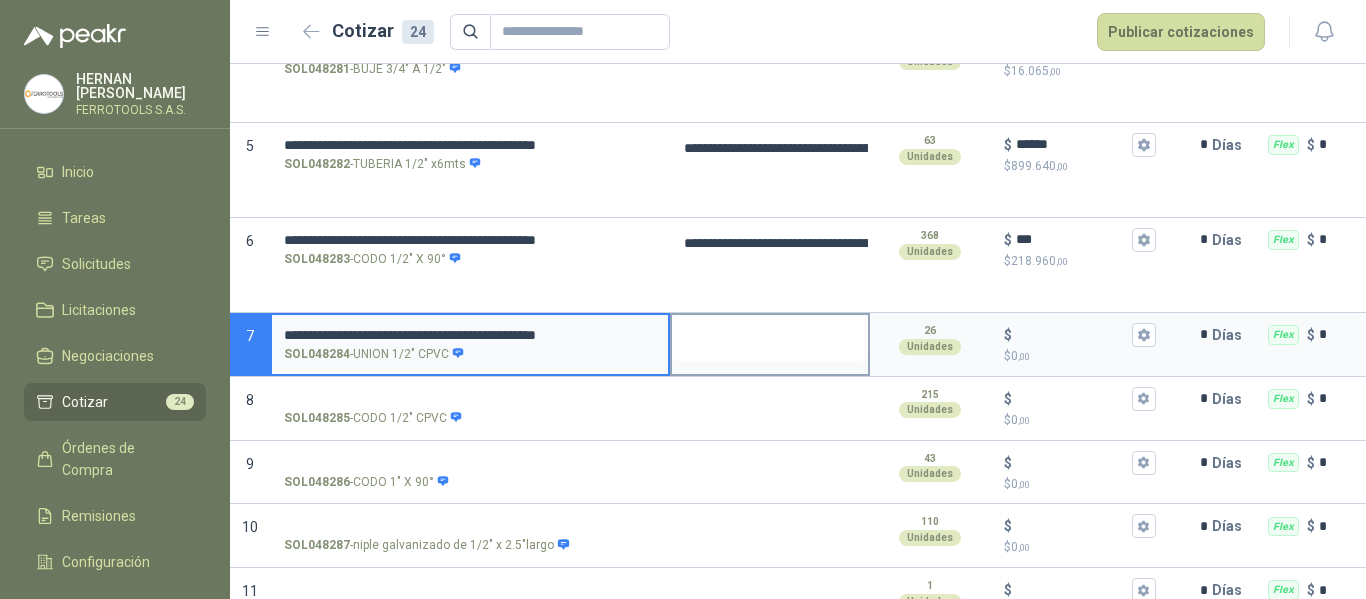 click at bounding box center (770, 338) 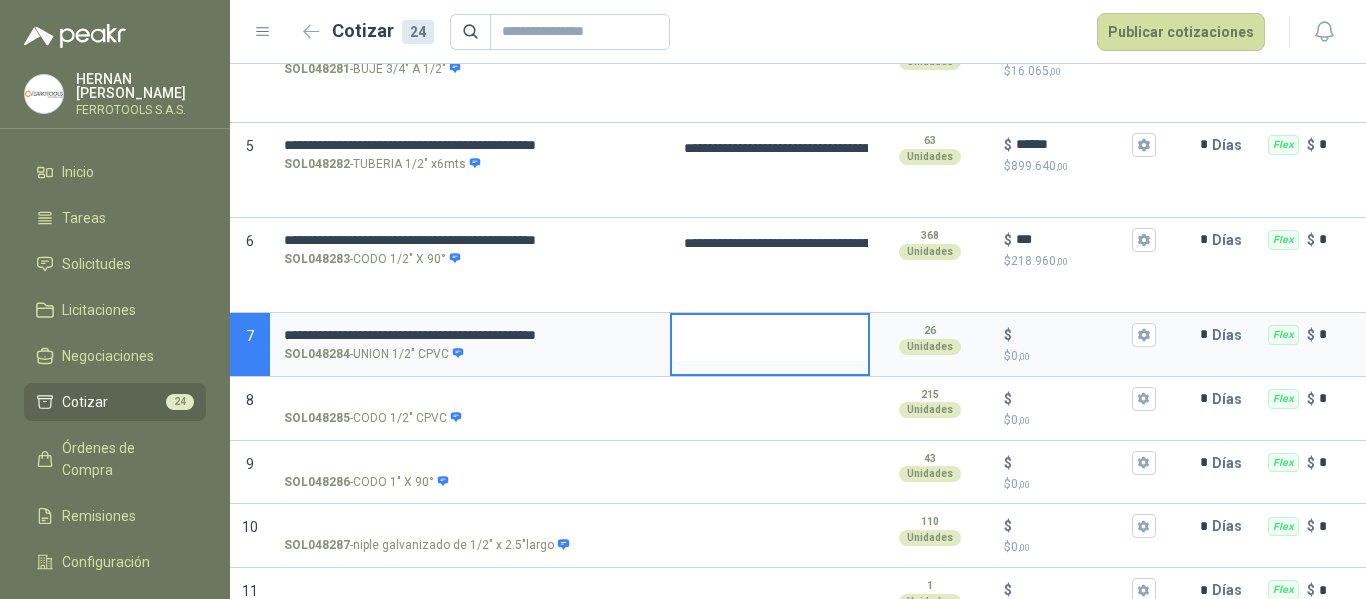 type 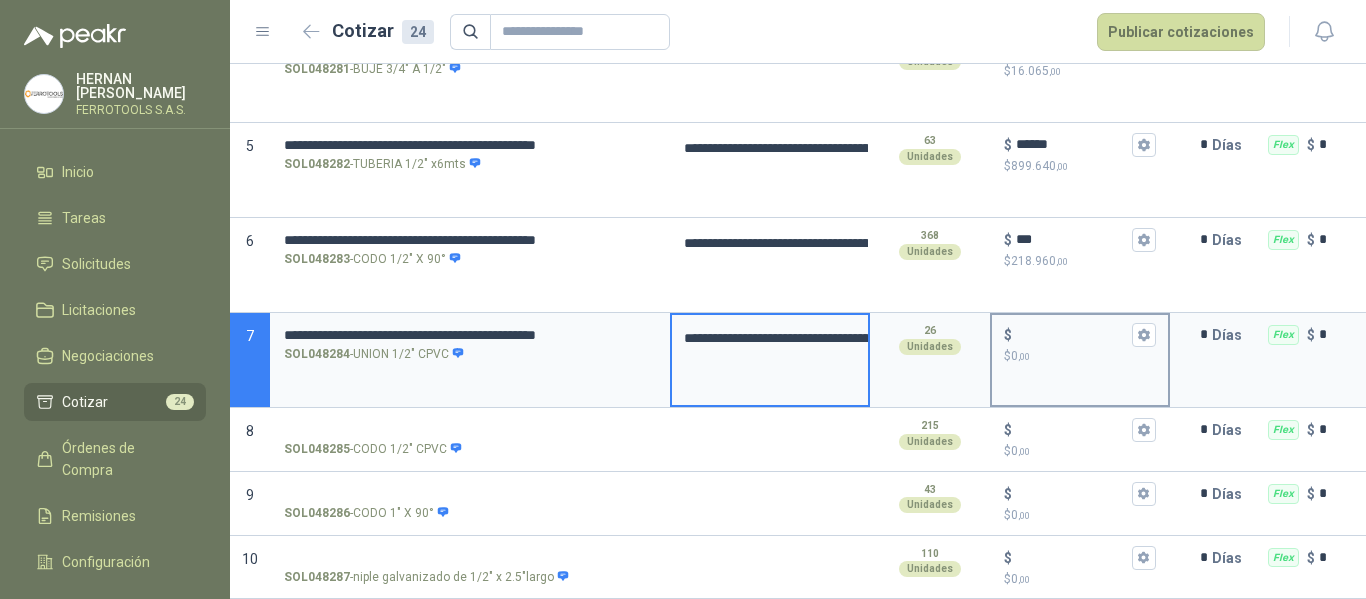 click on "$ $  0 ,00" at bounding box center (1072, 334) 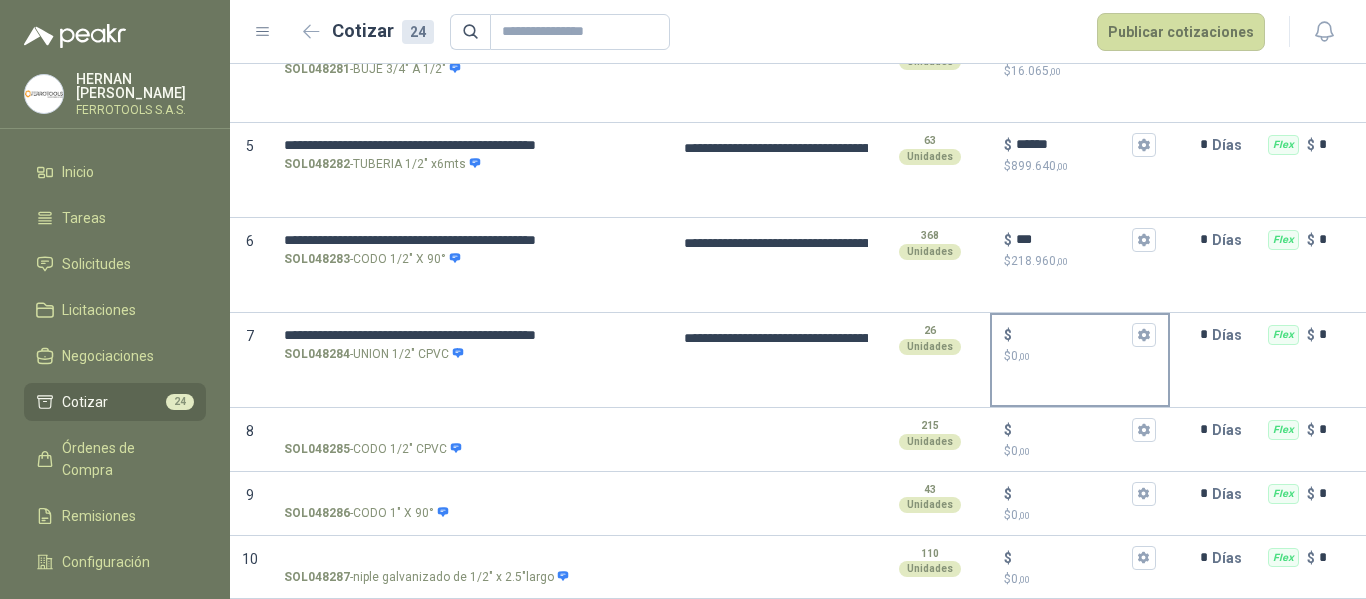 type on "**********" 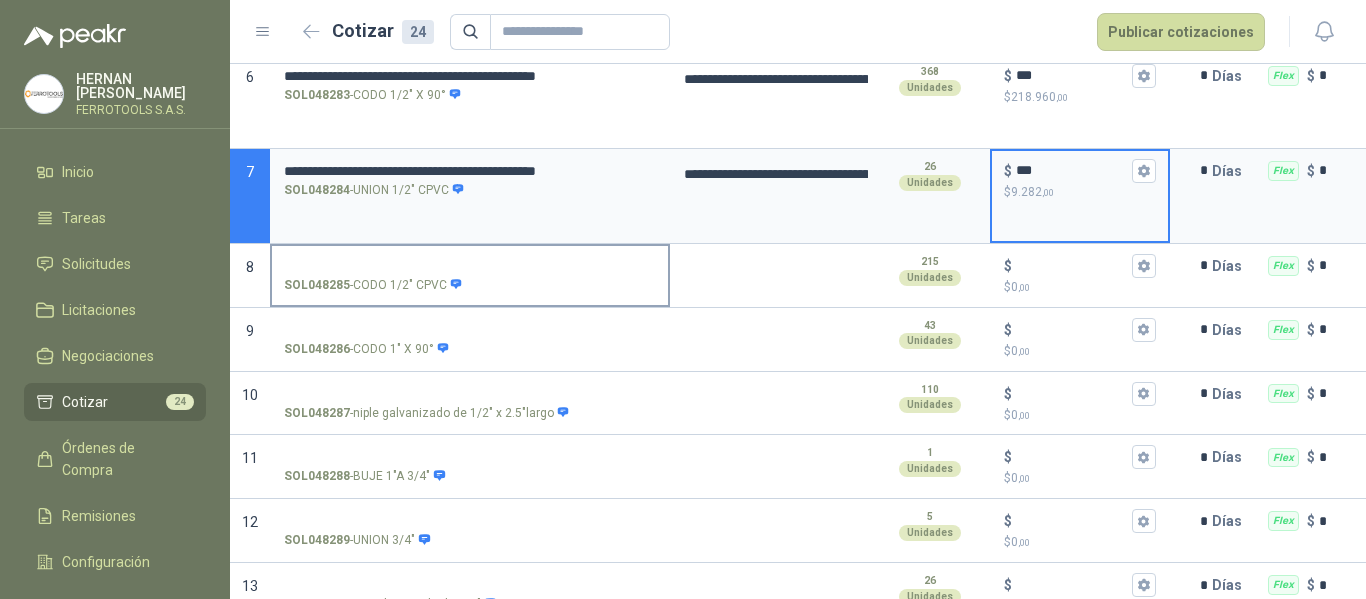 scroll, scrollTop: 700, scrollLeft: 0, axis: vertical 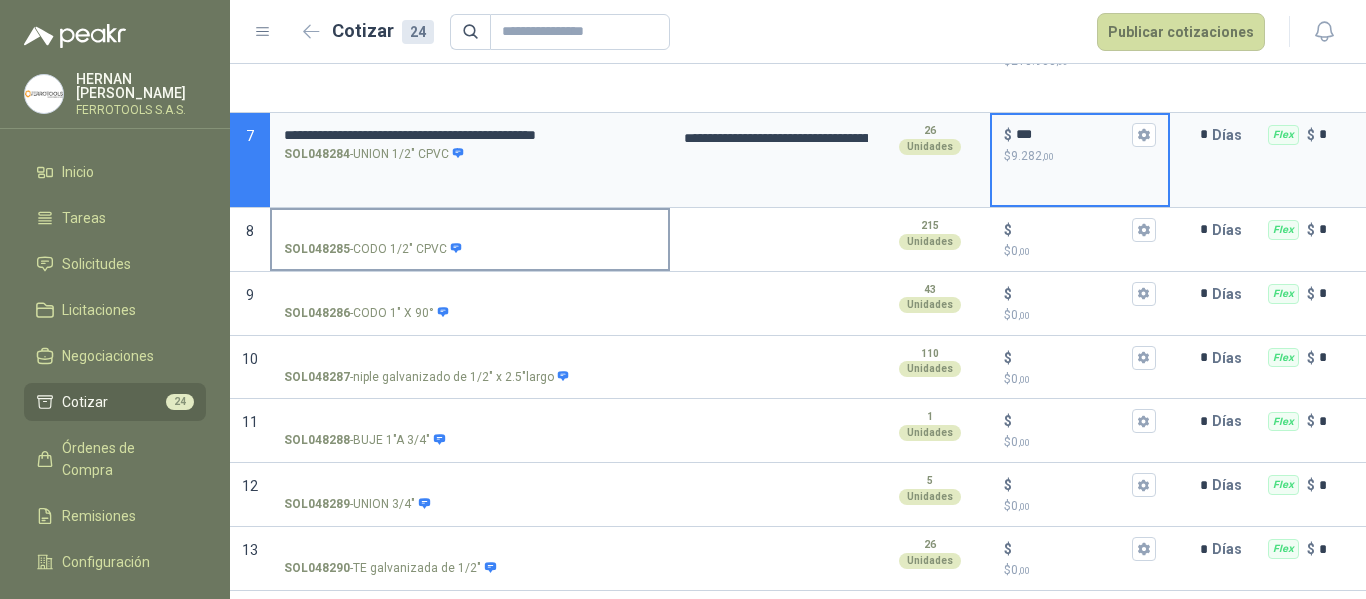 type on "***" 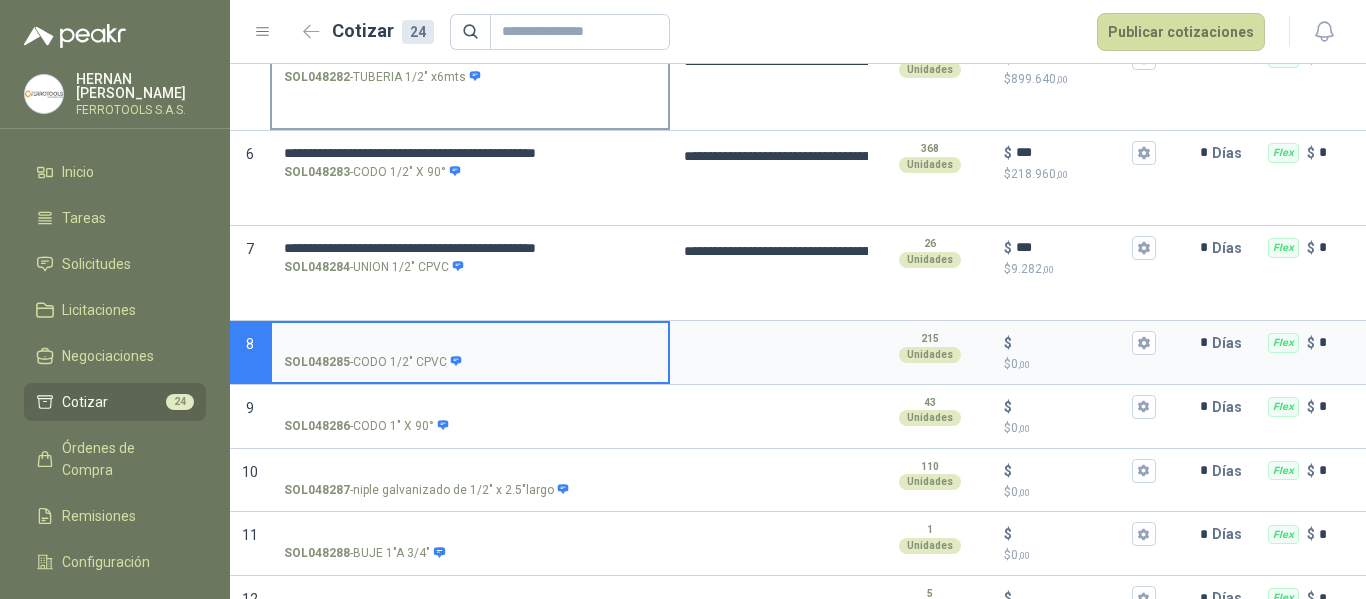 scroll, scrollTop: 600, scrollLeft: 0, axis: vertical 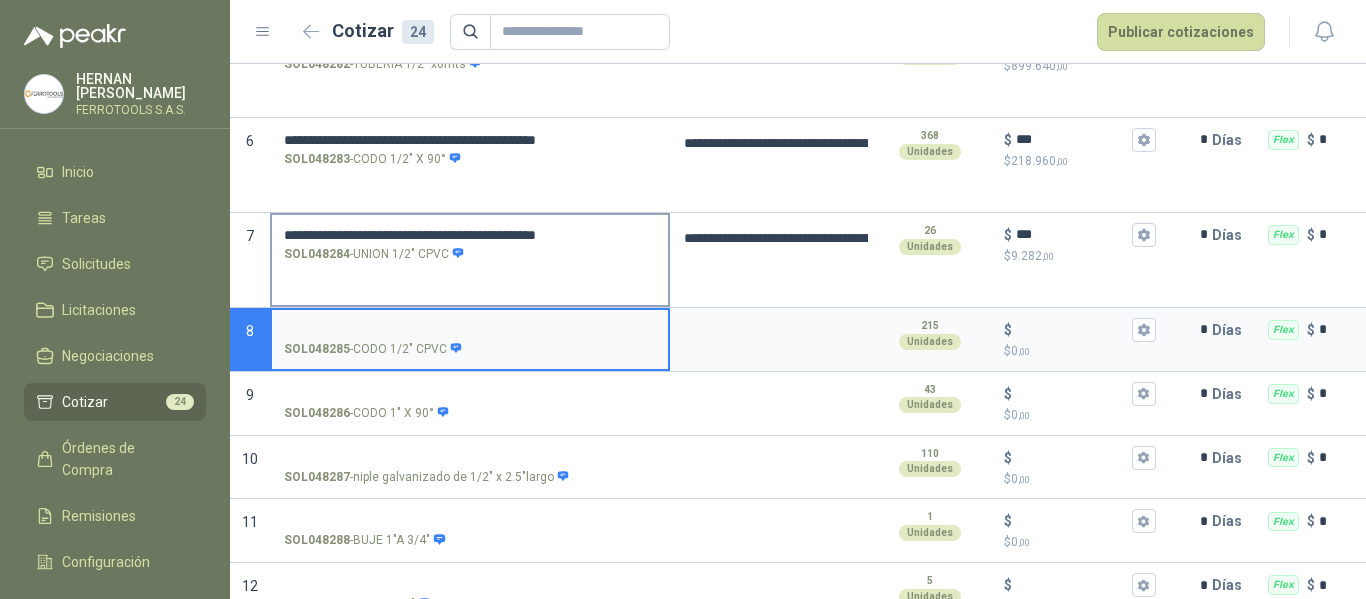 type on "**********" 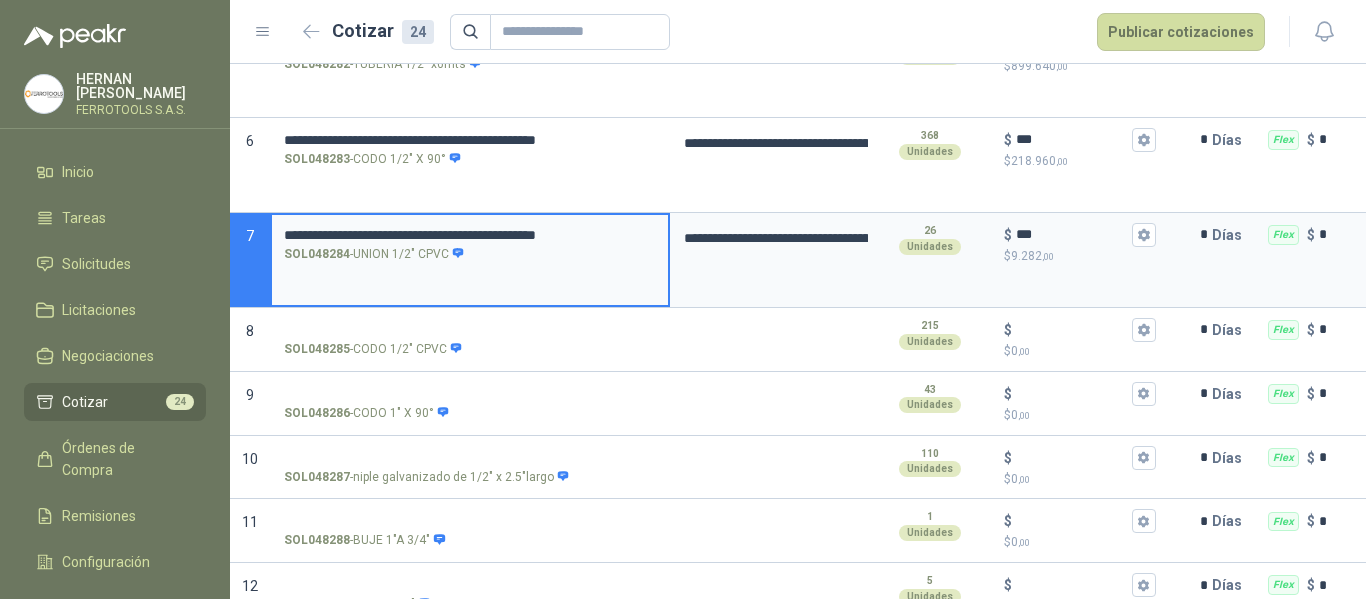 drag, startPoint x: 508, startPoint y: 229, endPoint x: 224, endPoint y: 224, distance: 284.044 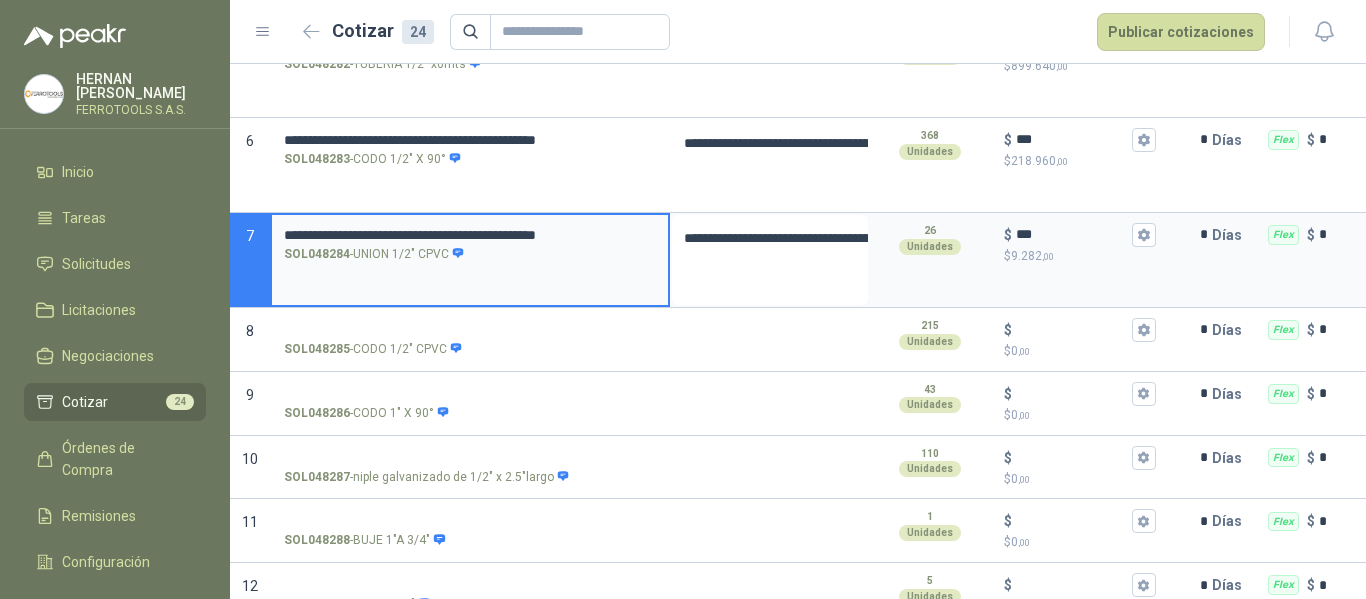 type on "**********" 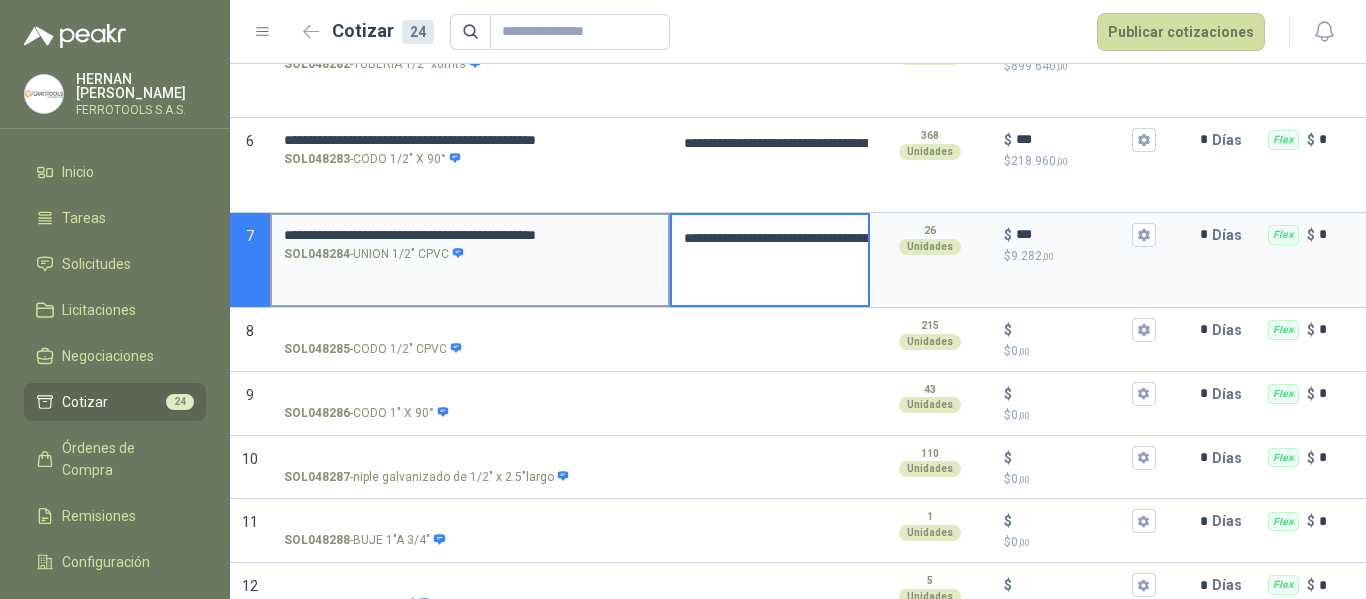 drag, startPoint x: 635, startPoint y: 237, endPoint x: 572, endPoint y: 223, distance: 64.53681 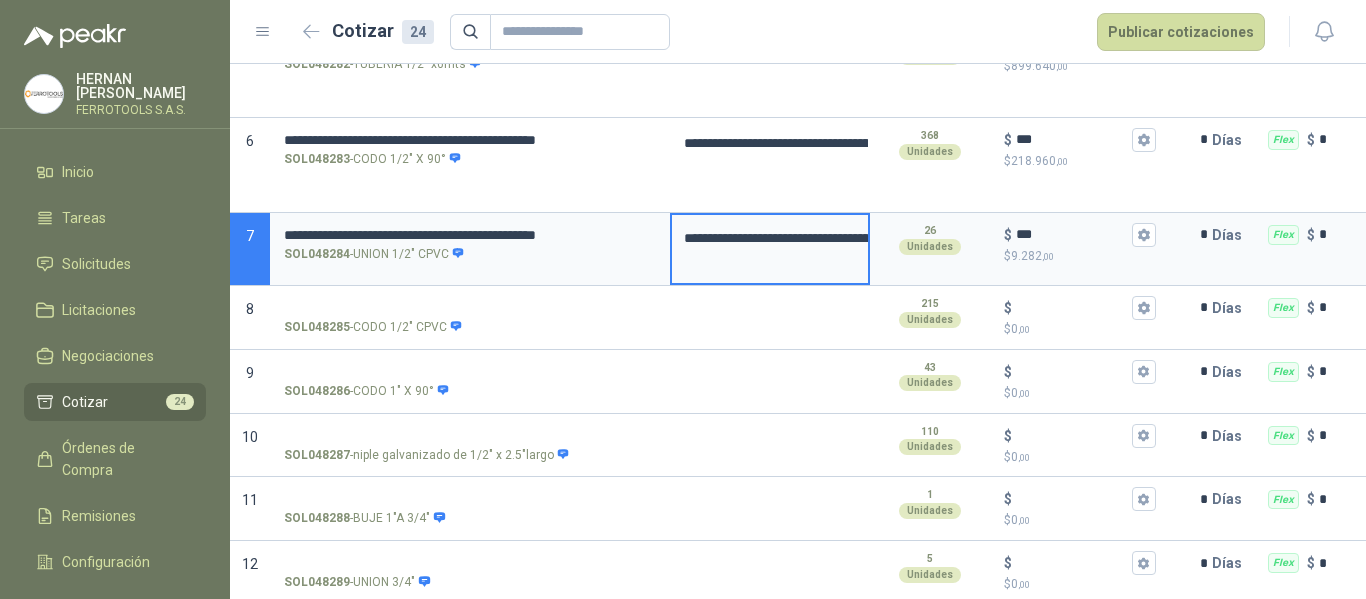 type 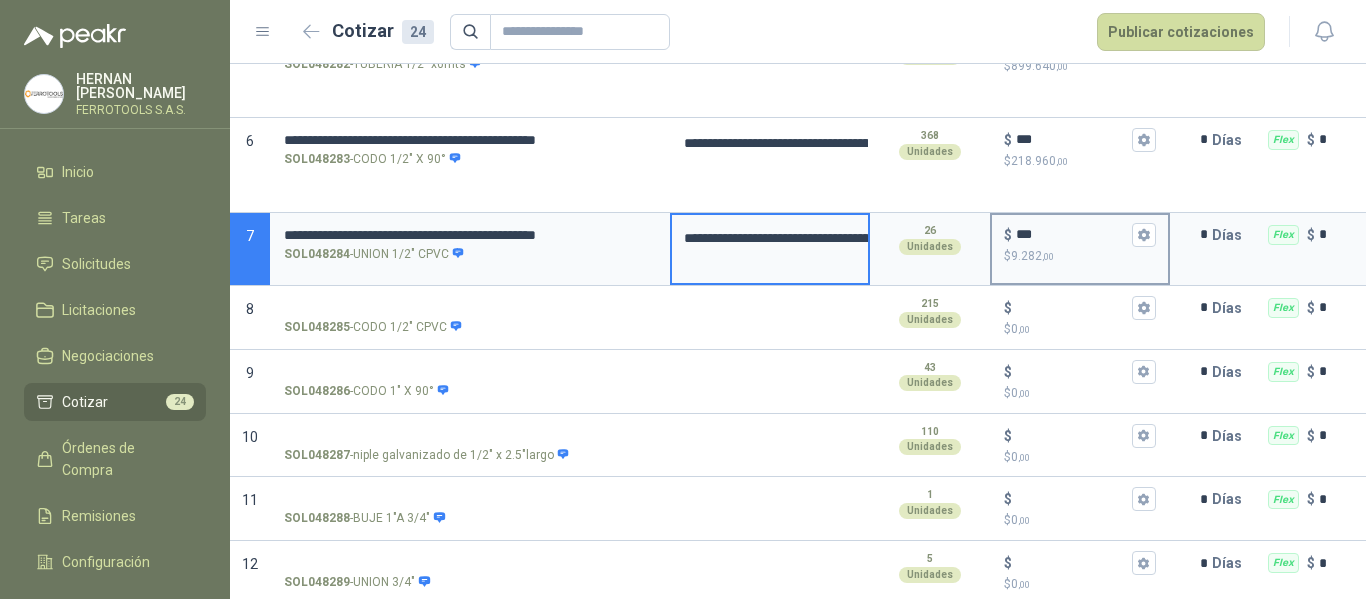 type on "**********" 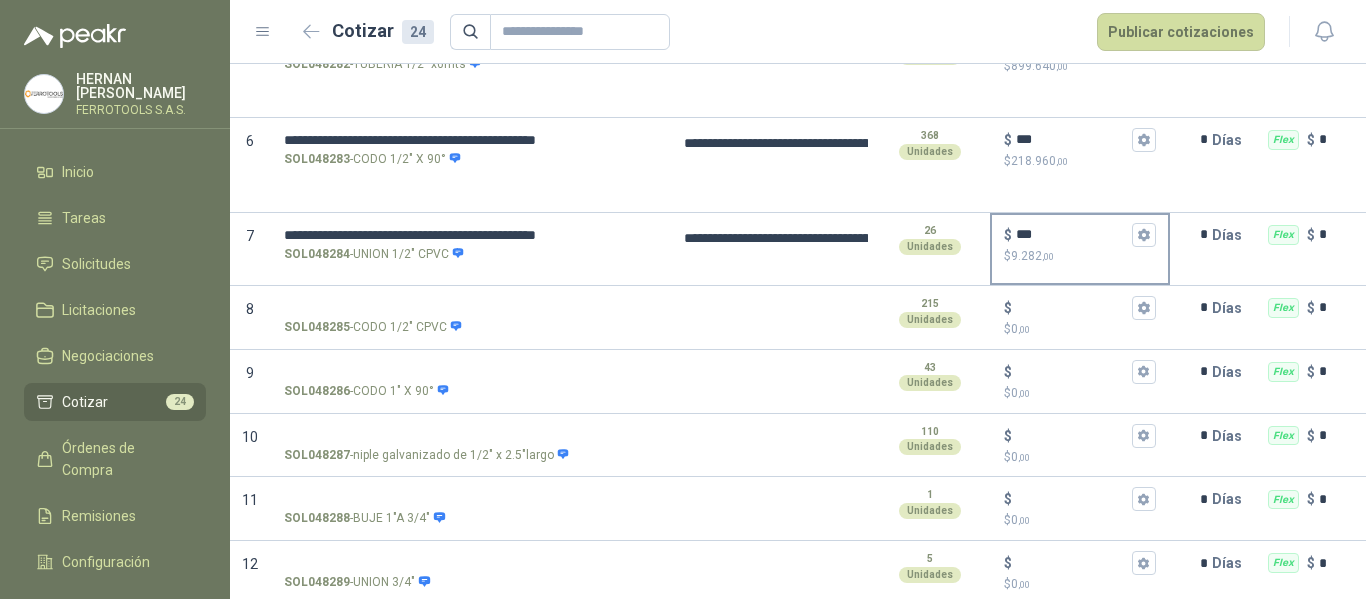 type 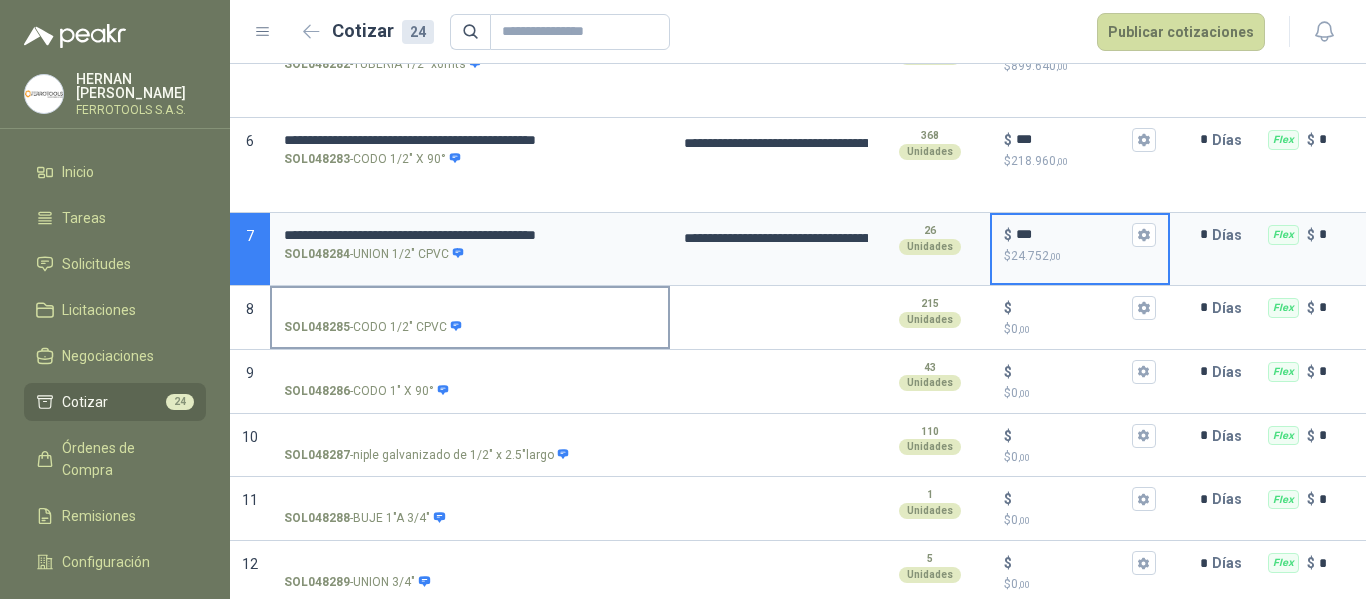 type on "***" 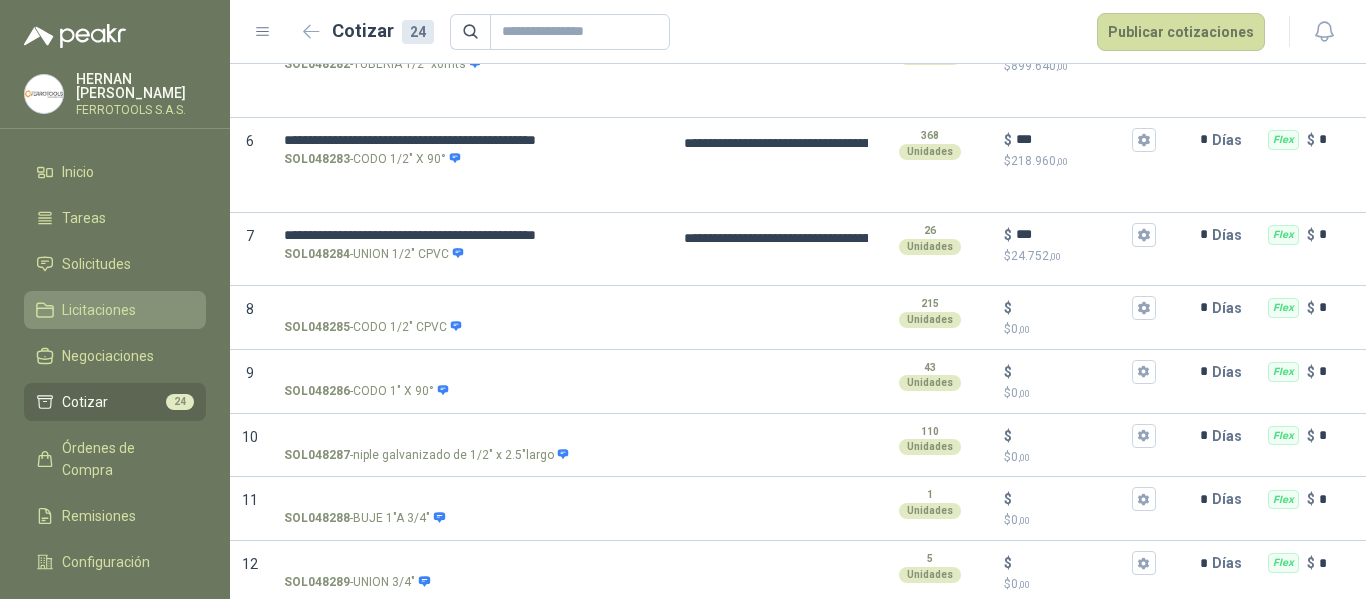 type on "**********" 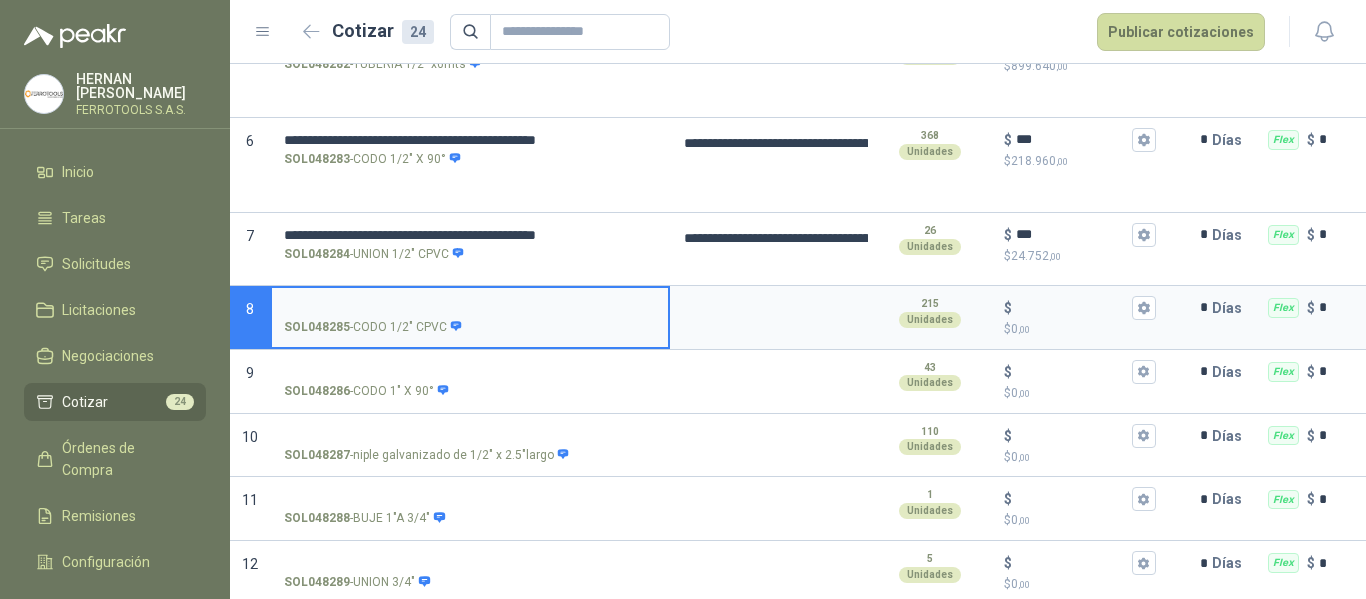 type 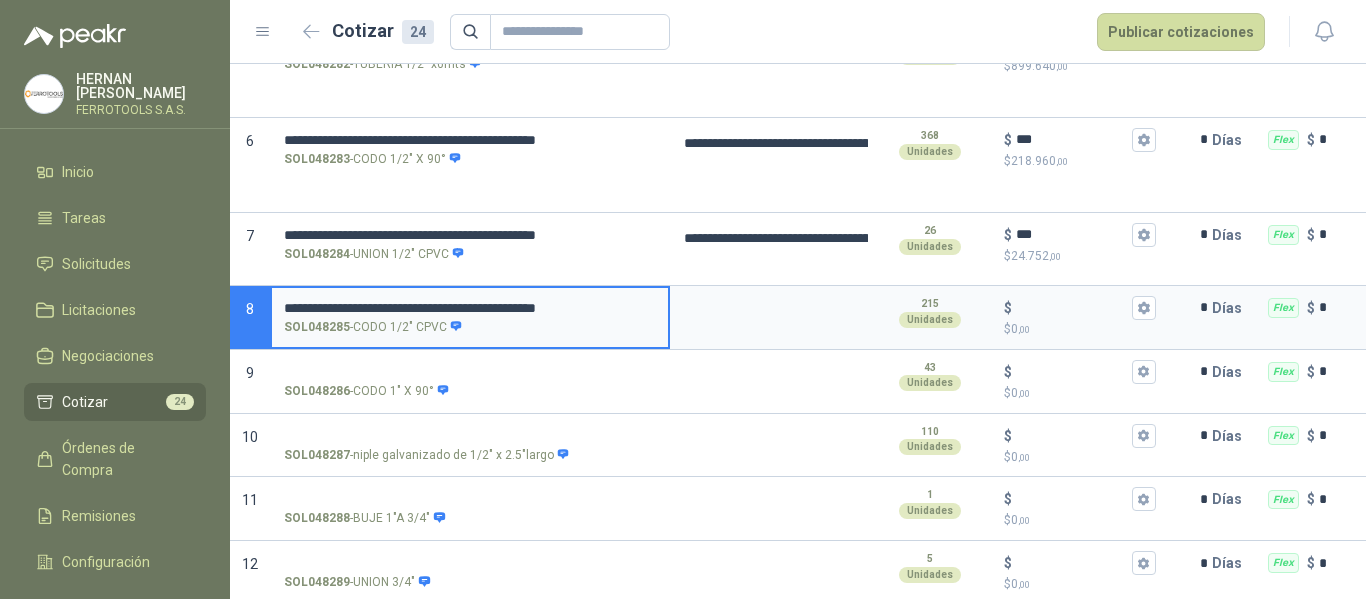 type 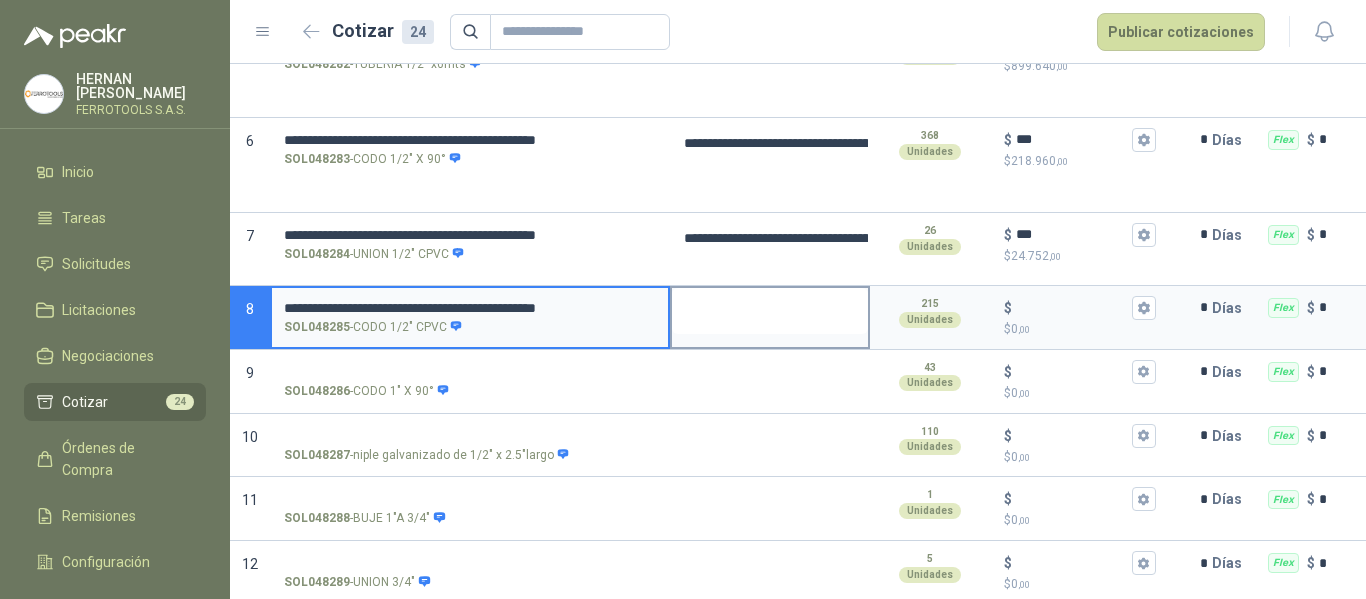type on "**********" 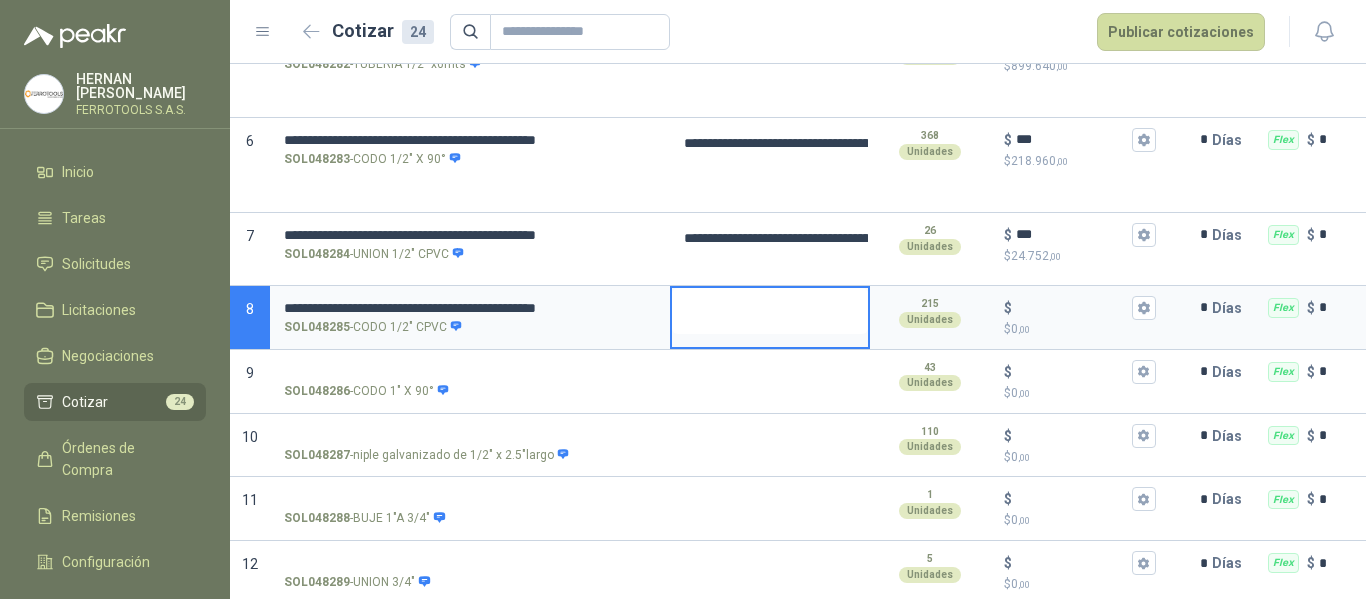 click at bounding box center (770, 311) 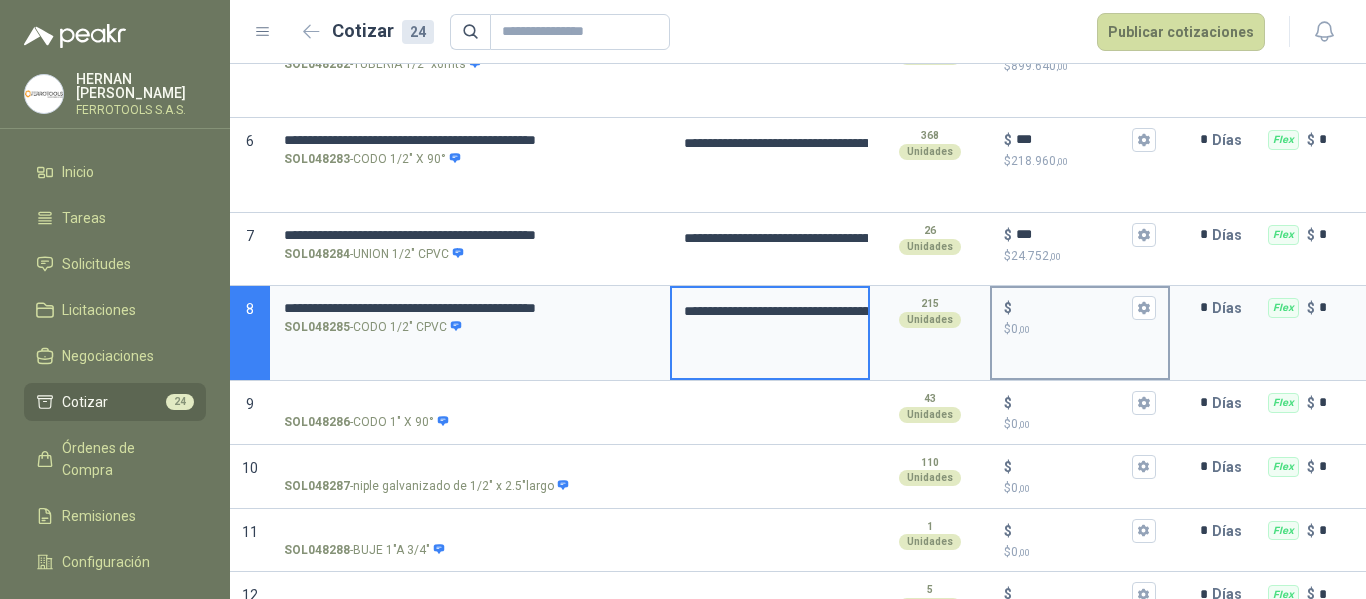 click on "$ $  0 ,00" at bounding box center [1072, 307] 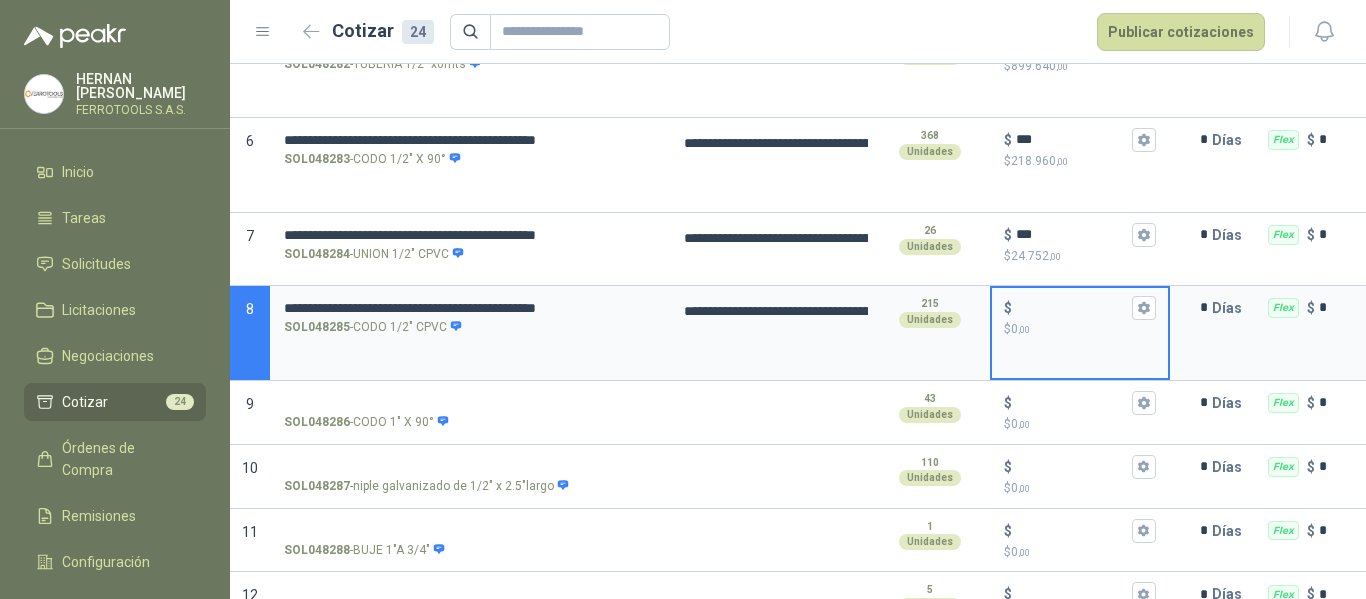 type on "**********" 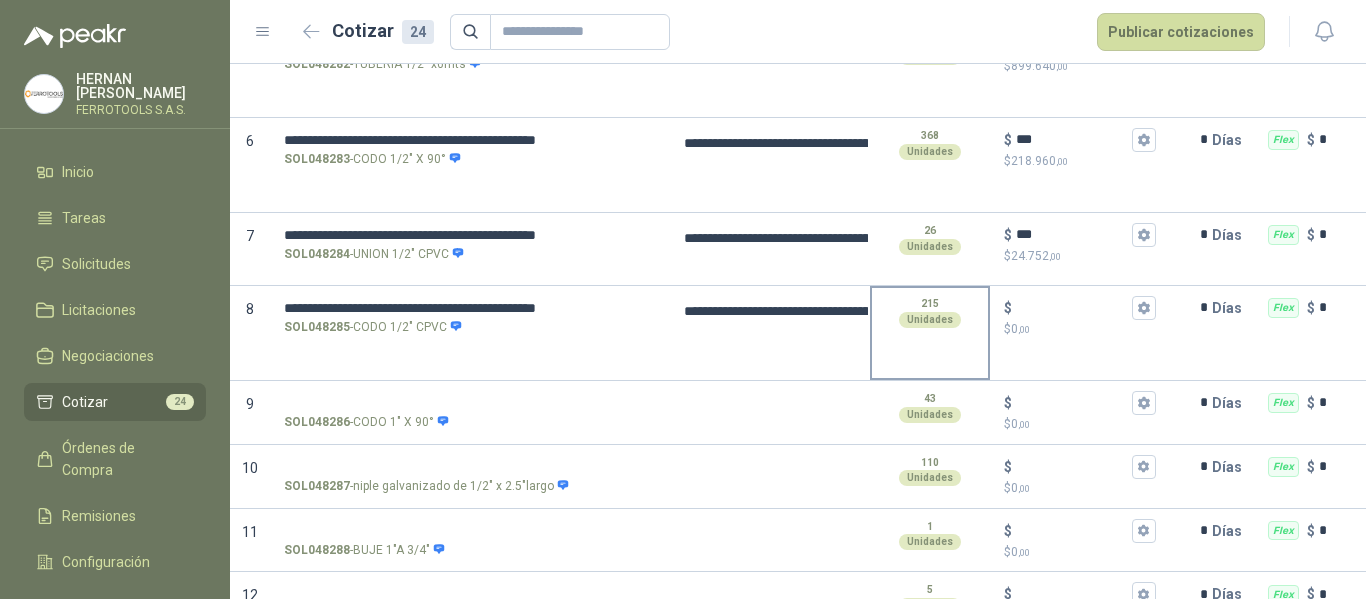 type on "**********" 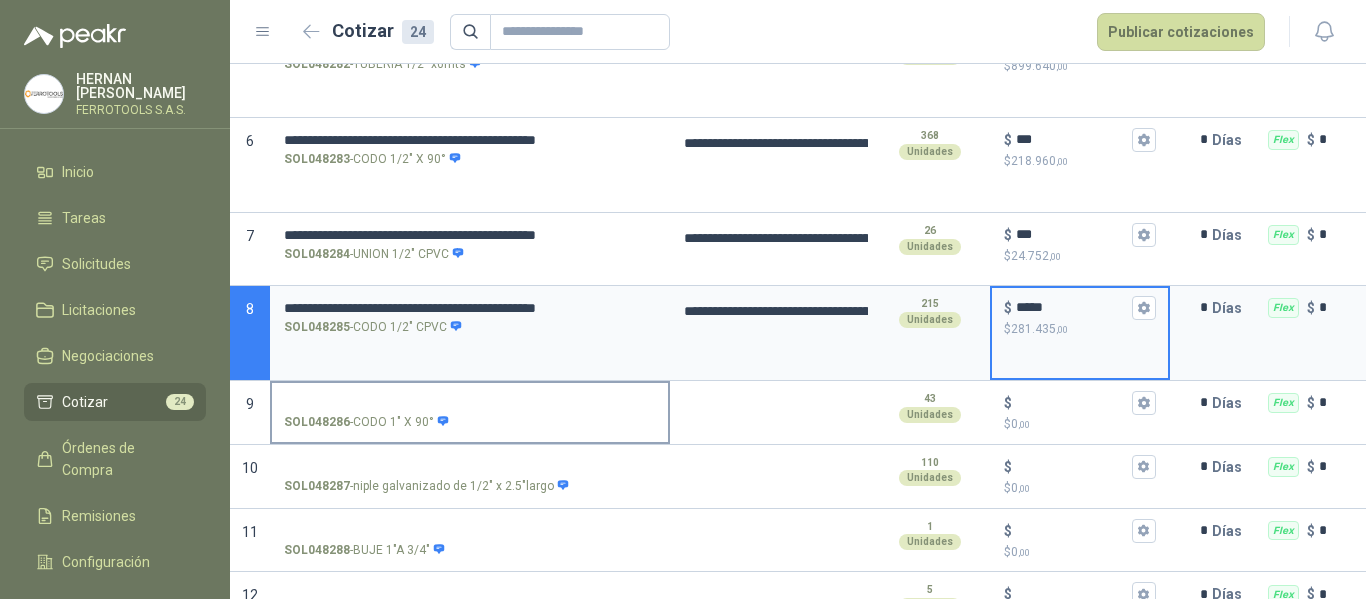 type on "*****" 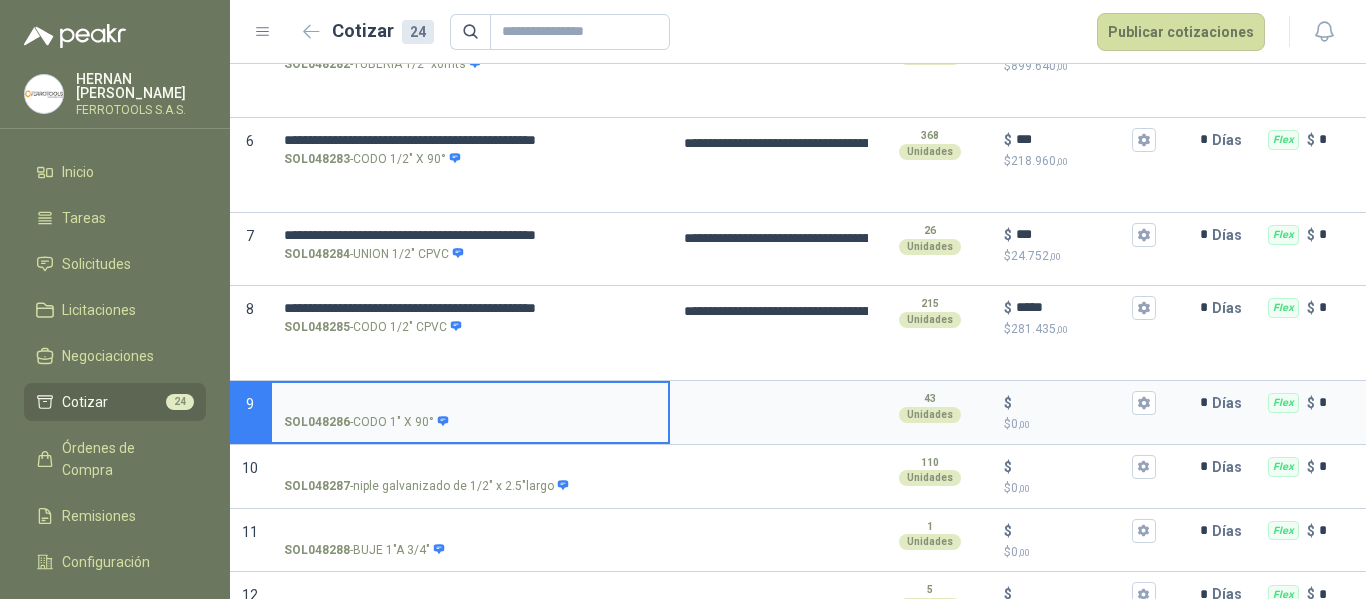 scroll, scrollTop: 700, scrollLeft: 0, axis: vertical 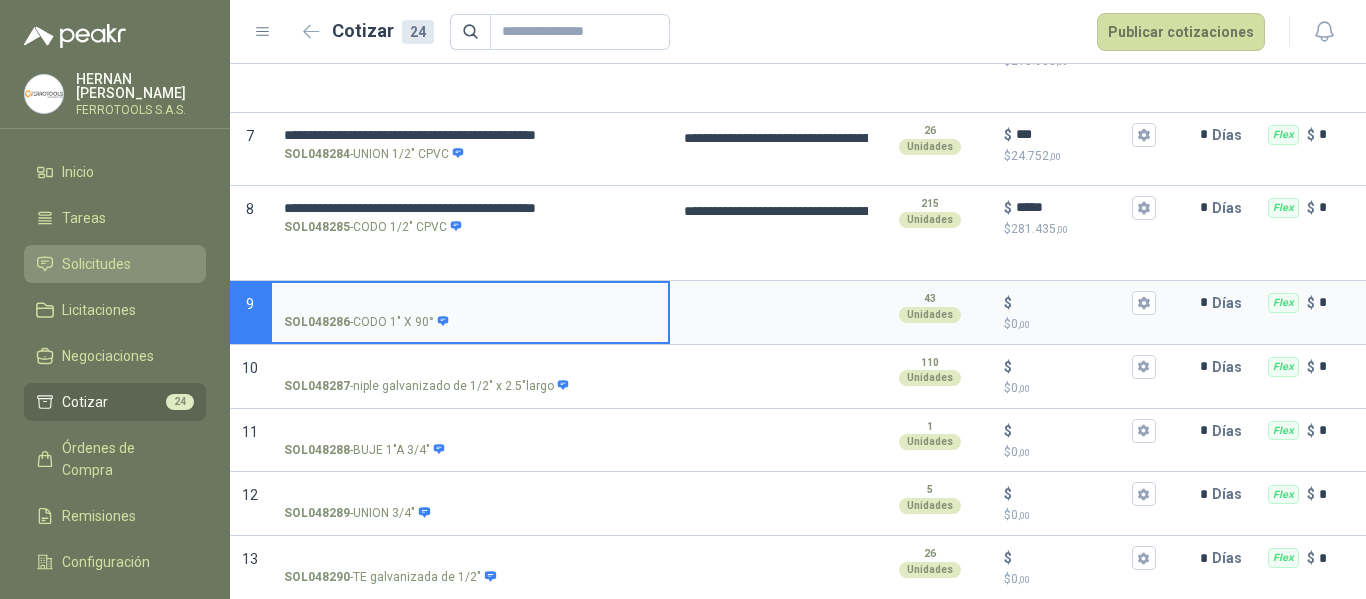 type on "**********" 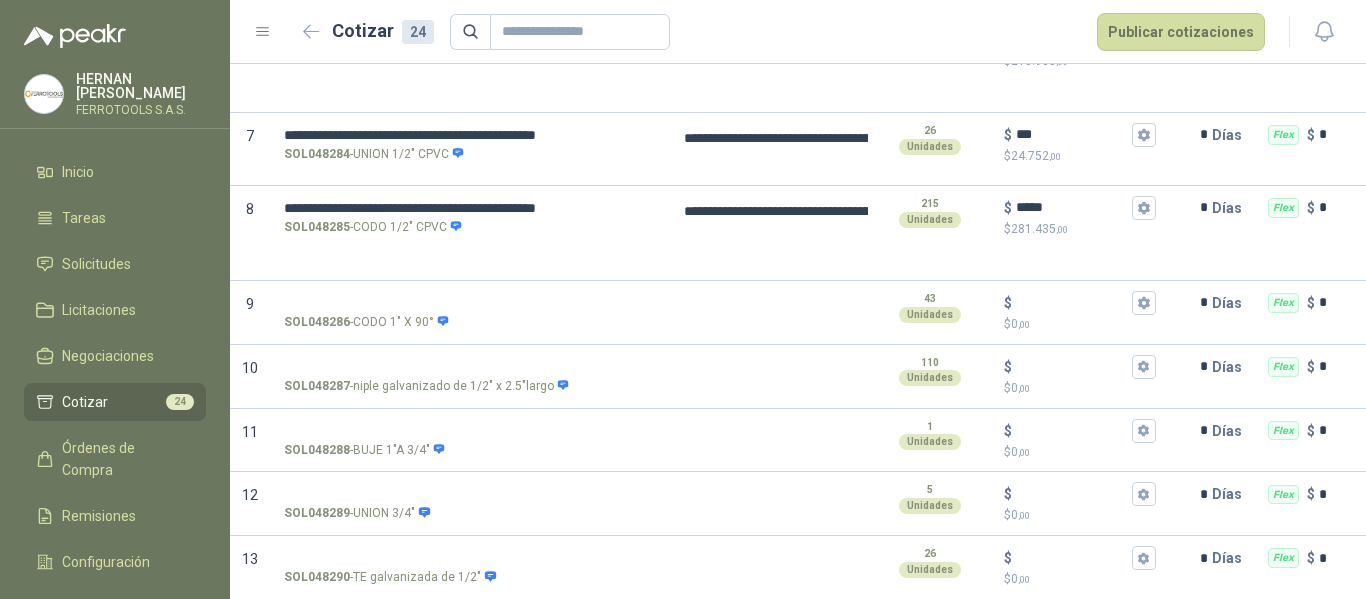 type on "**********" 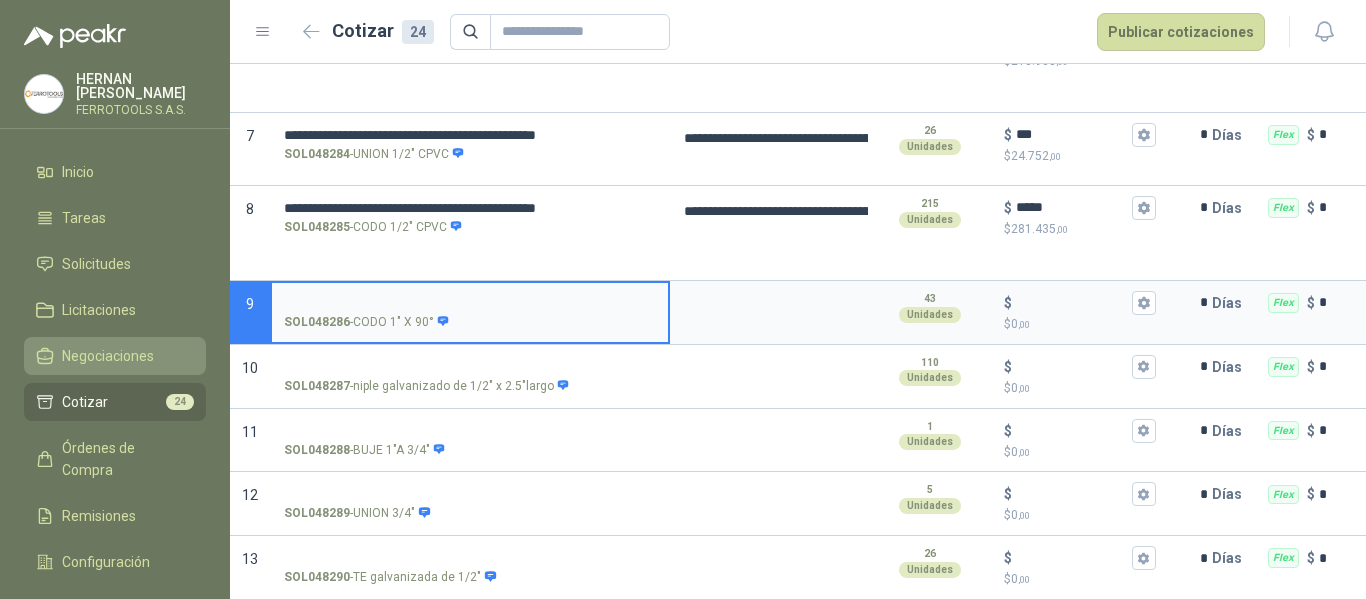 type 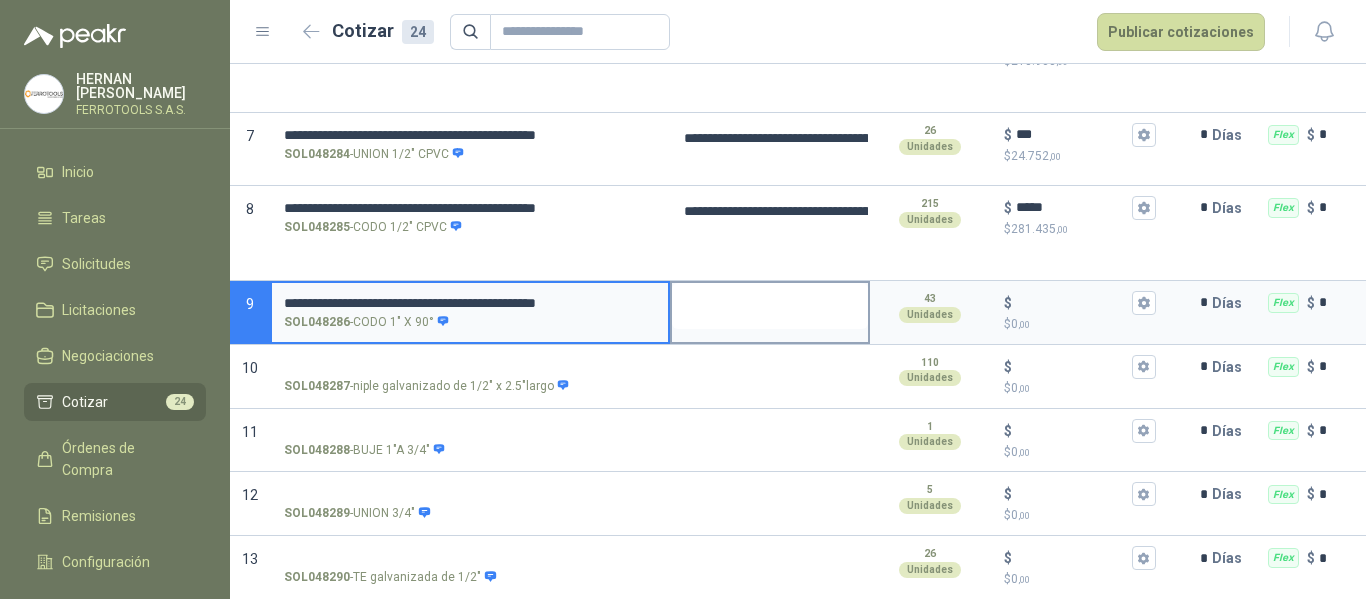 click at bounding box center (770, 306) 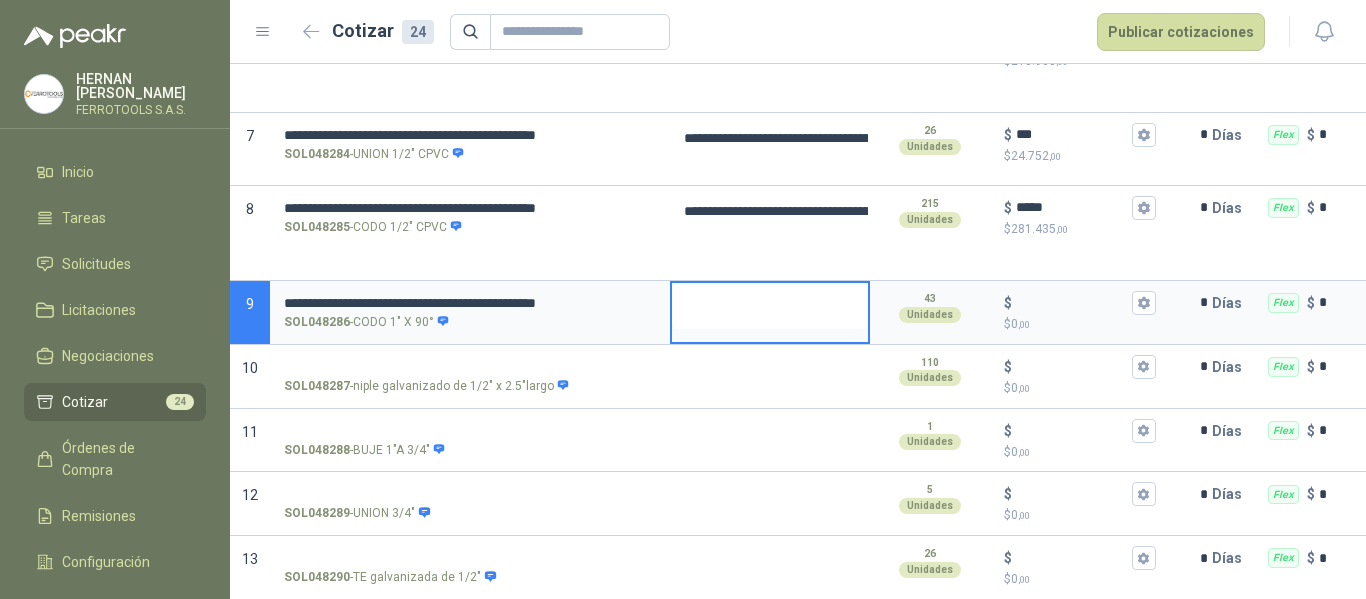 type 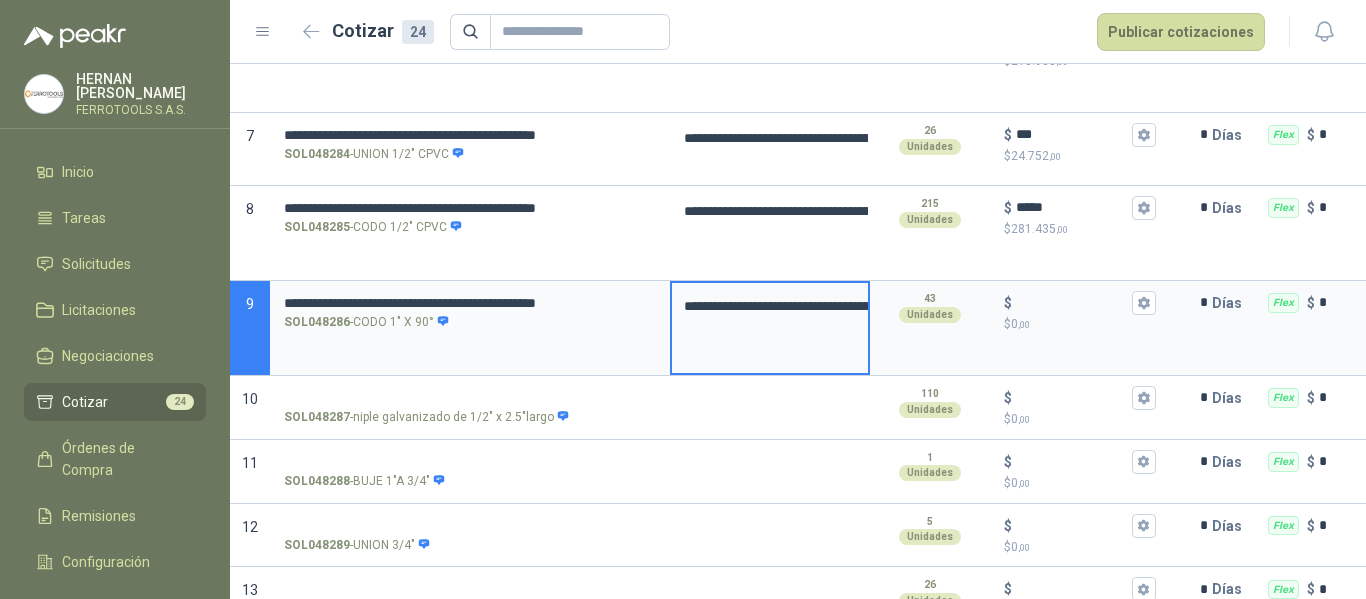 type 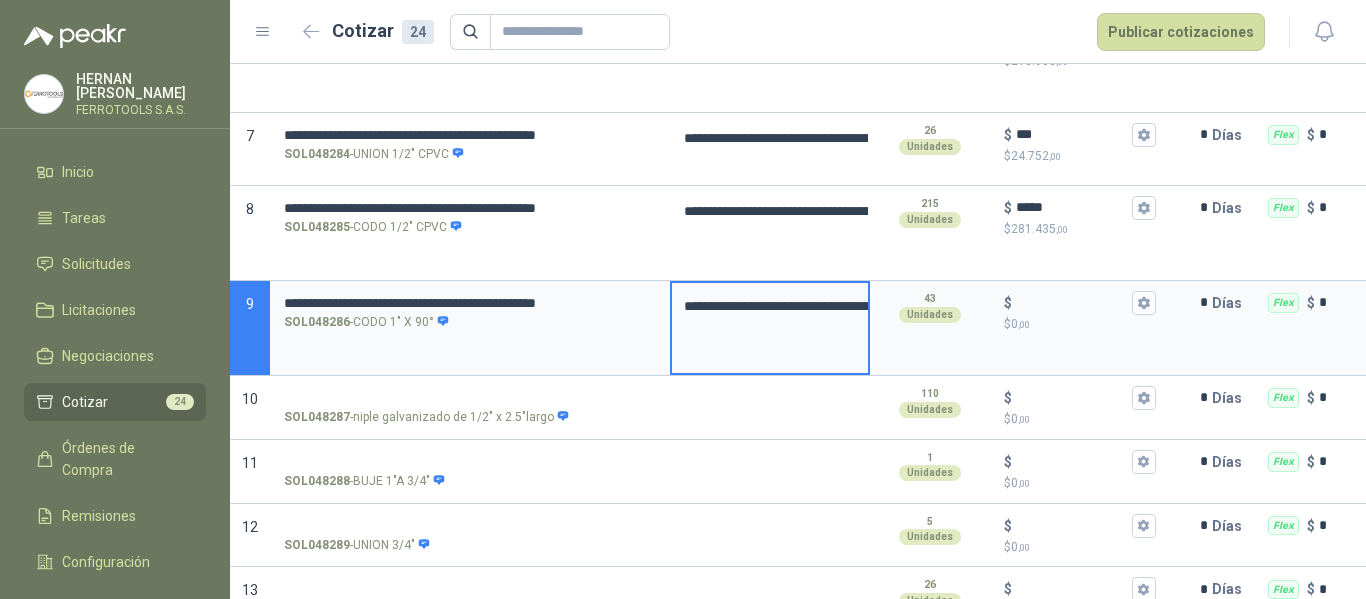 type on "**********" 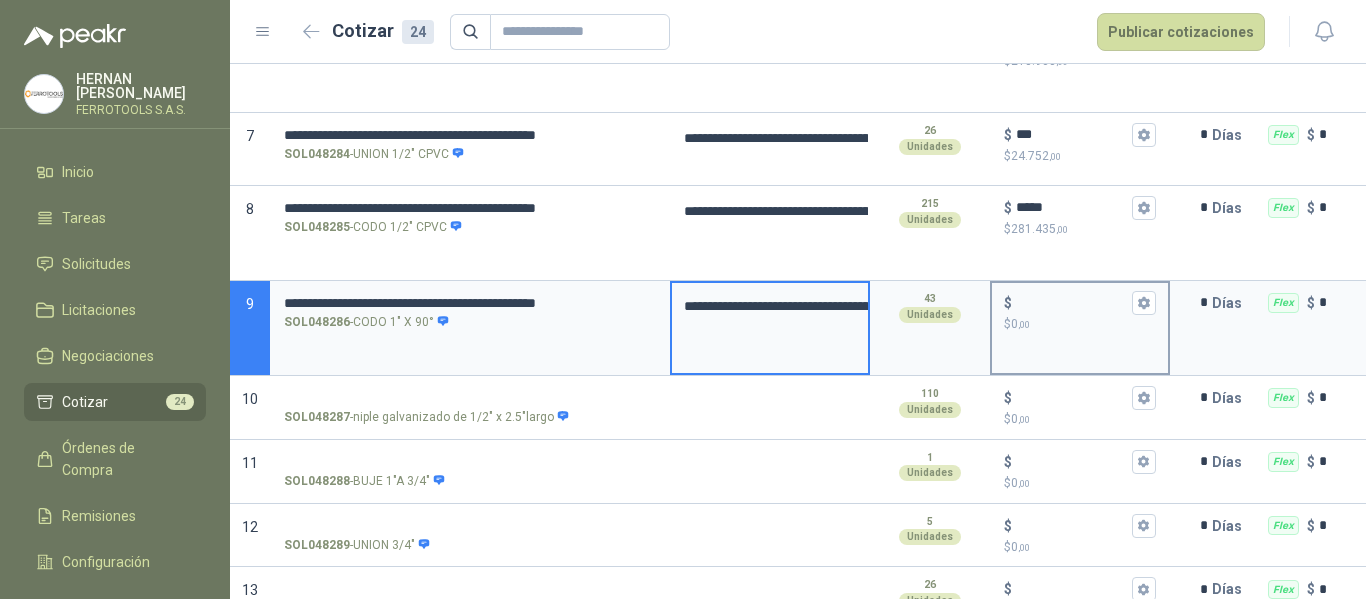 click on "$ $  0 ,00" at bounding box center [1072, 302] 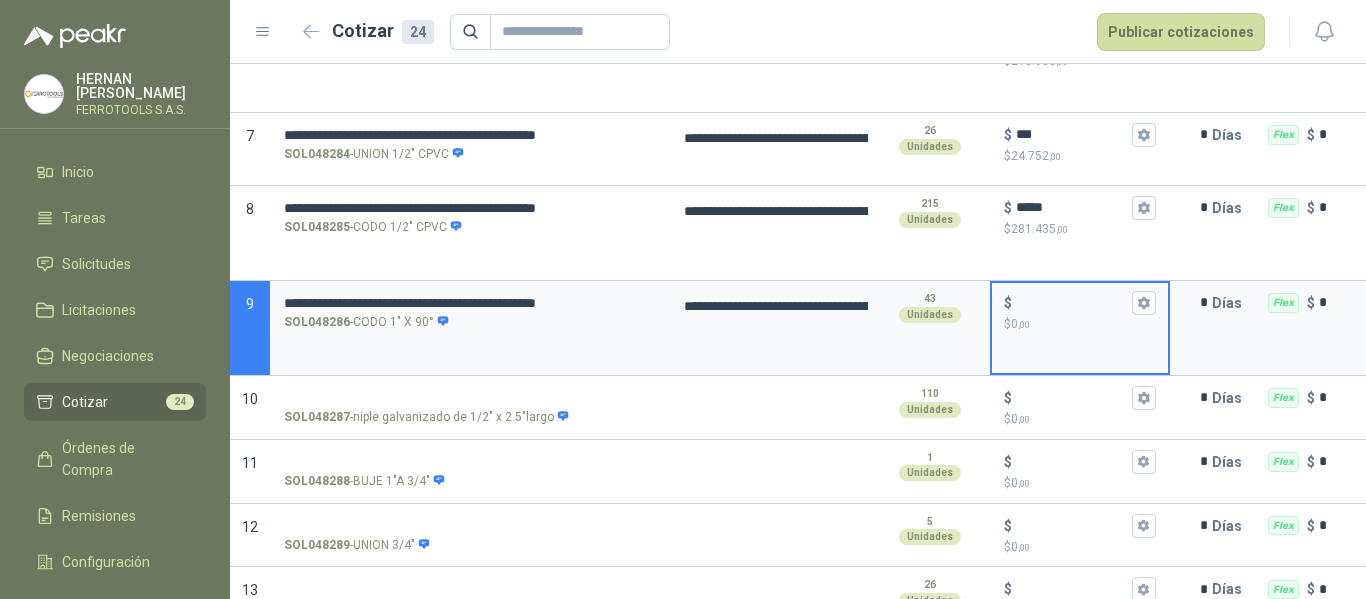 type on "**********" 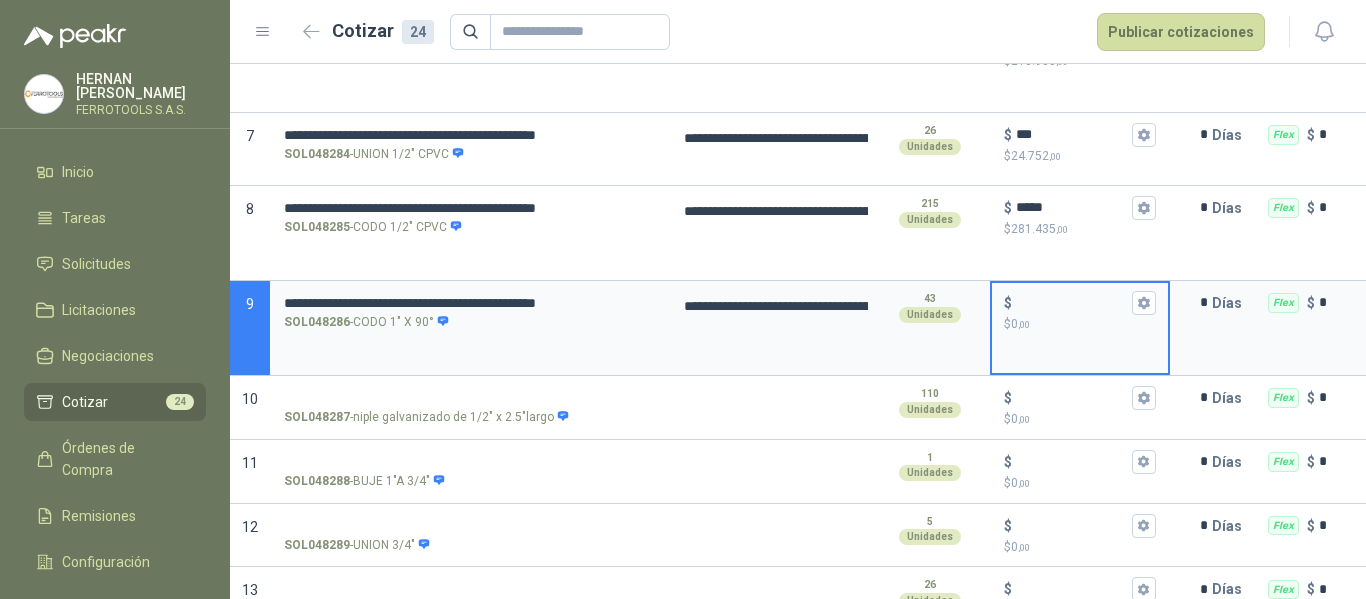 type on "**********" 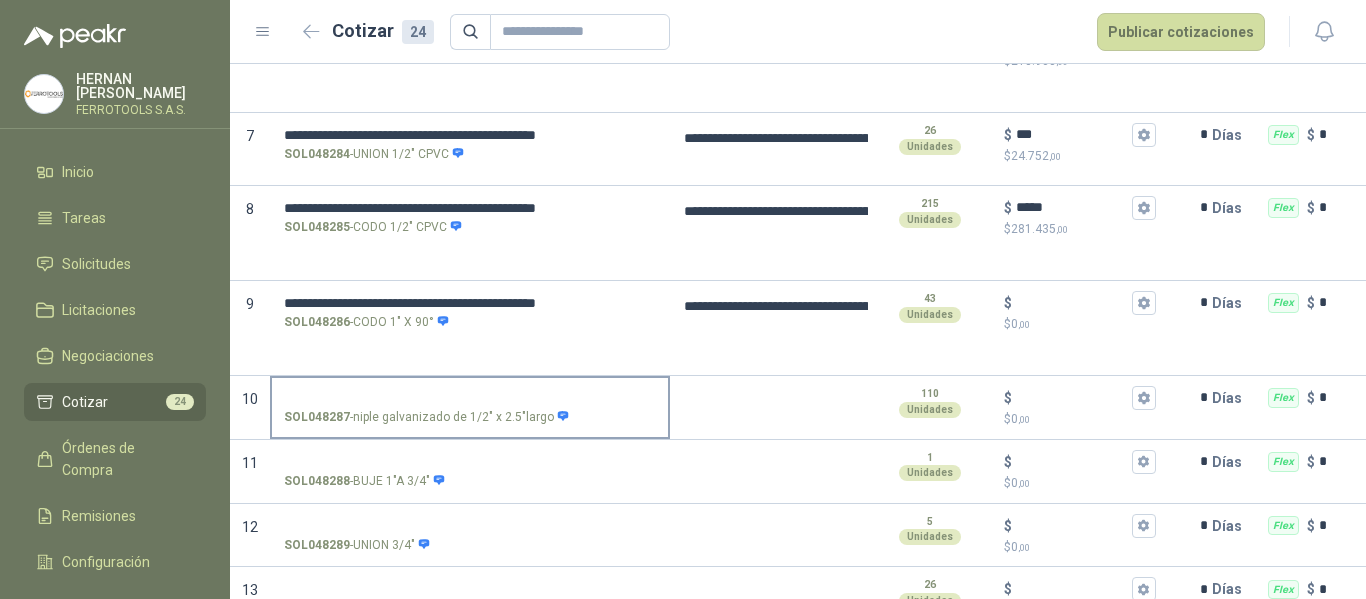 type on "**********" 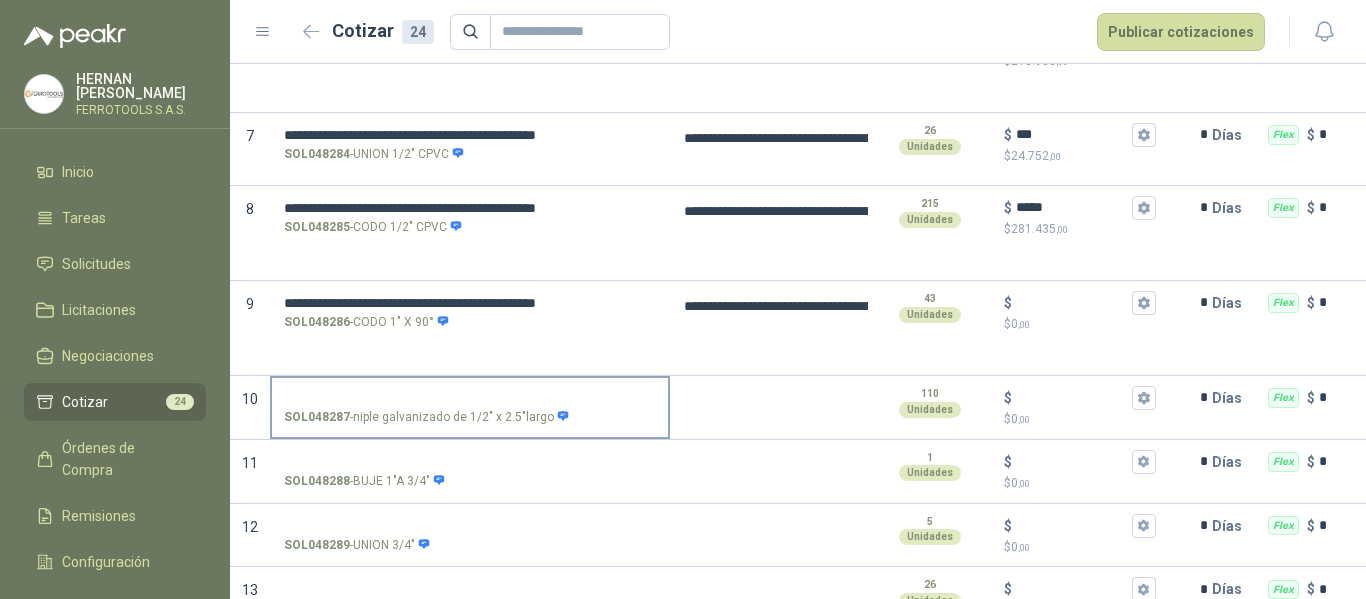 type on "**********" 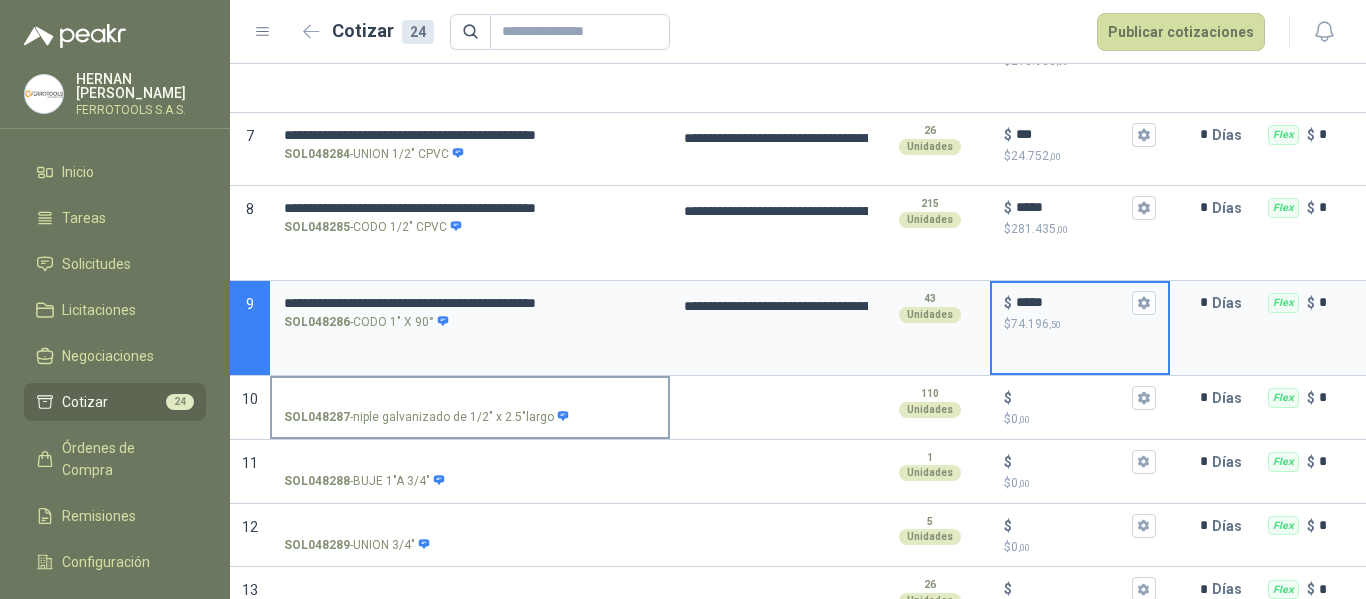 type on "*****" 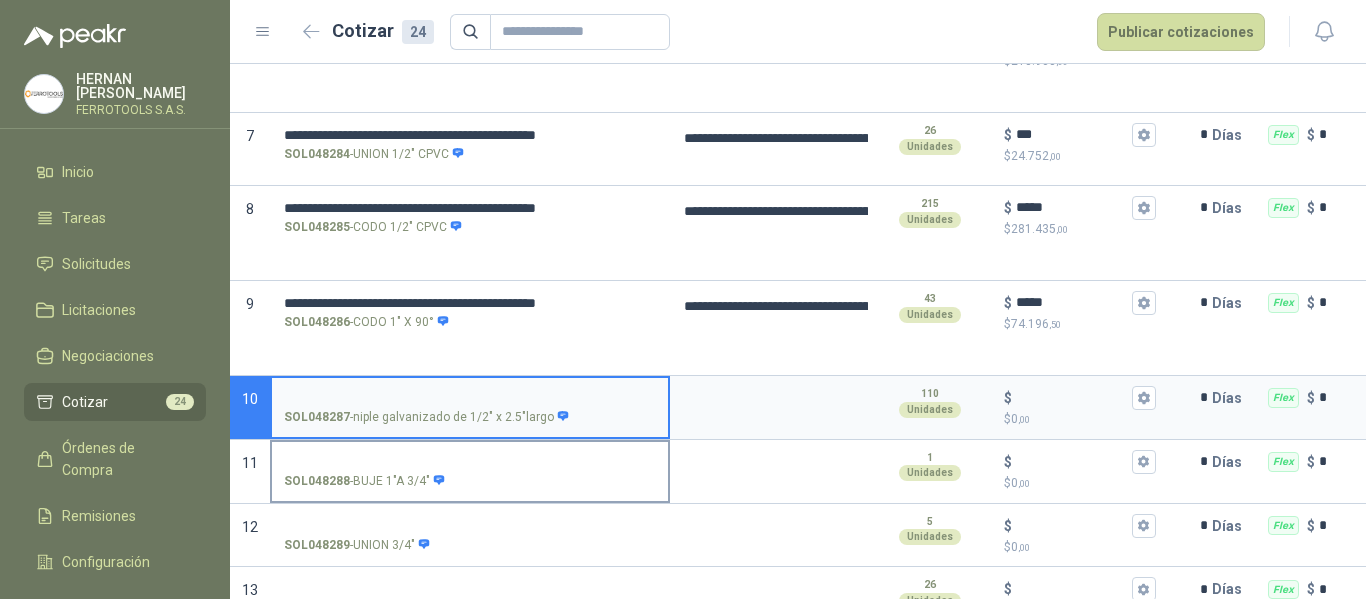 type on "**********" 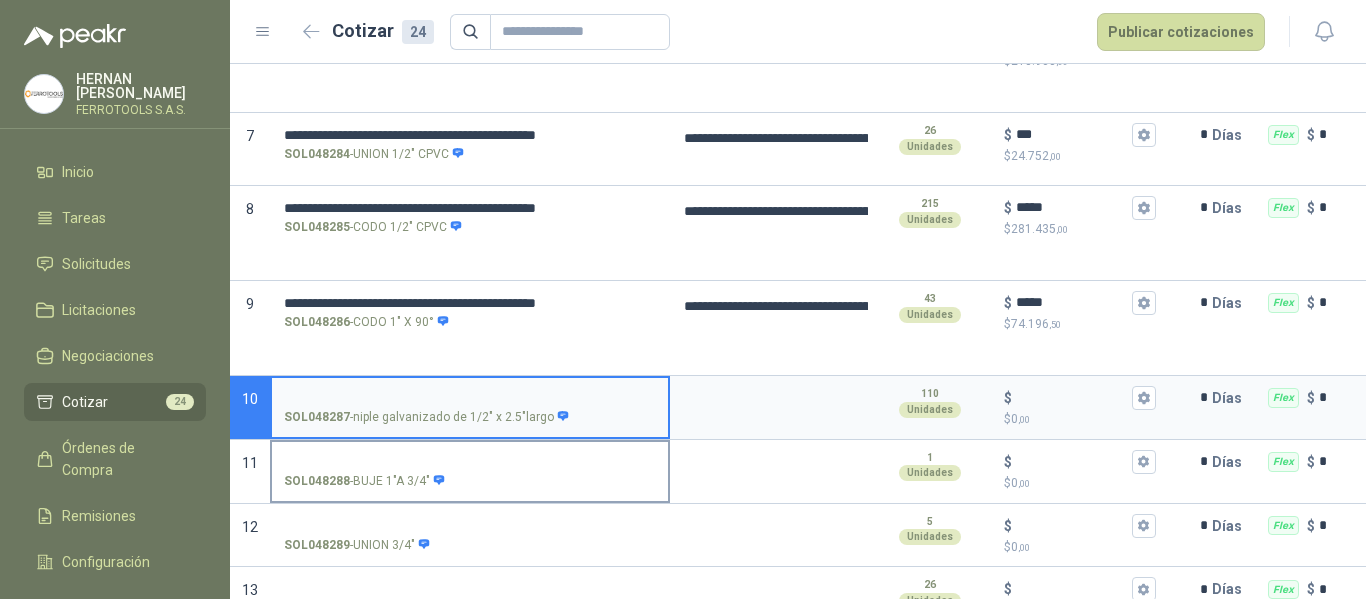 type on "**********" 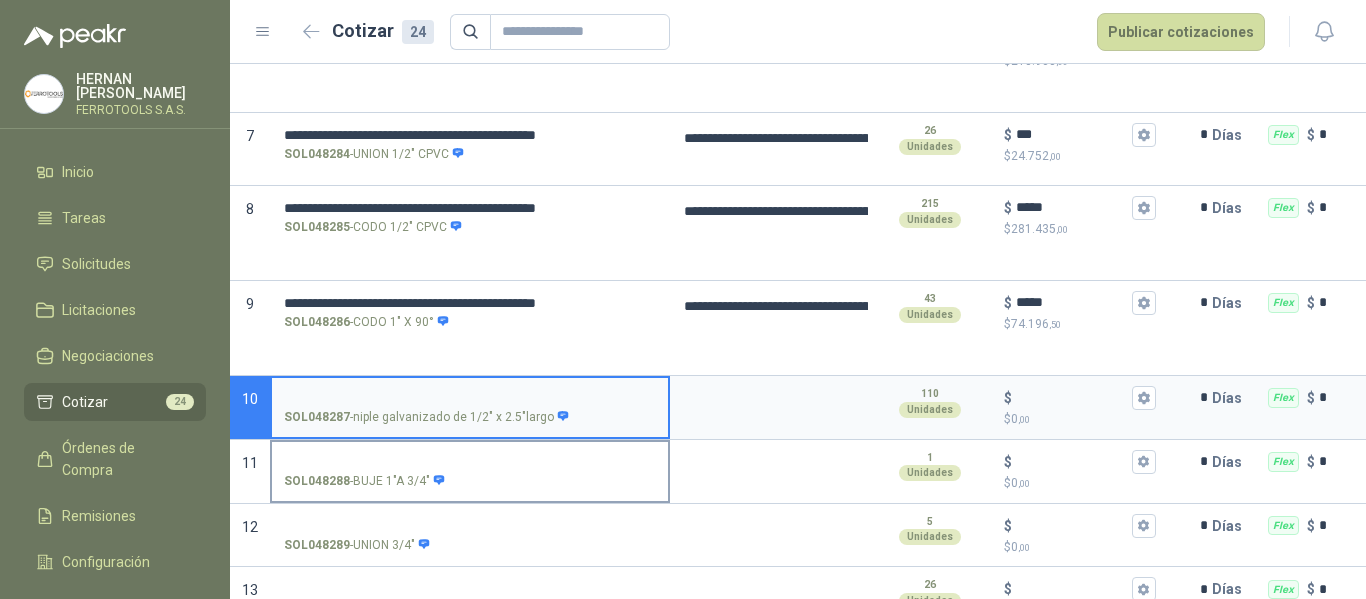 type on "**********" 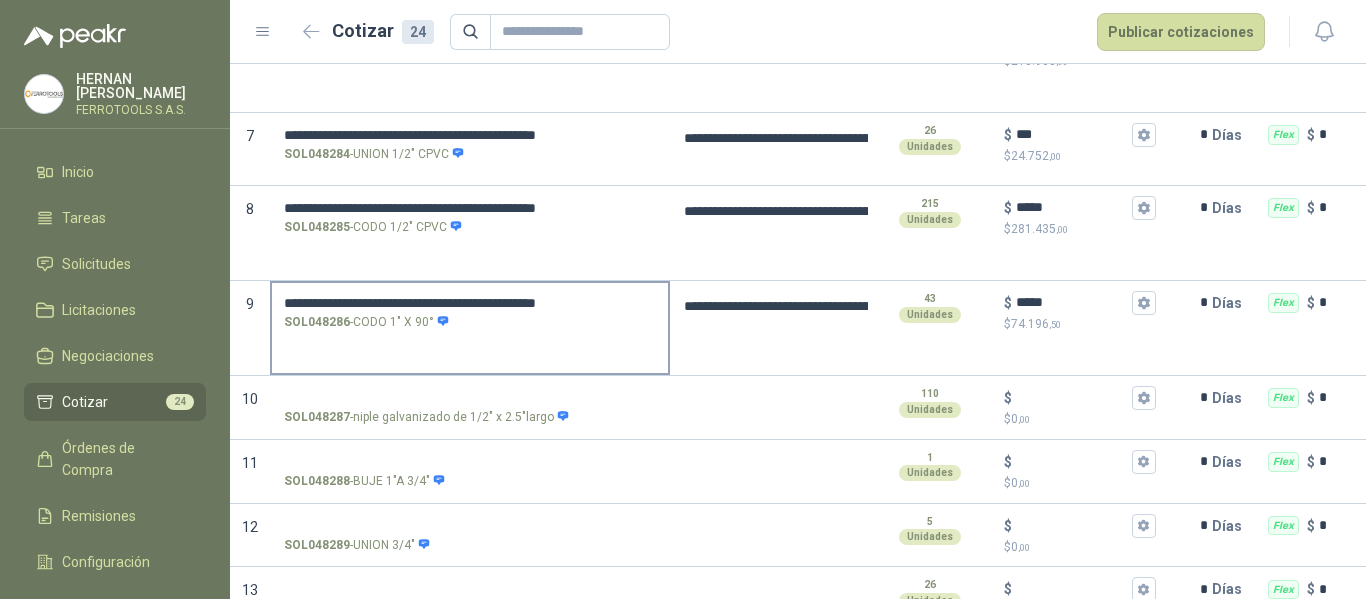 type on "**********" 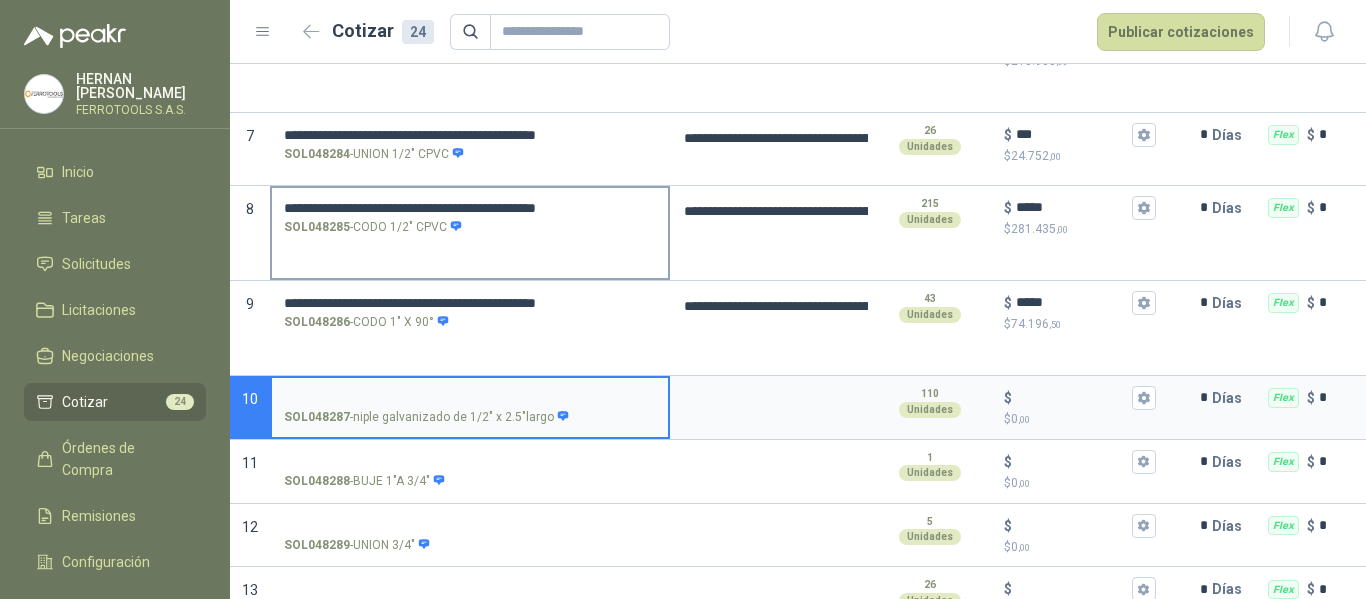 type on "**********" 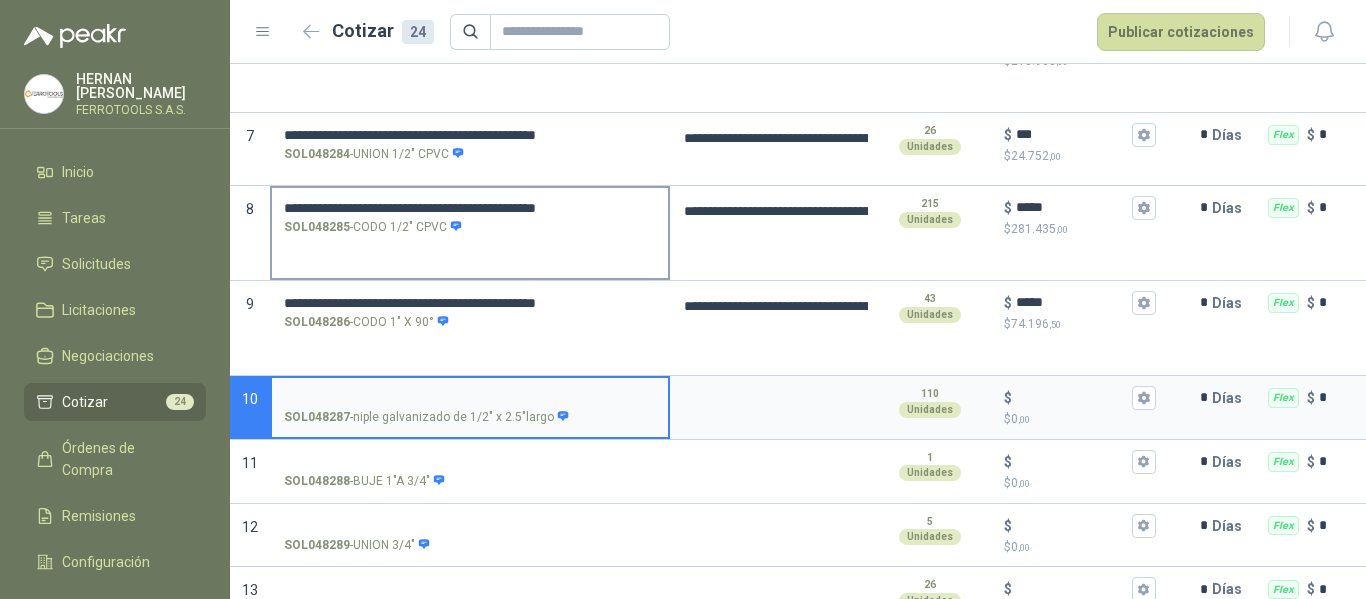 type on "**********" 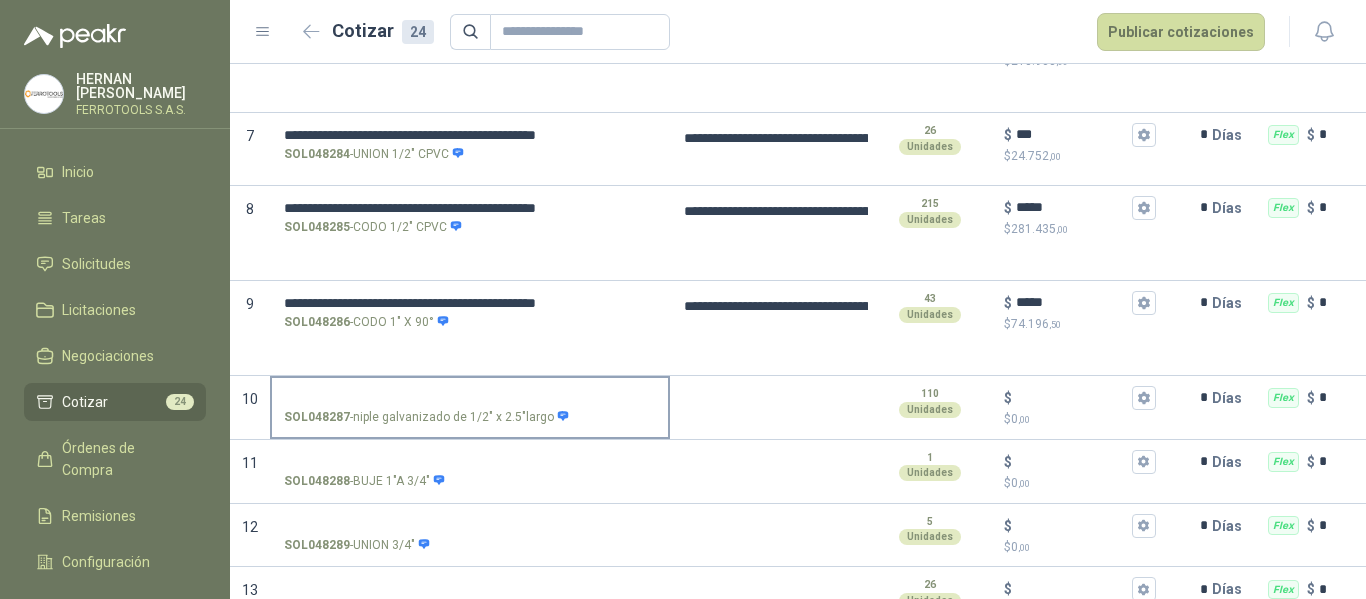 type on "**********" 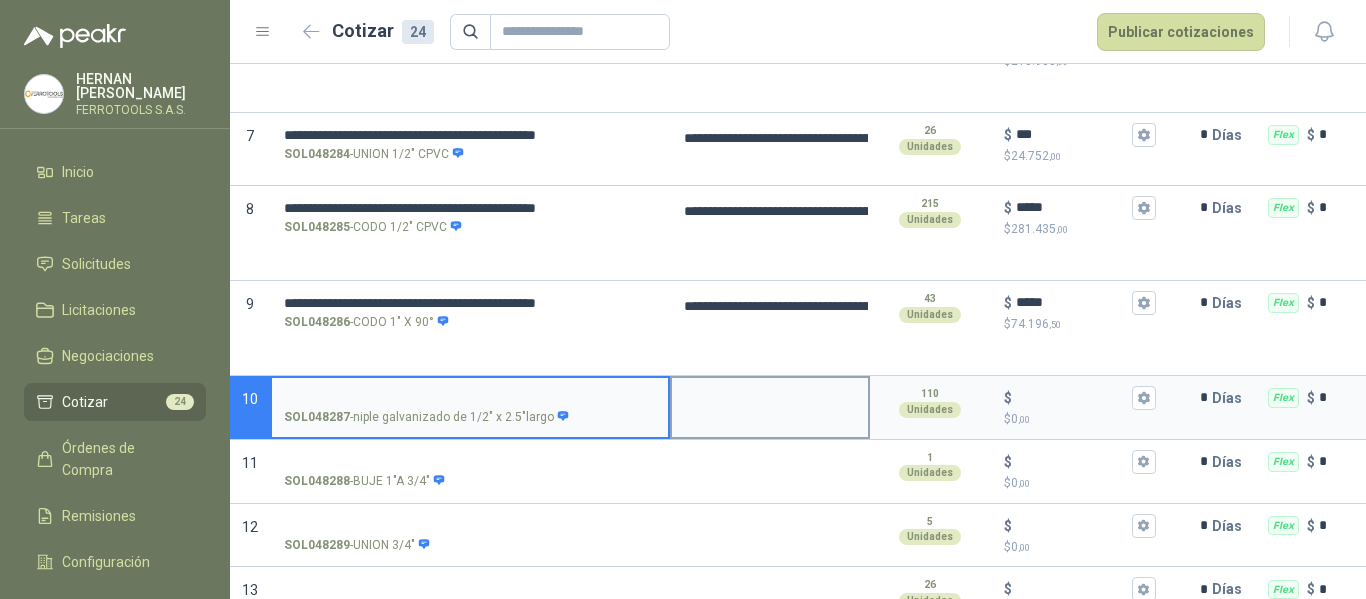 type 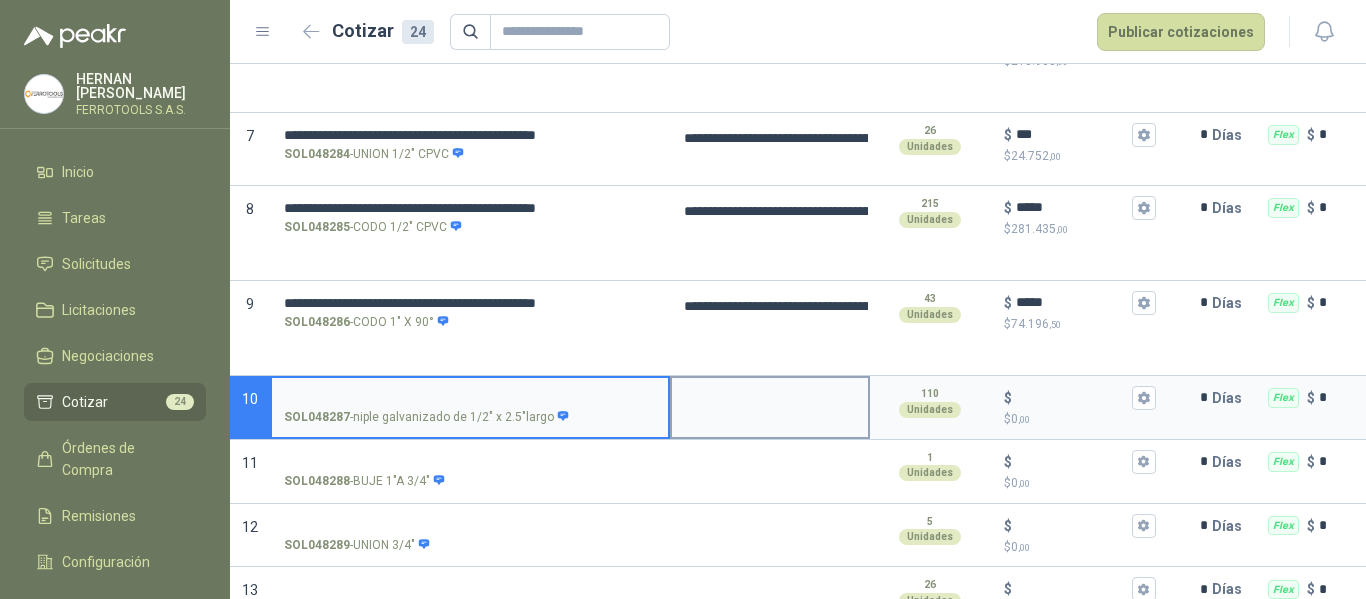 type on "**********" 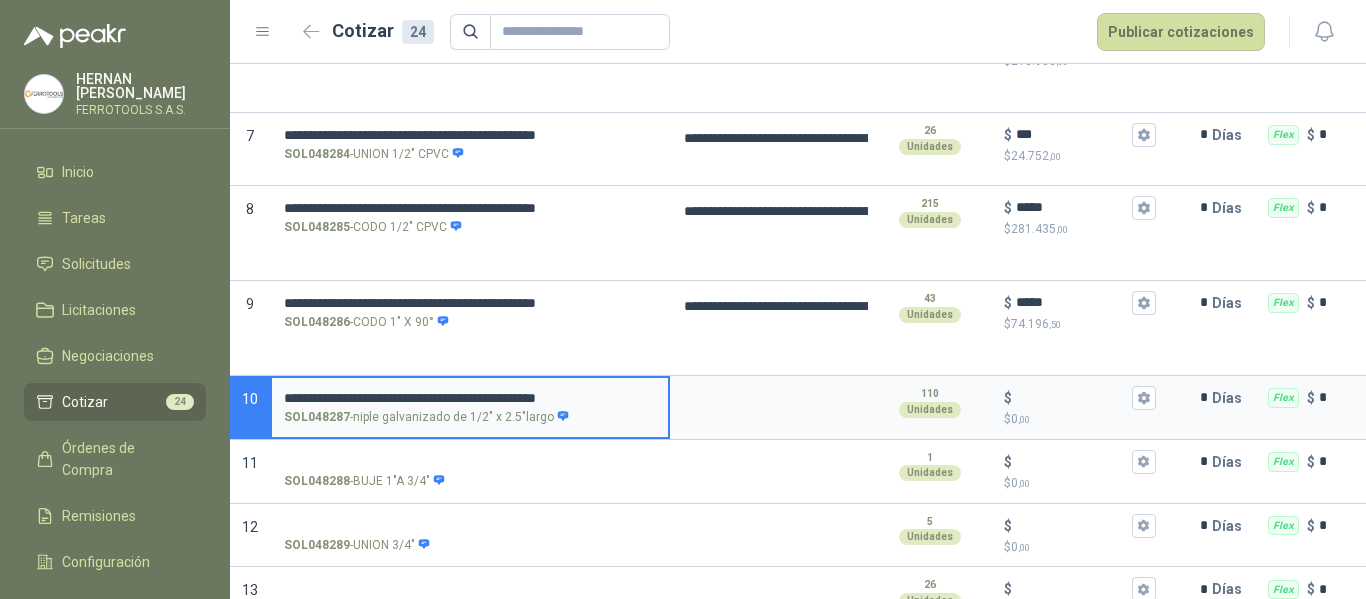 type 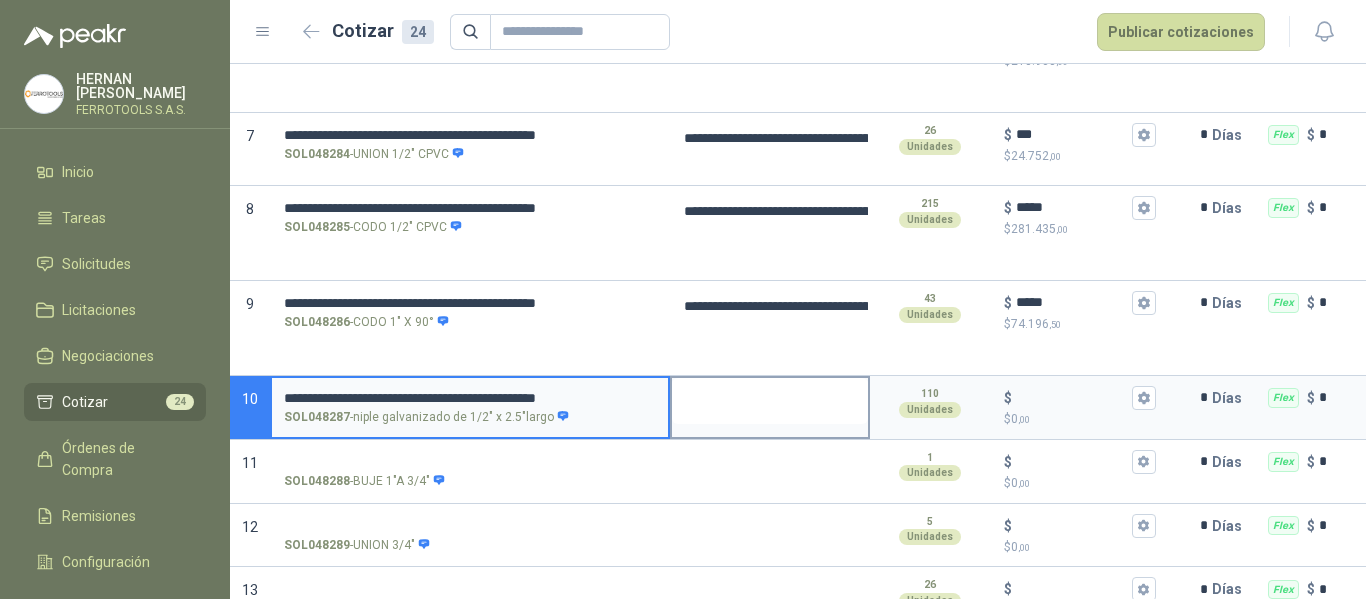click at bounding box center [770, 401] 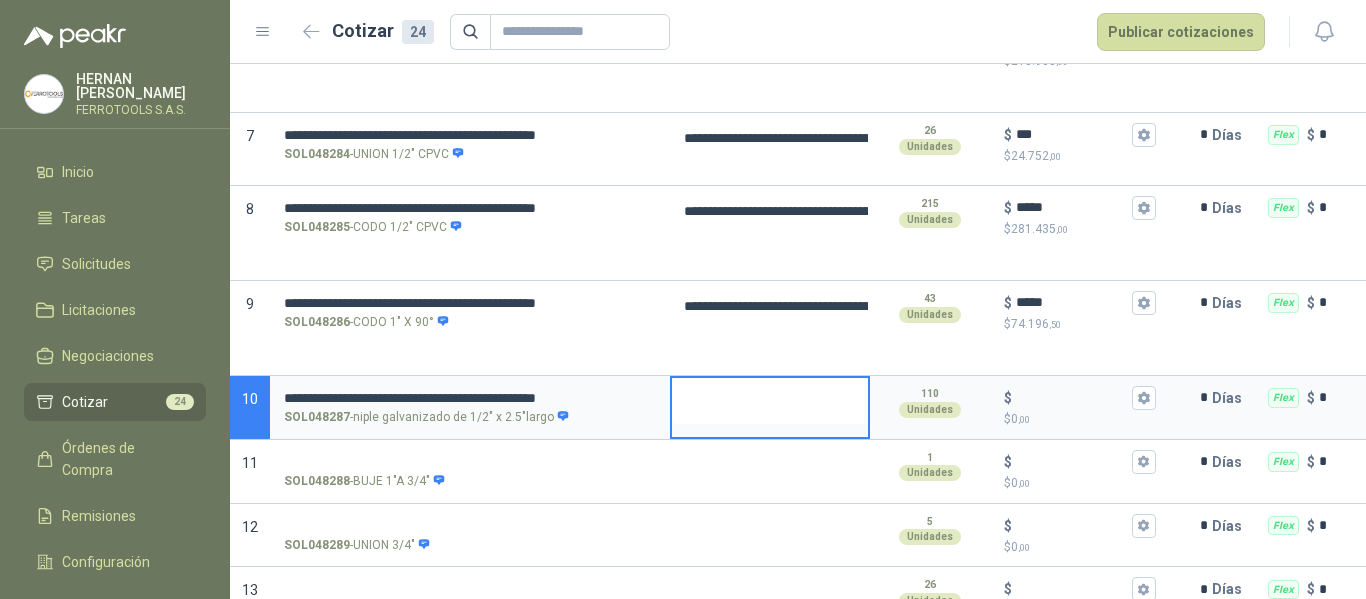 type 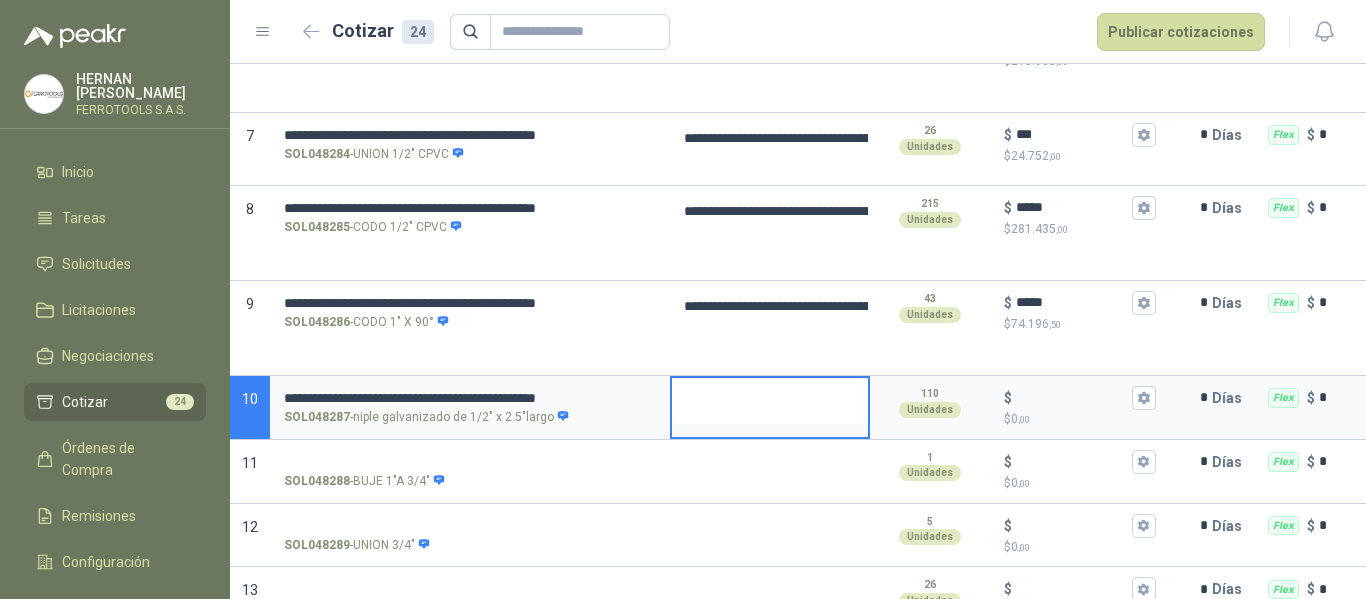 type on "**********" 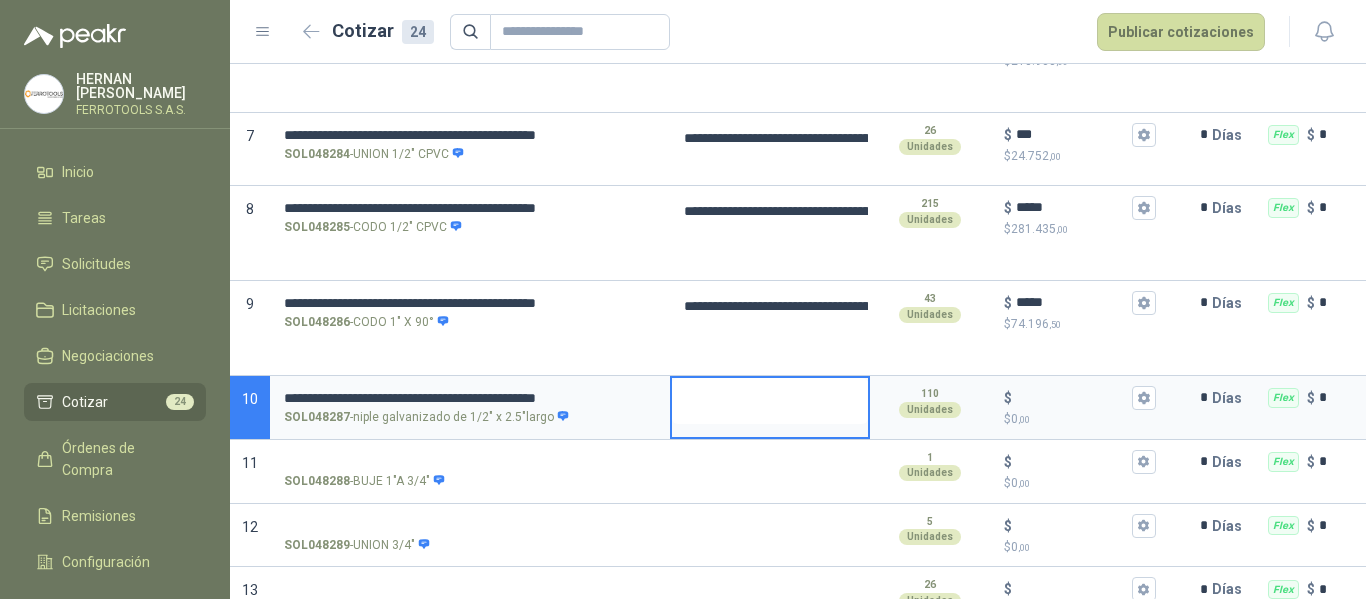 type on "**********" 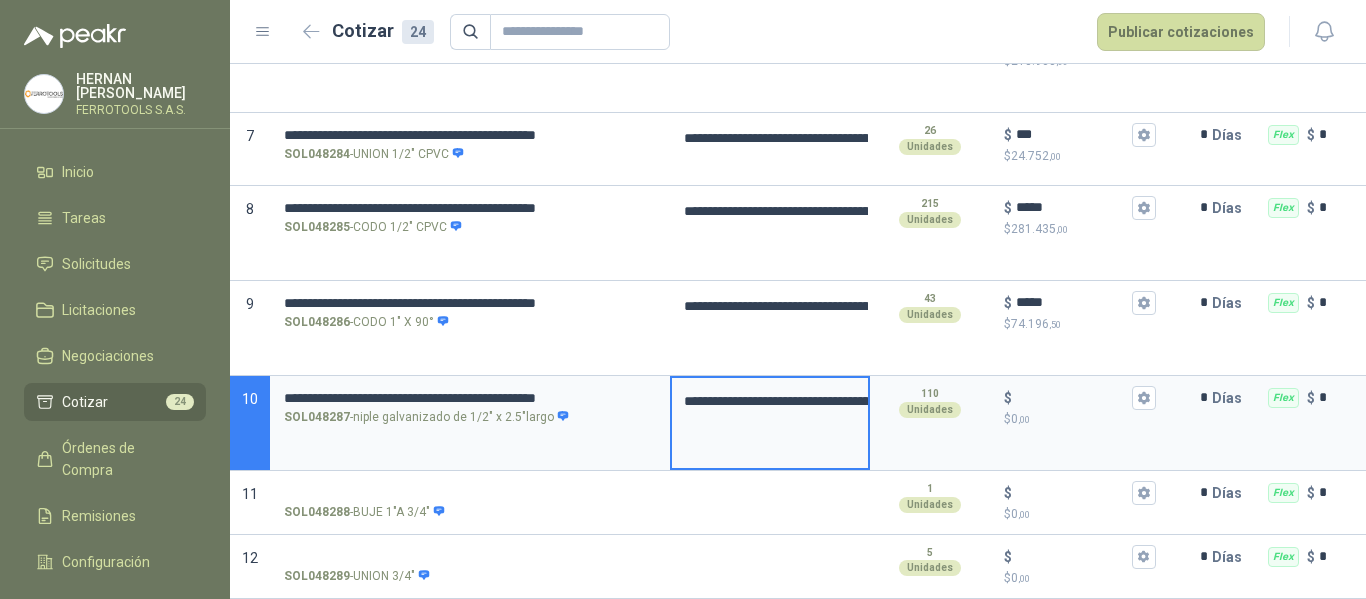 type 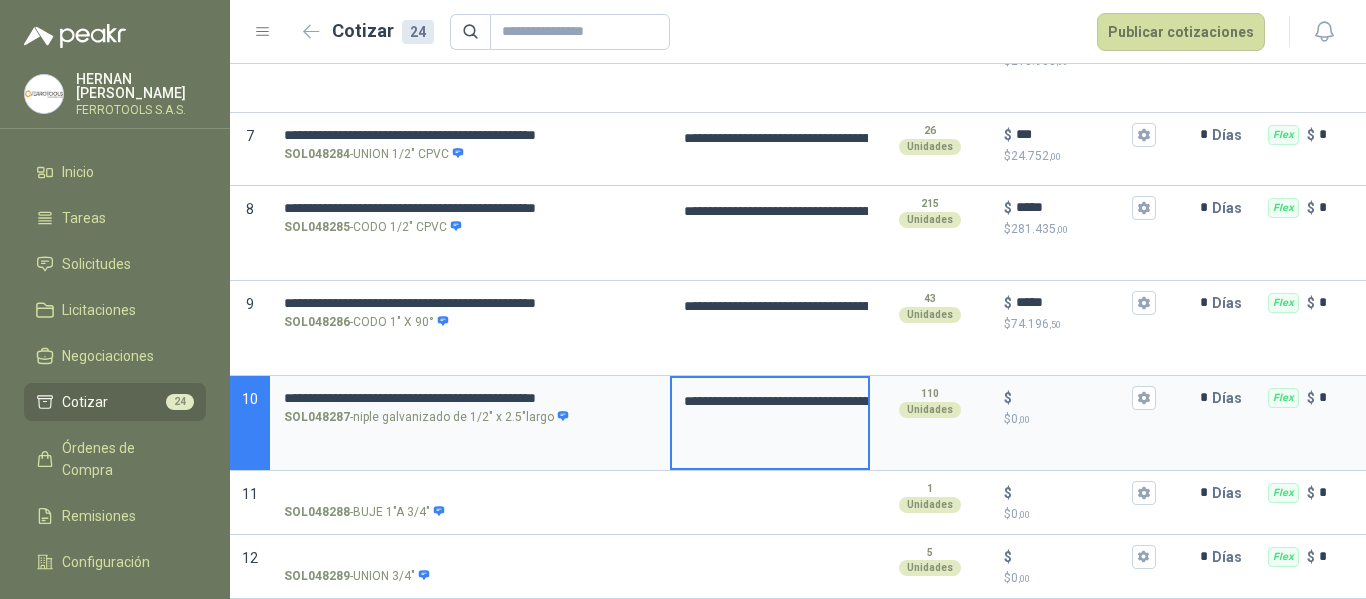 type on "**********" 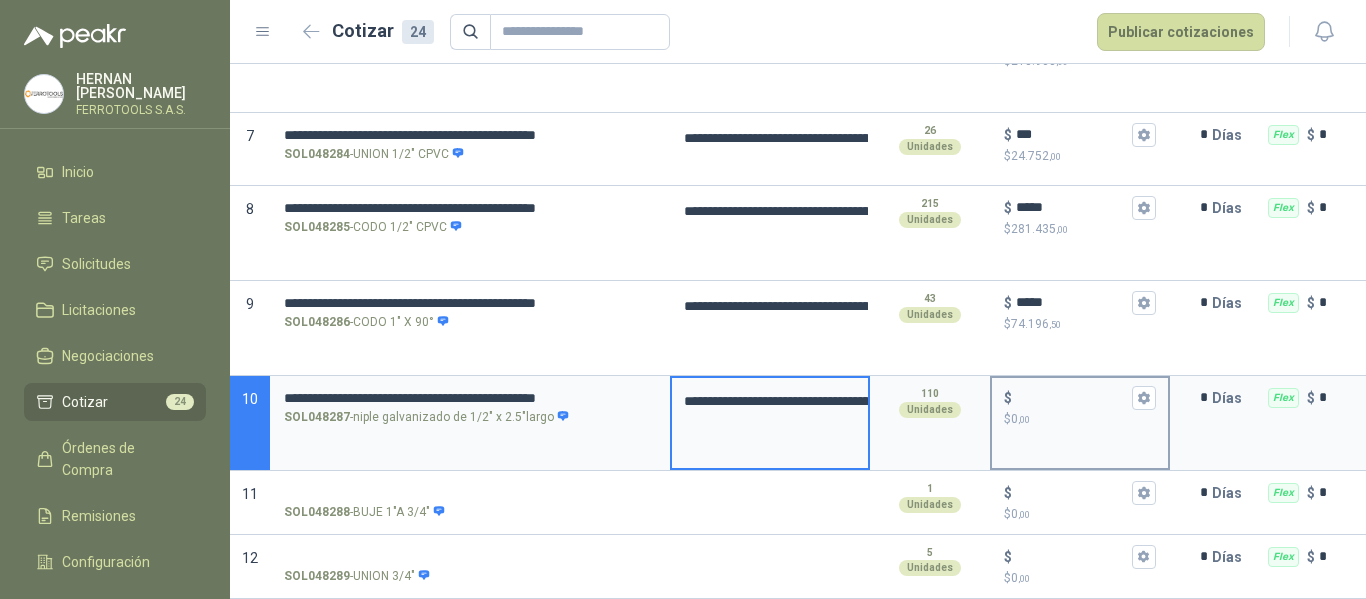 click on "$ $  0 ,00" at bounding box center [1072, 397] 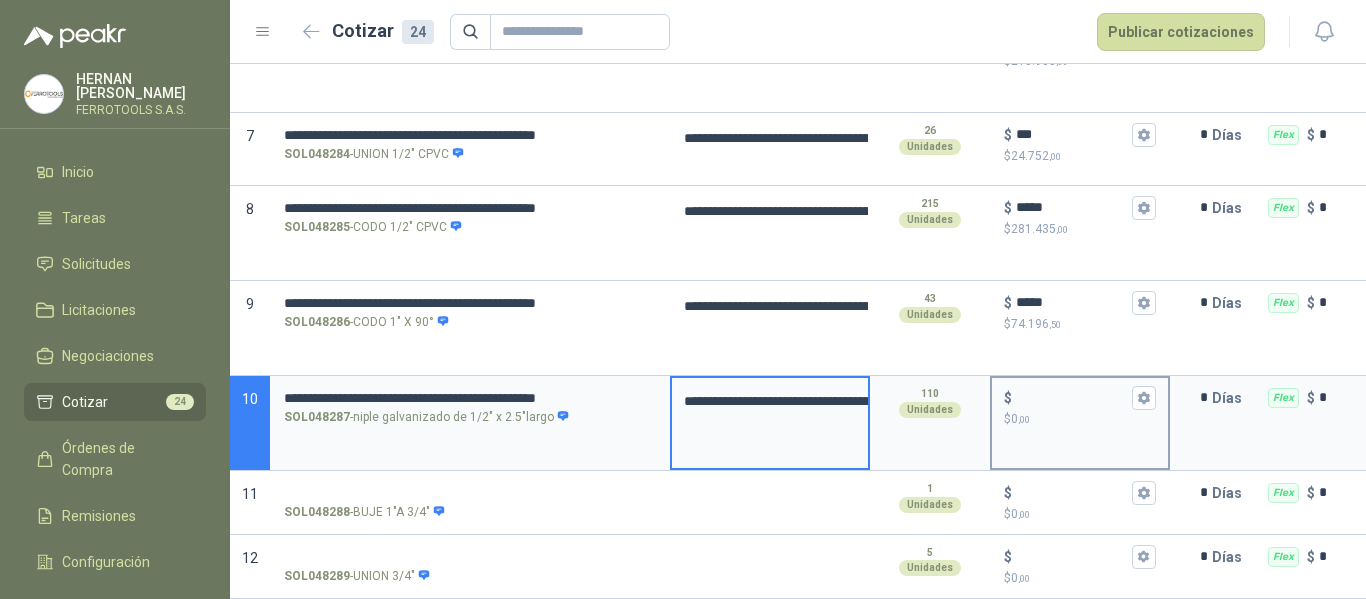 type on "**********" 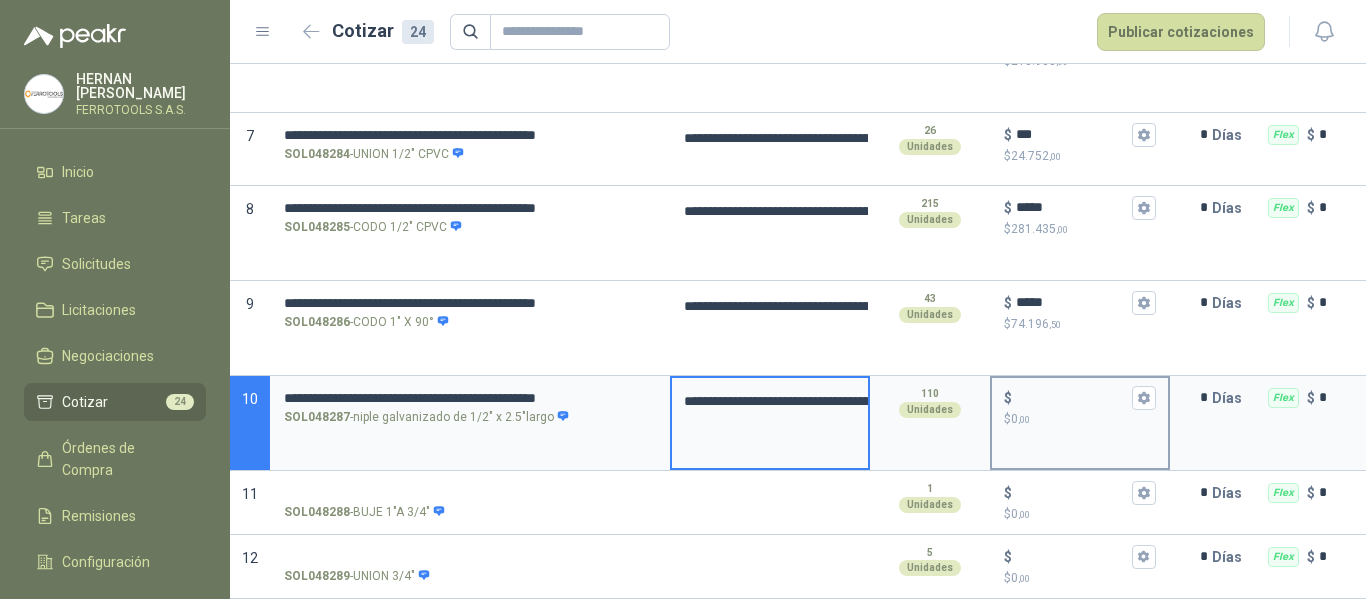 type on "**********" 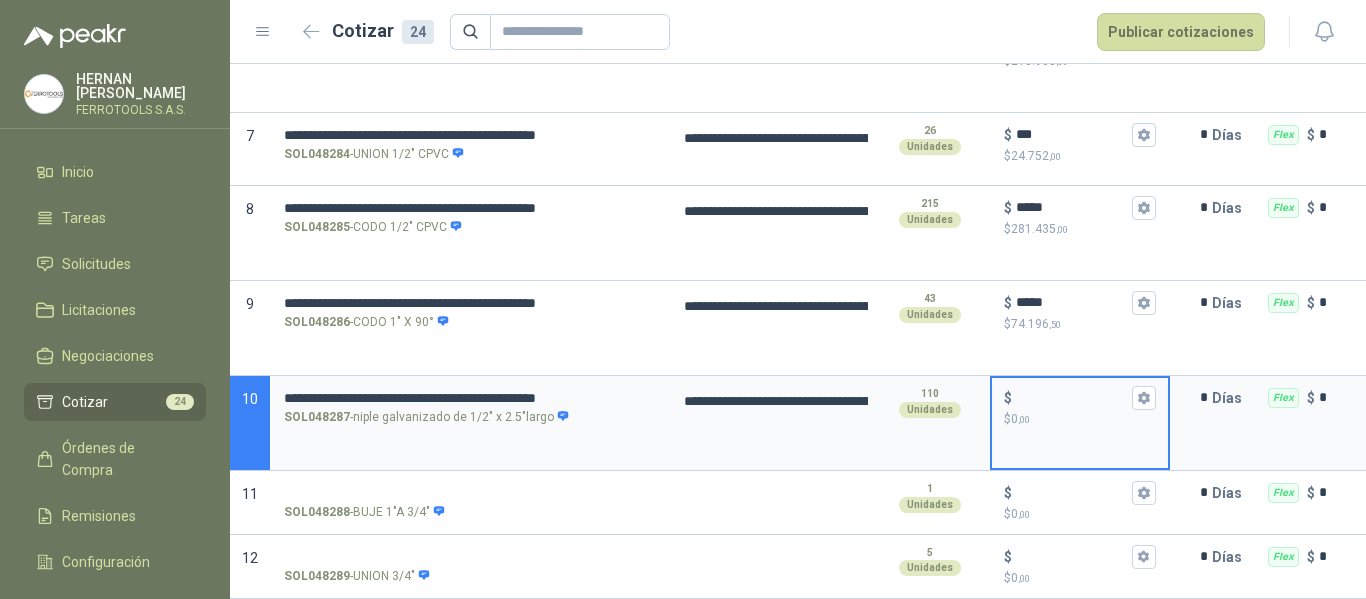 type on "**********" 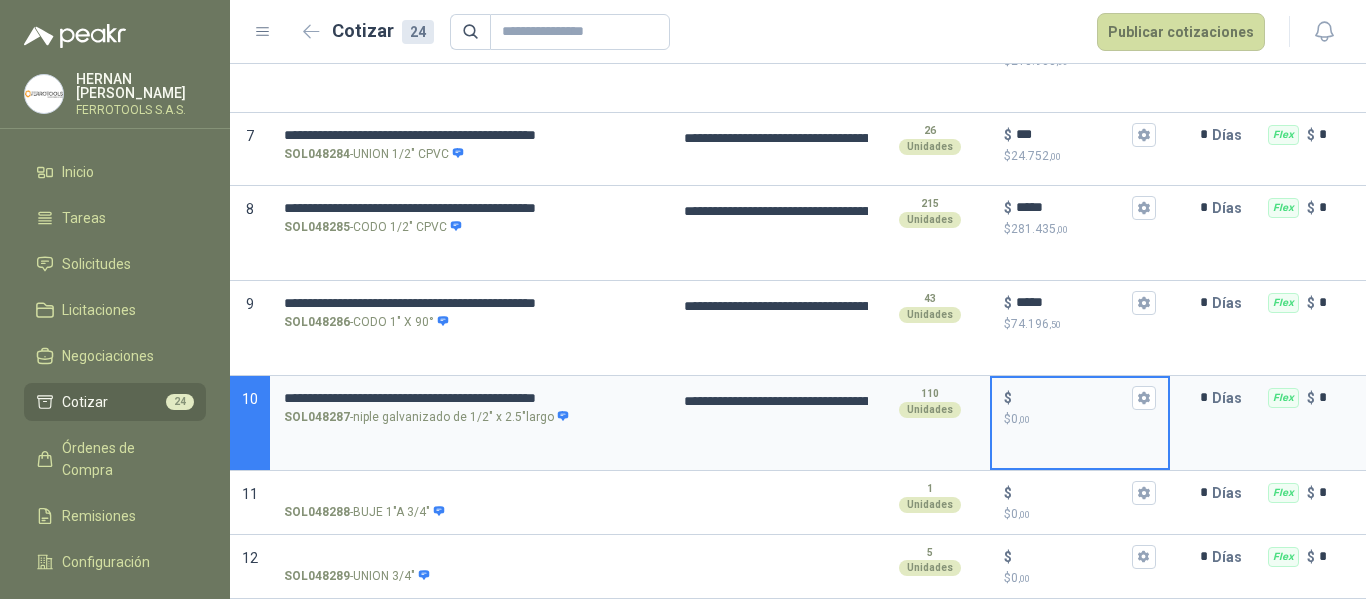 type on "**********" 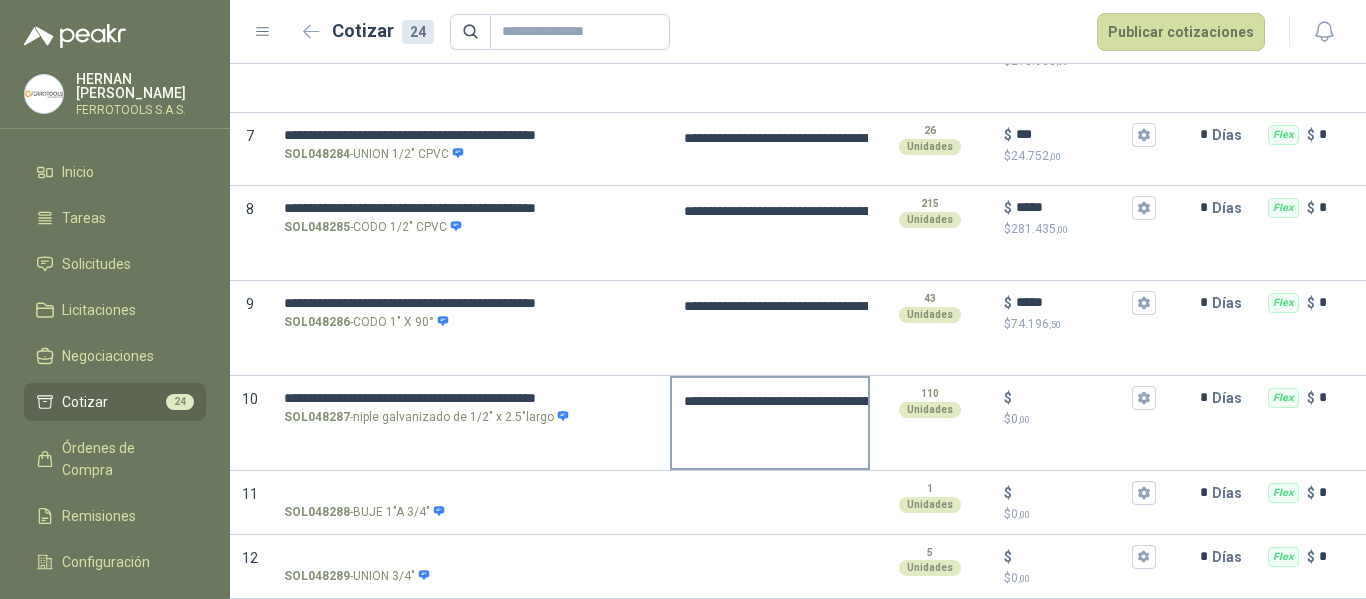 type on "**********" 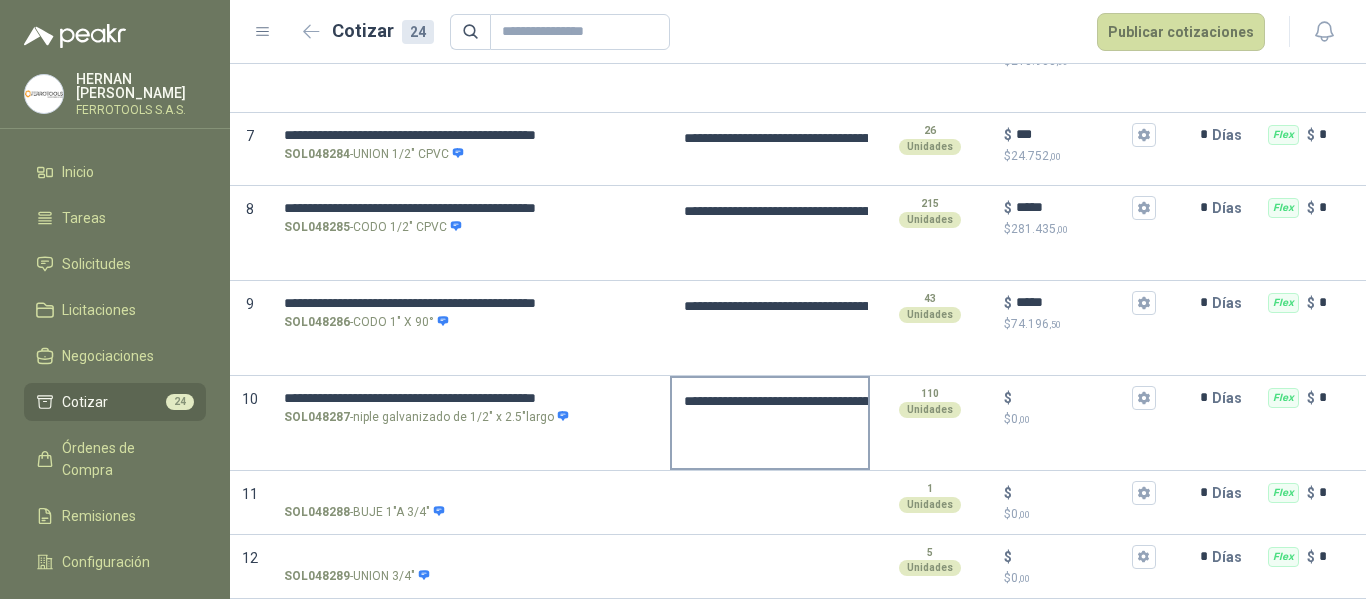 type on "**********" 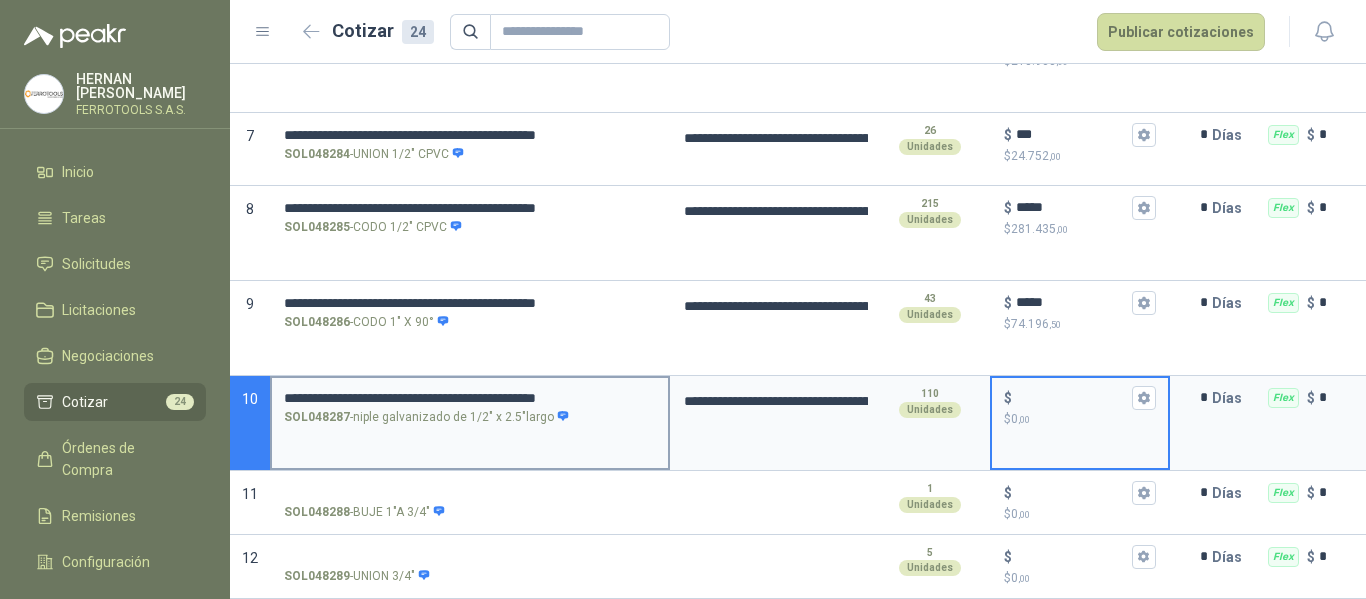 type on "**********" 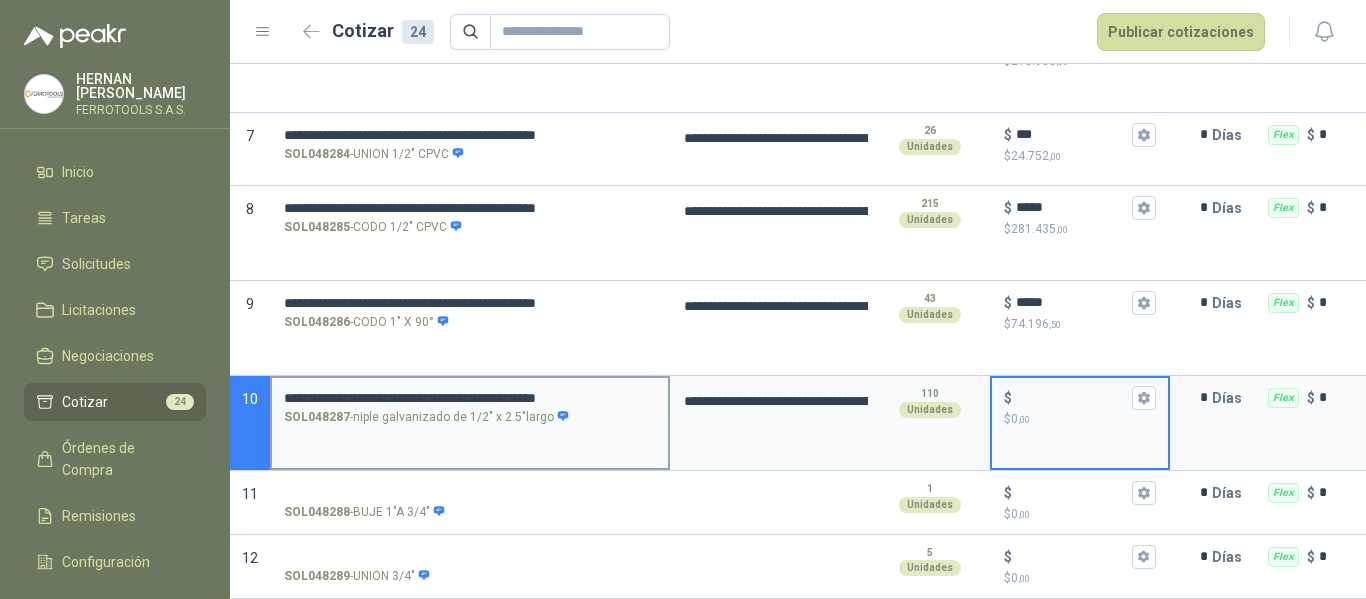type on "**********" 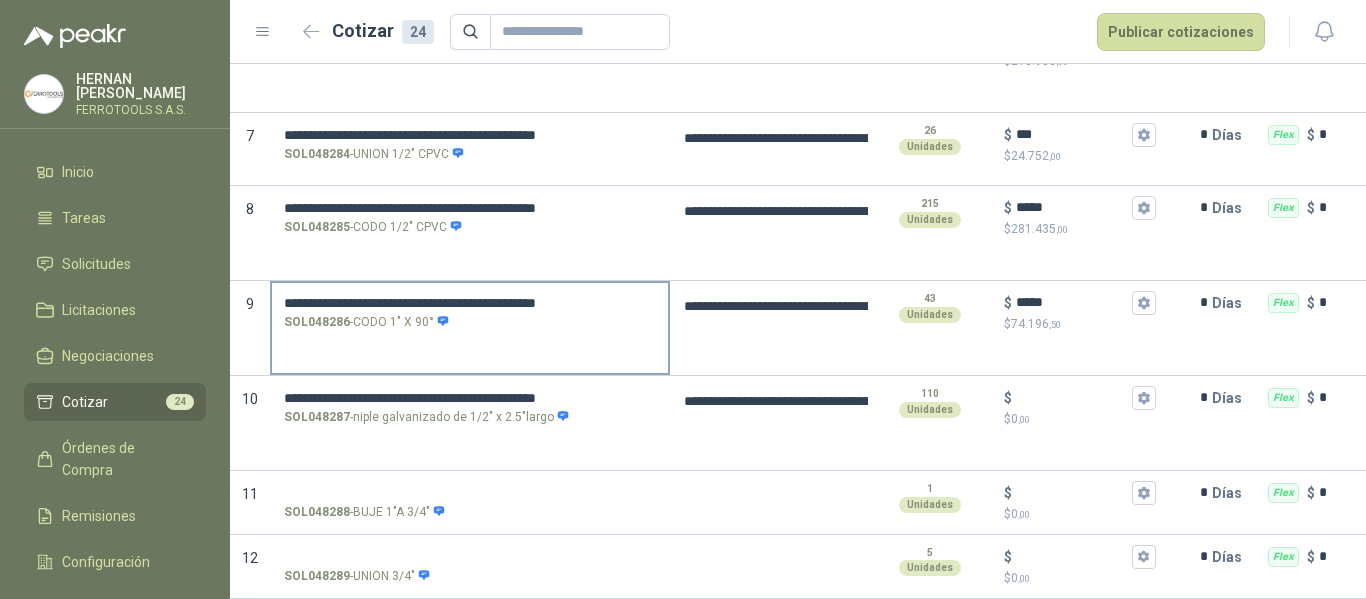 type on "**********" 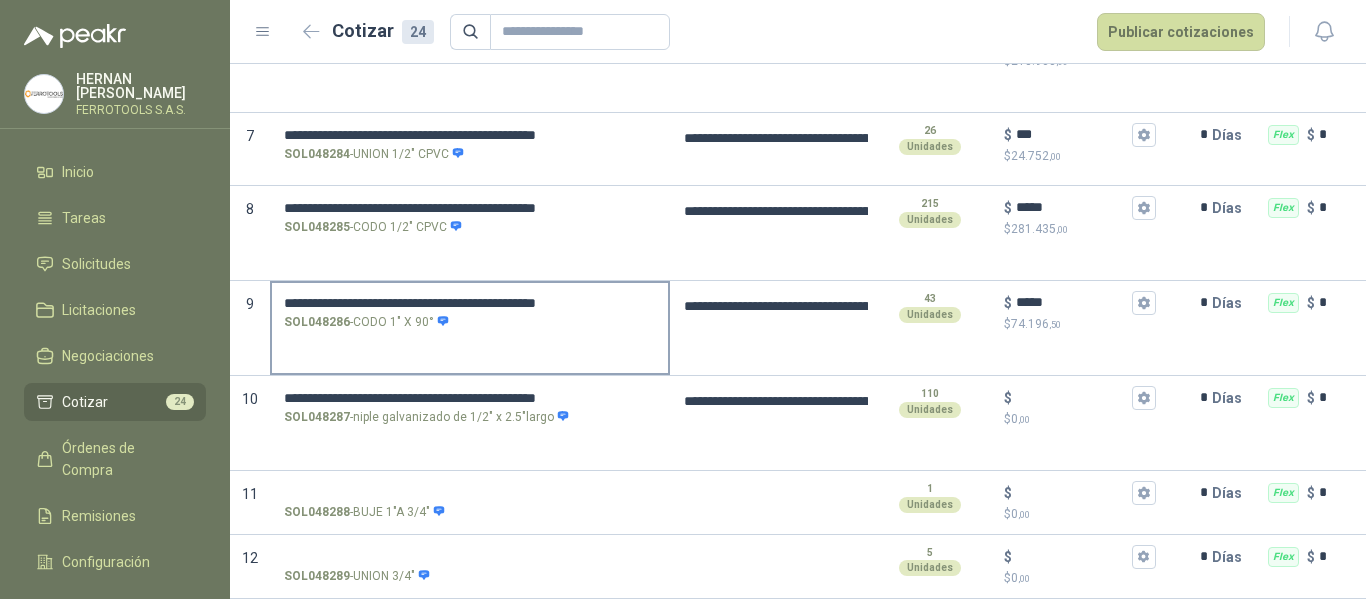 type on "**********" 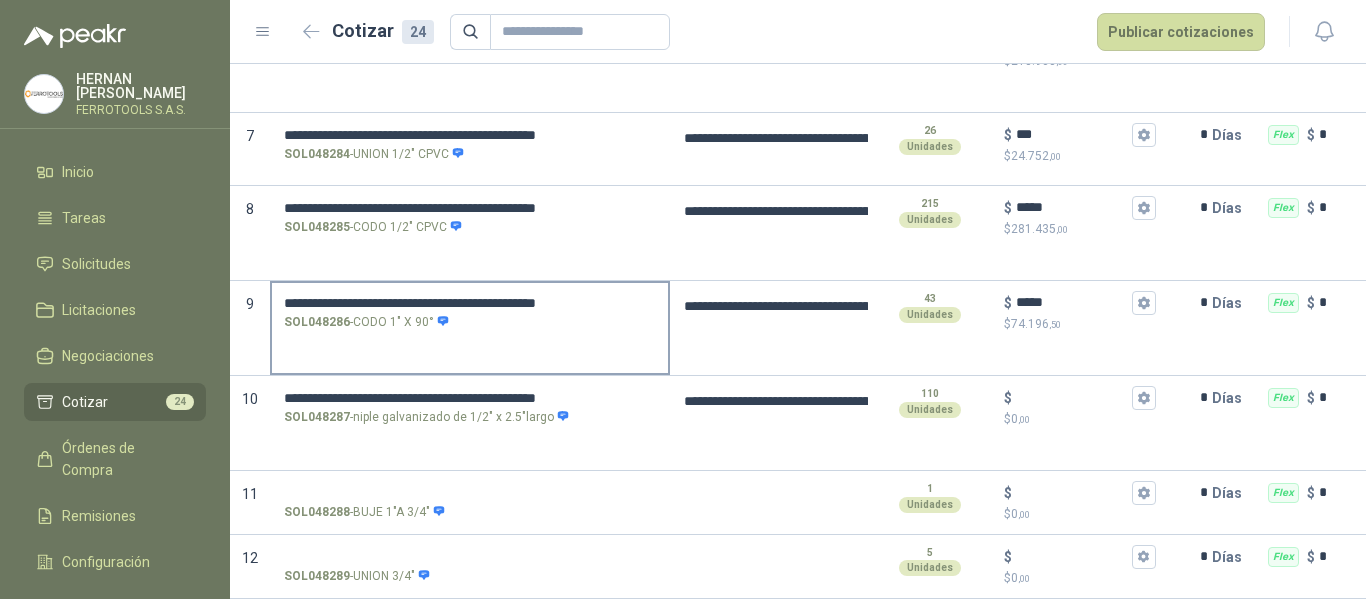 type on "**********" 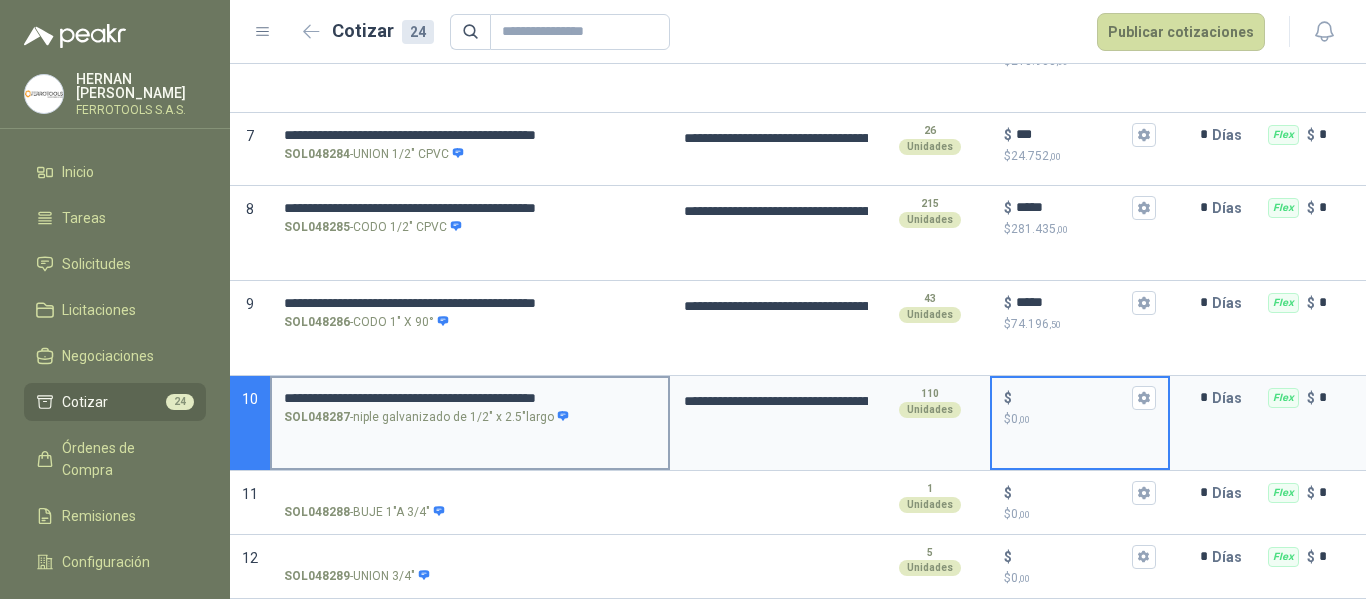 type on "**********" 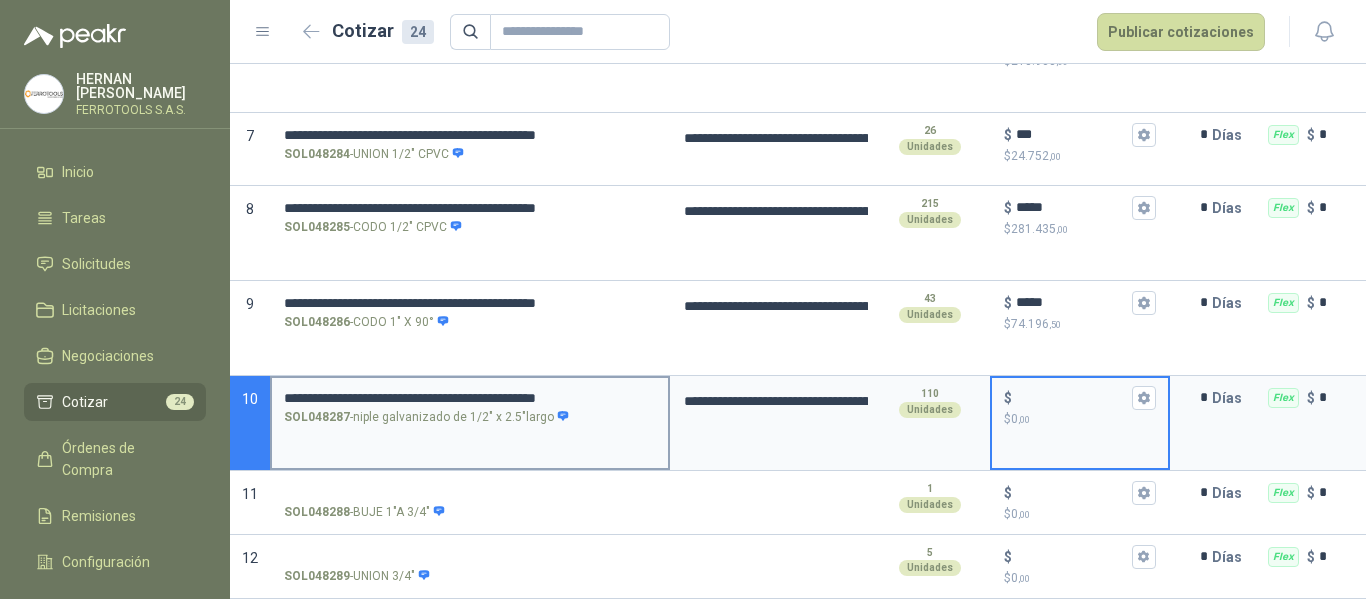 type on "**********" 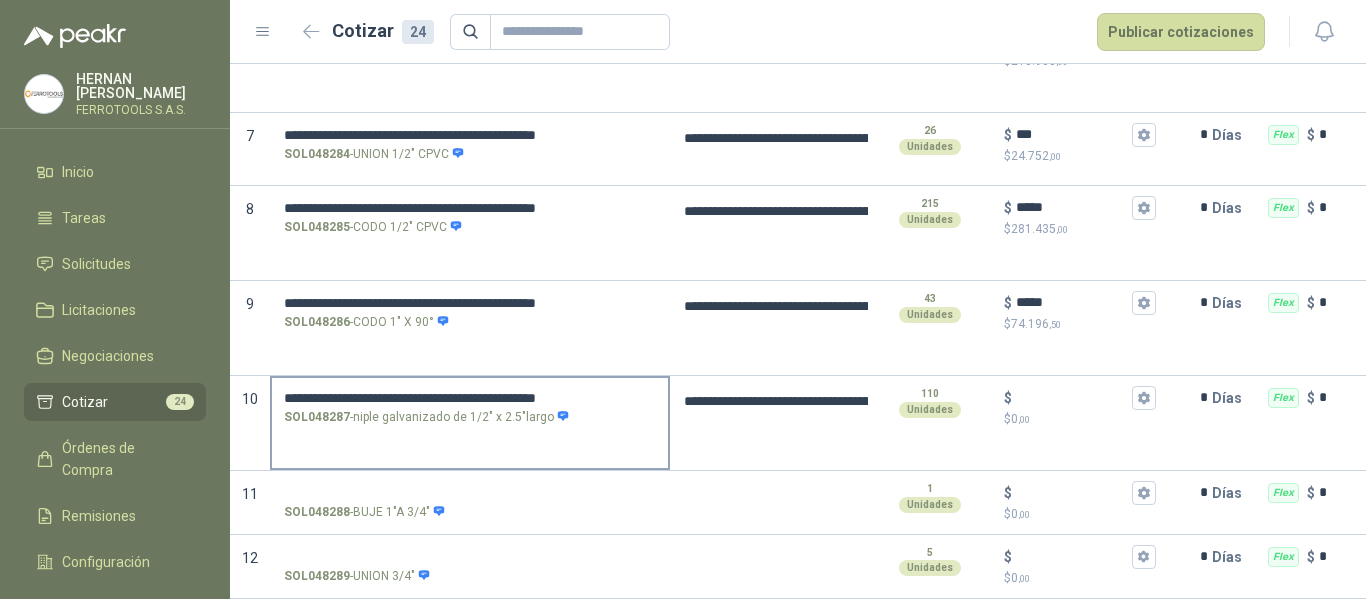 type on "**********" 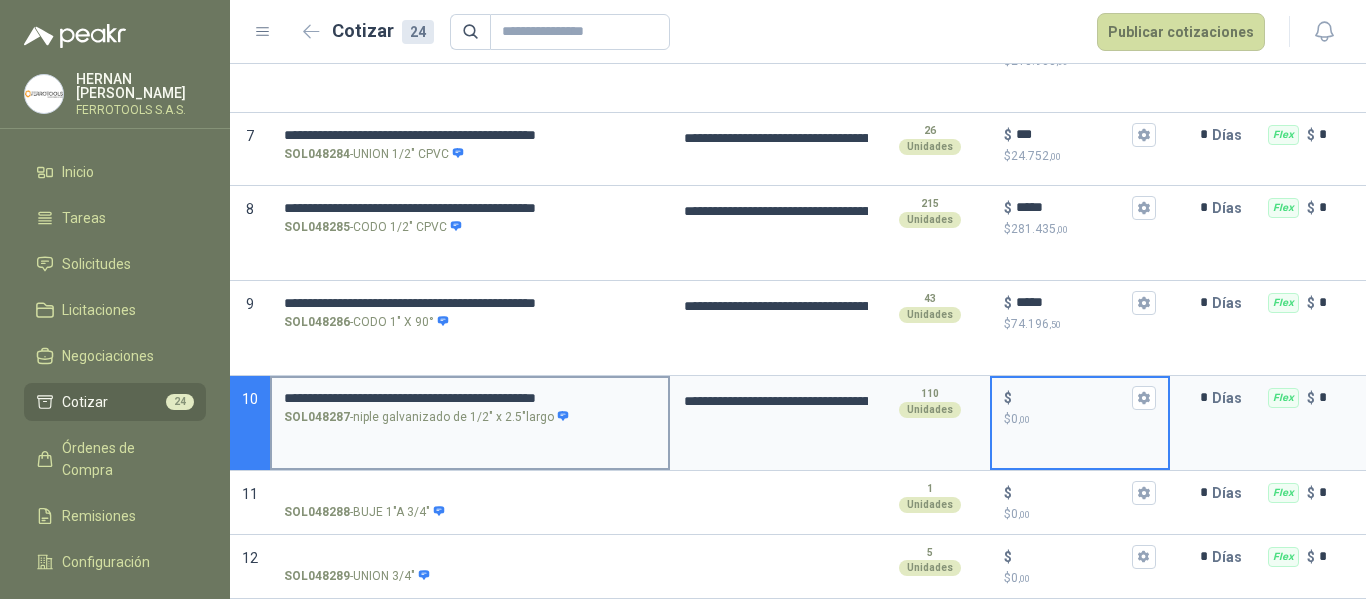 type on "**********" 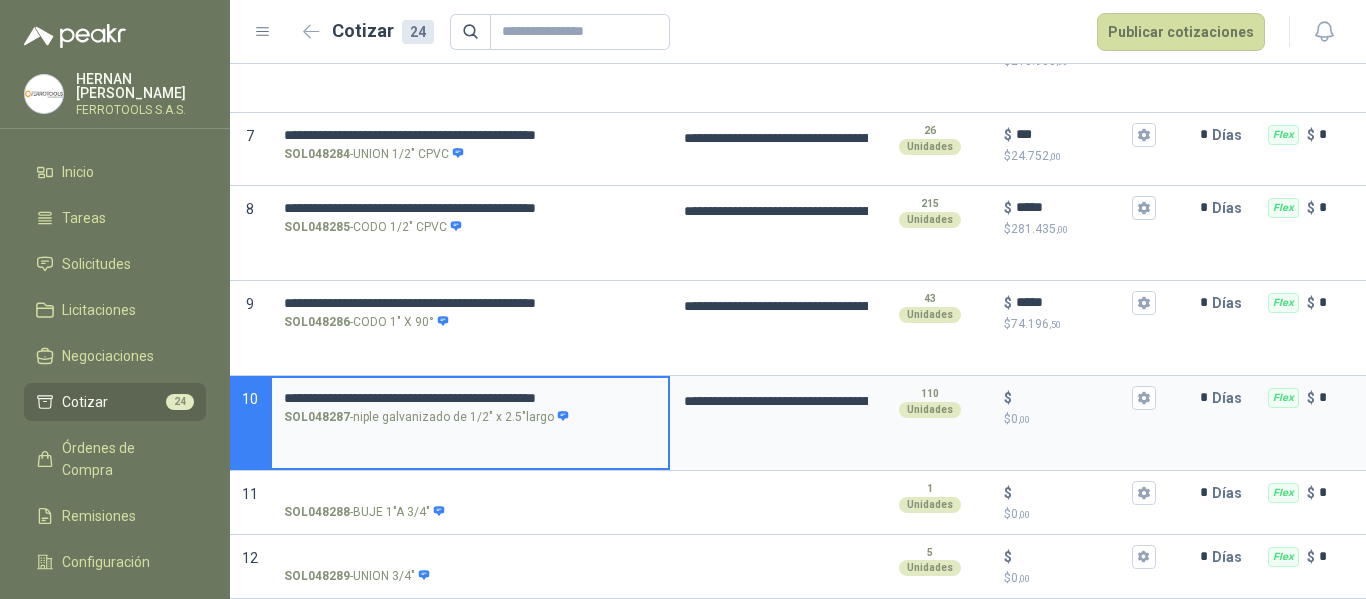 drag, startPoint x: 543, startPoint y: 394, endPoint x: 184, endPoint y: 374, distance: 359.55667 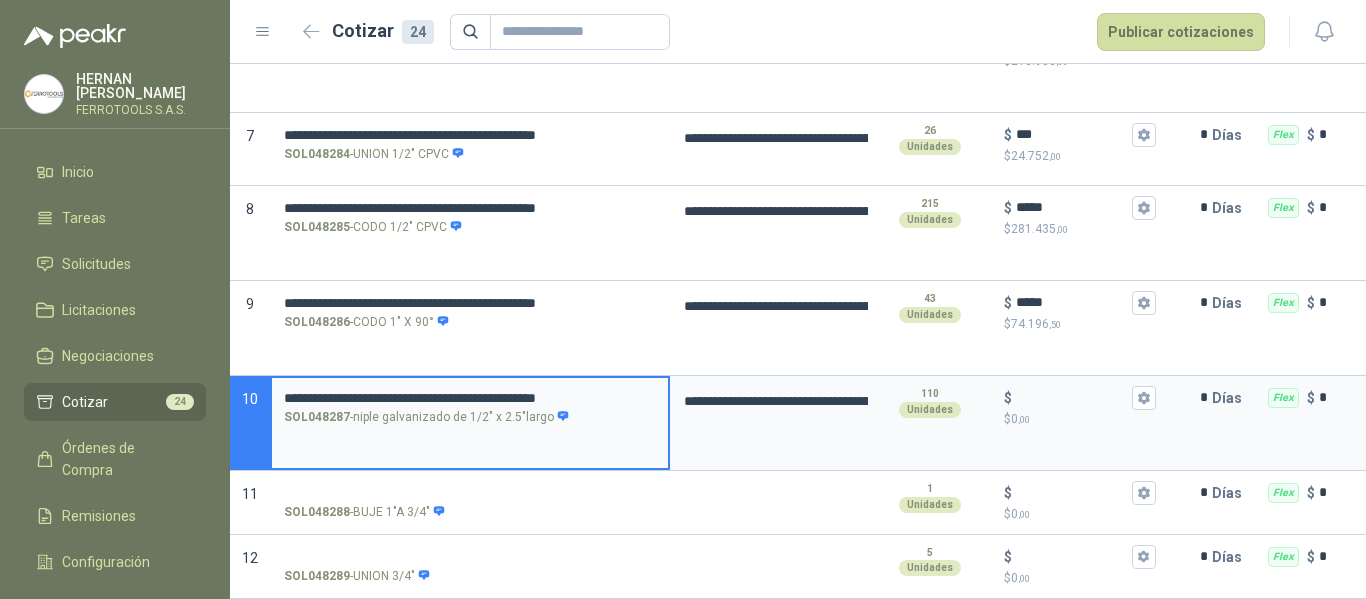 click on "**********" at bounding box center [683, 299] 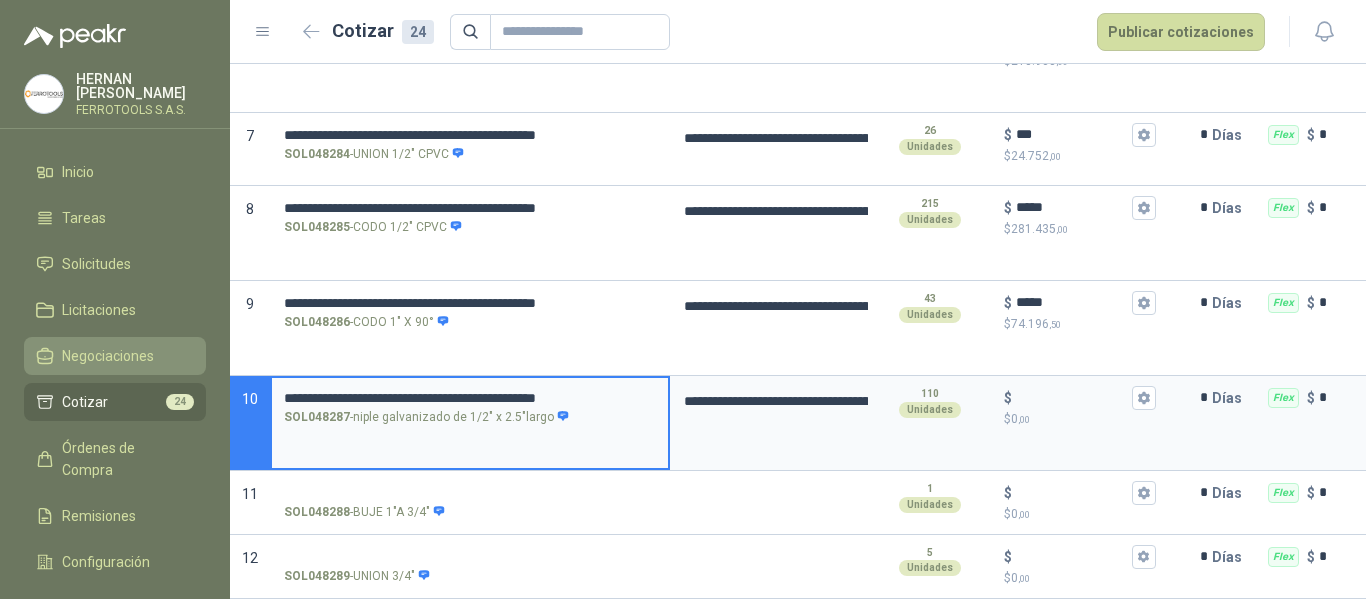 type 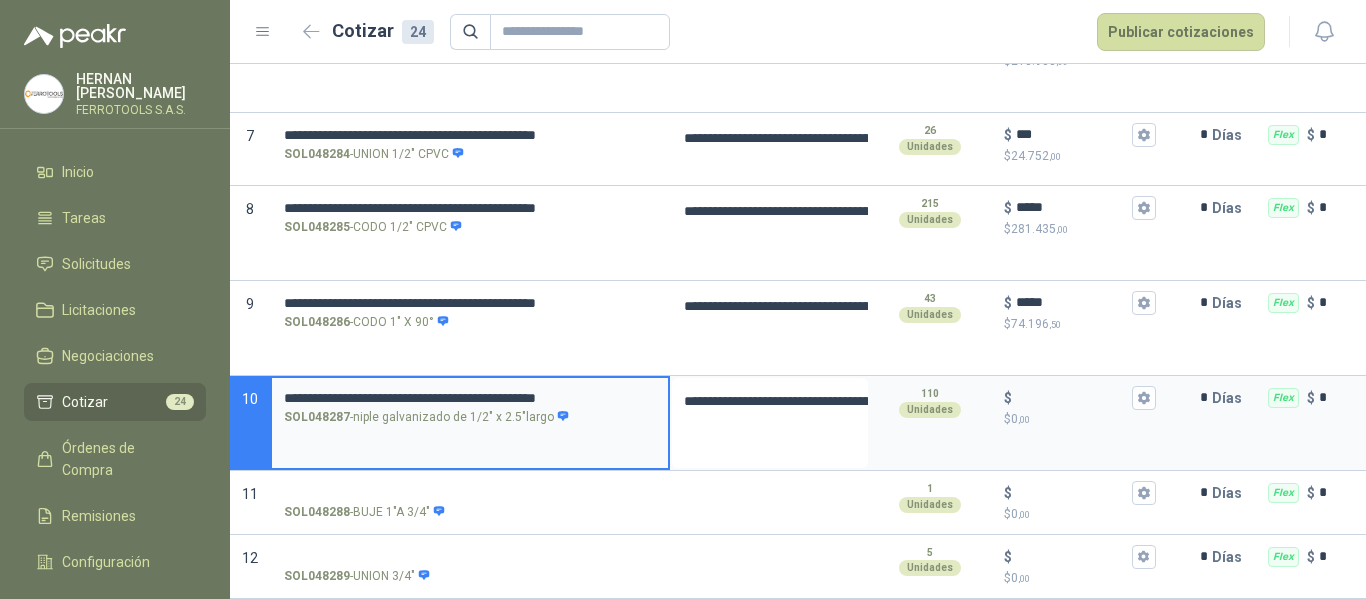 type on "**********" 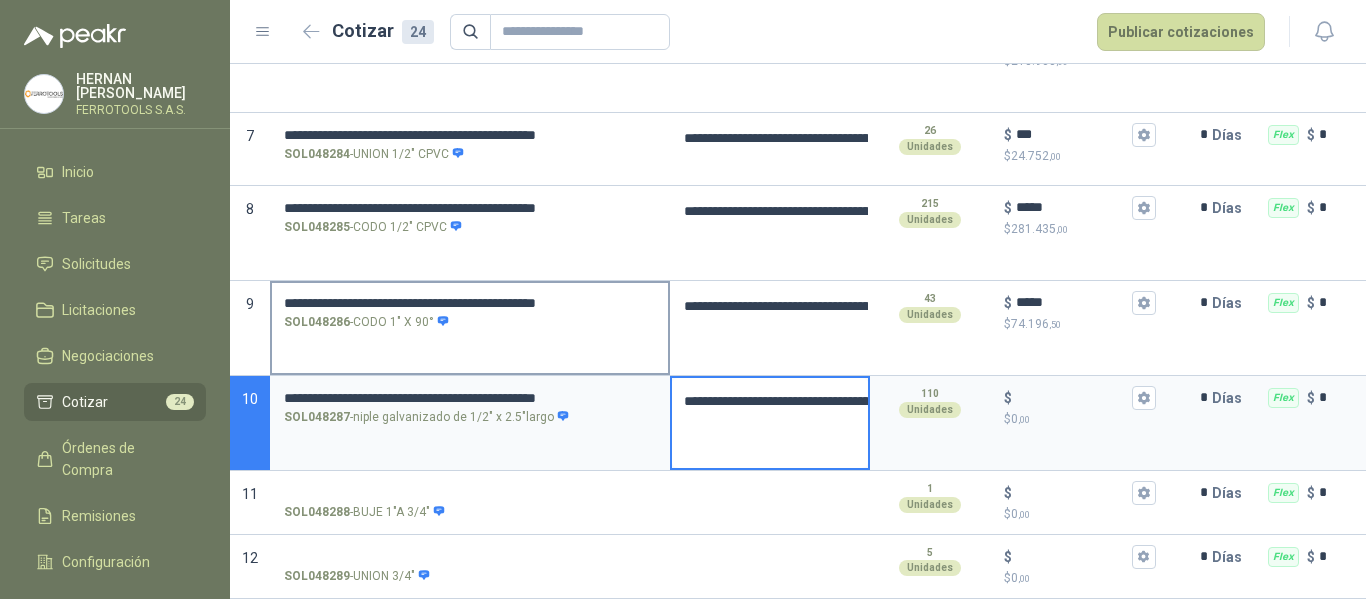 drag, startPoint x: 660, startPoint y: 399, endPoint x: 563, endPoint y: 367, distance: 102.14206 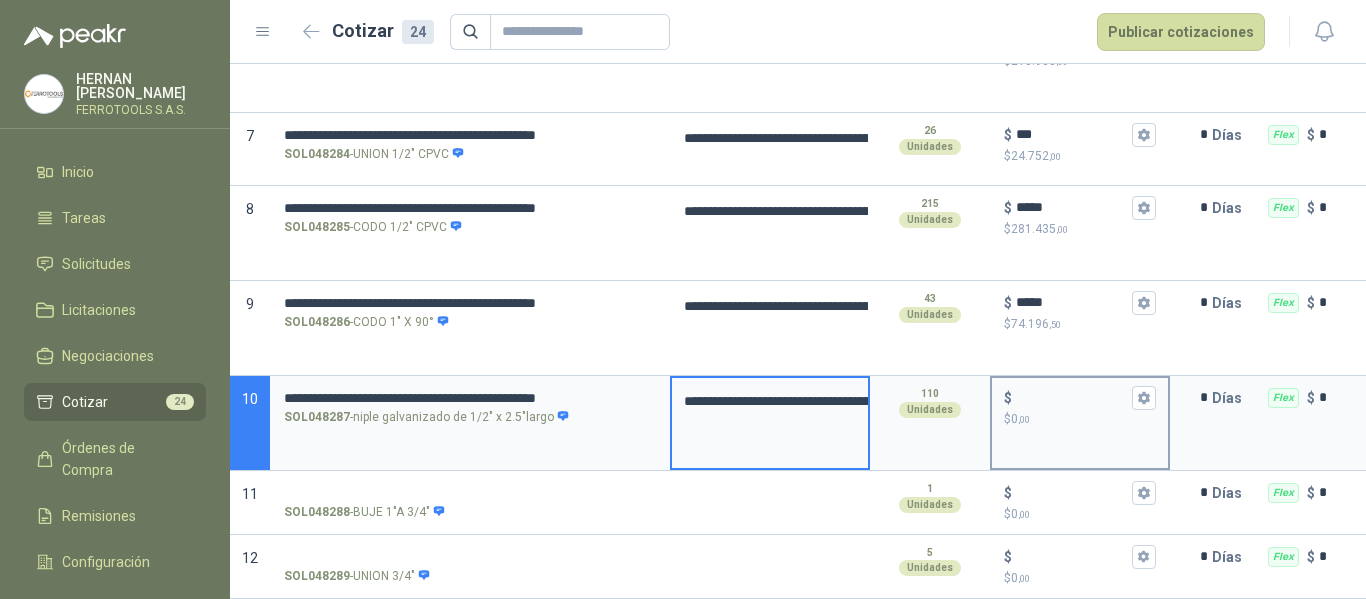 type 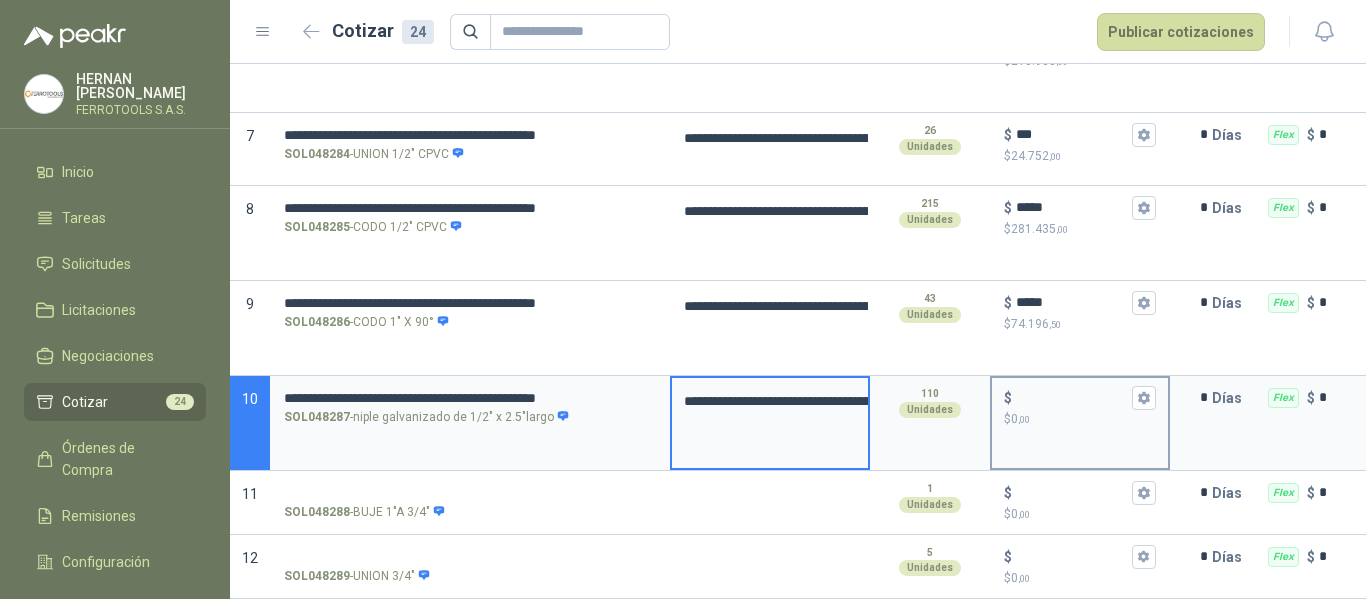 type on "**********" 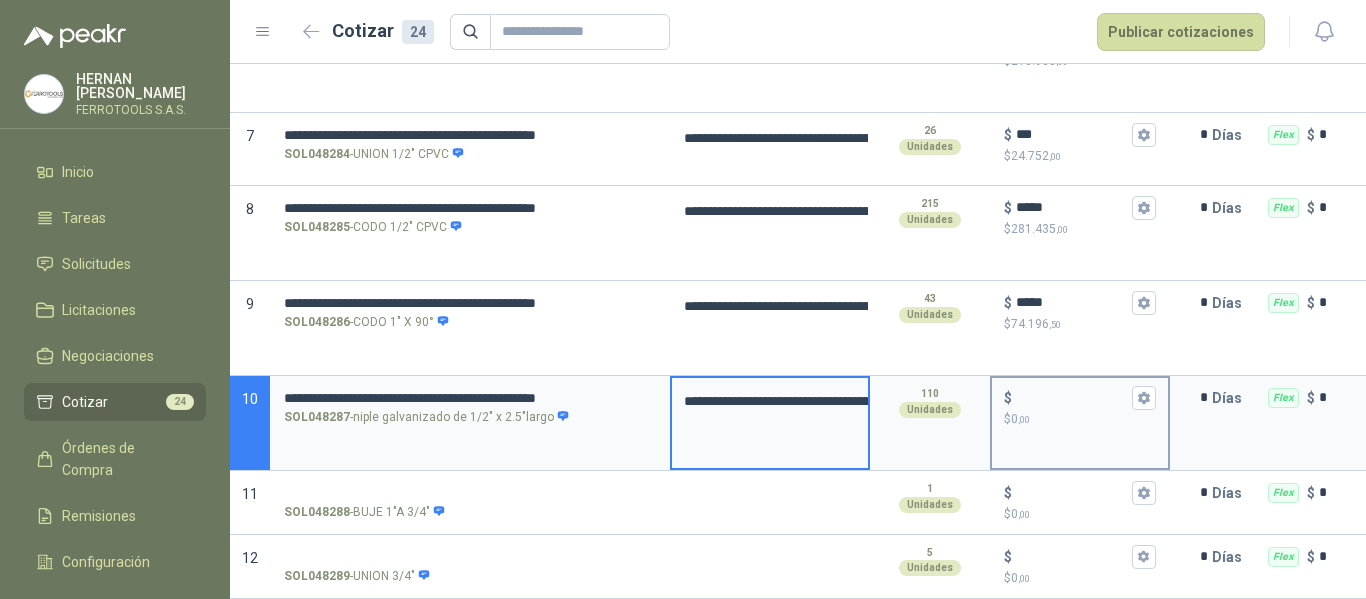 type on "**********" 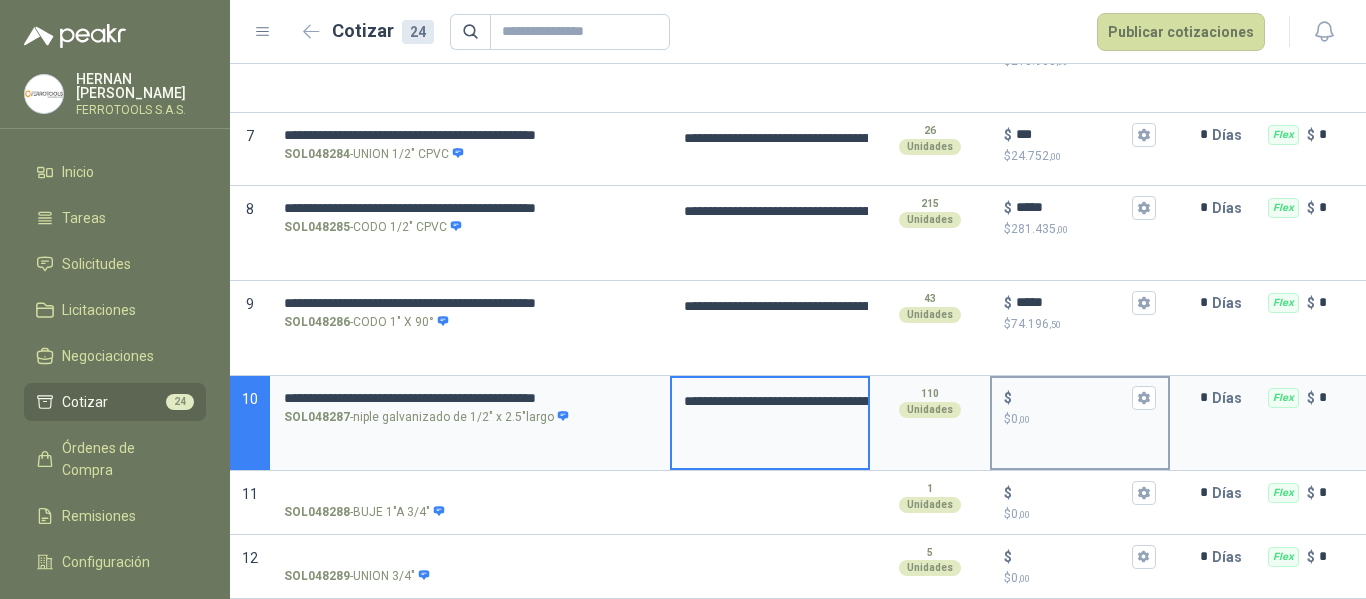 type 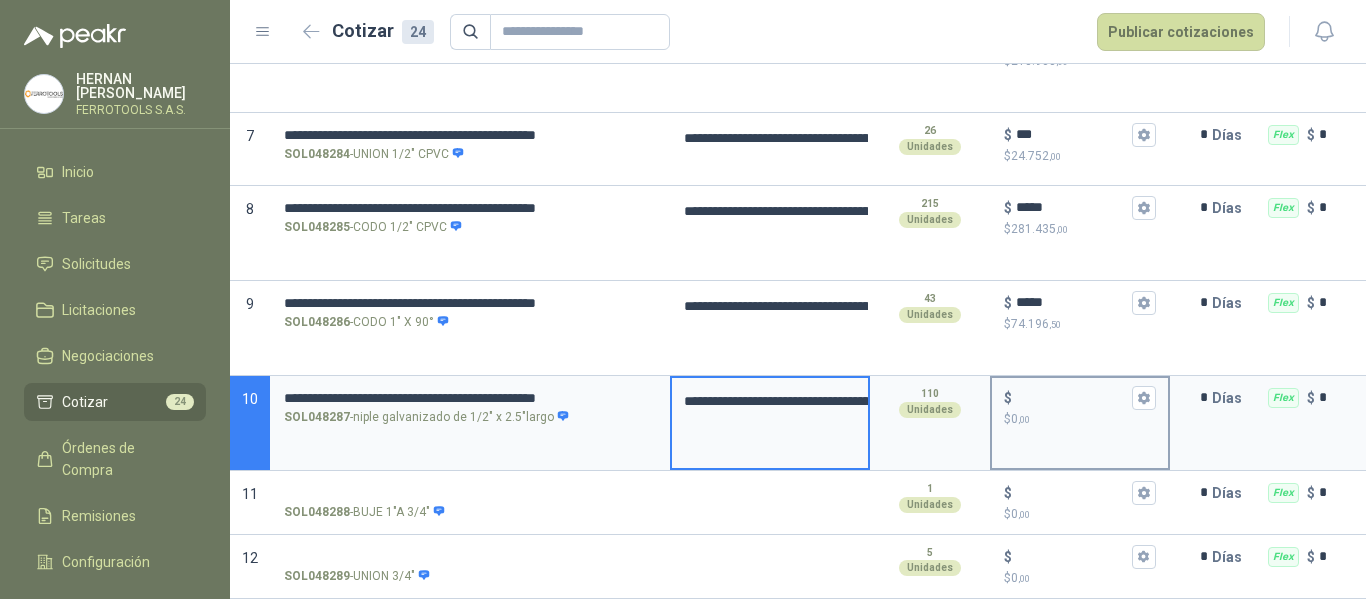 type on "**********" 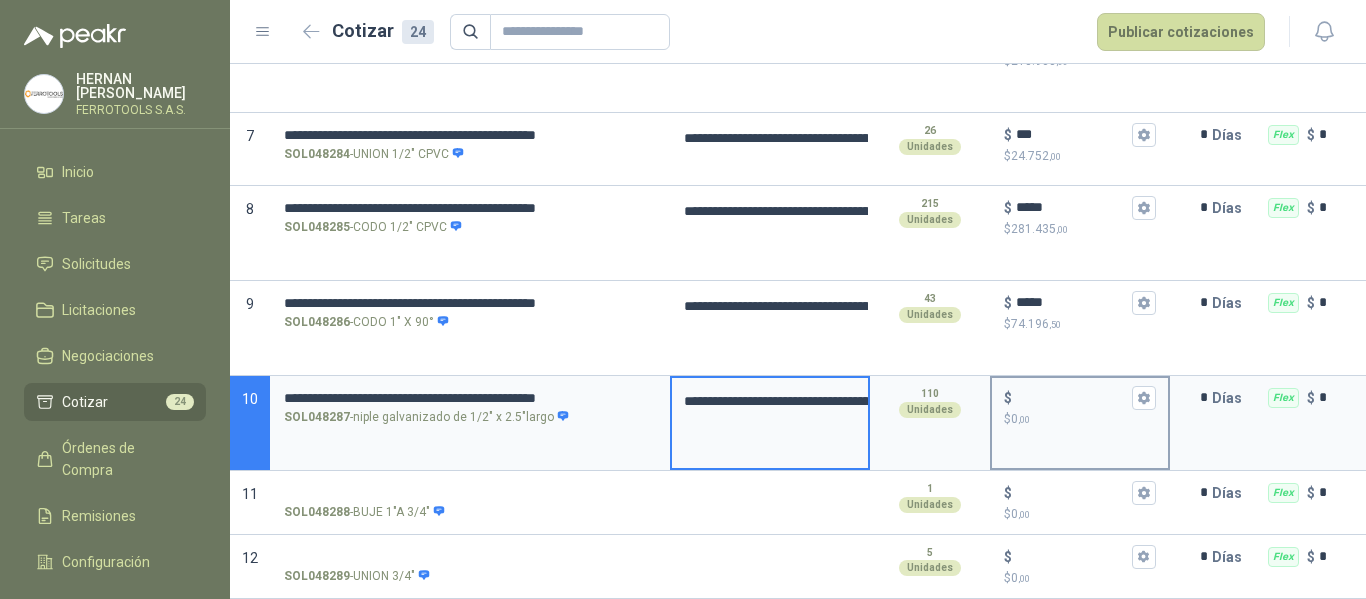click on "$ $  0 ,00" at bounding box center (1072, 397) 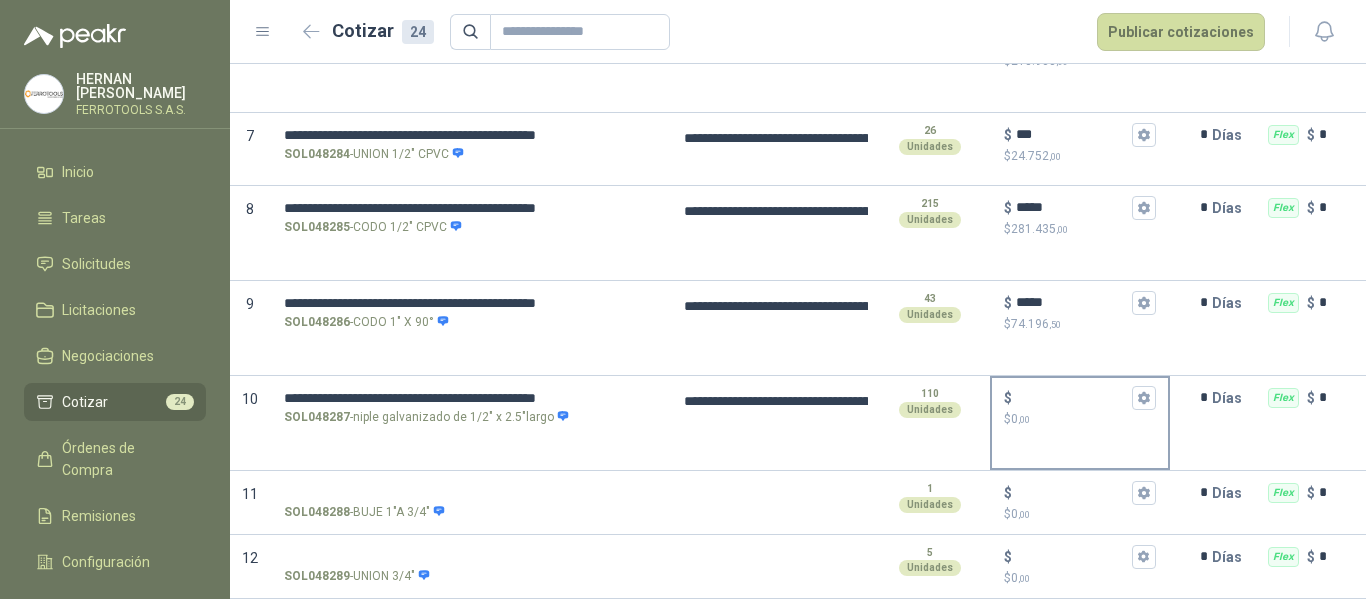 type on "**********" 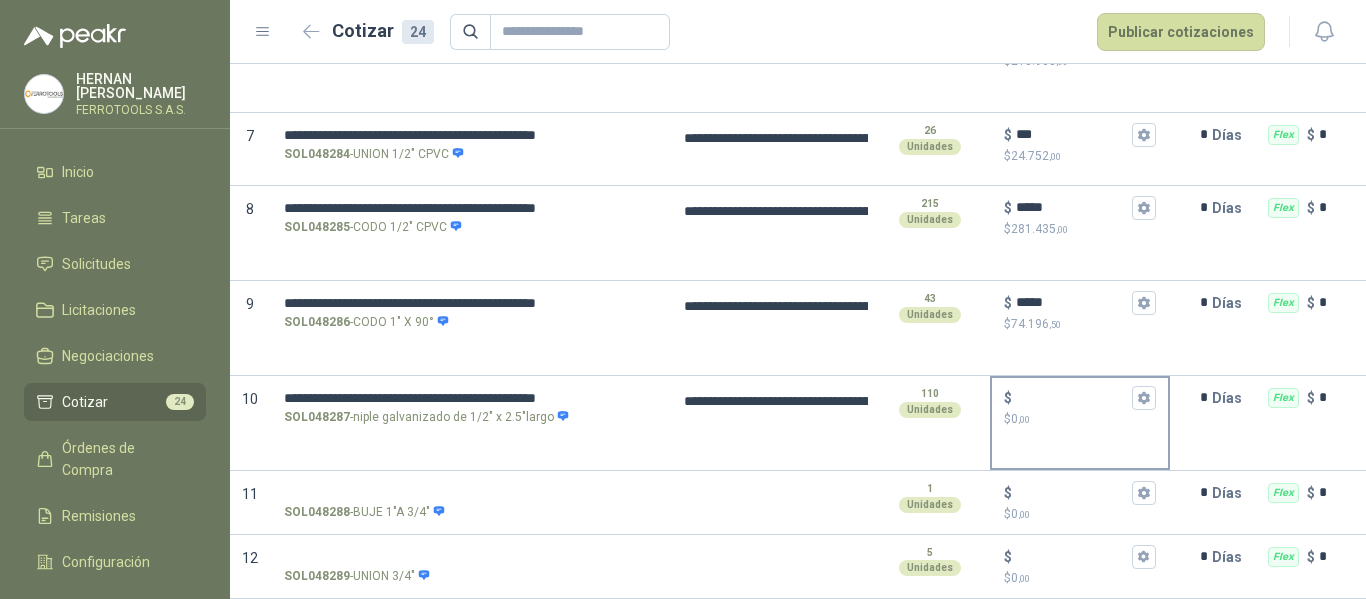 type on "**********" 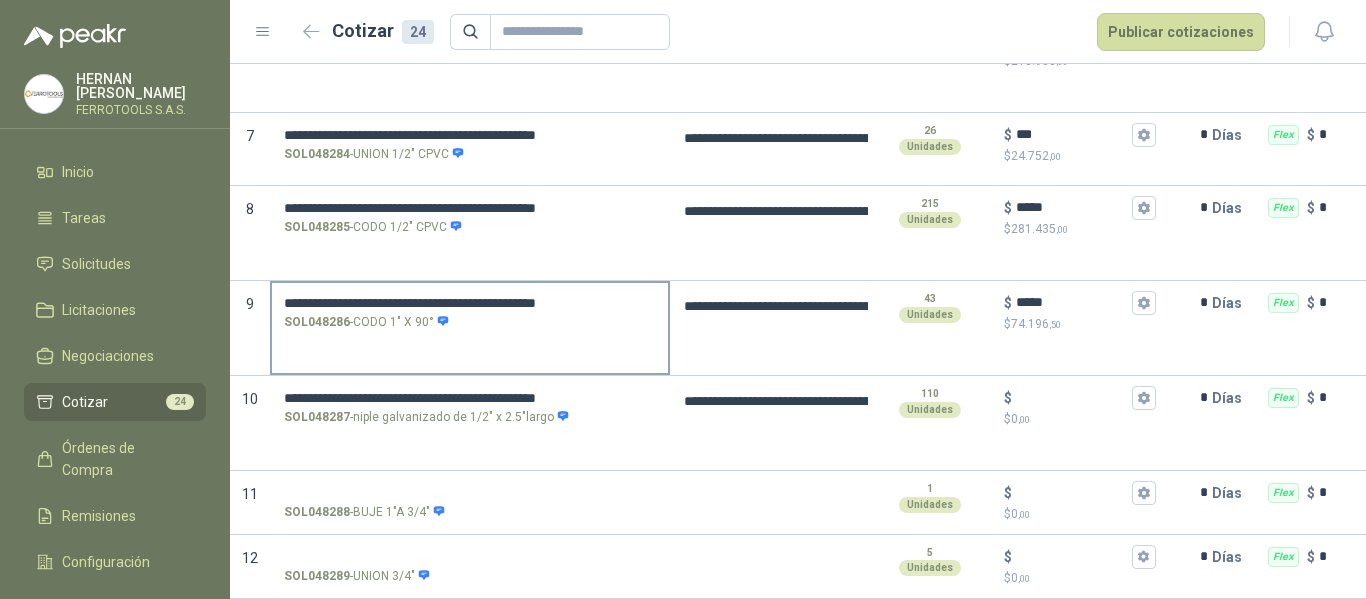 type on "**********" 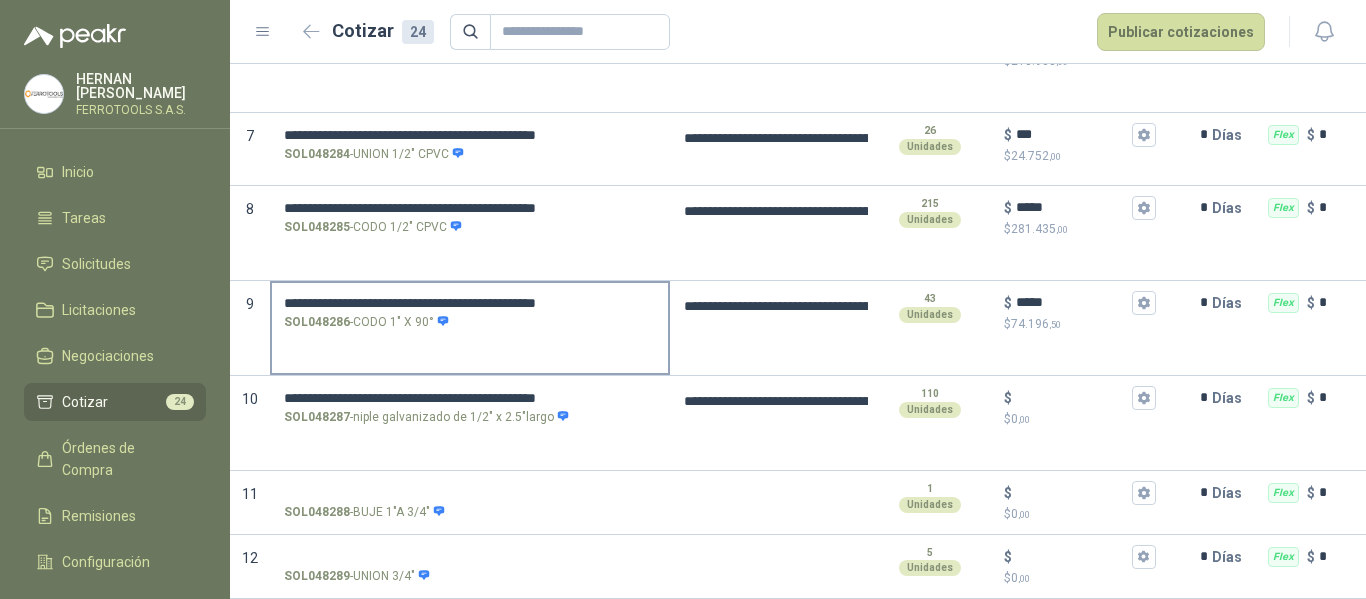 type on "**********" 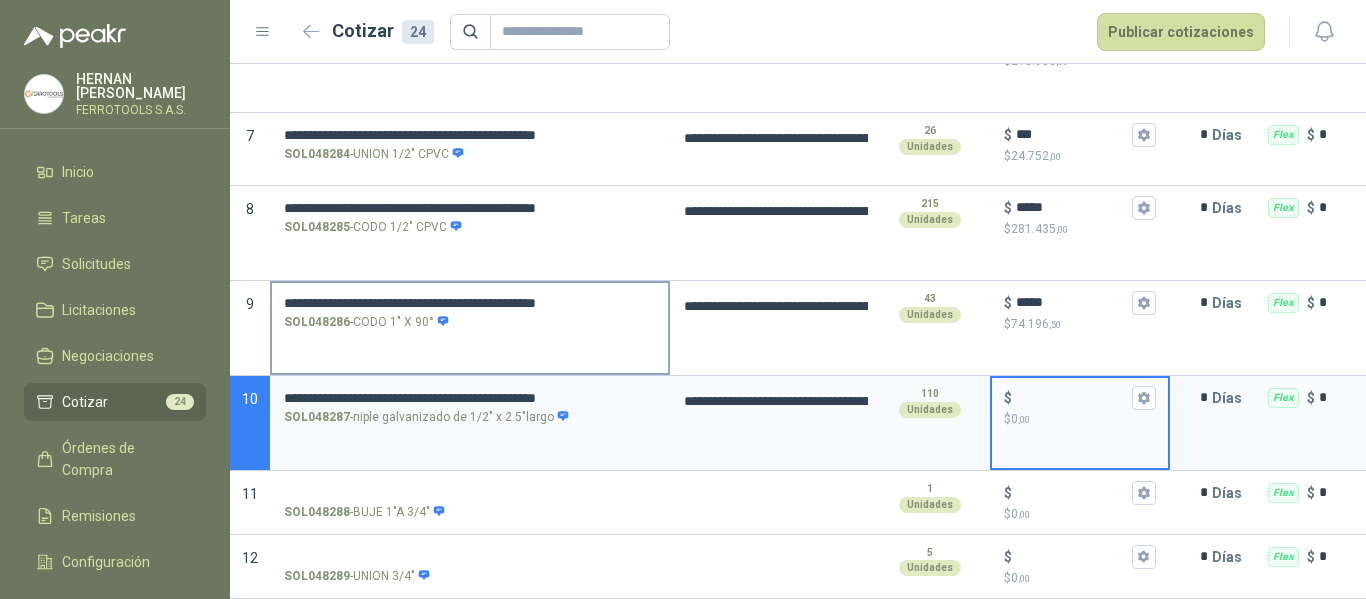 type on "**********" 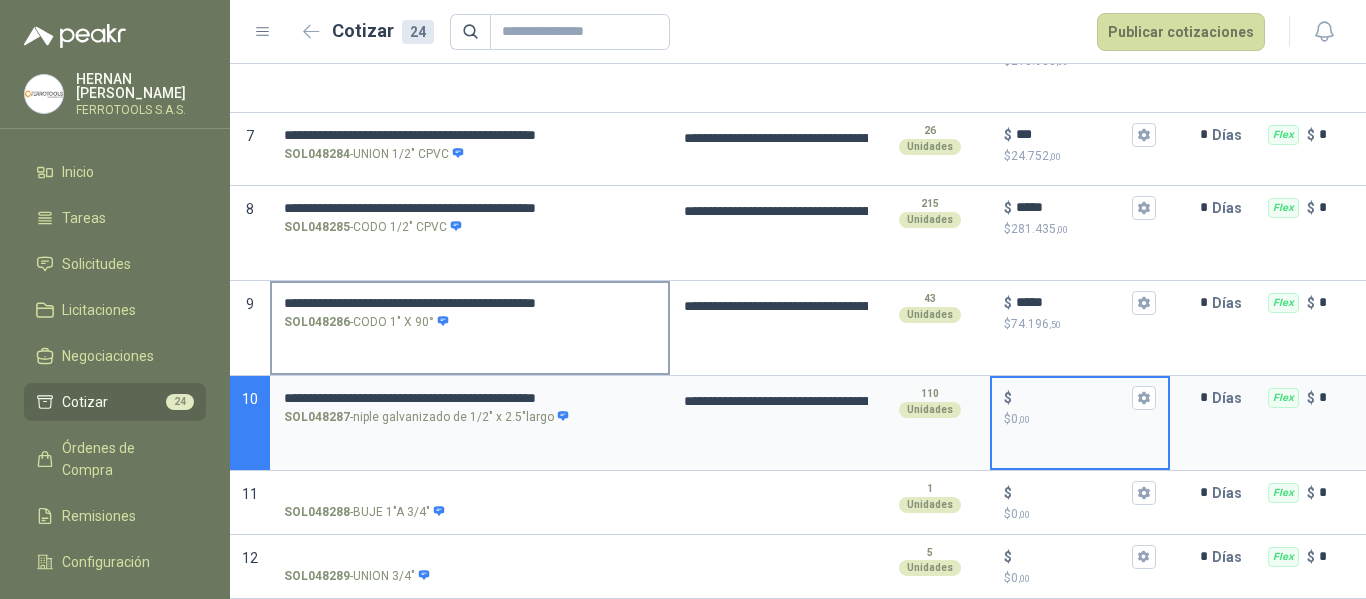 type on "**********" 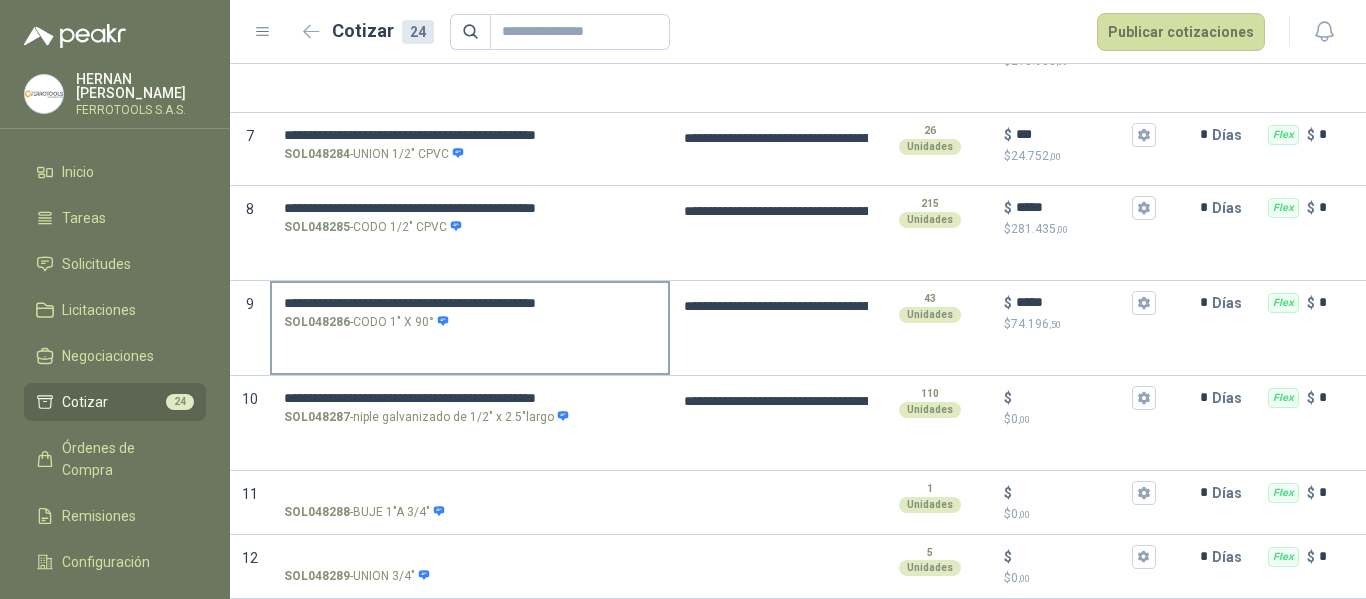 type on "**********" 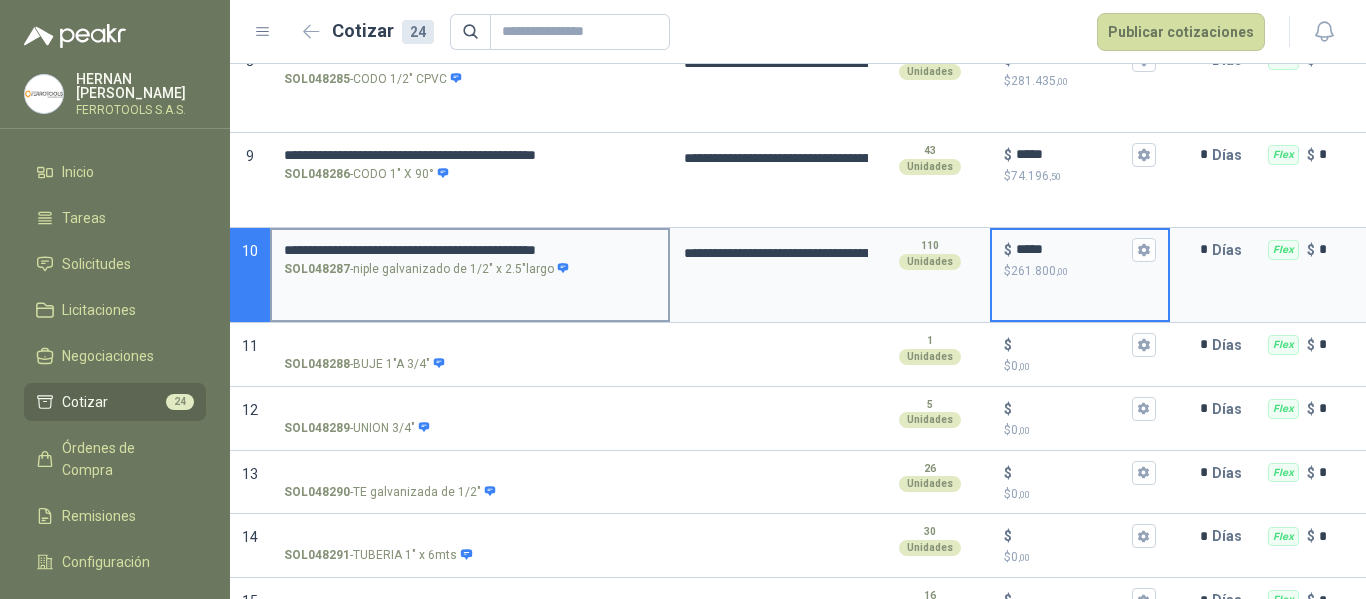 scroll, scrollTop: 900, scrollLeft: 0, axis: vertical 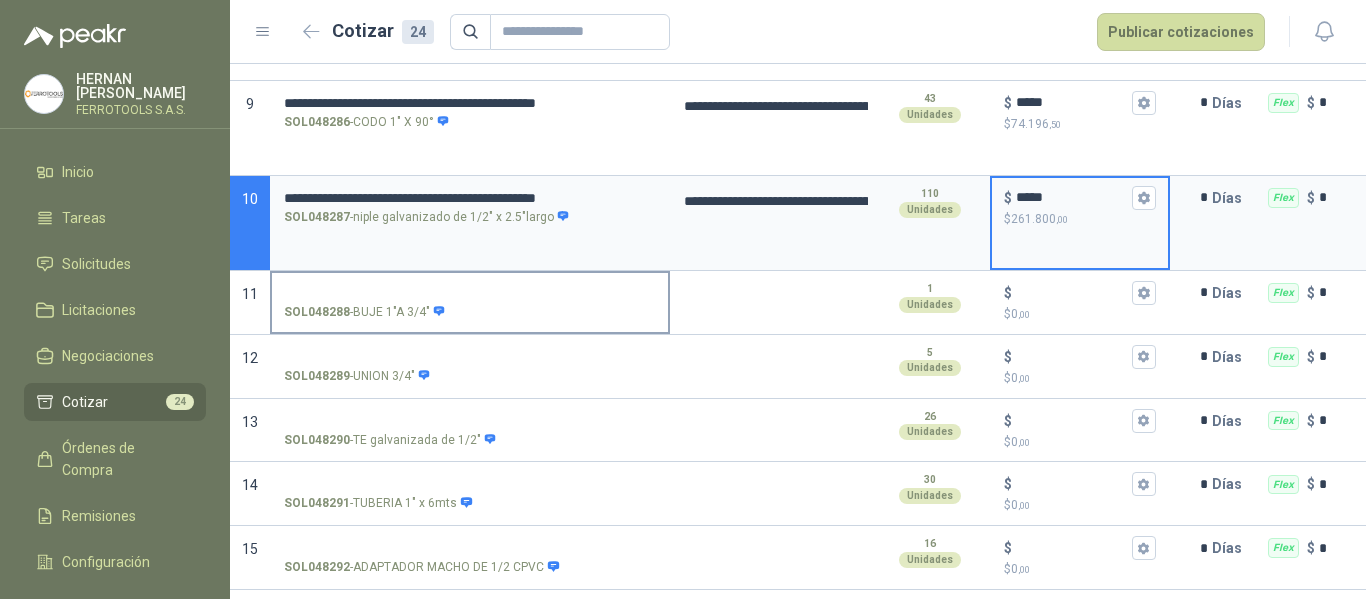 type on "*****" 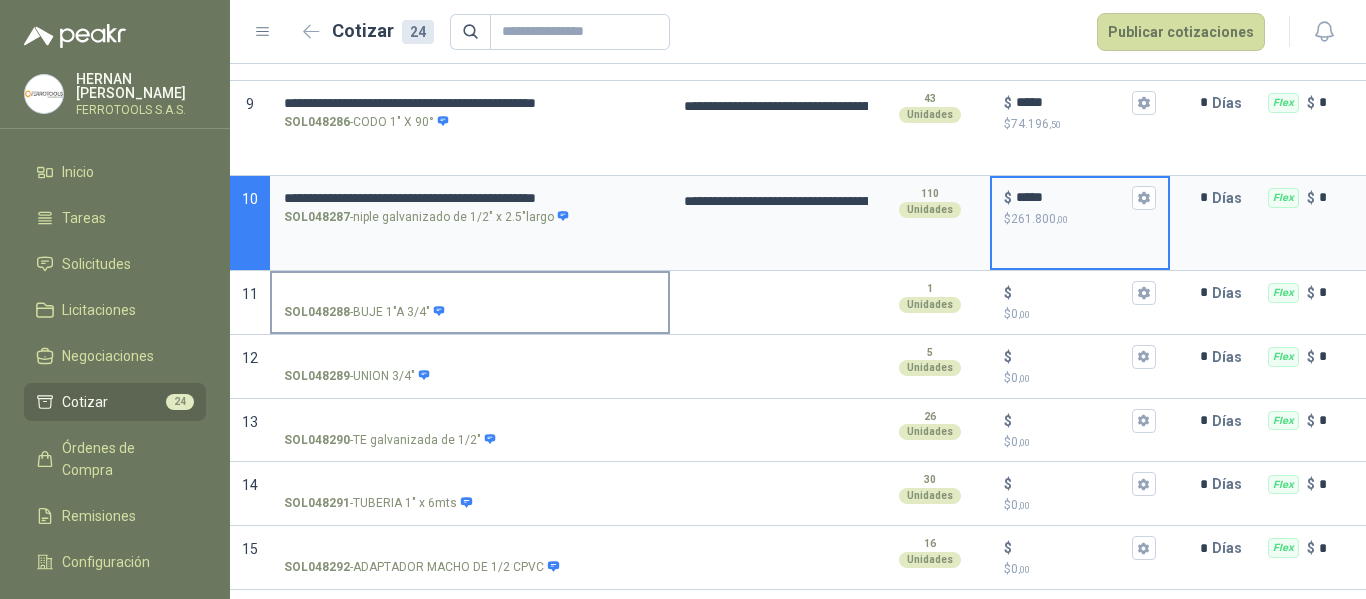 type on "**********" 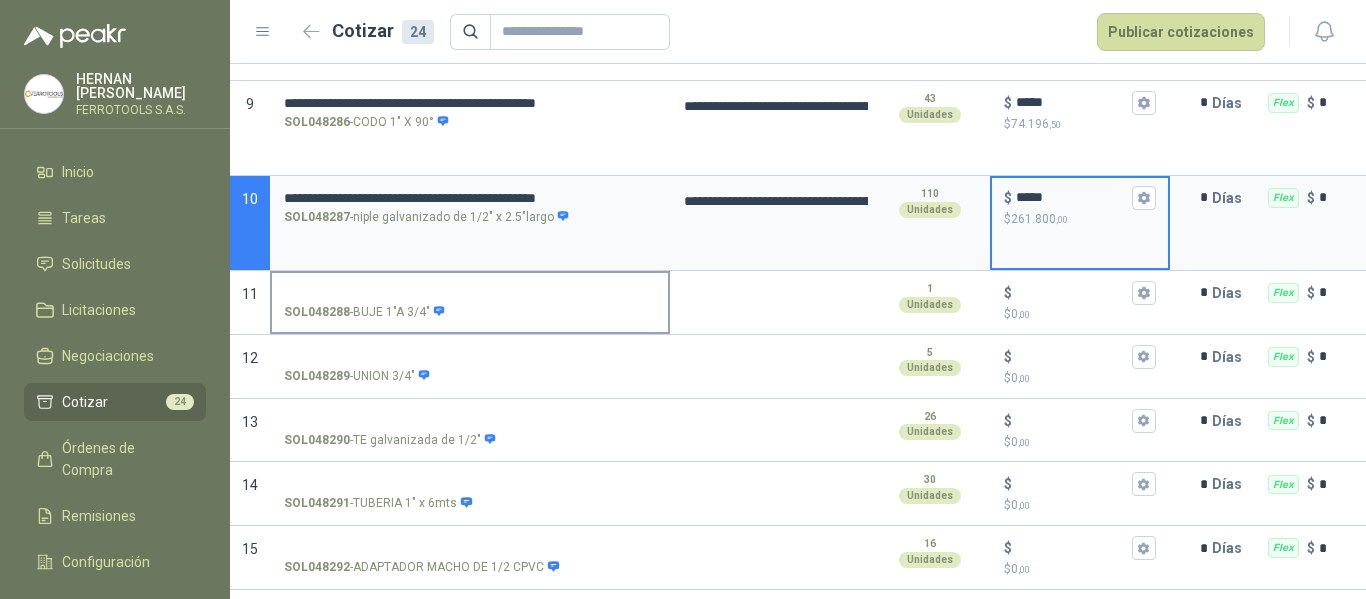 type on "**********" 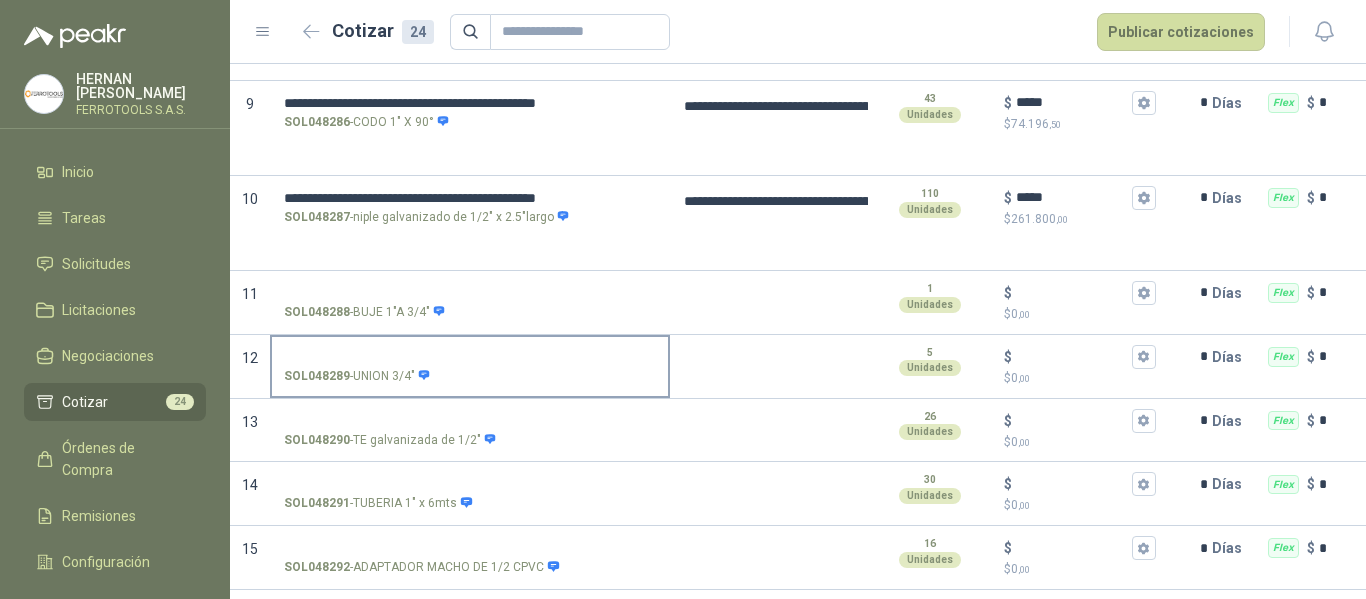type on "**********" 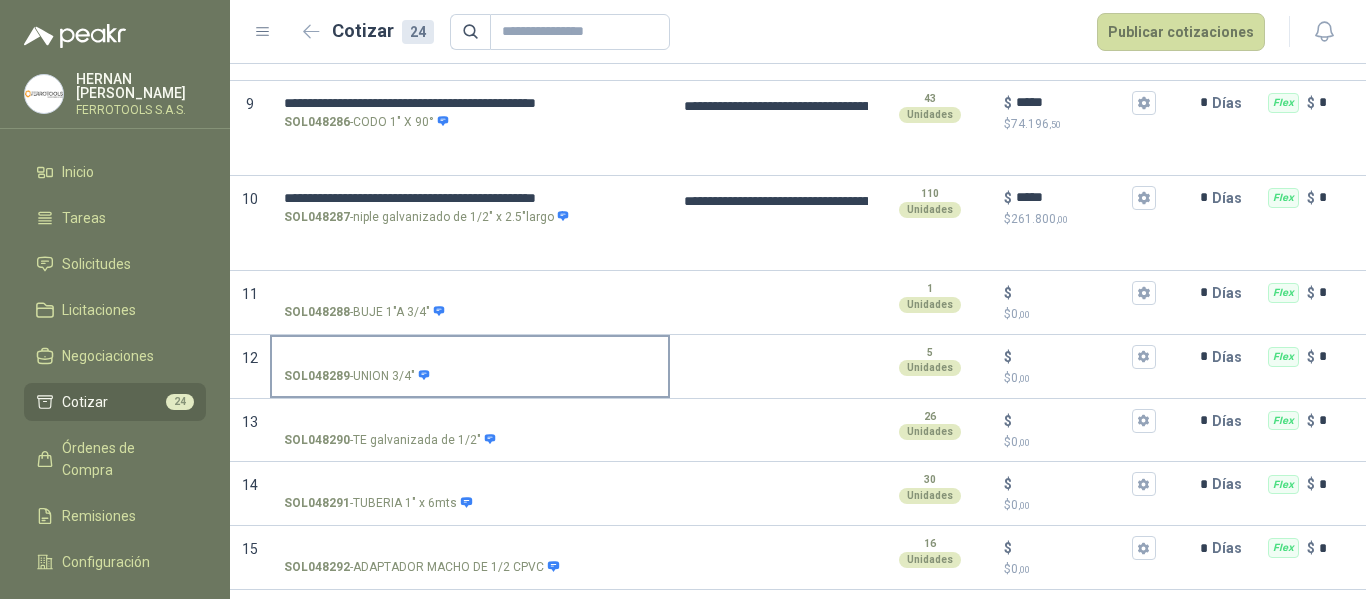 type on "**********" 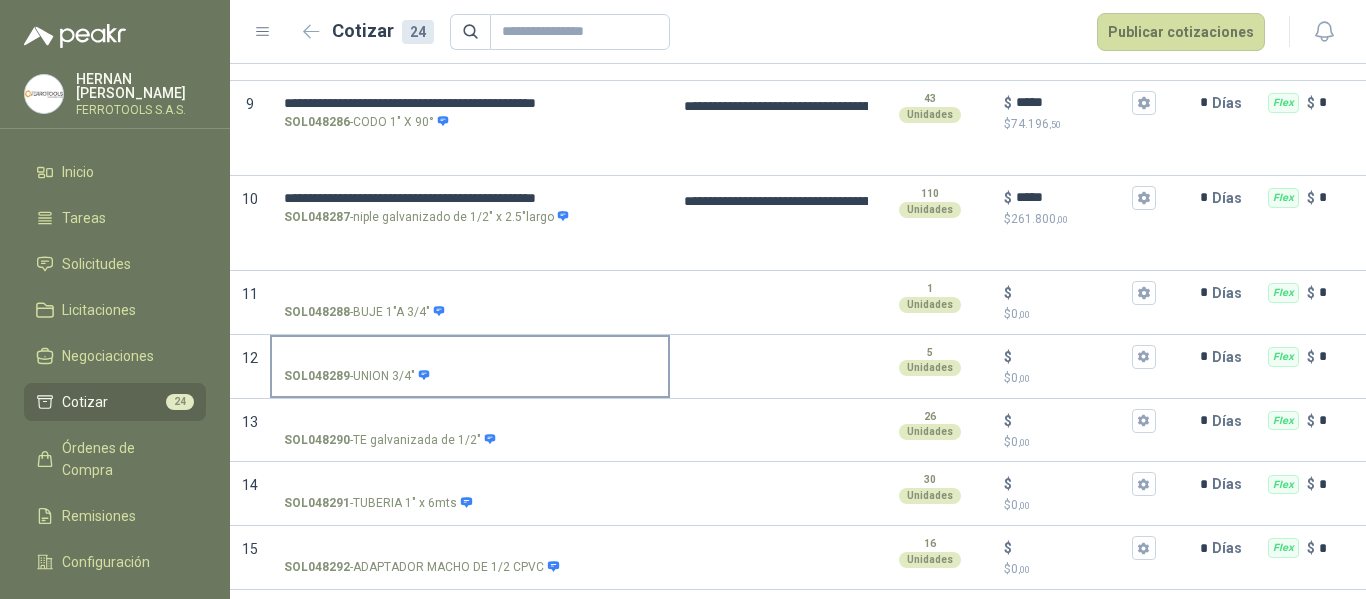 type on "**********" 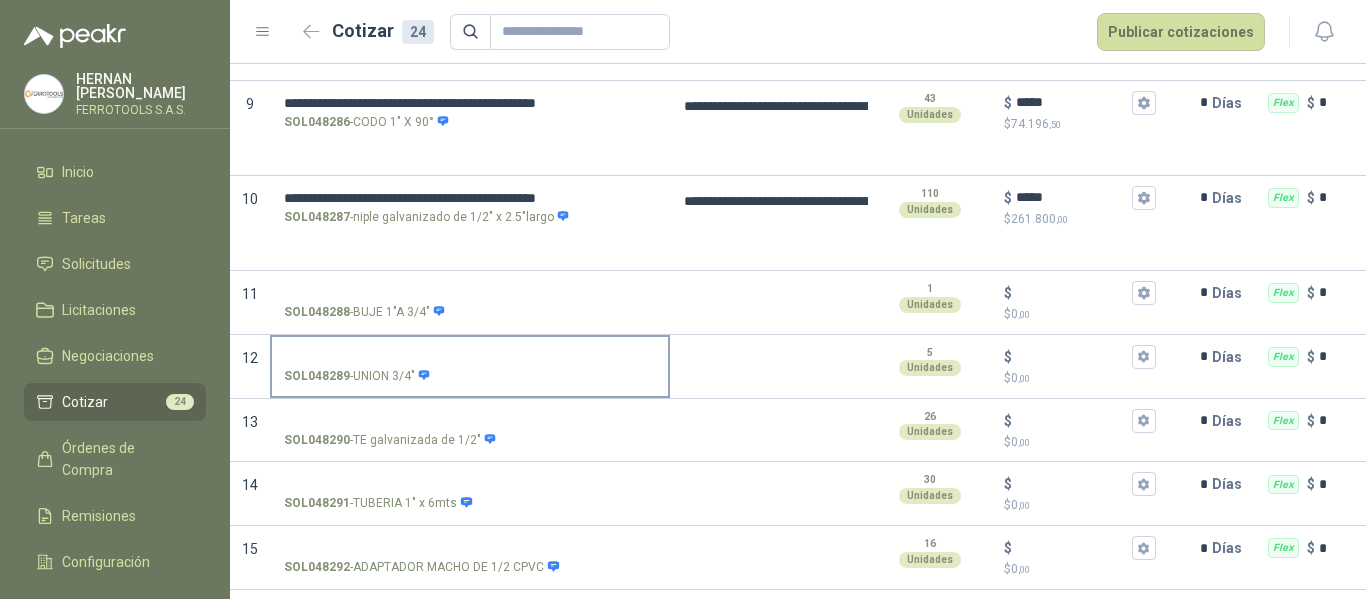 type on "**********" 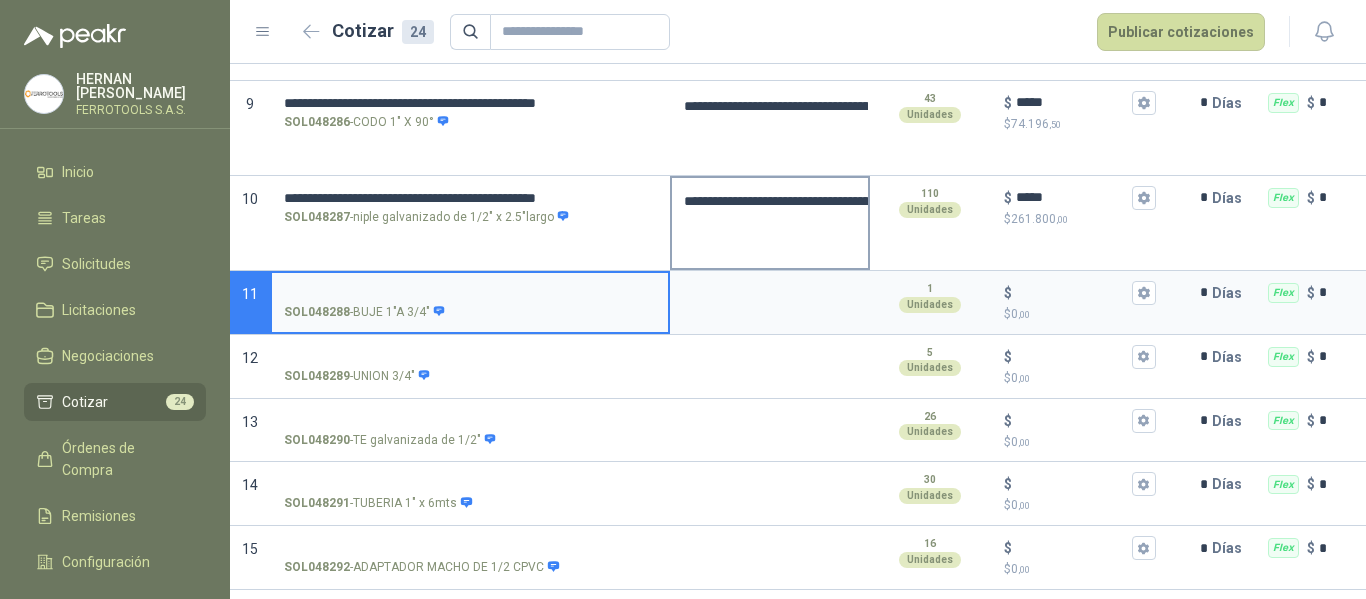 type on "**********" 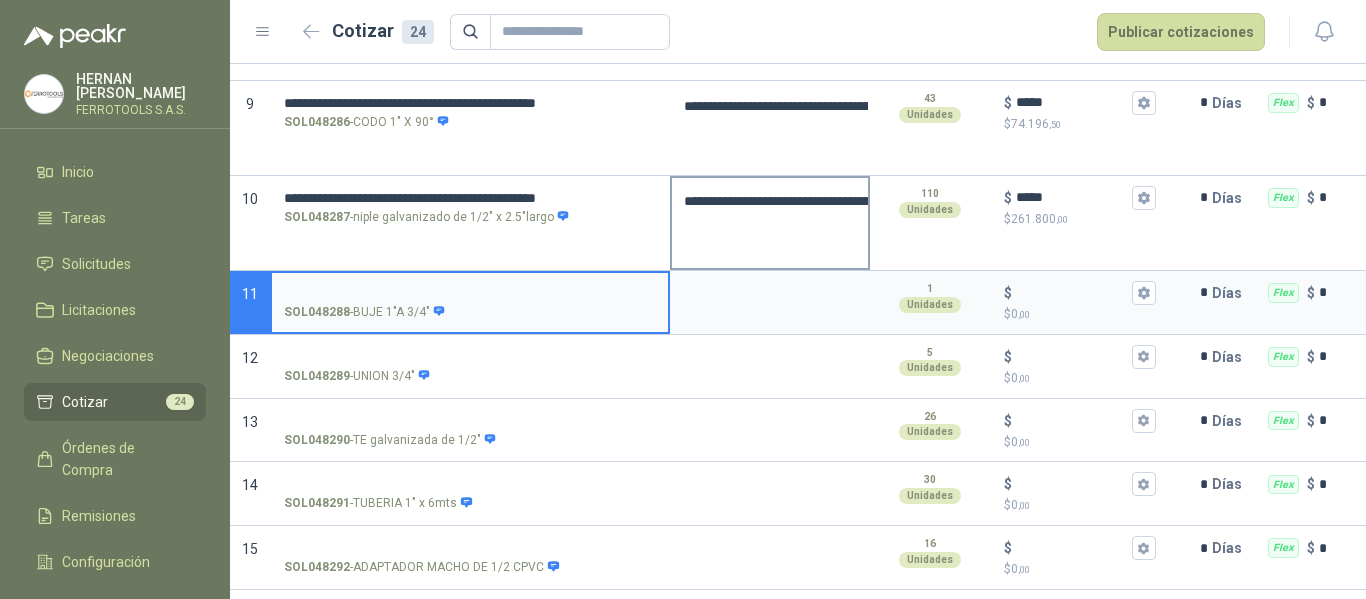 type on "**********" 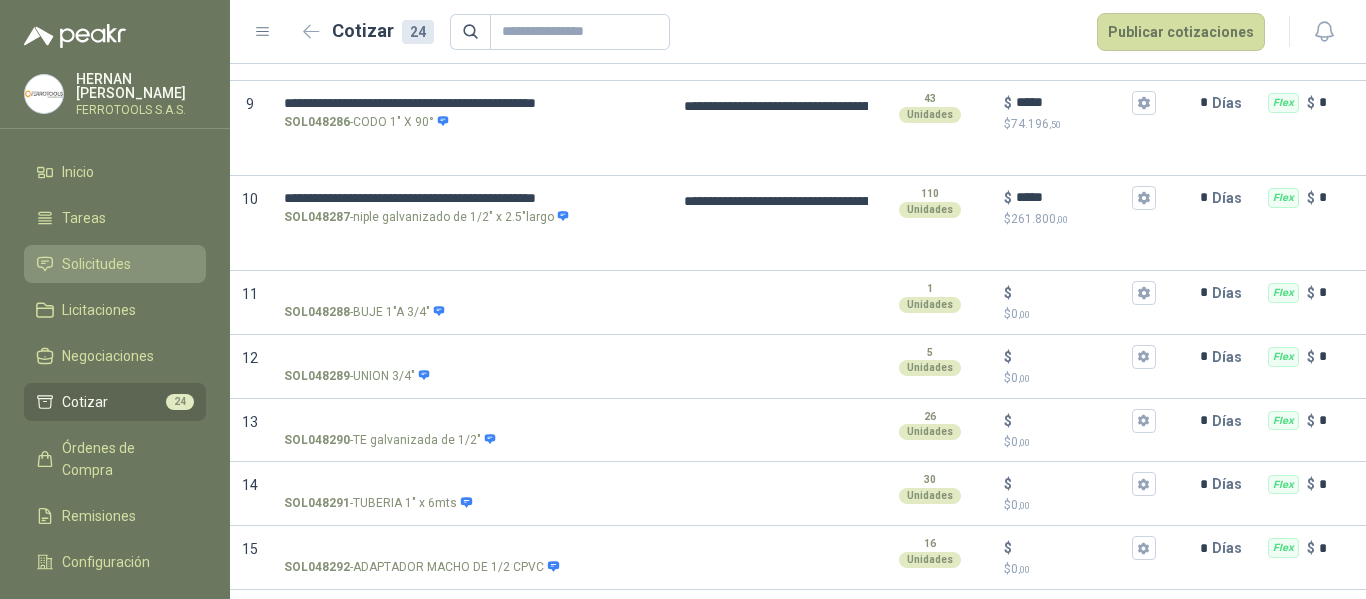 type on "**********" 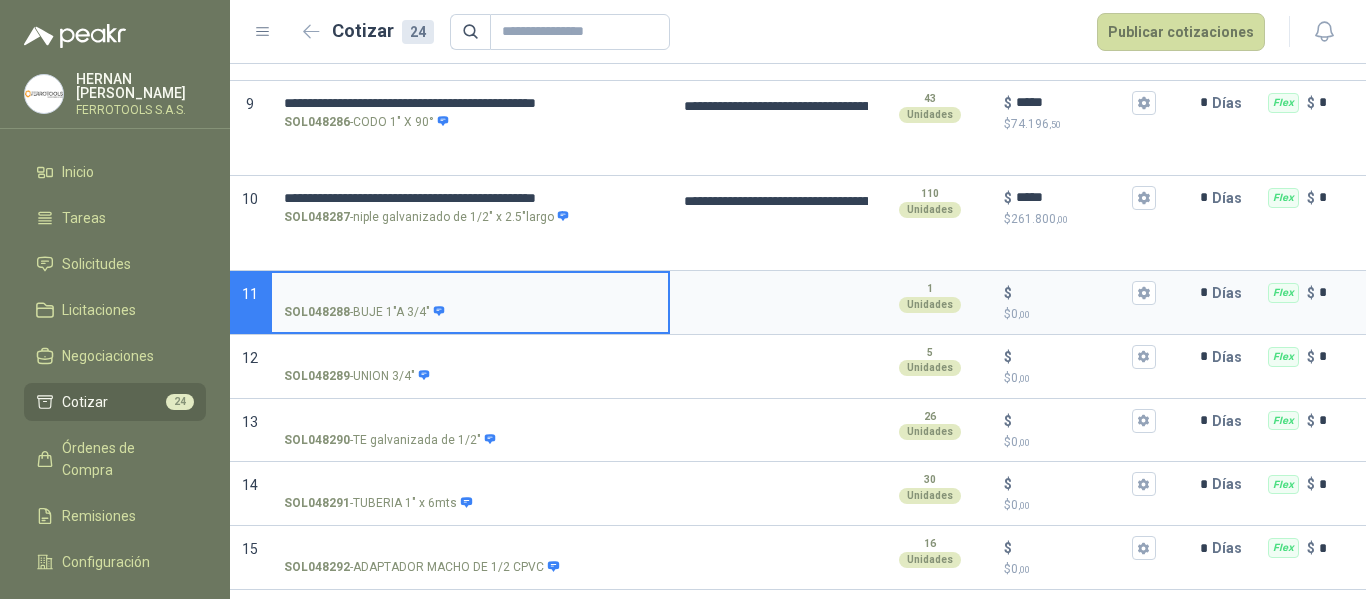 type 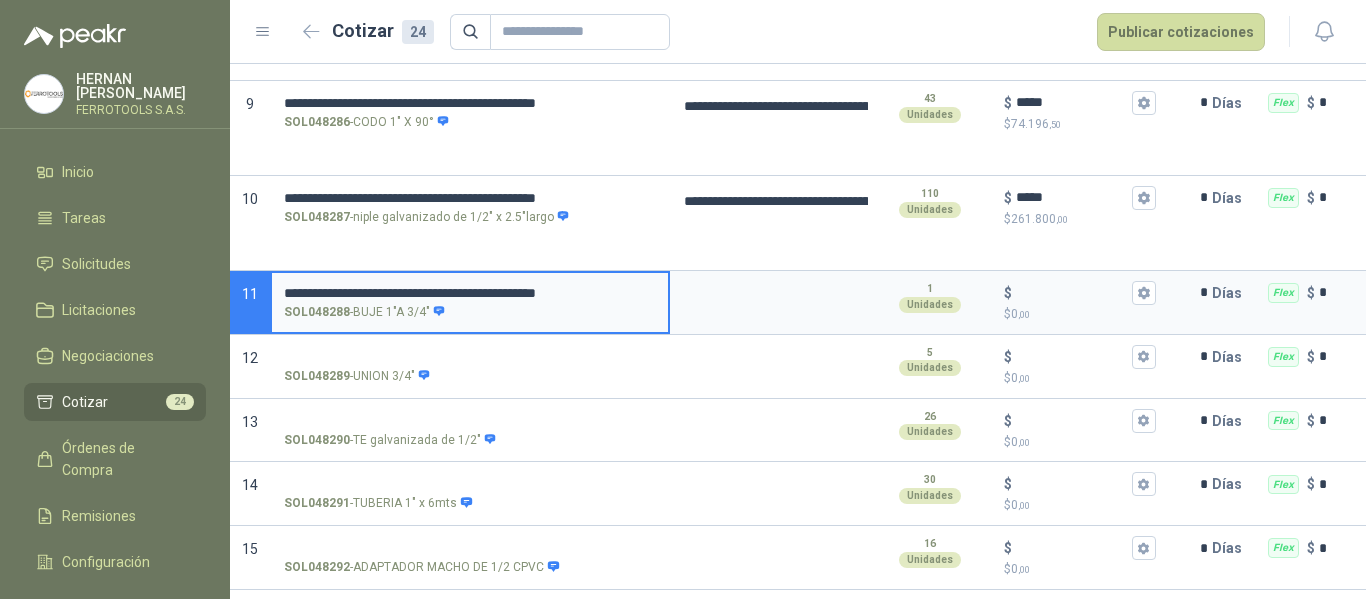 type 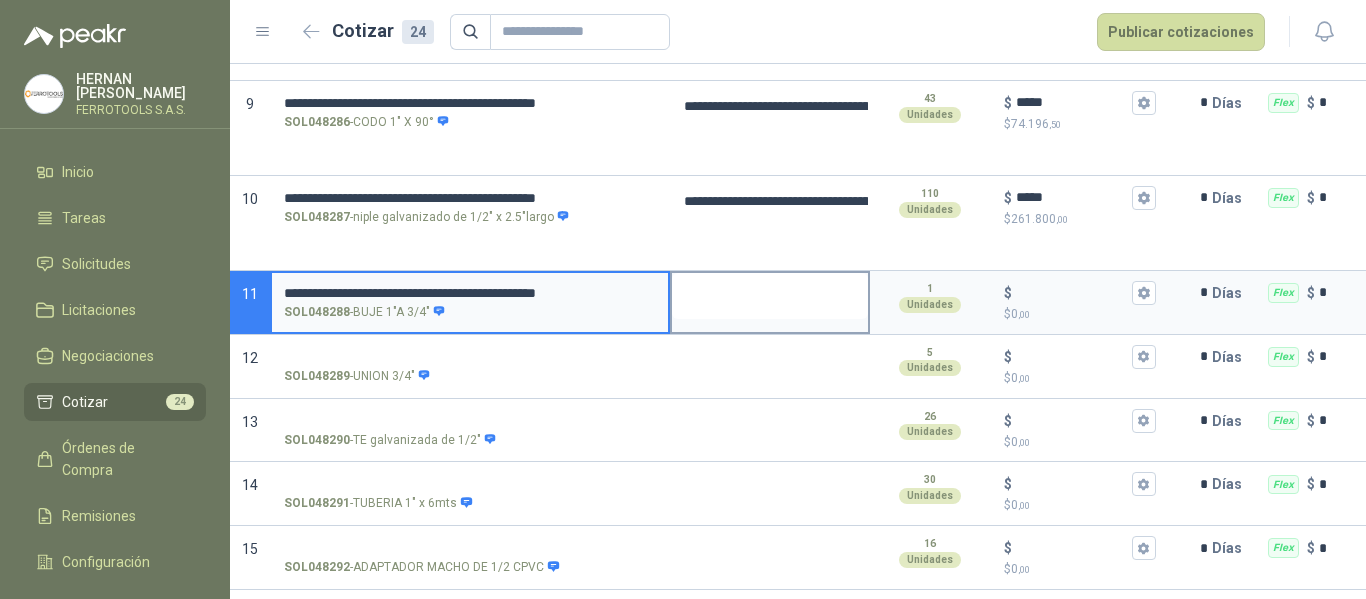 click at bounding box center [770, 296] 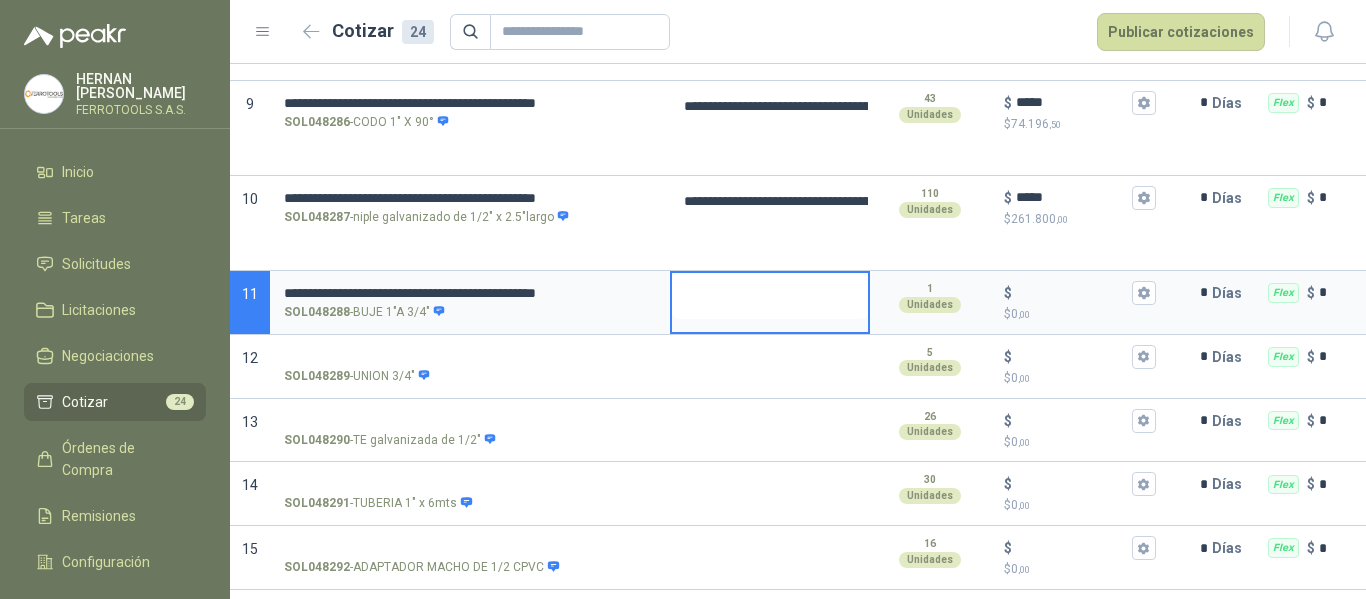 type 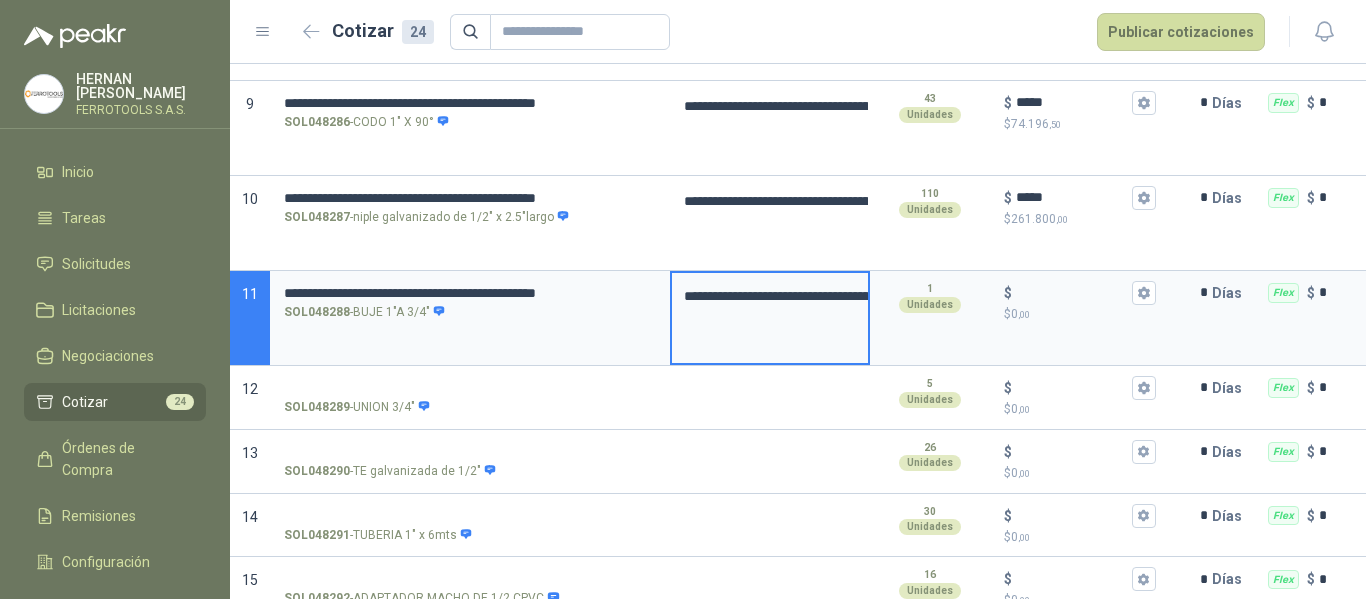type 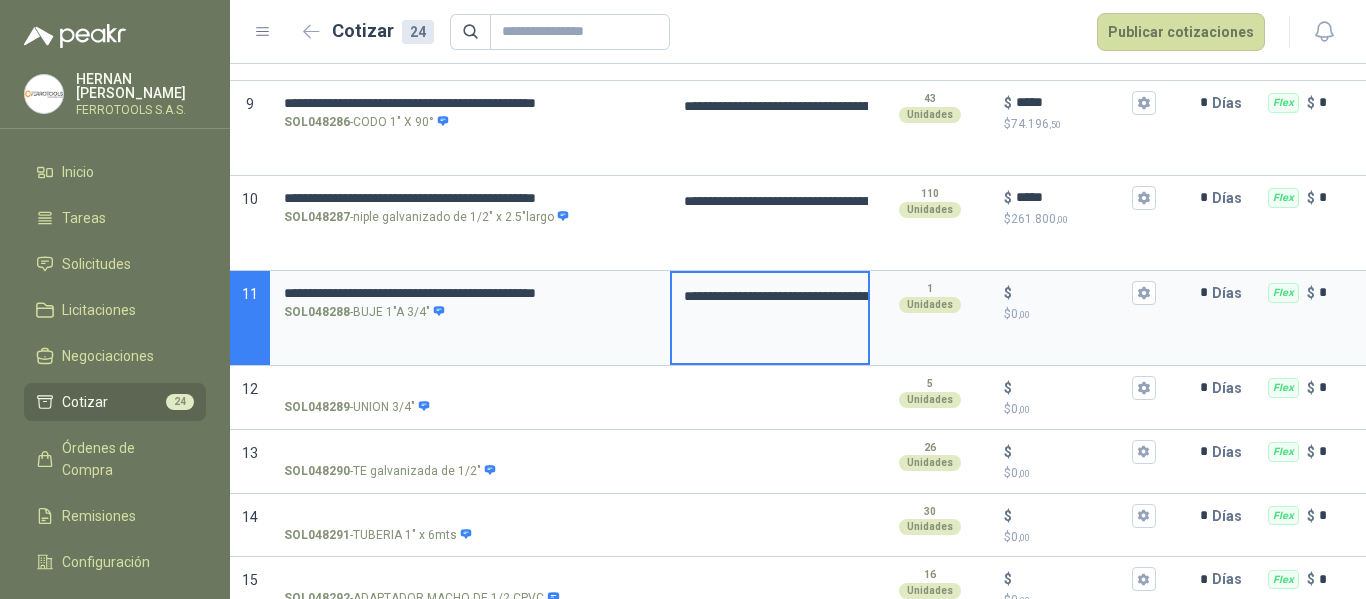 type on "**********" 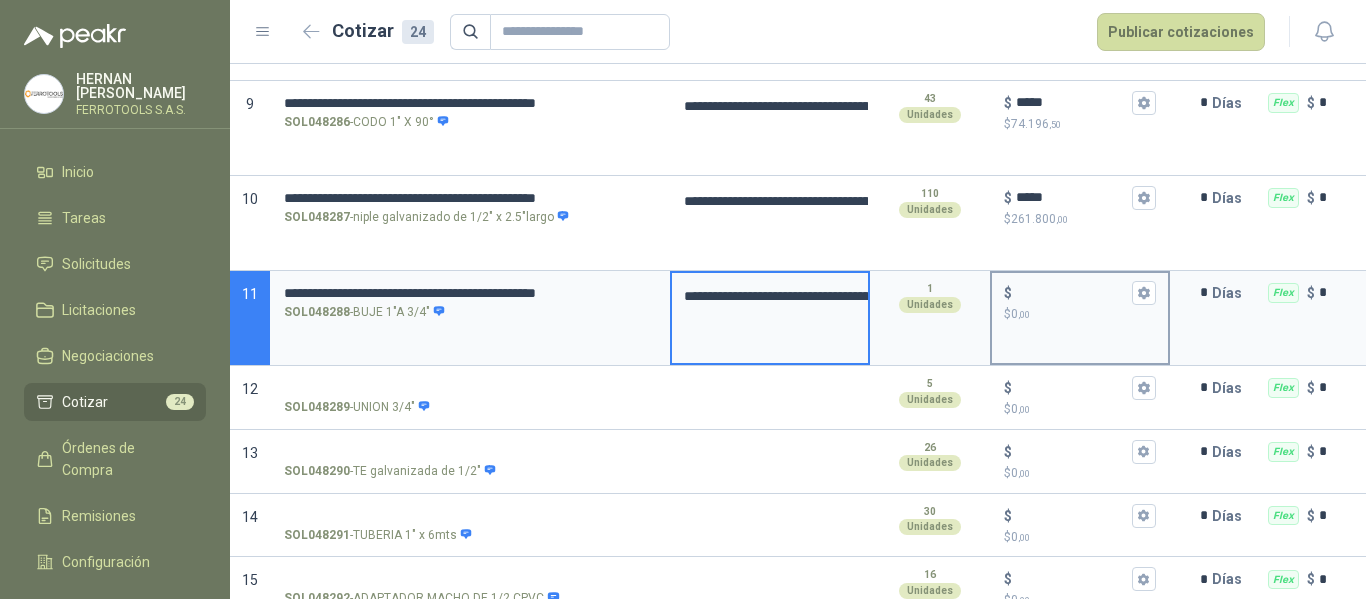 click on "$ $  0 ,00" at bounding box center (1072, 292) 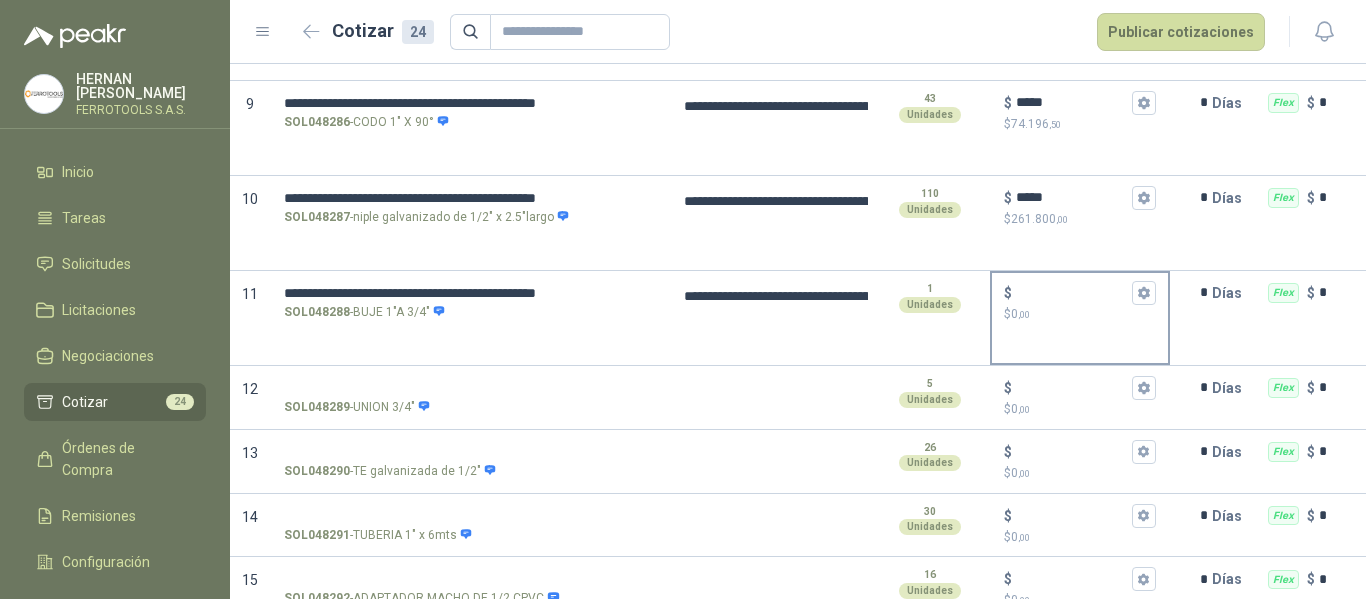 type on "**********" 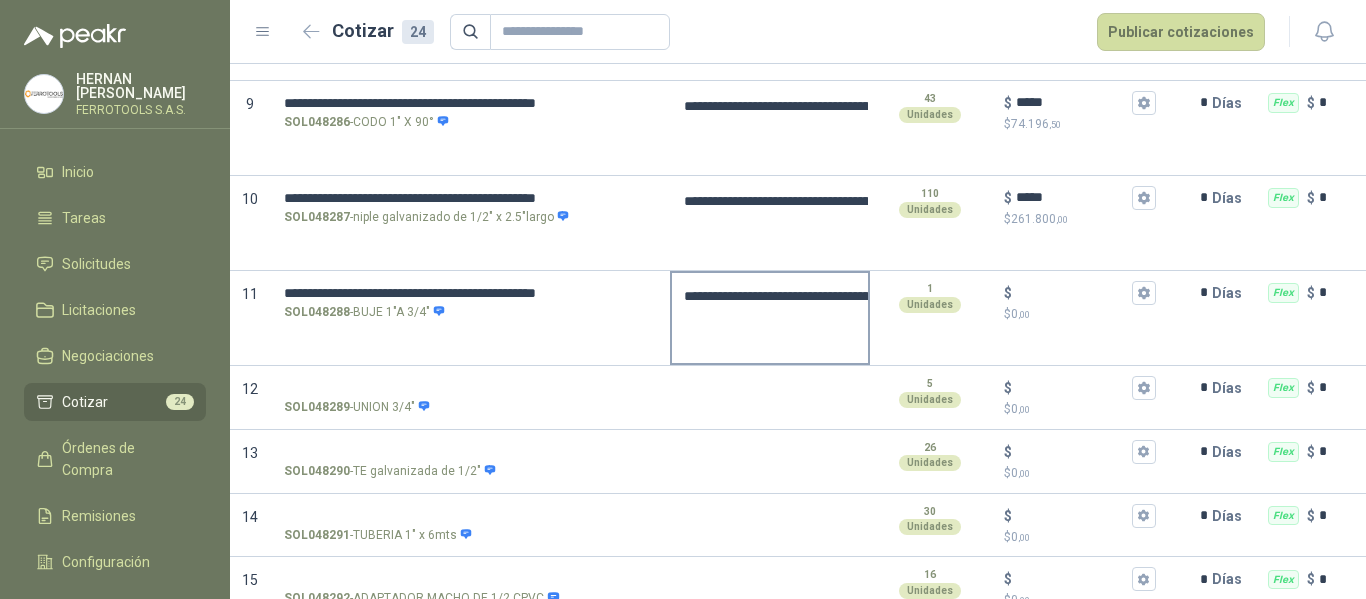 type on "**********" 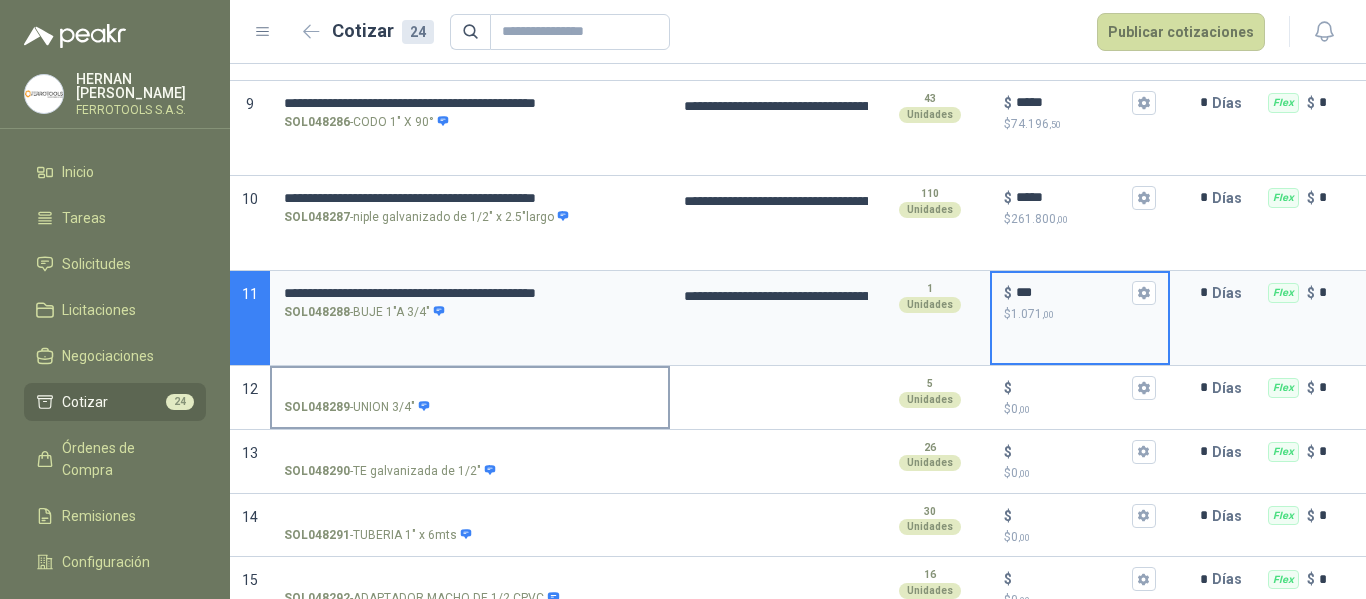 type on "***" 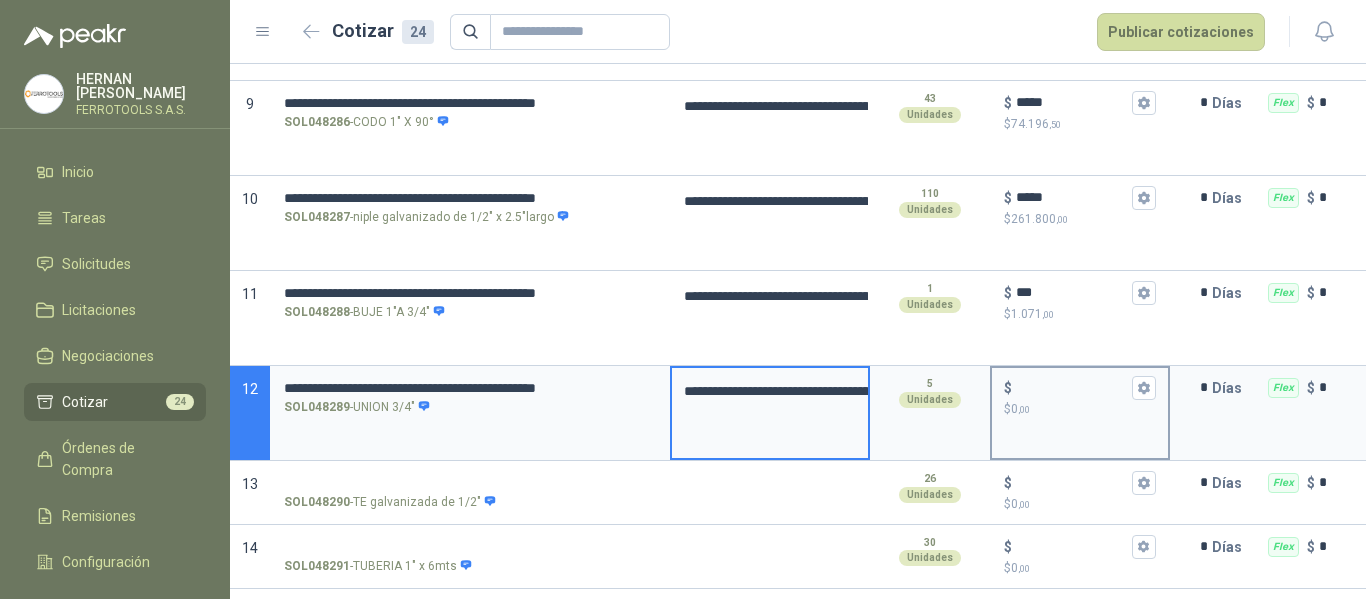 click on "$ $  0 ,00" at bounding box center (1072, 387) 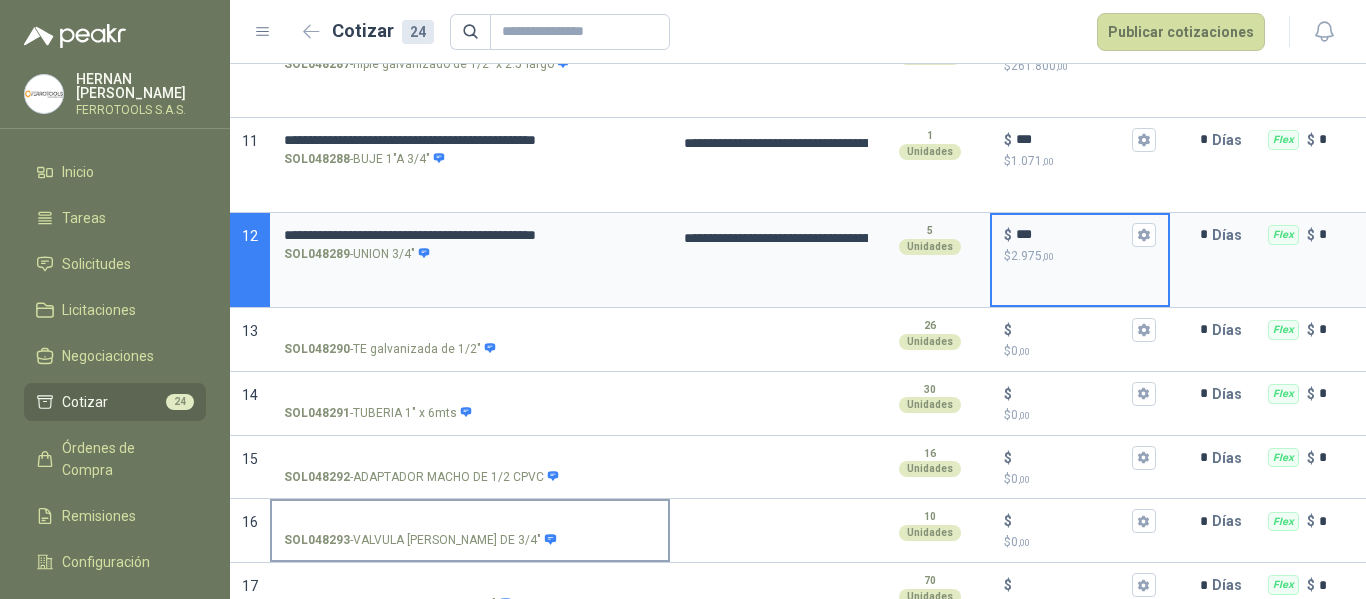 scroll, scrollTop: 1100, scrollLeft: 0, axis: vertical 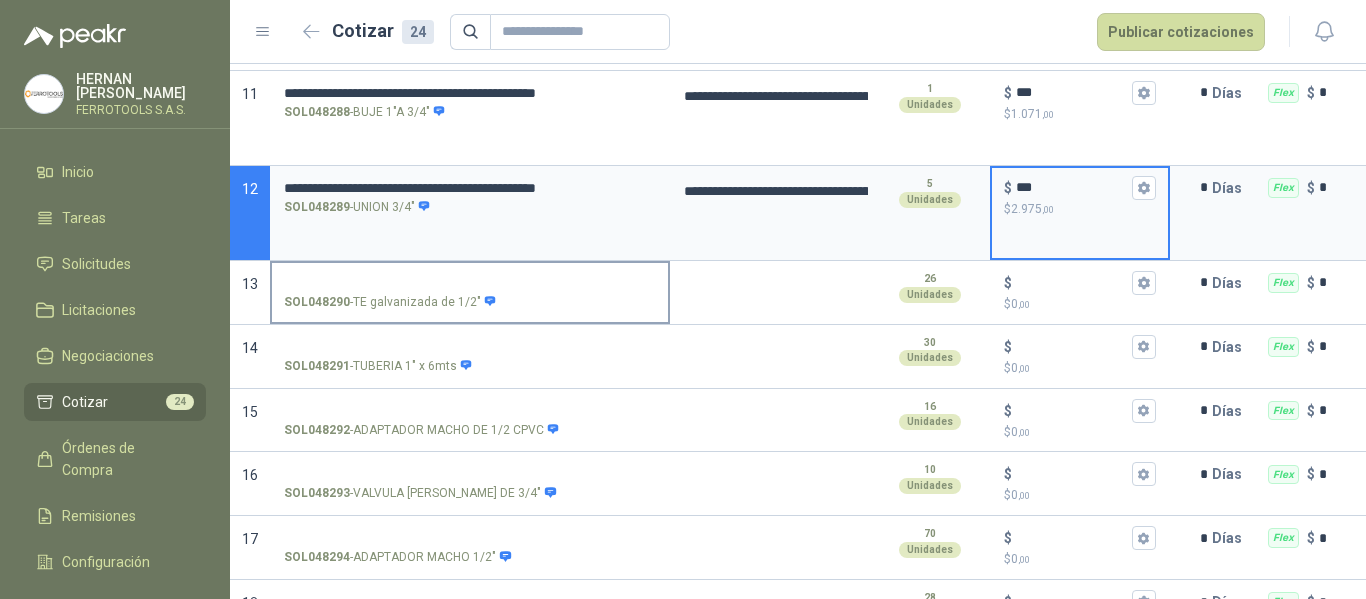 click on "SOL048290  -  TE galvanizada de 1/2"" at bounding box center [470, 283] 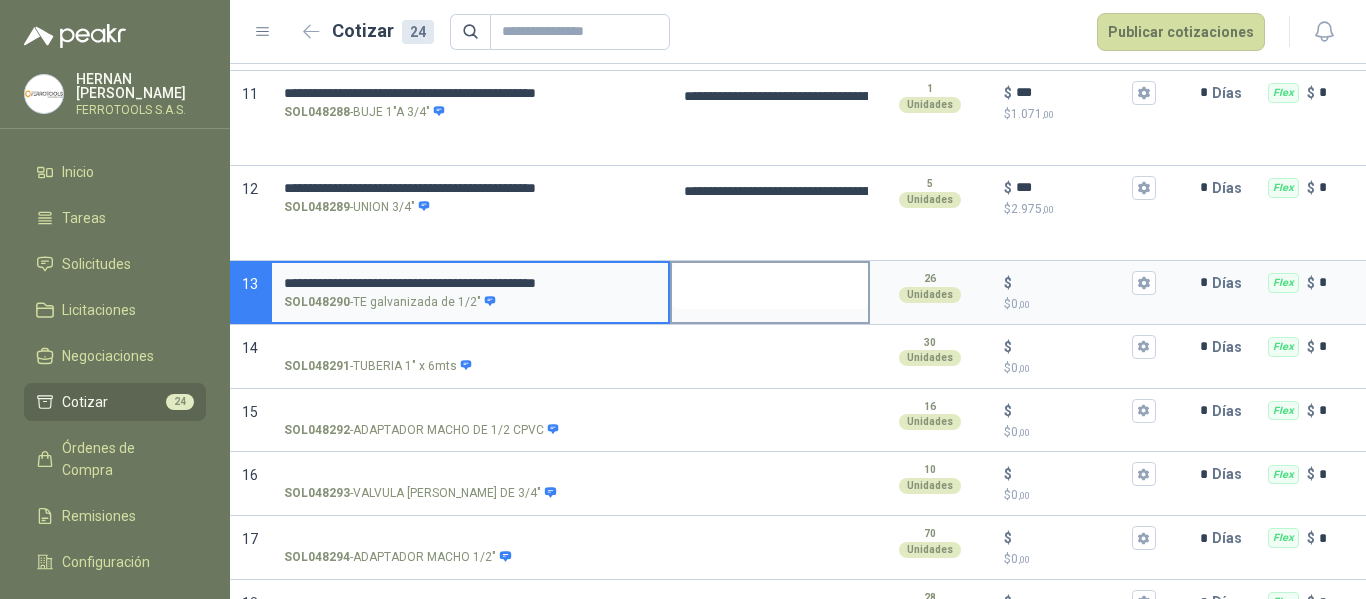 click at bounding box center [770, 286] 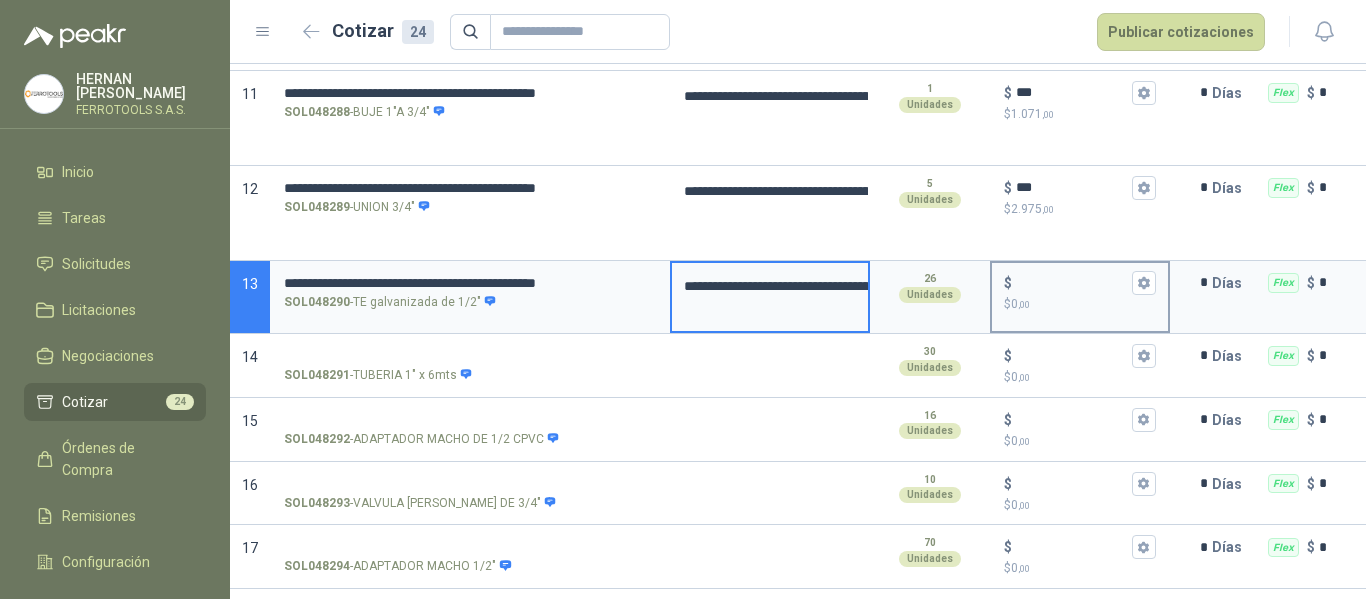 click on "$ $  0 ,00" at bounding box center (1072, 282) 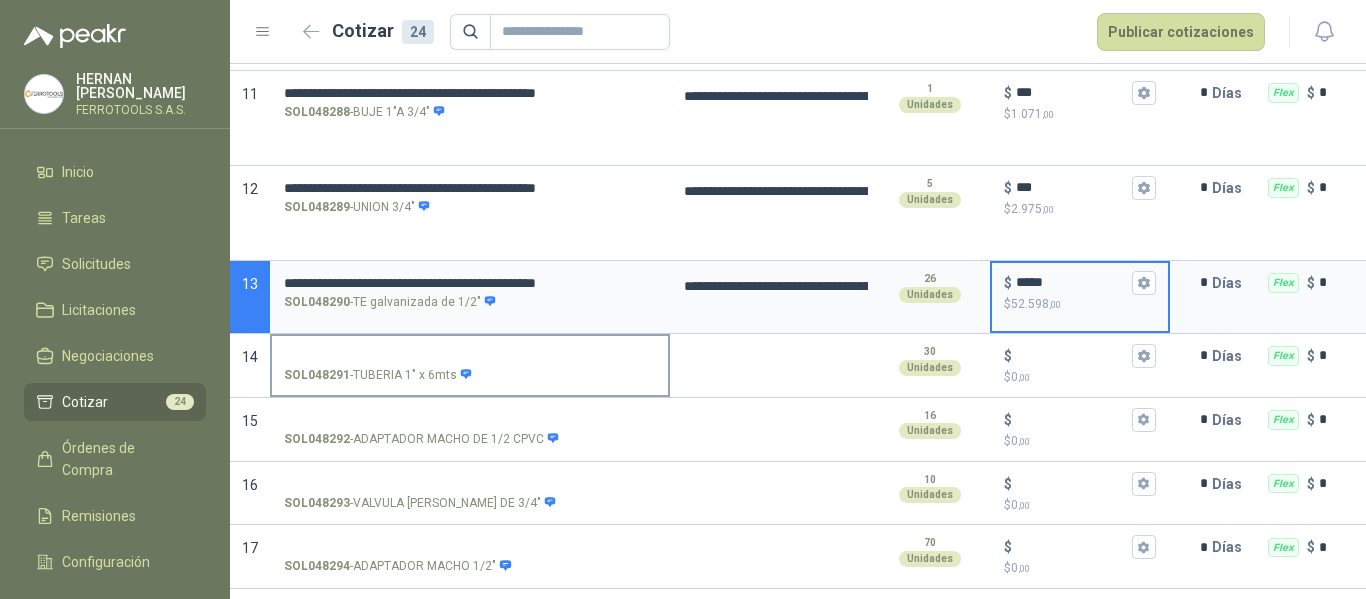 click on "SOL048291  -  TUBERIA 1" x 6mts" at bounding box center [470, 356] 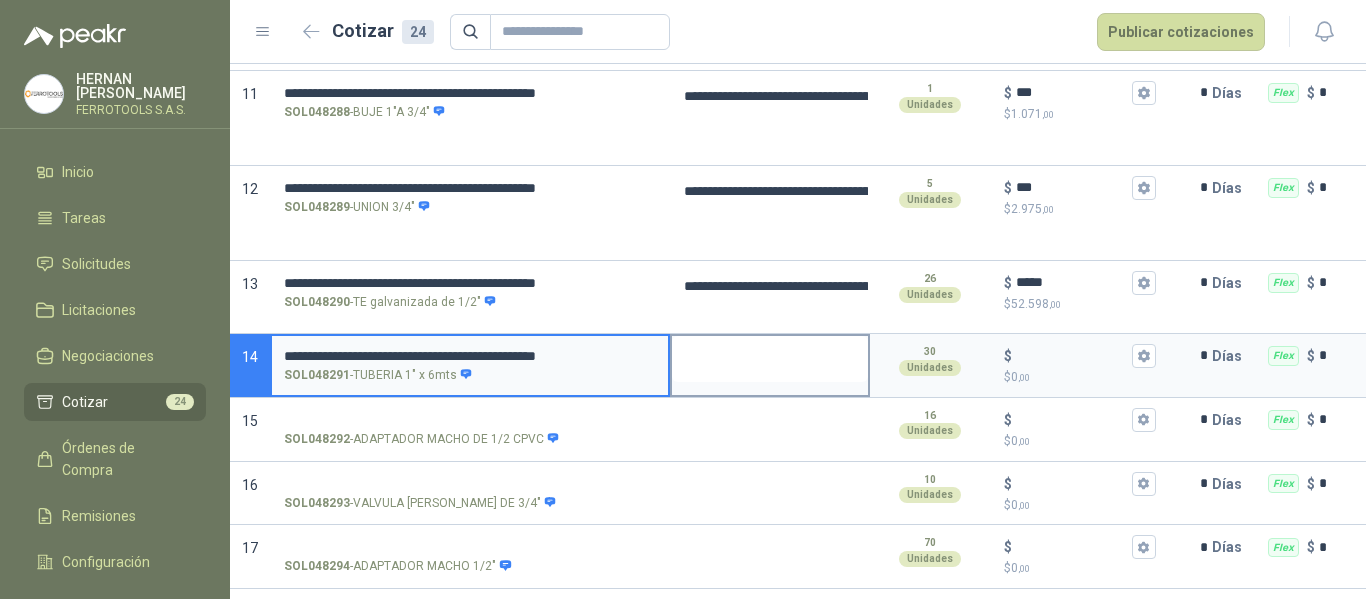 click at bounding box center (770, 359) 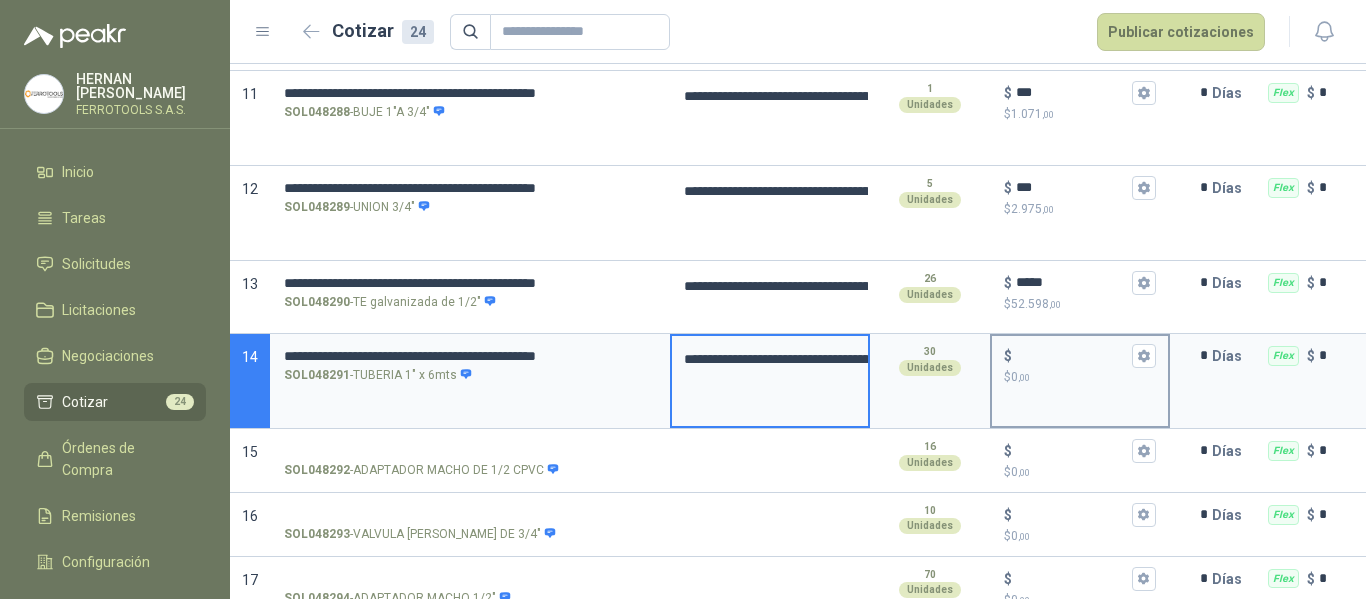 click on "$ $  0 ,00" at bounding box center [1072, 355] 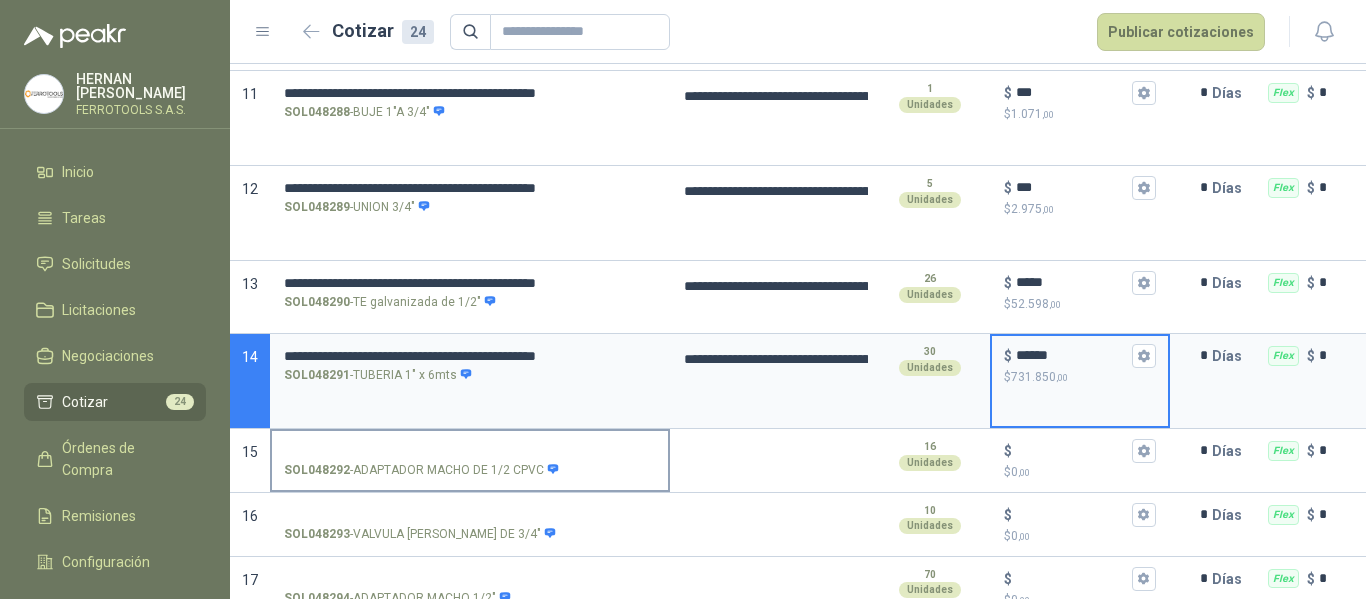 click on "SOL048292  -  ADAPTADOR MACHO DE 1/2 CPVC" at bounding box center (470, 451) 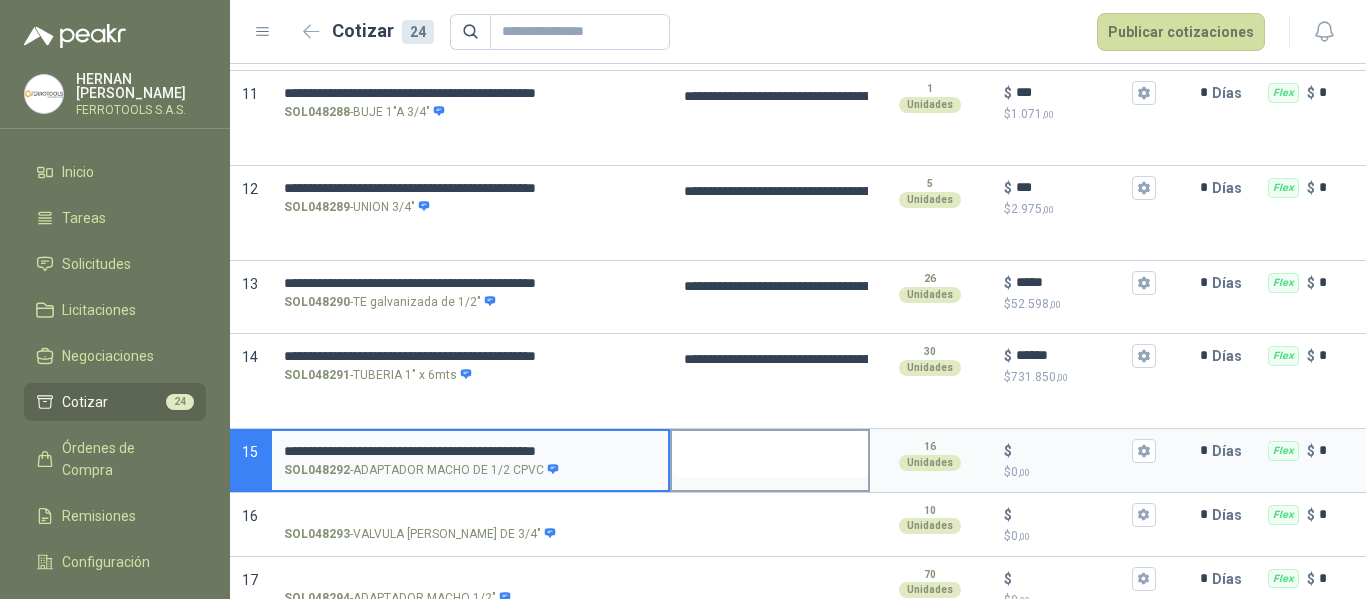 click at bounding box center (770, 454) 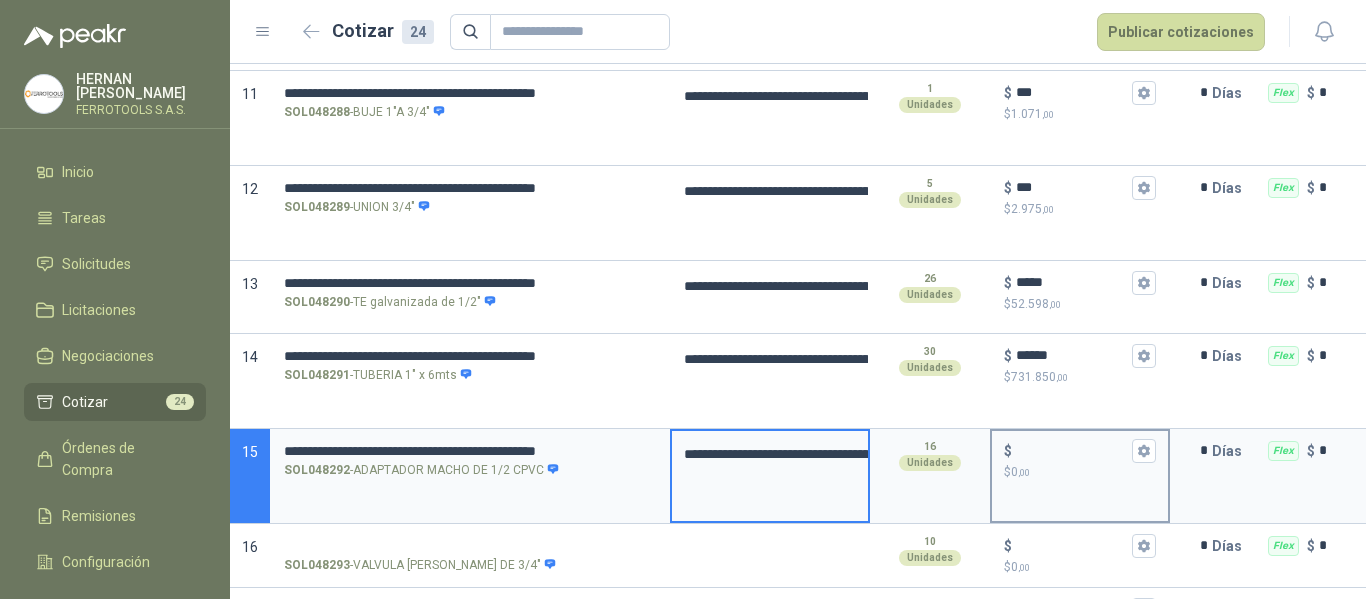 click on "$ $  0 ,00" at bounding box center [1072, 450] 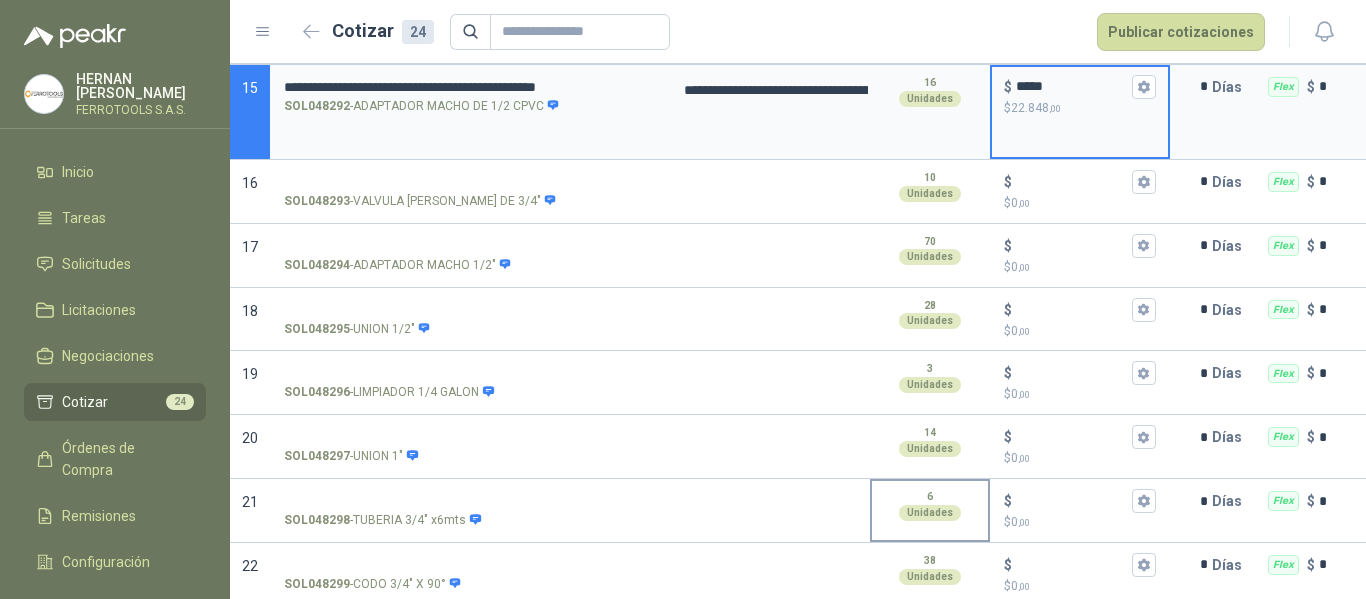 scroll, scrollTop: 1415, scrollLeft: 0, axis: vertical 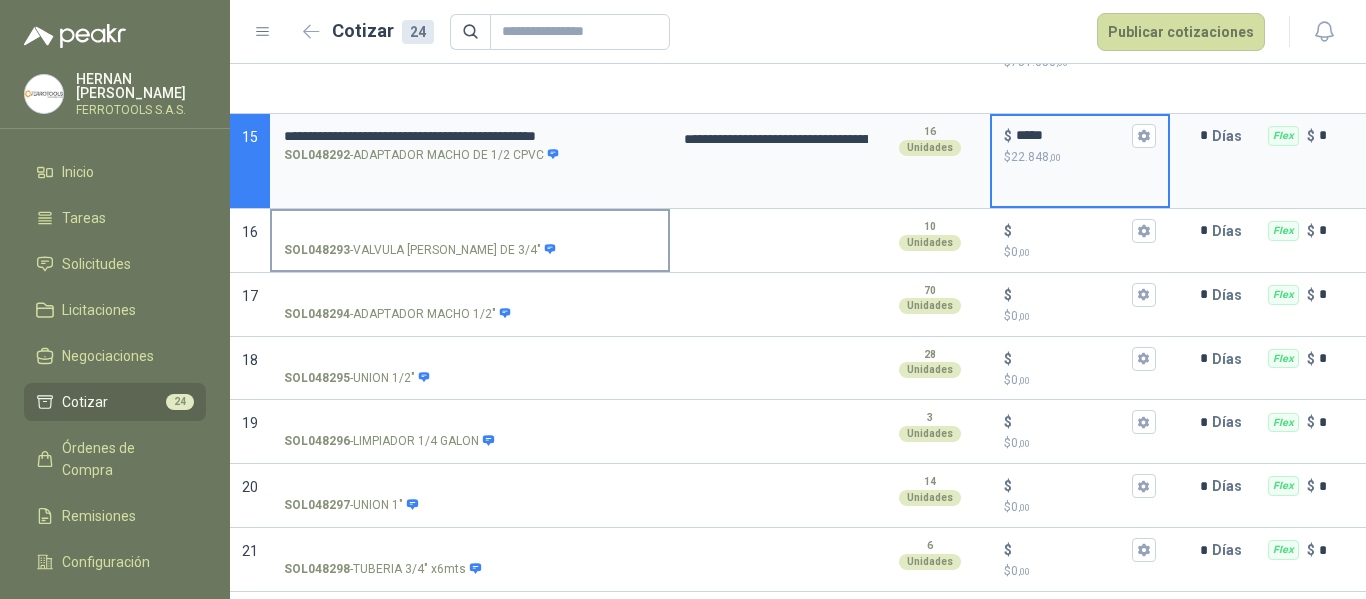 click on "SOL048293  -  VALVULA [PERSON_NAME] DE 3/4"" at bounding box center (470, 231) 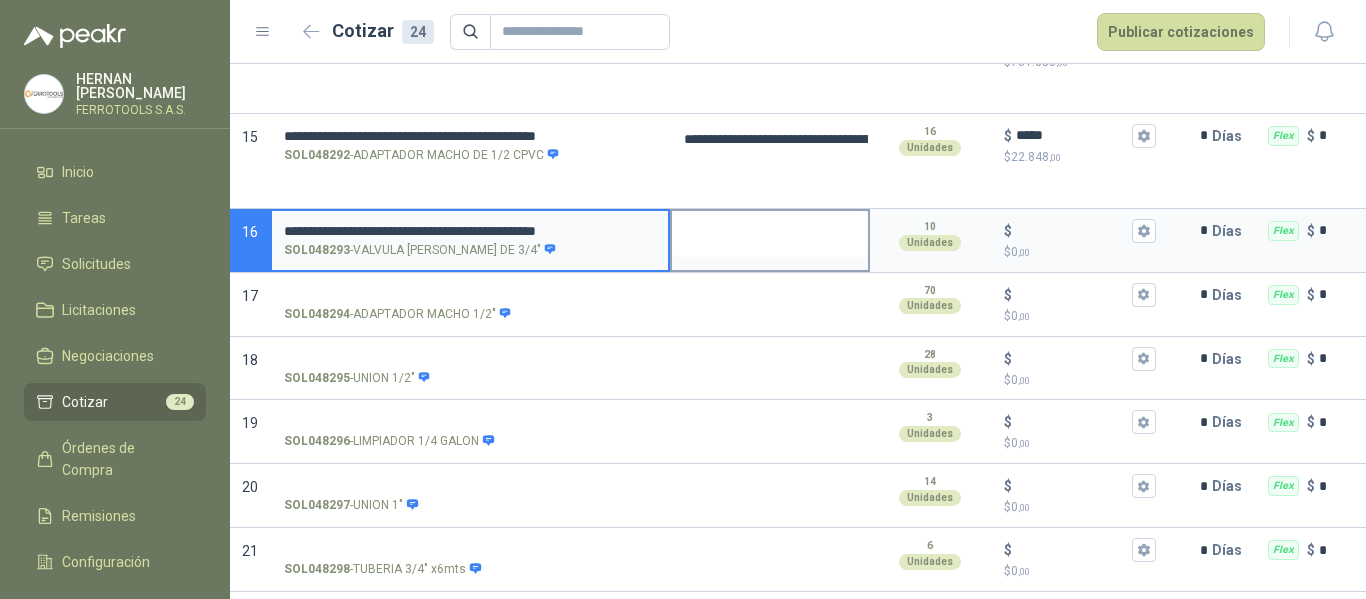 click at bounding box center [770, 234] 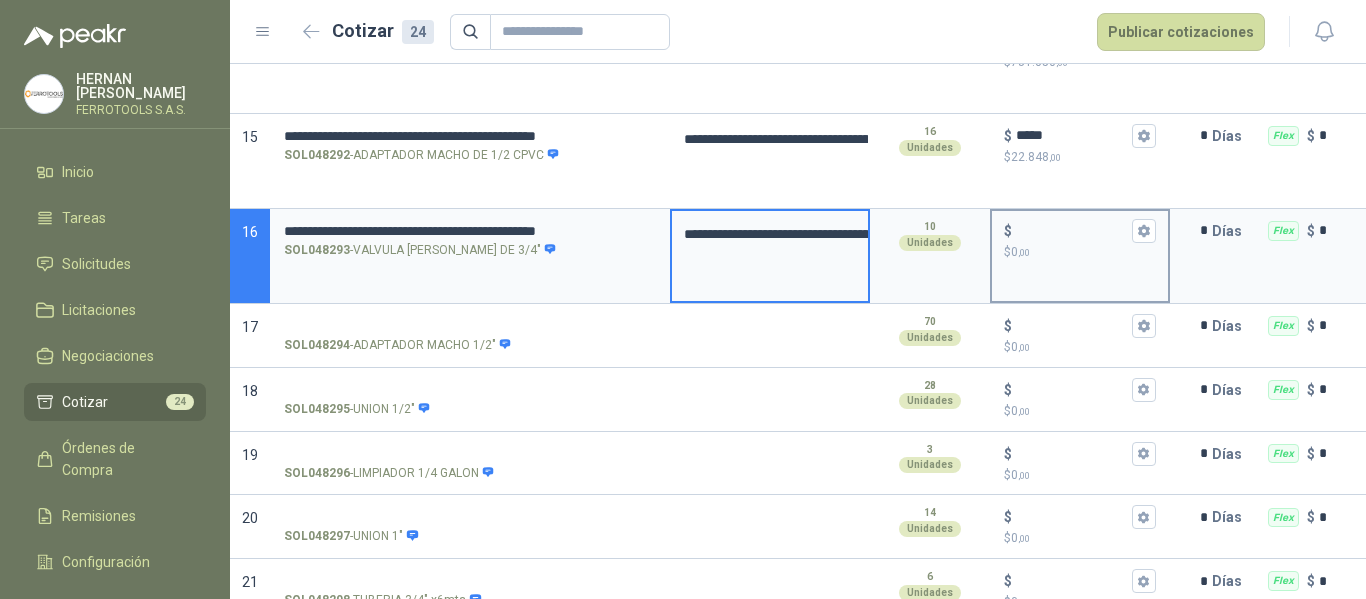 click on "$" at bounding box center (1080, 231) 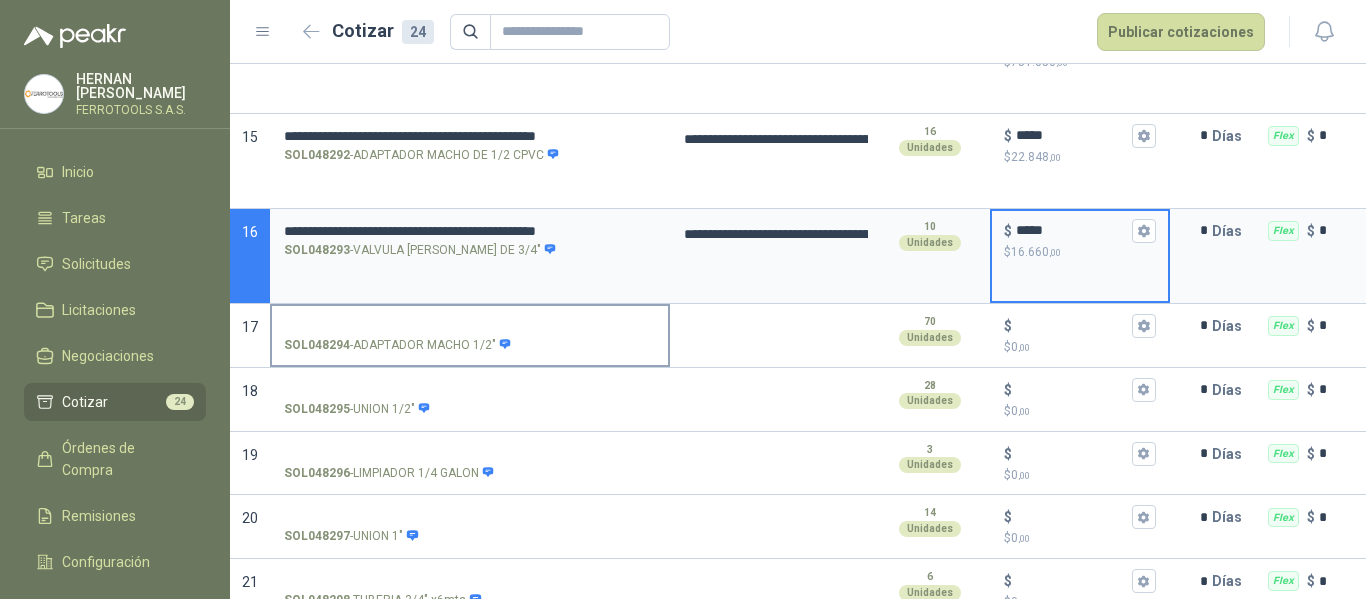 click on "SOL048294  -  ADAPTADOR MACHO 1/2"" at bounding box center (470, 326) 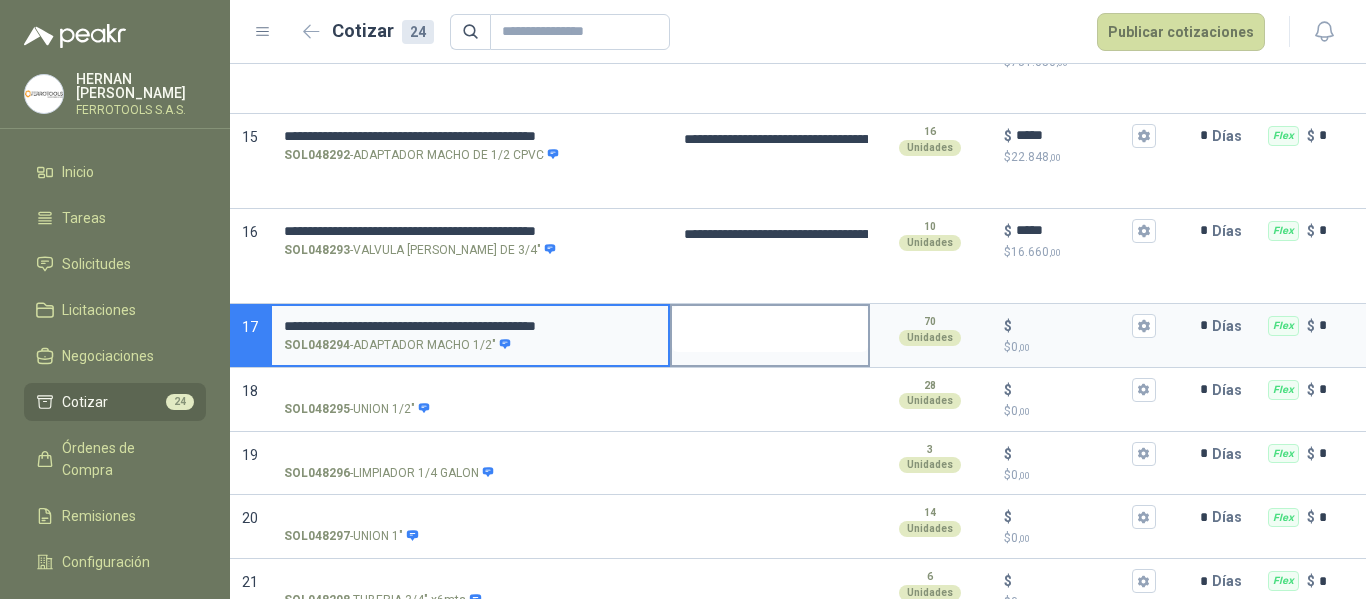 click at bounding box center [770, 329] 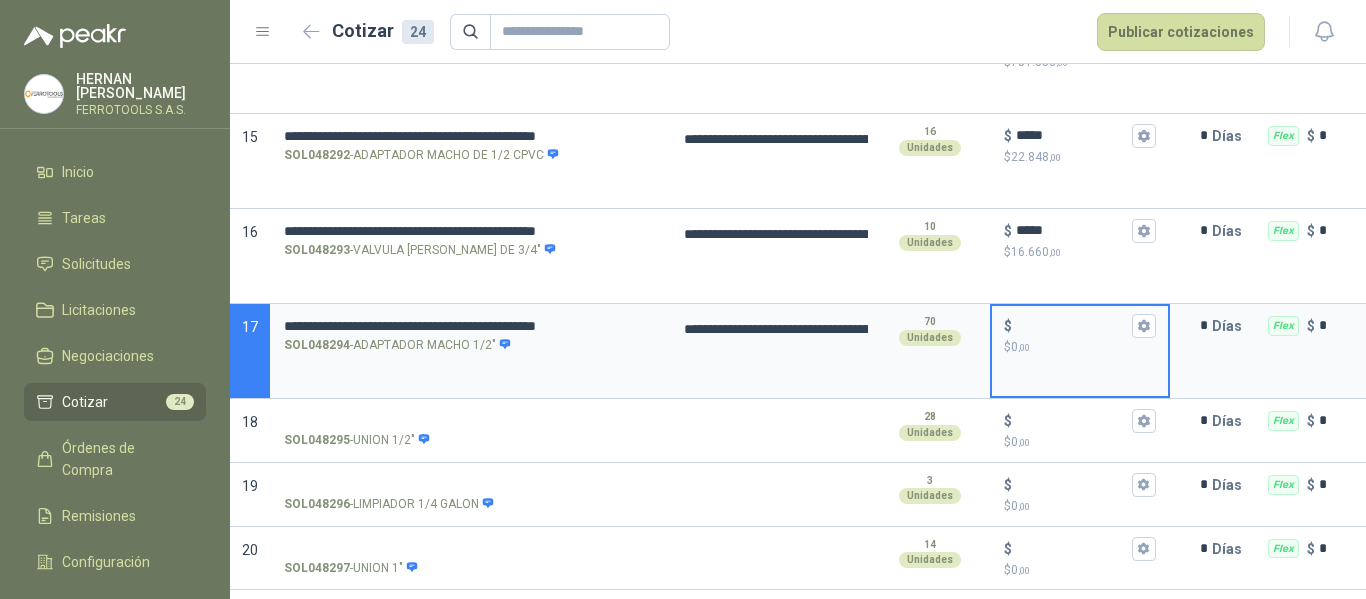 click on "$ $  0 ,00" at bounding box center (1072, 325) 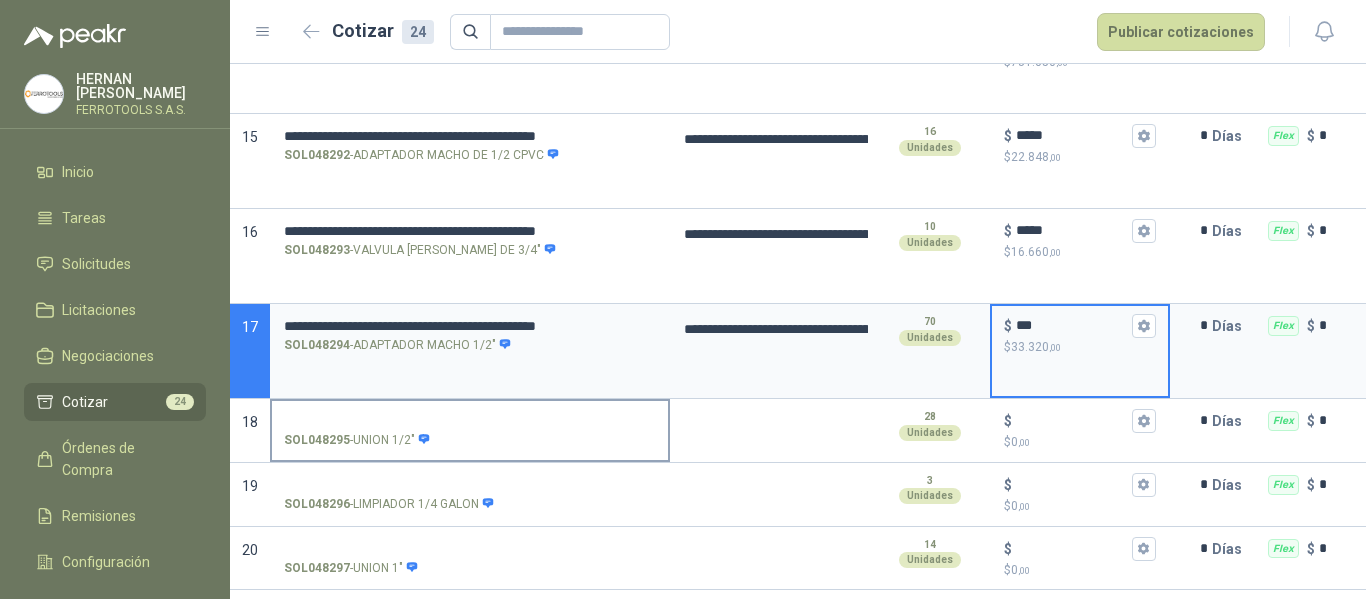 click on "SOL048295  -  UNION 1/2"" at bounding box center [470, 421] 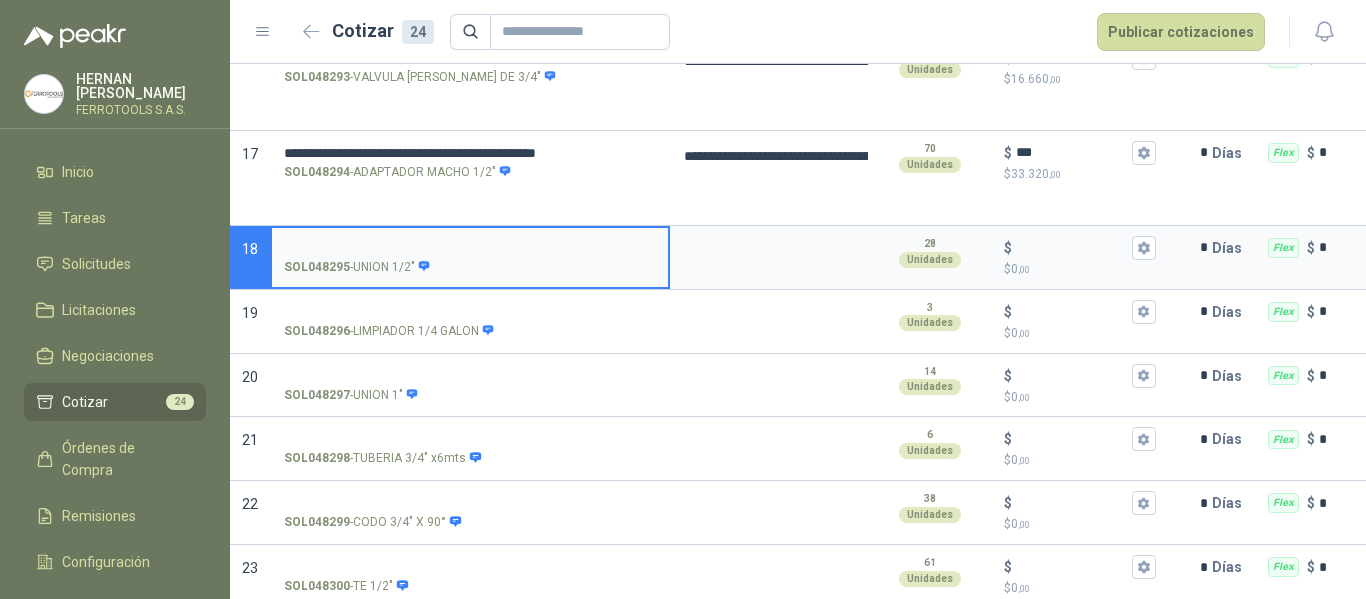 scroll, scrollTop: 1678, scrollLeft: 0, axis: vertical 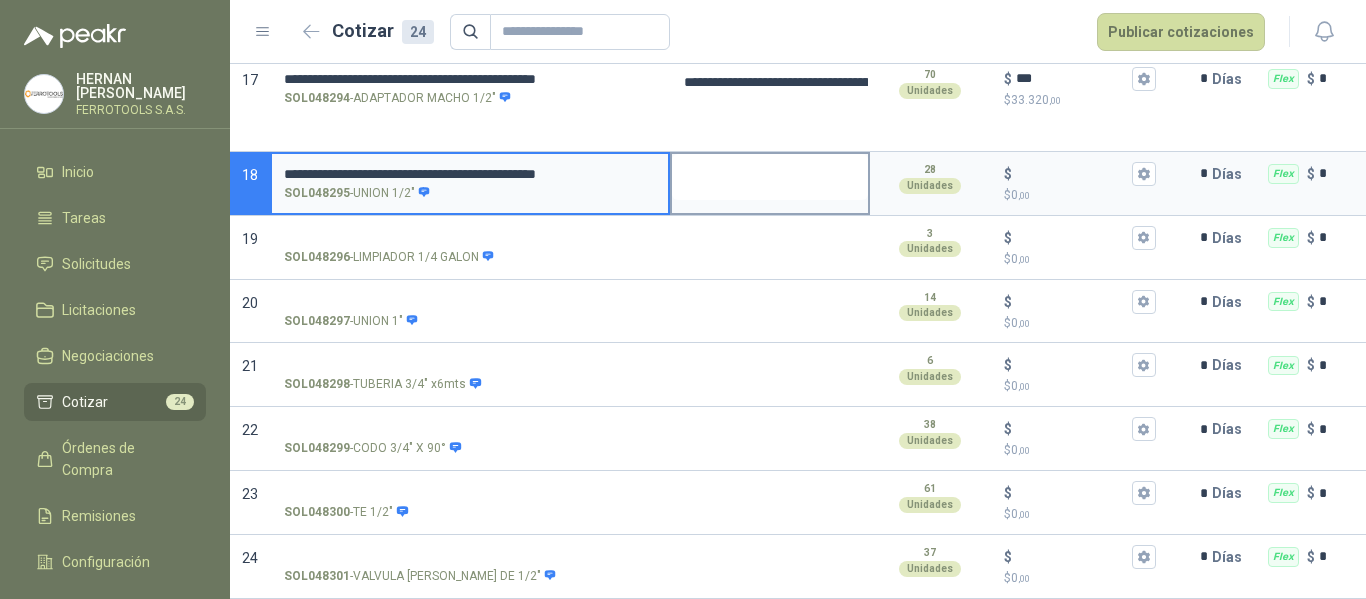 click at bounding box center [770, 177] 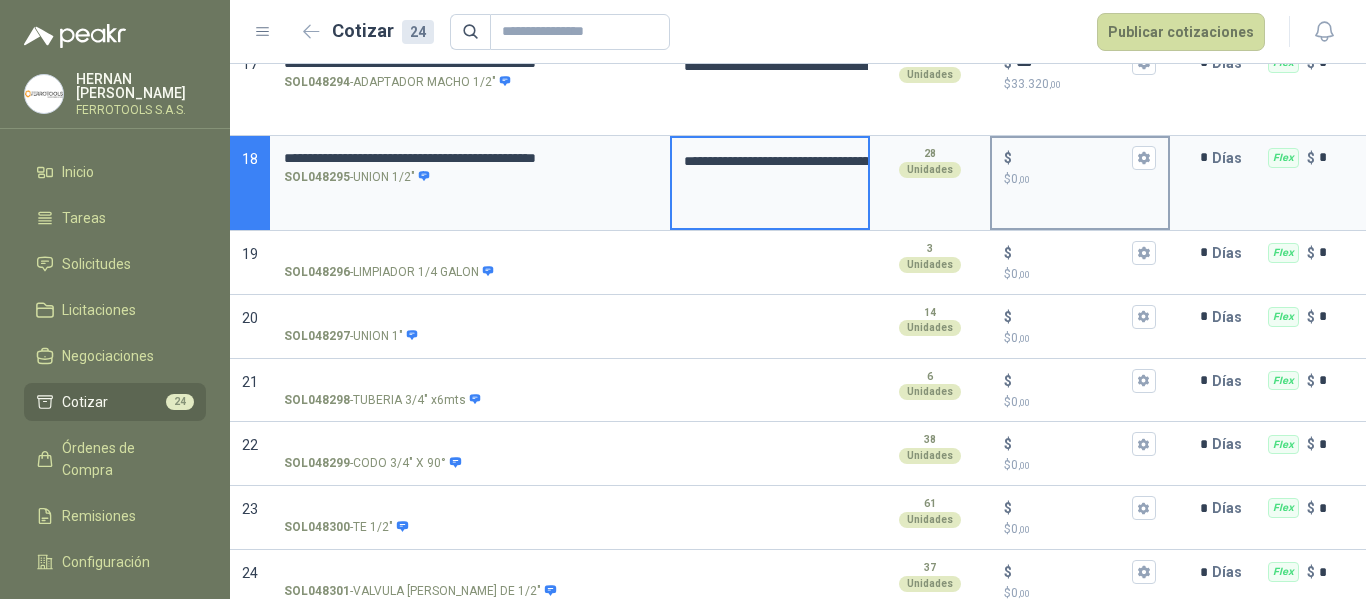 click on "$ $  0 ,00" at bounding box center [1072, 157] 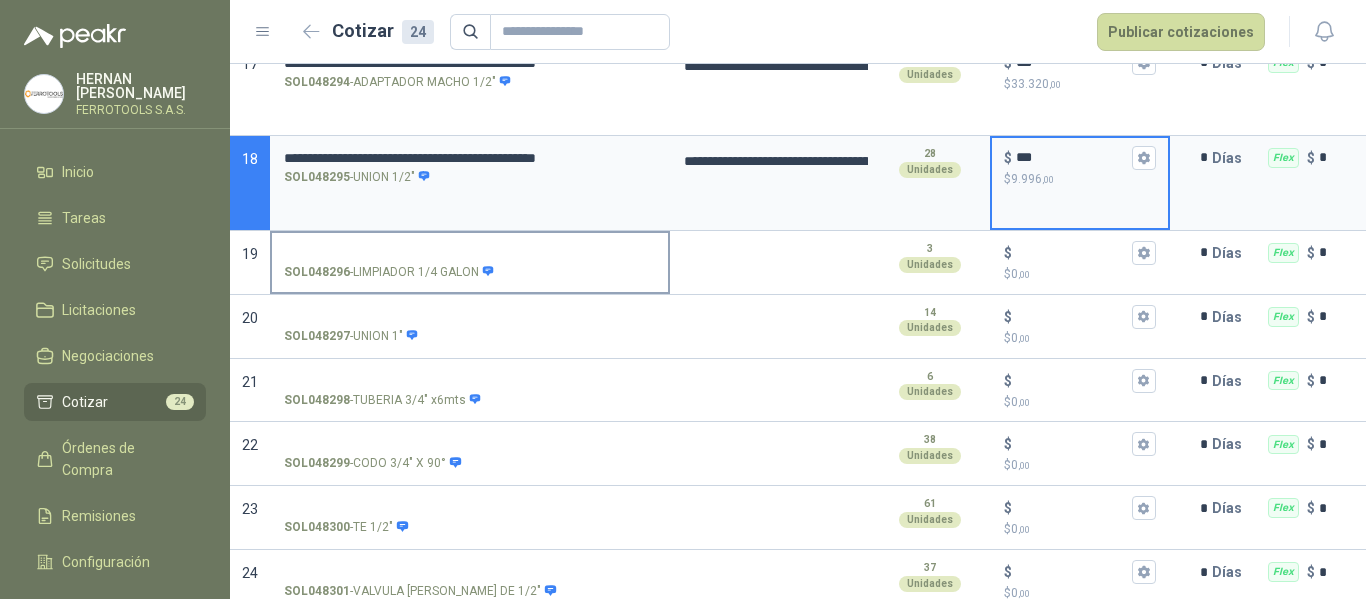 click on "SOL048296  -  LIMPIADOR  1/4 GALON" at bounding box center (470, 253) 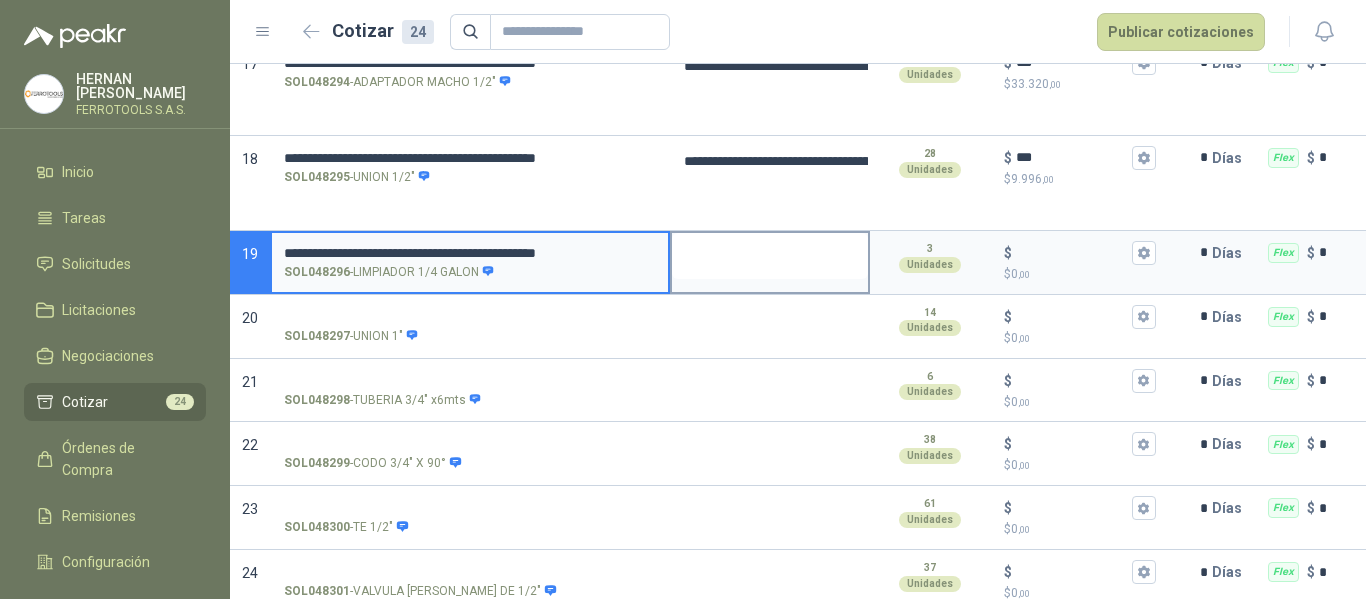 click at bounding box center [770, 256] 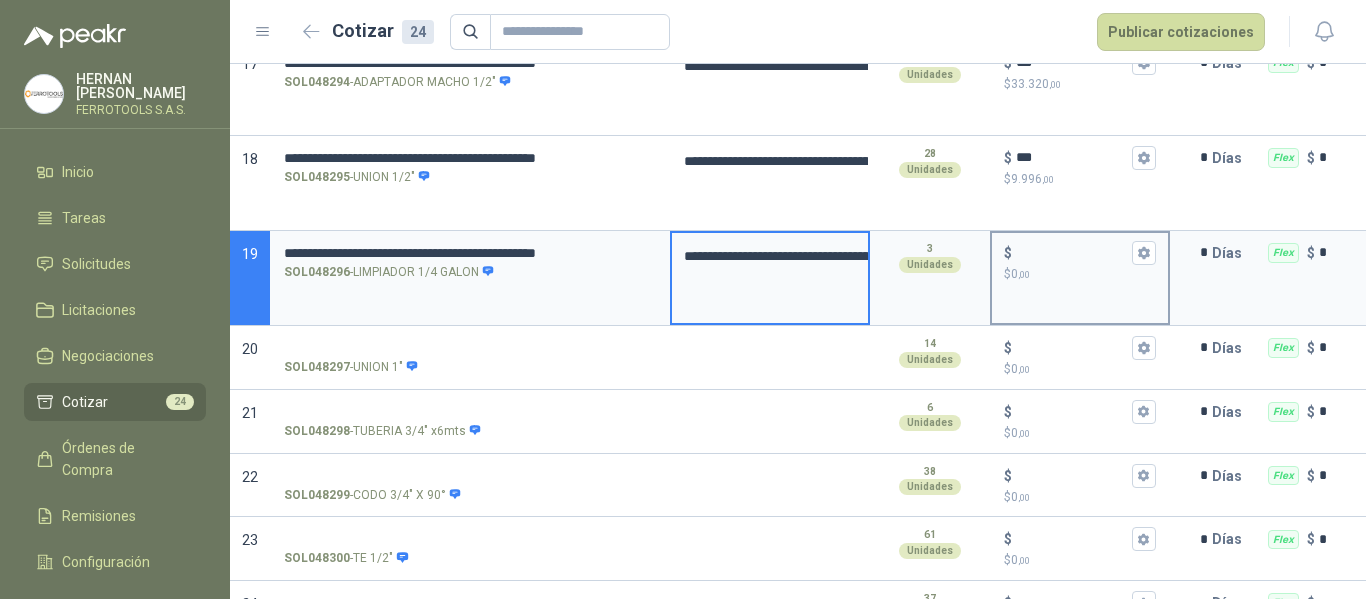 click on "$  0 ,00" at bounding box center (1080, 274) 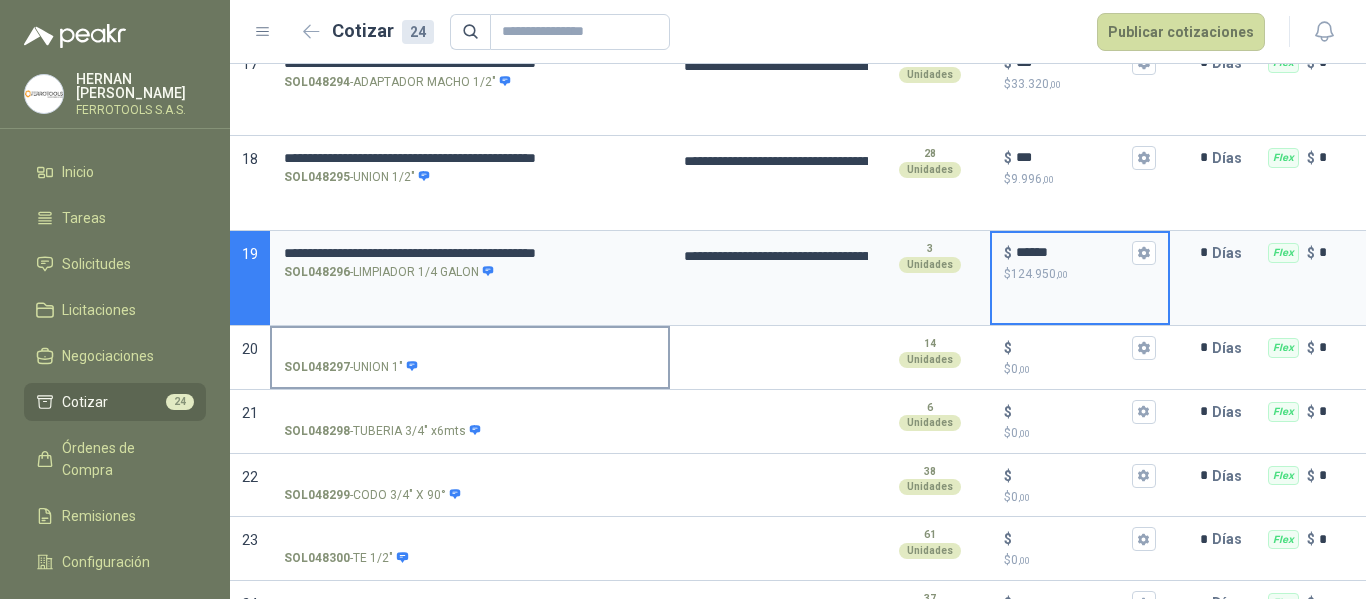 click on "SOL048297  -  UNION 1"" at bounding box center [470, 348] 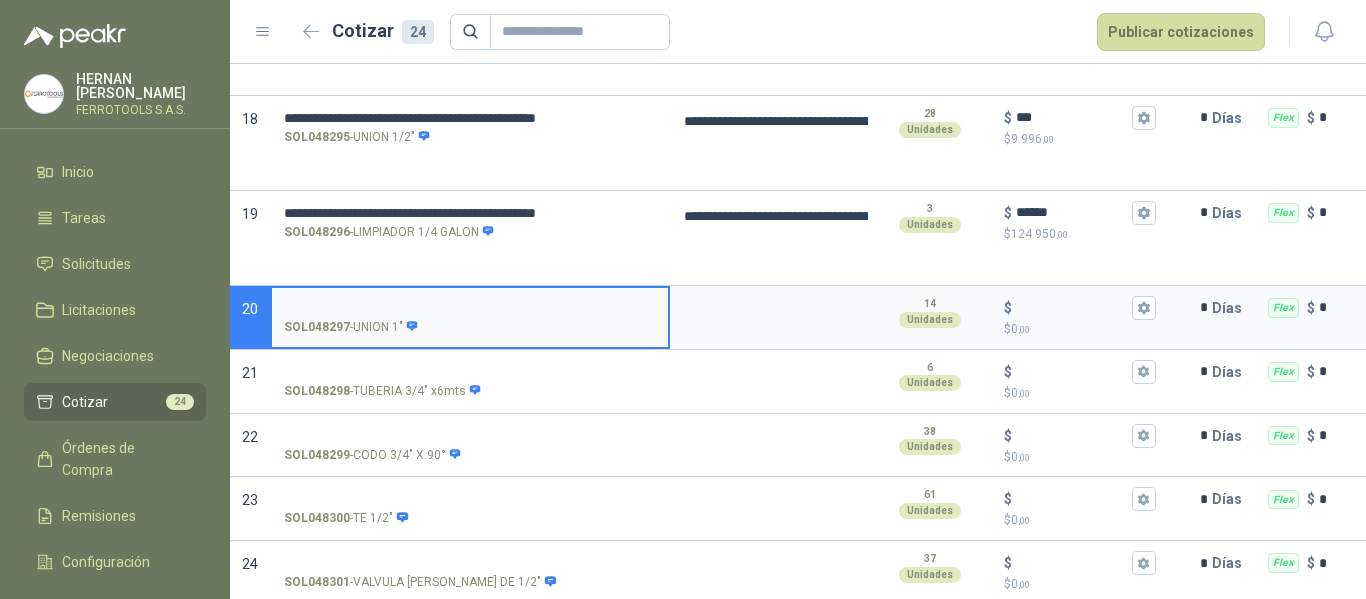 scroll, scrollTop: 1740, scrollLeft: 0, axis: vertical 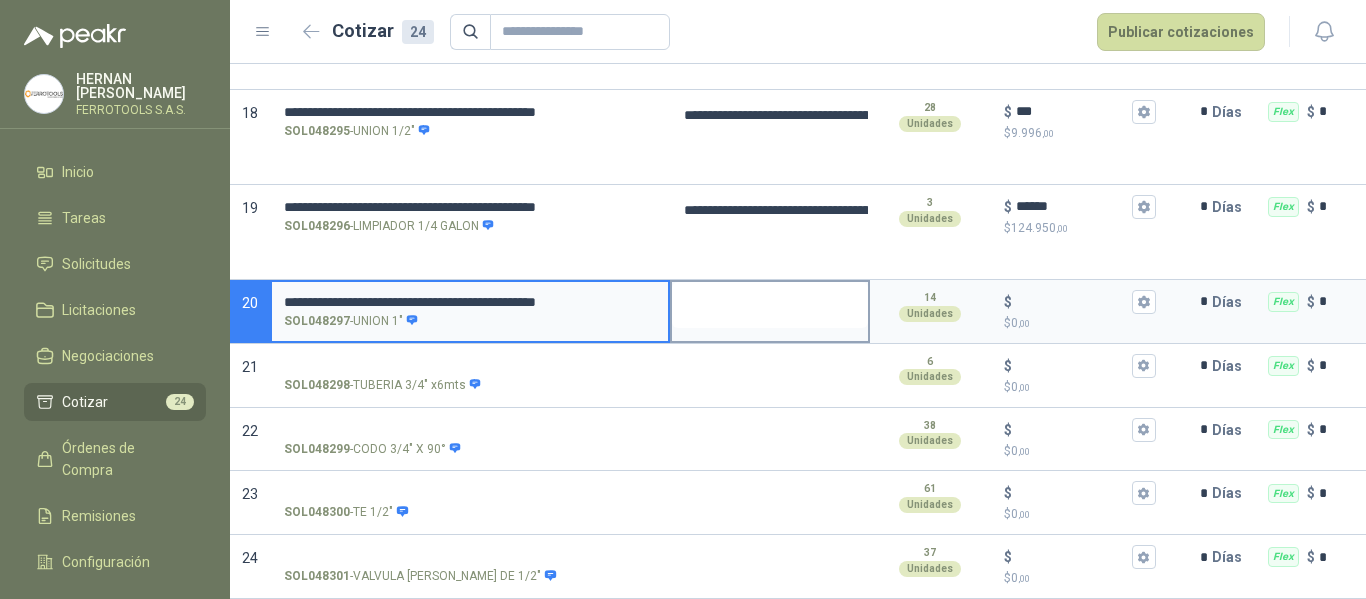 click at bounding box center [770, 305] 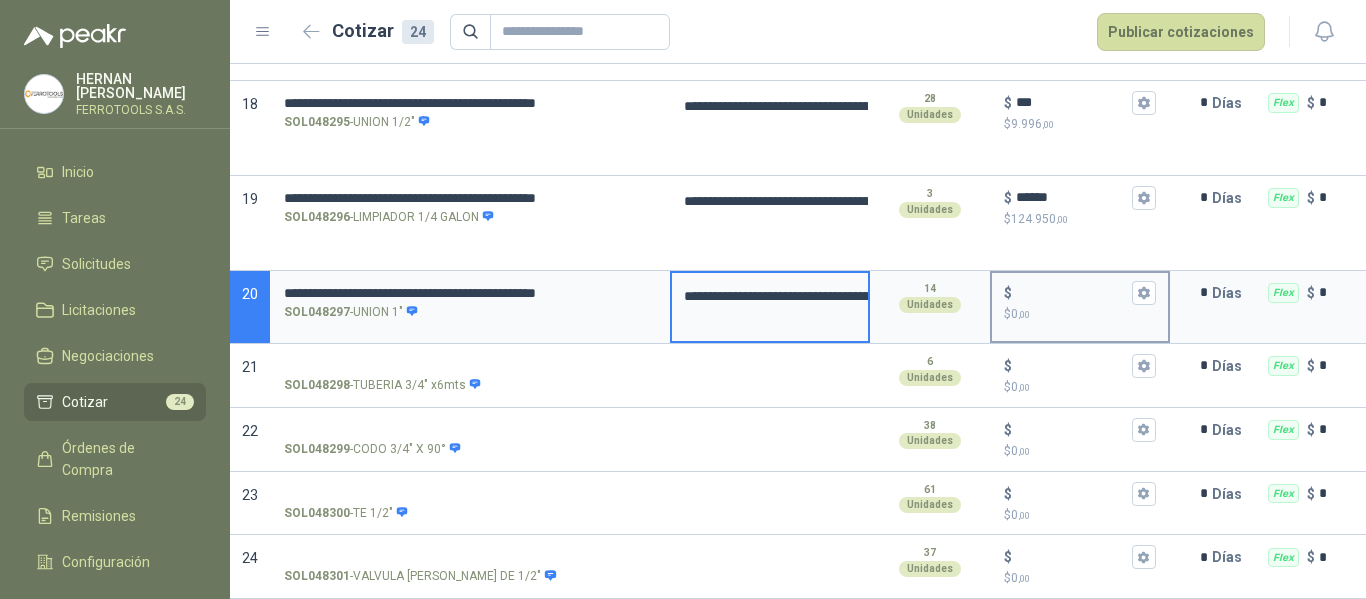 click on "$ $  0 ,00" at bounding box center (1072, 292) 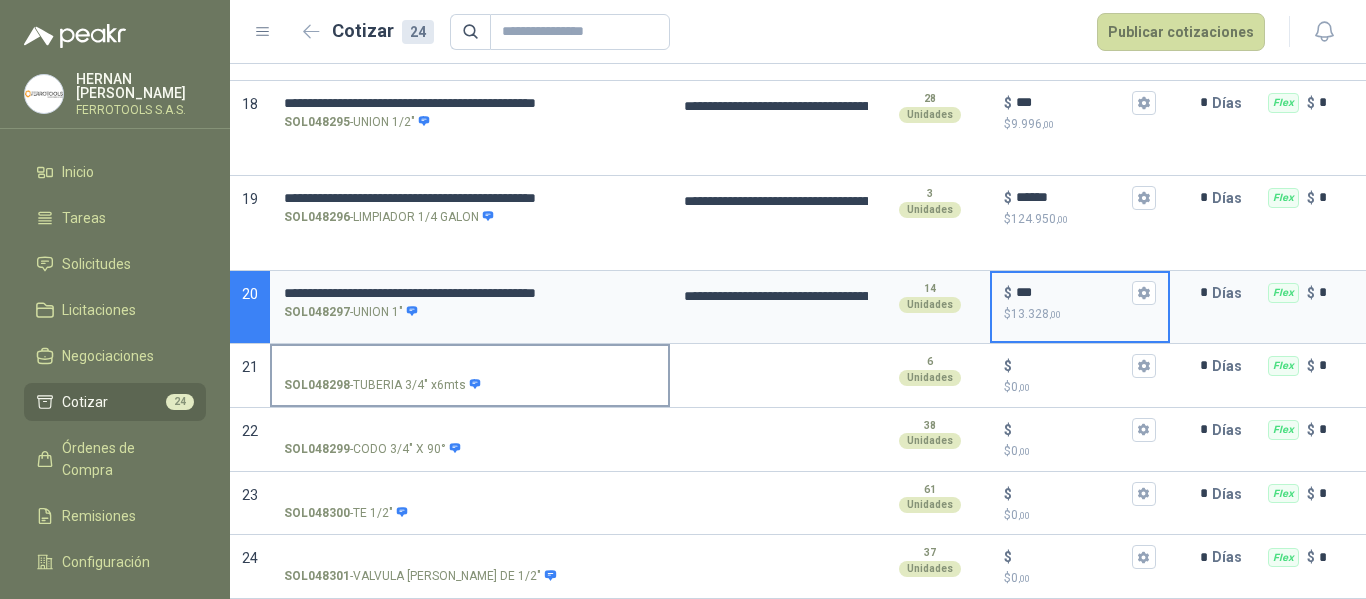 click on "SOL048298  -  TUBERIA 3/4" x6mts" at bounding box center (470, 366) 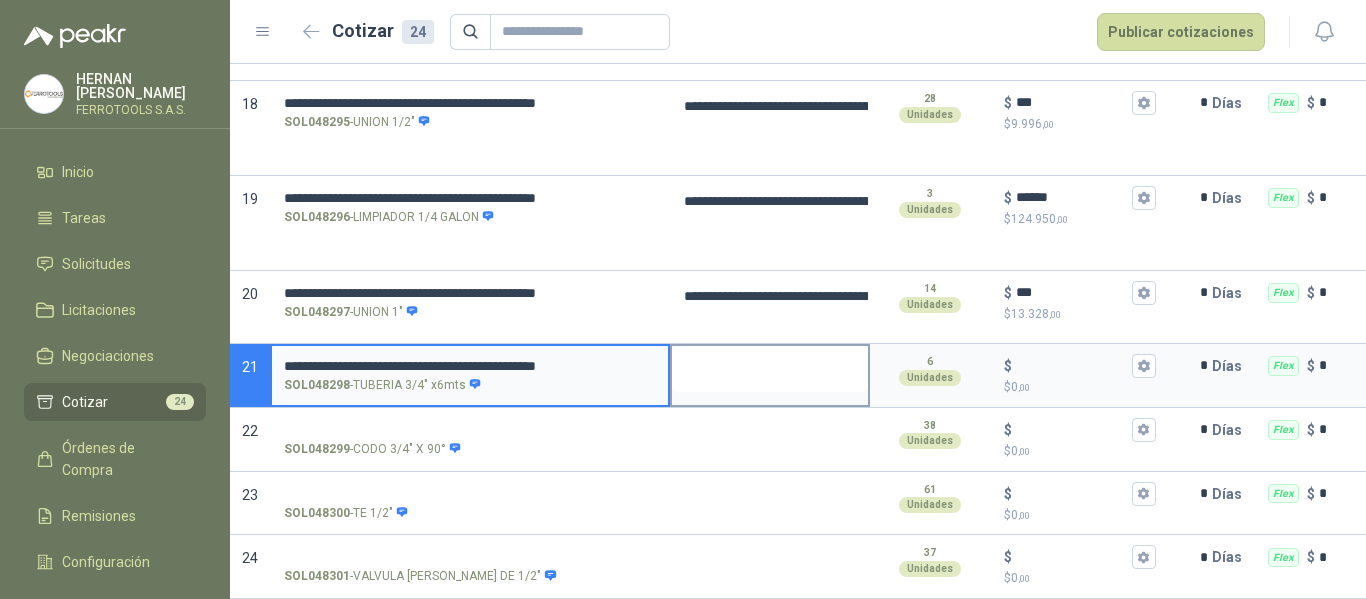 click at bounding box center [770, 369] 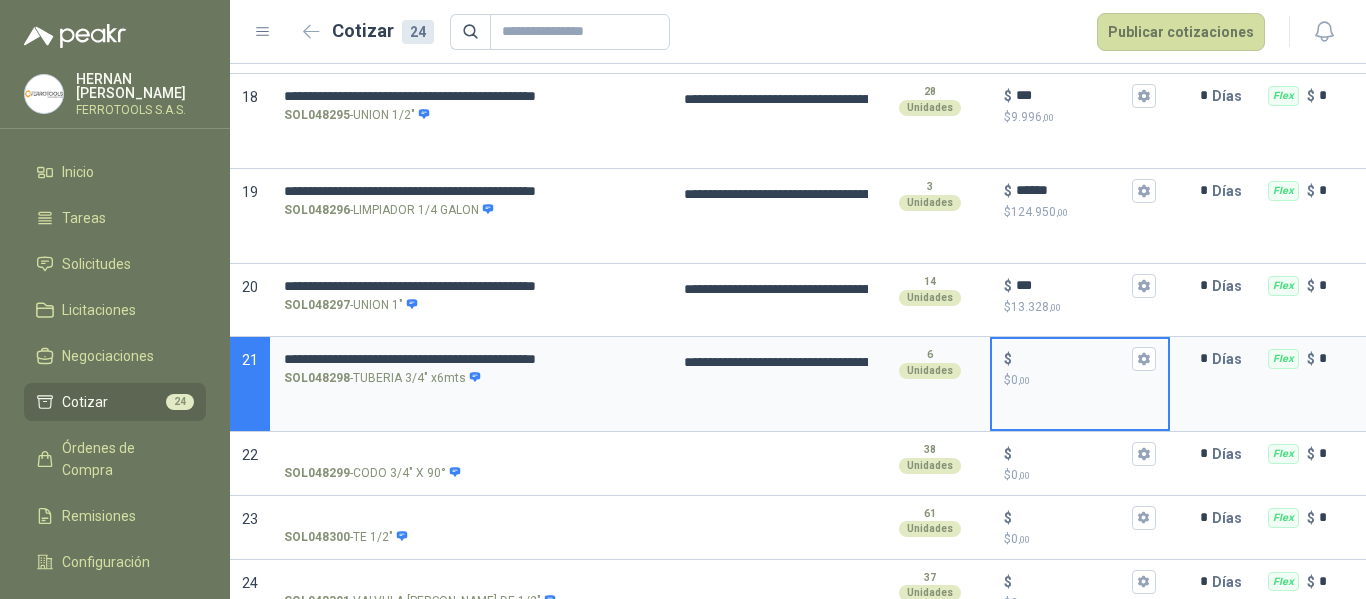 click on "$ $  0 ,00" at bounding box center (1072, 358) 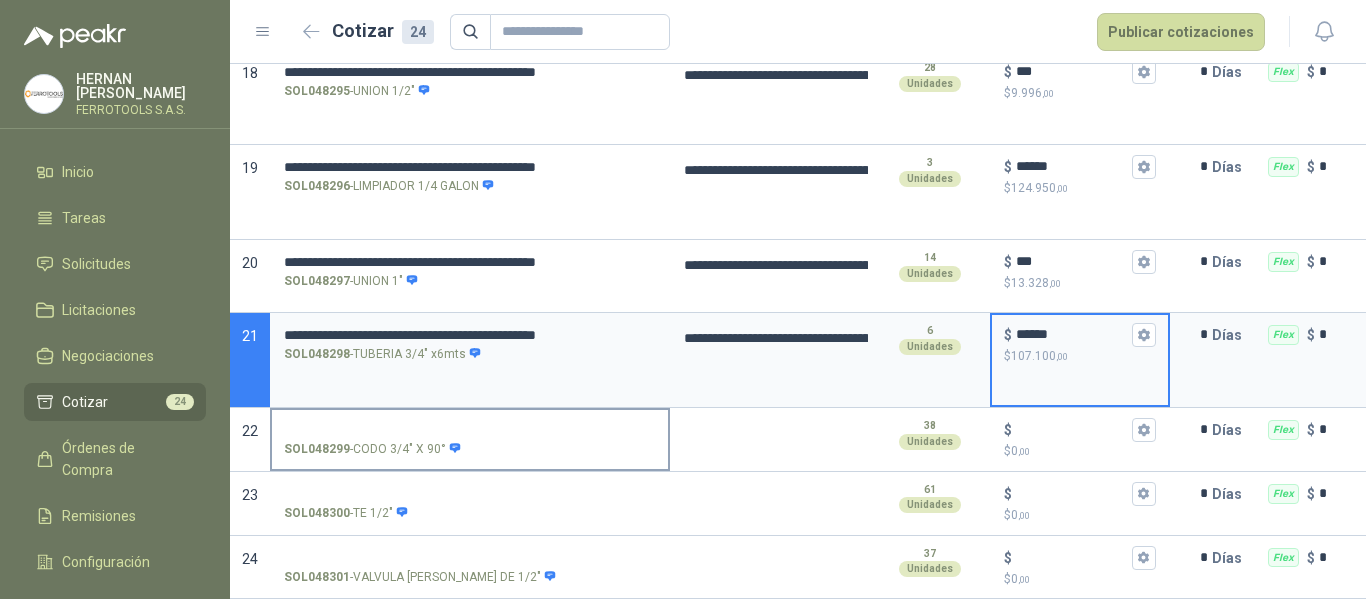 scroll, scrollTop: 1780, scrollLeft: 0, axis: vertical 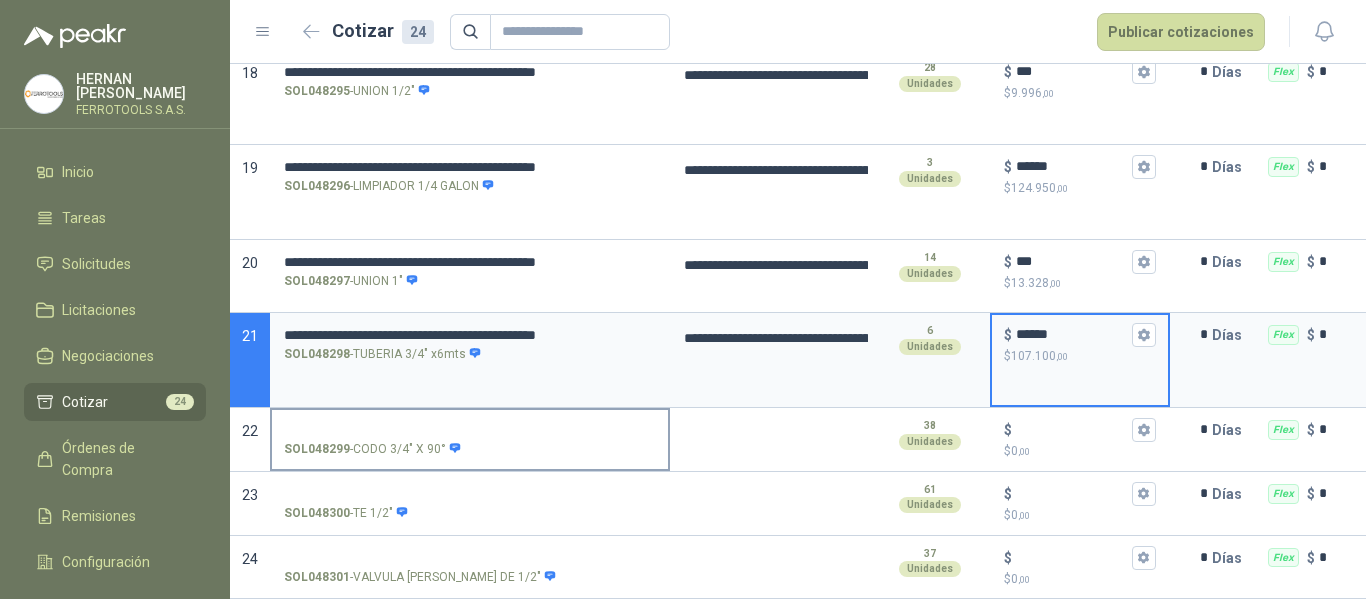 click on "SOL048299  -  CODO 3/4" X 90°" at bounding box center [470, 430] 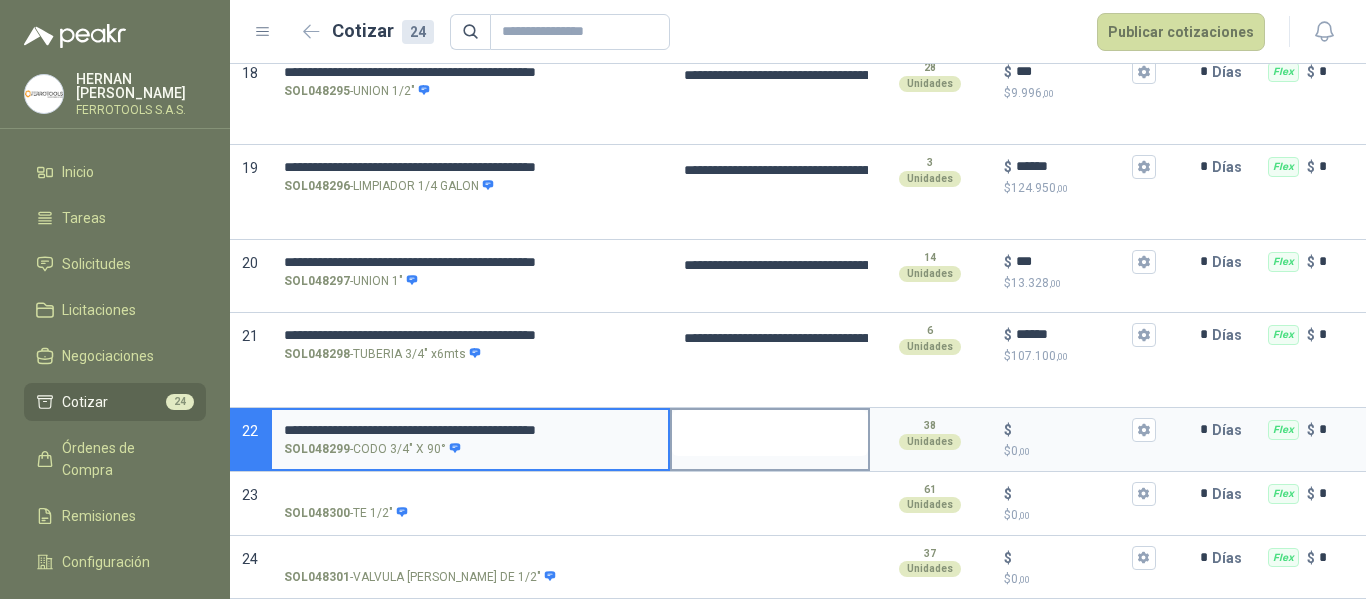 click at bounding box center [770, 433] 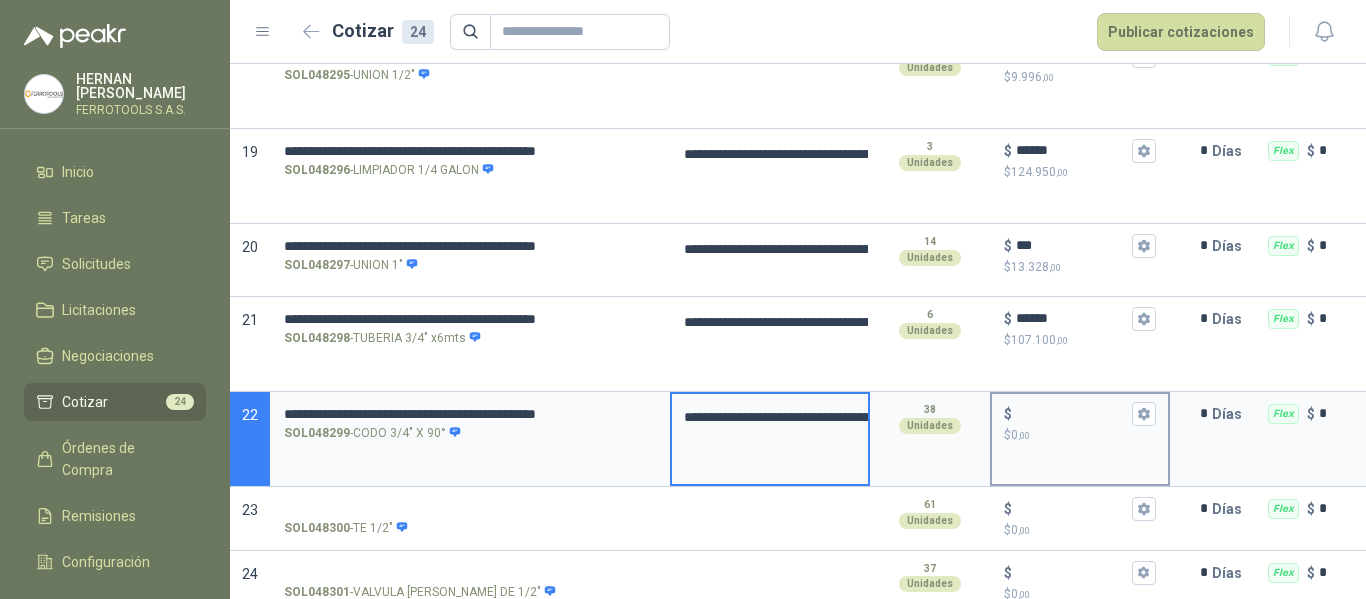 click on "$ $  0 ,00" at bounding box center [1072, 413] 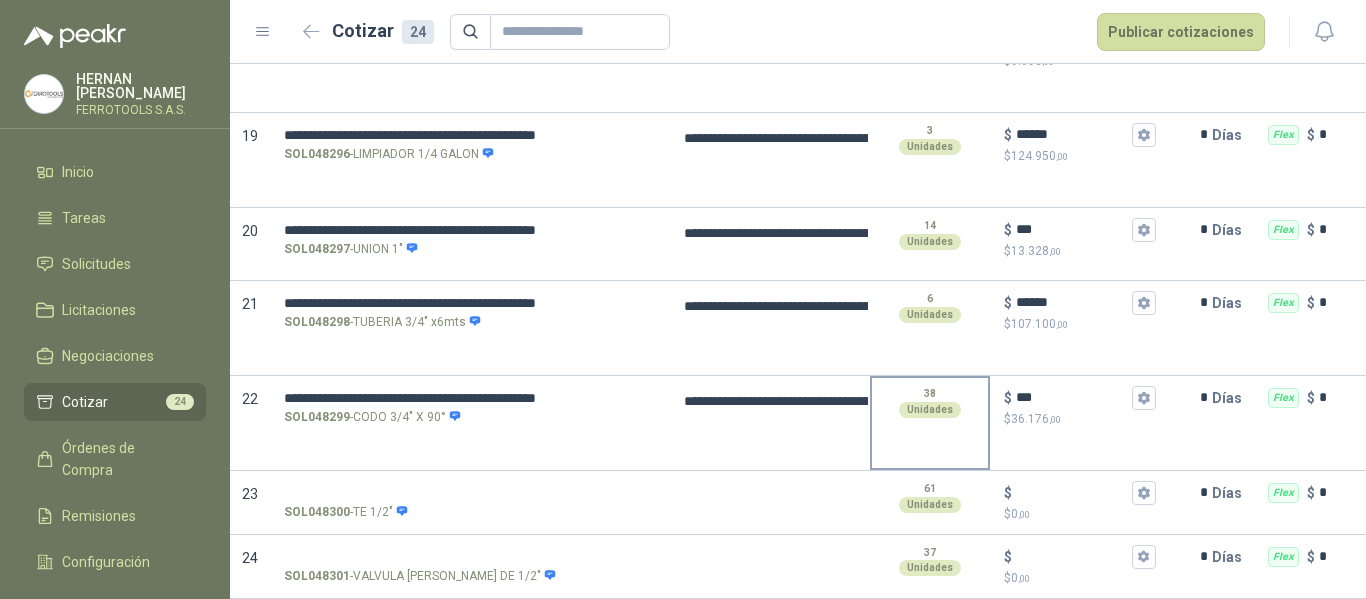 scroll, scrollTop: 1812, scrollLeft: 0, axis: vertical 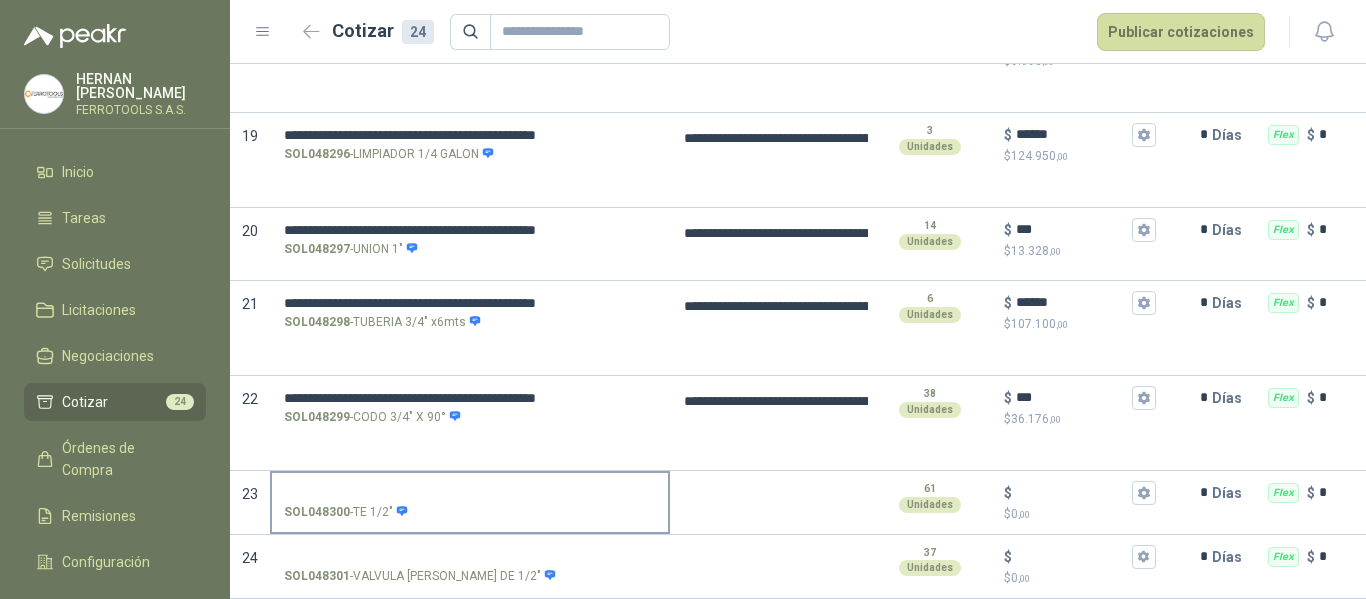 click on "SOL048300  -  TE 1/2"" at bounding box center [470, 493] 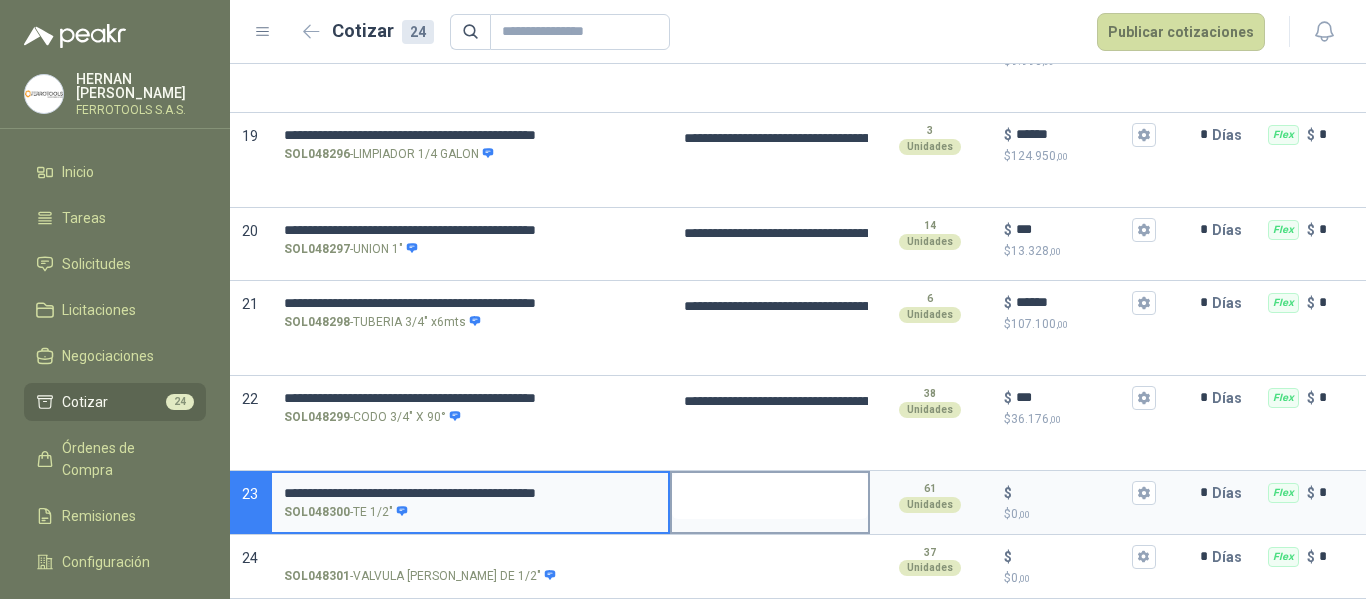 click at bounding box center [770, 496] 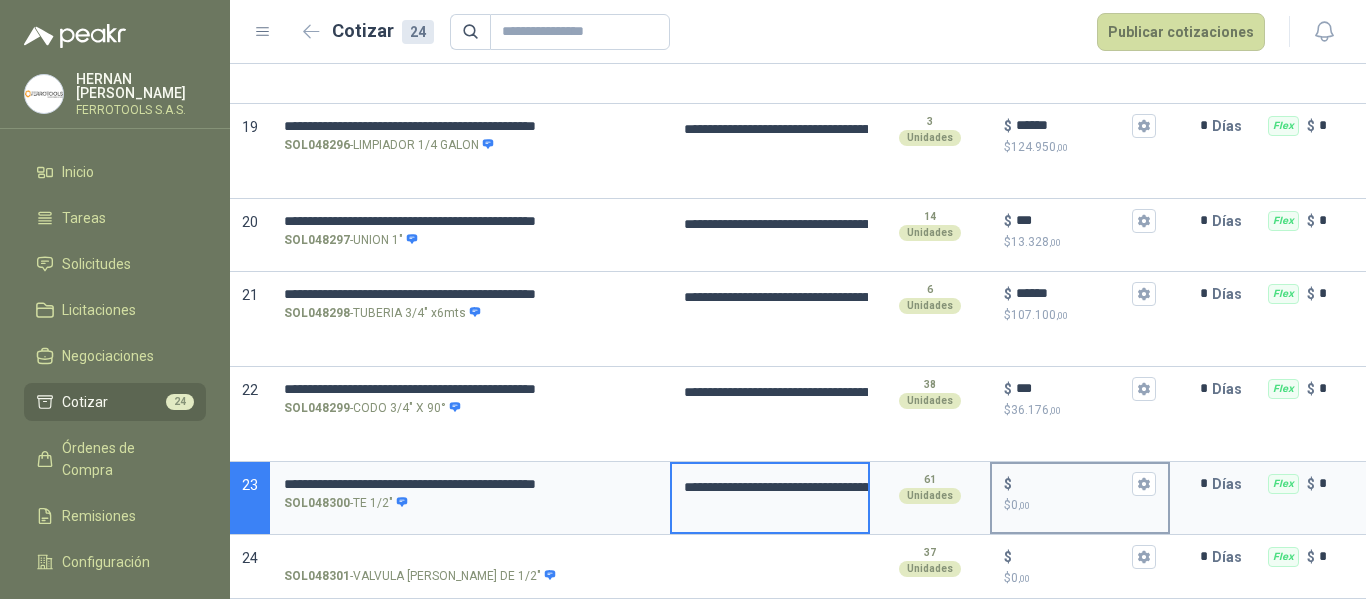 click on "$" at bounding box center [1080, 484] 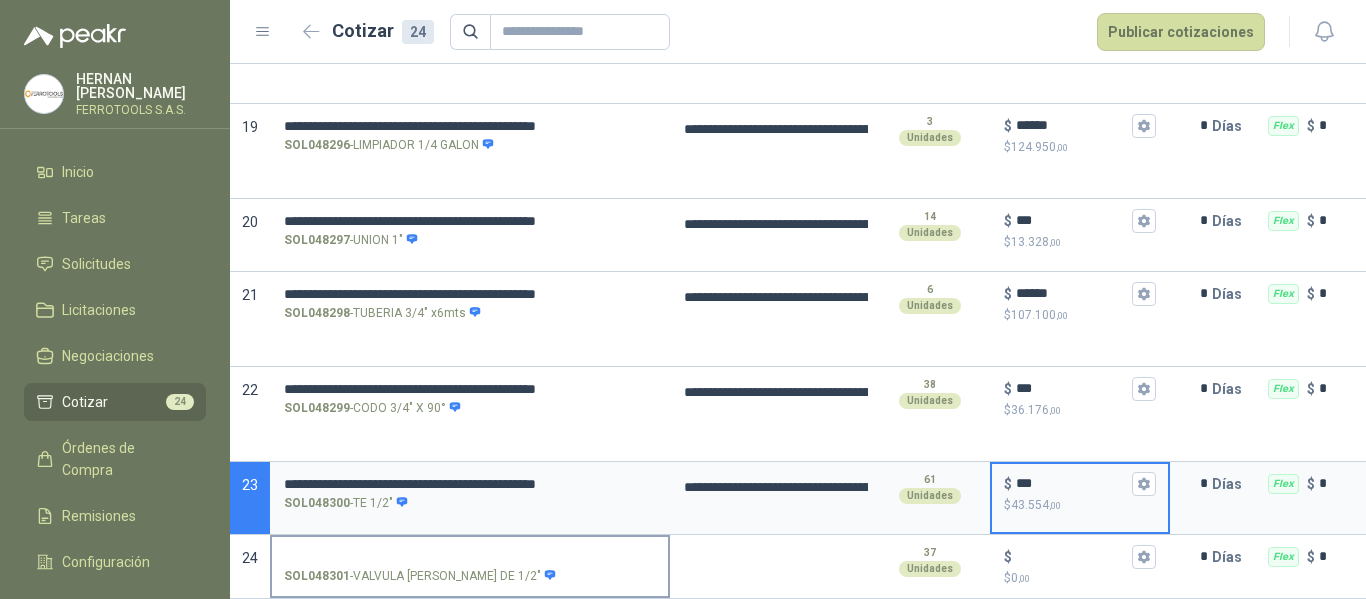 click on "SOL048301  -  VALVULA [PERSON_NAME] DE 1/2"" at bounding box center (470, 557) 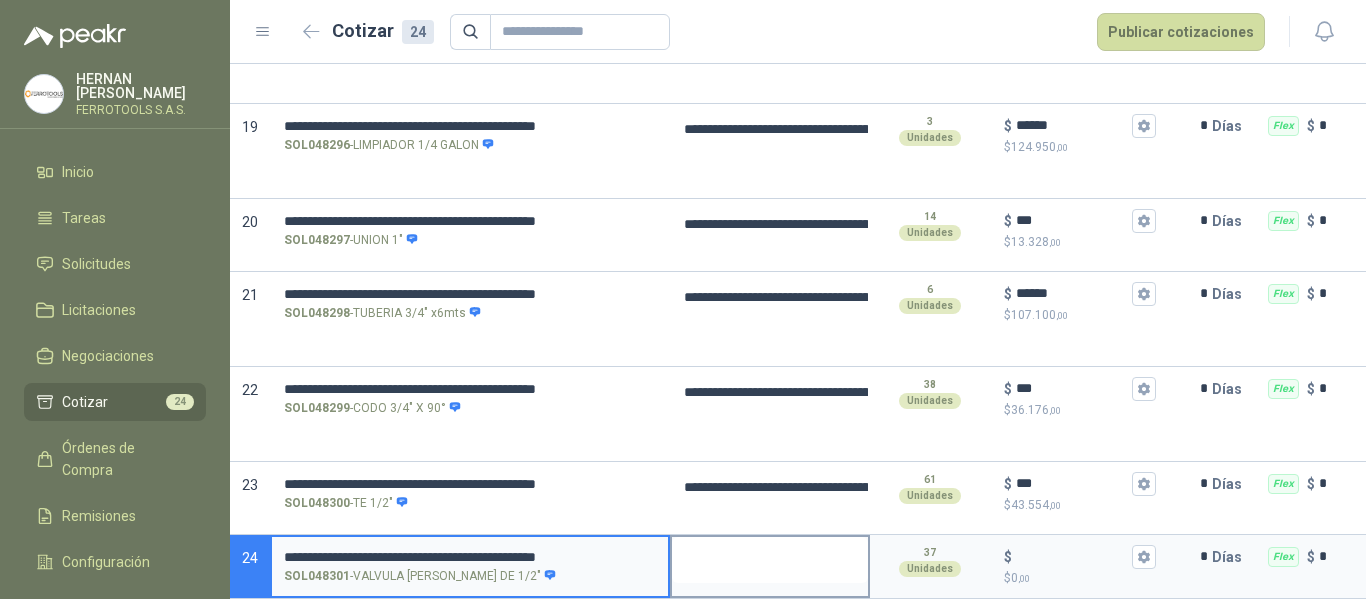 click at bounding box center [770, 560] 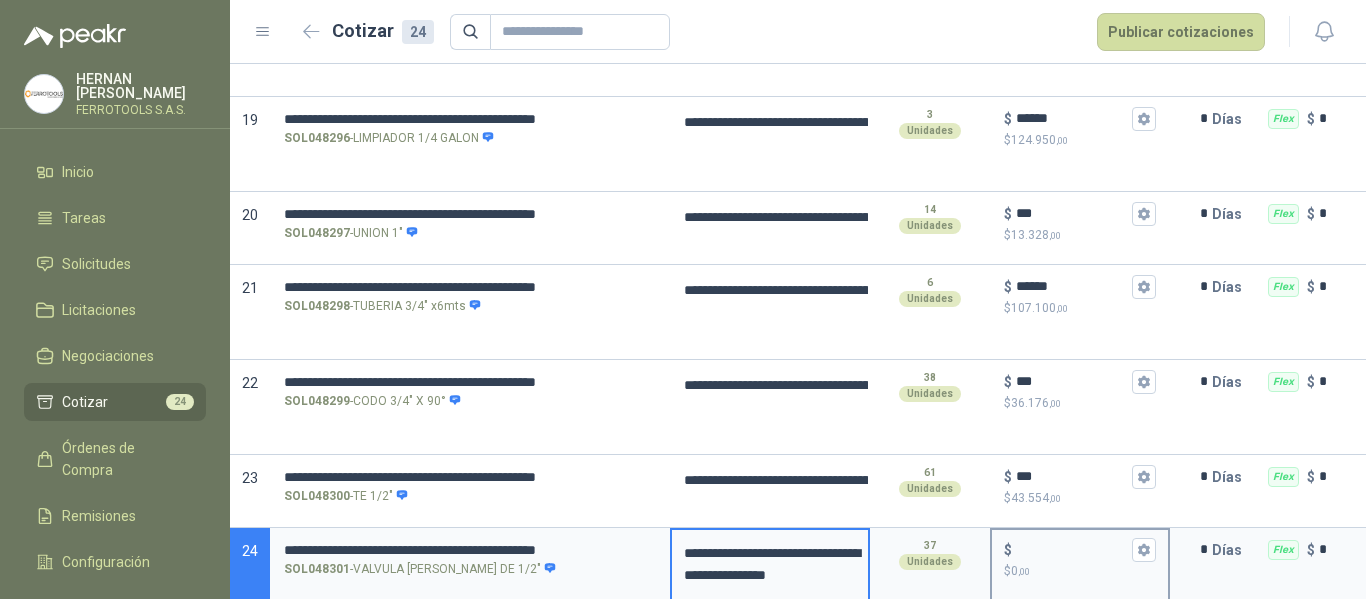 click on "$ $  0 ,00" at bounding box center (1072, 549) 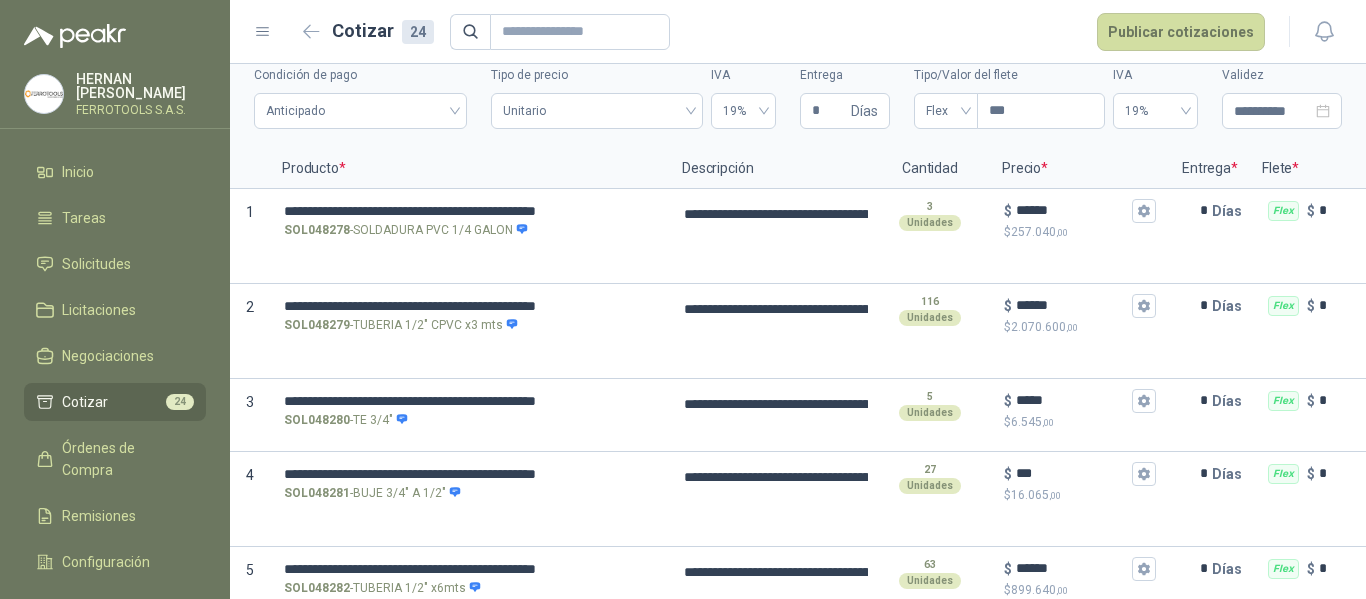 scroll, scrollTop: 0, scrollLeft: 0, axis: both 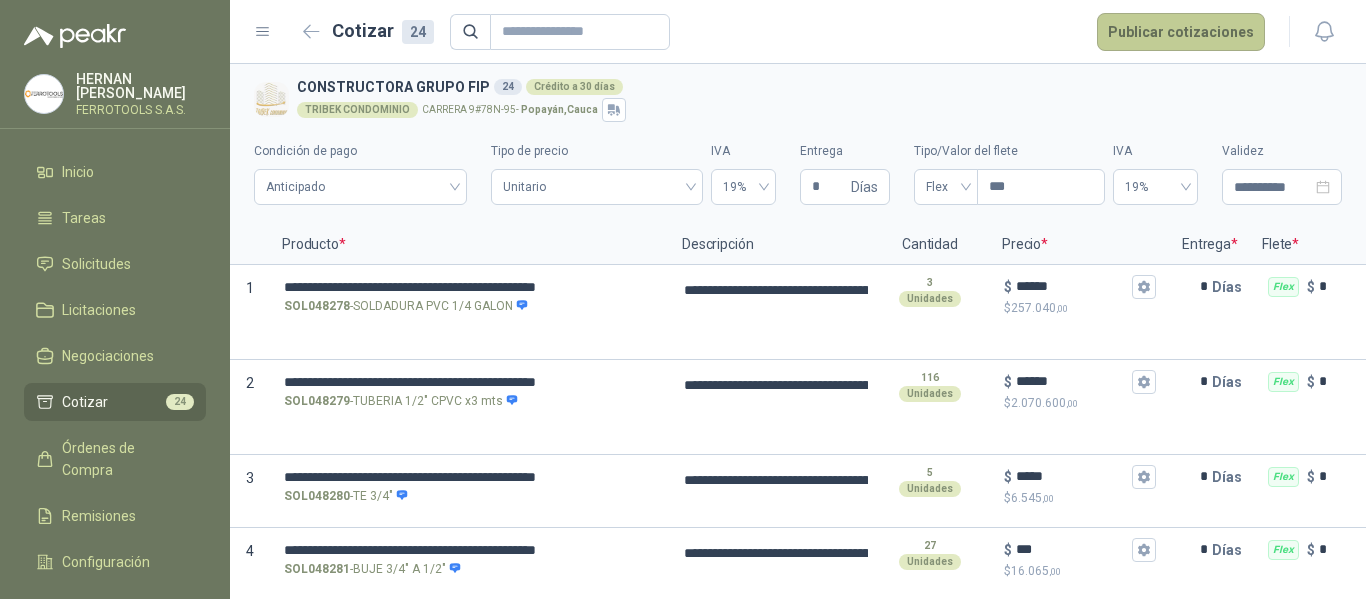 click on "Publicar cotizaciones" at bounding box center [1181, 32] 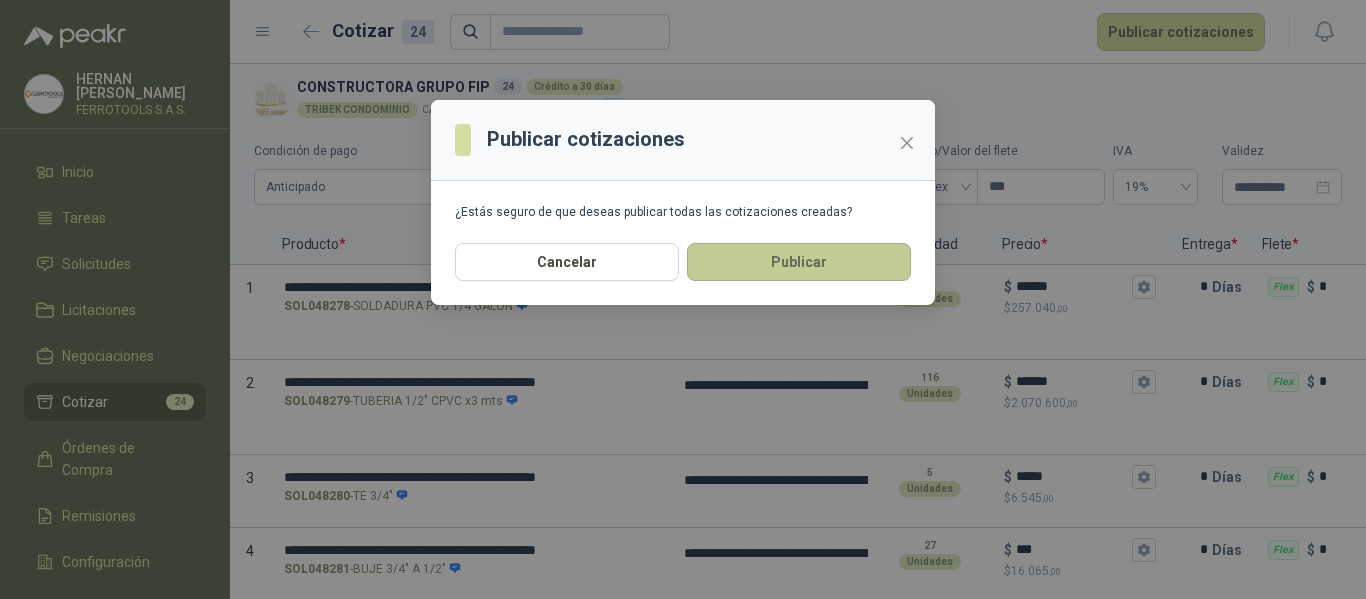 click on "Publicar" at bounding box center [799, 262] 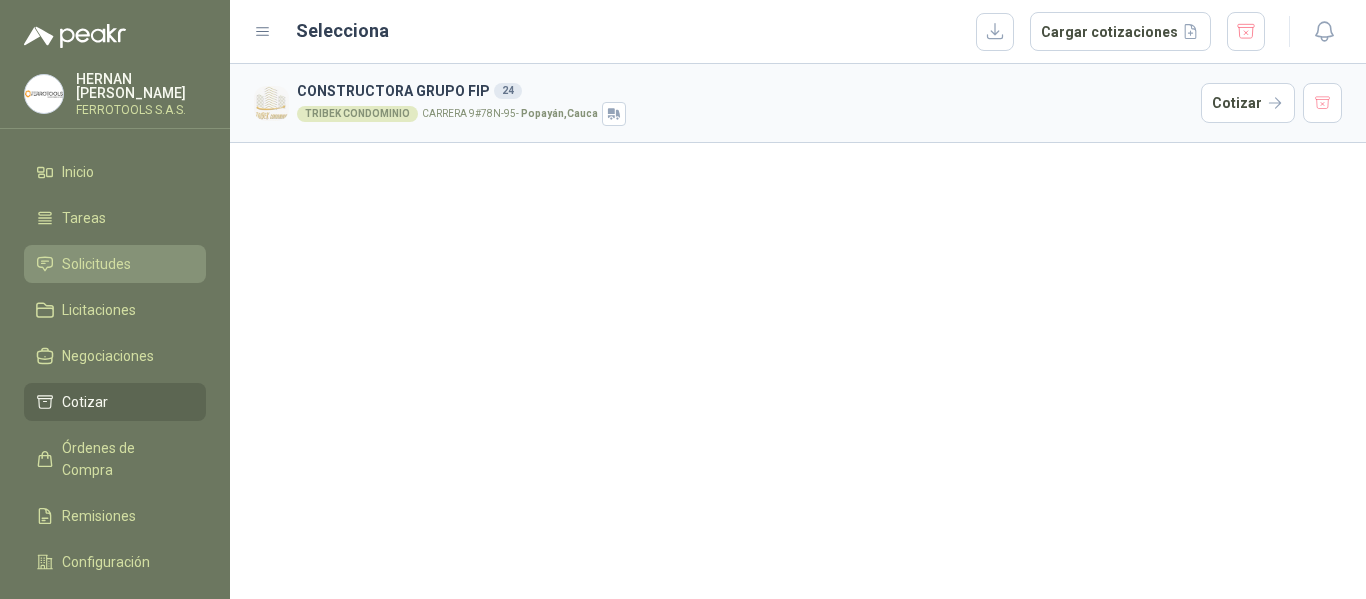 click on "Solicitudes" at bounding box center [96, 264] 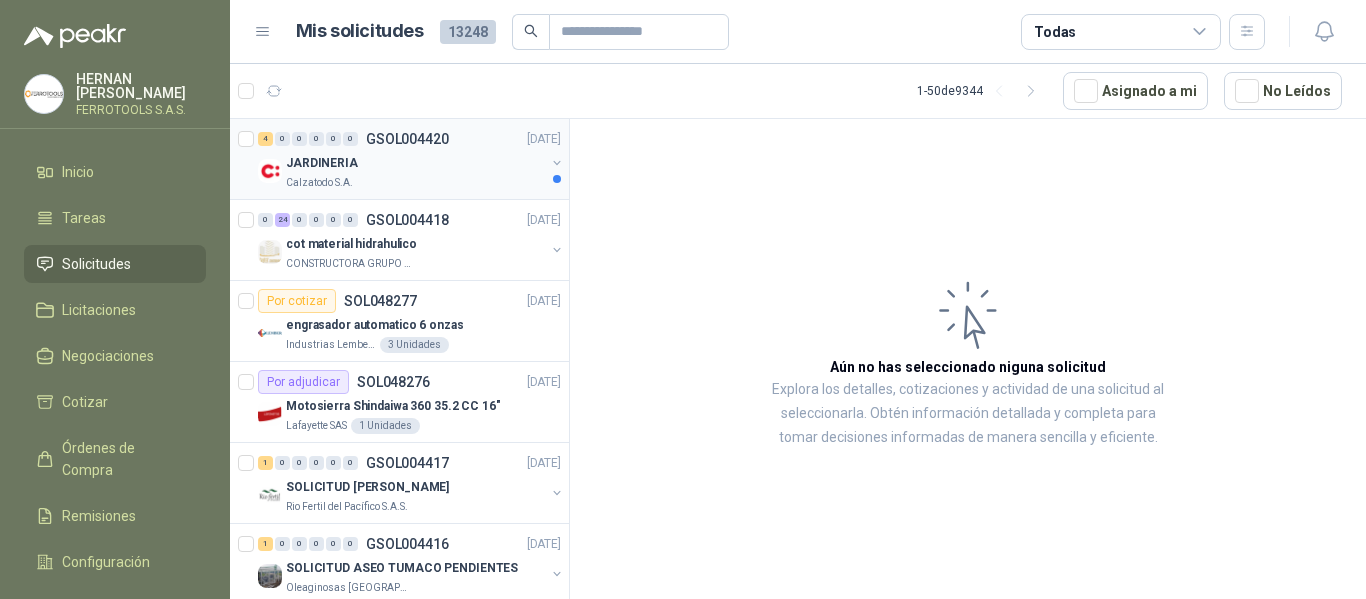 click on "JARDINERIA" at bounding box center (415, 163) 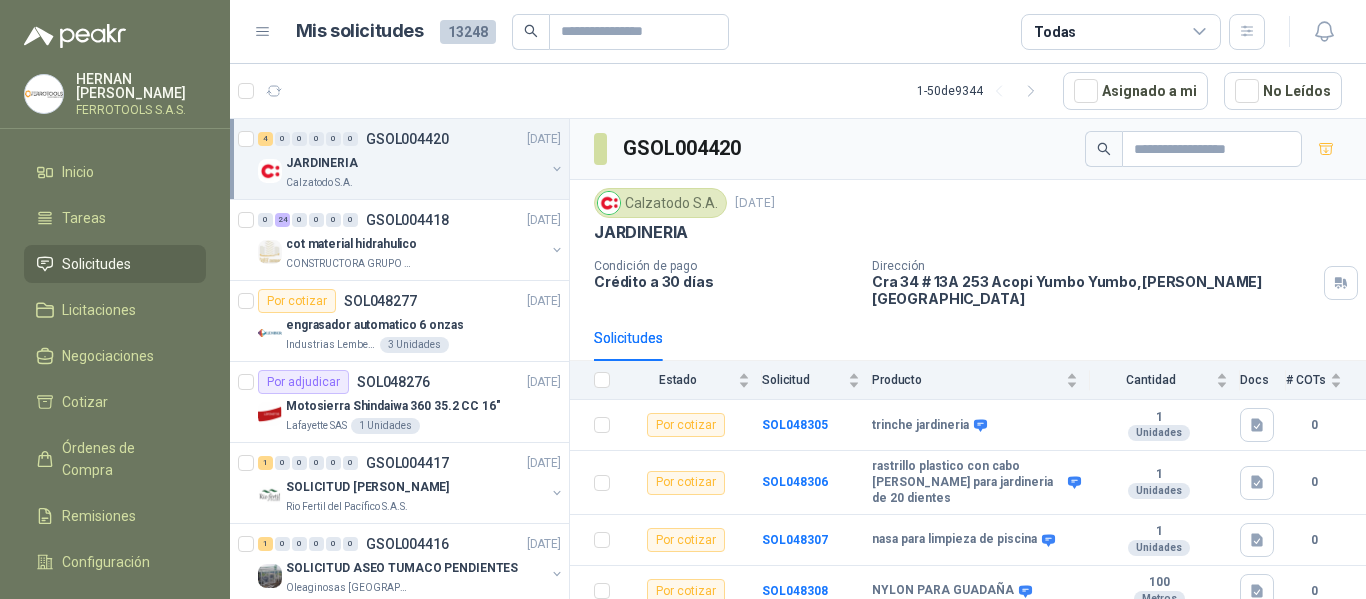 click on "Solicitudes" at bounding box center (968, 338) 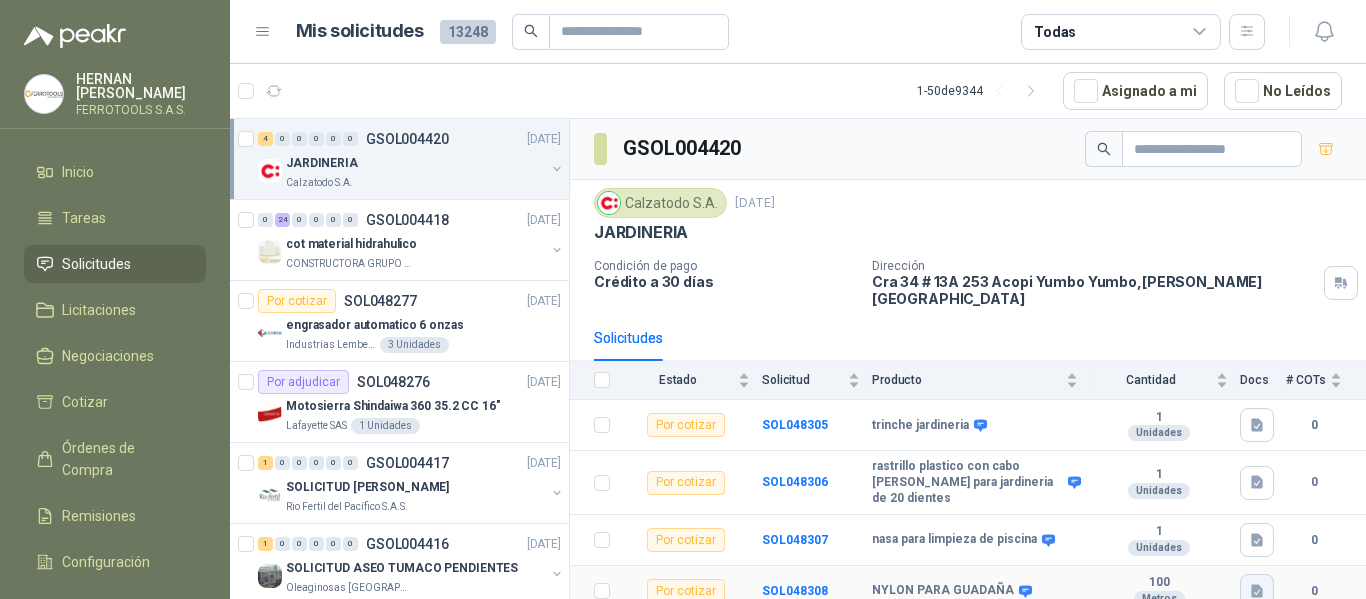 click at bounding box center (1257, 591) 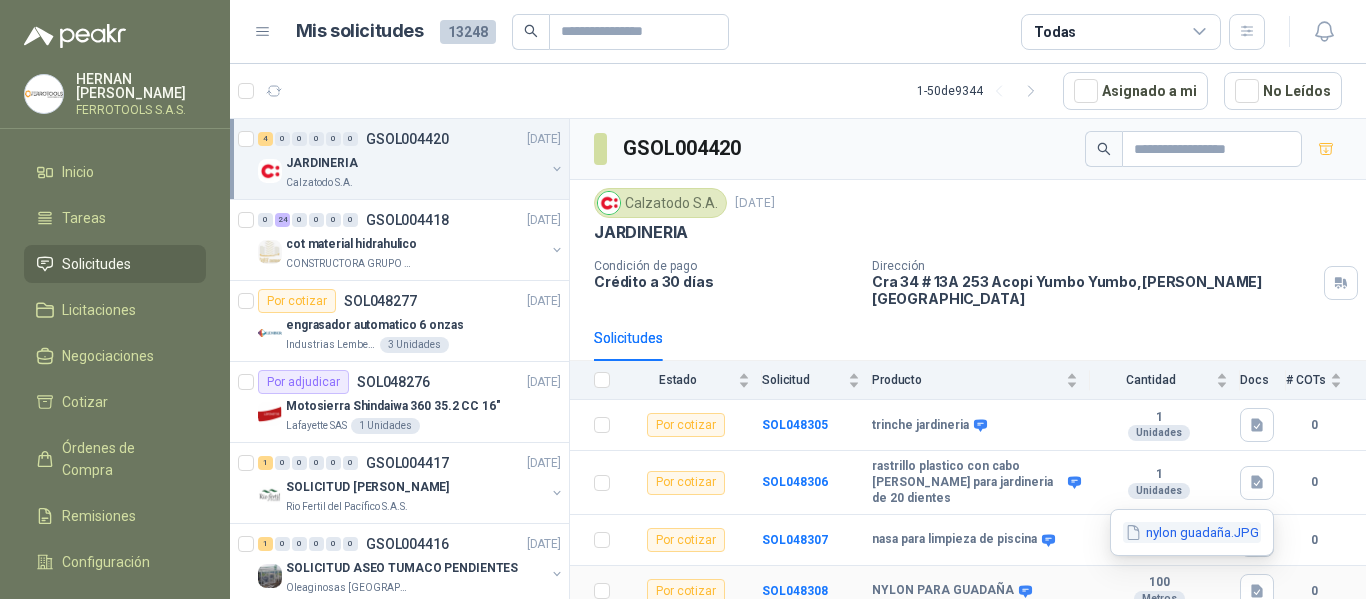 click on "nylon guadaña.JPG" at bounding box center [1192, 532] 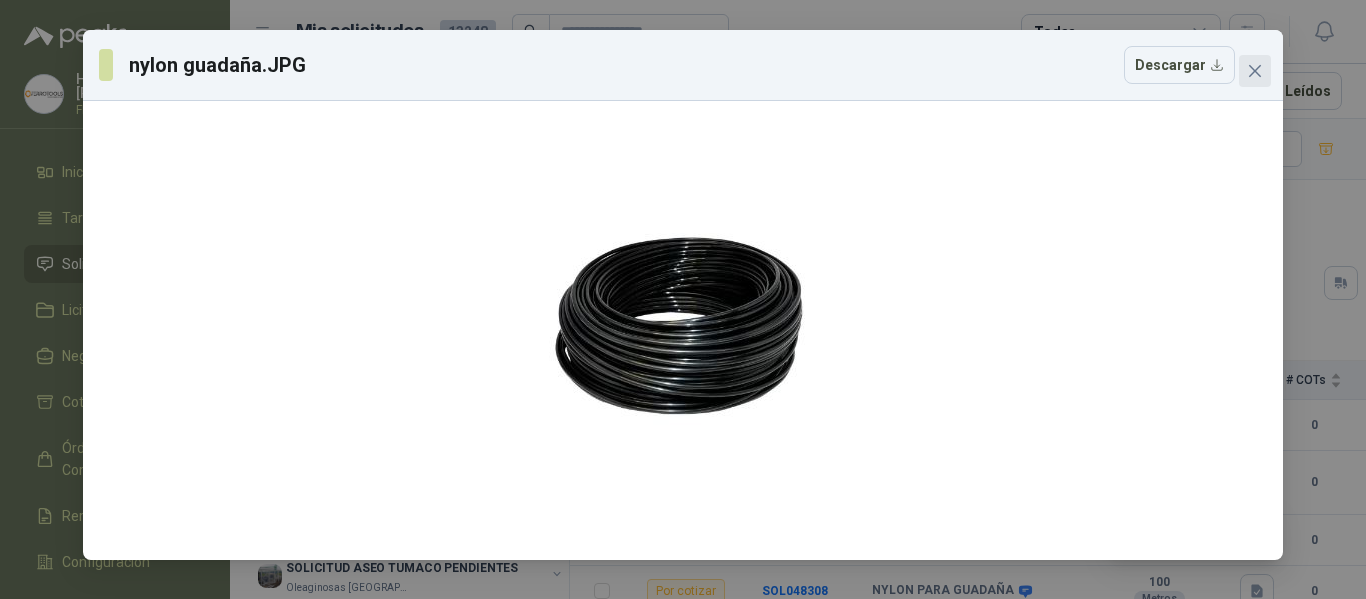 click 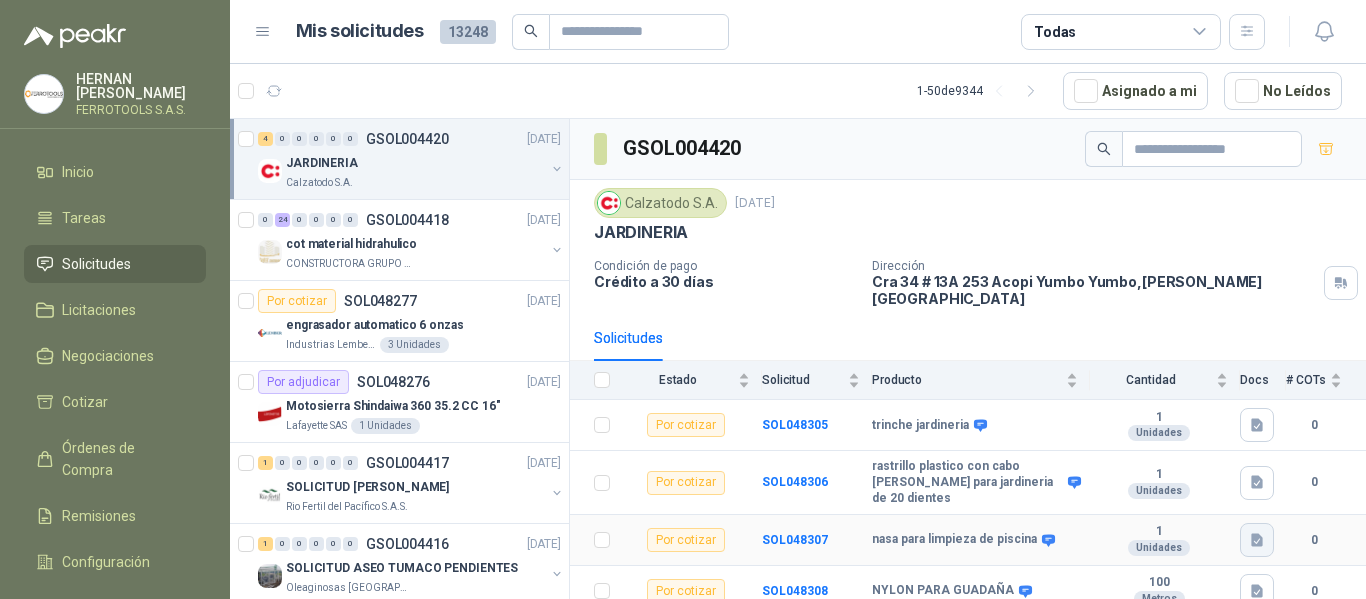 click 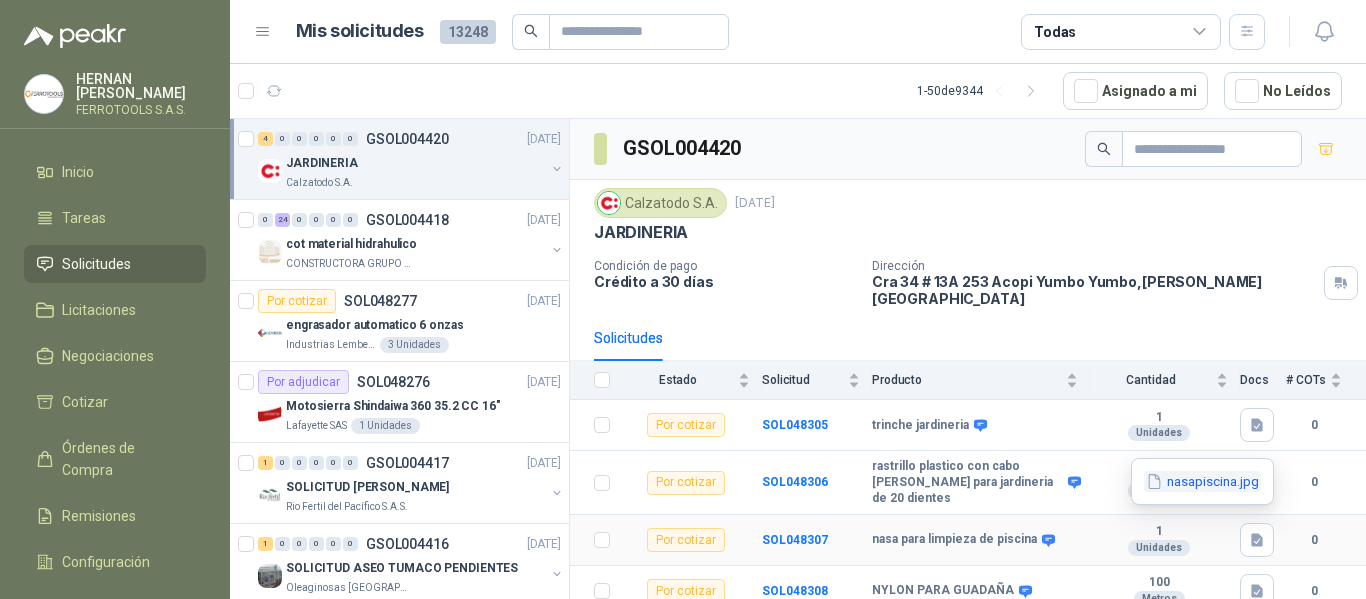 click on "nasapiscina.jpg" at bounding box center [1202, 481] 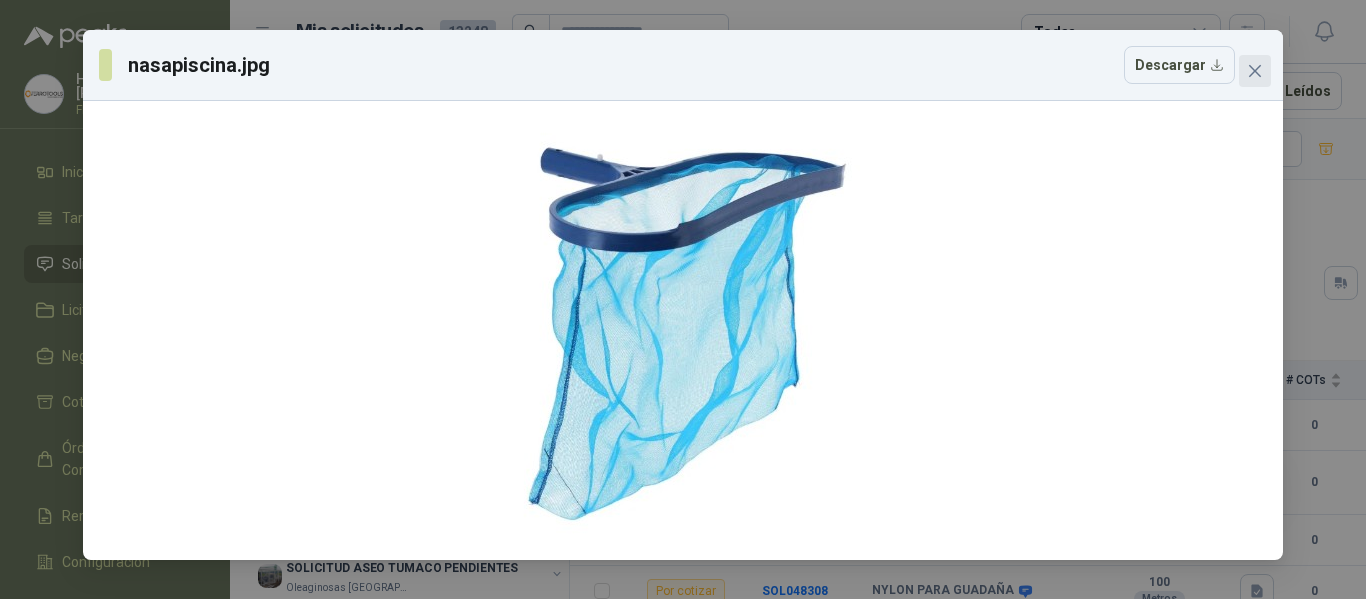 click 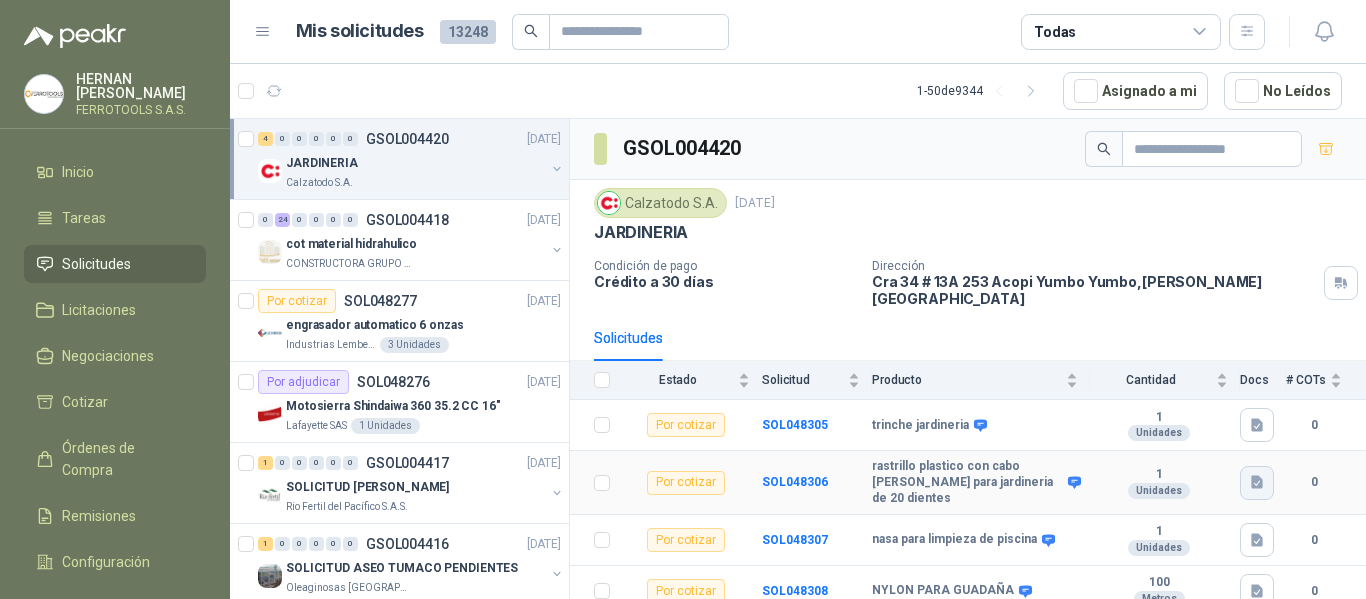 click 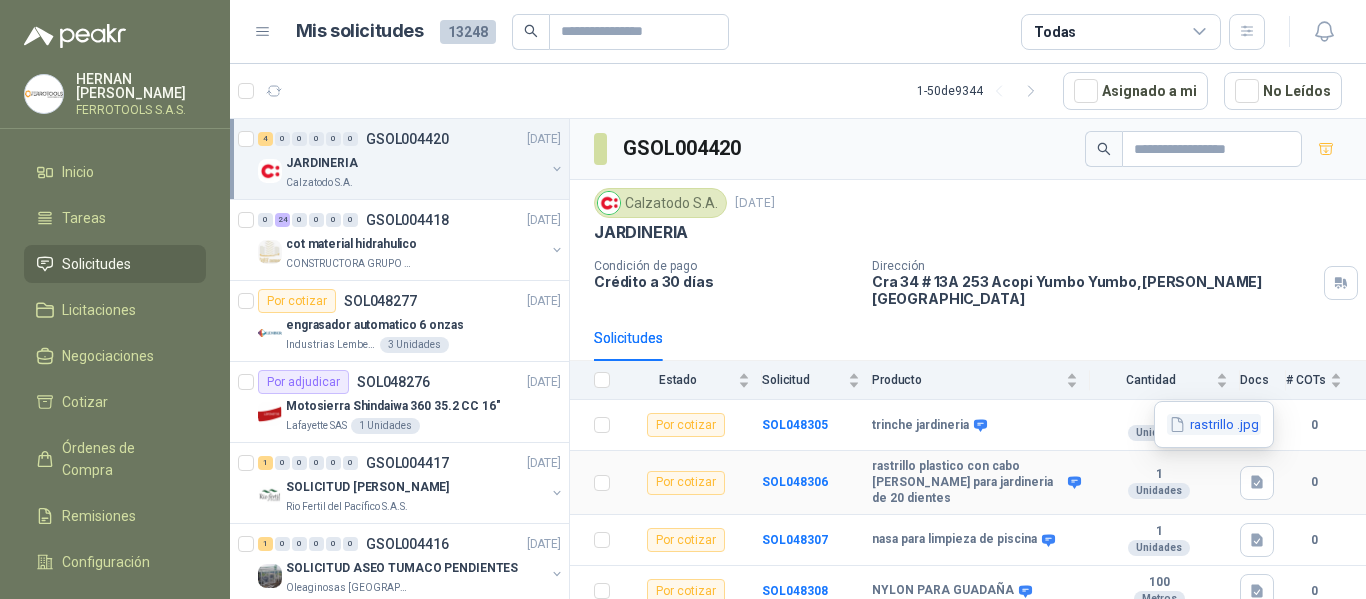 click 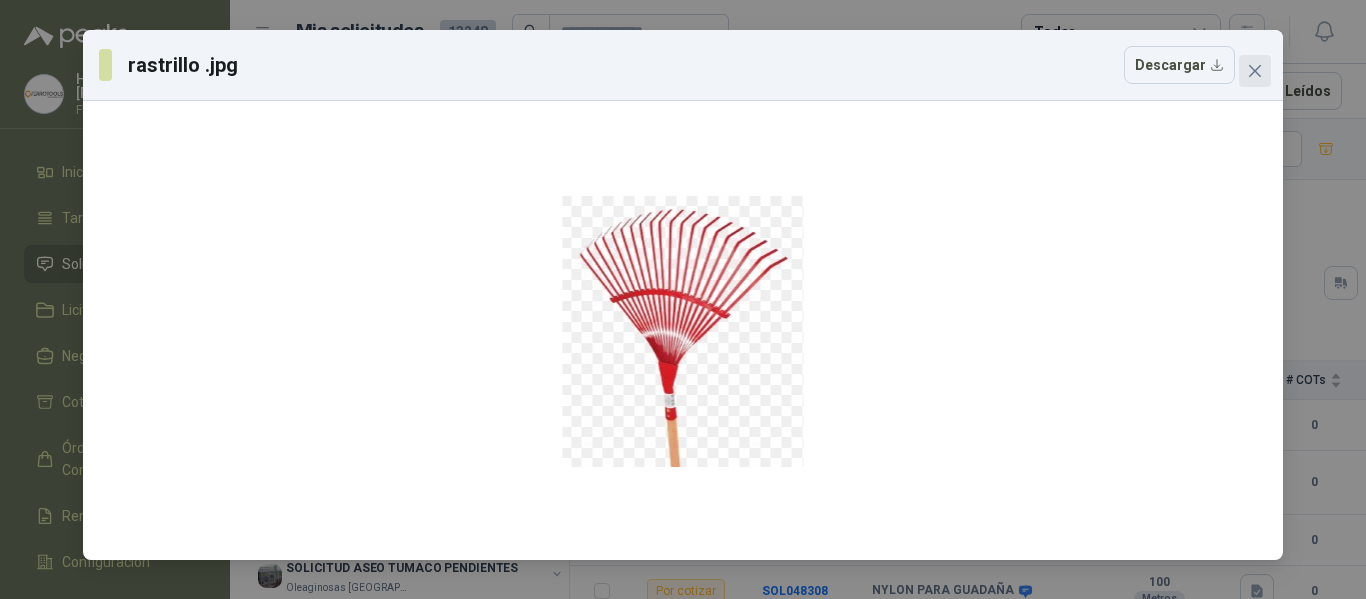 click at bounding box center (1255, 71) 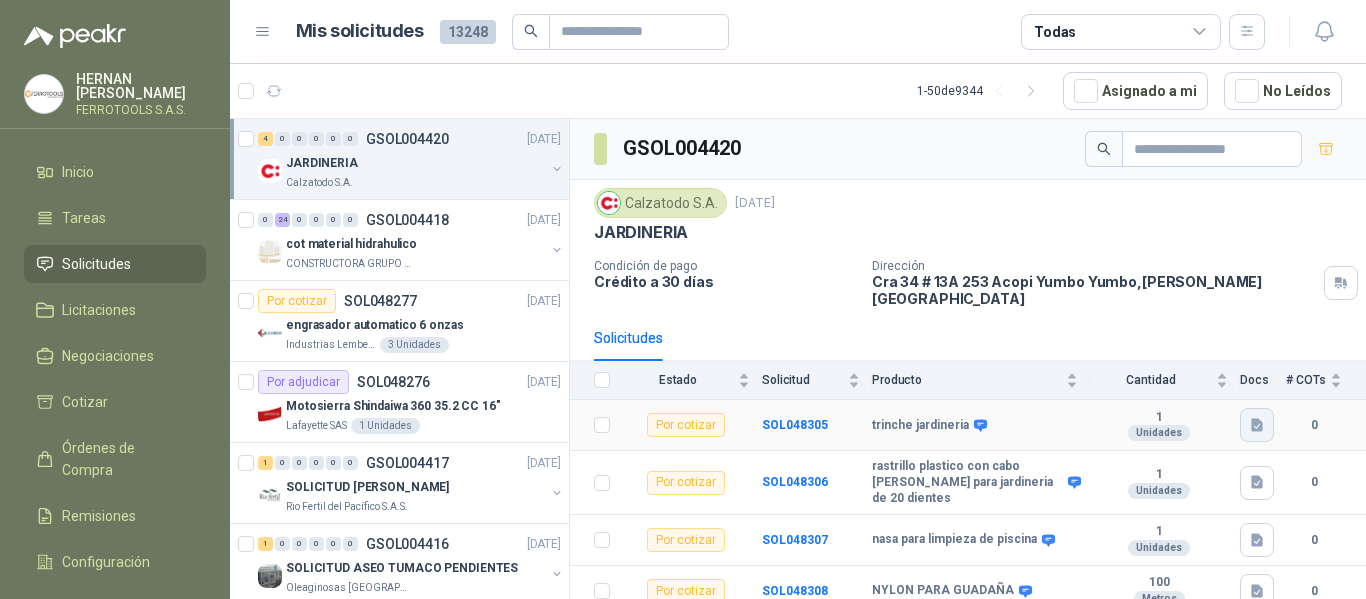 click 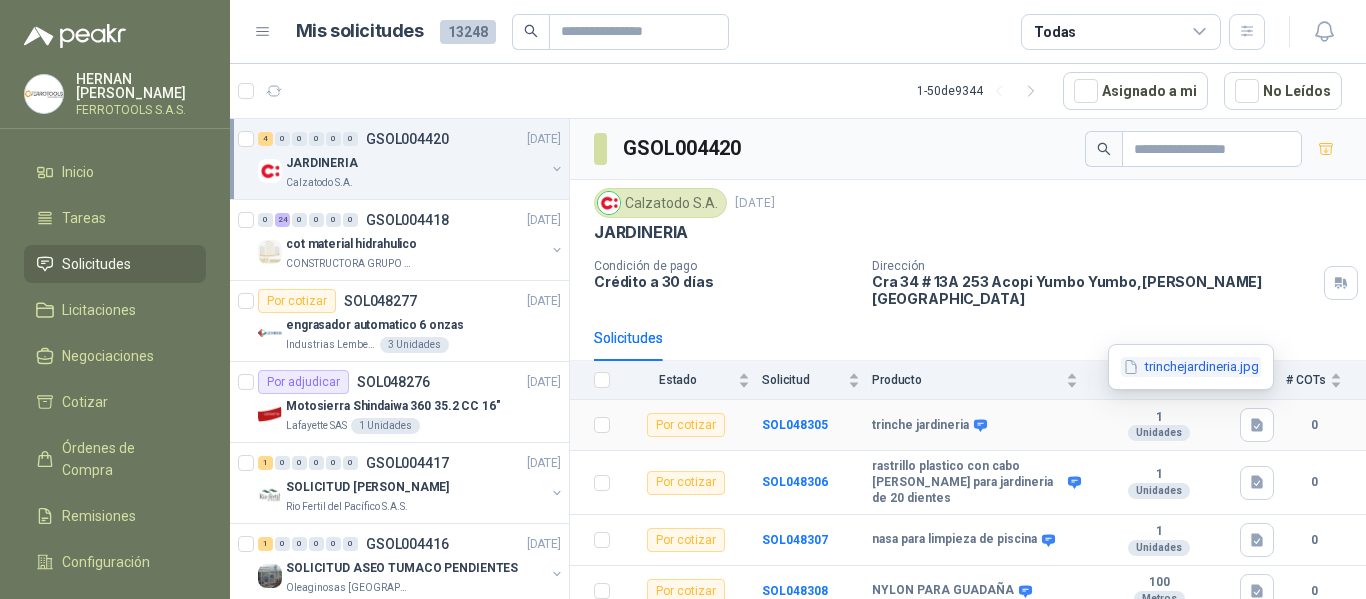 click on "trinchejardineria.jpg" at bounding box center (1191, 367) 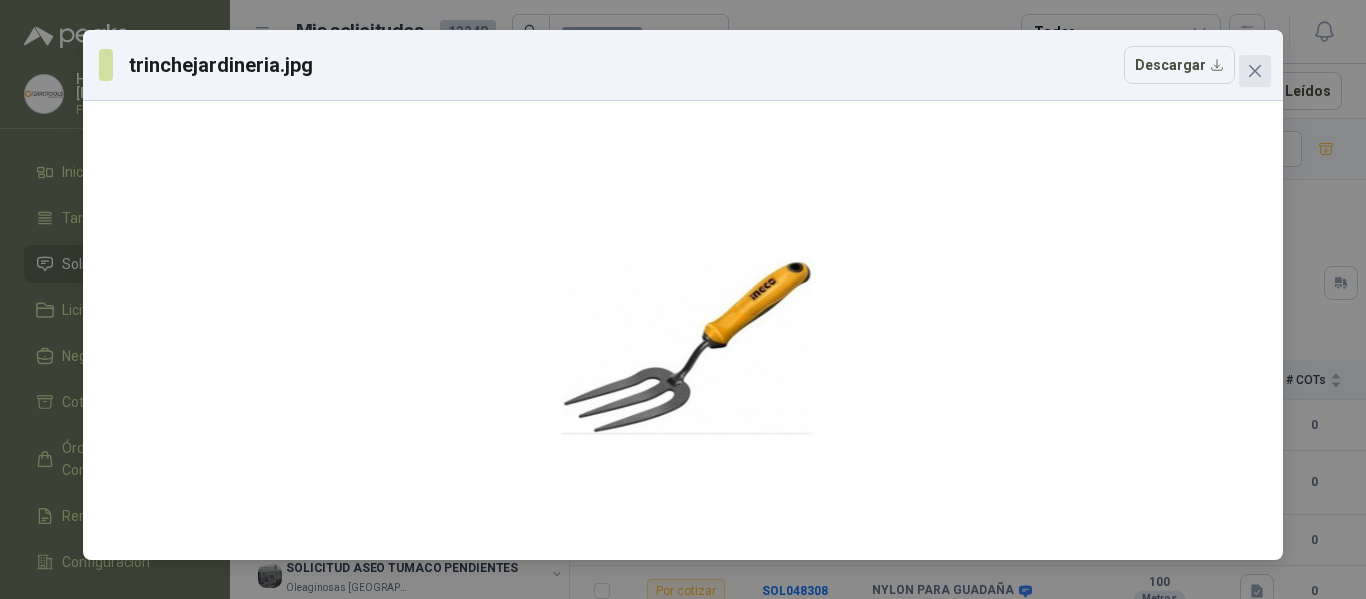 click 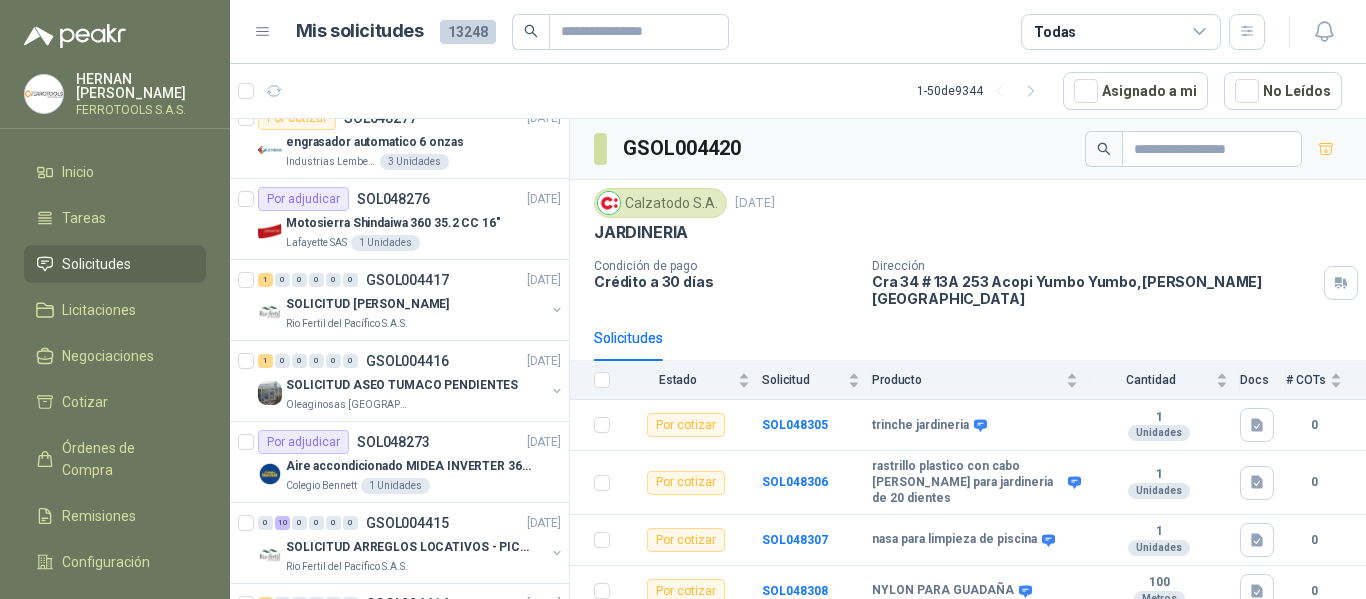 scroll, scrollTop: 0, scrollLeft: 0, axis: both 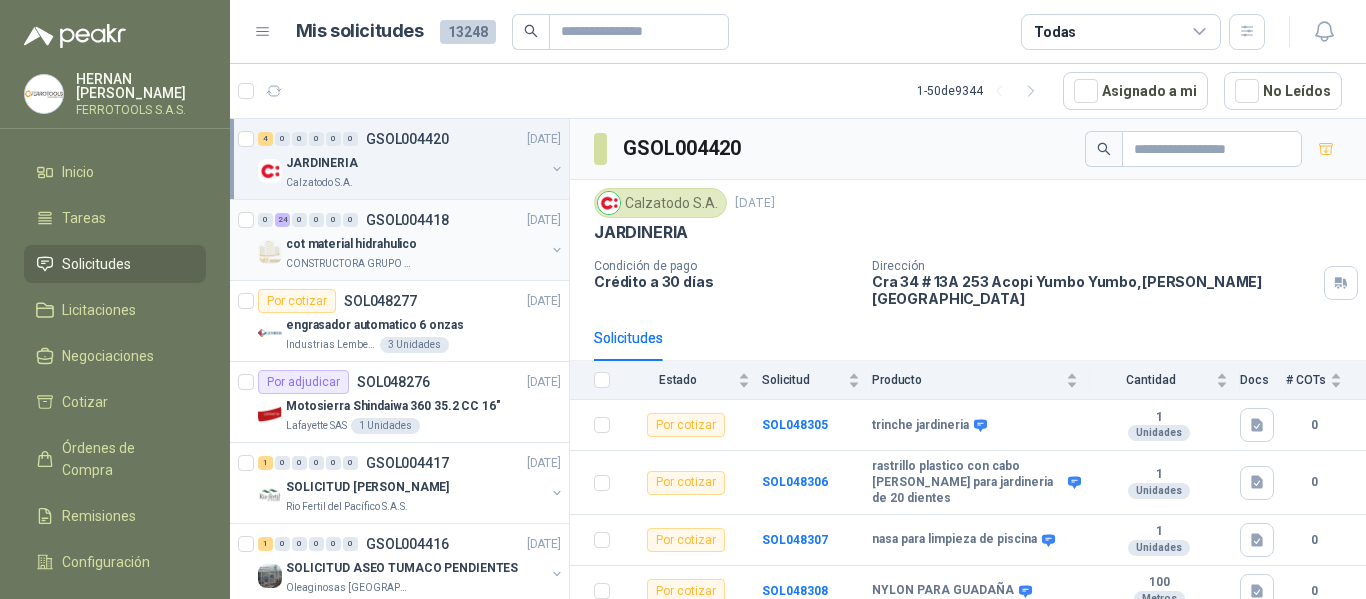 click on "cot material hidrahulico" at bounding box center [415, 244] 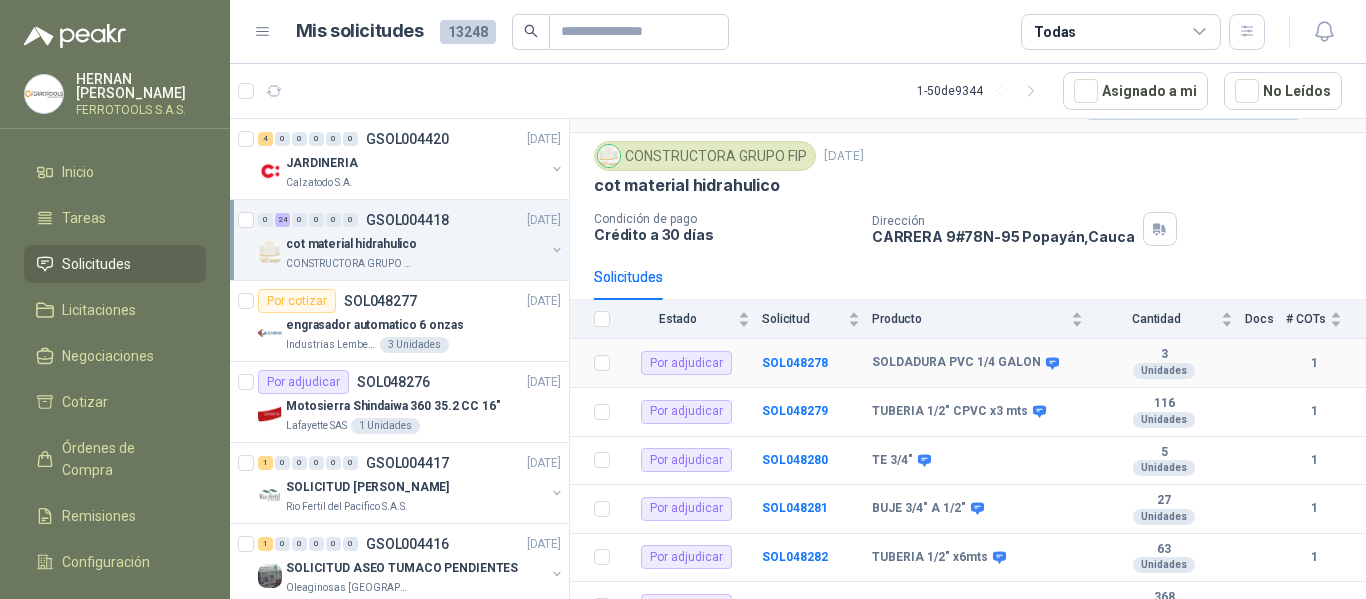 scroll, scrollTop: 0, scrollLeft: 0, axis: both 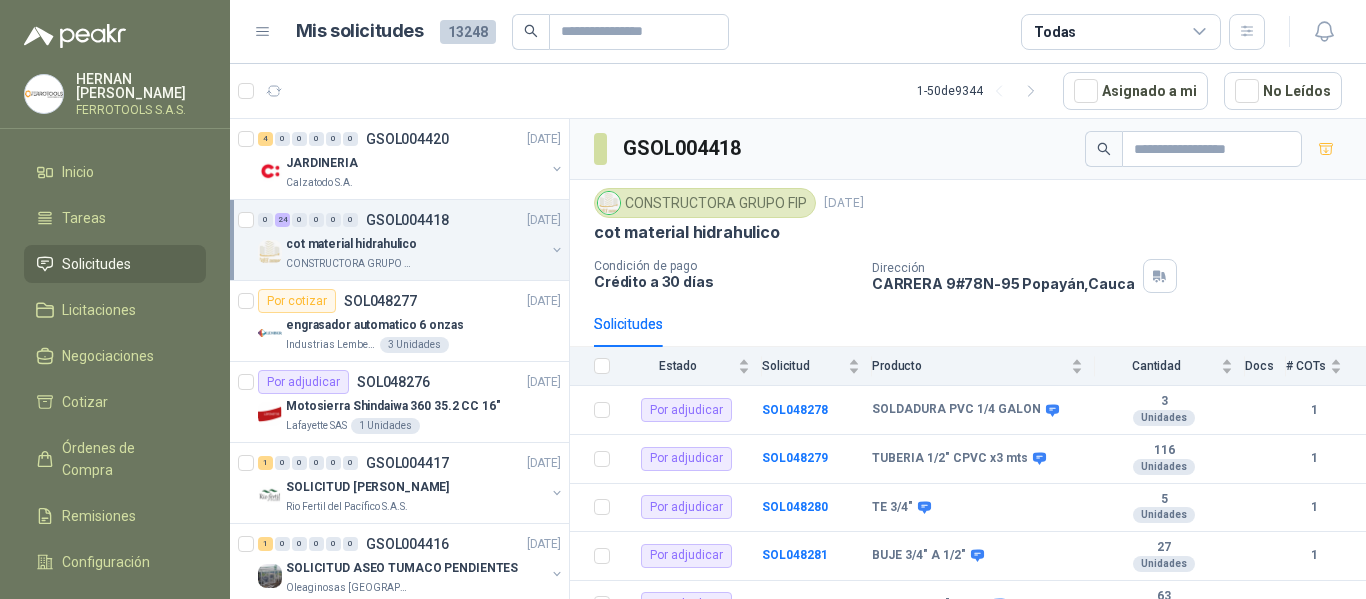click at bounding box center [609, 203] 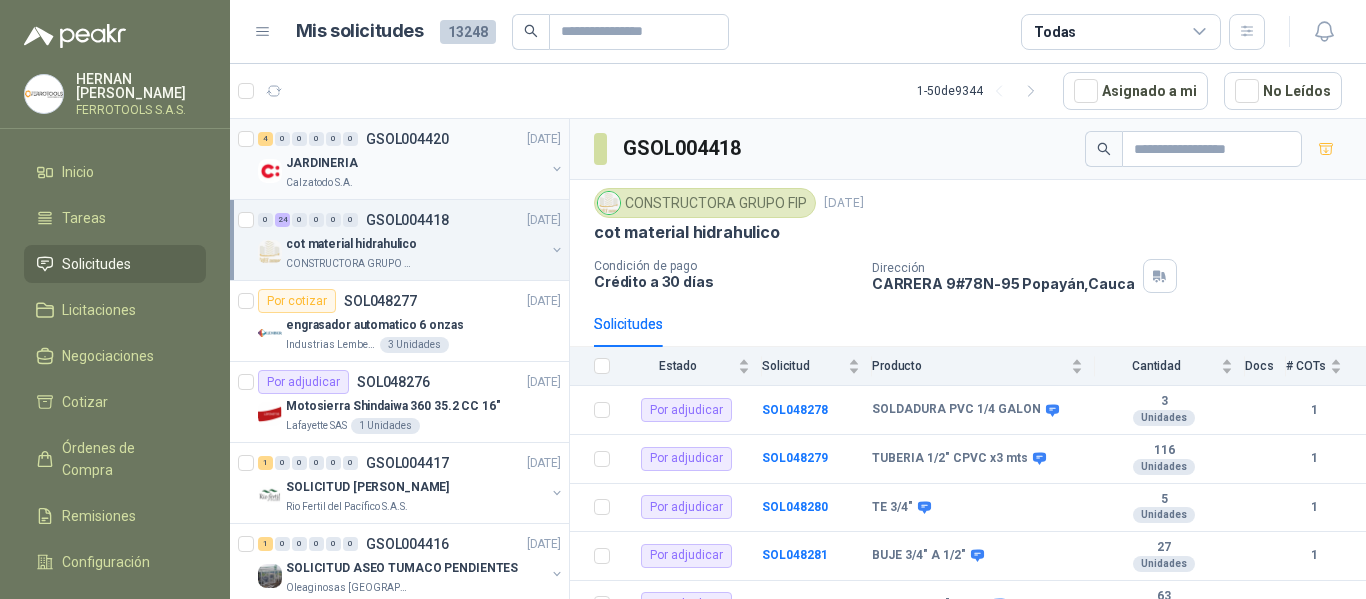 click on "JARDINERIA" at bounding box center [415, 163] 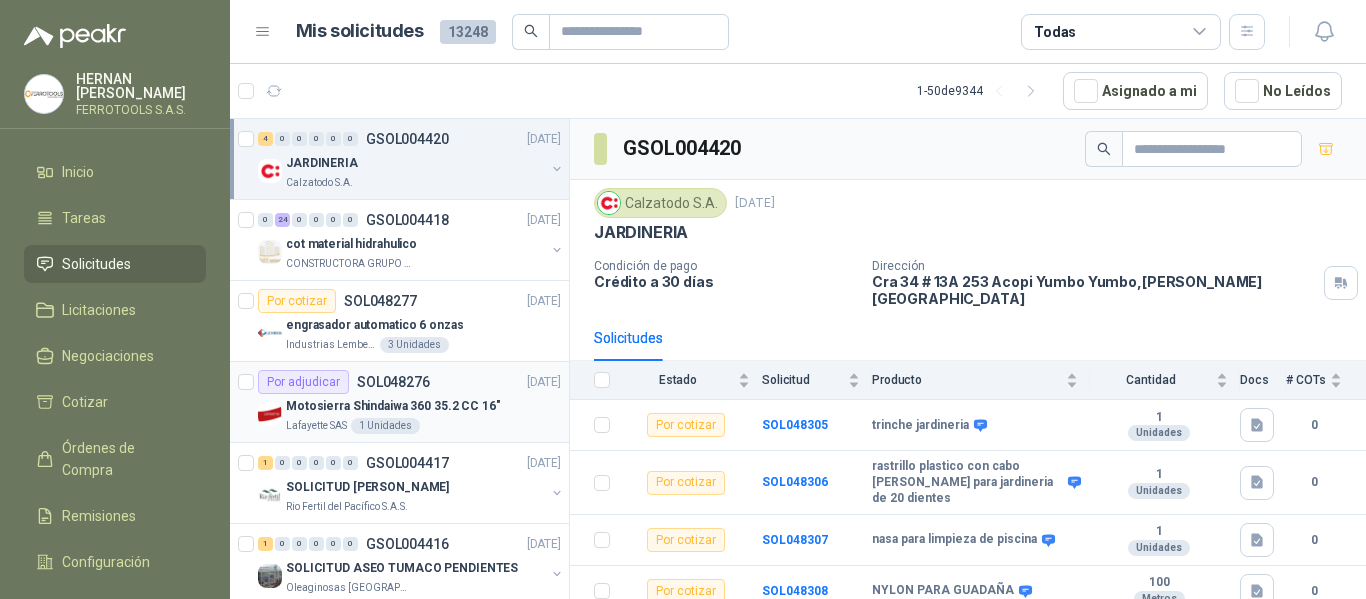 click on "Motosierra Shindaiwa 360 35.2 CC 16"" at bounding box center (393, 406) 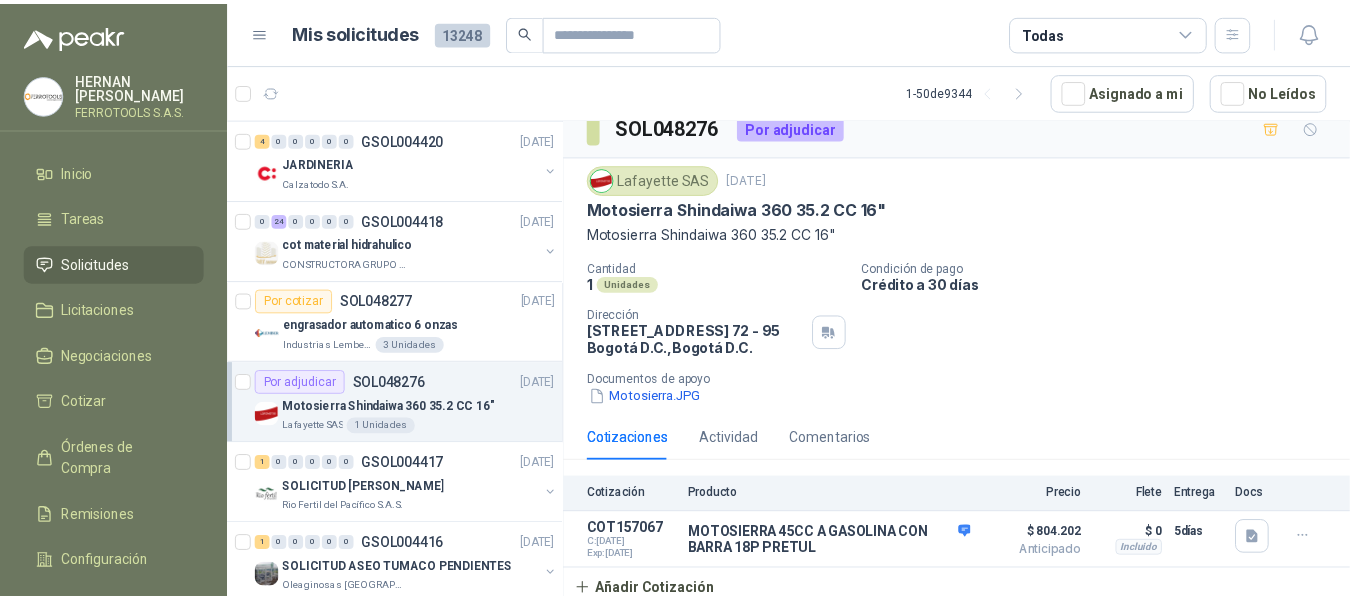 scroll, scrollTop: 24, scrollLeft: 0, axis: vertical 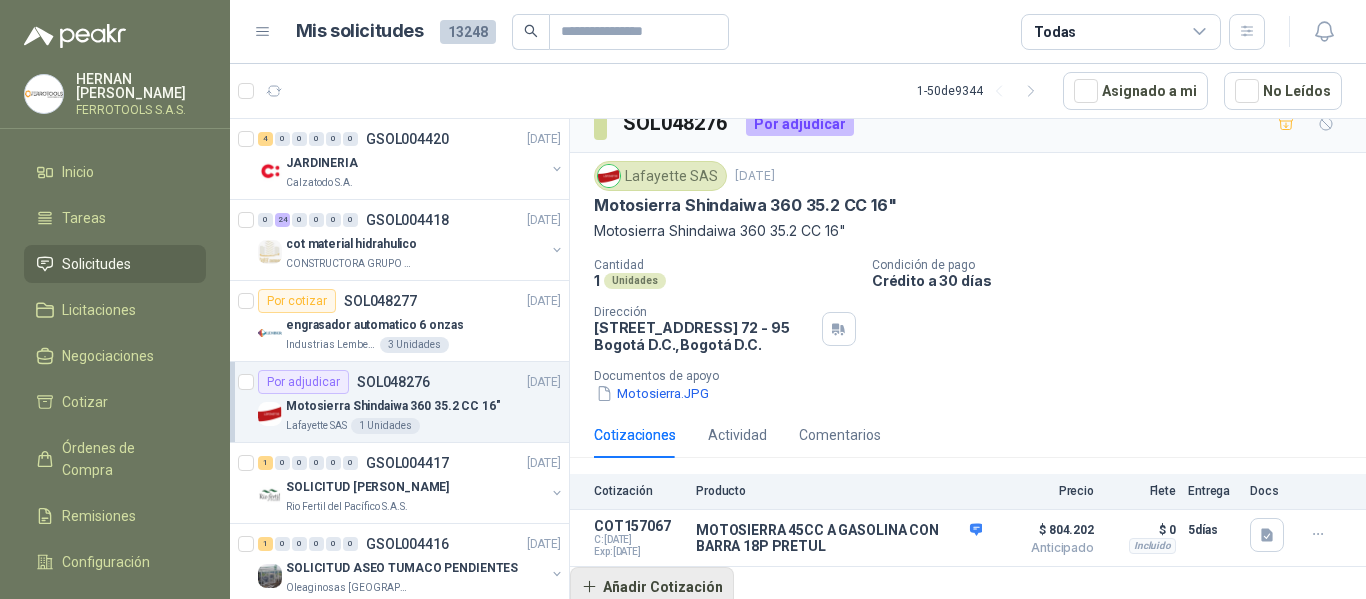 click on "Añadir Cotización" at bounding box center [652, 587] 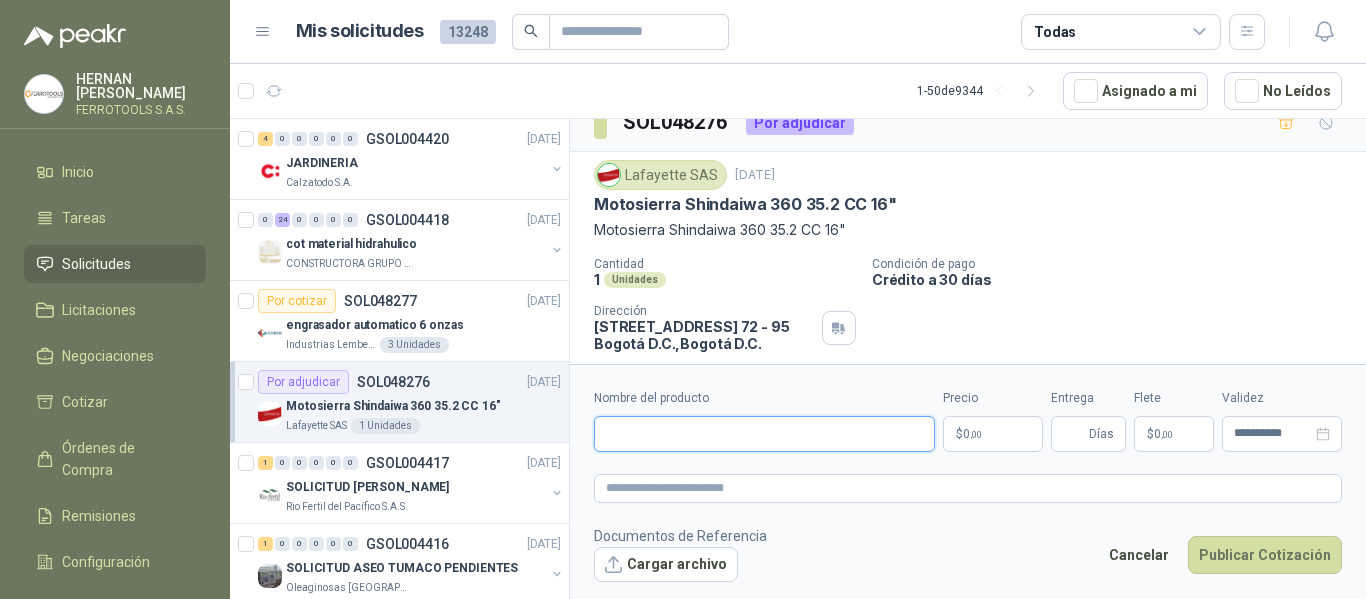click on "Nombre del producto" at bounding box center [764, 434] 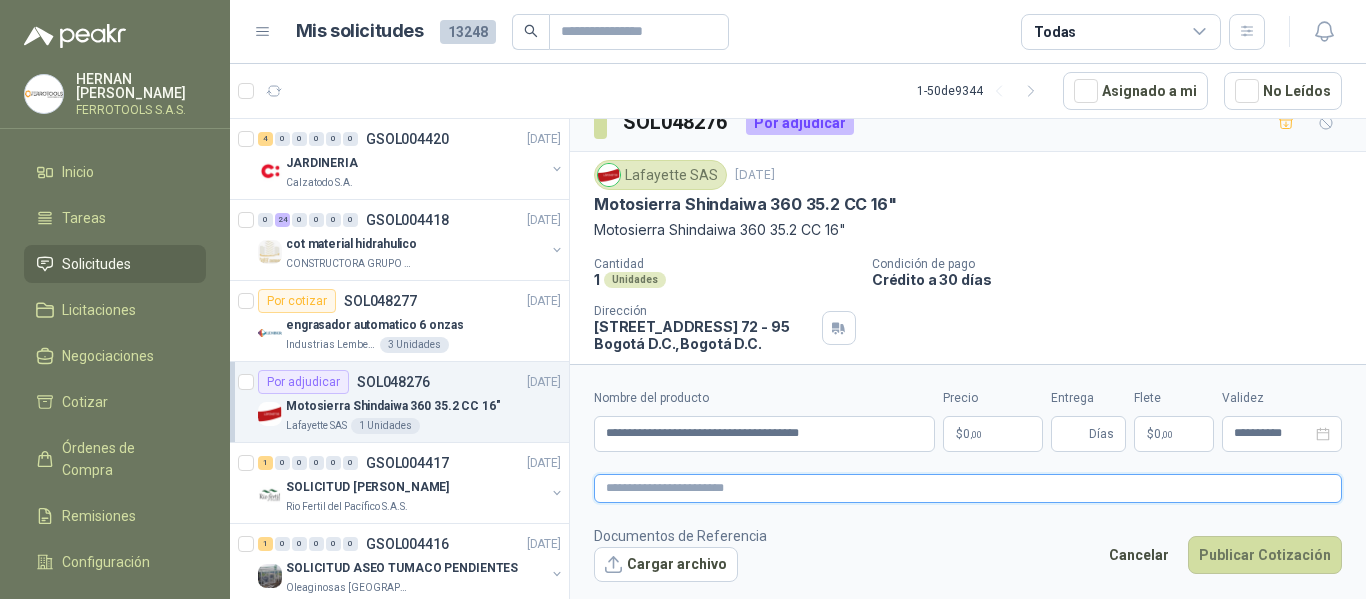 click at bounding box center [968, 488] 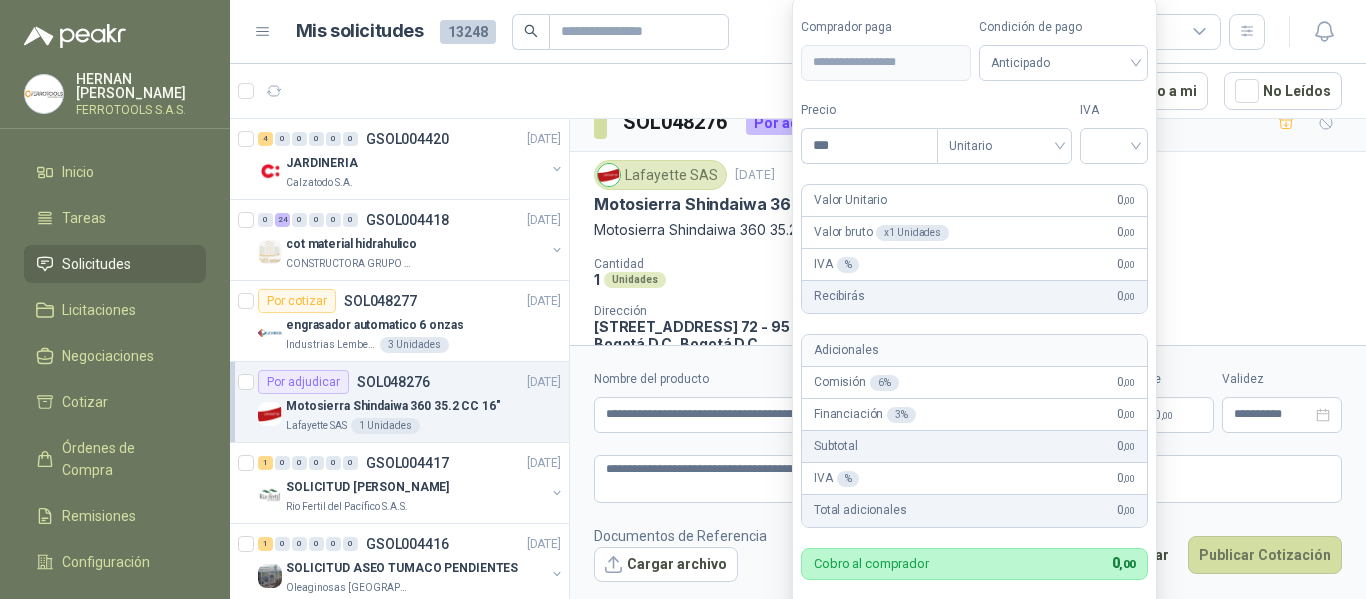 click on "[PERSON_NAME] FERROTOOLS S.A.S.   Inicio   Tareas   Solicitudes   Licitaciones   Negociaciones   Cotizar   Órdenes de Compra   Remisiones   Configuración   Manuales y ayuda Mis solicitudes 13248 Todas 1 - 50  de  9344 Asignado a mi No Leídos 4   0   0   0   0   0   GSOL004420 [DATE]   JARDINERIA Calzatodo S.A.   0   24   0   0   0   0   GSOL004418 [DATE]   cot material hidrahulico CONSTRUCTORA GRUPO FIP   Por cotizar SOL048277 [DATE]   engrasador automatico 6 onzas Industrias [PERSON_NAME] 3   Unidades Por adjudicar SOL048276 [DATE]   Motosierra Shindaiwa 360 35.2 CC 16" Lafayette SAS 1   Unidades 1   0   0   0   0   0   GSOL004417 [DATE]   SOLICITUD [PERSON_NAME] - PICHINDE Rio Fertil del Pacífico S.A.S.   1   0   0   0   0   0   GSOL004416 [DATE]   SOLICITUD ASEO TUMACO PENDIENTES Oleaginosas San [PERSON_NAME]   Por adjudicar SOL048273 [DATE]   Aire accondicionado MIDEA INVERTER 36000BTU Colegio [PERSON_NAME] 1   Unidades 0   10   0   0   0   0   GSOL004415 [DATE]   Rio Fertil del Pacífico S.A.S." at bounding box center (683, 299) 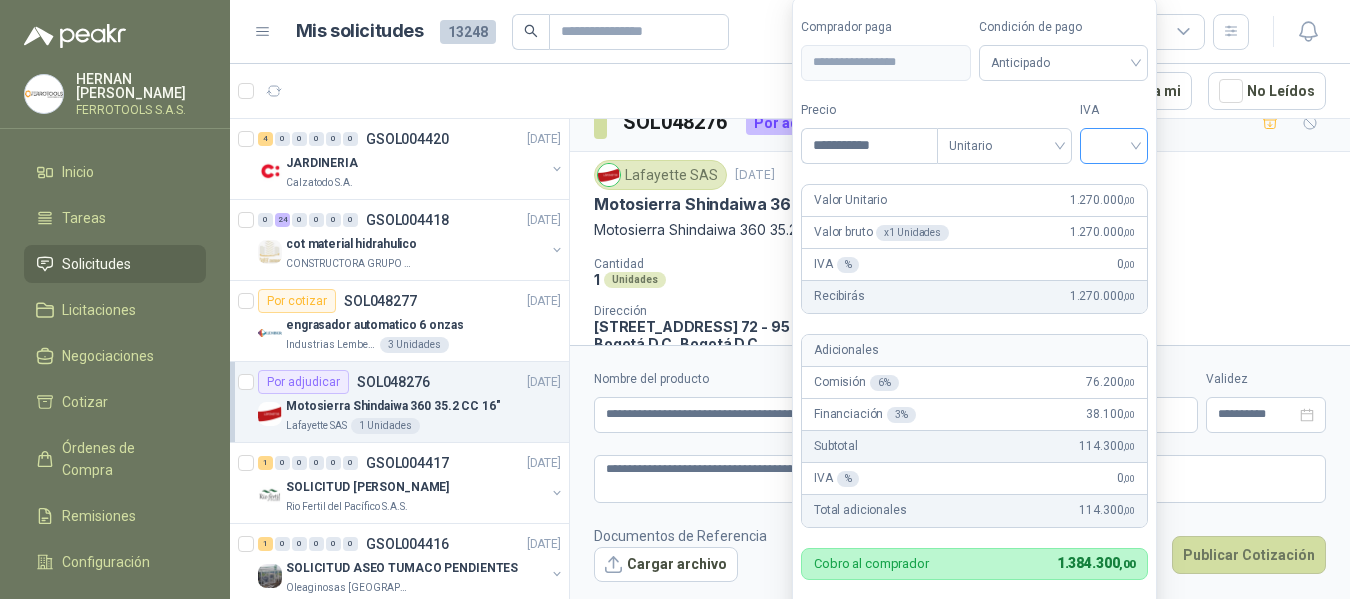 click at bounding box center (1114, 144) 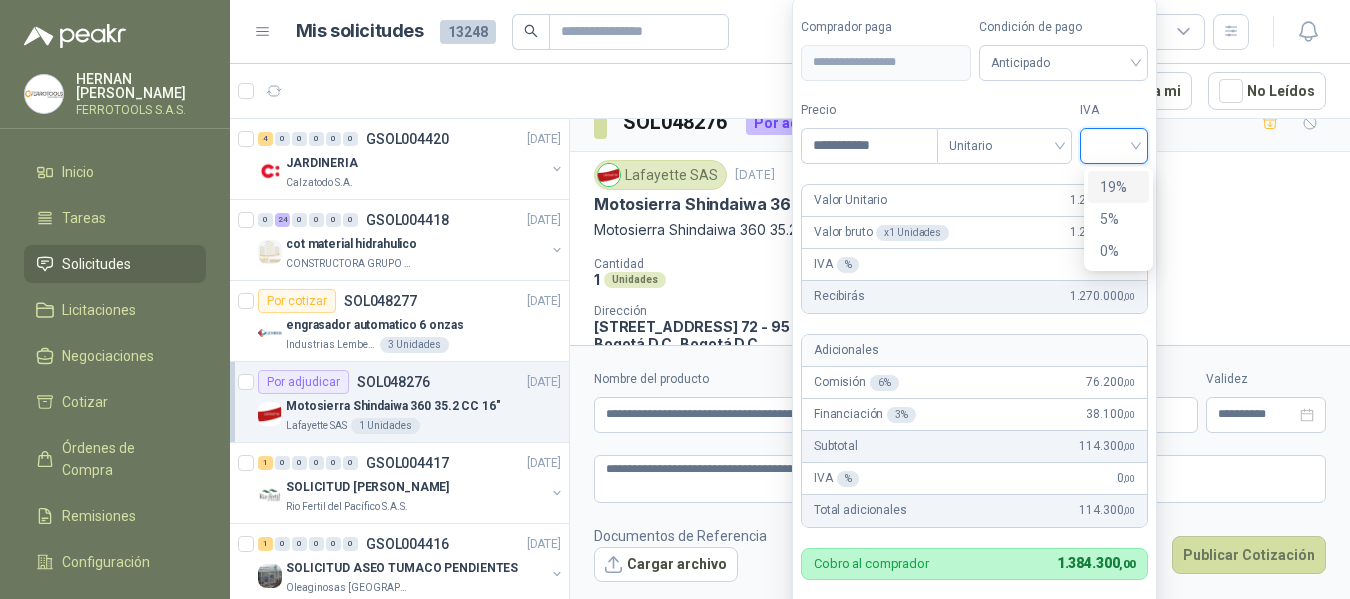 click on "19%" at bounding box center [1118, 187] 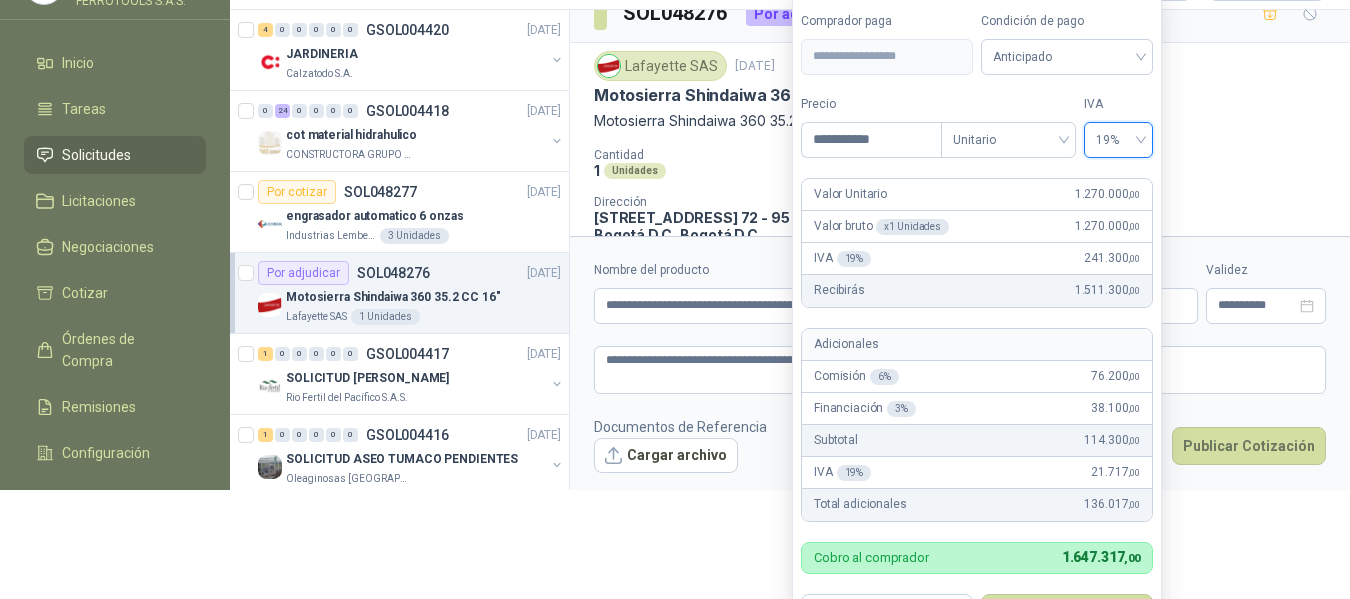 scroll, scrollTop: 151, scrollLeft: 0, axis: vertical 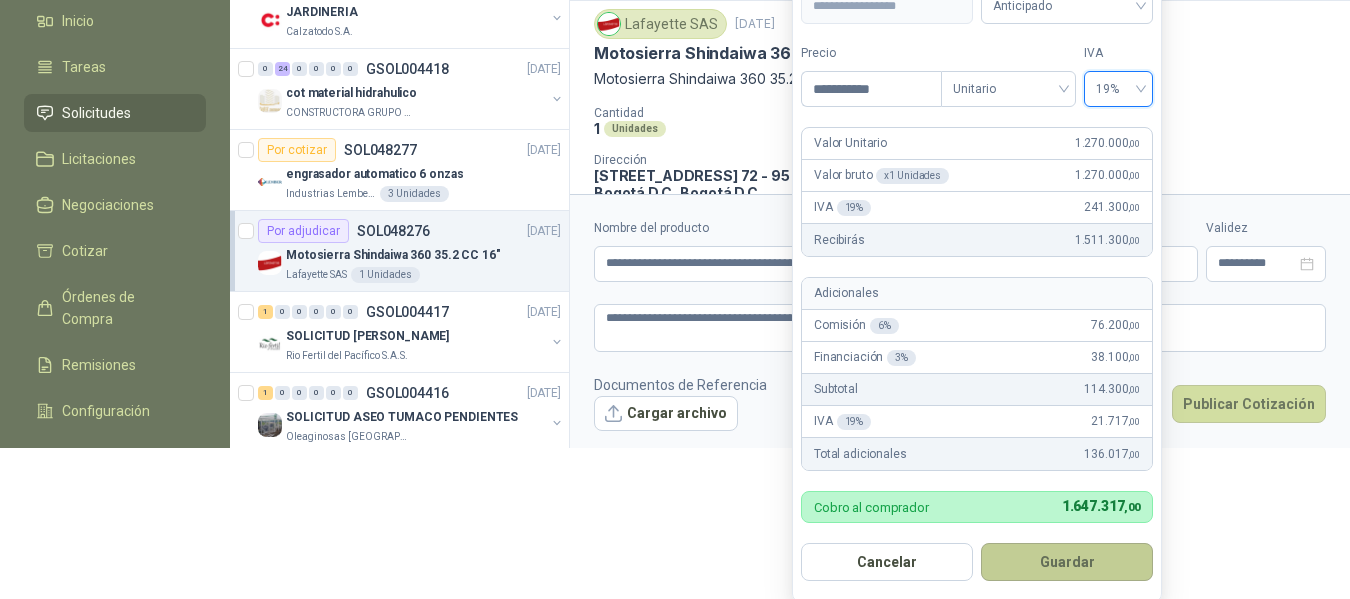 click on "Guardar" at bounding box center [1067, 562] 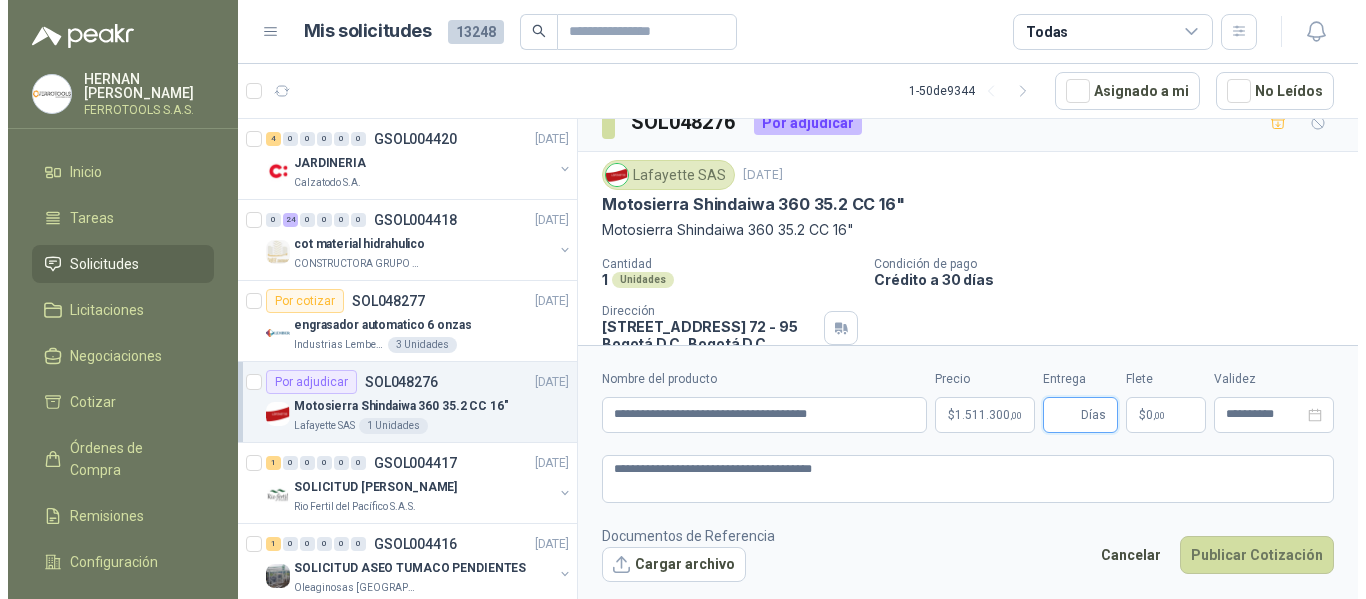 scroll, scrollTop: 0, scrollLeft: 0, axis: both 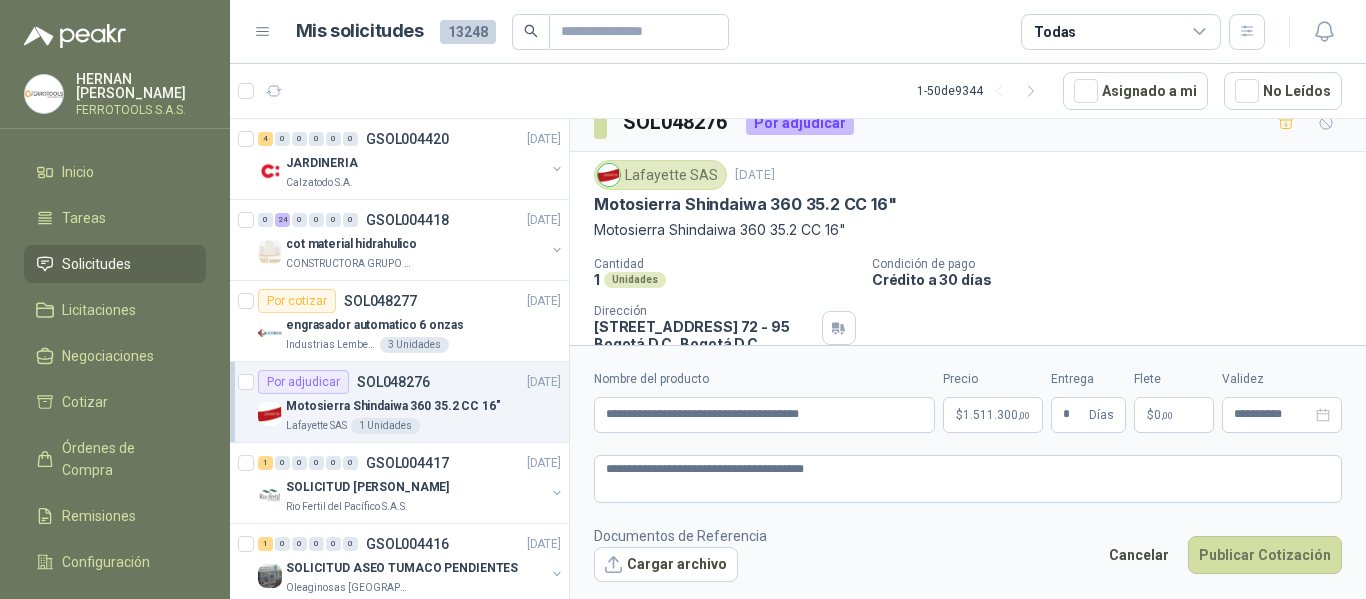 click on "Condición de pago" at bounding box center (1115, 264) 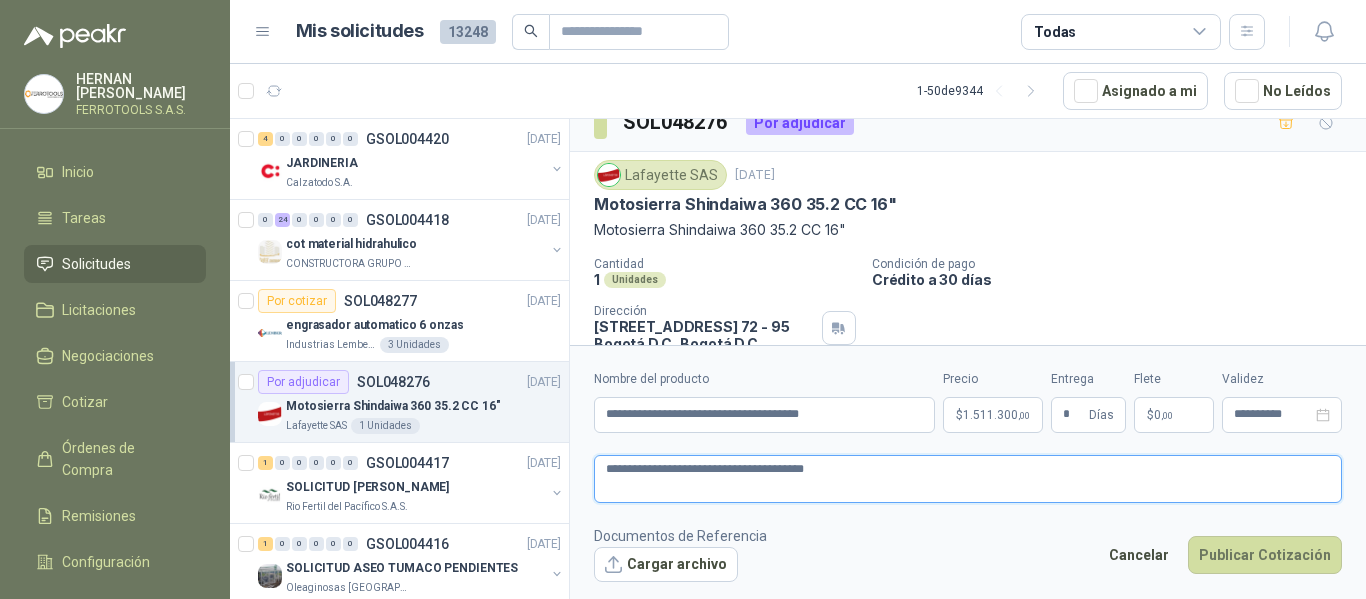 drag, startPoint x: 669, startPoint y: 474, endPoint x: 607, endPoint y: 467, distance: 62.39391 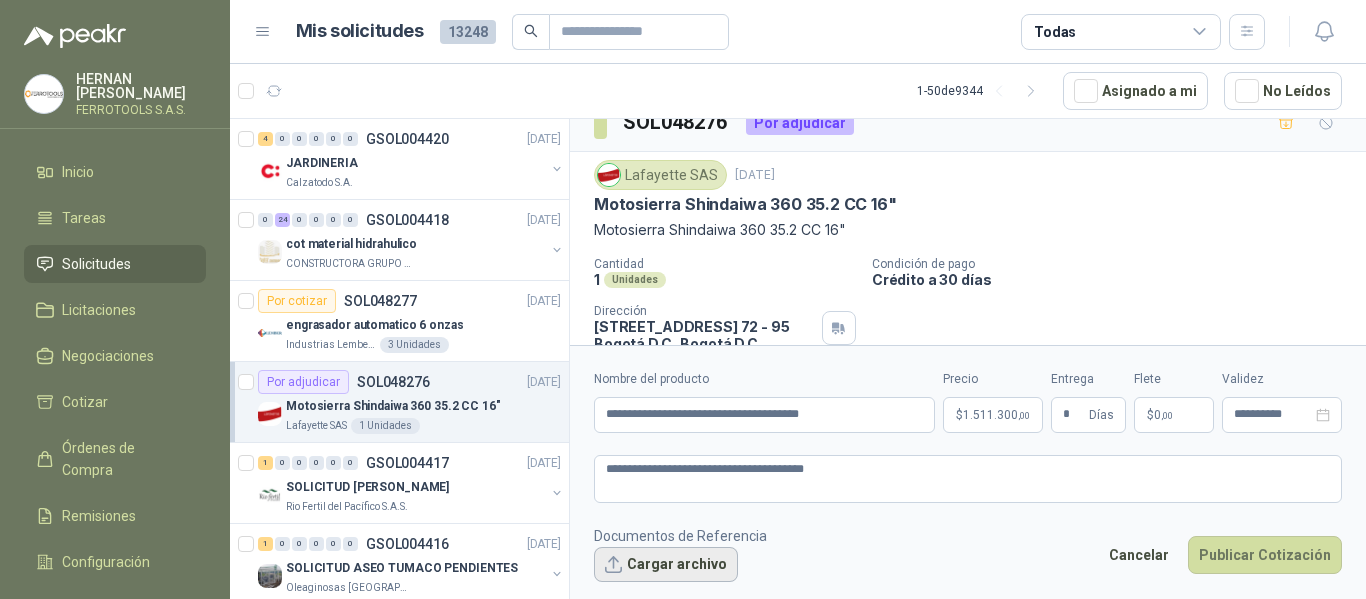 click on "Cargar archivo" at bounding box center [666, 565] 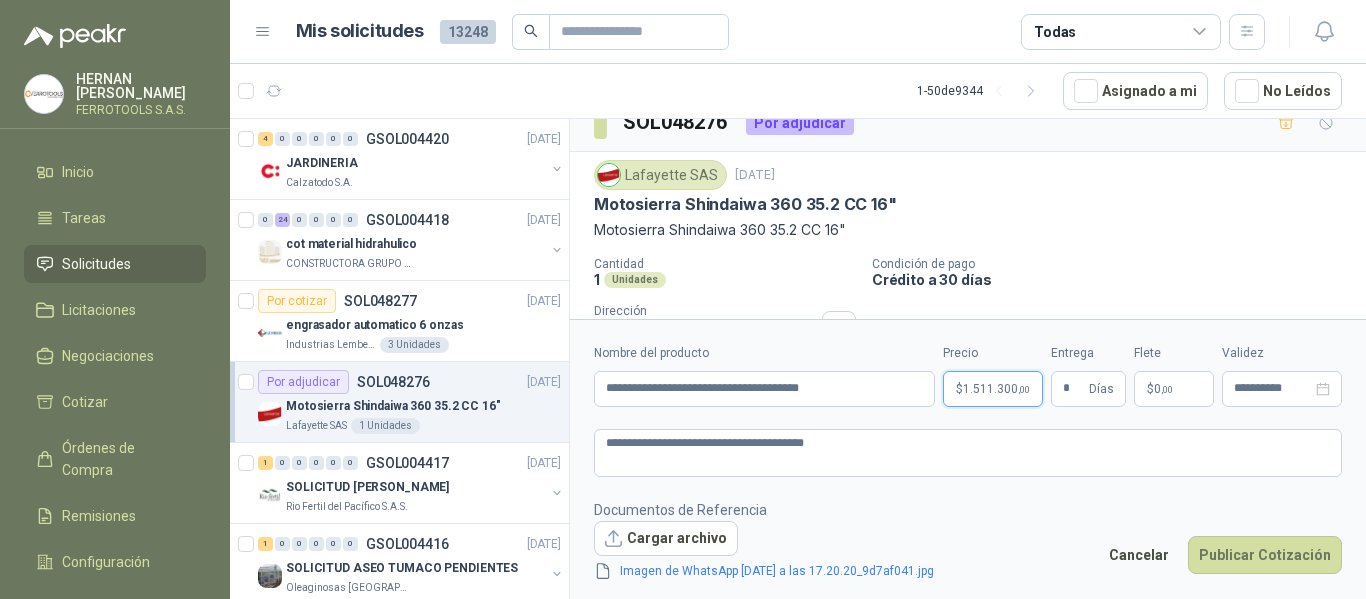 click on "[PERSON_NAME] FERROTOOLS S.A.S.   Inicio   Tareas   Solicitudes   Licitaciones   Negociaciones   Cotizar   Órdenes de Compra   Remisiones   Configuración   Manuales y ayuda Mis solicitudes 13248 Todas 1 - 50  de  9344 Asignado a mi No Leídos 4   0   0   0   0   0   GSOL004420 [DATE]   JARDINERIA Calzatodo S.A.   0   24   0   0   0   0   GSOL004418 [DATE]   cot material hidrahulico CONSTRUCTORA GRUPO FIP   Por cotizar SOL048277 [DATE]   engrasador automatico 6 onzas Industrias [PERSON_NAME] 3   Unidades Por adjudicar SOL048276 [DATE]   Motosierra Shindaiwa 360 35.2 CC 16" Lafayette SAS 1   Unidades 1   0   0   0   0   0   GSOL004417 [DATE]   SOLICITUD [PERSON_NAME] - PICHINDE Rio Fertil del Pacífico S.A.S.   1   0   0   0   0   0   GSOL004416 [DATE]   SOLICITUD ASEO TUMACO PENDIENTES Oleaginosas San [PERSON_NAME]   Por adjudicar SOL048273 [DATE]   Aire accondicionado MIDEA INVERTER 36000BTU Colegio [PERSON_NAME] 1   Unidades 0   10   0   0   0   0   GSOL004415 [DATE]   Rio Fertil del Pacífico S.A.S." at bounding box center [683, 299] 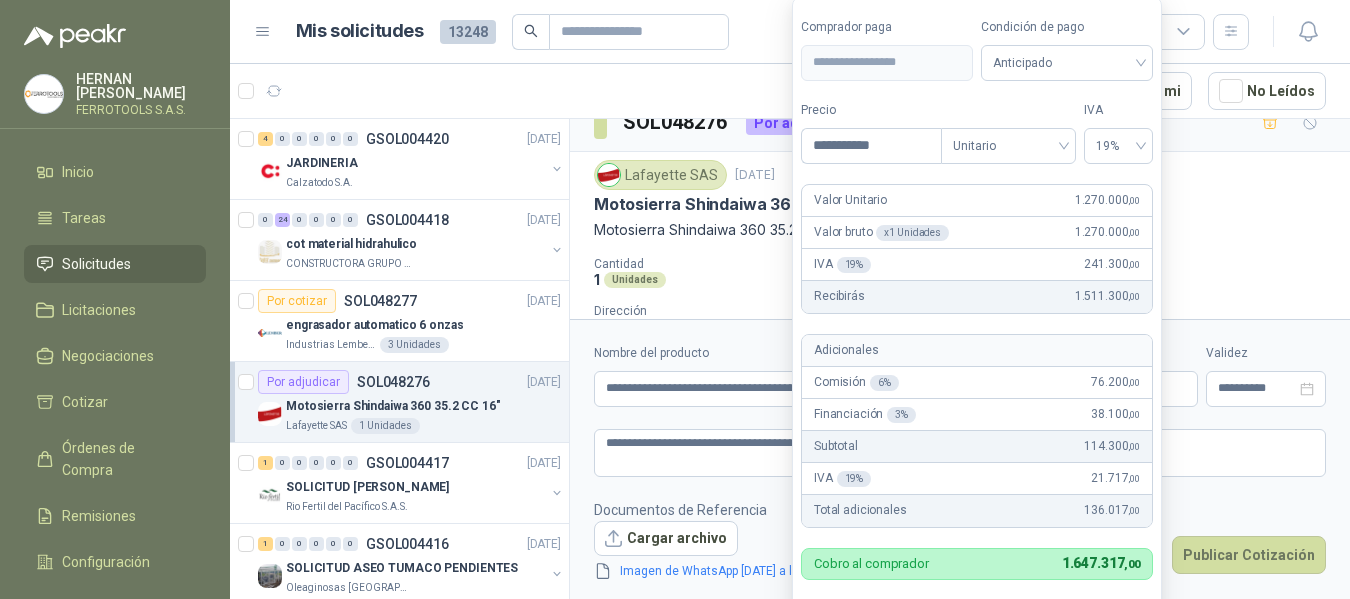 click on "**********" at bounding box center [960, 462] 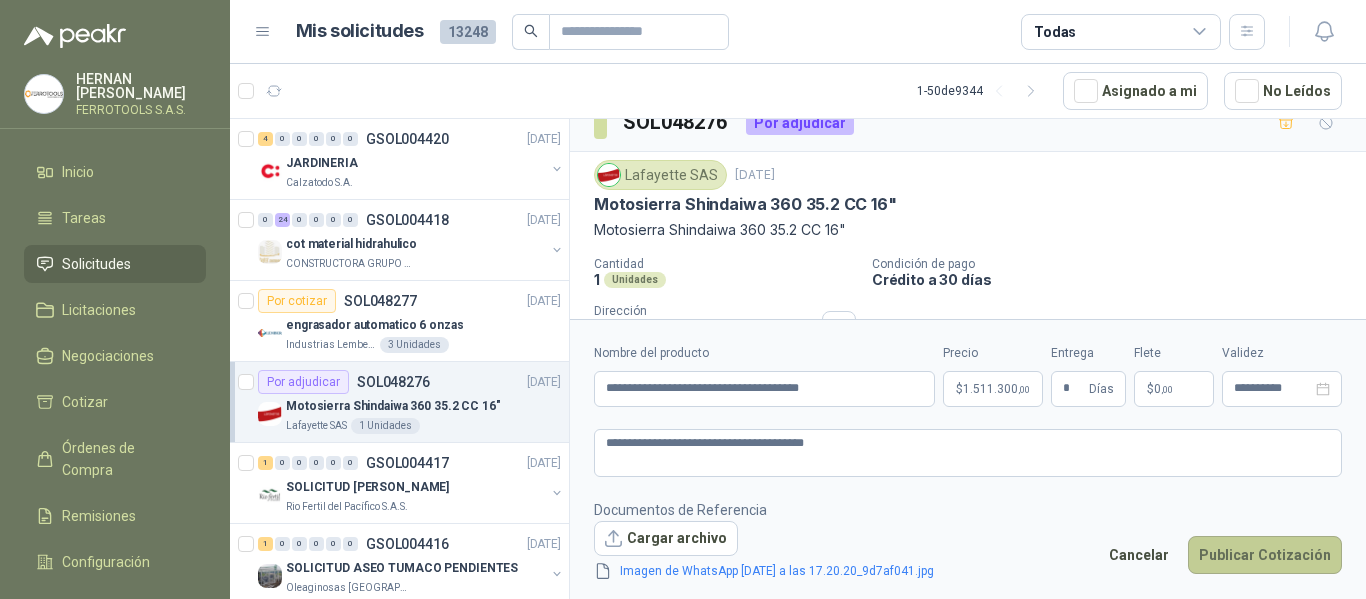 click on "Publicar Cotización" at bounding box center [1265, 555] 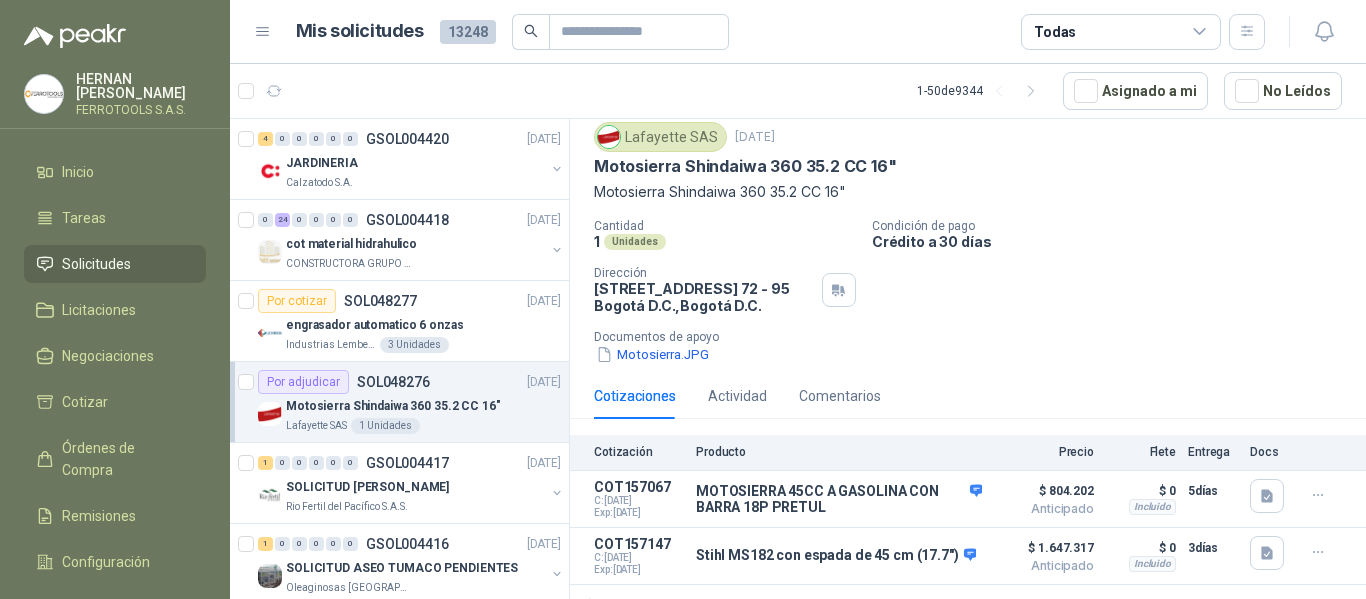 scroll, scrollTop: 82, scrollLeft: 0, axis: vertical 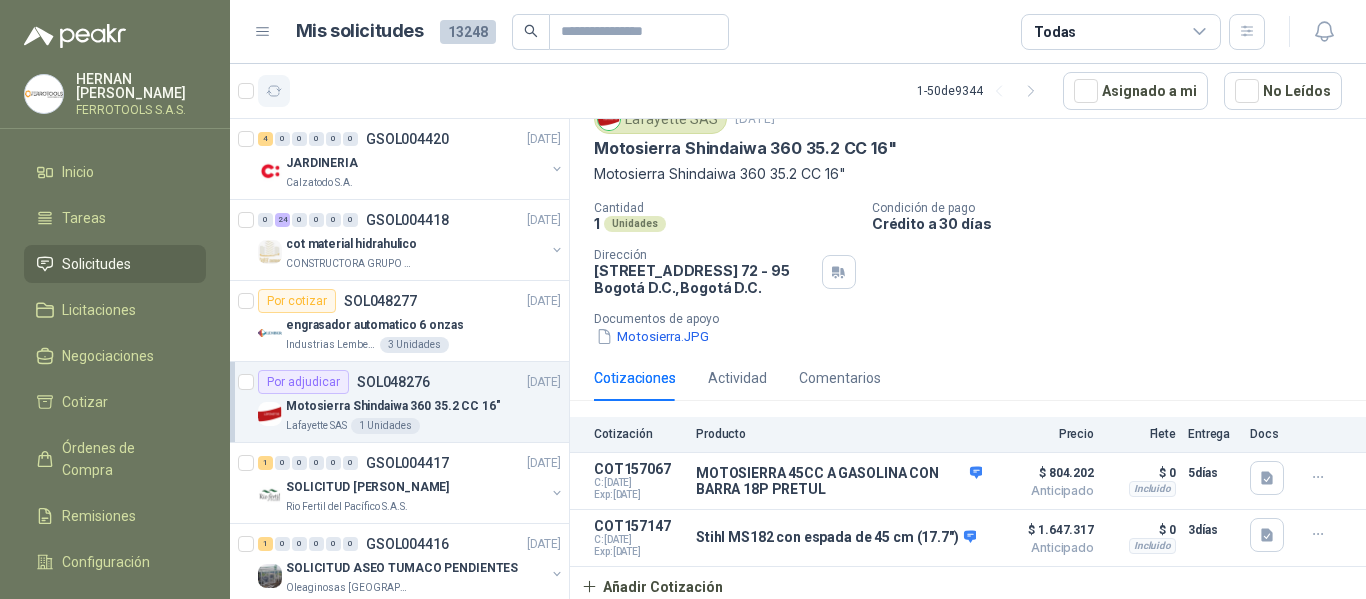 click 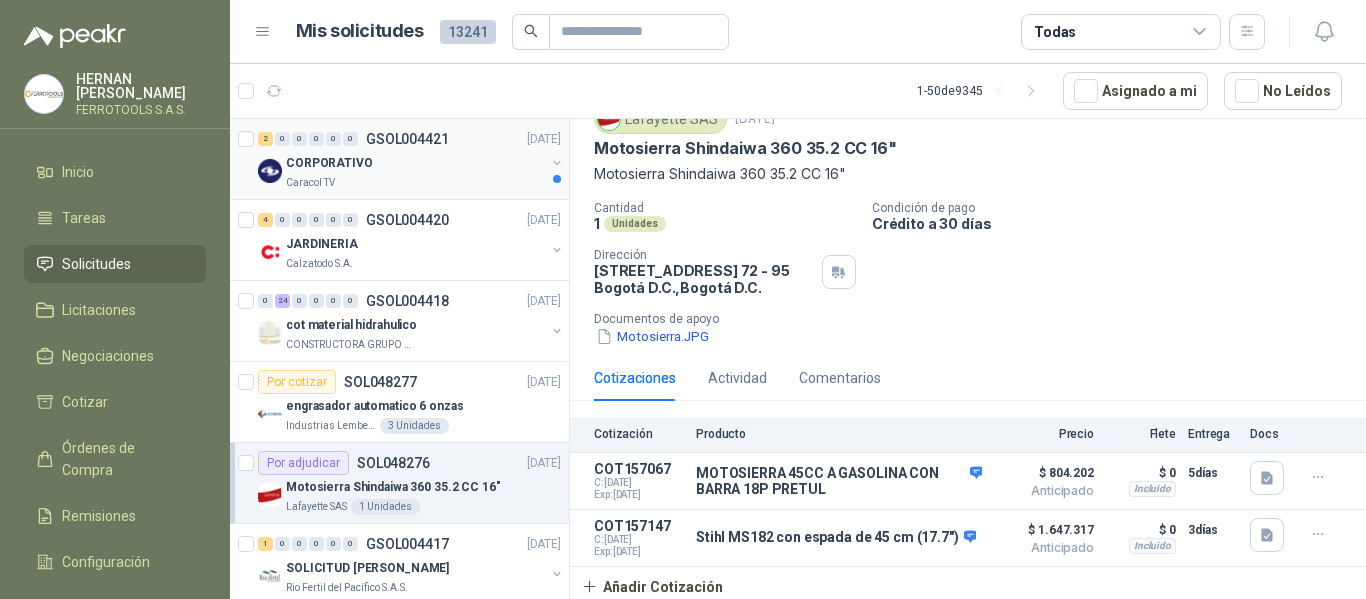 click on "CORPORATIVO" at bounding box center (415, 163) 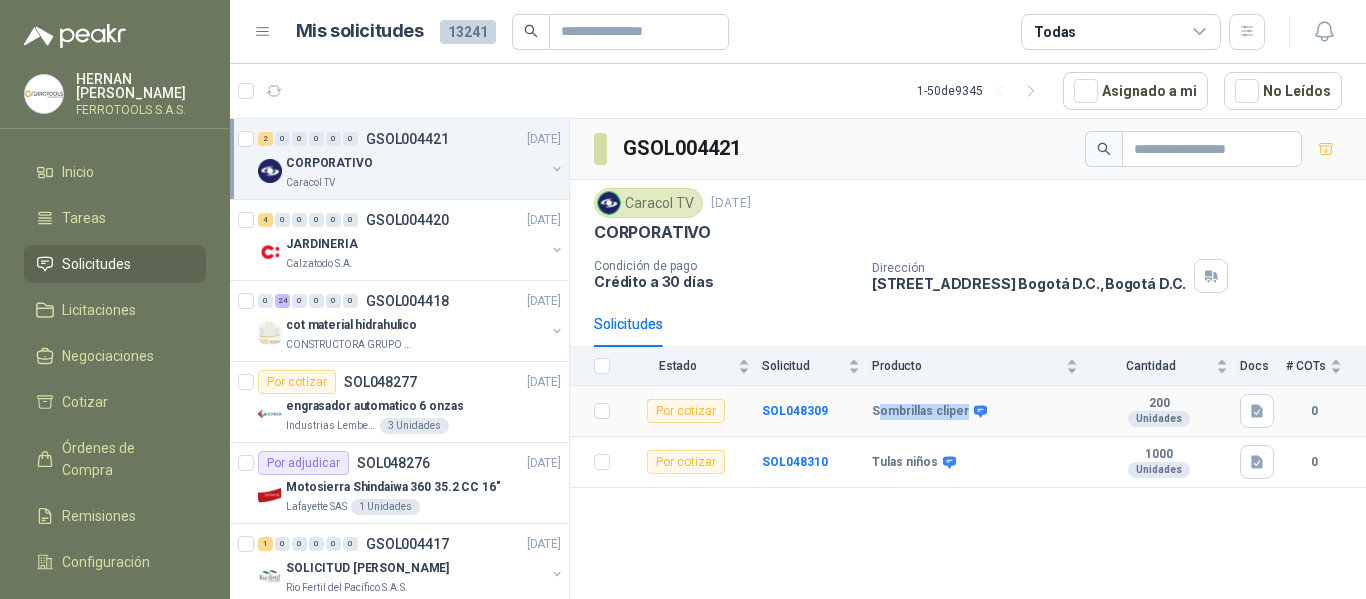 drag, startPoint x: 873, startPoint y: 407, endPoint x: 959, endPoint y: 410, distance: 86.05231 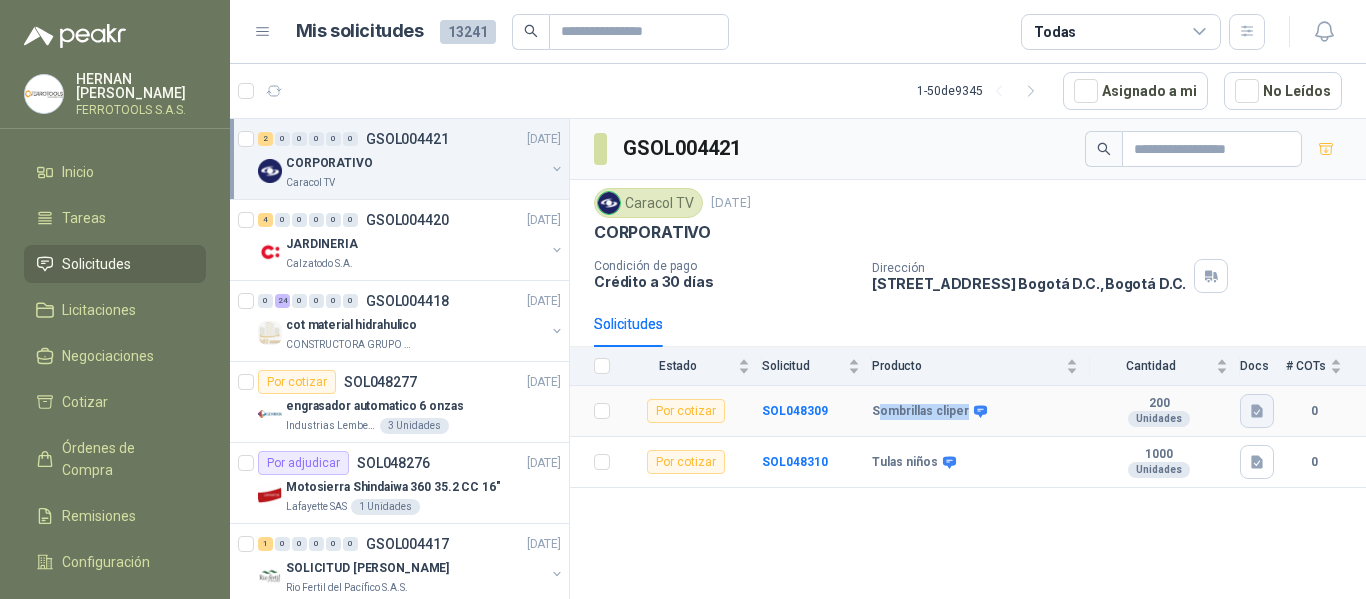 click 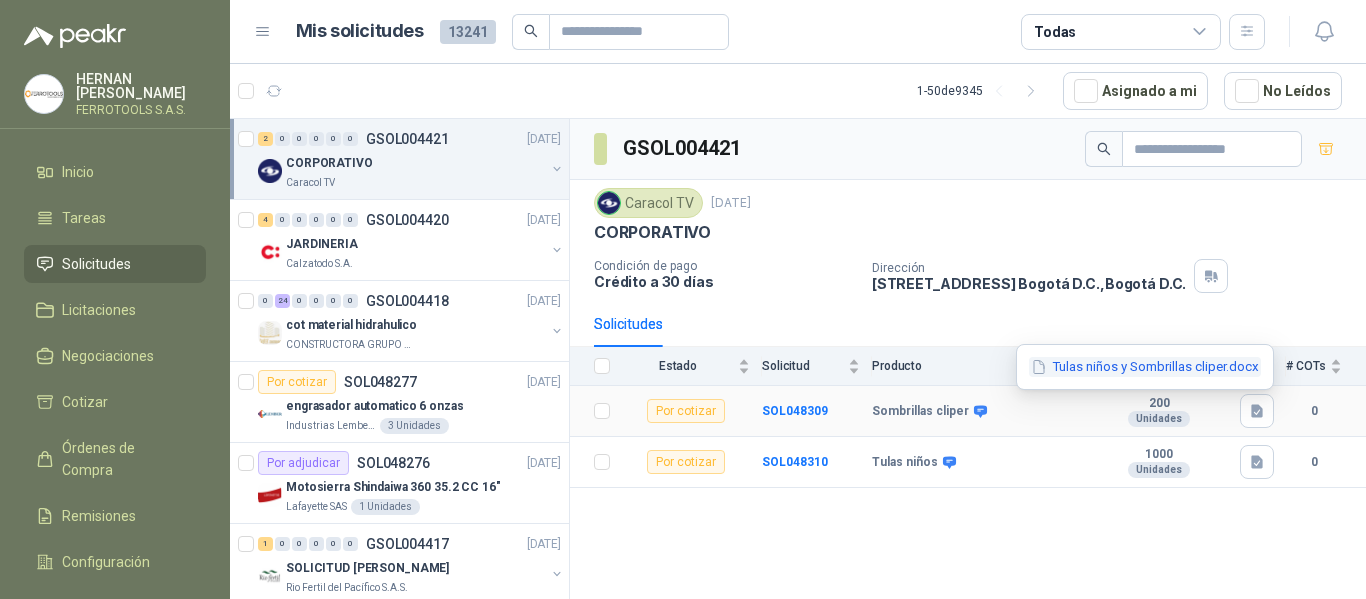 click on "Tulas niños y Sombrillas cliper.docx" at bounding box center (1145, 367) 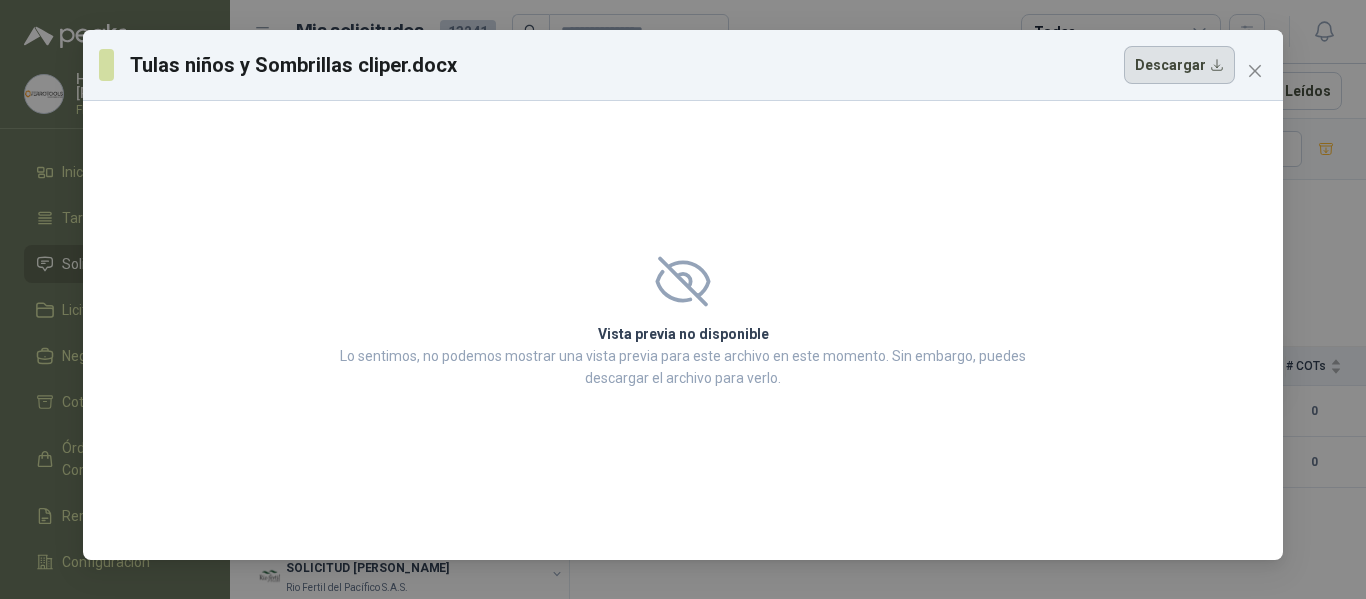 click on "Descargar" at bounding box center [1179, 65] 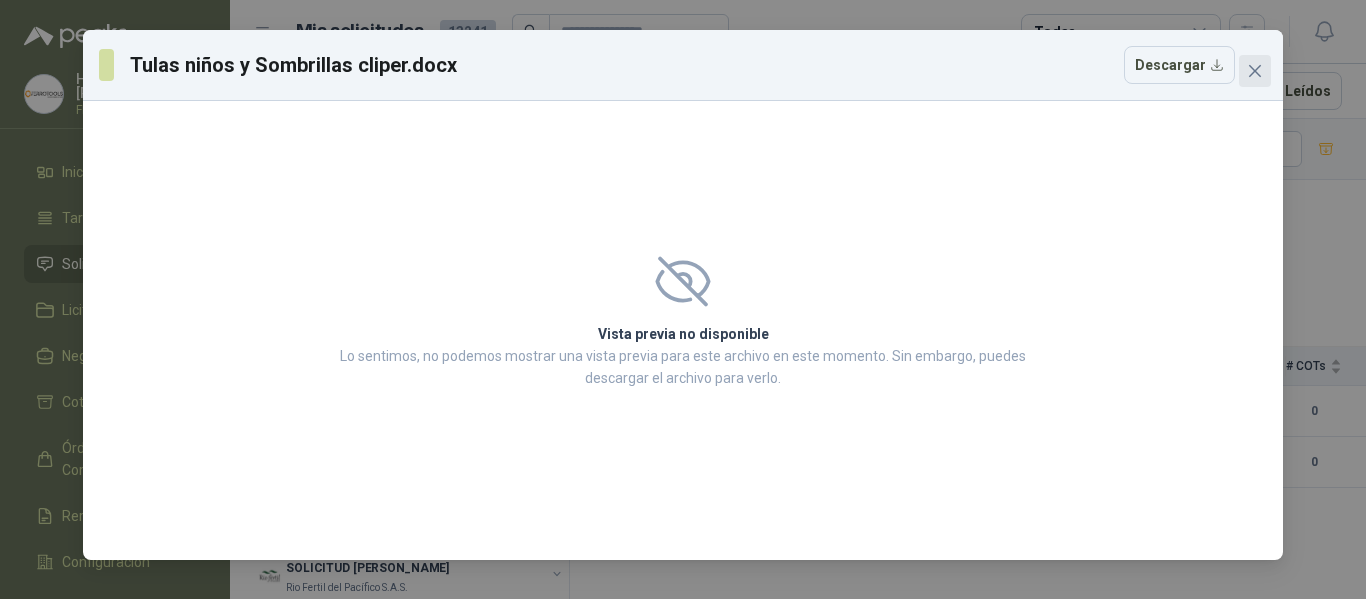 click 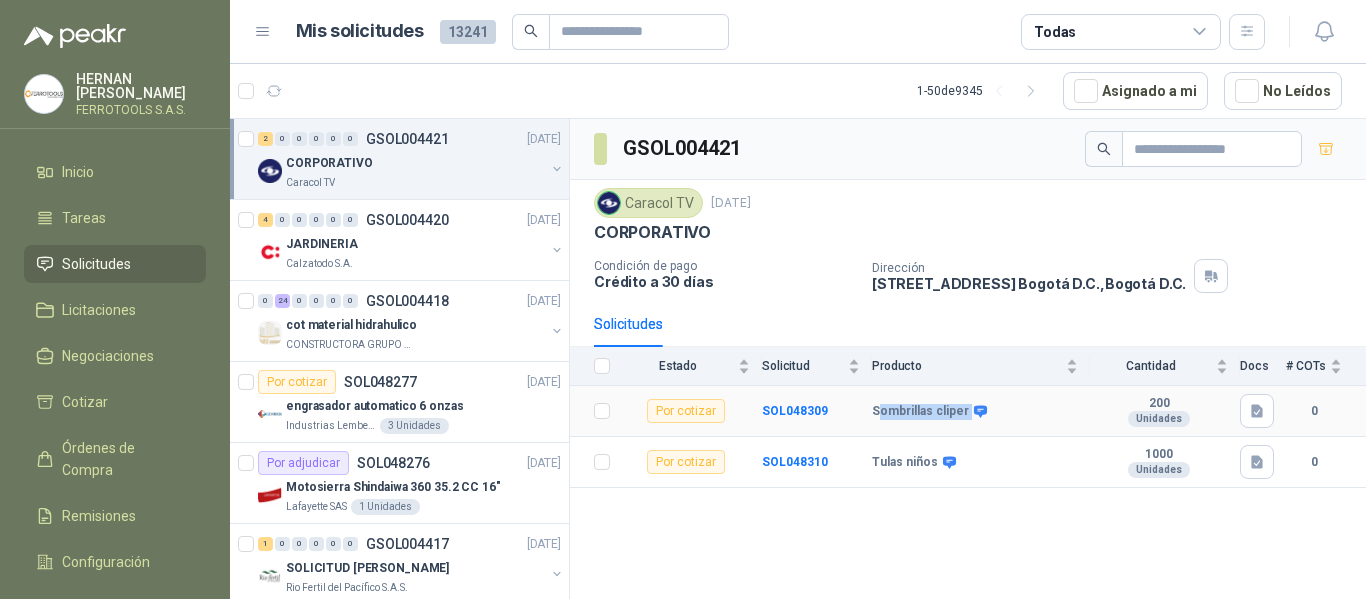 drag, startPoint x: 873, startPoint y: 414, endPoint x: 964, endPoint y: 413, distance: 91.00549 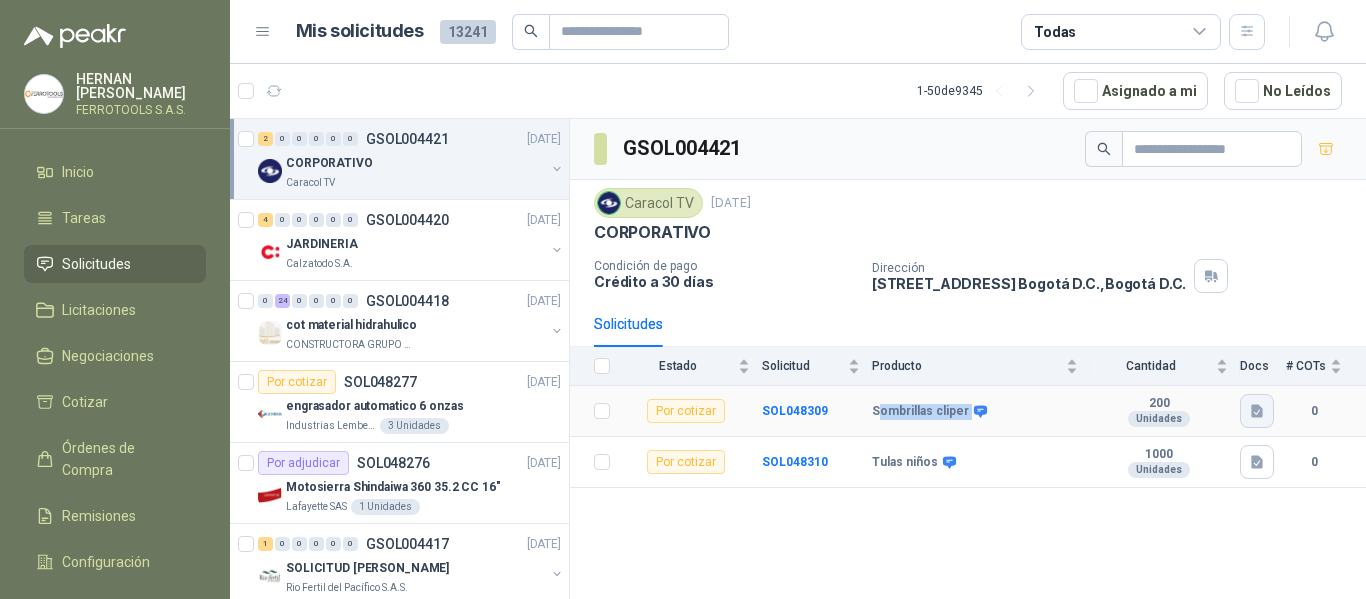click 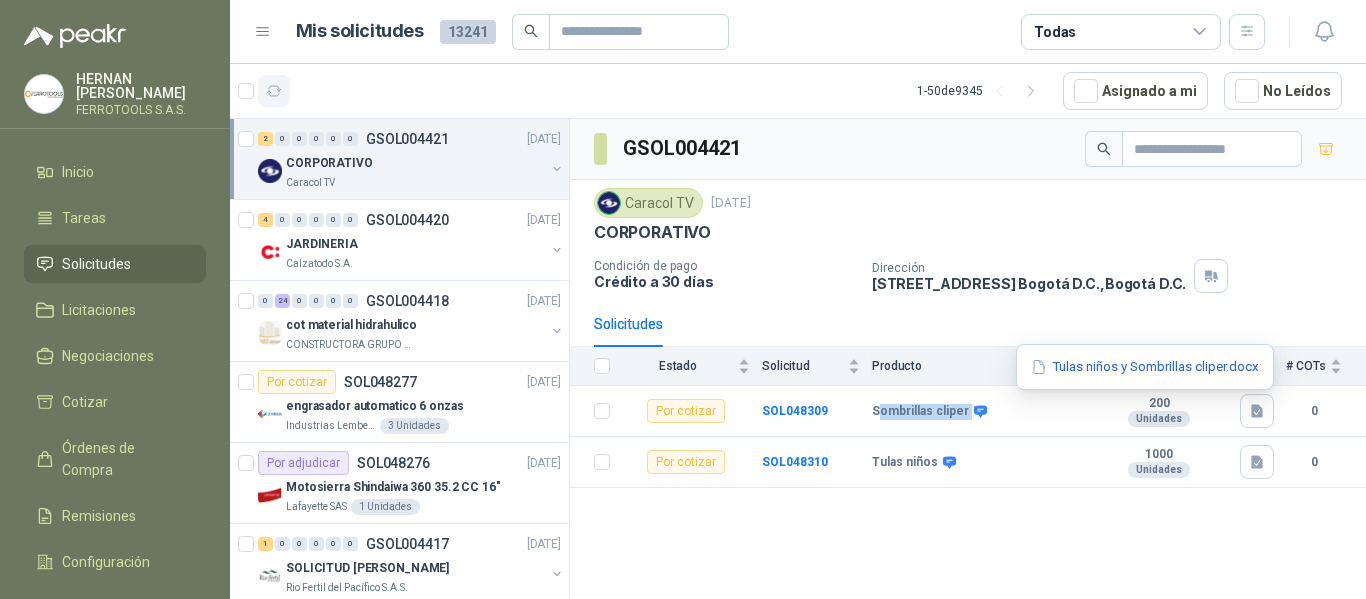 click 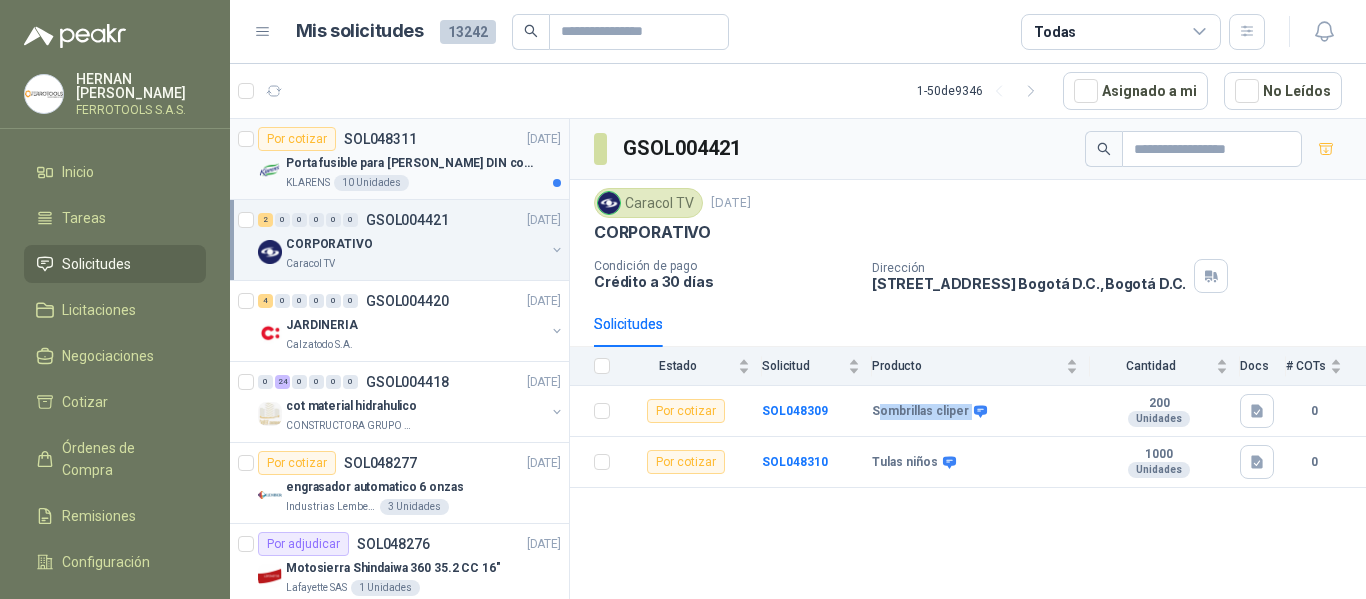 click on "KLARENS 10   Unidades" at bounding box center [423, 183] 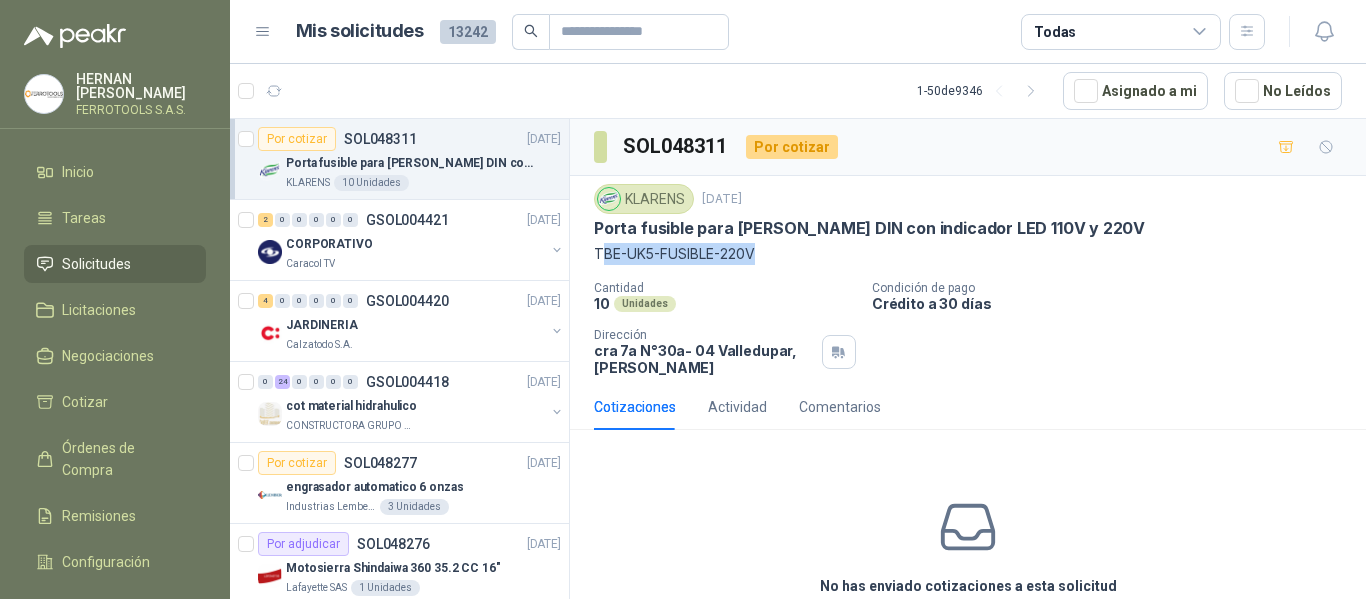drag, startPoint x: 599, startPoint y: 255, endPoint x: 777, endPoint y: 258, distance: 178.02528 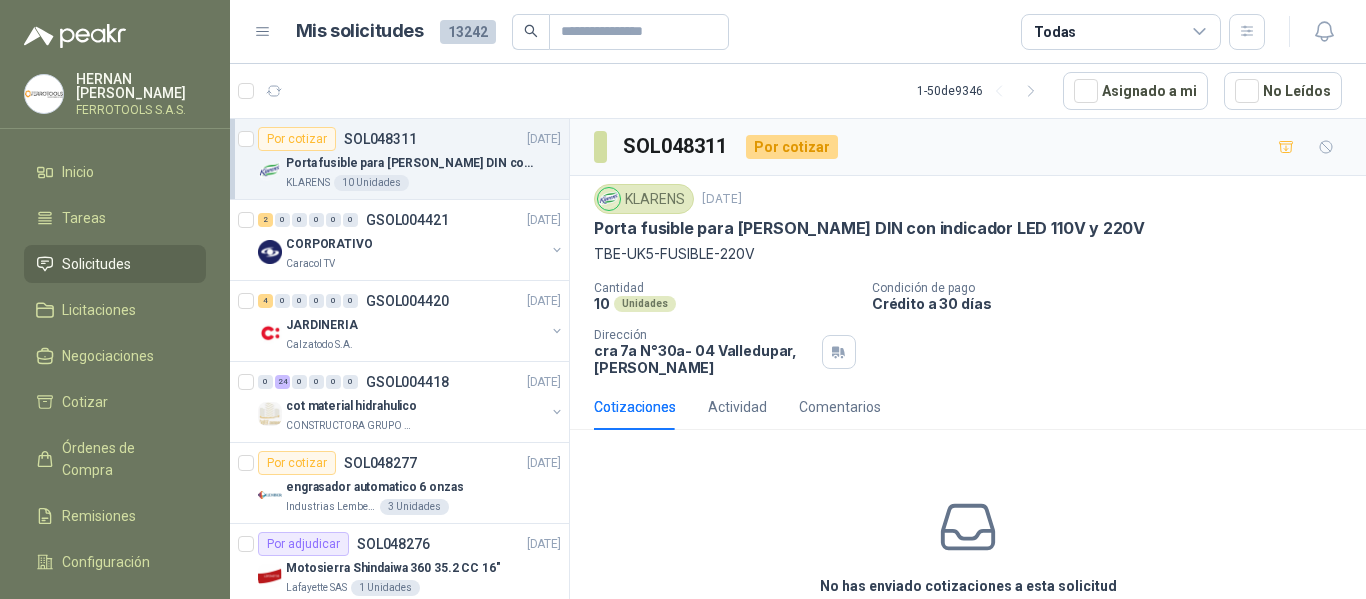 click at bounding box center [609, 199] 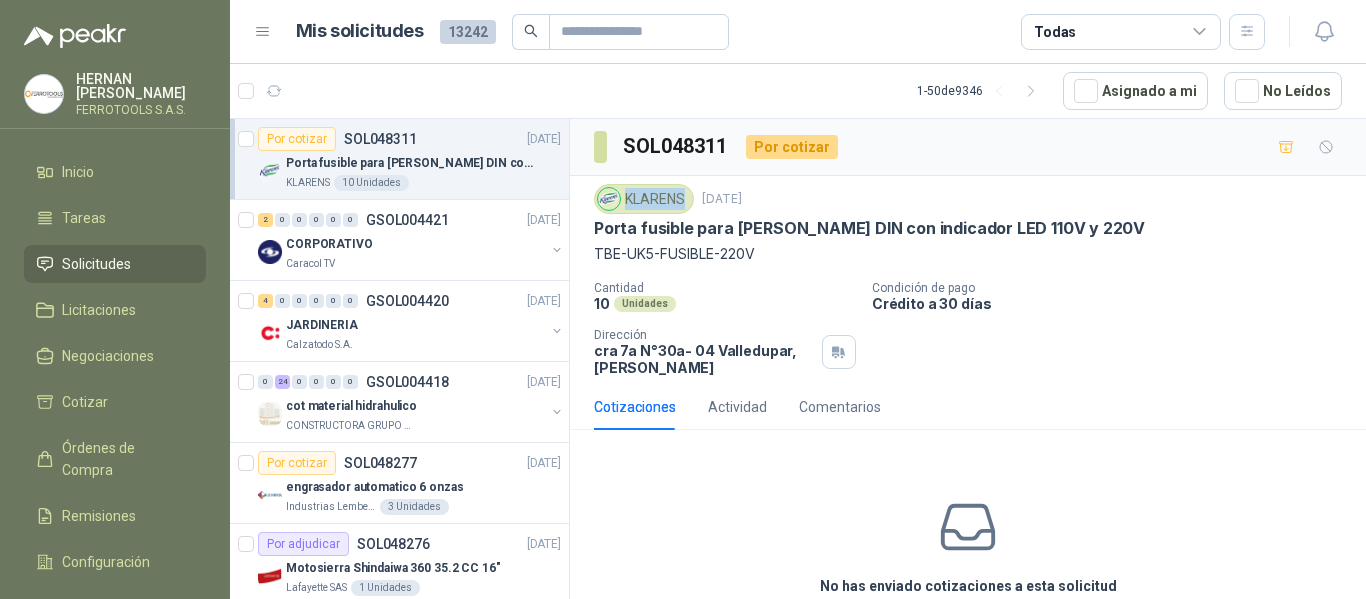 click on "KLARENS" at bounding box center [644, 199] 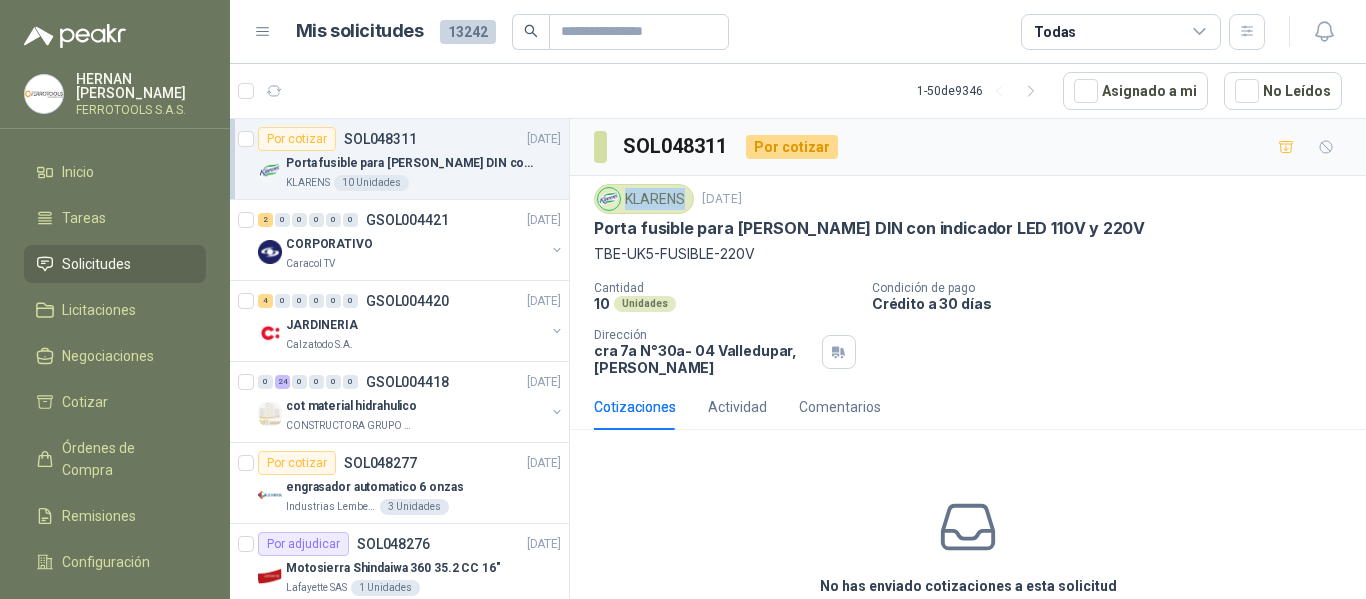 click on "KLARENS" at bounding box center [644, 199] 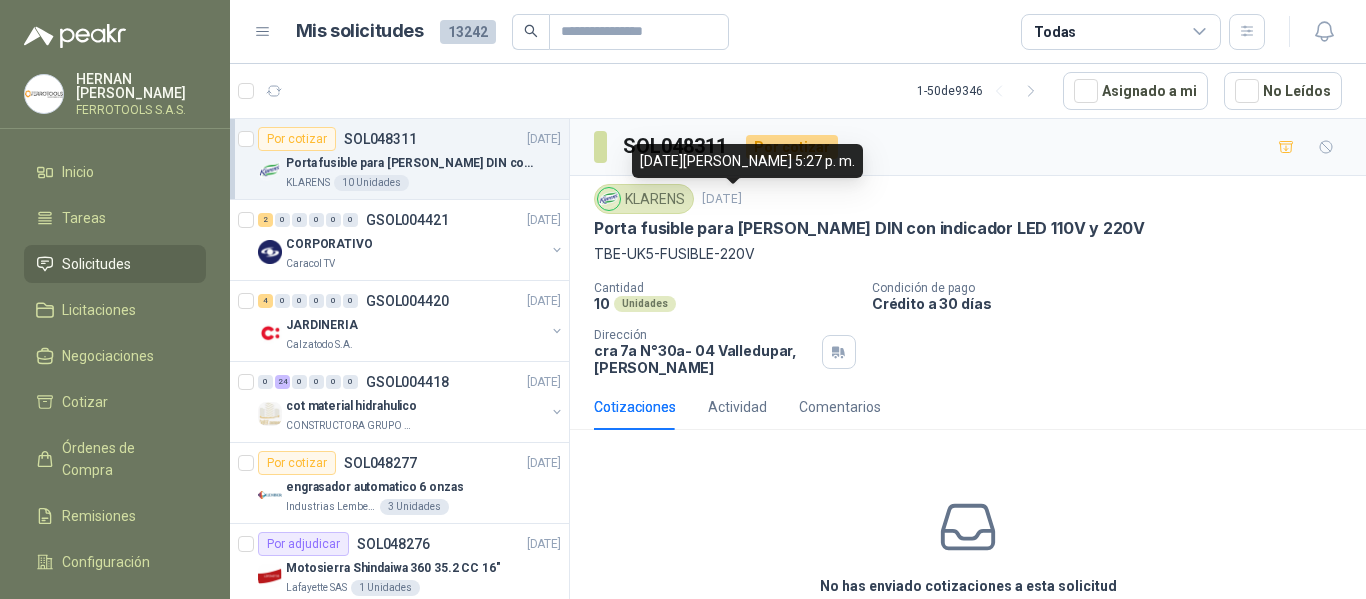 click on "[DATE]" at bounding box center (722, 199) 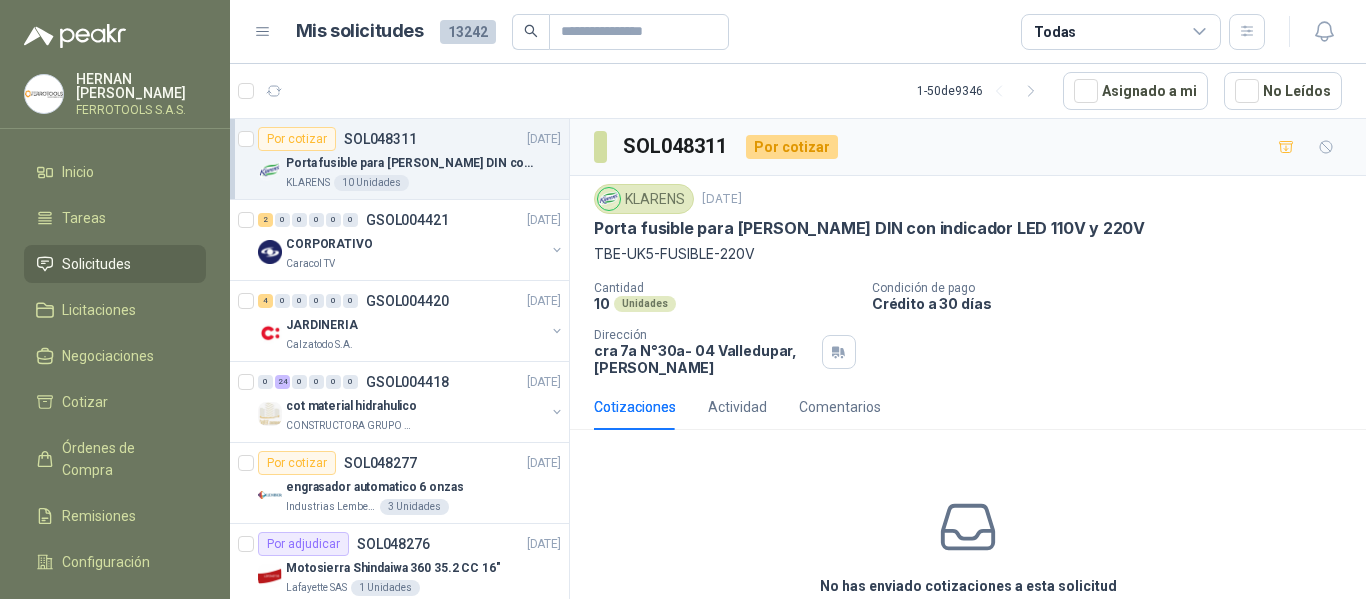click on "Cantidad 10   Unidades Condición de pago Crédito a 30 [PERSON_NAME] Dirección cra 7a N°30a- 04   [GEOGRAPHIC_DATA] ,  [GEOGRAPHIC_DATA]" at bounding box center [968, 328] 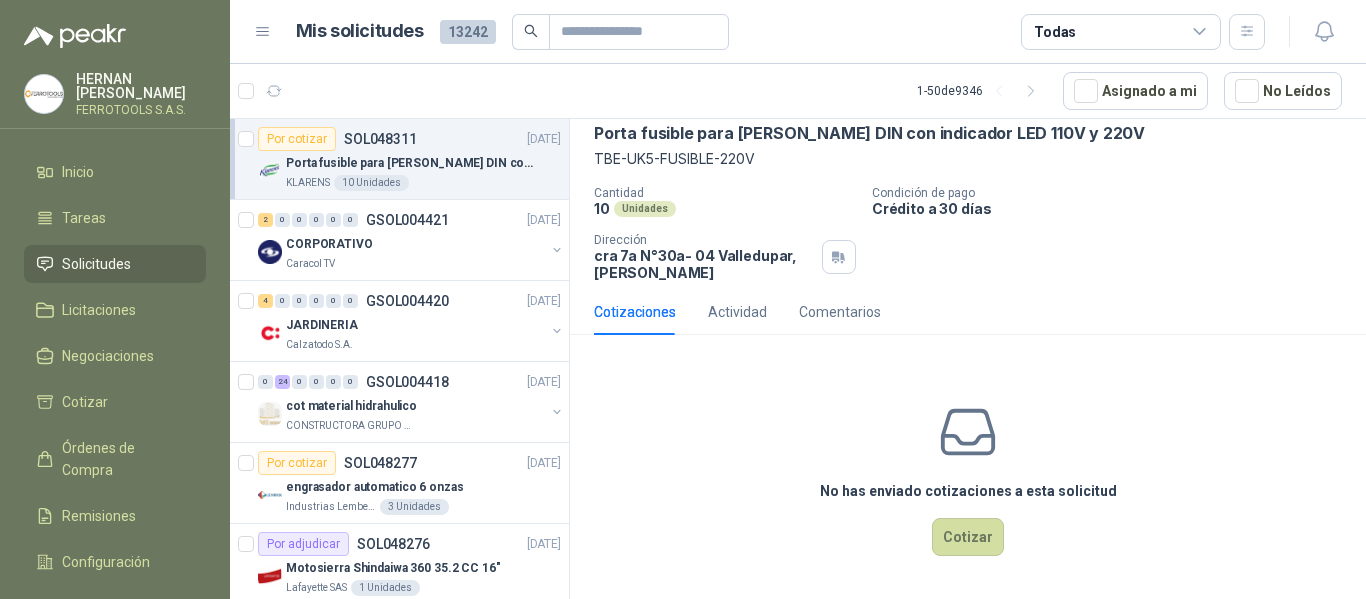scroll, scrollTop: 0, scrollLeft: 0, axis: both 